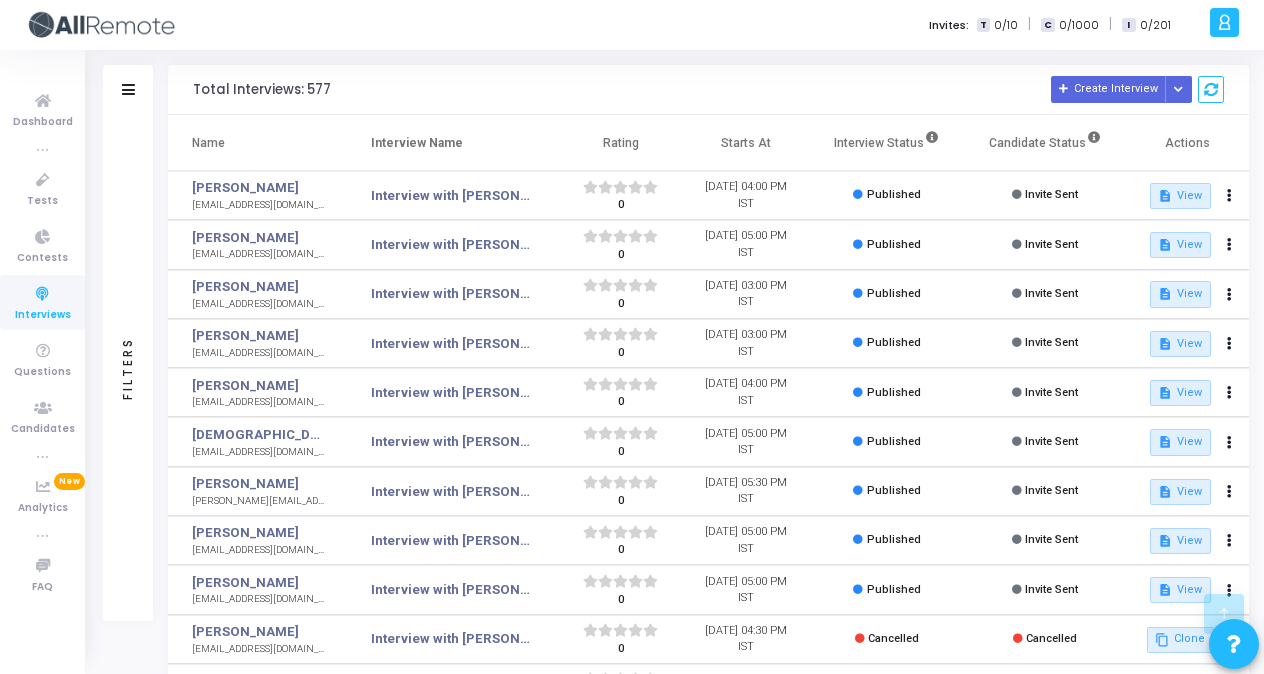 scroll, scrollTop: 0, scrollLeft: 0, axis: both 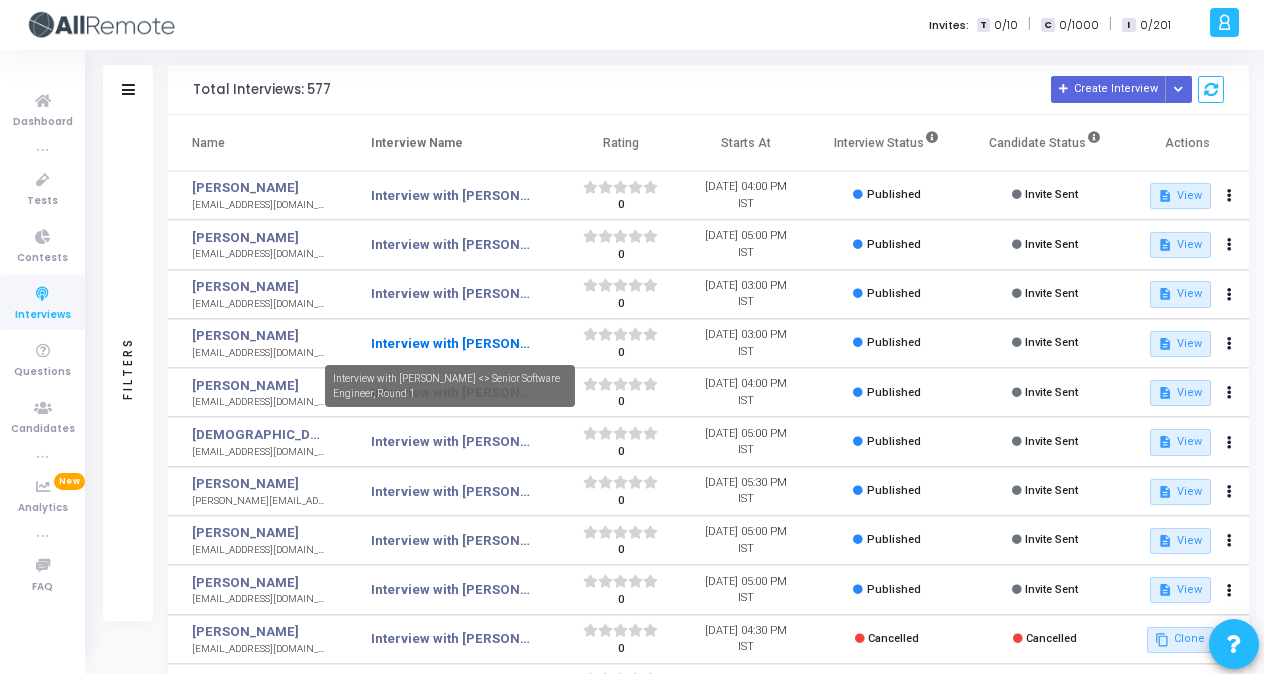 click on "Interview with [PERSON_NAME] <> Senior Software Engineer, Round 1" 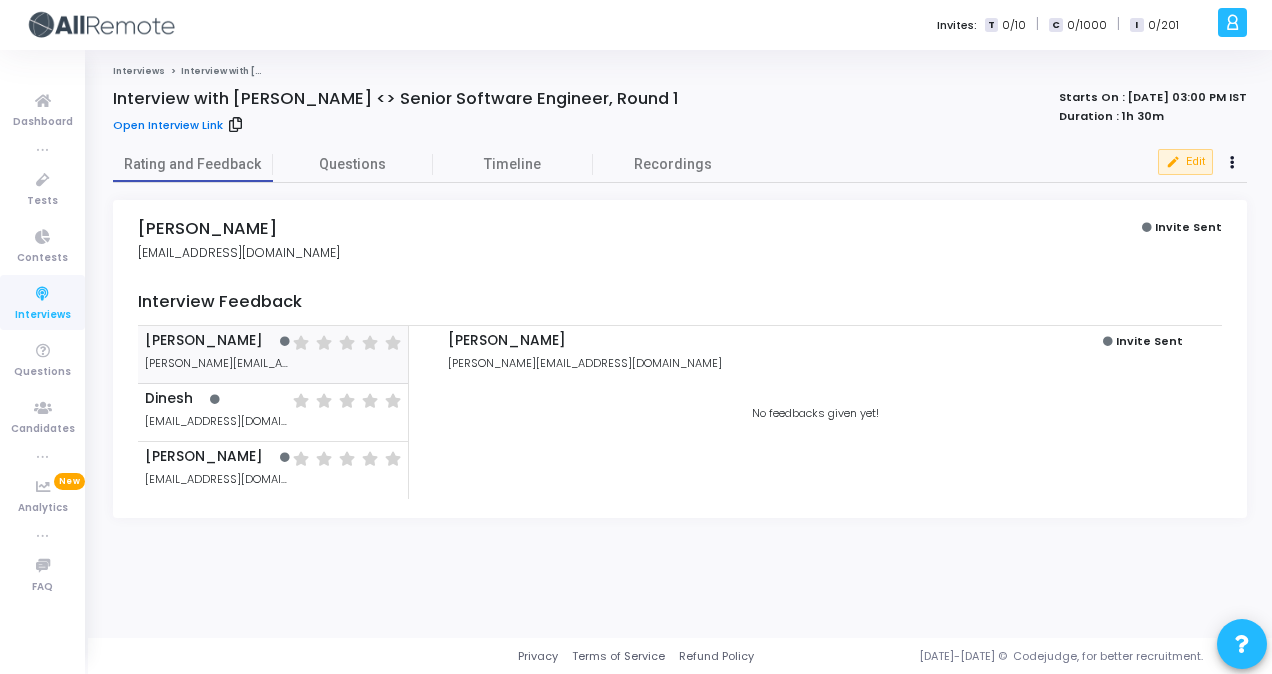 click on "Open Interview Link" at bounding box center [168, 125] 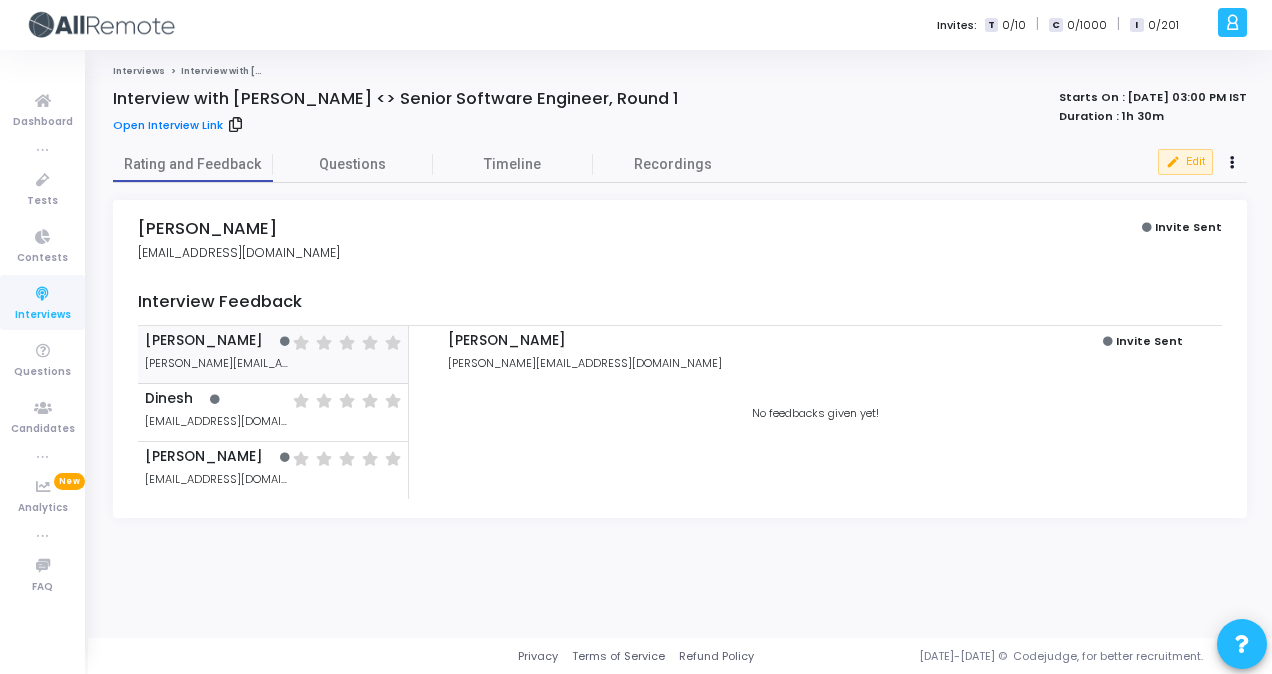 click at bounding box center [43, 294] 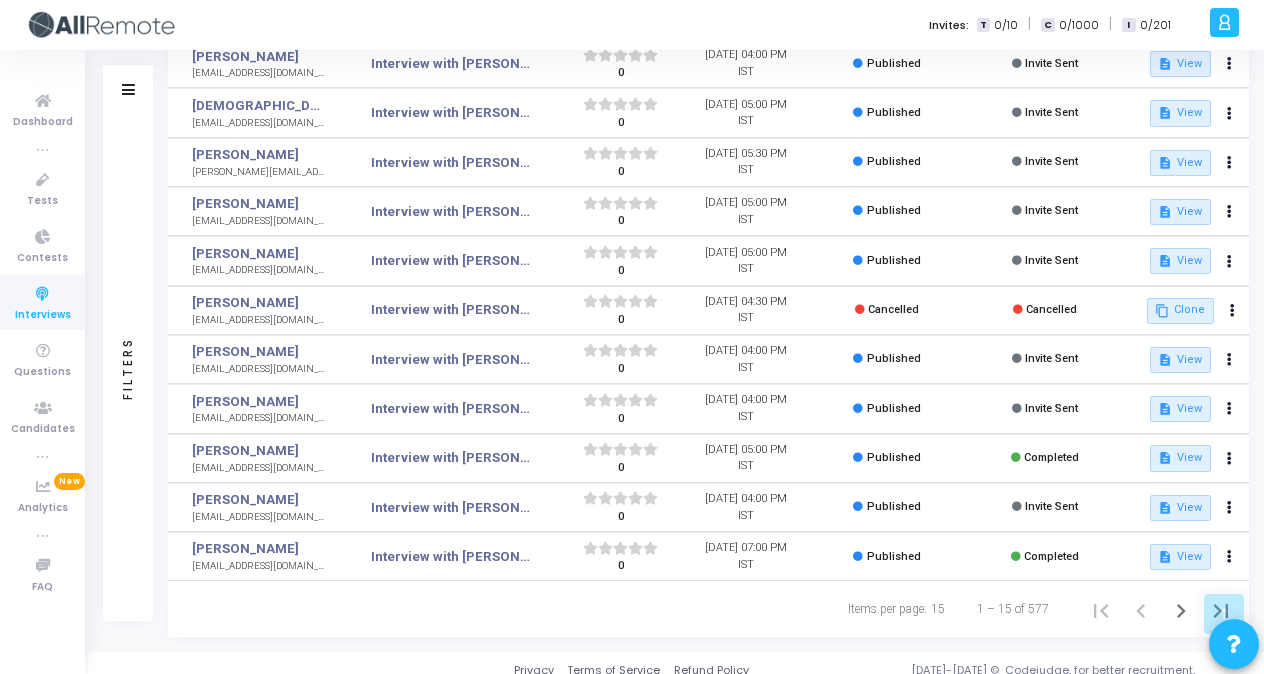 scroll, scrollTop: 330, scrollLeft: 0, axis: vertical 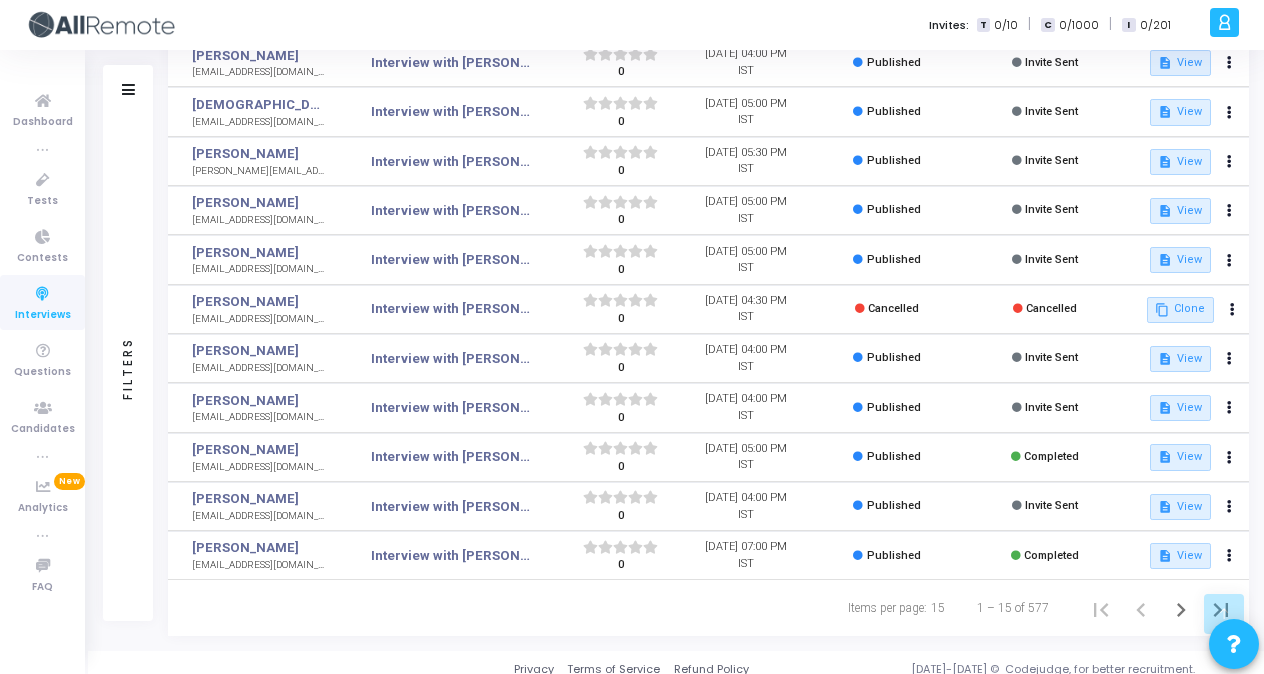 drag, startPoint x: 804, startPoint y: 673, endPoint x: 813, endPoint y: 690, distance: 19.235384 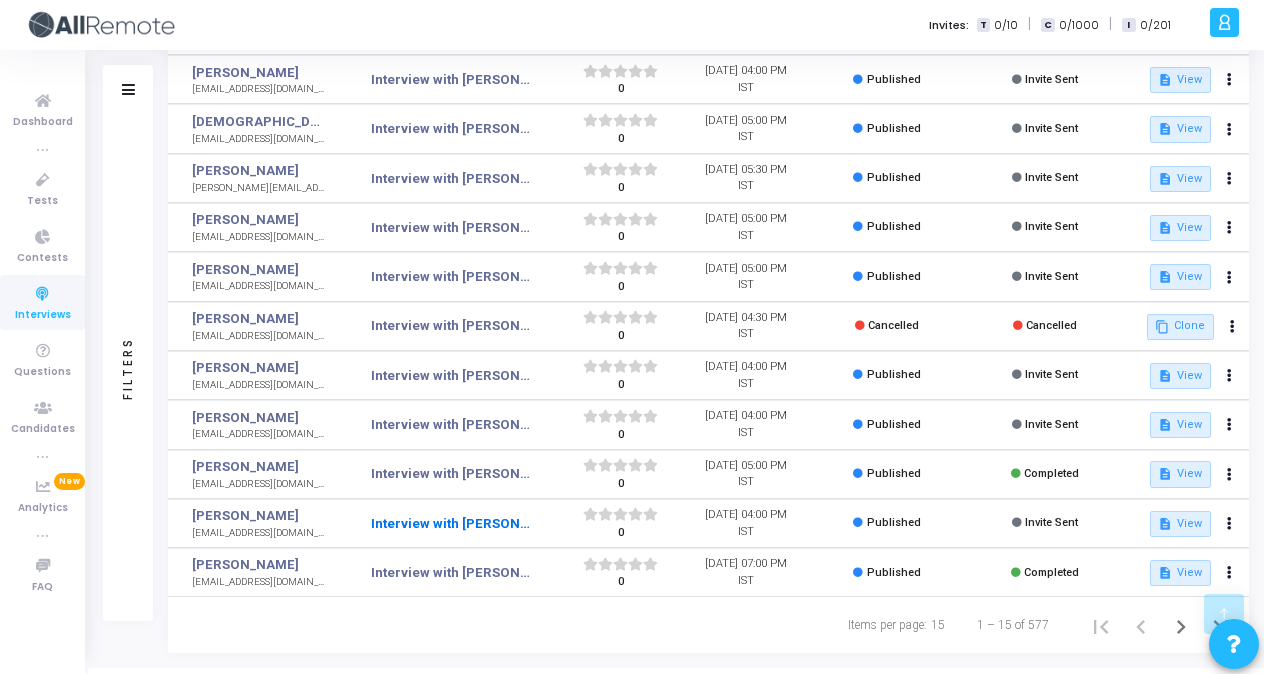 scroll, scrollTop: 334, scrollLeft: 0, axis: vertical 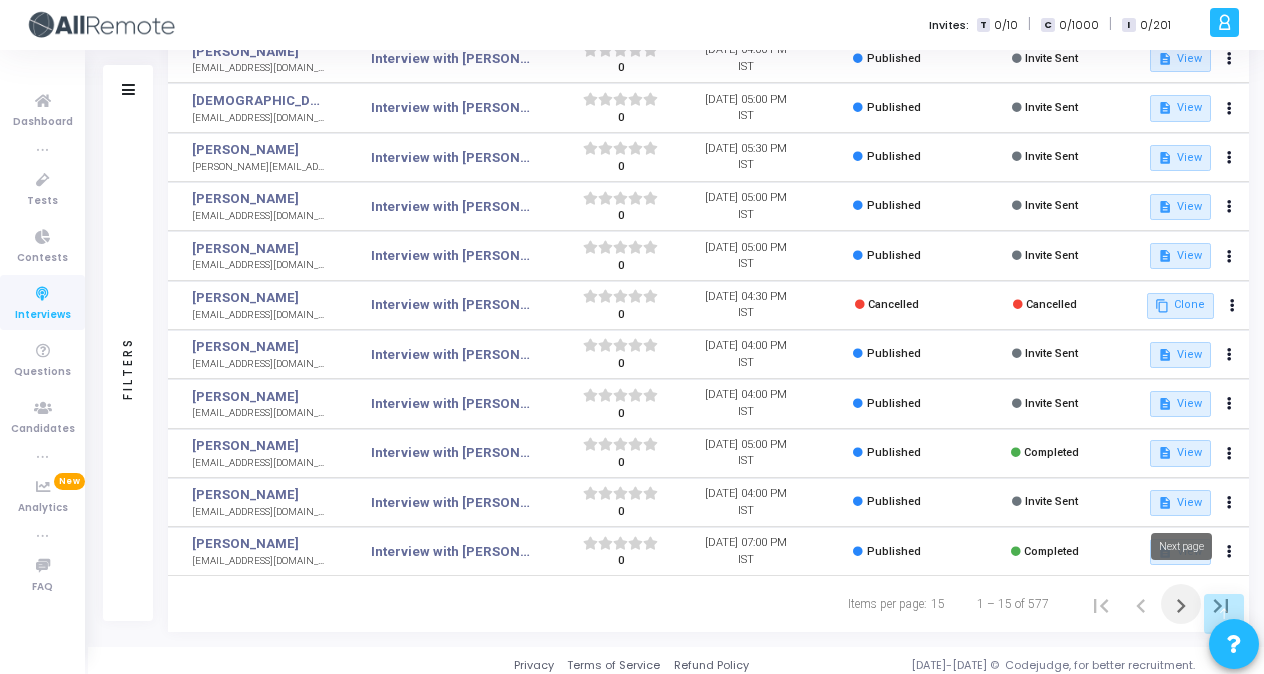 click 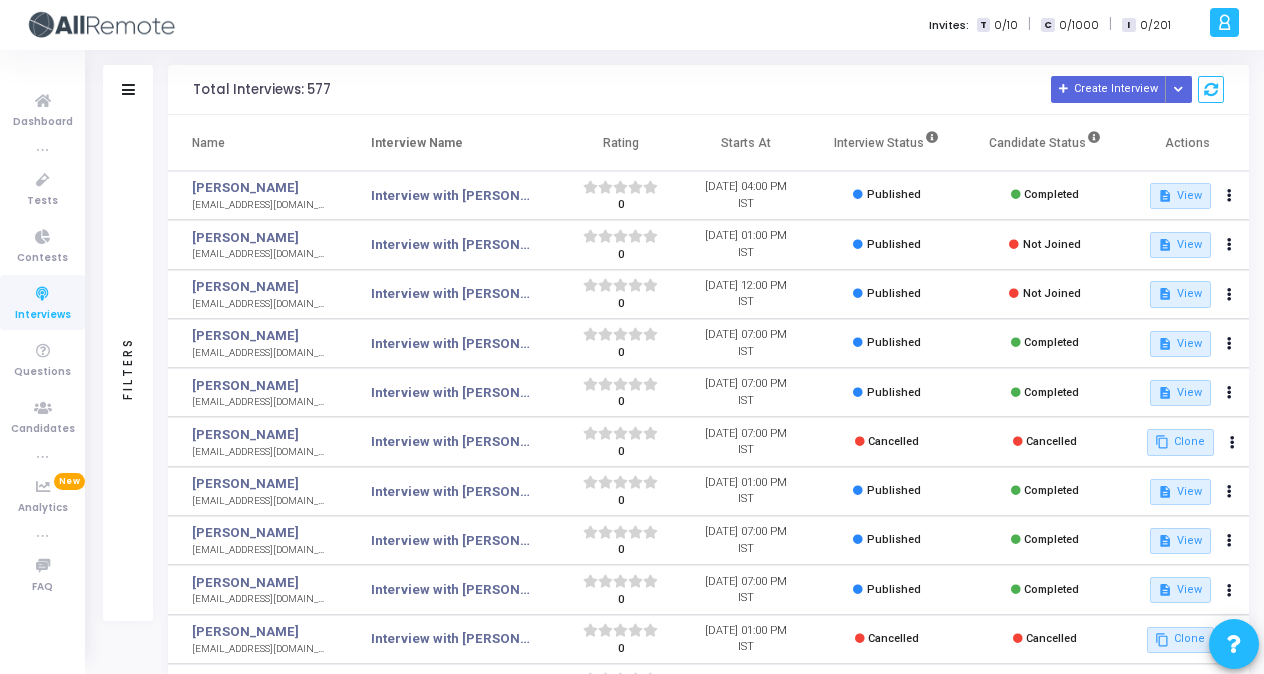 scroll, scrollTop: 334, scrollLeft: 0, axis: vertical 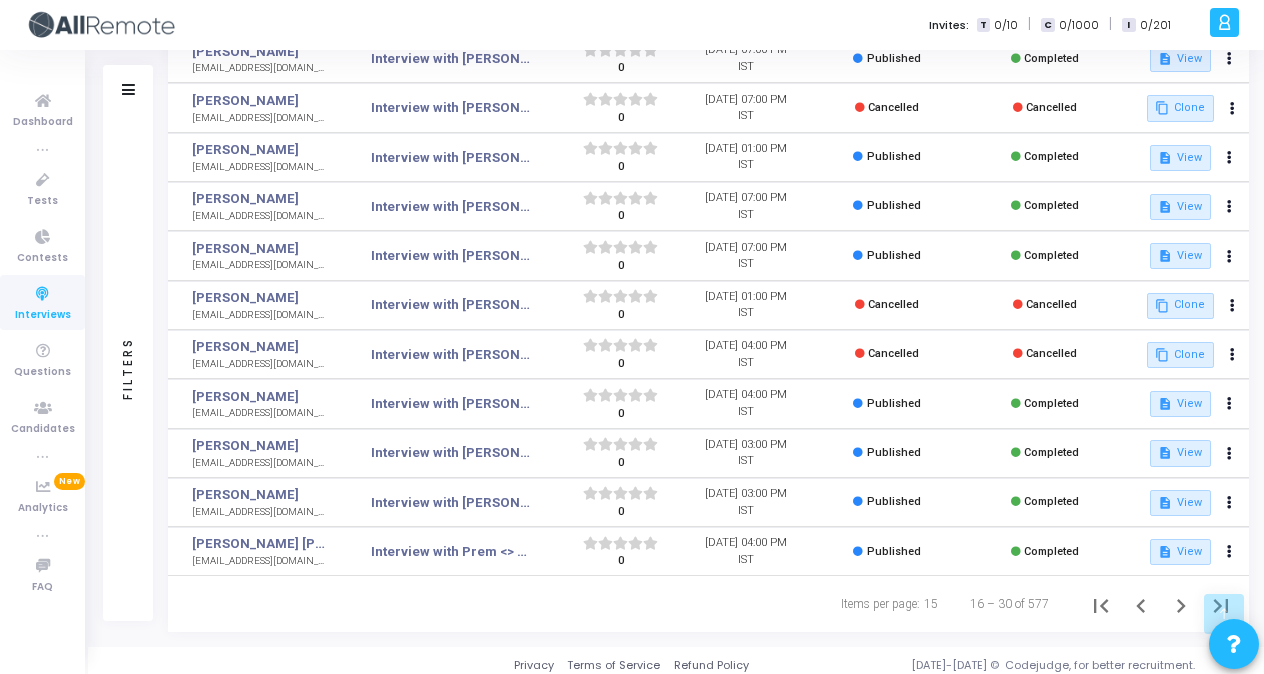 click on "16 – 30 of 577" 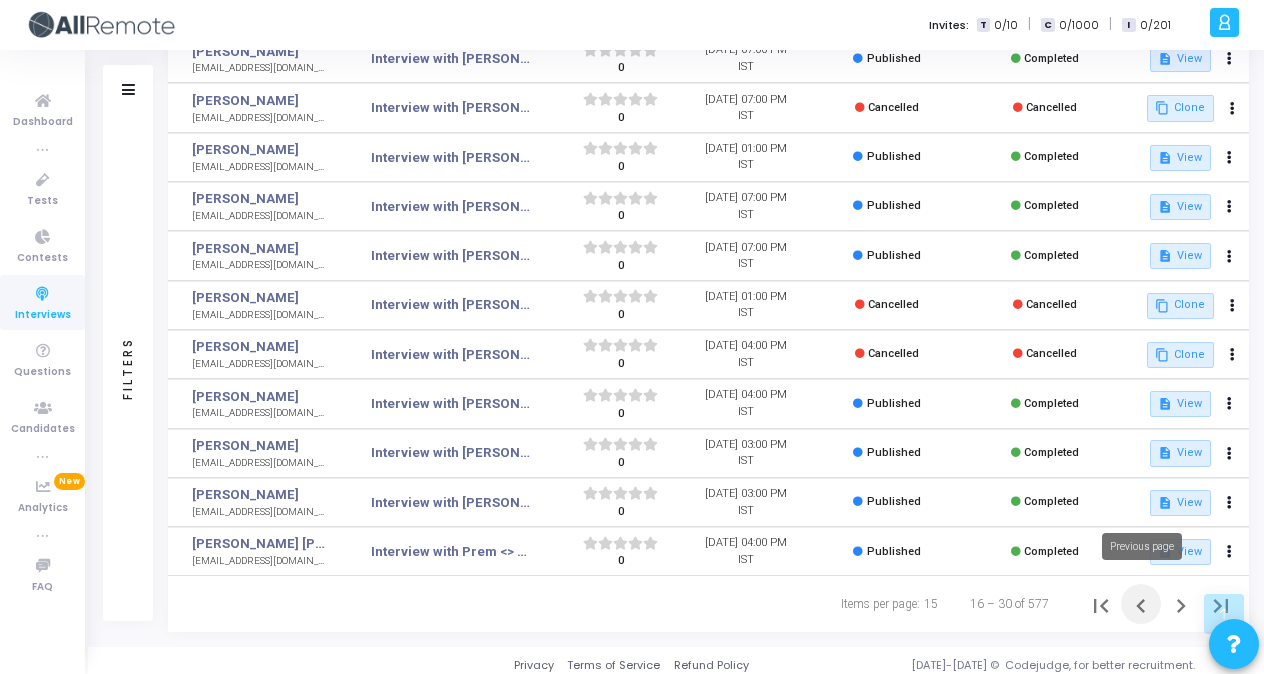 click 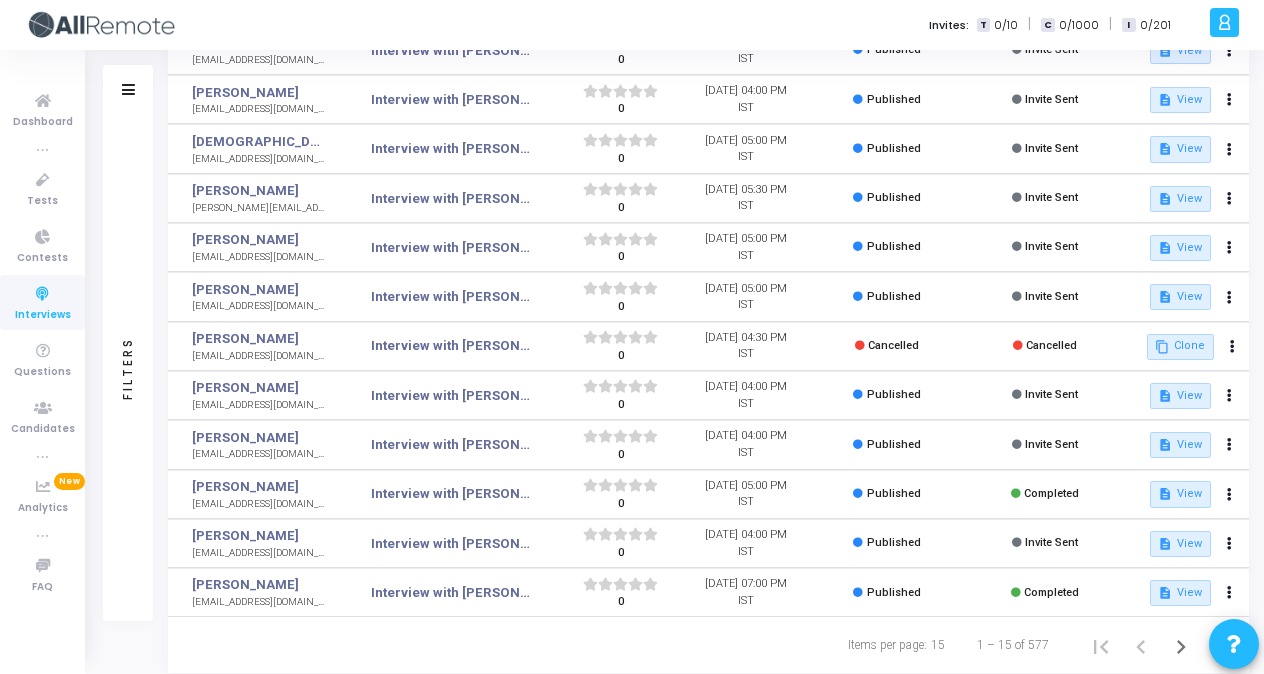 scroll, scrollTop: 0, scrollLeft: 0, axis: both 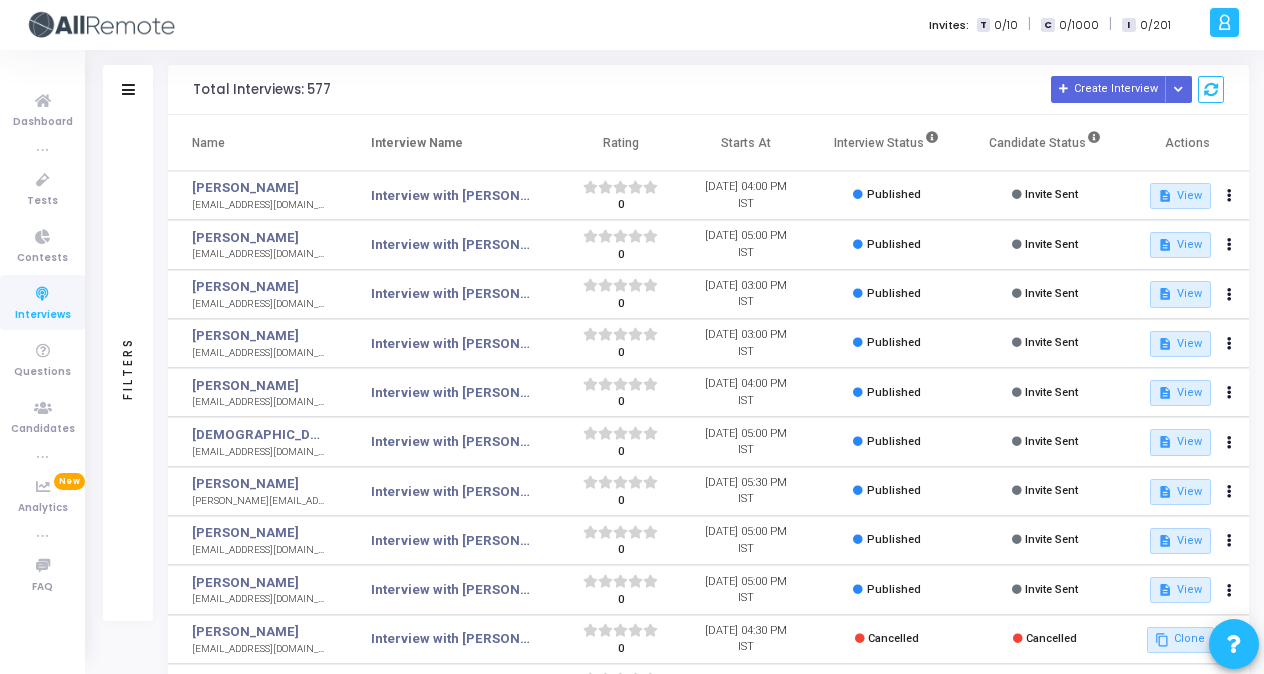 click on "Filters" 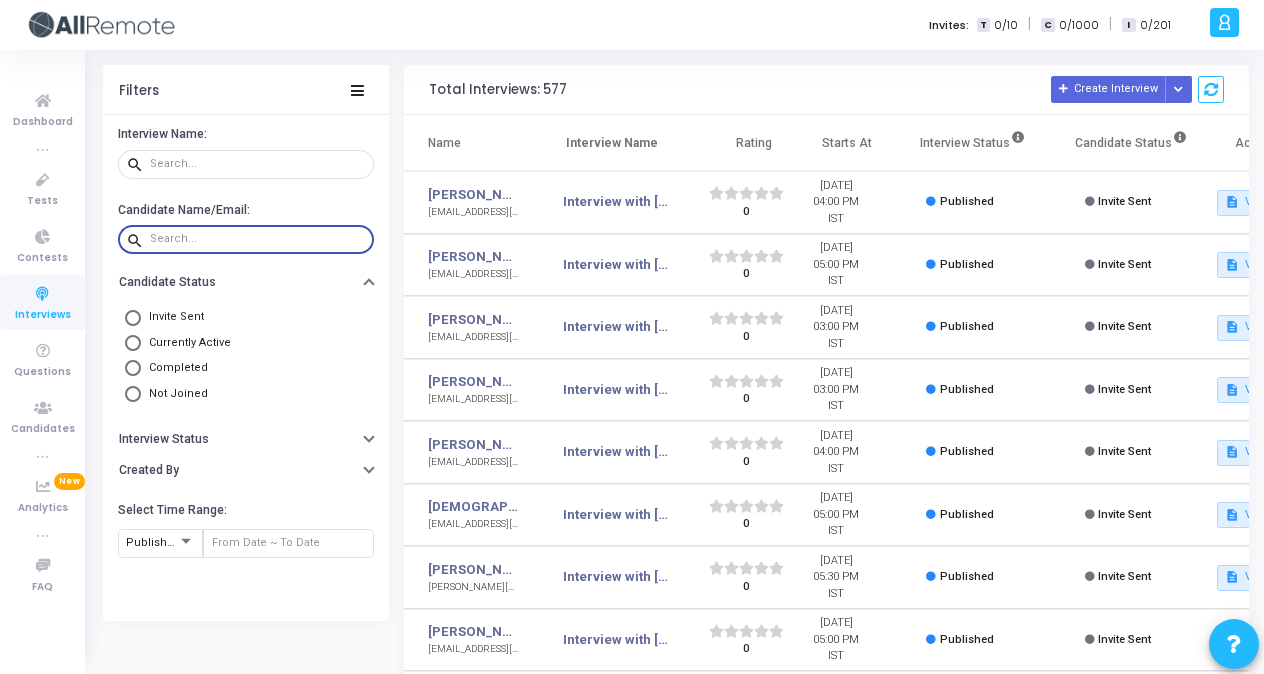 click at bounding box center [258, 239] 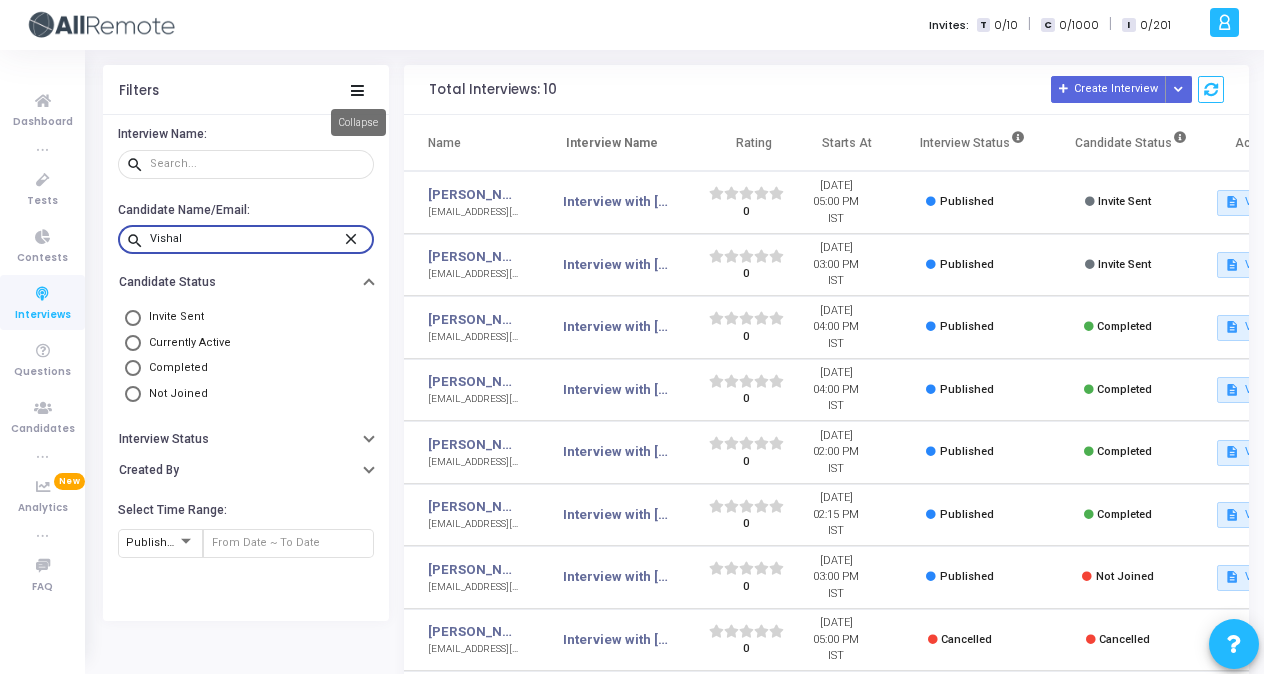type on "Vishal" 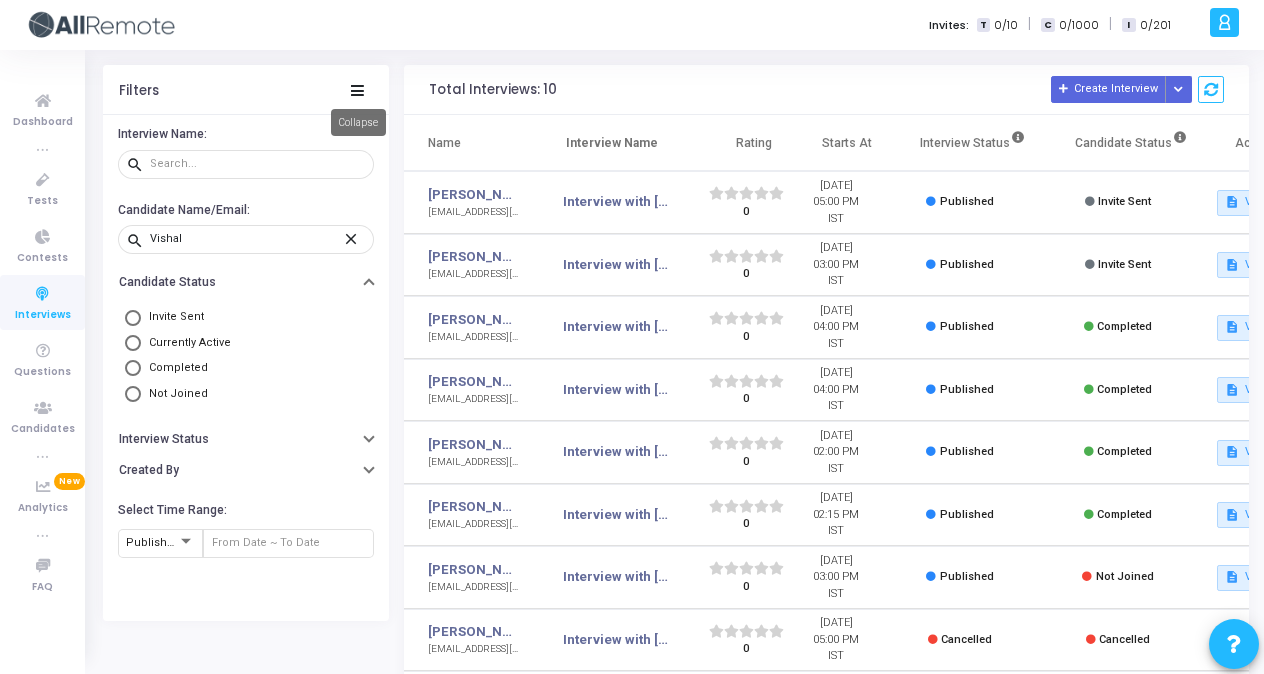 click 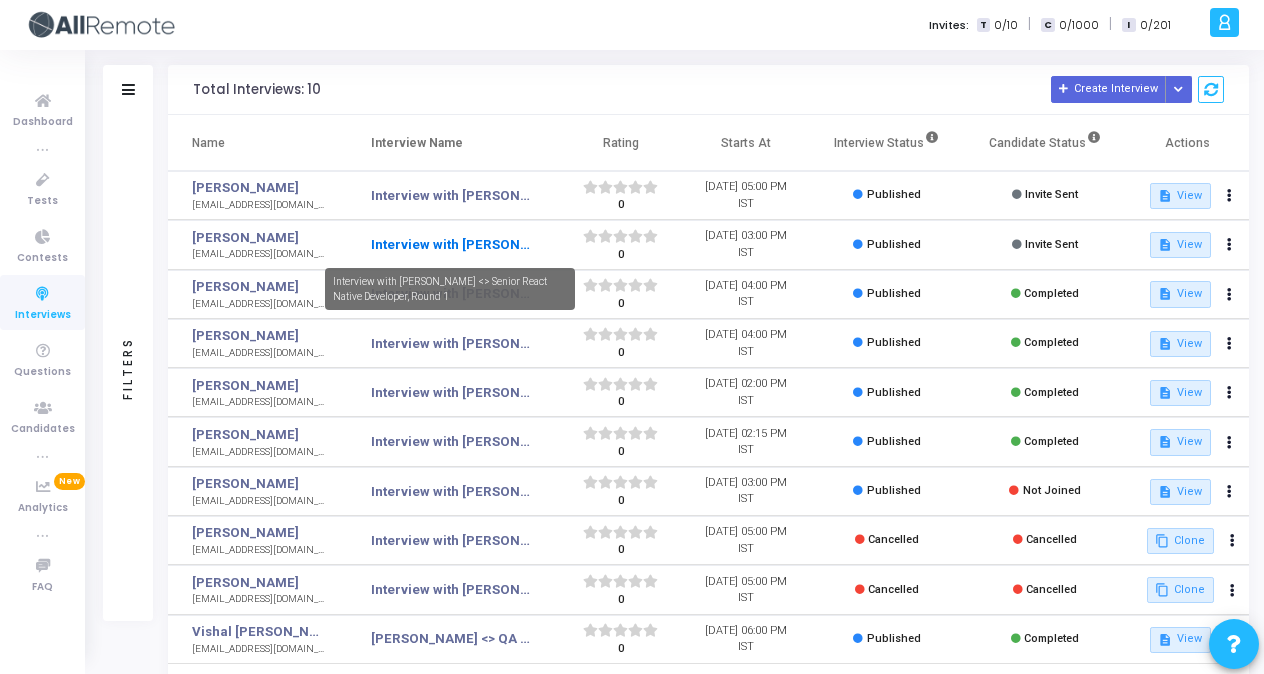 click on "Interview with [PERSON_NAME] <> Senior React Native Developer, Round 1" 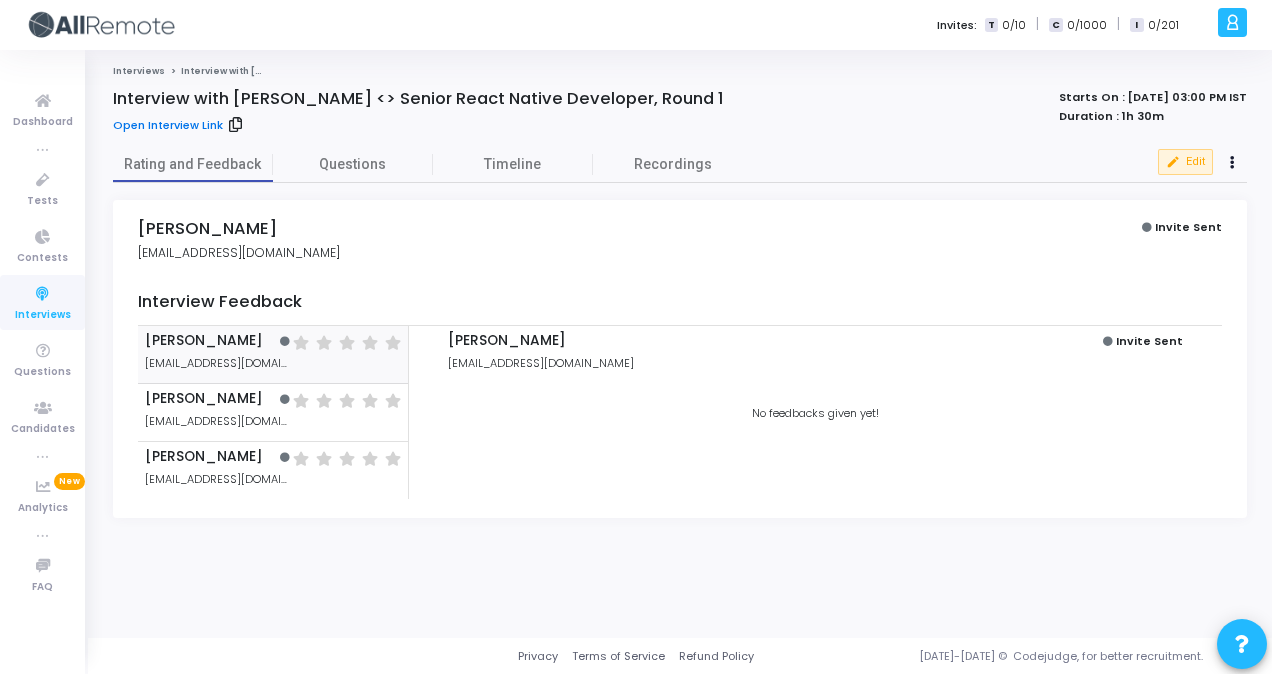 click on "Open Interview Link" at bounding box center [168, 125] 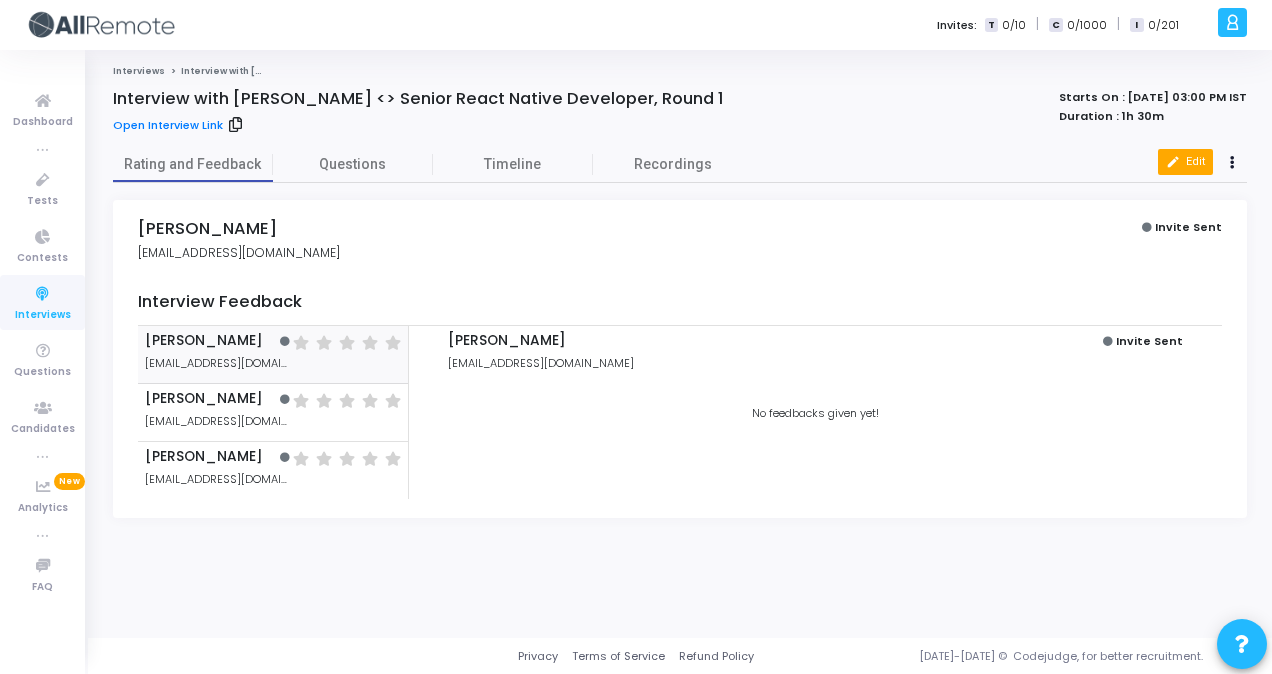 click on "edit  Edit" at bounding box center (1185, 162) 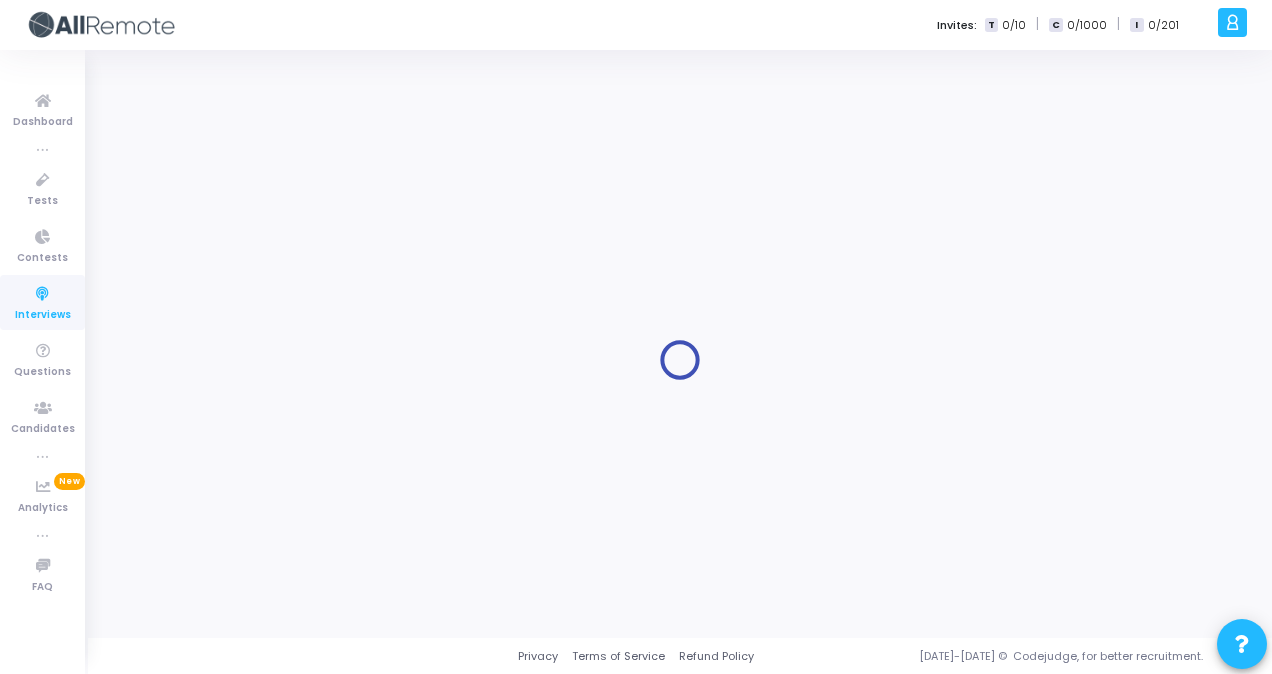 type on "Interview with [PERSON_NAME] <> Senior React Native Developer, Round 1" 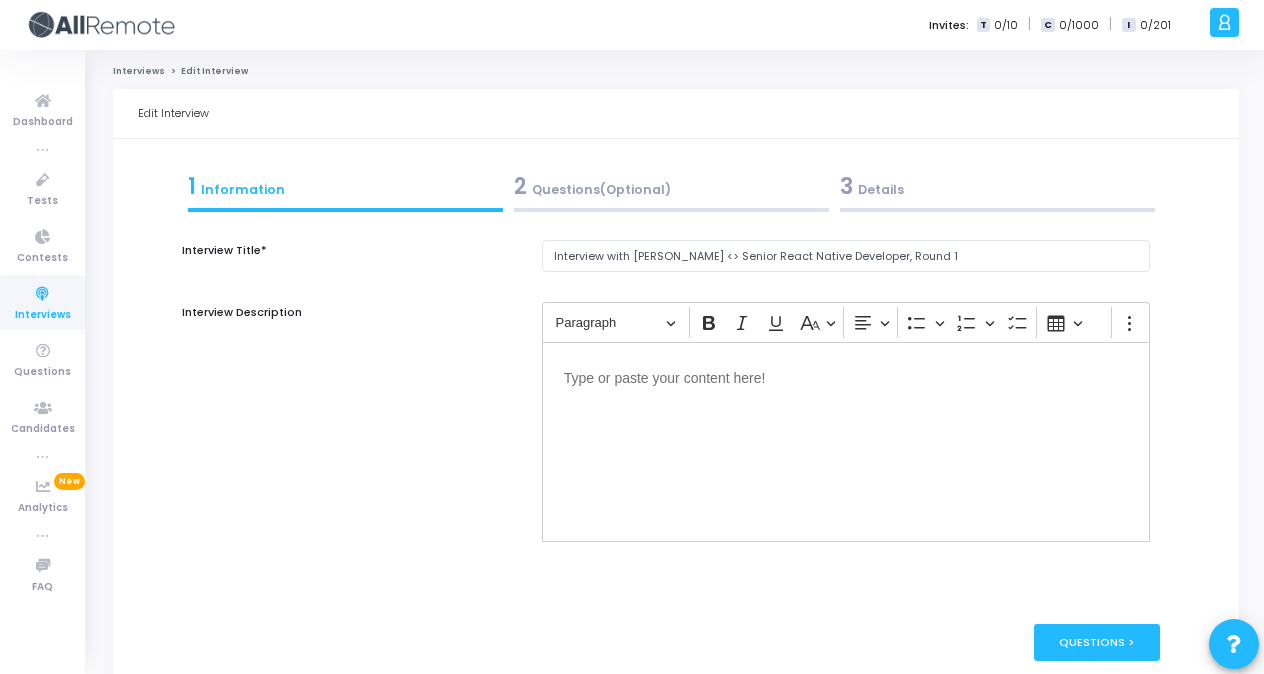 click on "3  Details" at bounding box center (997, 186) 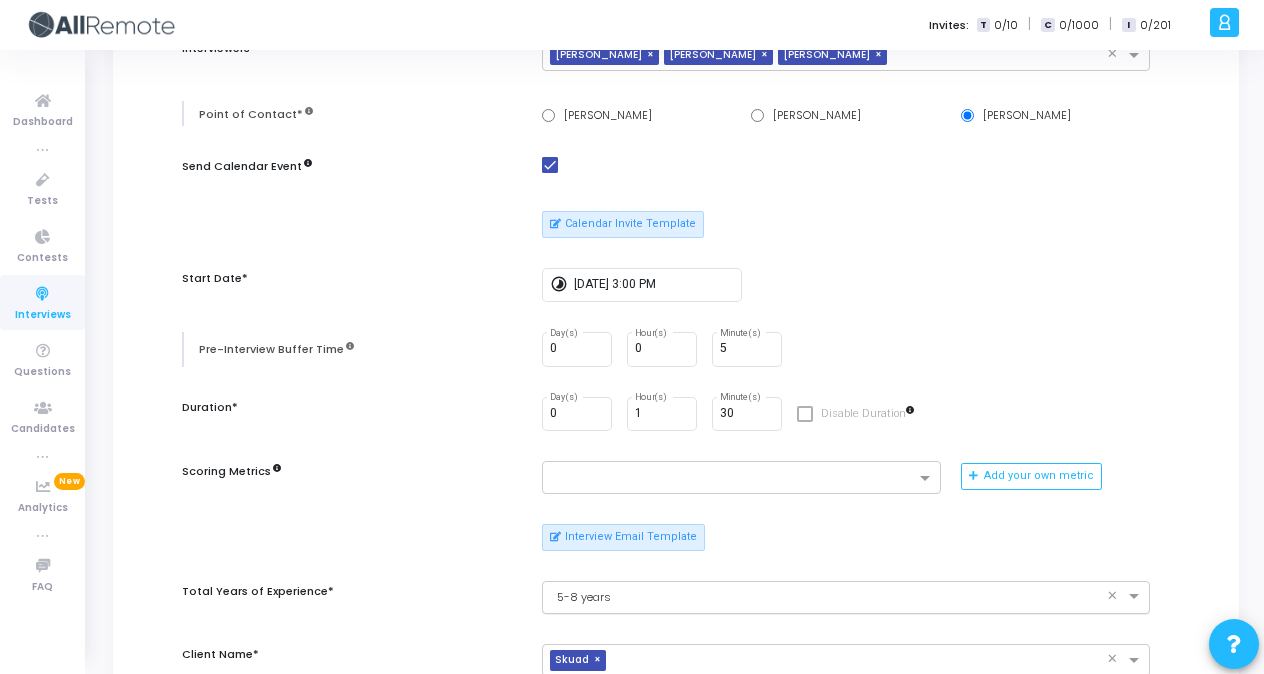 scroll, scrollTop: 334, scrollLeft: 0, axis: vertical 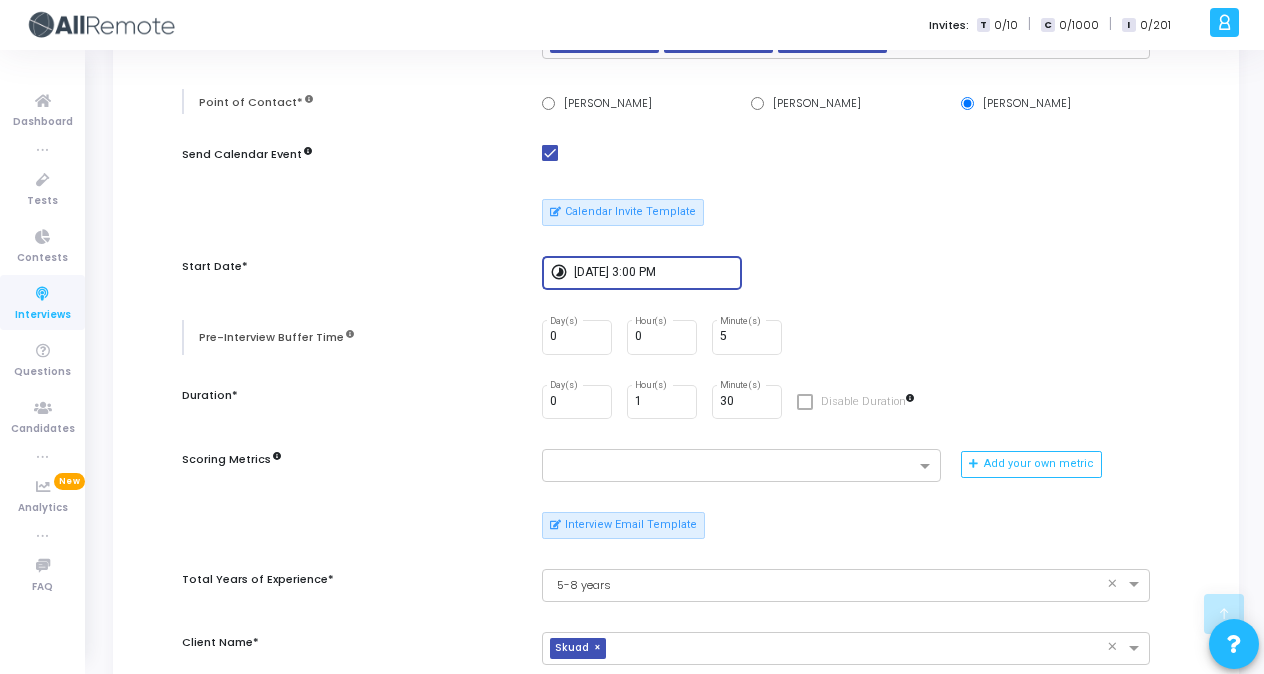 click on "7/18/2025, 3:00 PM" at bounding box center (654, 273) 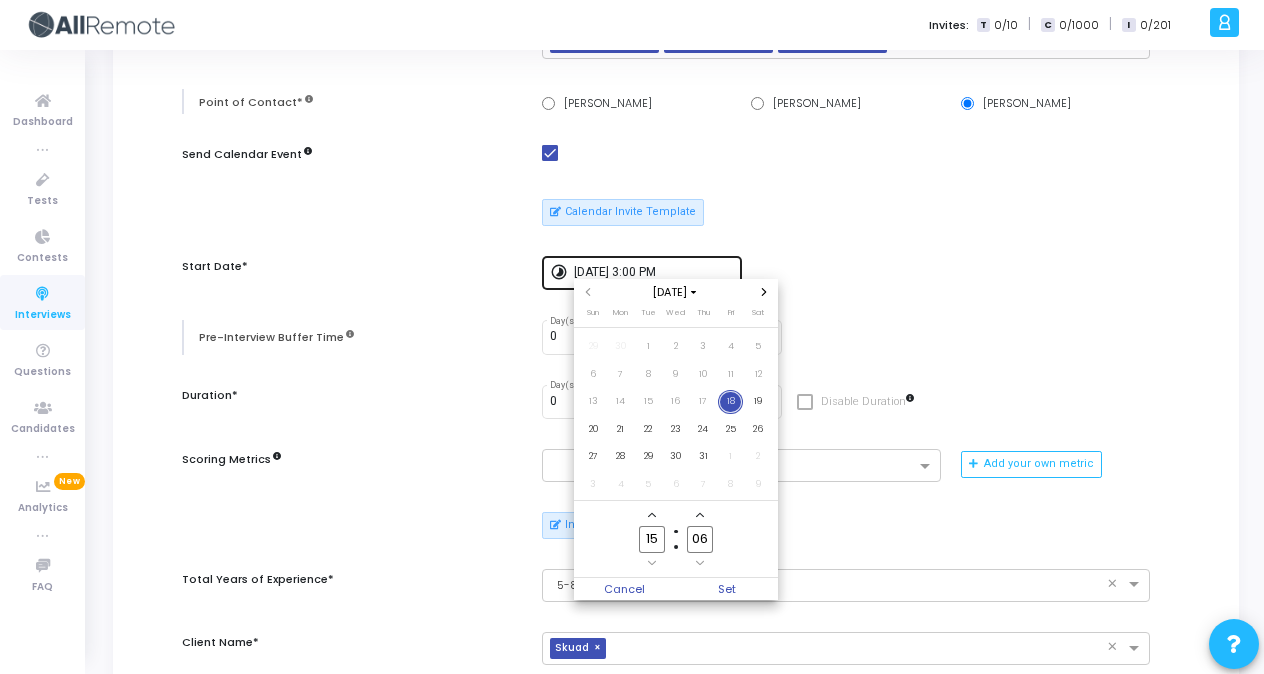 scroll, scrollTop: 0, scrollLeft: 0, axis: both 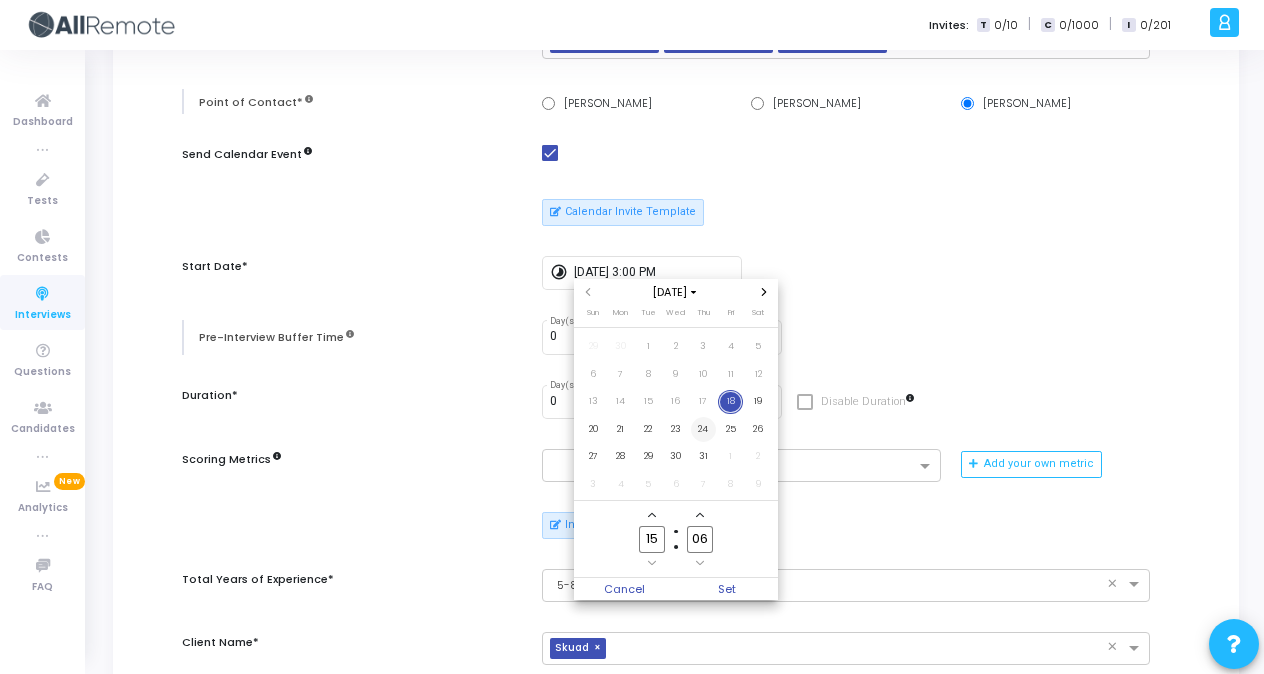 click on "24" at bounding box center (703, 429) 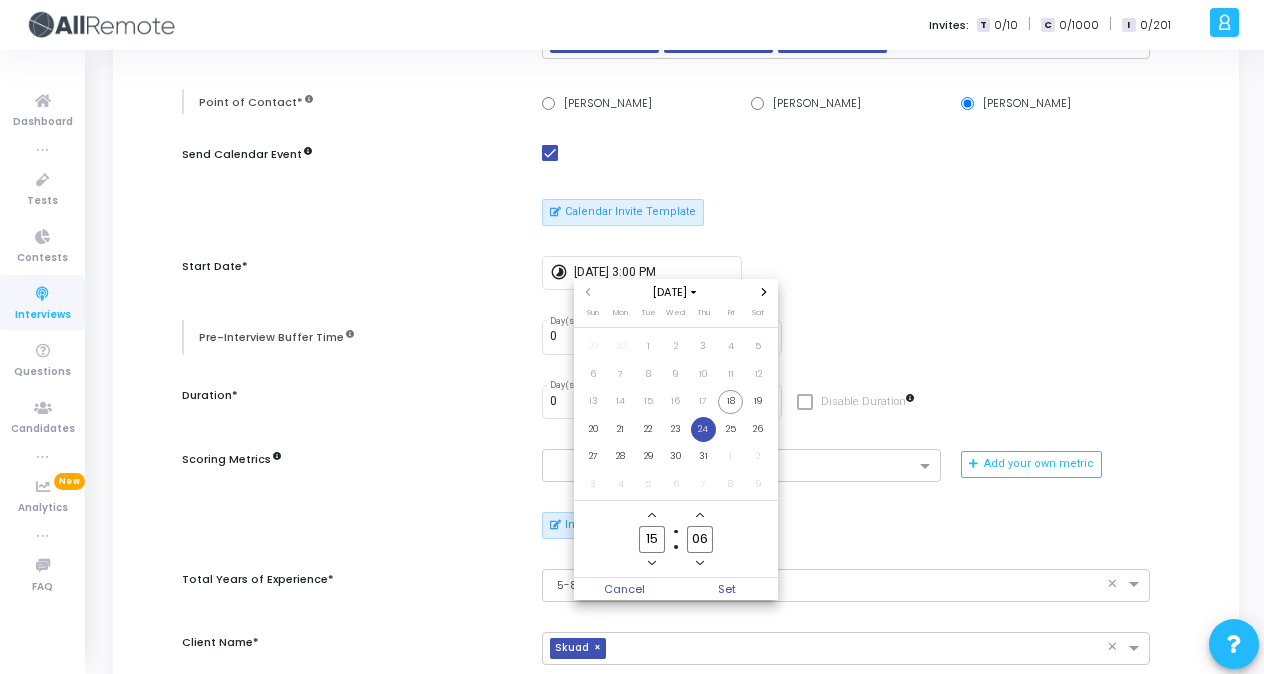 click 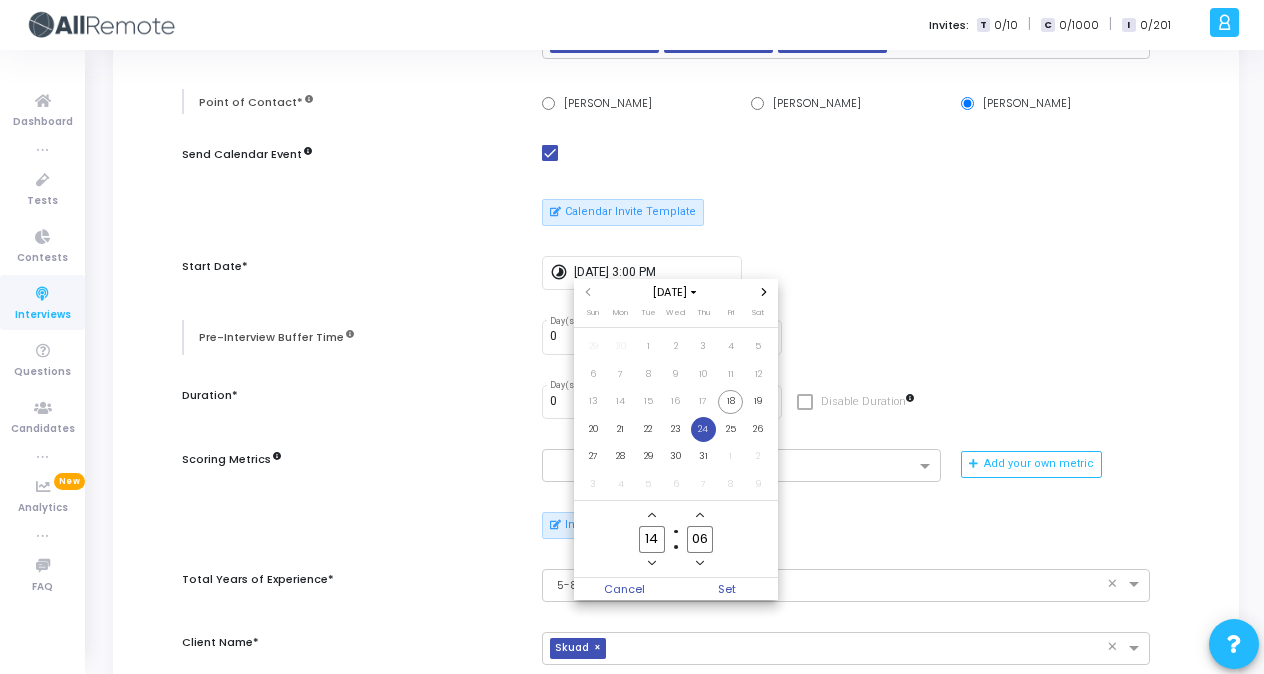 click on "14 Hour 06 Minute" 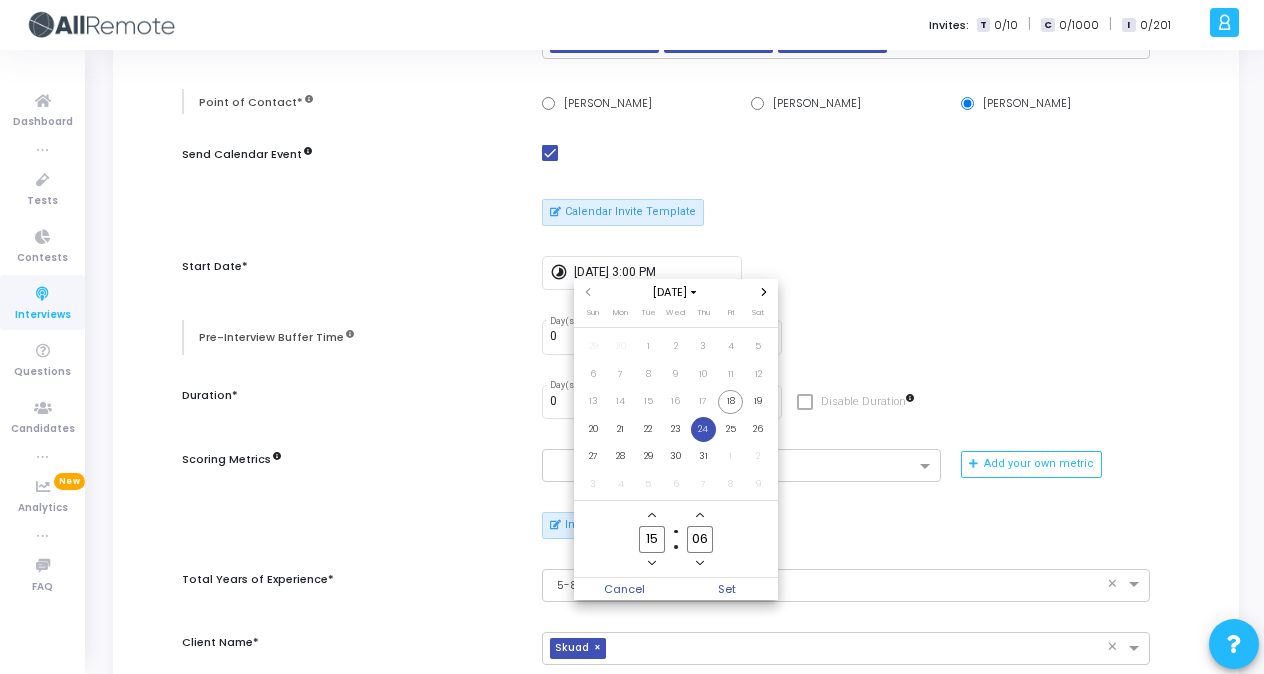 click 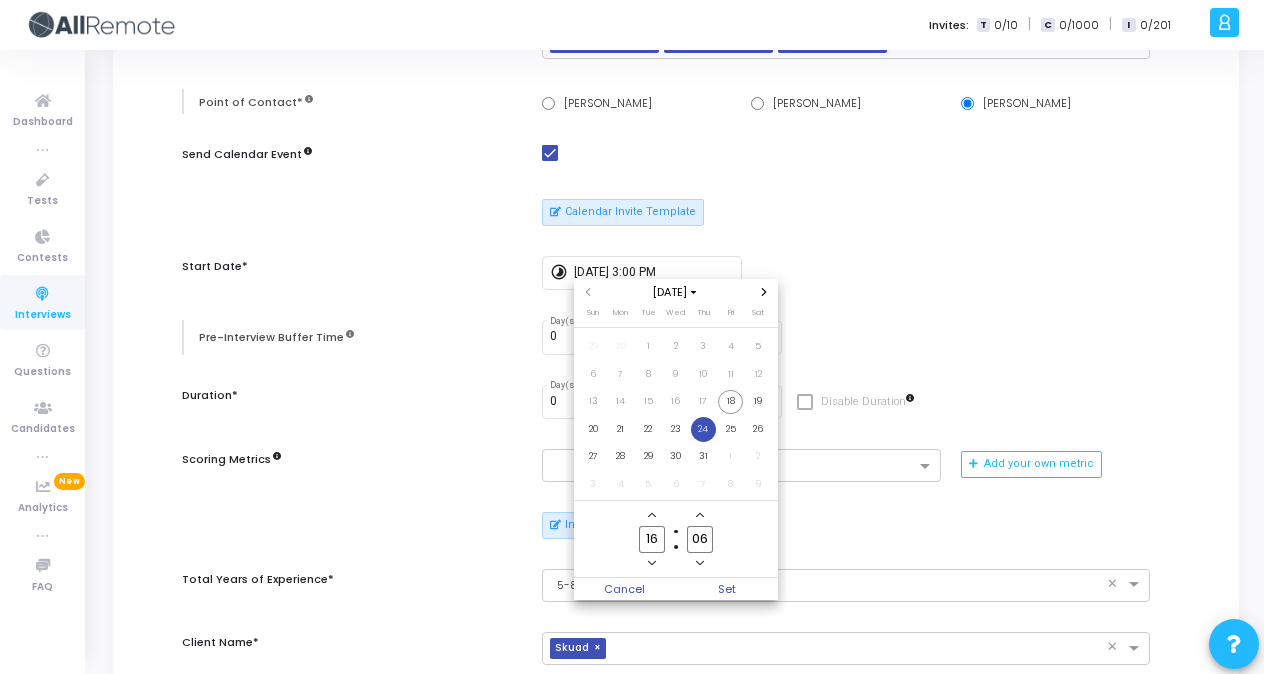 click 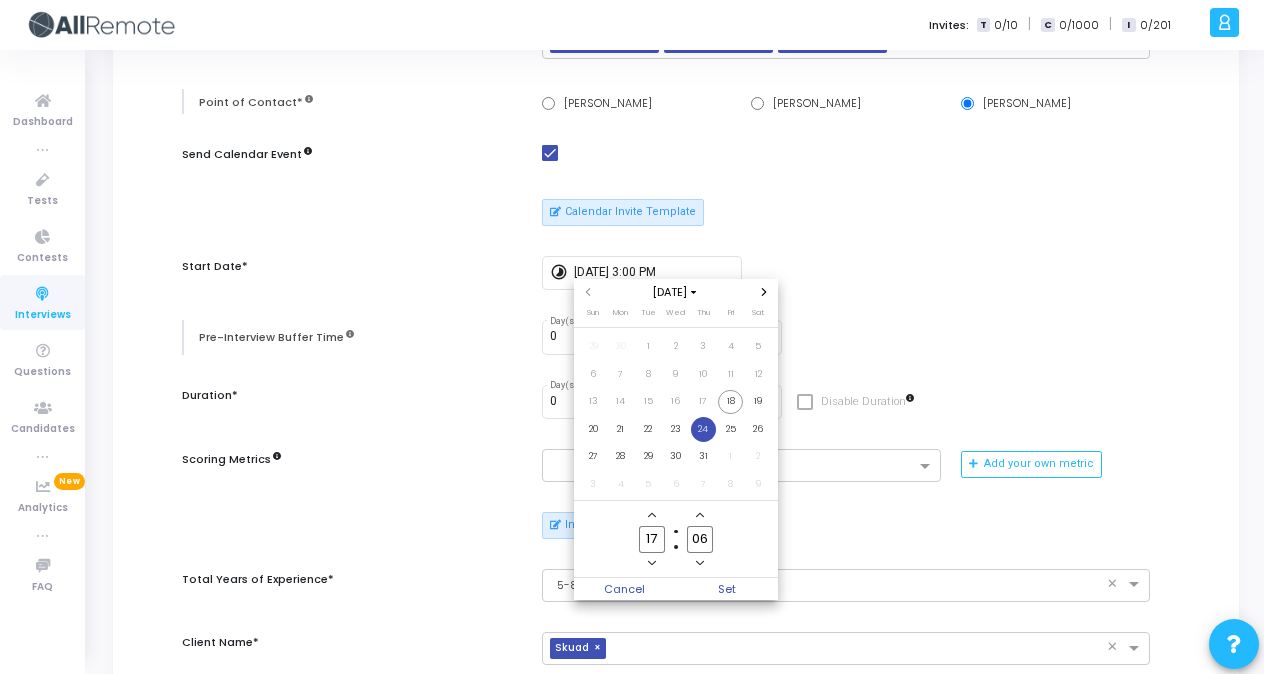 click 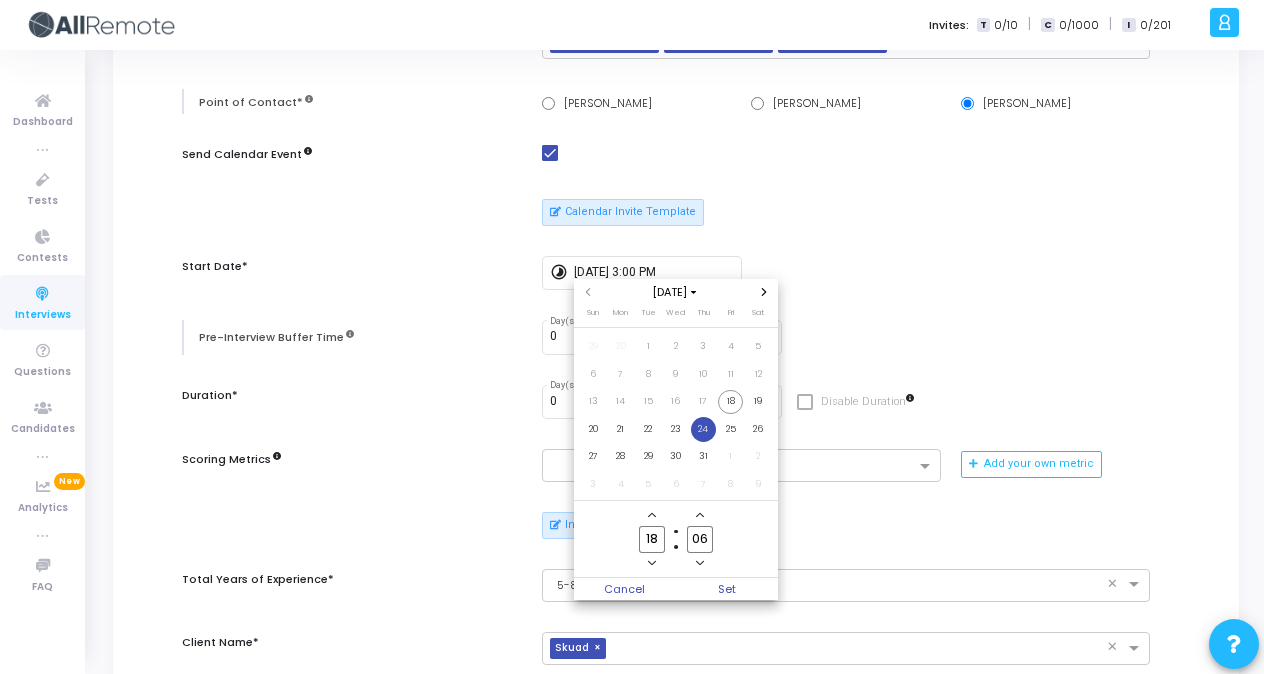 click on "06" 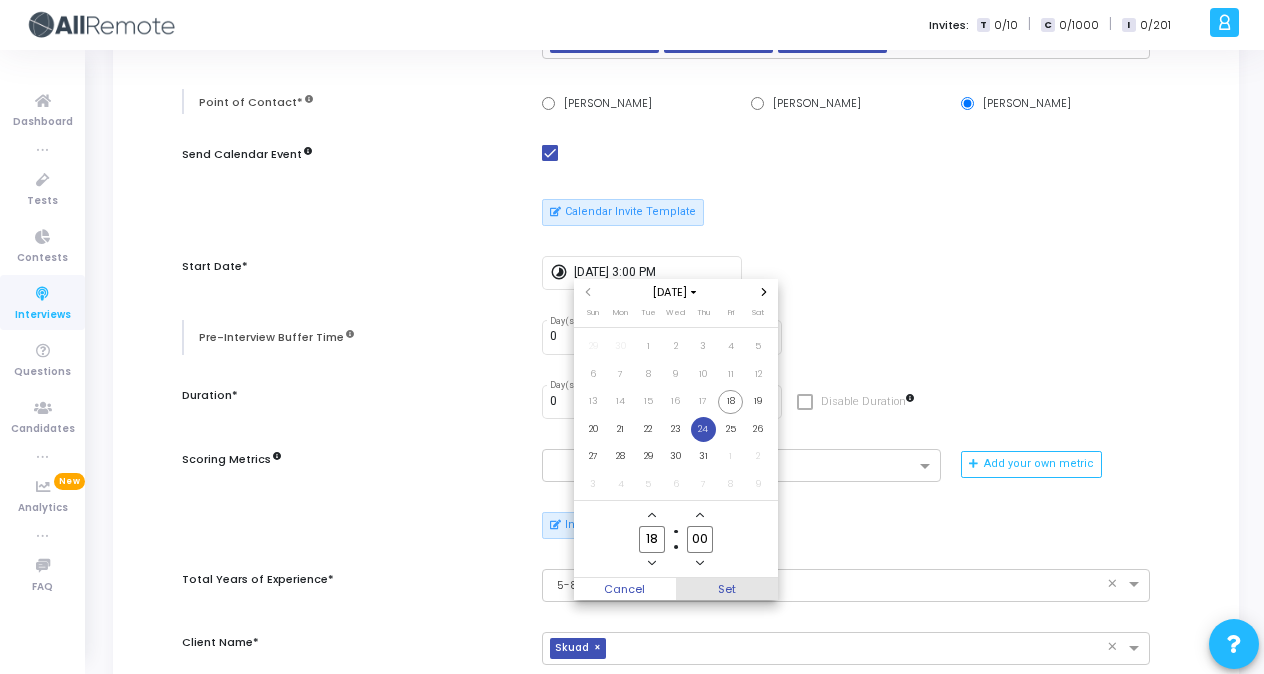 type on "00" 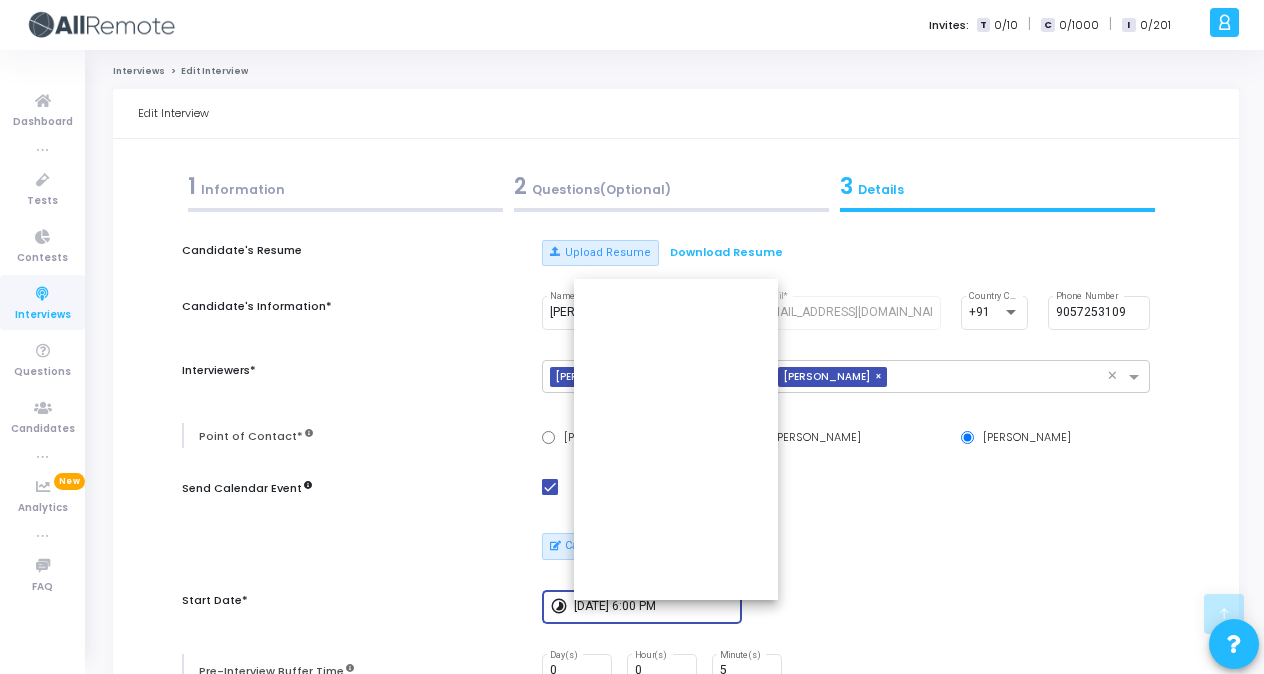 scroll, scrollTop: 334, scrollLeft: 0, axis: vertical 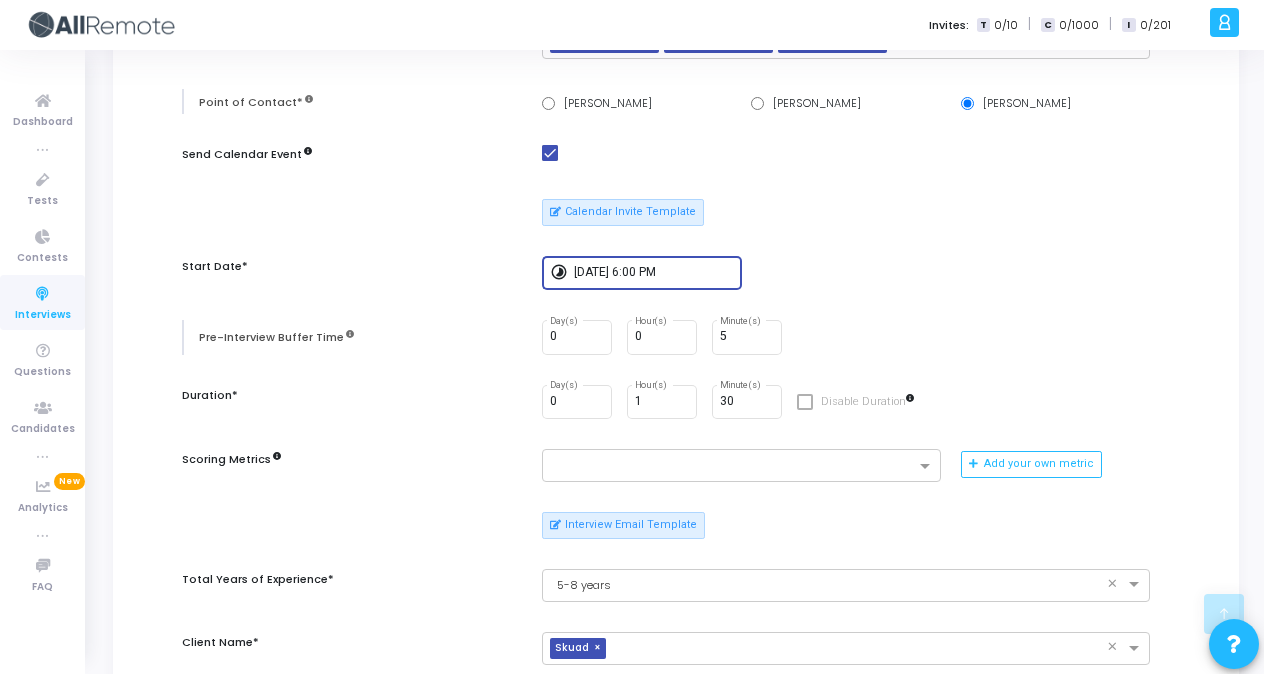 click on "7/24/2025, 6:00 PM" at bounding box center (654, 273) 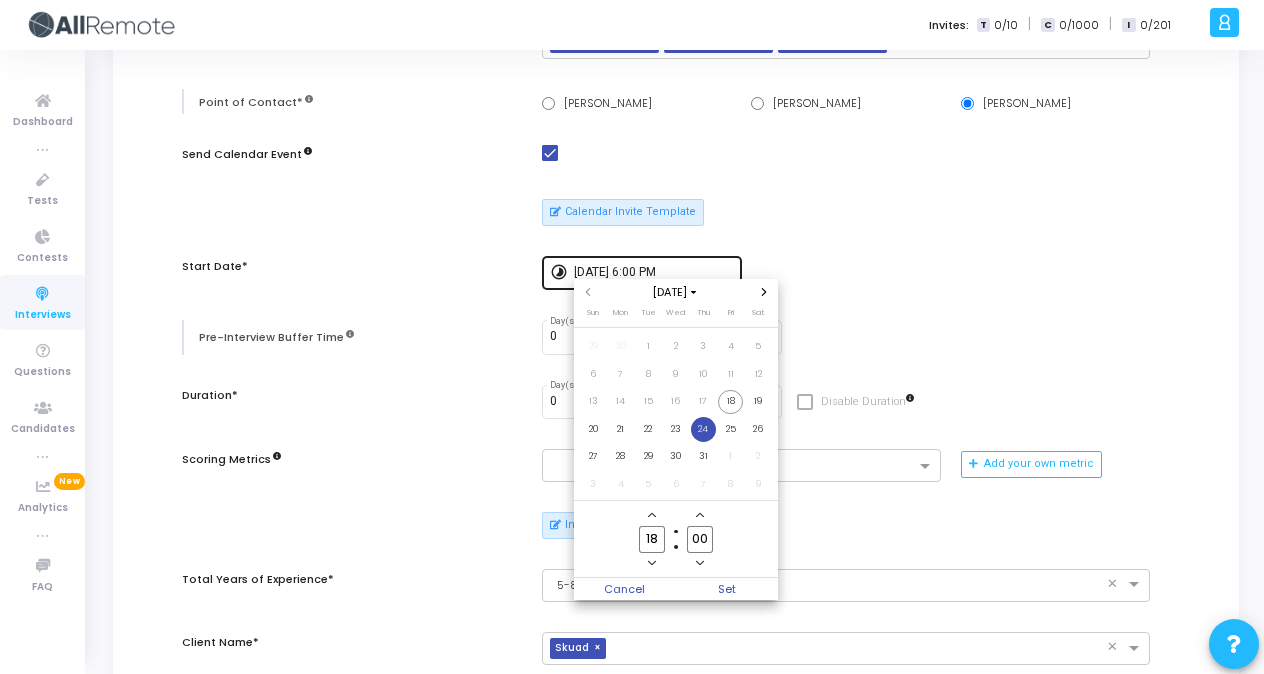scroll, scrollTop: 0, scrollLeft: 0, axis: both 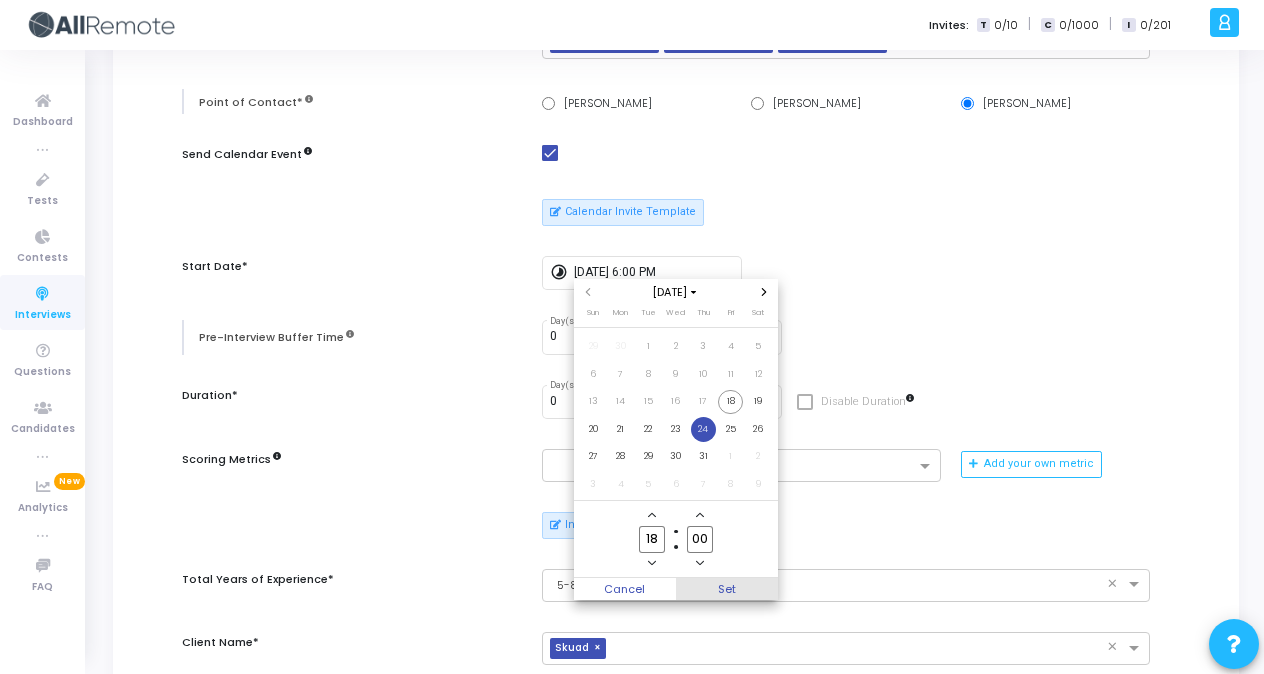 click on "Set" at bounding box center [727, 589] 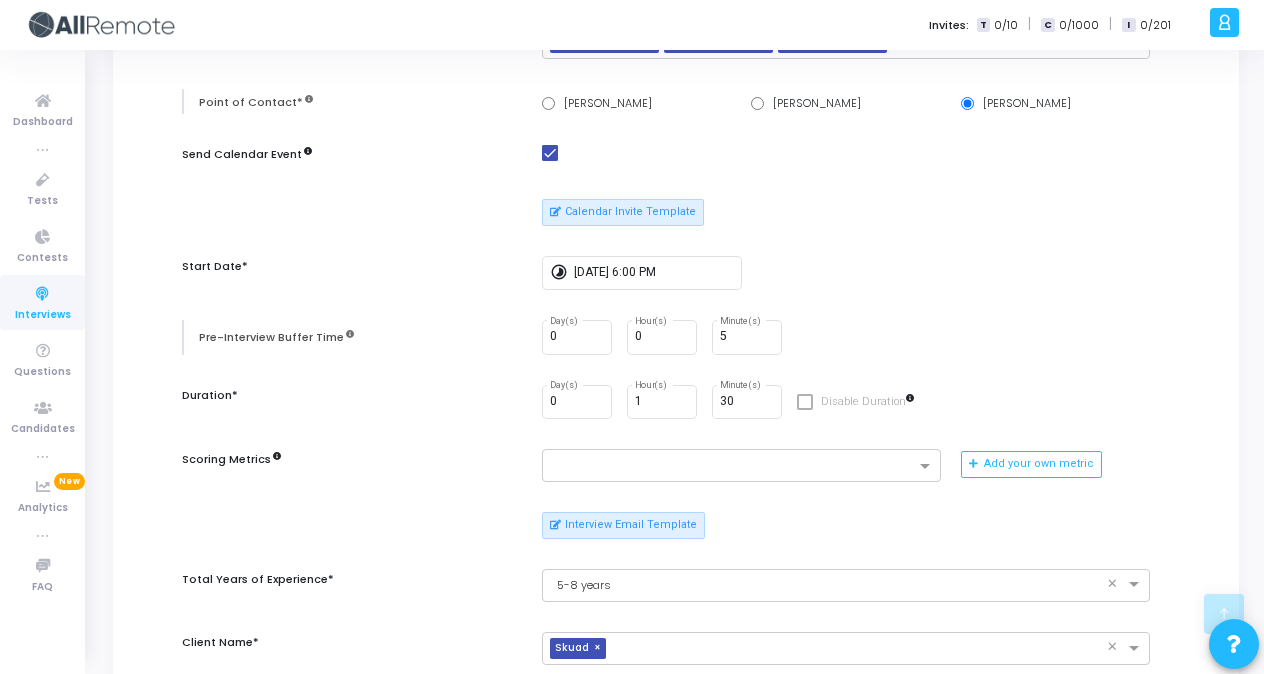 click on "Candidate's Resume   Upload Resume   Download Resume  Candidate's Information*  Vishal Batra Name*  * vishalbatra2008@gmail.com Email* +91 Country Code 9057253109 Phone Number  Interviewers*  ×  Vibhor grover  ×  Ankush Khatkar  ×  Ishita Yadav  ×  Point of Contact*   Vibhor grover   Ankush Khatkar   Ishita Yadav   Send Calendar Event     Calendar Invite Template   Start Date*  timelapse 7/24/2025, 6:00 PM  Pre-Interview Buffer Time  0 Day(s) 0 Hour(s) 5 Minute(s)  Duration*  0 Day(s) 1 Hour(s) 30 Minute(s)    Disable Duration   Scoring Metrics    Add your own metric   Interview Email Template   Total Years of Experience*  × 5-8 years ×  Client Name*  × Skuad ×  Tech Stack*  × FRONTEND ×  Enable Chat     Enable Webcam     Is Mandatory     Enable Recording     Is Mandatory     Enable integrity signals for interviewers     Enable advanced auto-completion     This is a premium feature. To enable this feature for your account, contact support@codejudge.freshdesk.com" at bounding box center (676, 521) 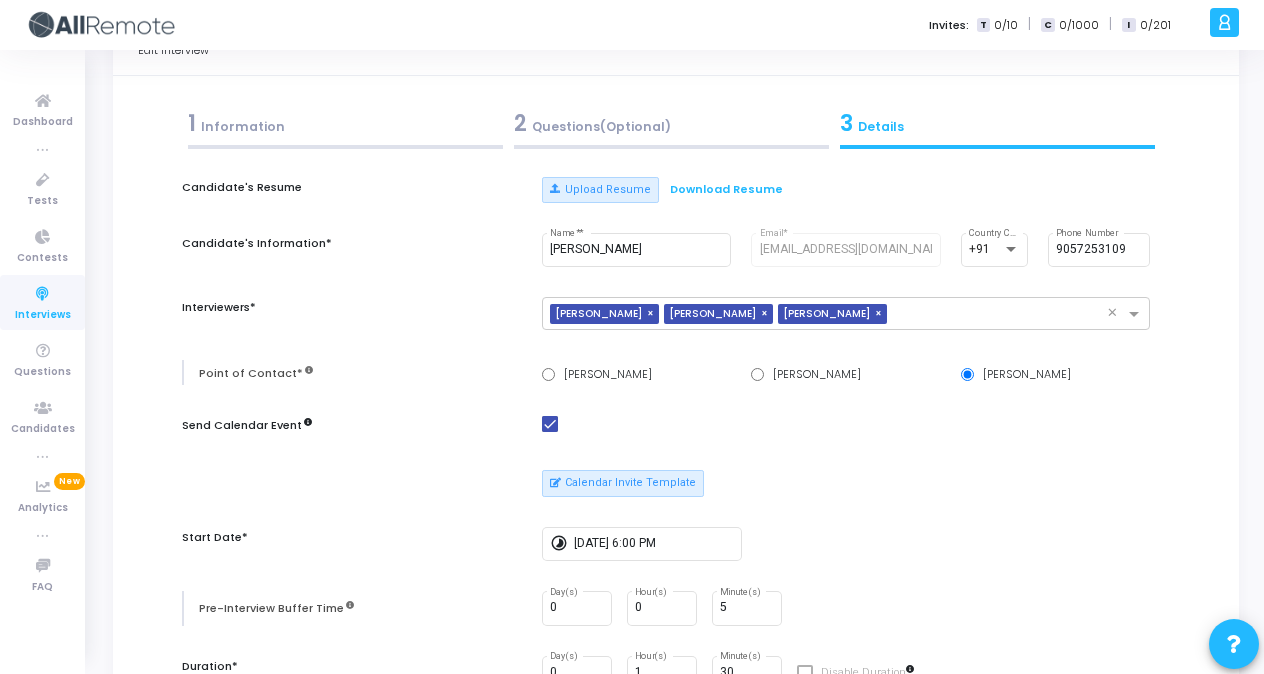 scroll, scrollTop: 62, scrollLeft: 0, axis: vertical 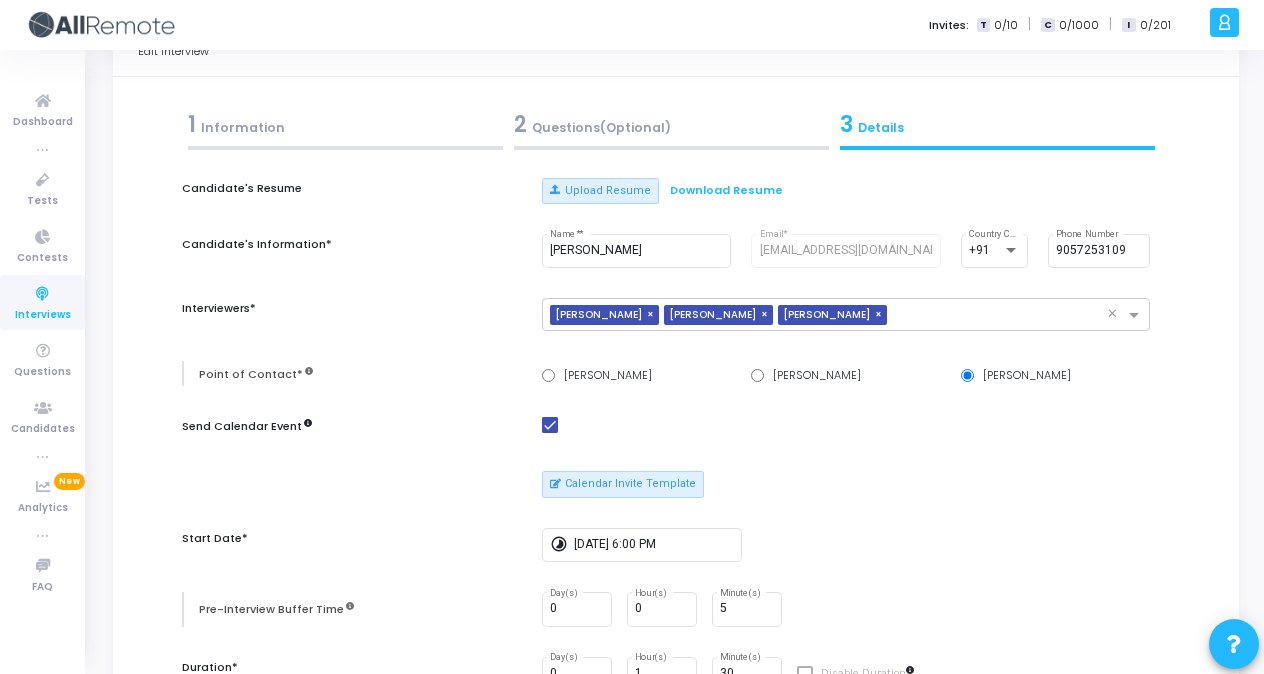 click on "1  Information" at bounding box center [345, 124] 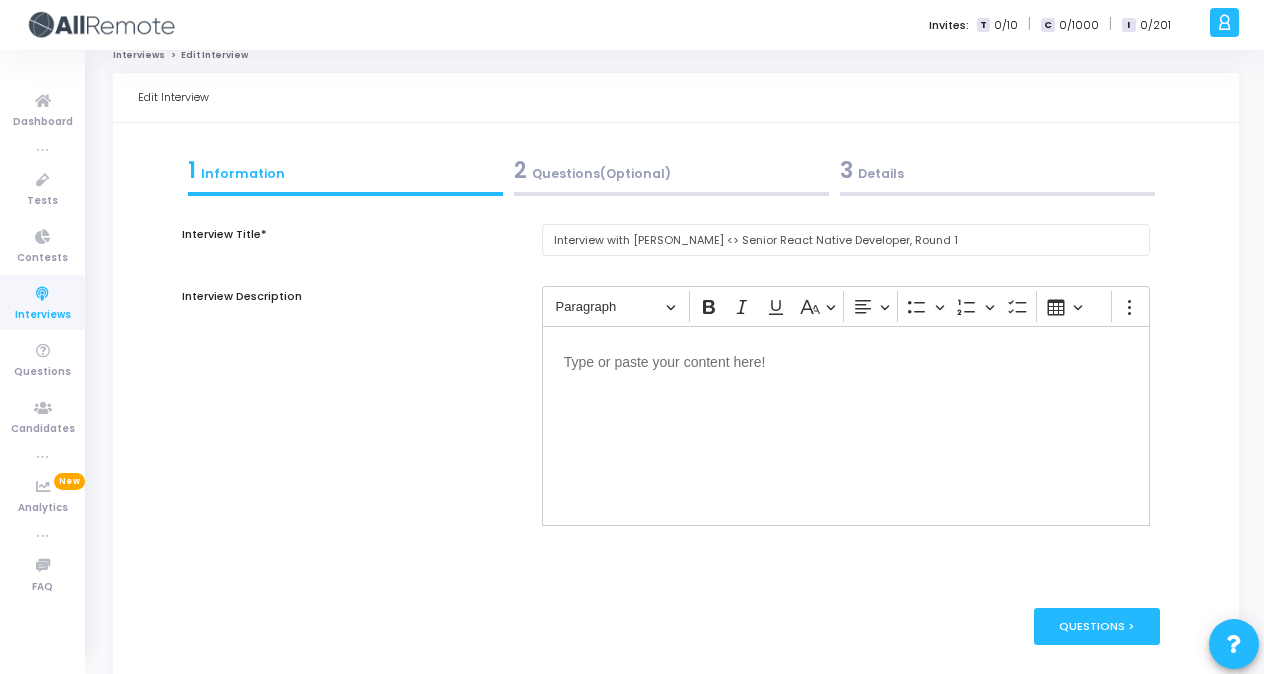scroll, scrollTop: 0, scrollLeft: 0, axis: both 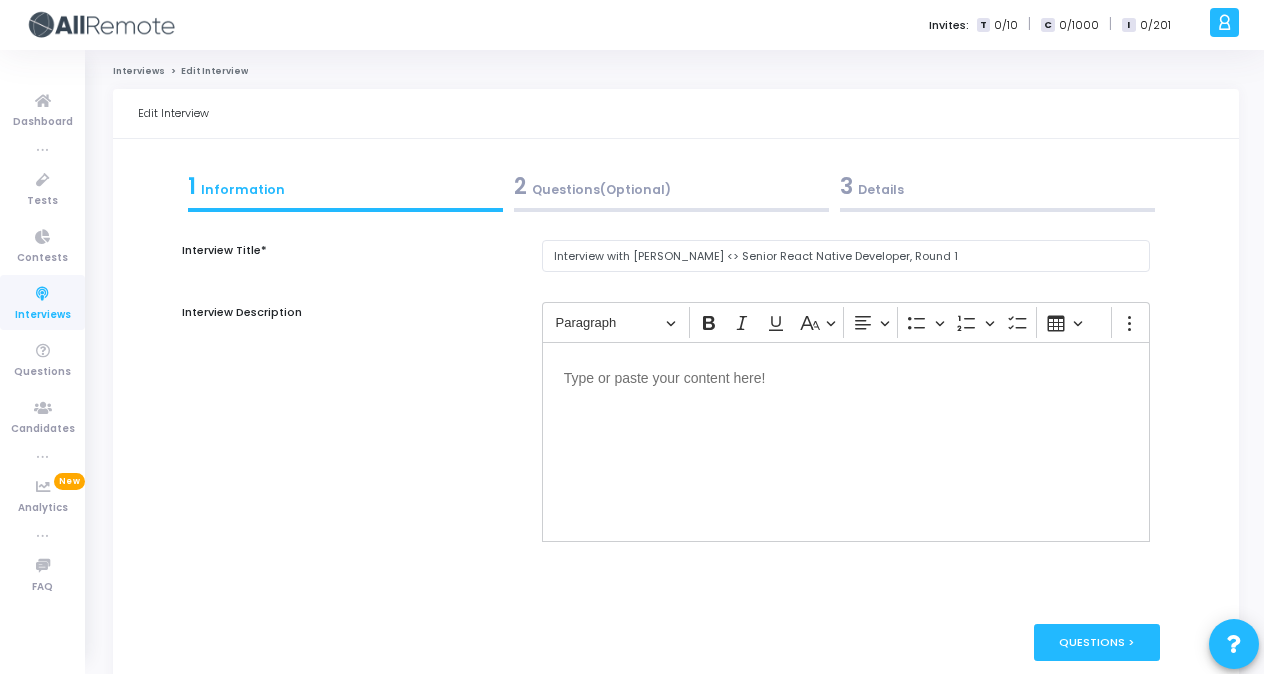 click on "3  Details" at bounding box center [997, 186] 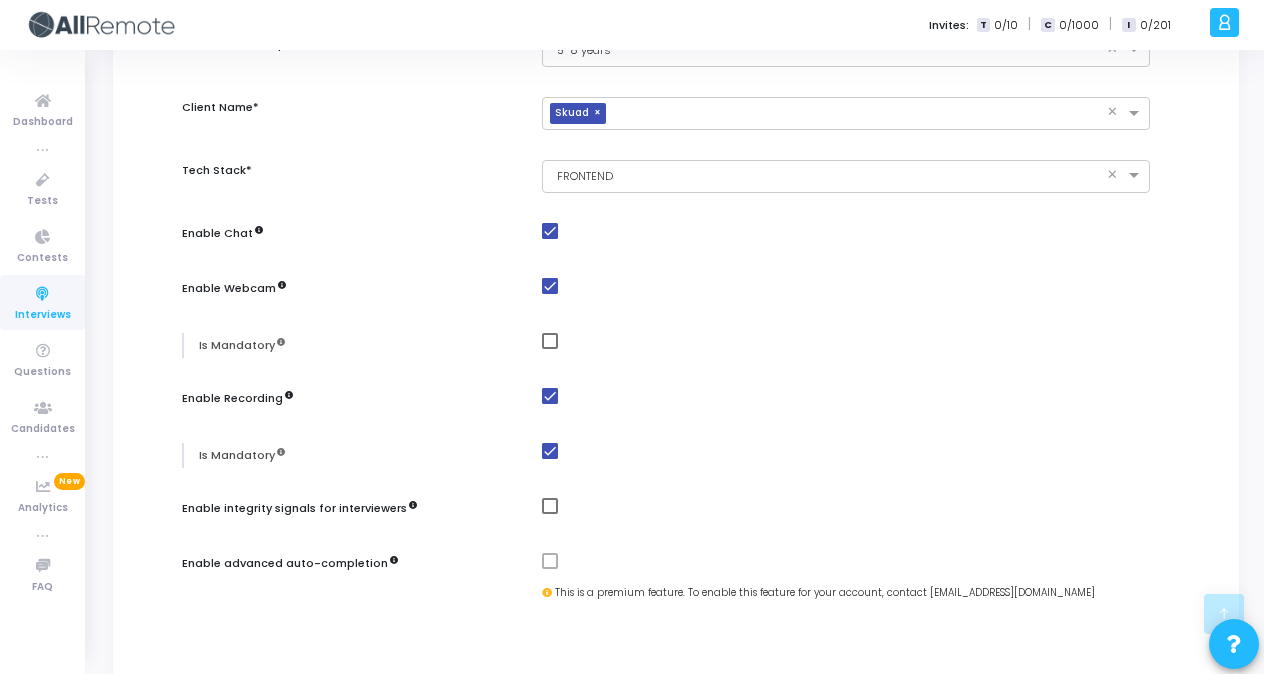 scroll, scrollTop: 1041, scrollLeft: 0, axis: vertical 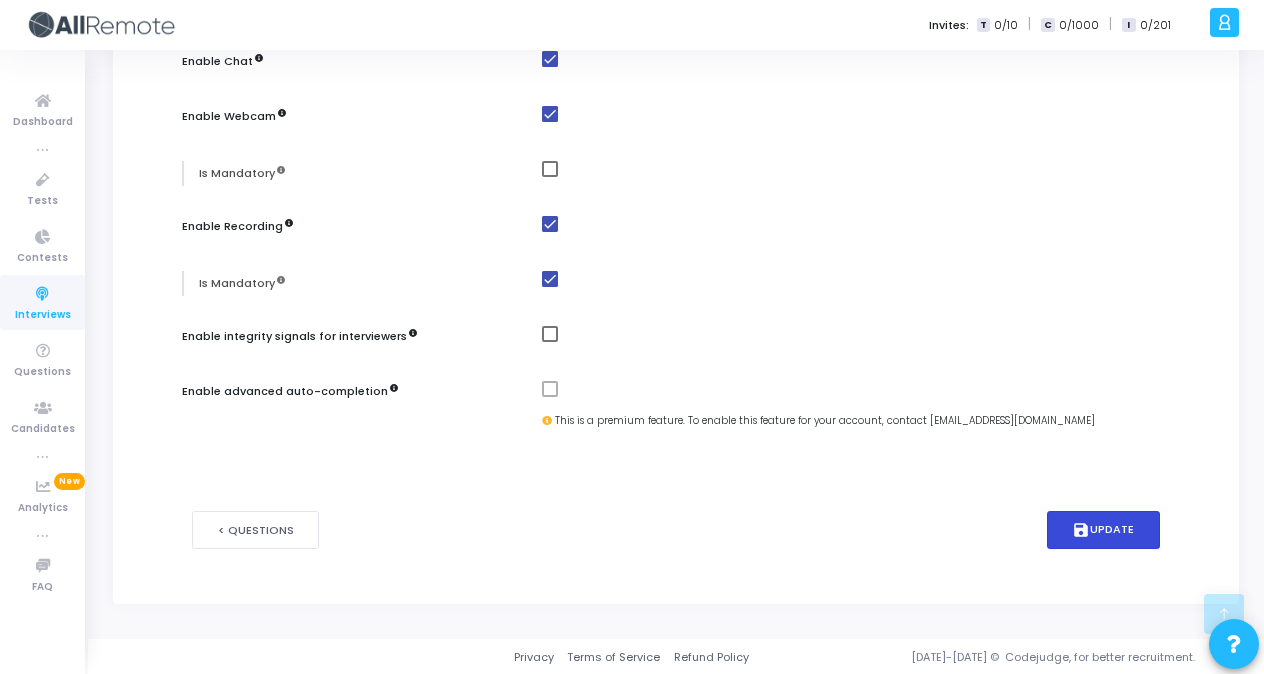 click on "save  Update" at bounding box center [1104, 530] 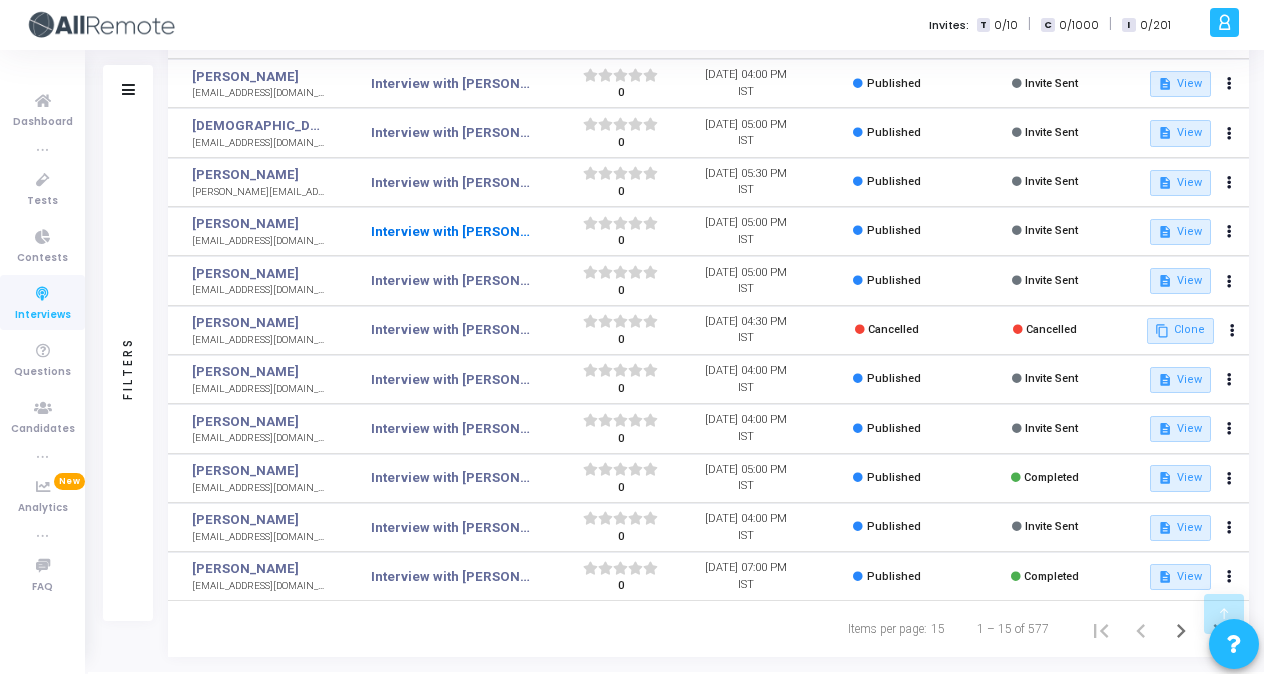 scroll, scrollTop: 334, scrollLeft: 0, axis: vertical 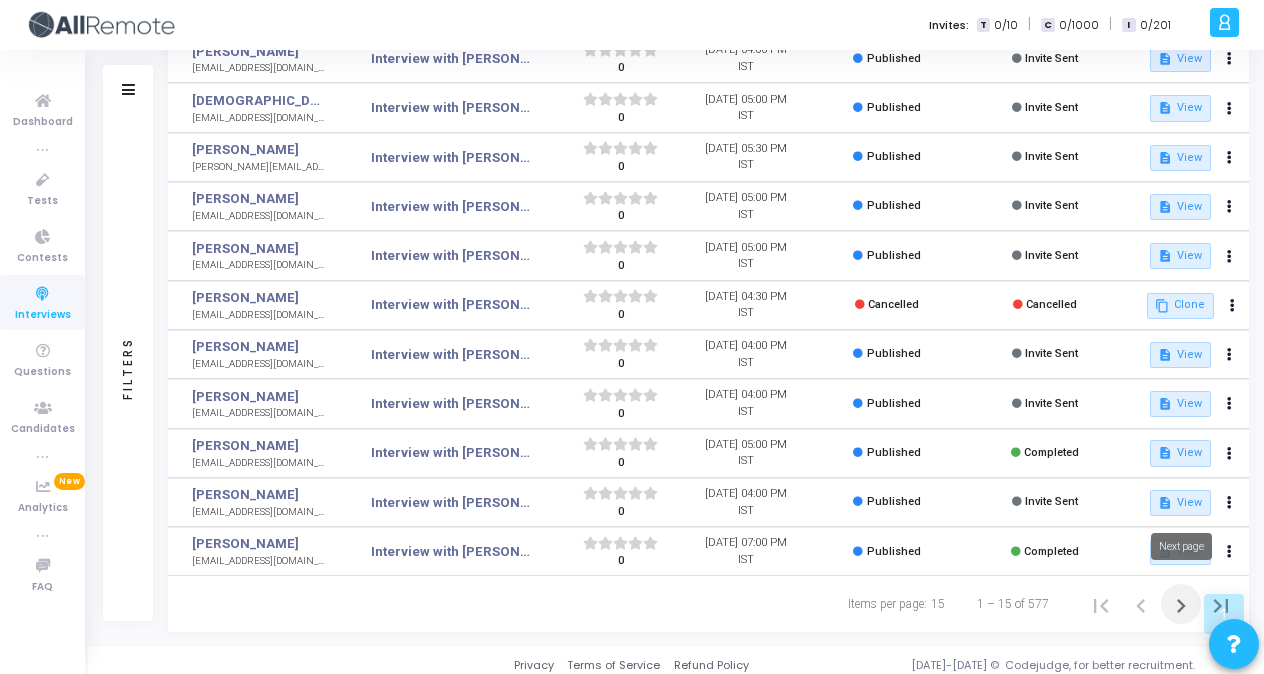 click 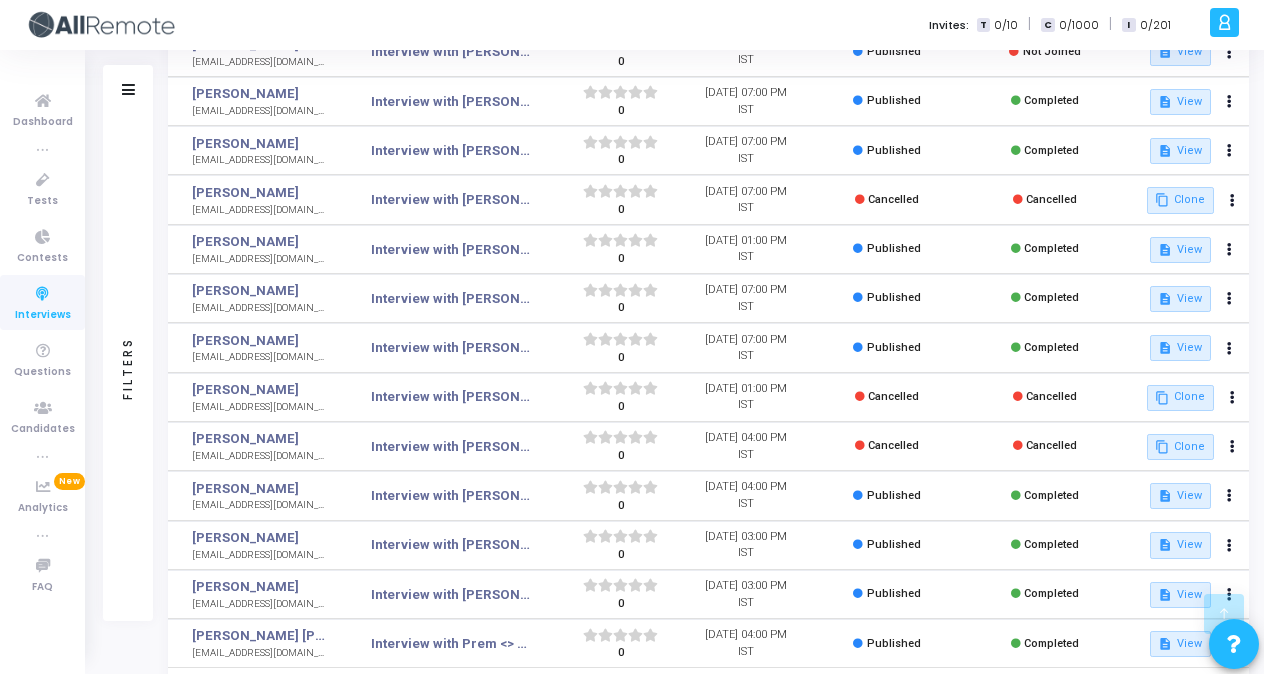 scroll, scrollTop: 334, scrollLeft: 0, axis: vertical 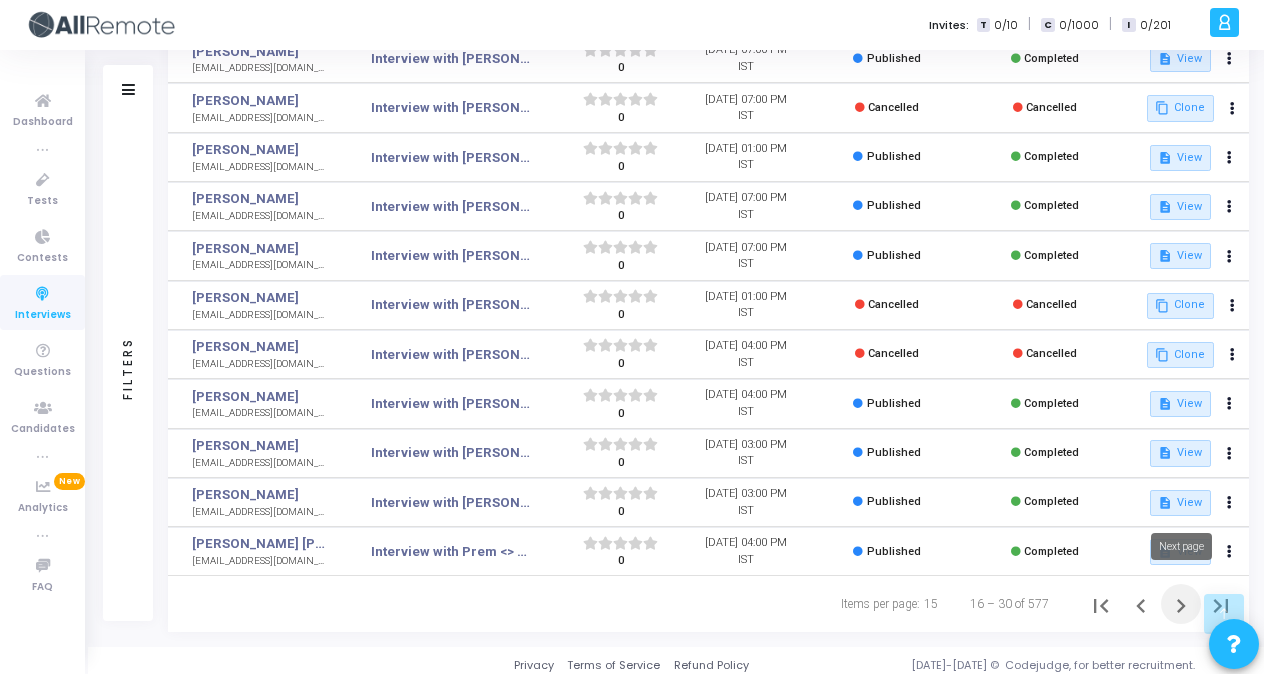 click 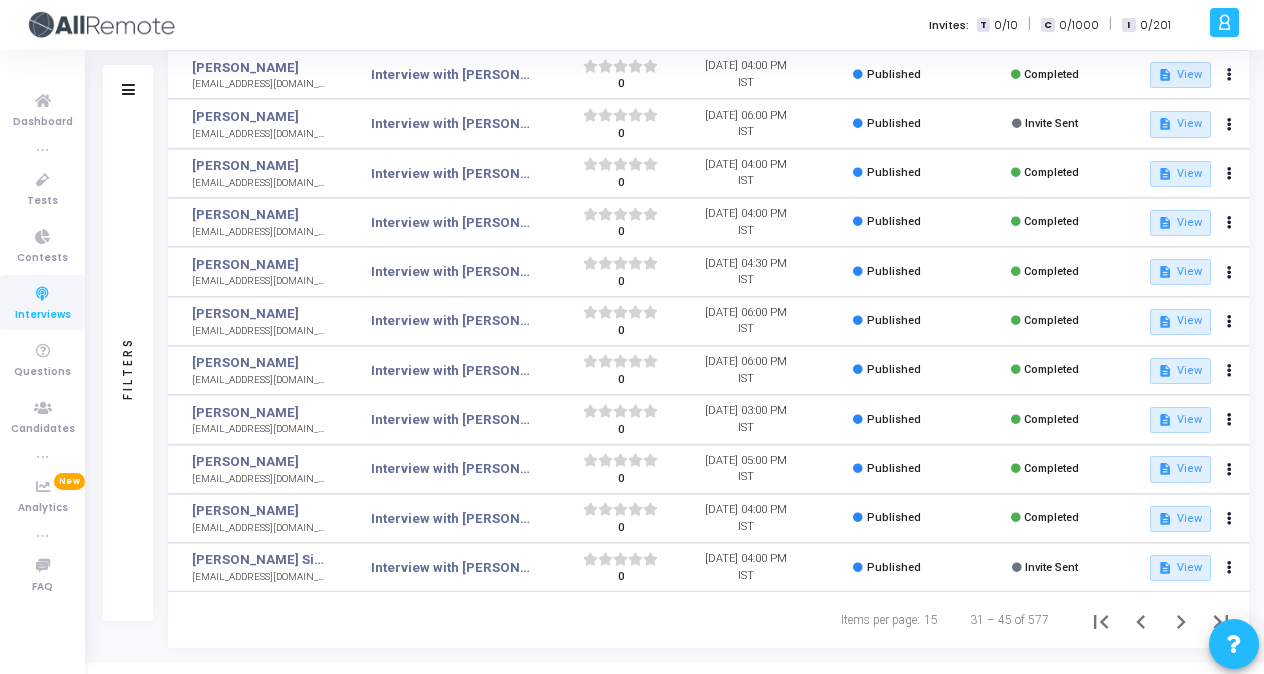scroll, scrollTop: 334, scrollLeft: 0, axis: vertical 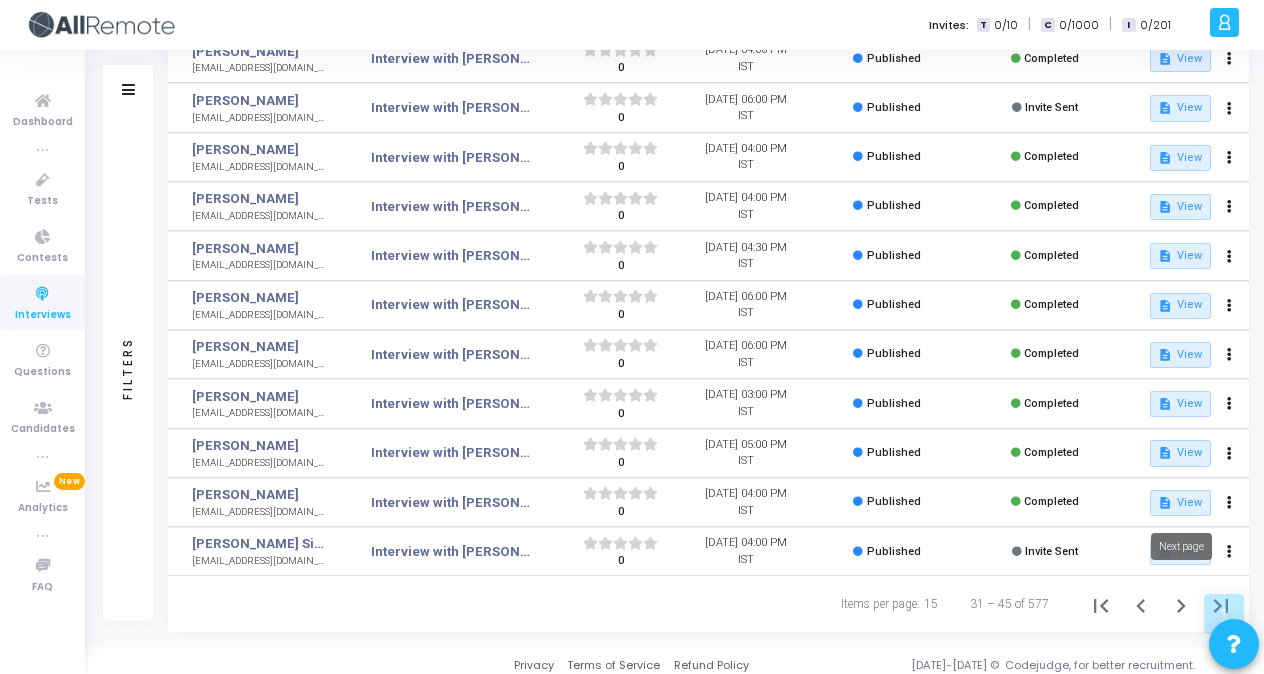 click 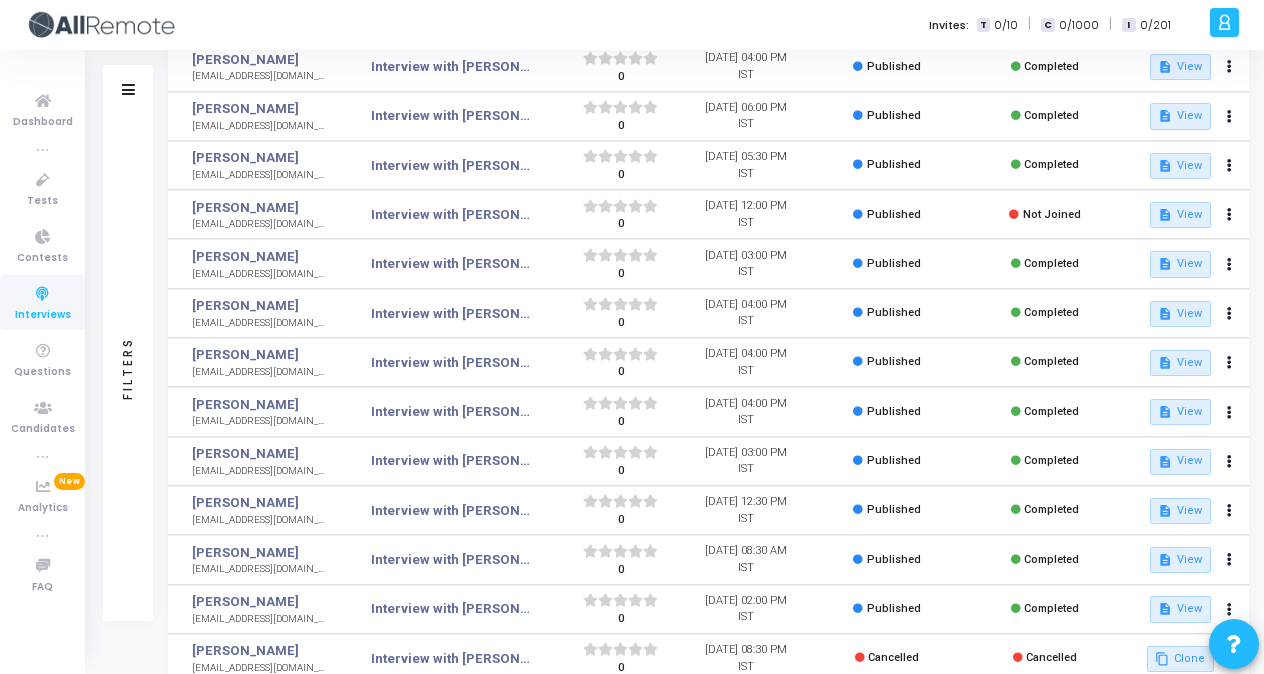 scroll, scrollTop: 334, scrollLeft: 0, axis: vertical 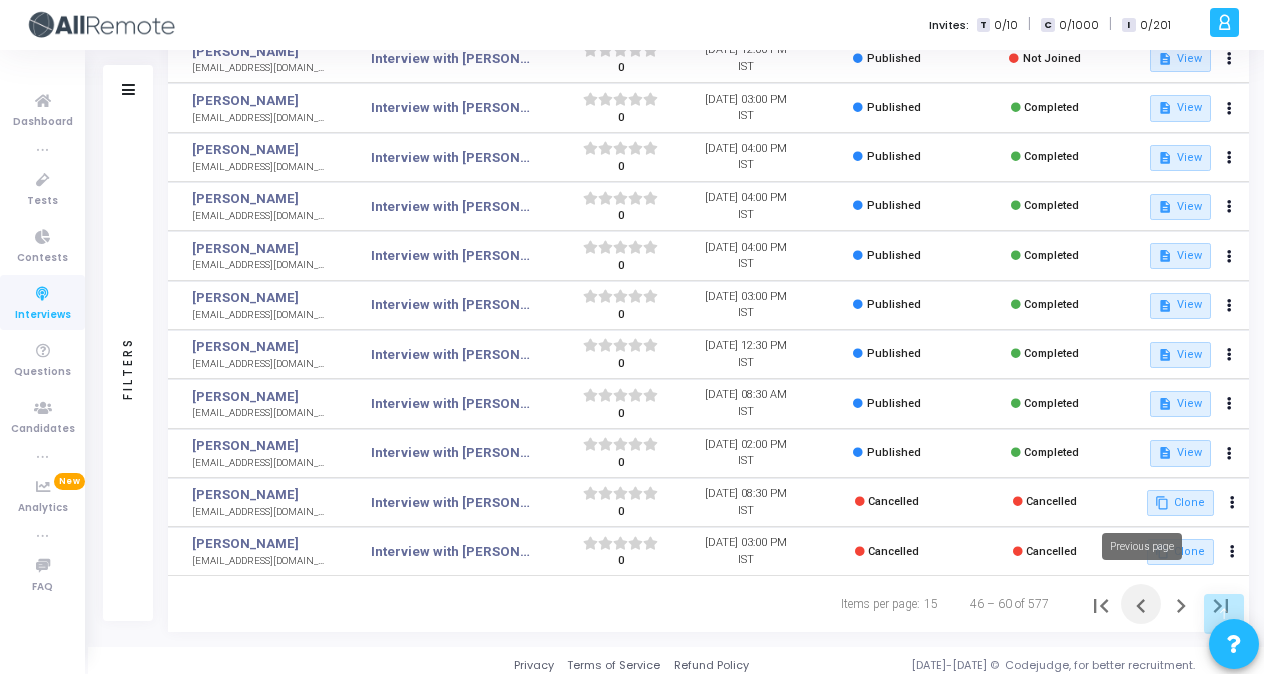 click 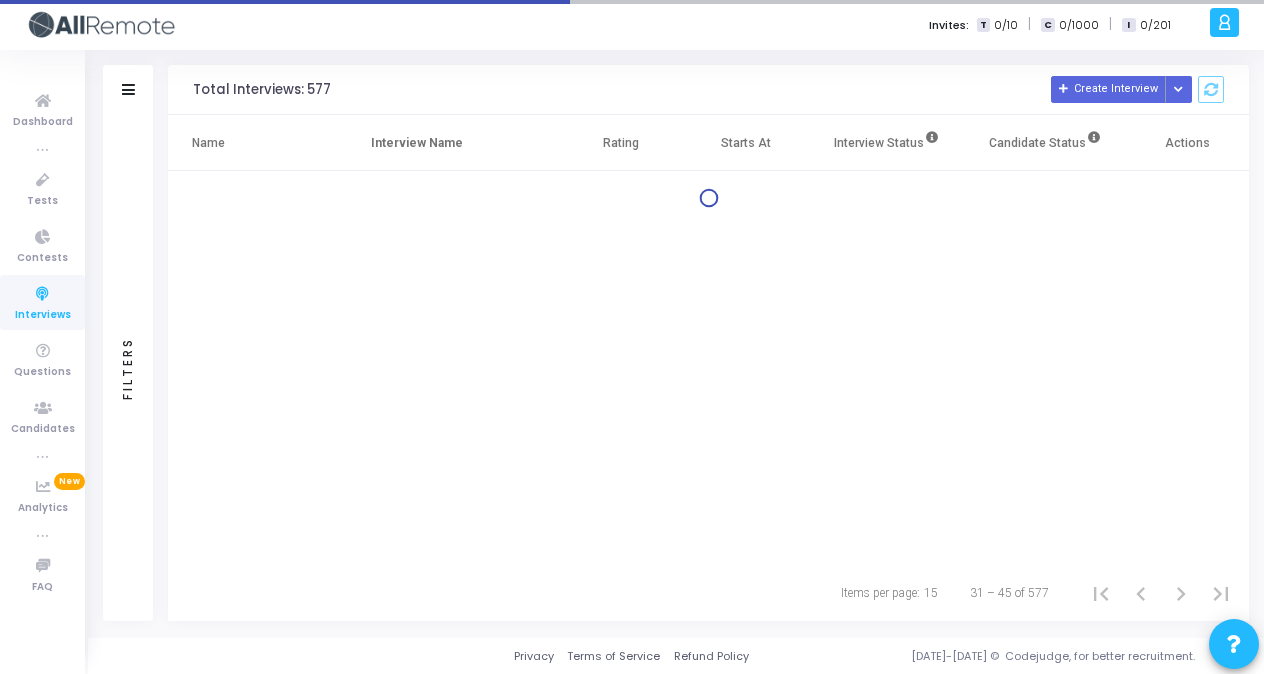 scroll, scrollTop: 0, scrollLeft: 0, axis: both 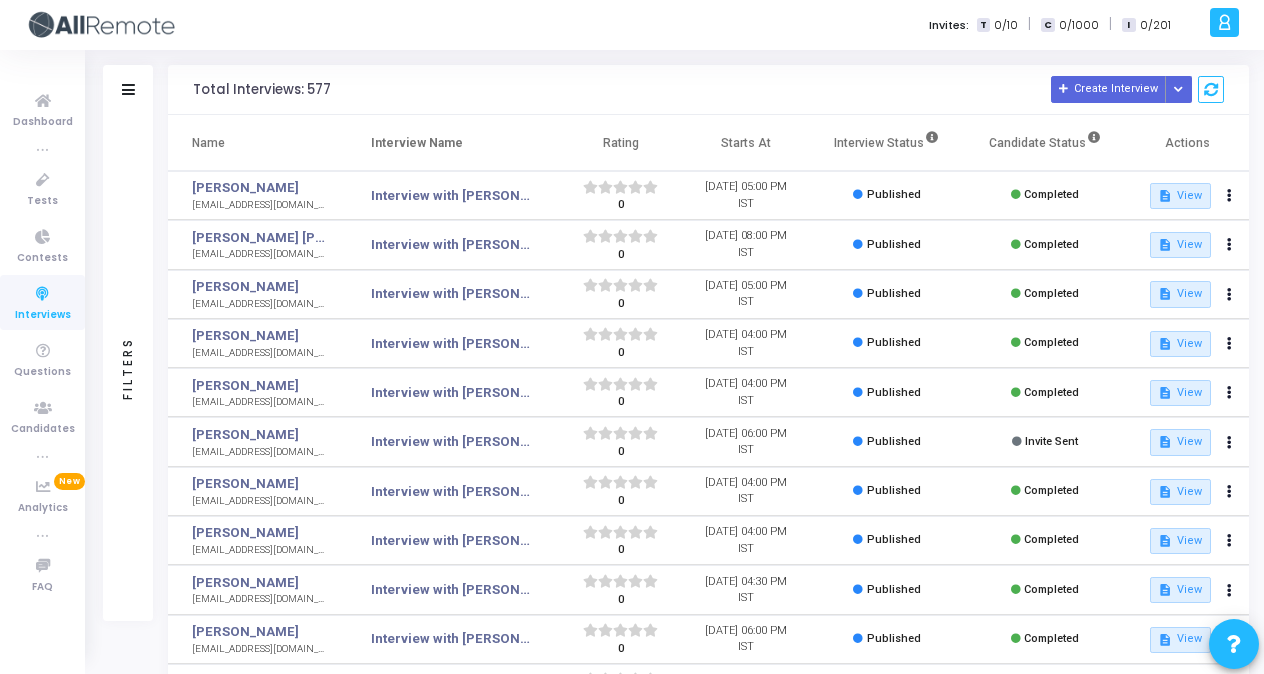 click on "Filters" 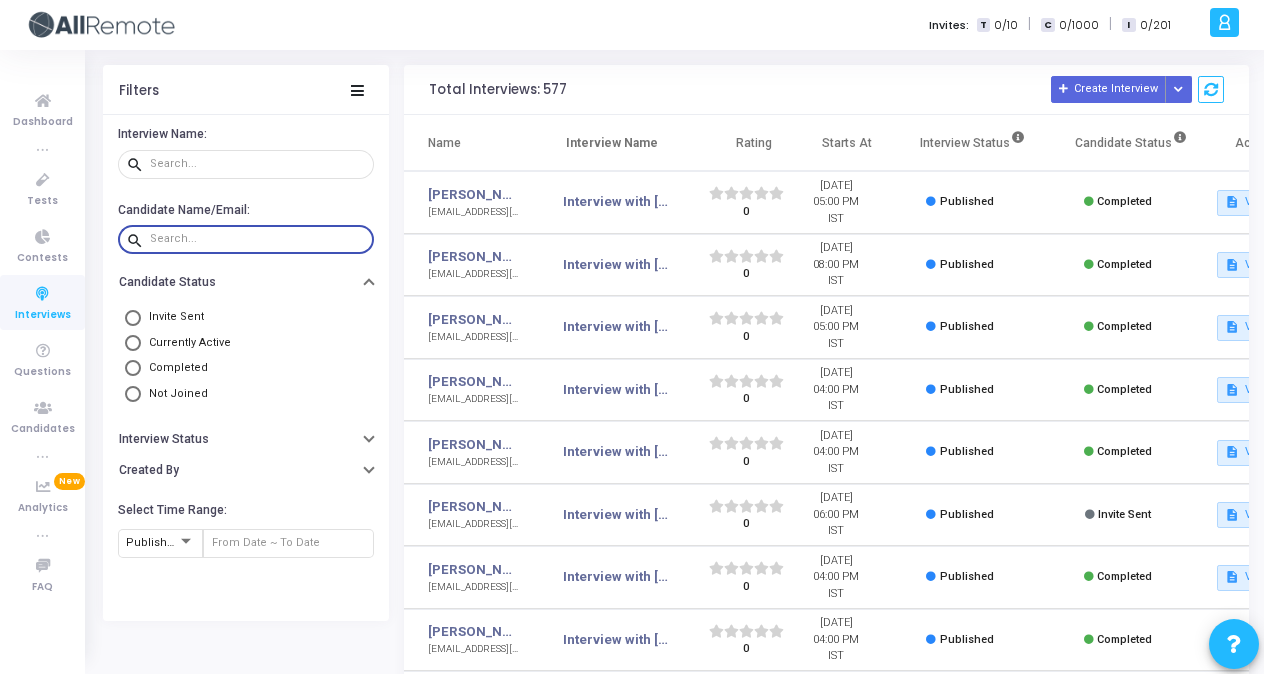click at bounding box center (258, 239) 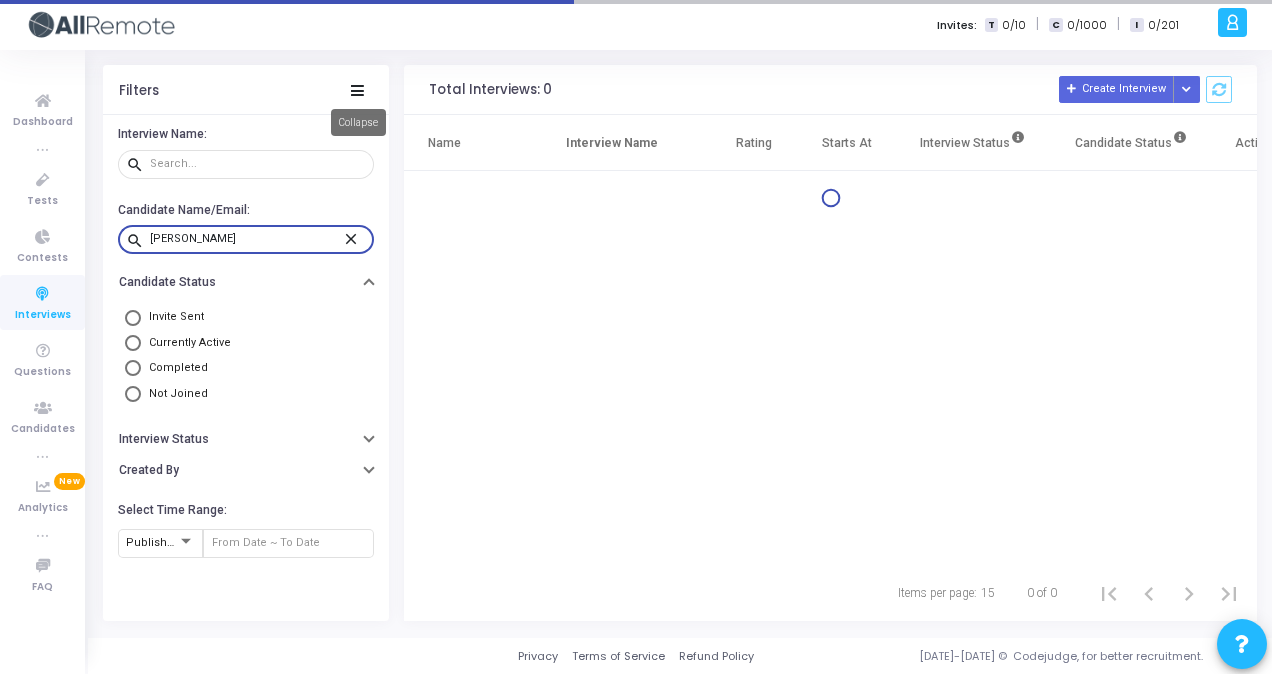 type on "[PERSON_NAME]" 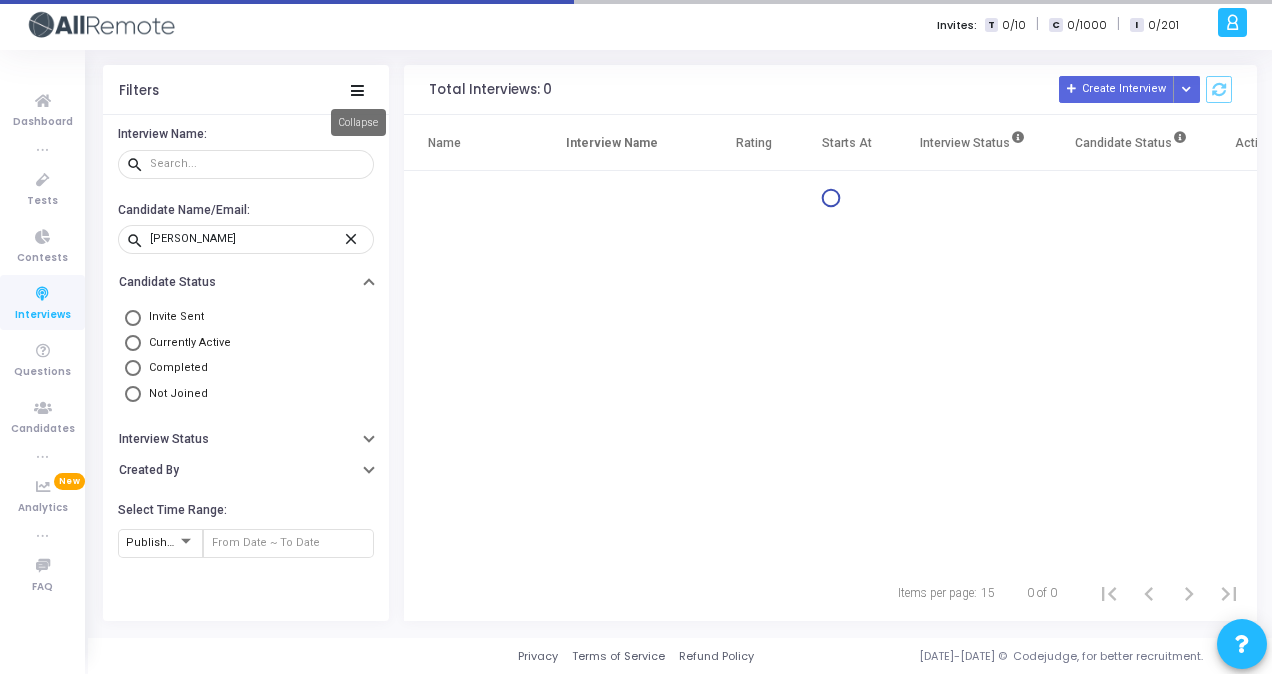 click 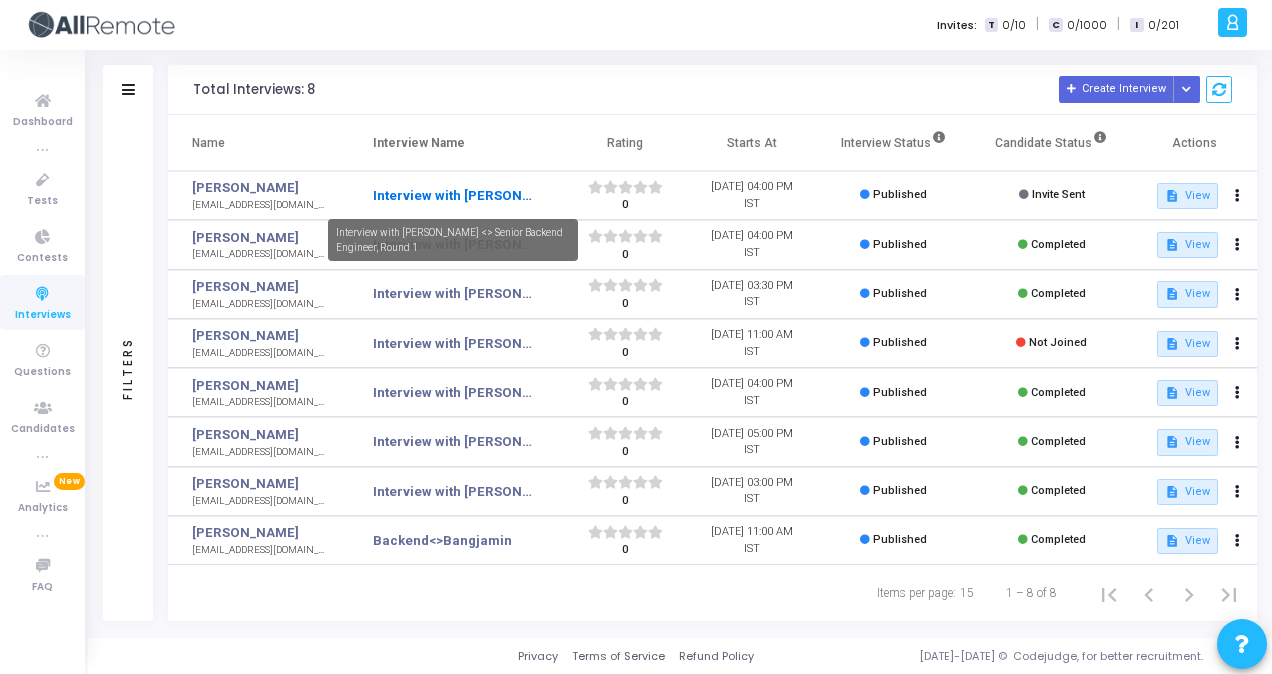 click on "Interview with [PERSON_NAME] <> Senior Backend Engineer, Round 1" at bounding box center [453, 196] 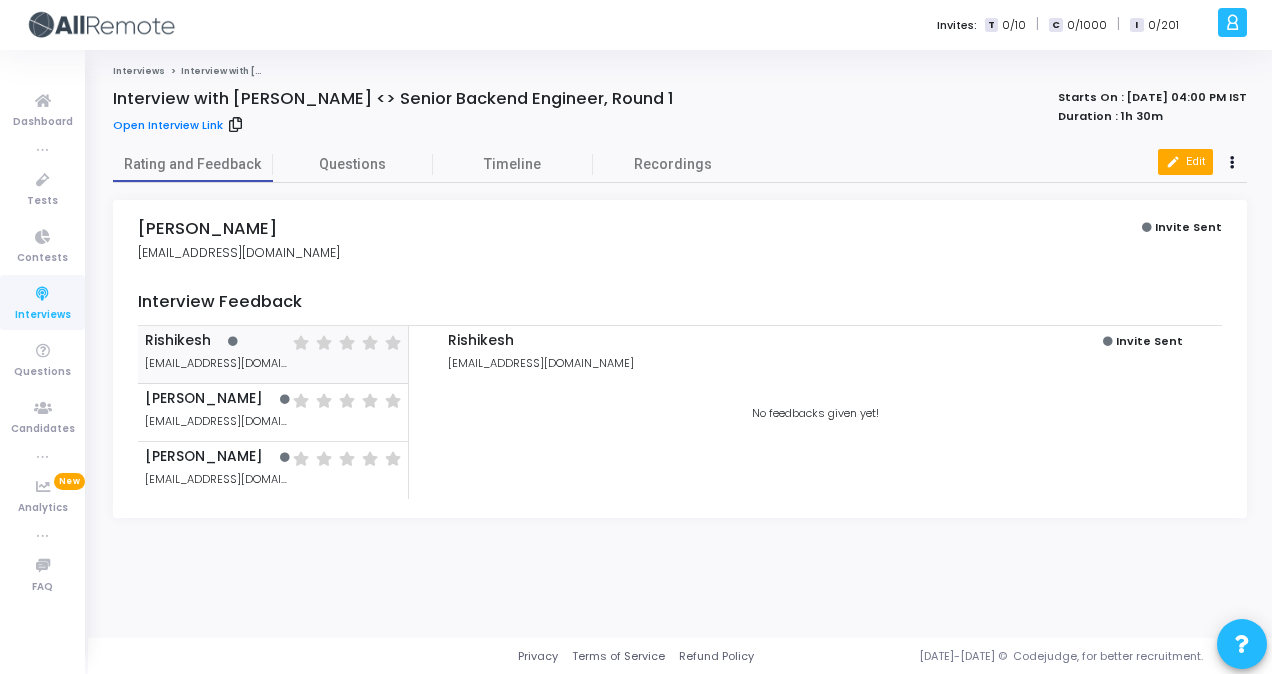 click on "edit  Edit" at bounding box center [1185, 162] 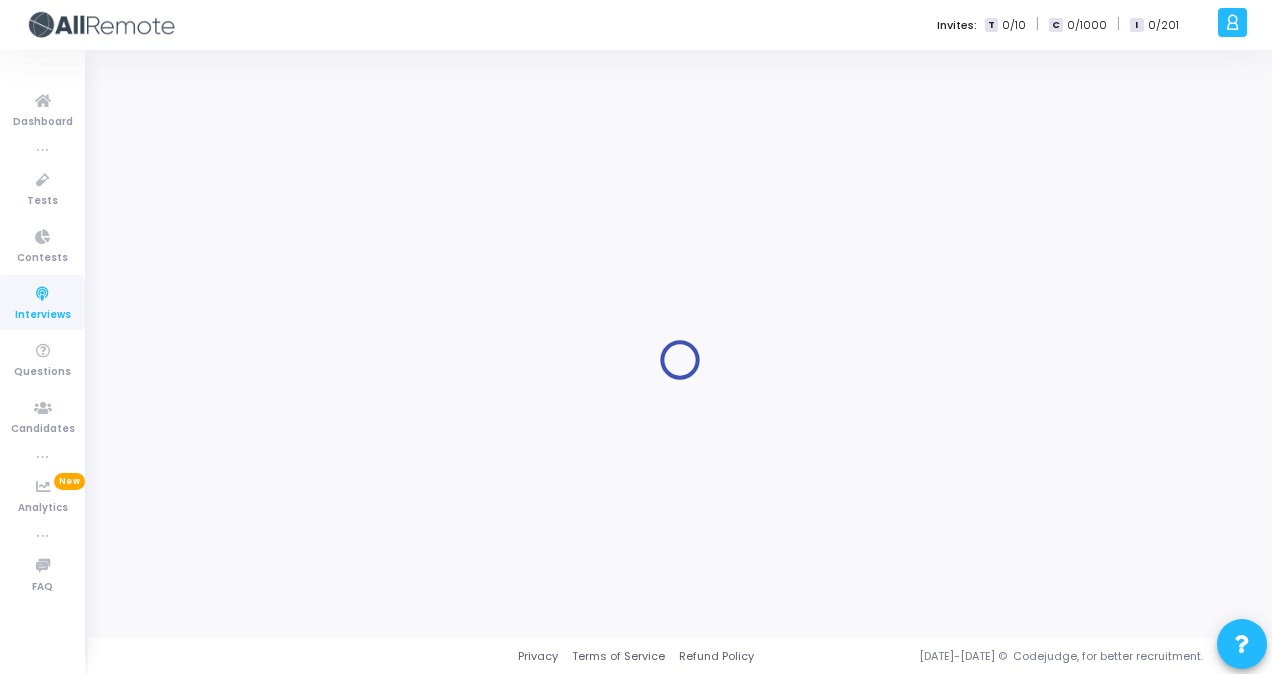 type on "Interview with [PERSON_NAME] <> Senior Backend Engineer, Round 1" 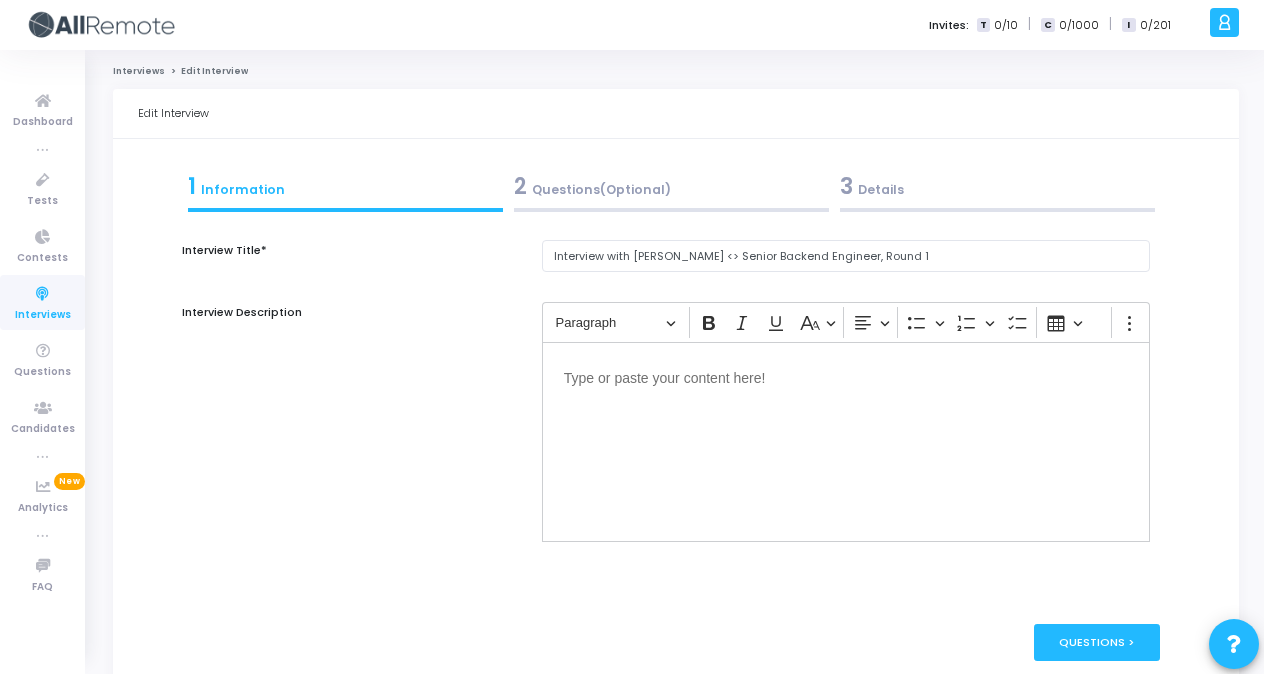 click on "3  Details" at bounding box center [997, 186] 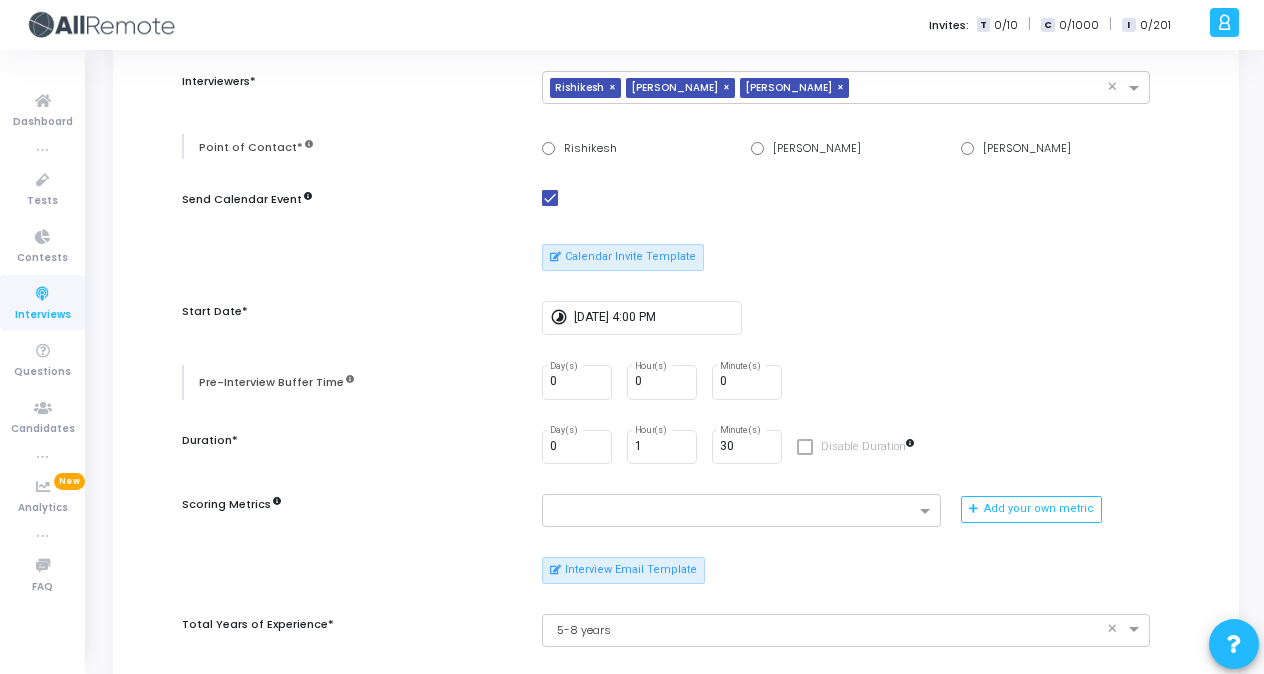 scroll, scrollTop: 290, scrollLeft: 0, axis: vertical 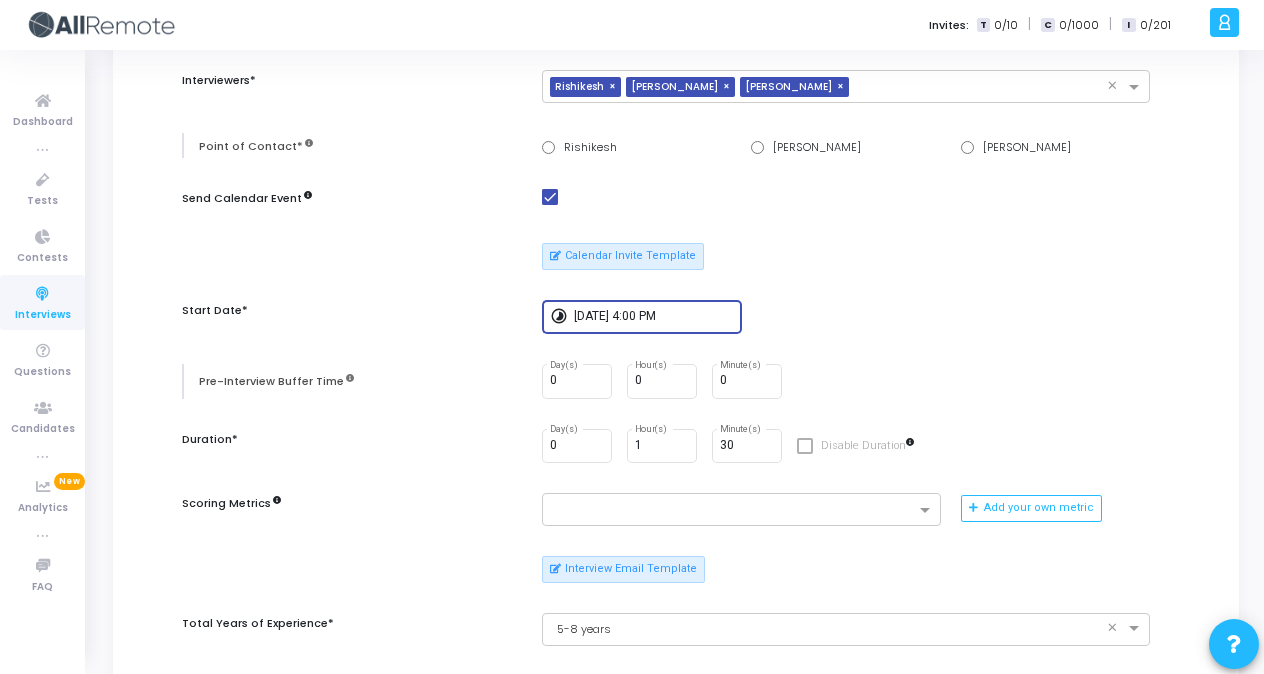 click on "7/18/2025, 4:00 PM" at bounding box center (654, 317) 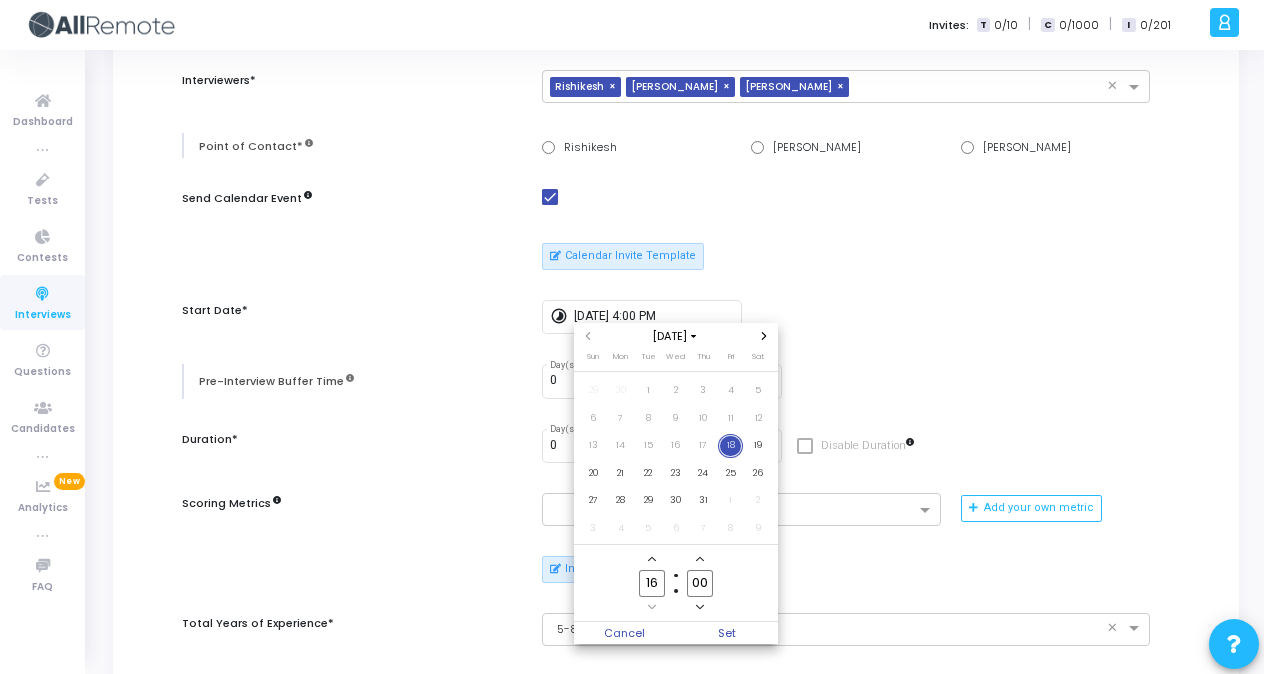 click on "00" 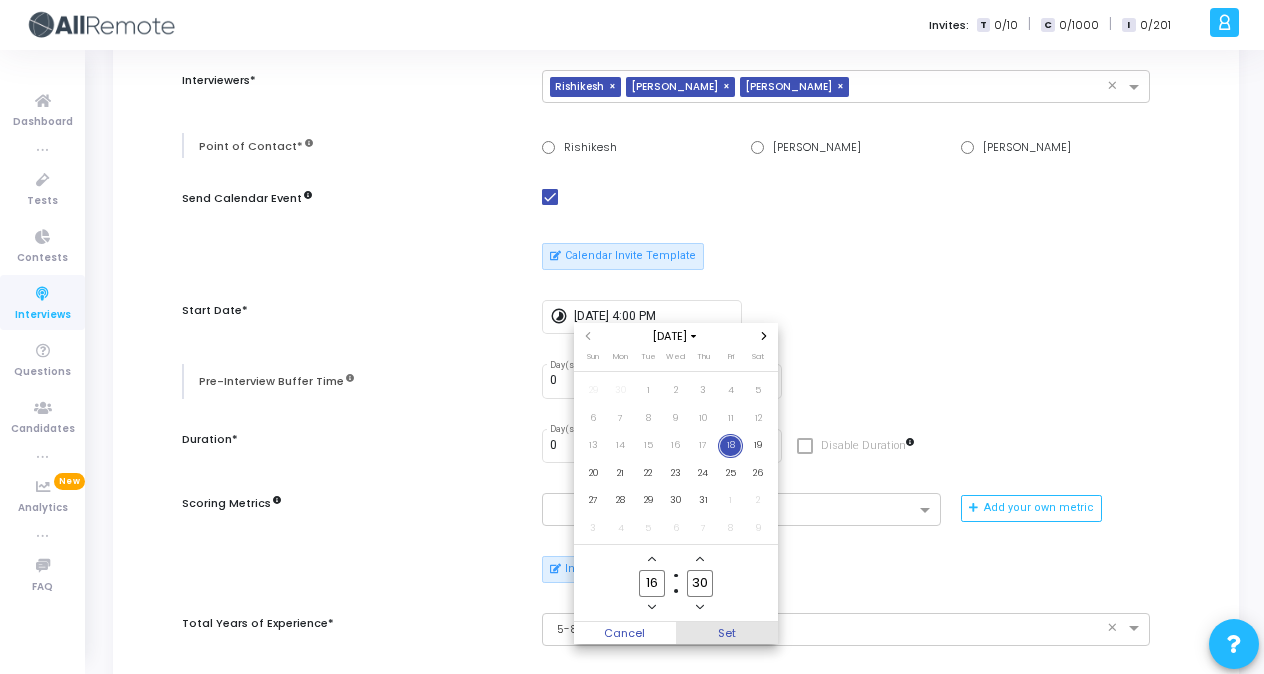 type on "30" 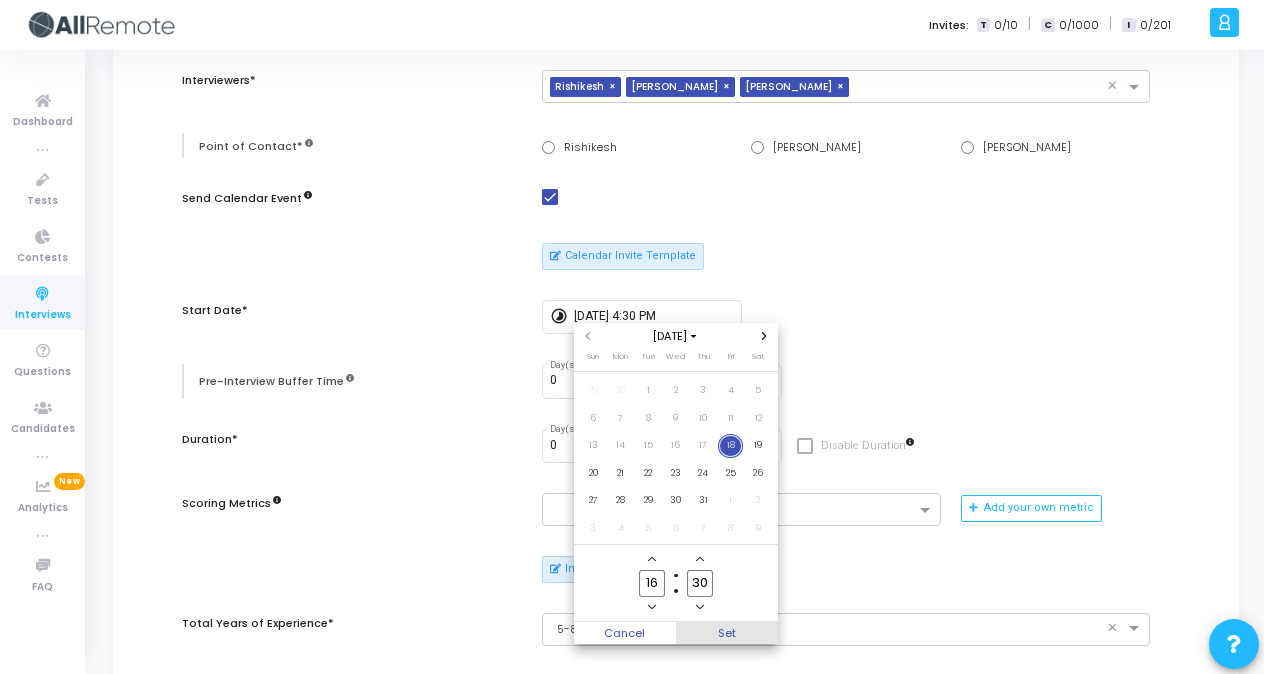 scroll, scrollTop: 290, scrollLeft: 0, axis: vertical 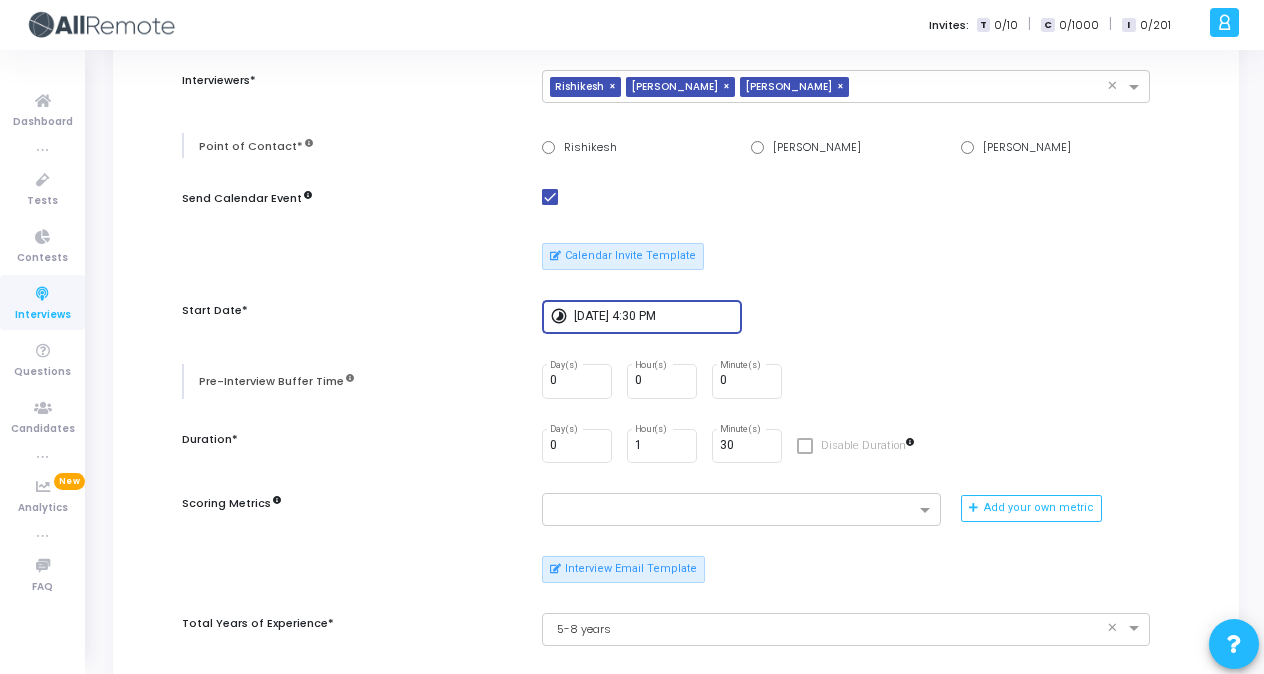 click on "timelapse 7/18/2025, 4:30 PM" at bounding box center [846, 317] 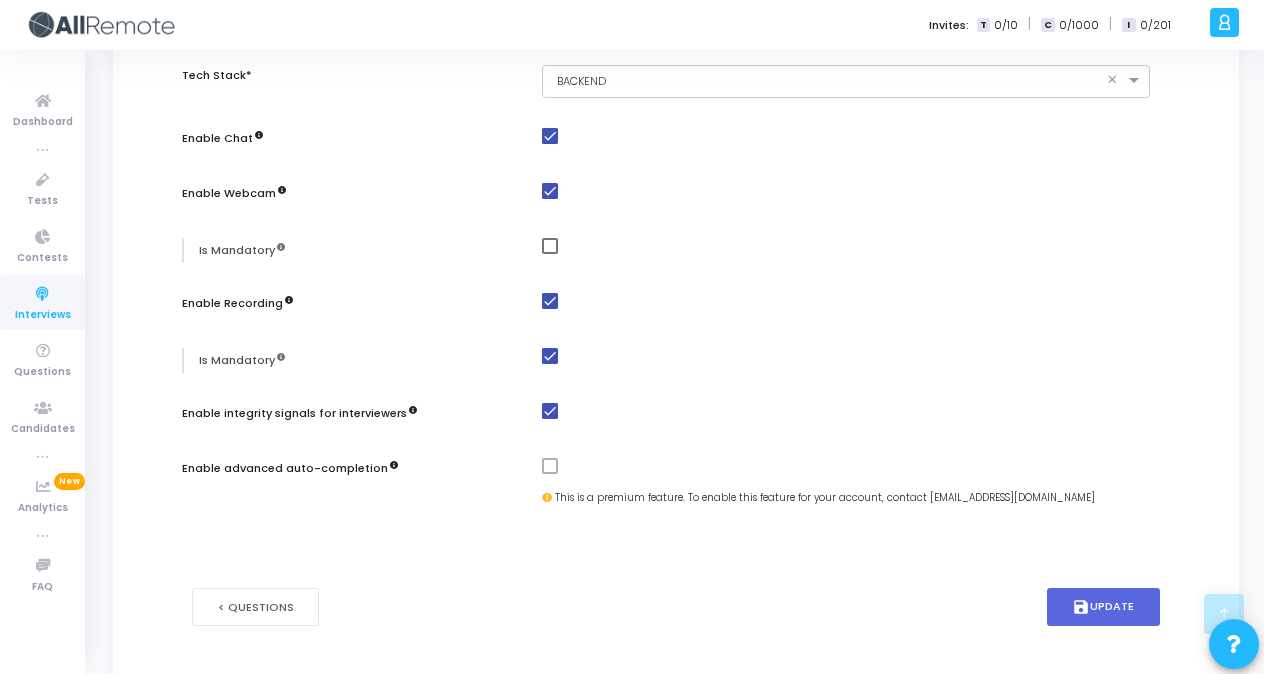 scroll, scrollTop: 1041, scrollLeft: 0, axis: vertical 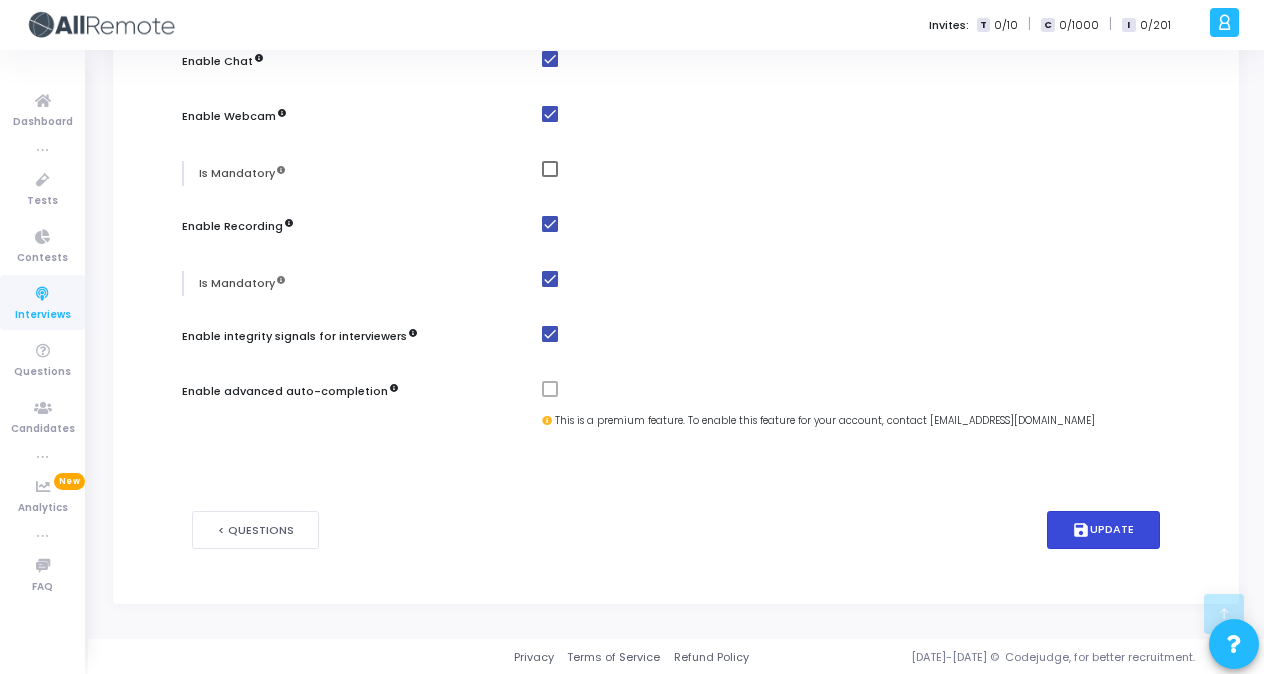 click on "save" at bounding box center (1081, 530) 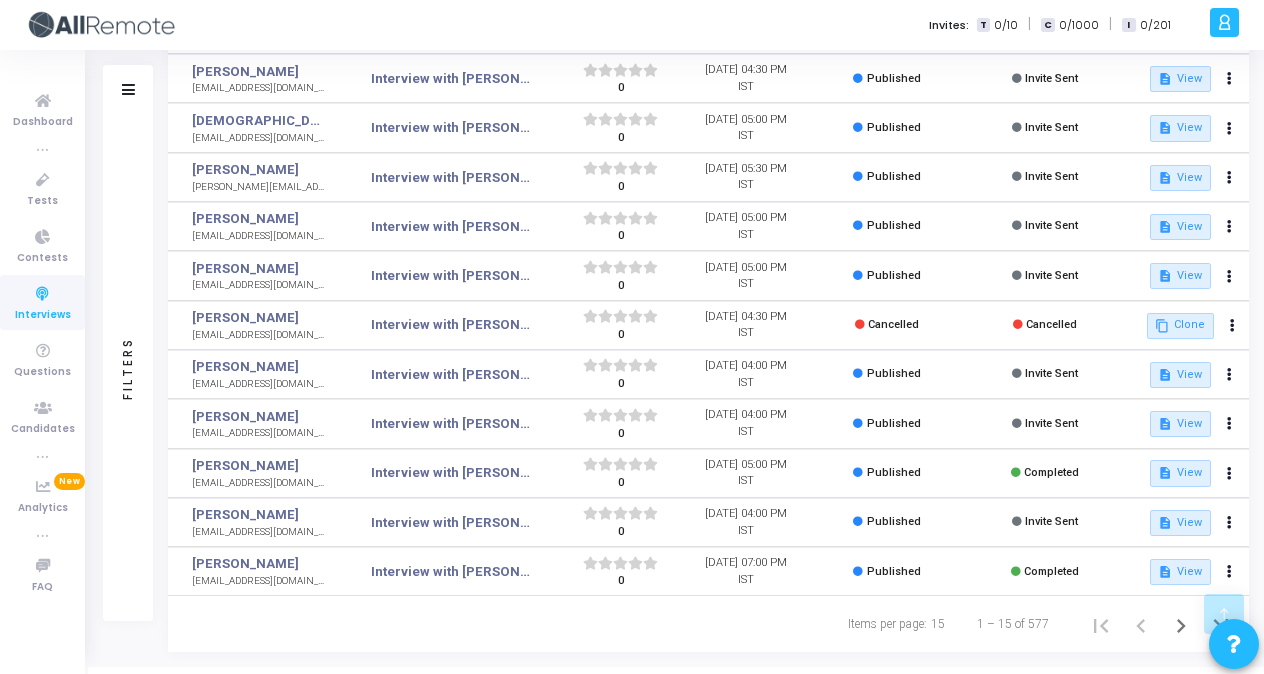 scroll, scrollTop: 319, scrollLeft: 0, axis: vertical 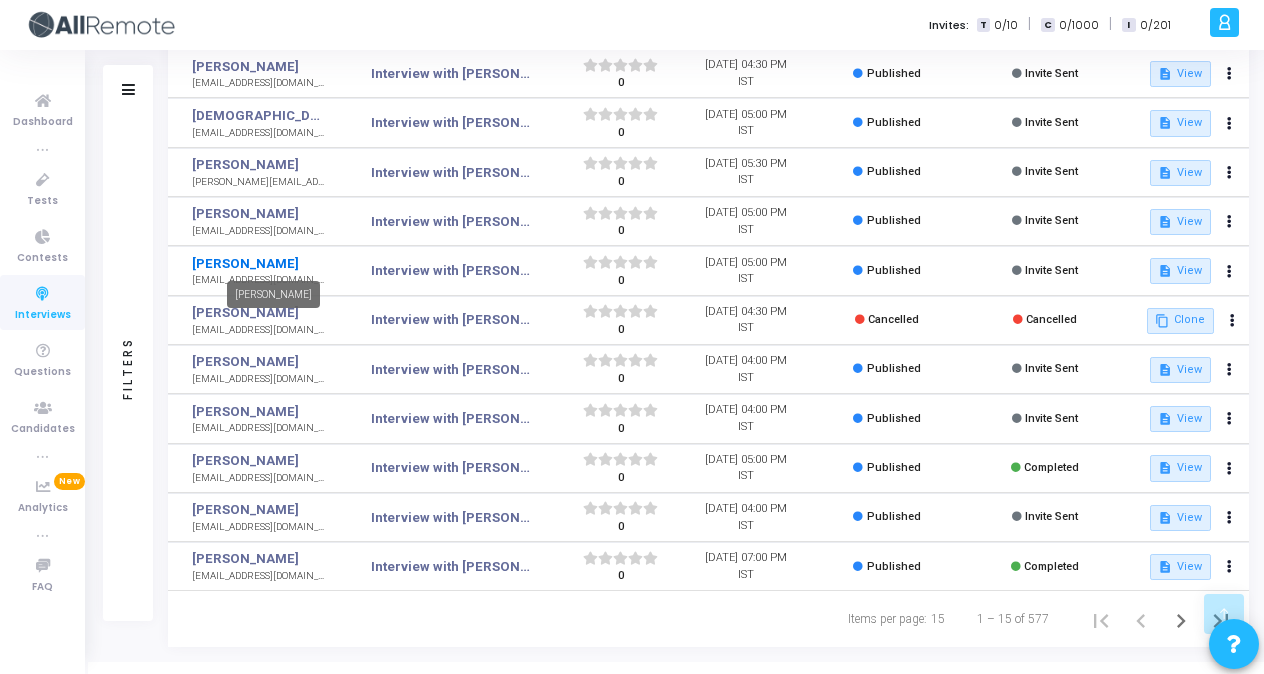 click on "[PERSON_NAME]" 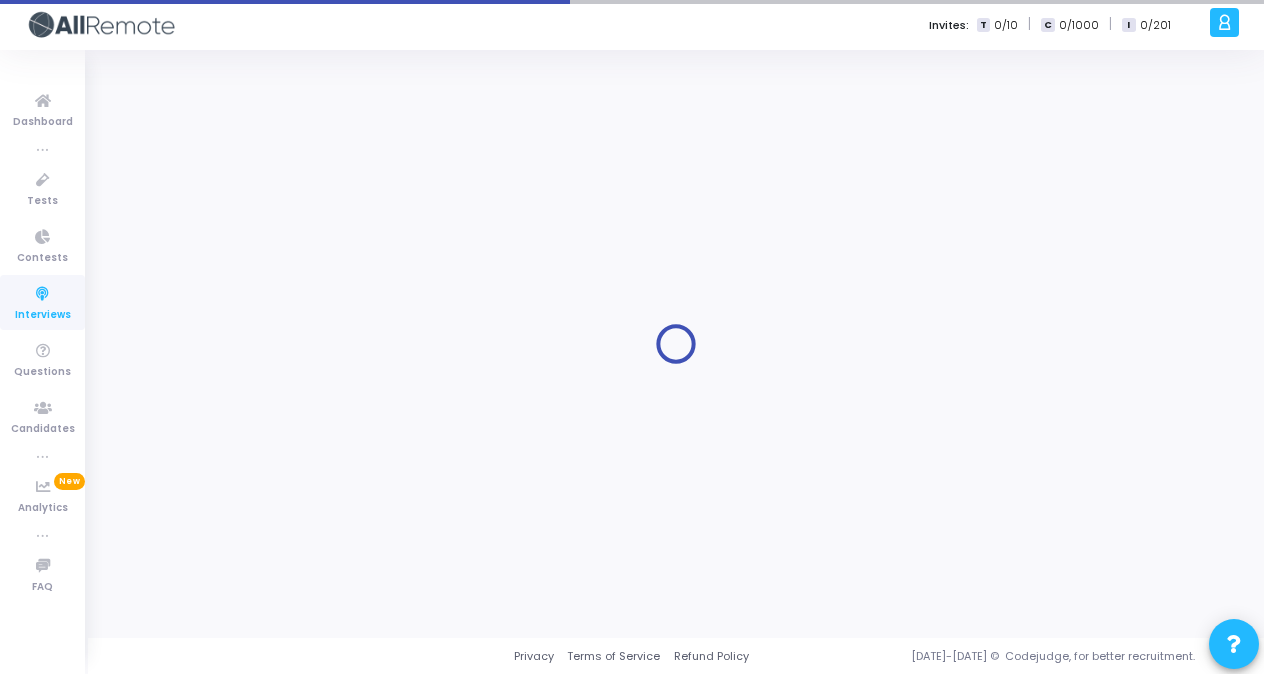 scroll, scrollTop: 0, scrollLeft: 0, axis: both 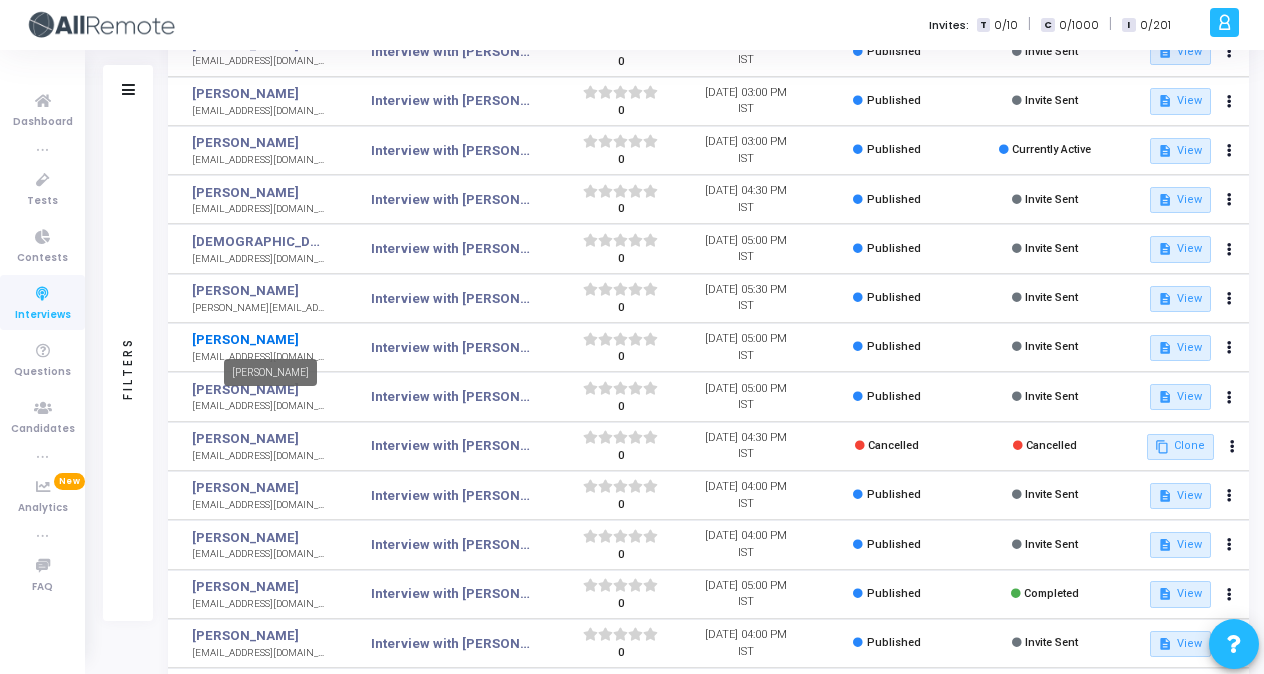 click on "[PERSON_NAME]" 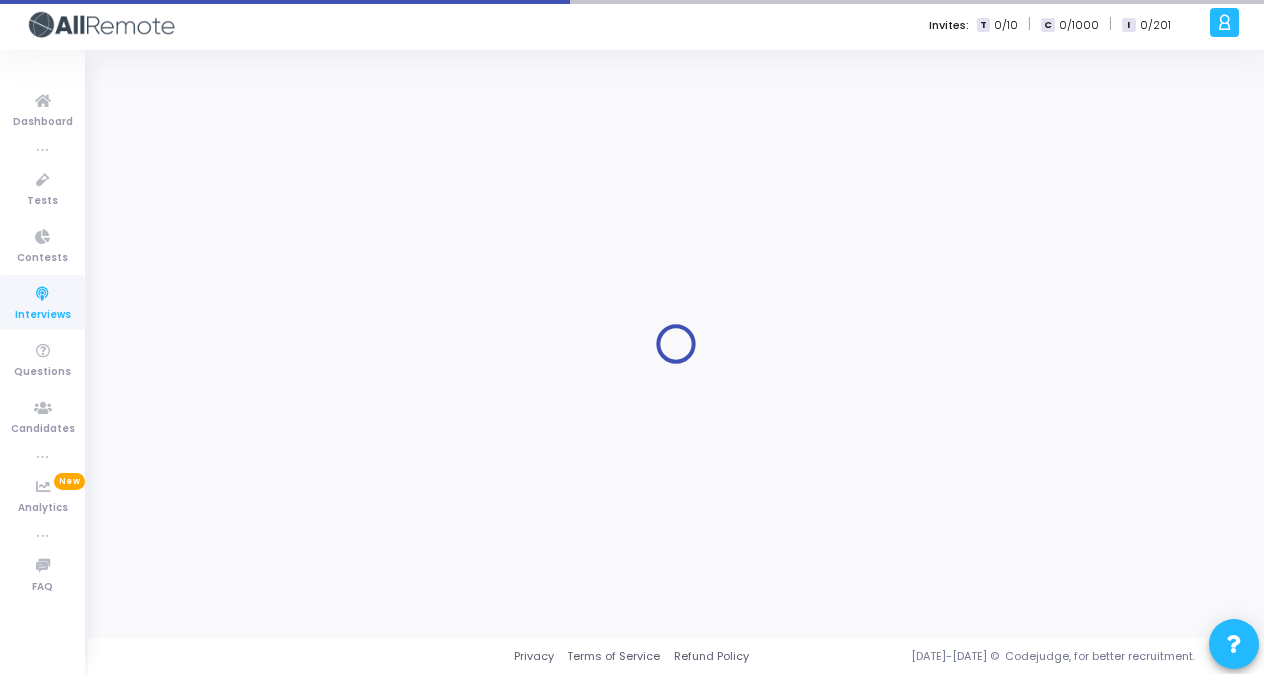 scroll, scrollTop: 0, scrollLeft: 0, axis: both 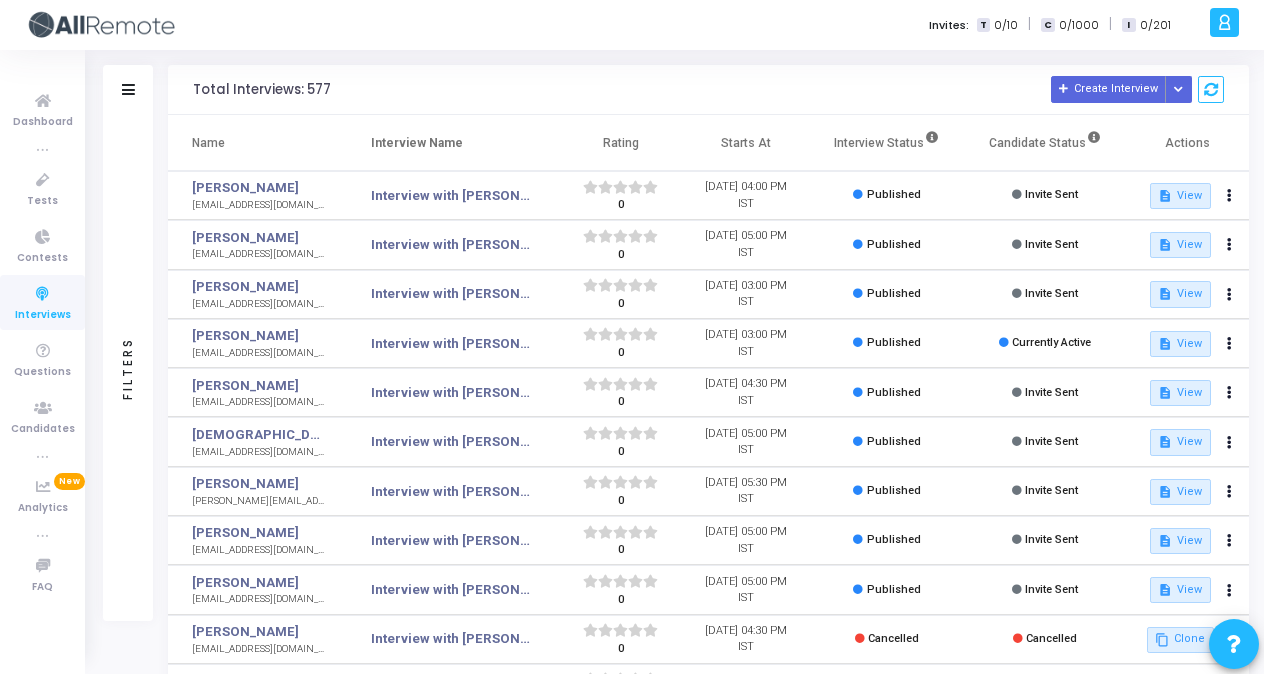 click on "Filters" 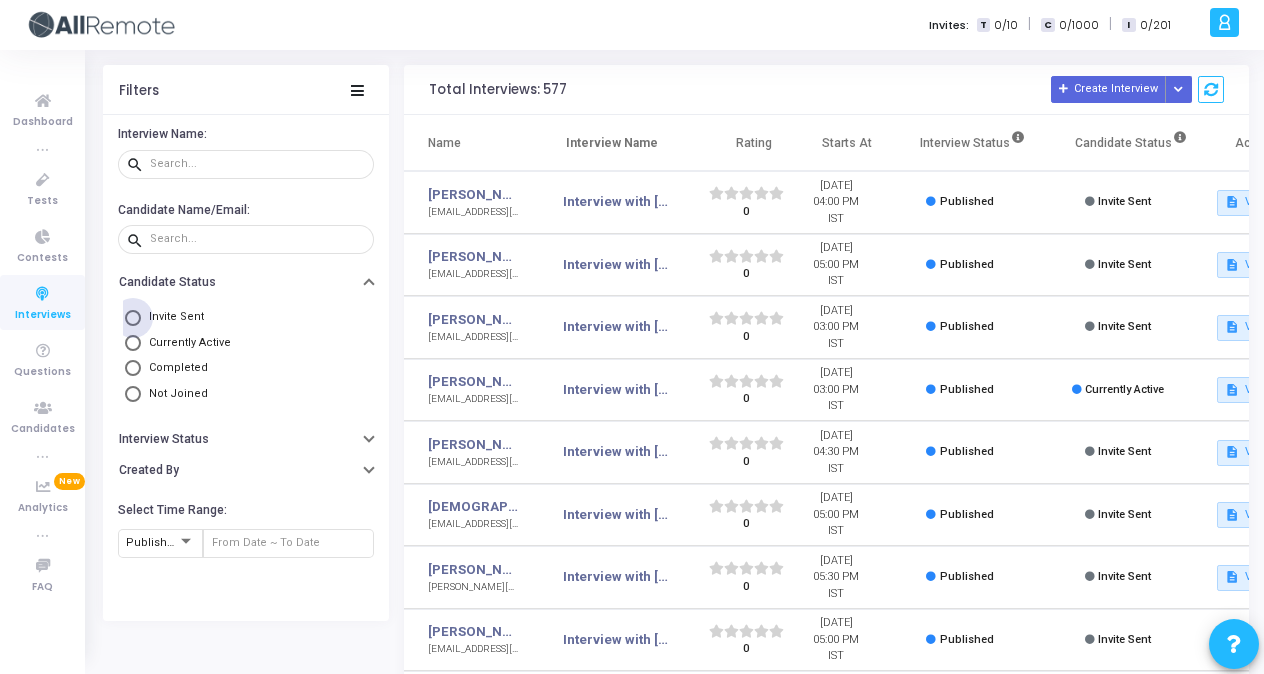 click at bounding box center [133, 318] 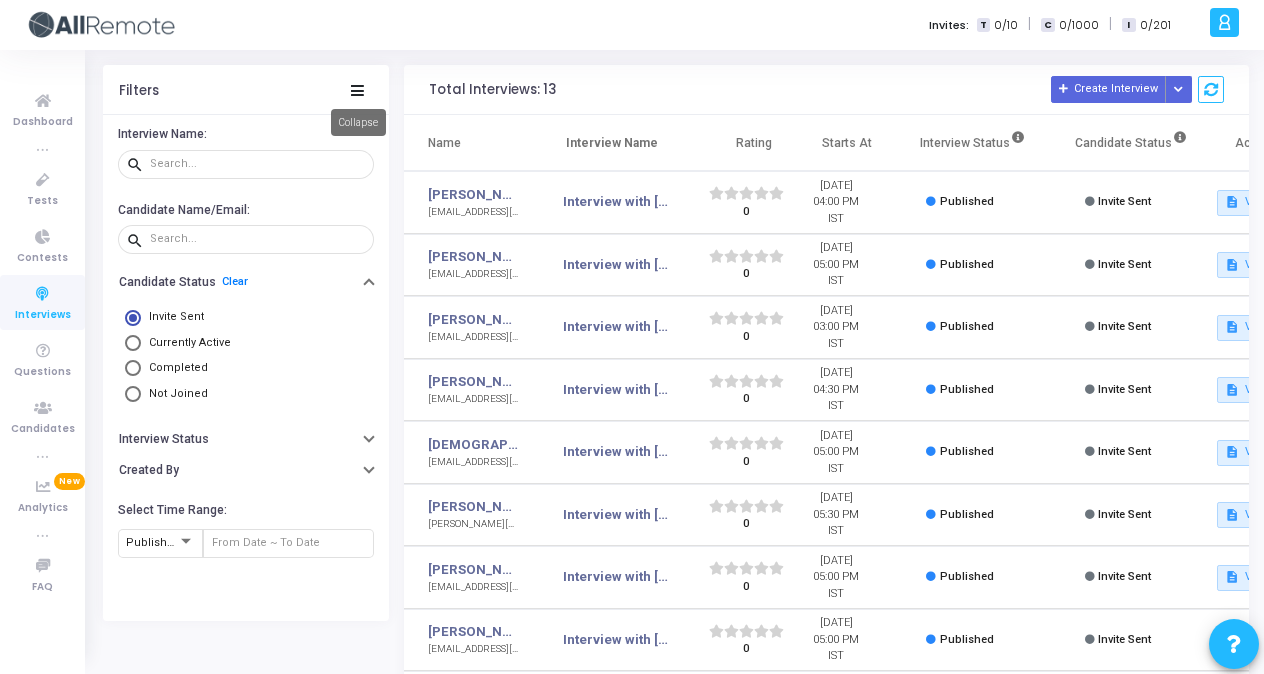 click on "Collapse" at bounding box center [358, 122] 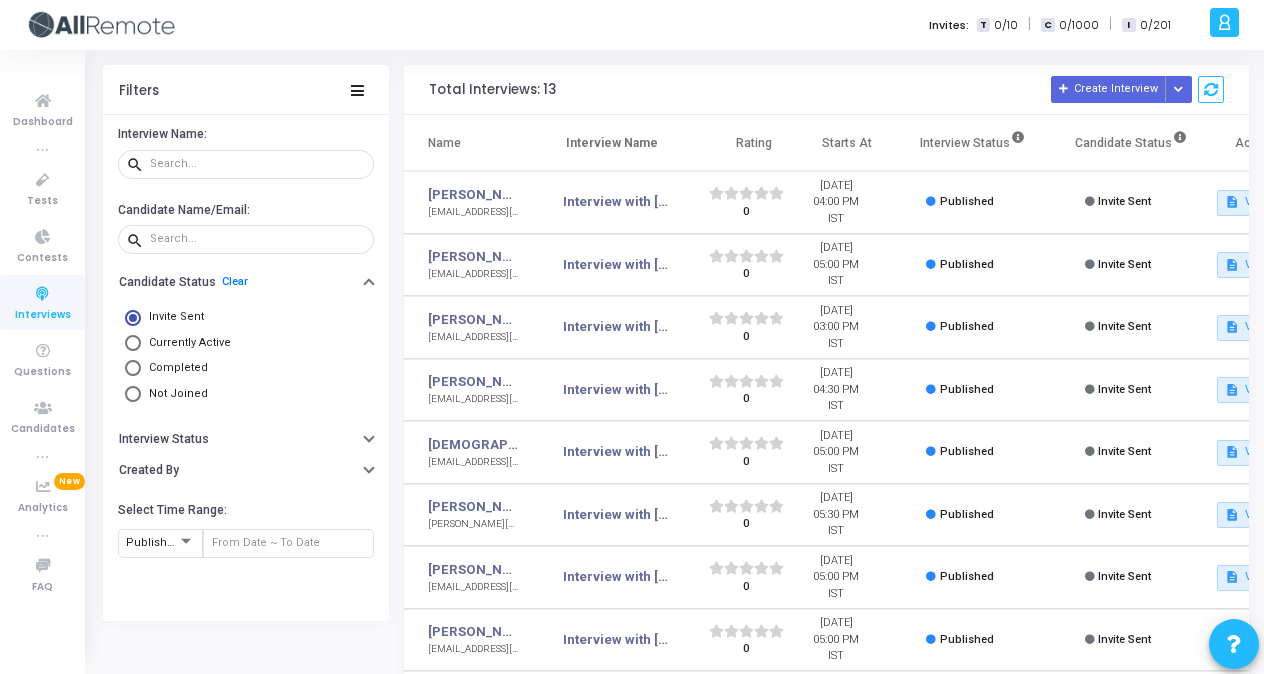 click on "Filters" 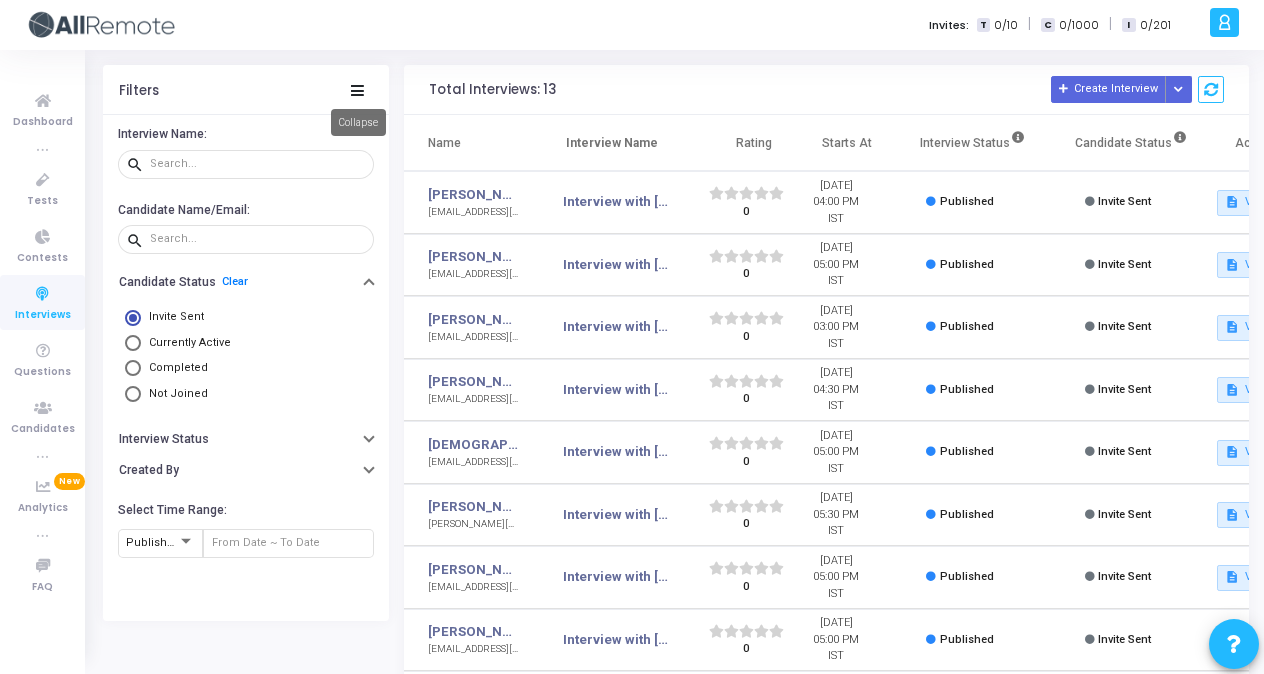 click 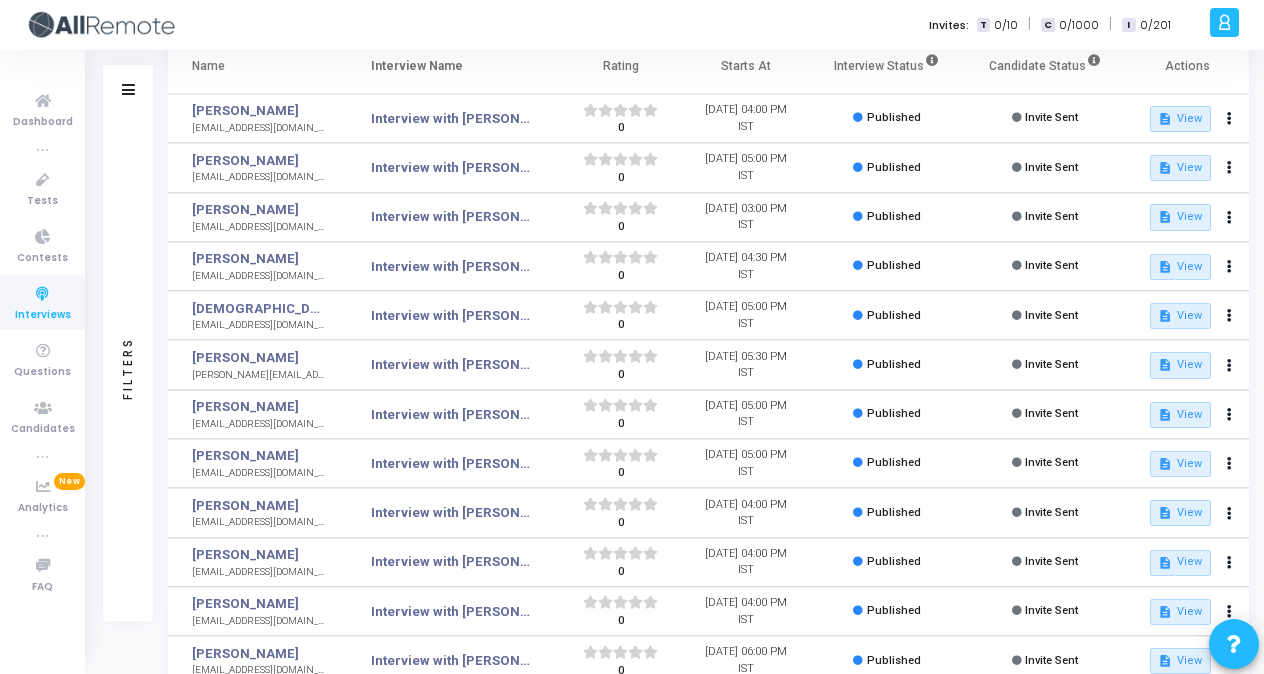 scroll, scrollTop: 82, scrollLeft: 0, axis: vertical 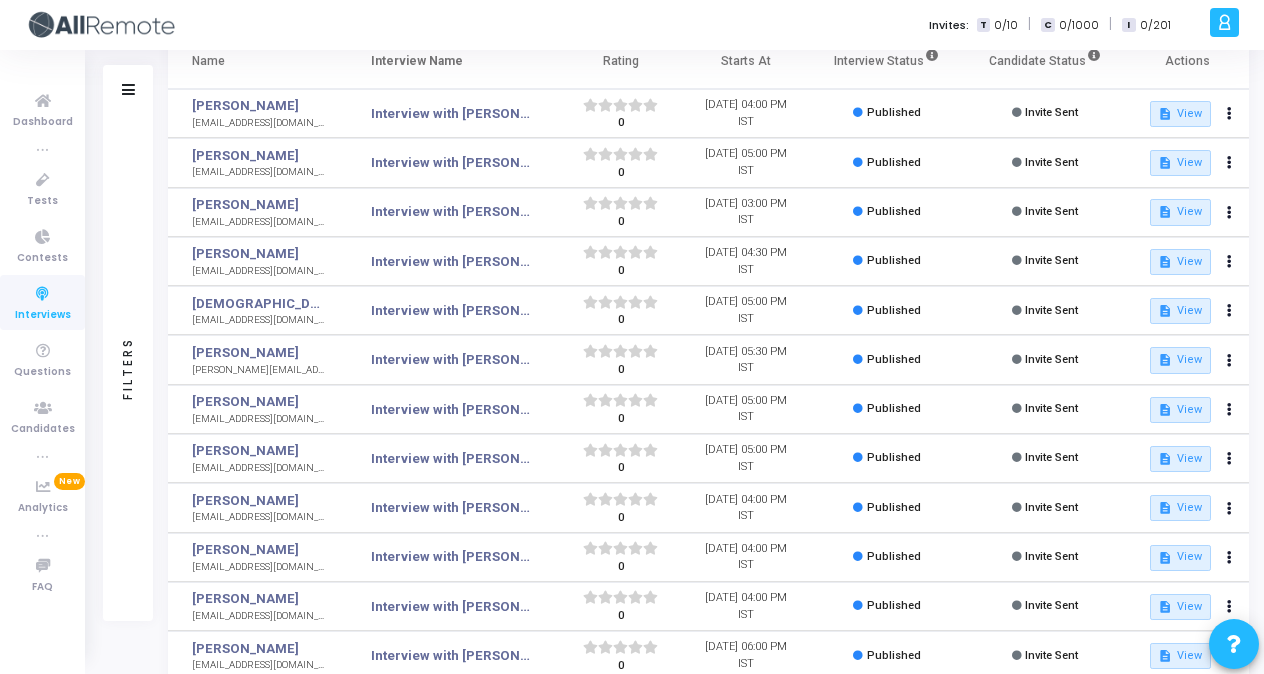 click on "Invites:  T   0/10  |  C   0/1000  |  I   0/201" at bounding box center (702, 25) 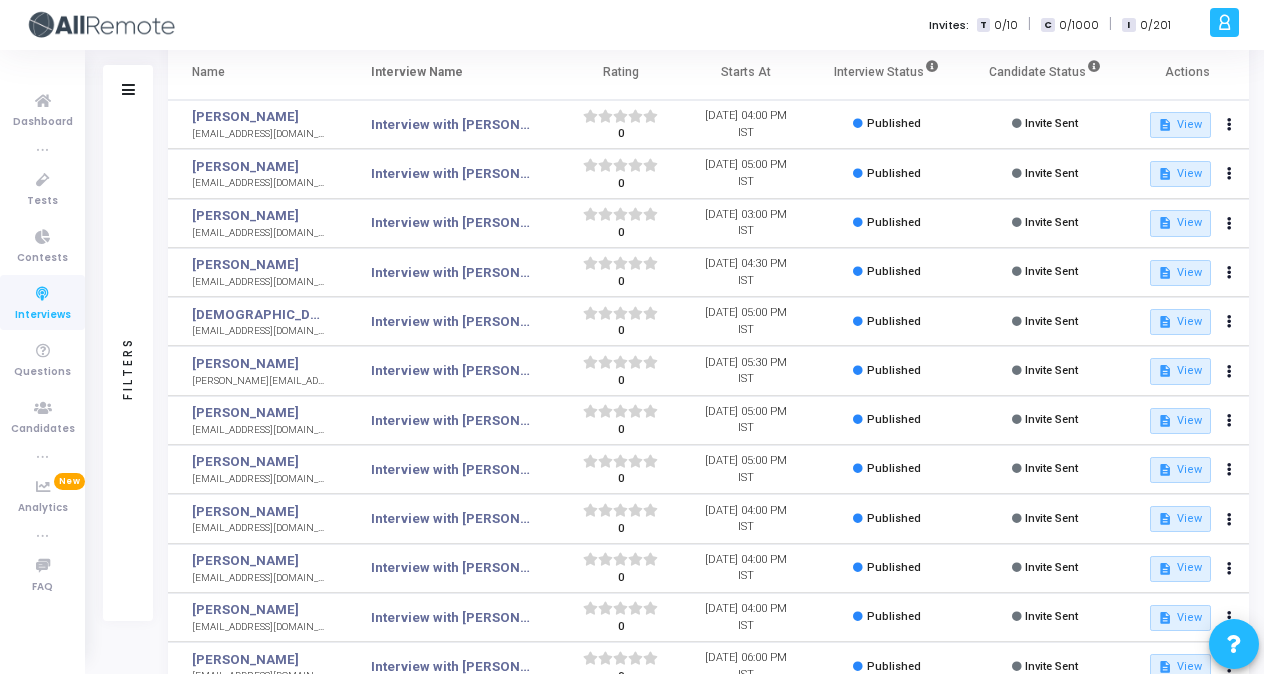 scroll, scrollTop: 72, scrollLeft: 0, axis: vertical 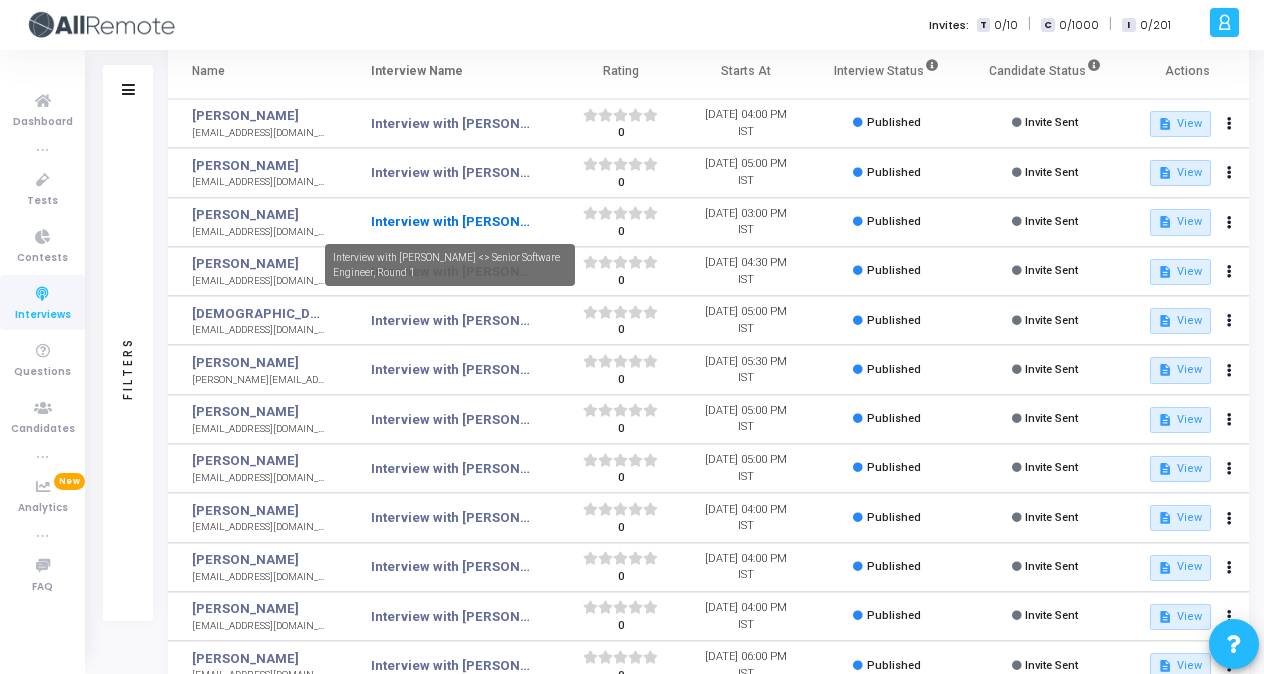 click on "Interview with [PERSON_NAME] <> Senior Software Engineer, Round 1" 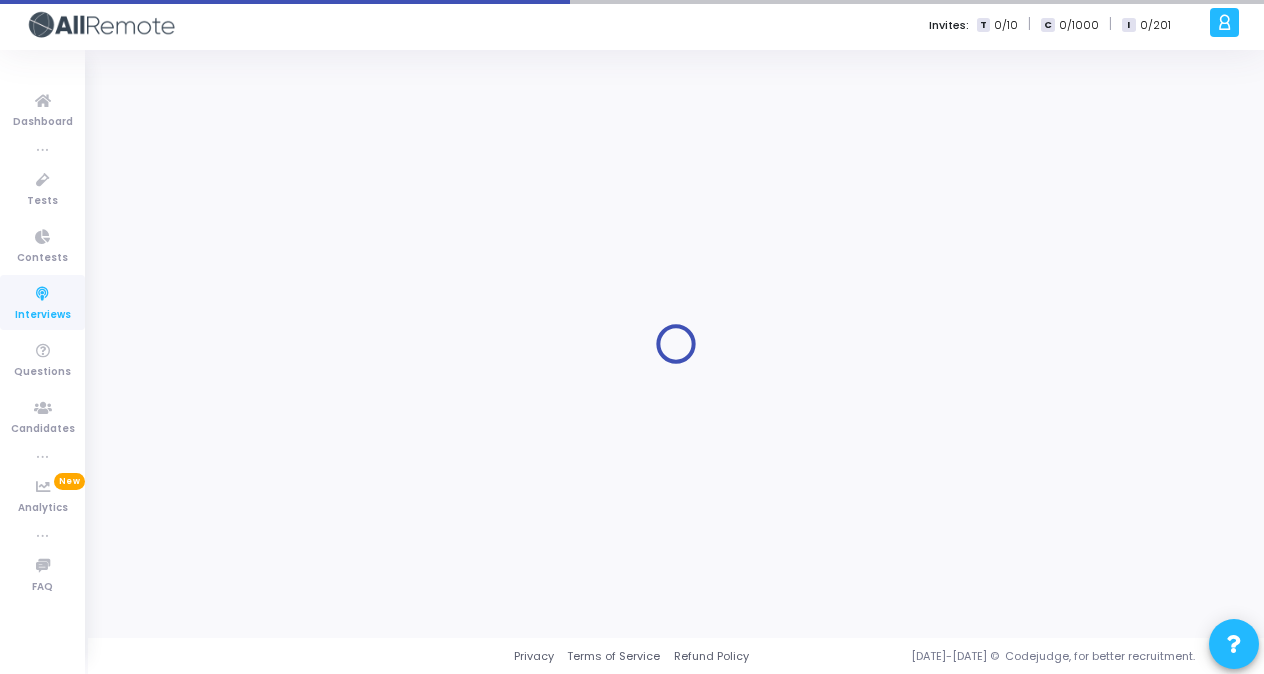 scroll, scrollTop: 0, scrollLeft: 0, axis: both 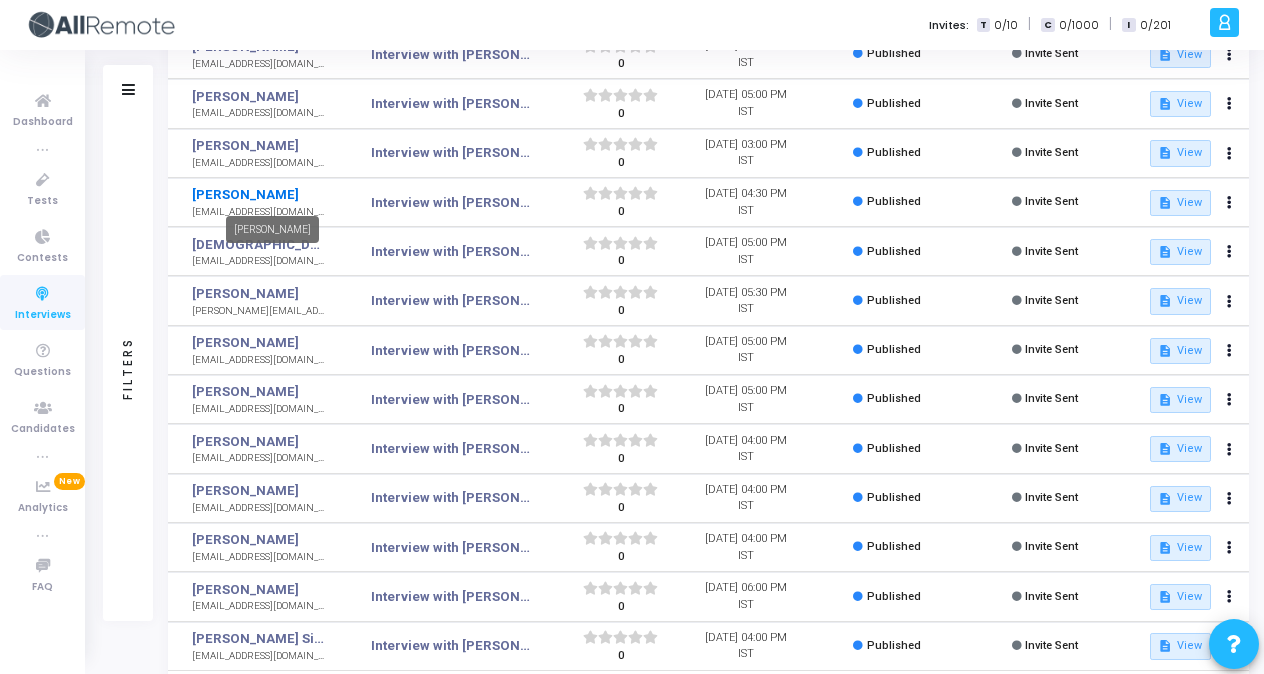 click on "[PERSON_NAME]" 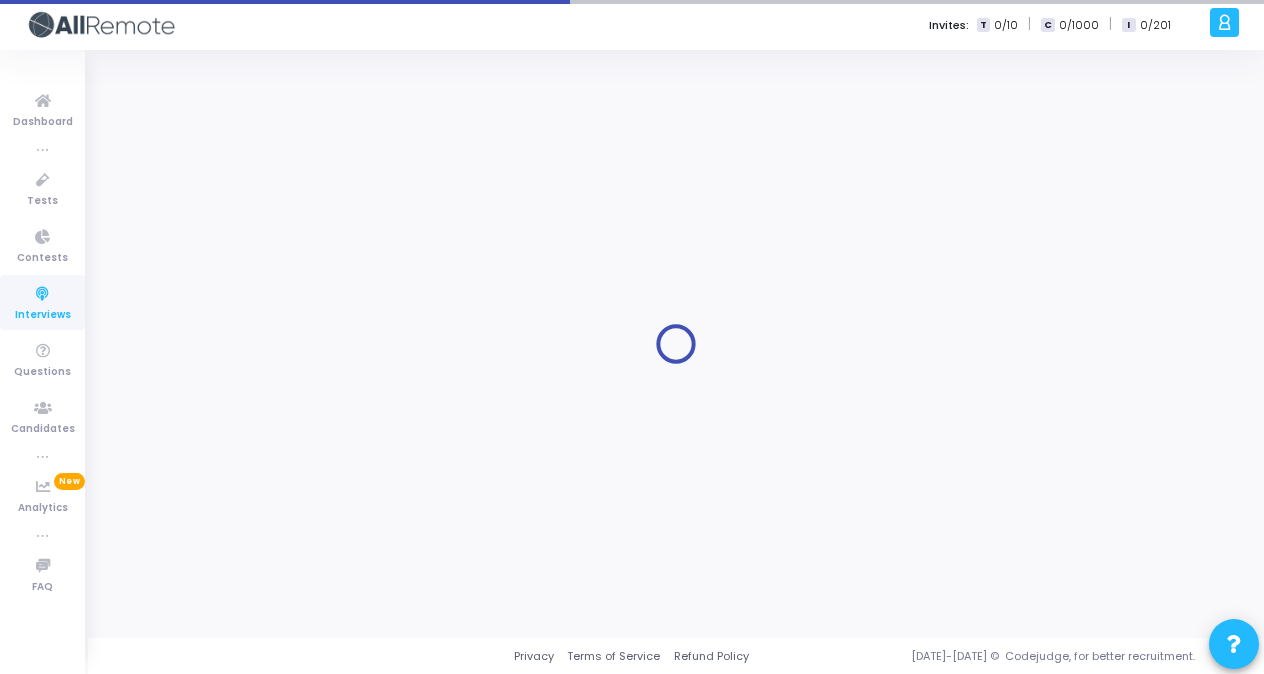 scroll, scrollTop: 0, scrollLeft: 0, axis: both 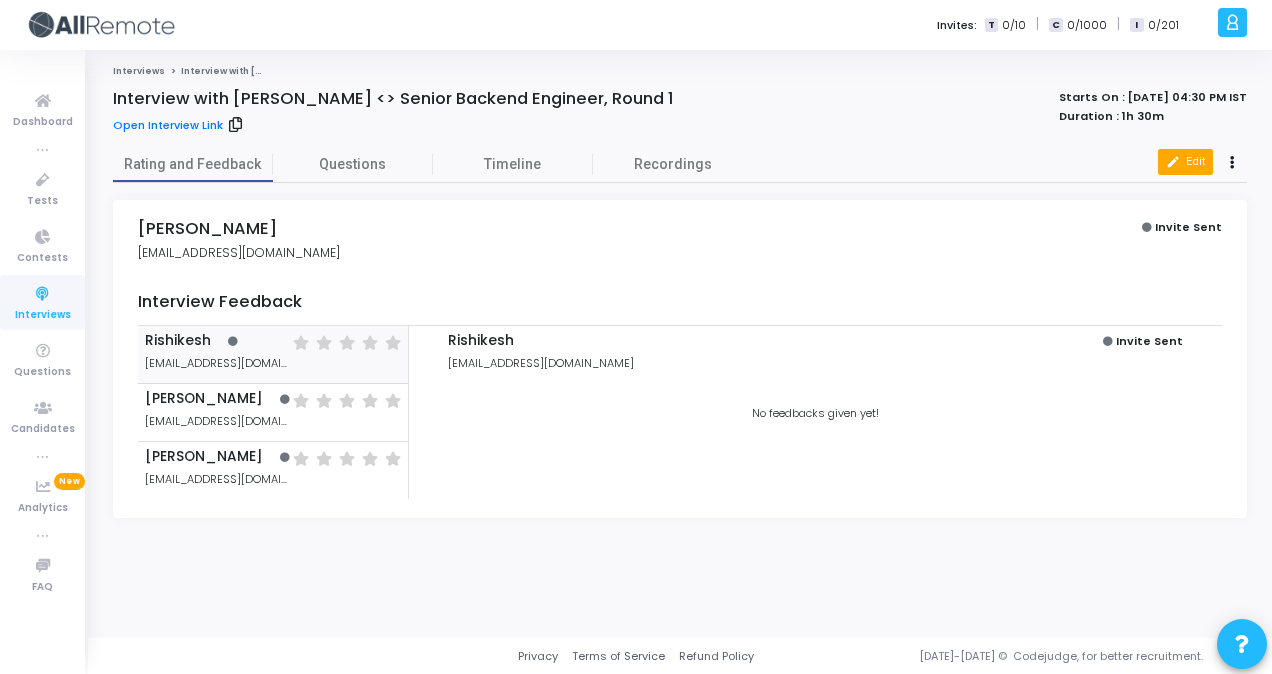 click on "edit  Edit" at bounding box center [1185, 162] 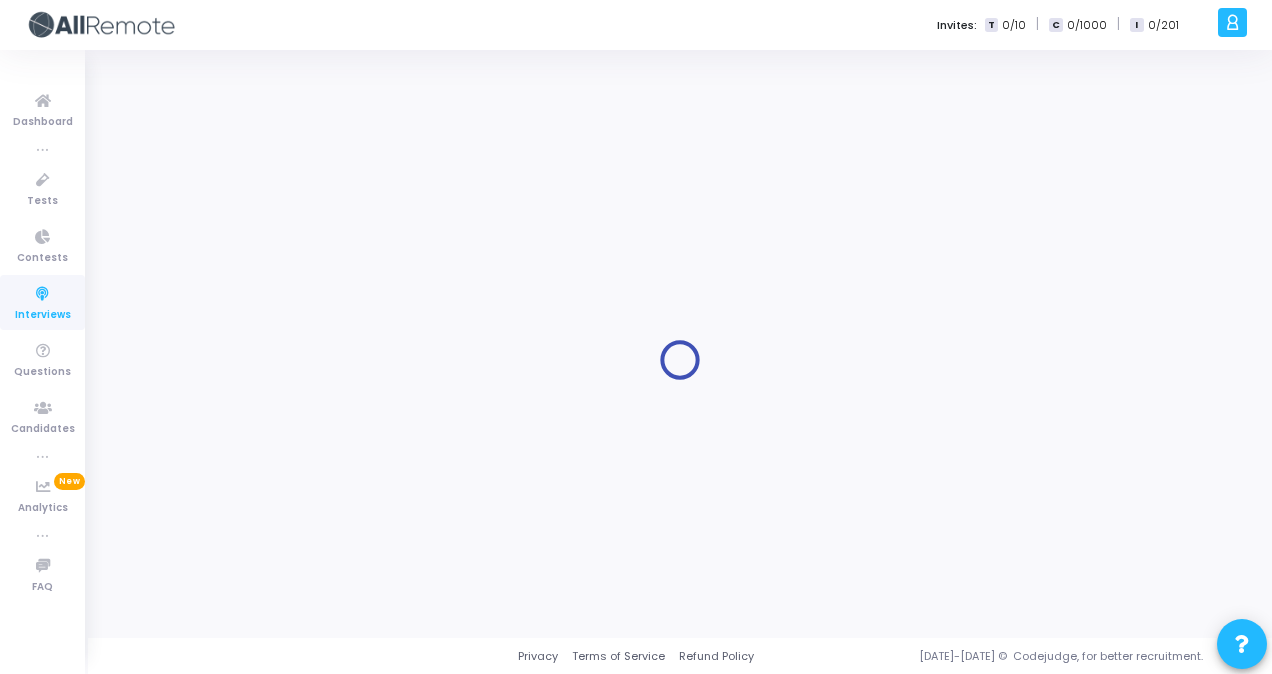 type on "Interview with [PERSON_NAME] <> Senior Backend Engineer, Round 1" 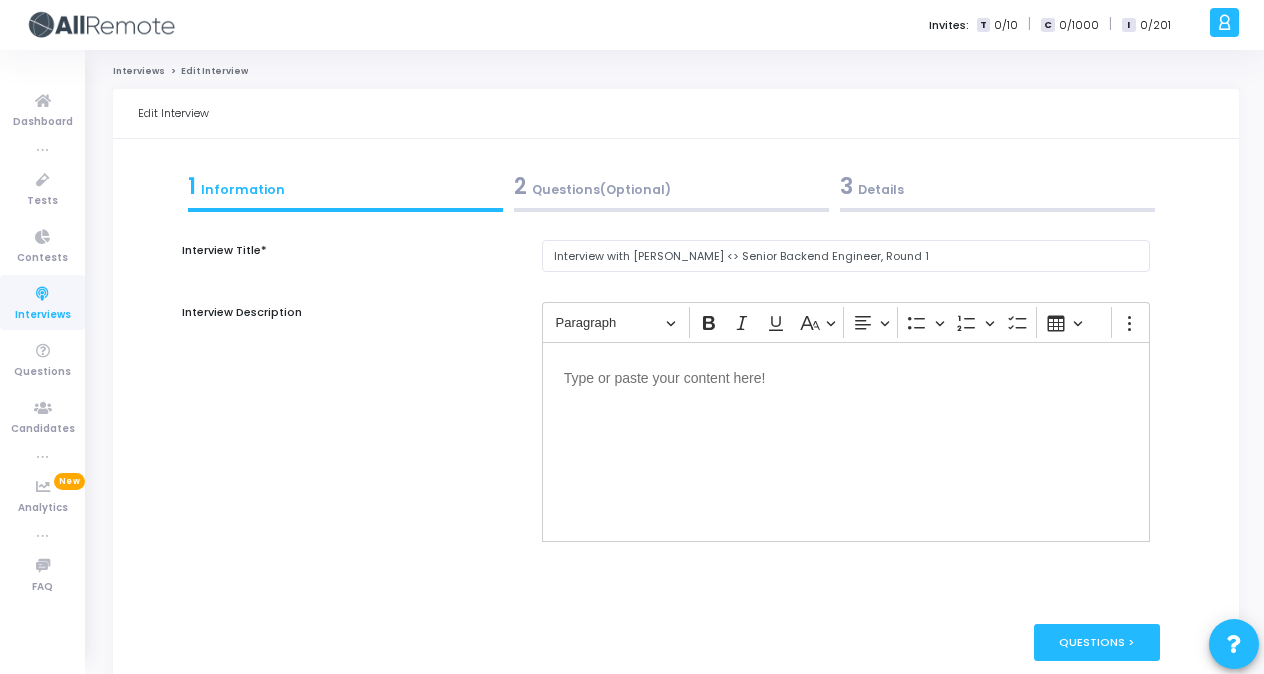 click on "3  Details" at bounding box center [997, 186] 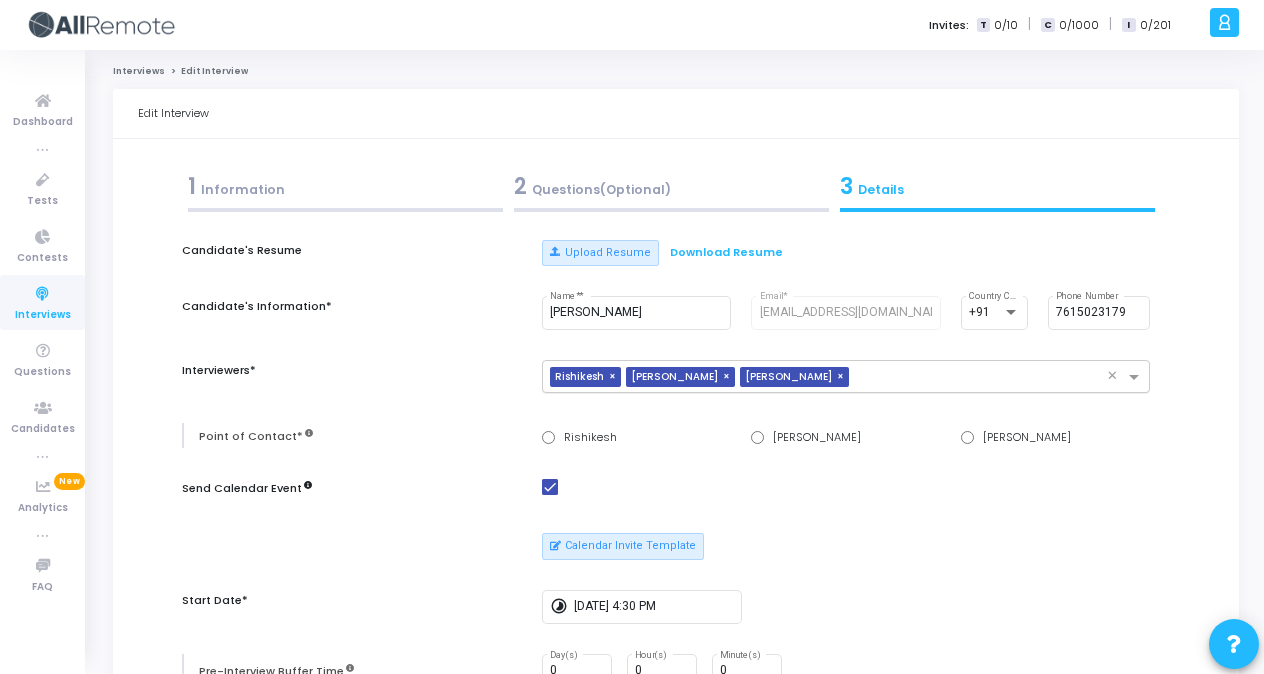 click on "×" at bounding box center (729, 377) 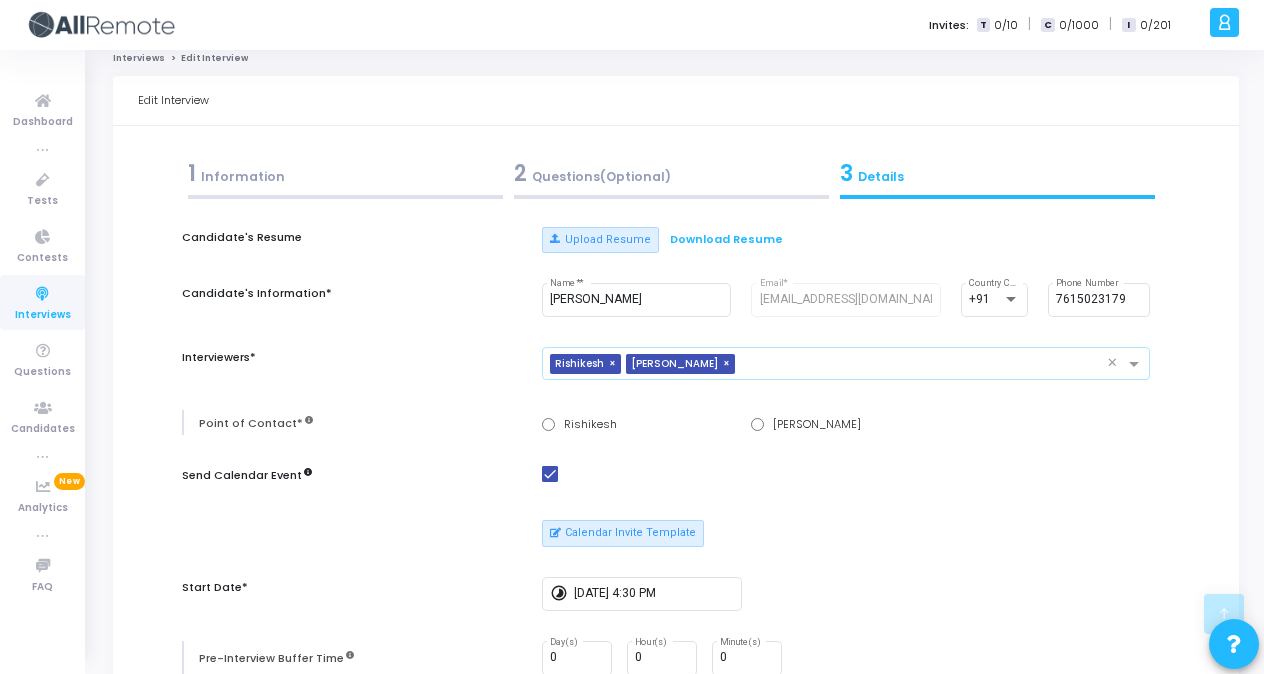 scroll, scrollTop: 0, scrollLeft: 0, axis: both 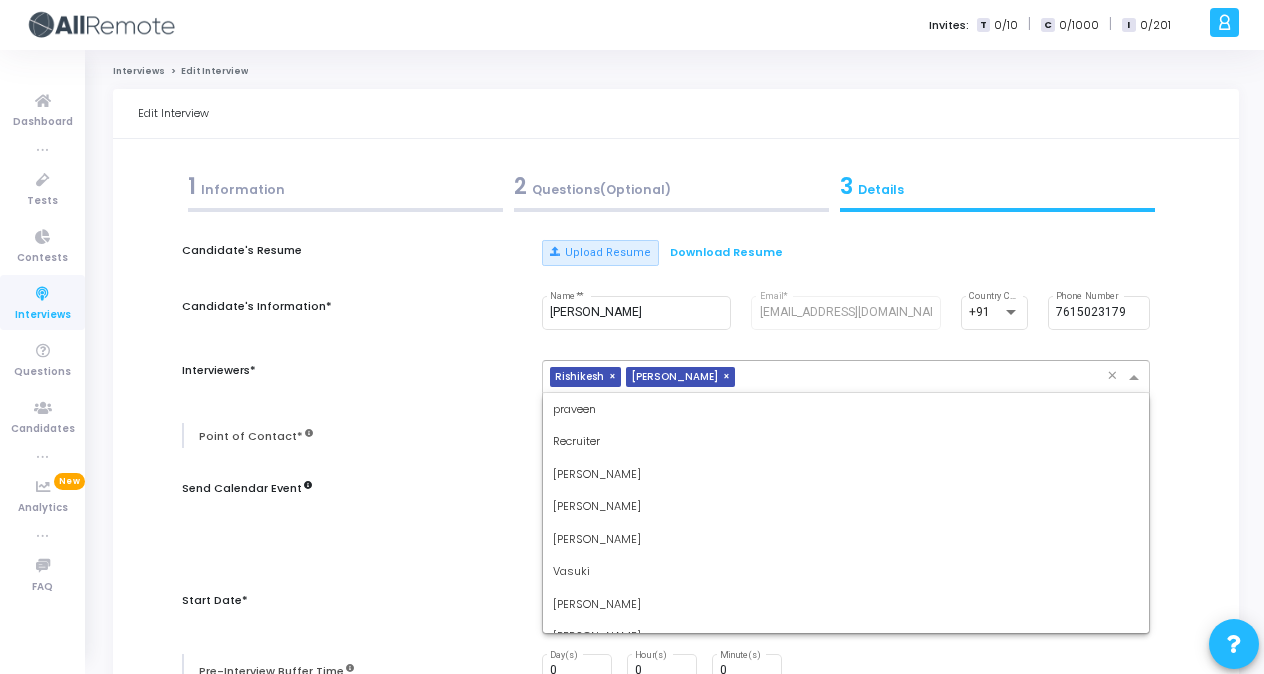 click at bounding box center (925, 378) 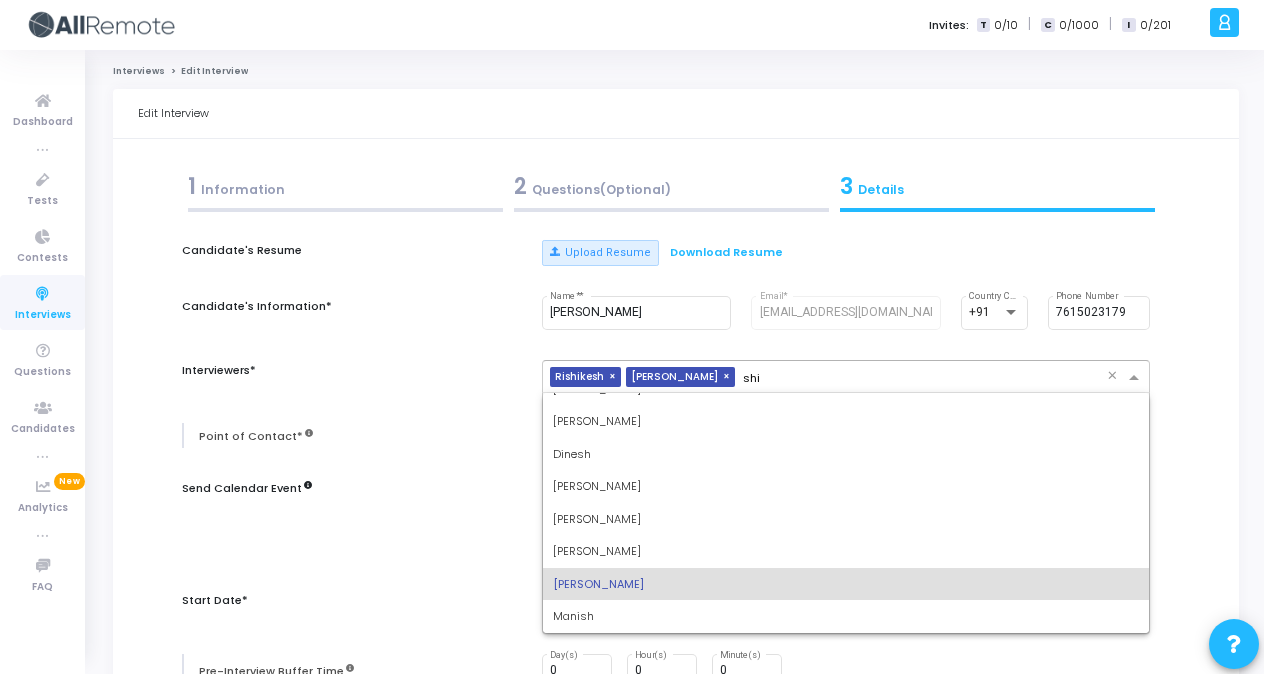 scroll, scrollTop: 0, scrollLeft: 0, axis: both 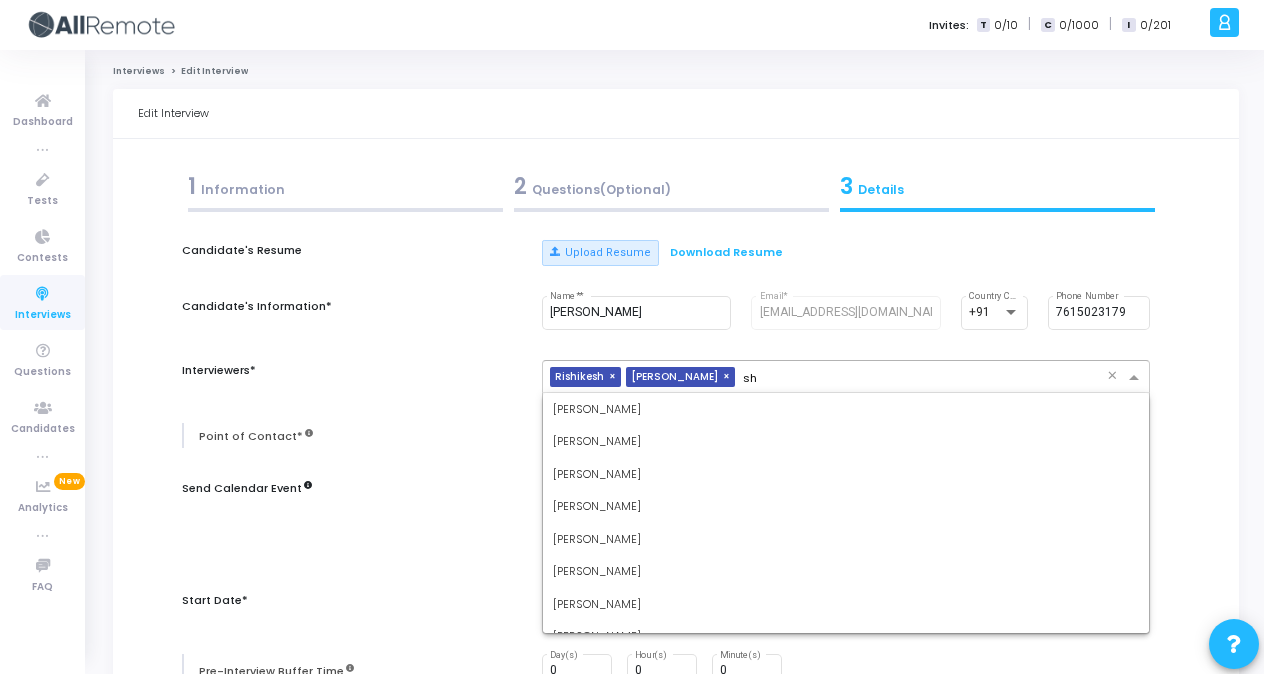type on "s" 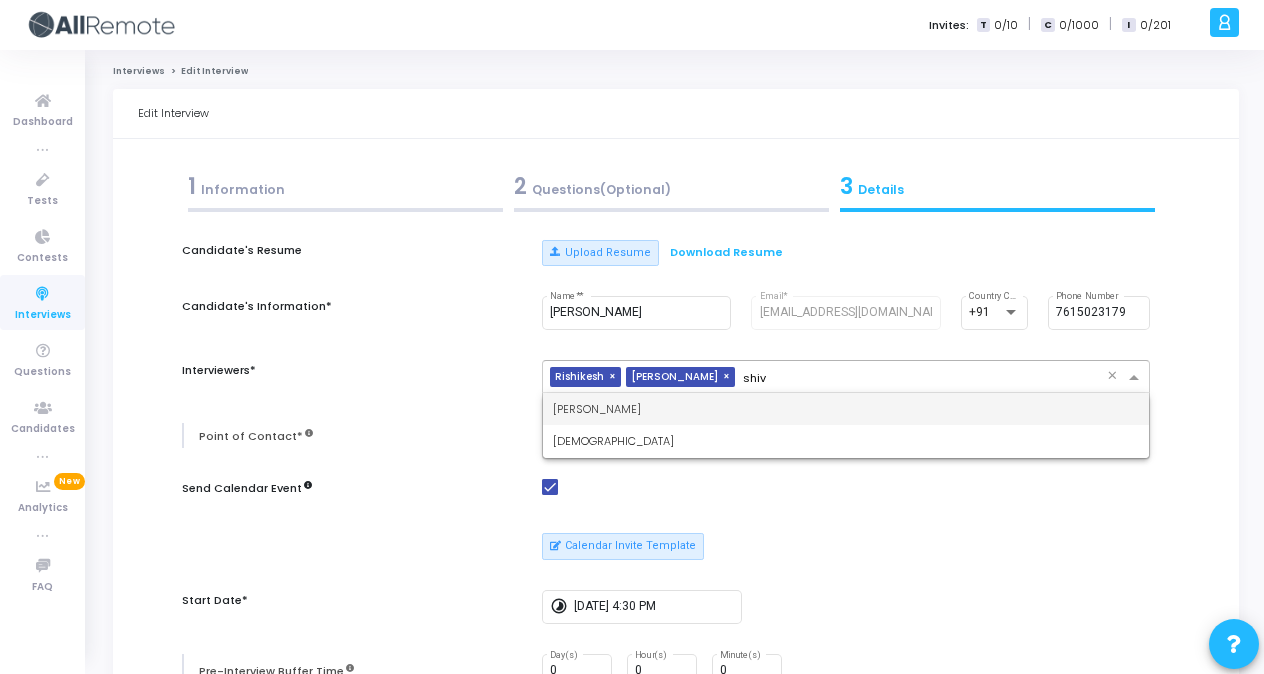 type on "shi" 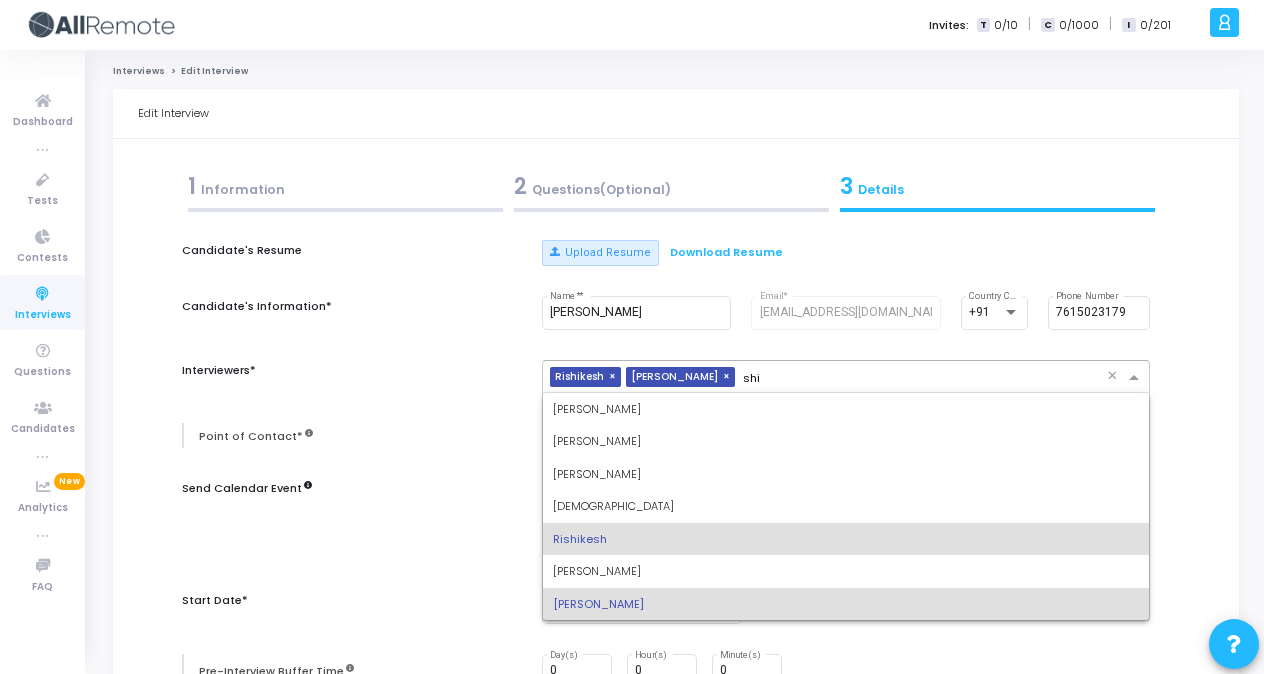 type 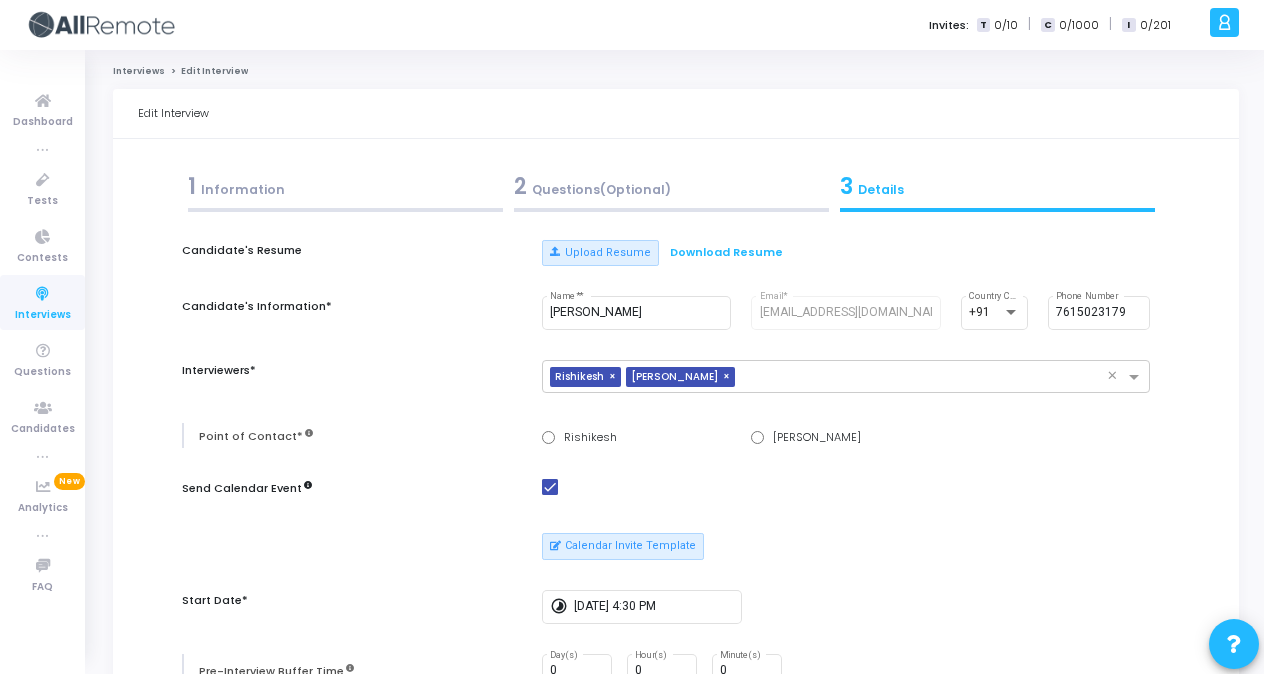 click on "Interview Title*  Interview with Parth <> Senior Backend Engineer, Round 1  Interview Description  Rich Text Editor Paragraph Bold Italic Underline Basic styles Text alignment Bulleted List Bulleted List Numbered List Numbered List To-do List Insert table Show more items Words: 0 Characters: 0 Add questions from the Question Bank   Add Questions   Candidate's Resume   Upload Resume   Download Resume  Candidate's Information*  Parth Goyal Name*  * parthgoyal1508@gmail.com Email* +91 Country Code 7615023179 Phone Number  Interviewers*  ×  Rishikesh  ×  Ishita Yadav  ×  Point of Contact*   Rishikesh   Ishita Yadav   Send Calendar Event     Calendar Invite Template   Start Date*  timelapse 7/18/2025, 4:30 PM  Pre-Interview Buffer Time  0 Day(s) 0 Hour(s) 0 Minute(s)  Duration*  0 Day(s) 1 Hour(s) 30 Minute(s)    Disable Duration   Scoring Metrics    Add your own metric   Interview Email Template   Total Years of Experience*  × 5-8 years ×  Client Name*  × Skuad ×  Tech Stack*  × BACKEND ×" at bounding box center (676, 919) 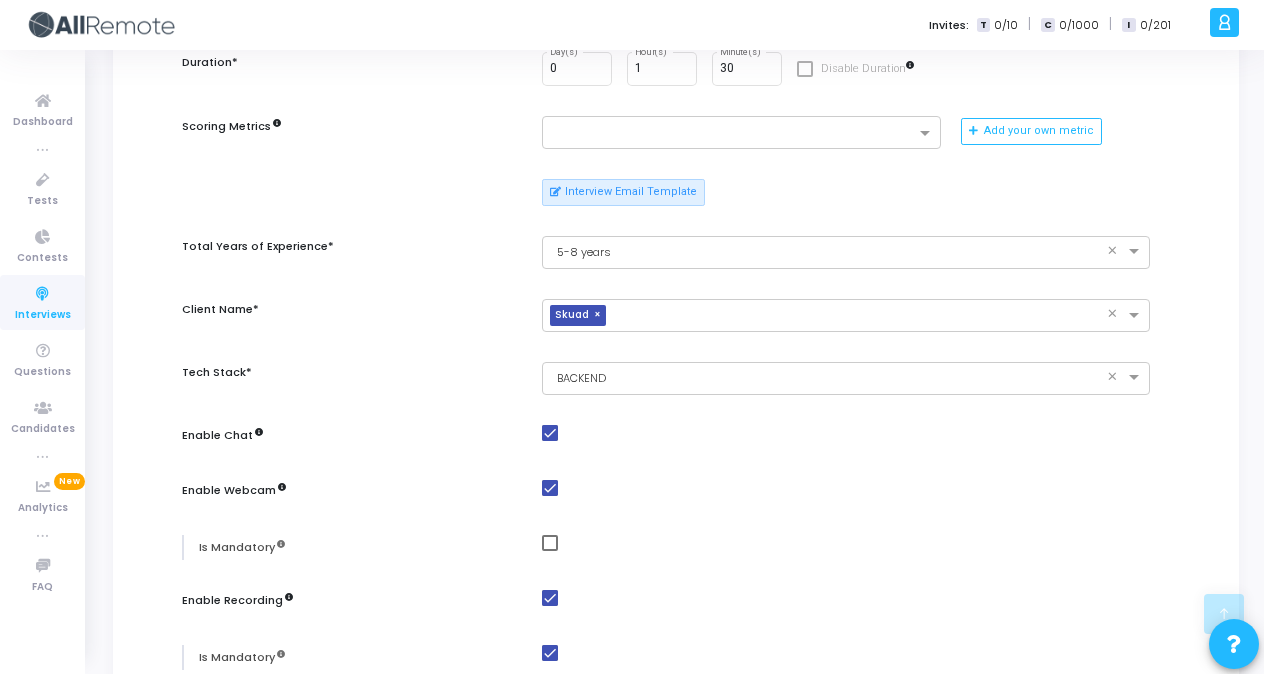 scroll, scrollTop: 1041, scrollLeft: 0, axis: vertical 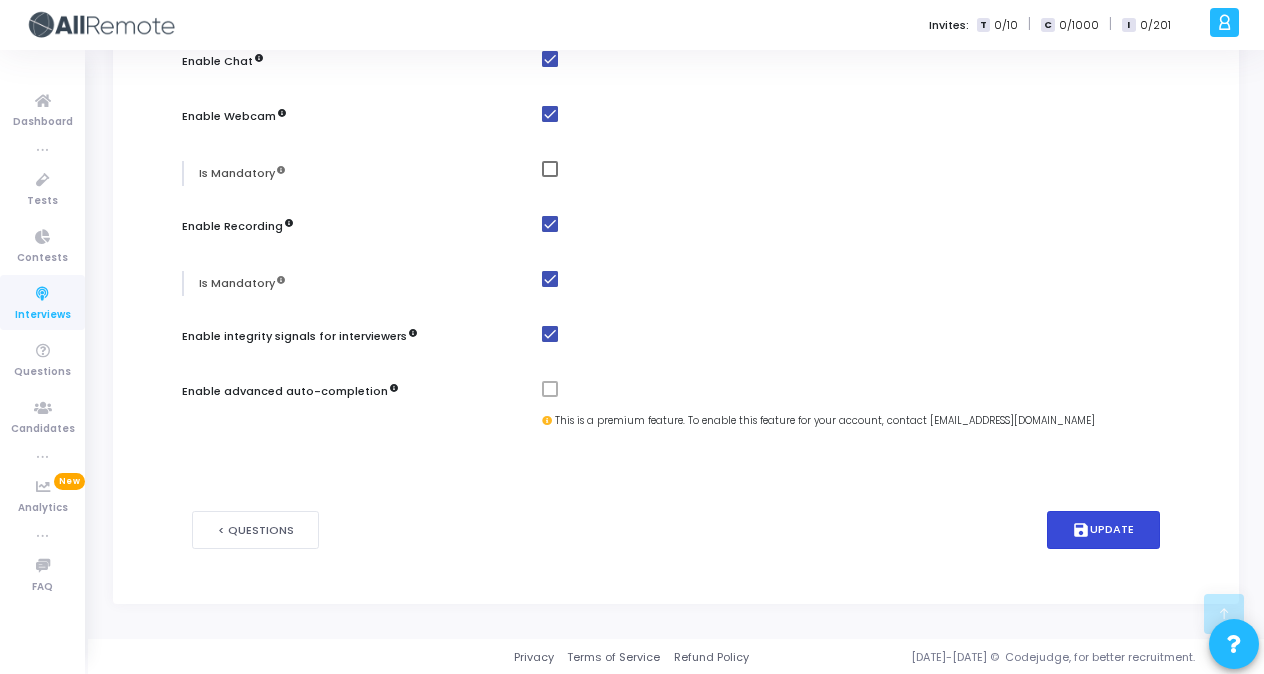 click on "save  Update" at bounding box center (1104, 530) 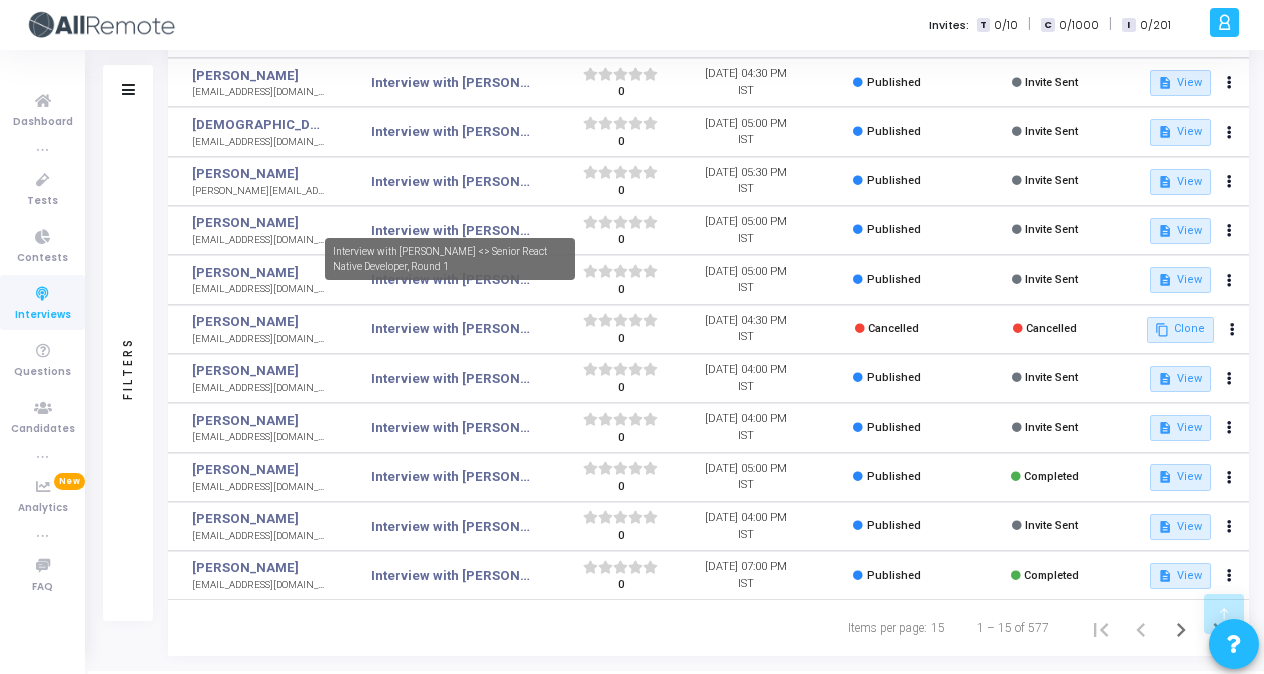 scroll, scrollTop: 323, scrollLeft: 0, axis: vertical 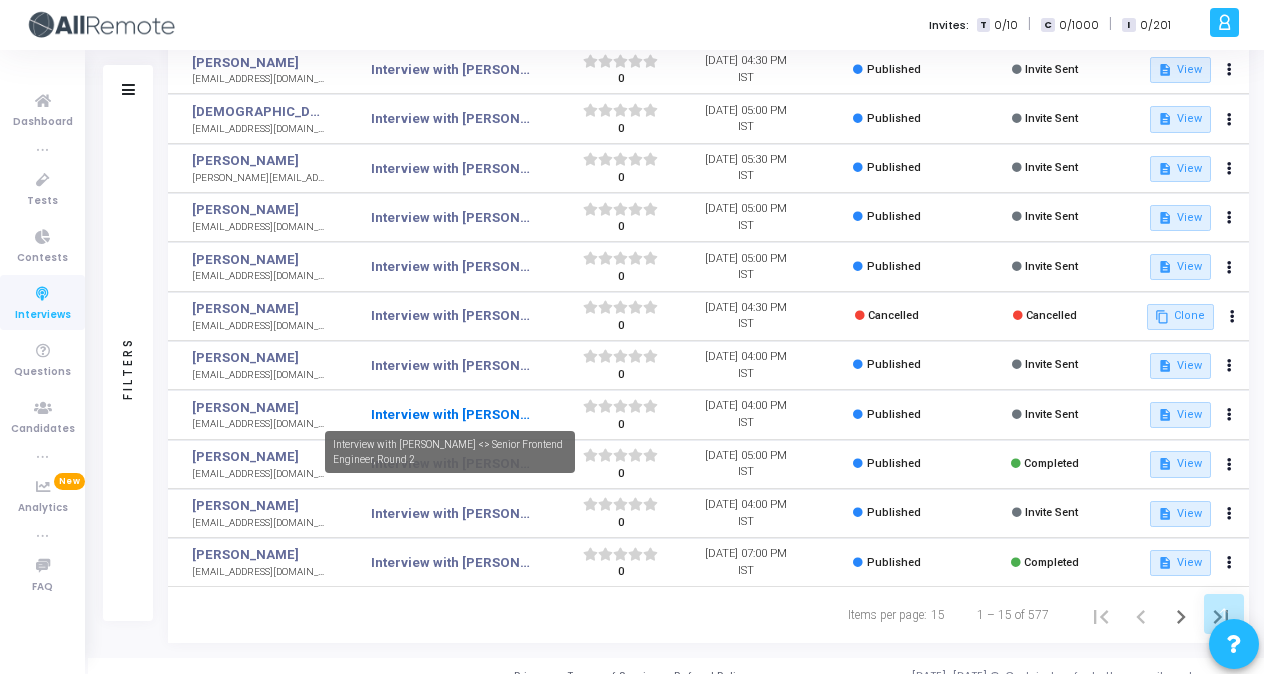 click on "Interview with [PERSON_NAME] <> Senior Frontend Engineer, Round 2" 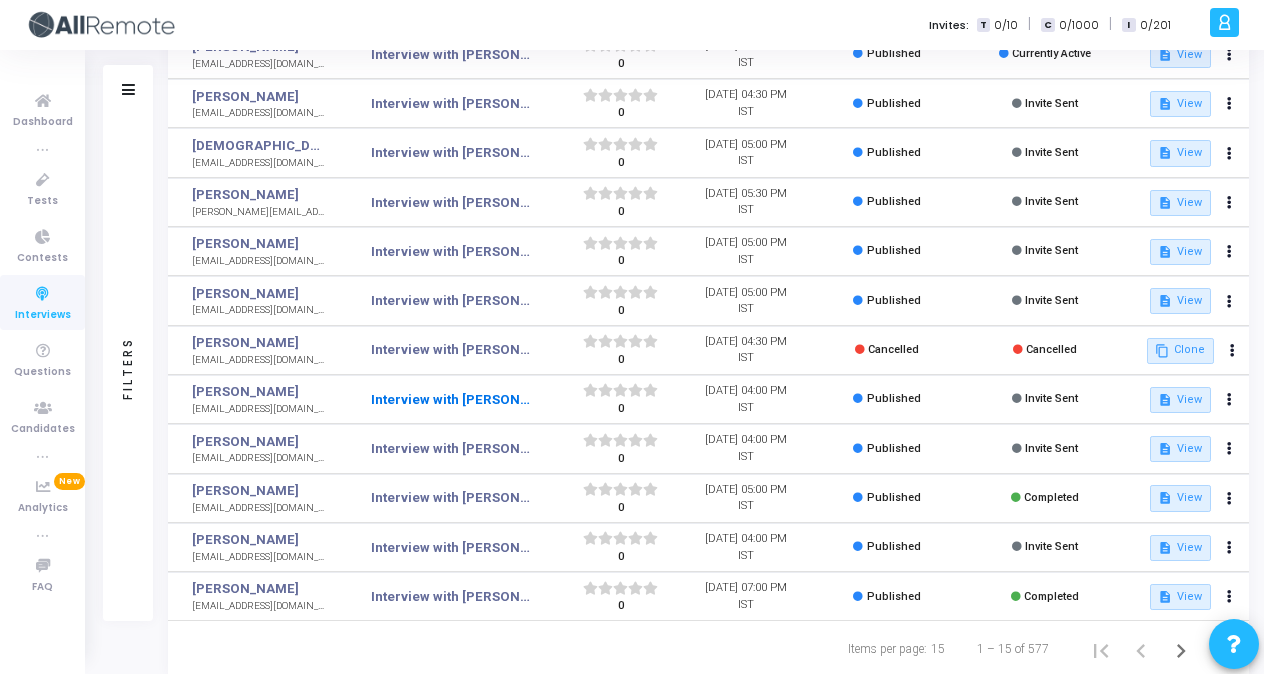 scroll, scrollTop: 290, scrollLeft: 0, axis: vertical 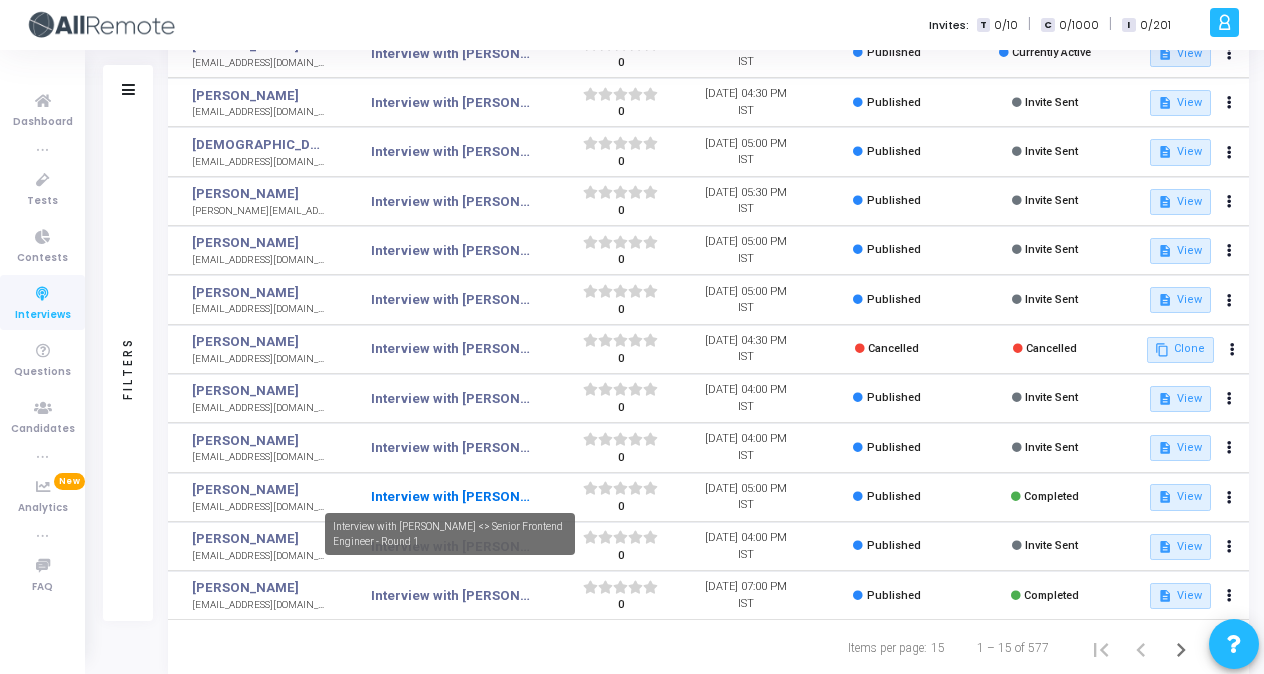 click on "Interview with [PERSON_NAME] <> Senior Frontend Engineer - Round 1" 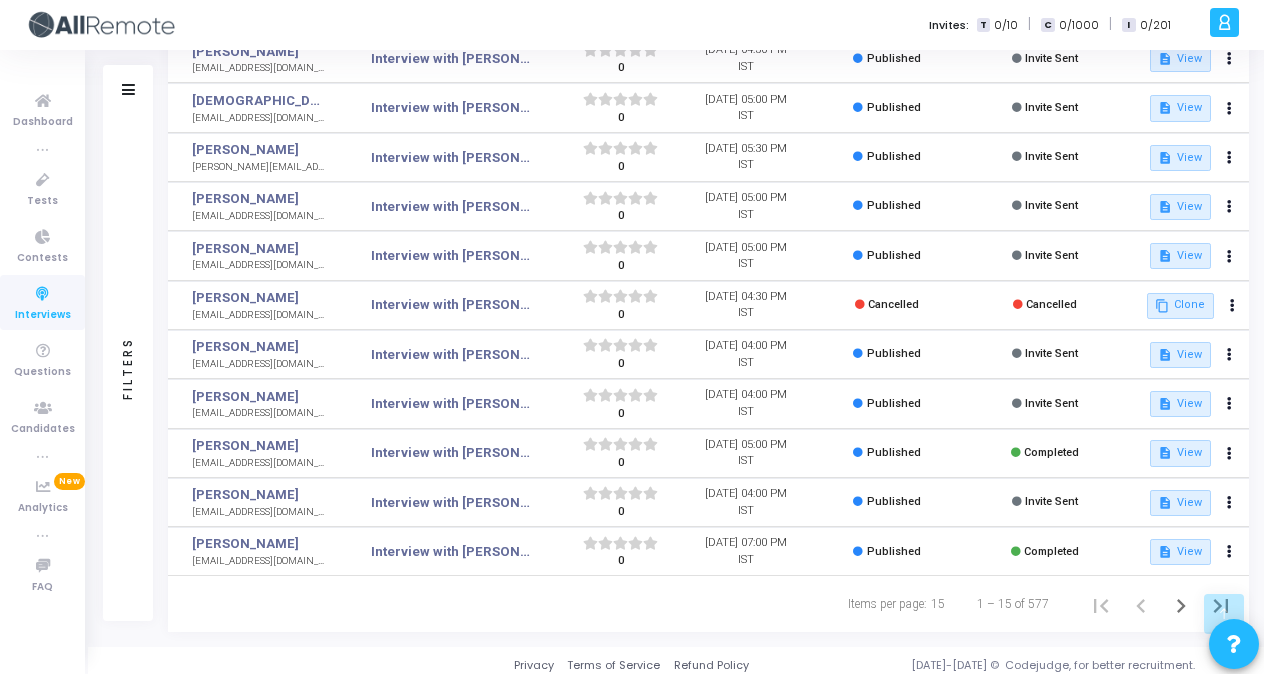 scroll, scrollTop: 0, scrollLeft: 0, axis: both 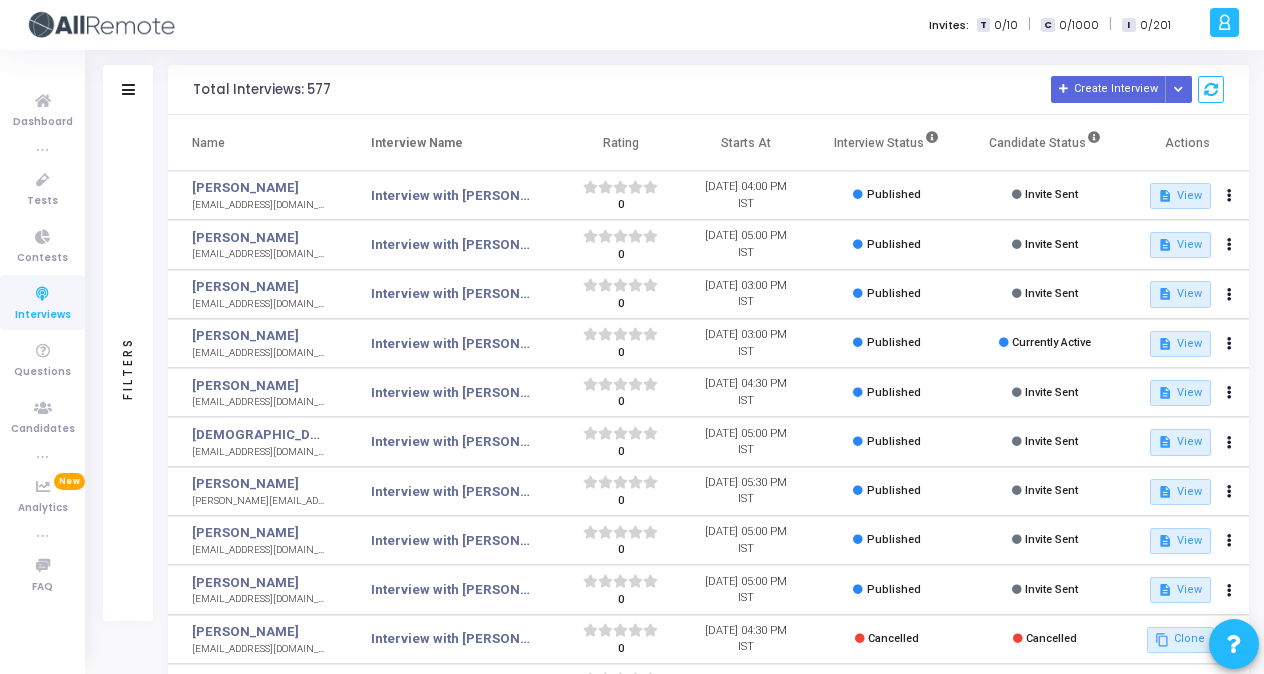 click on "Filters" 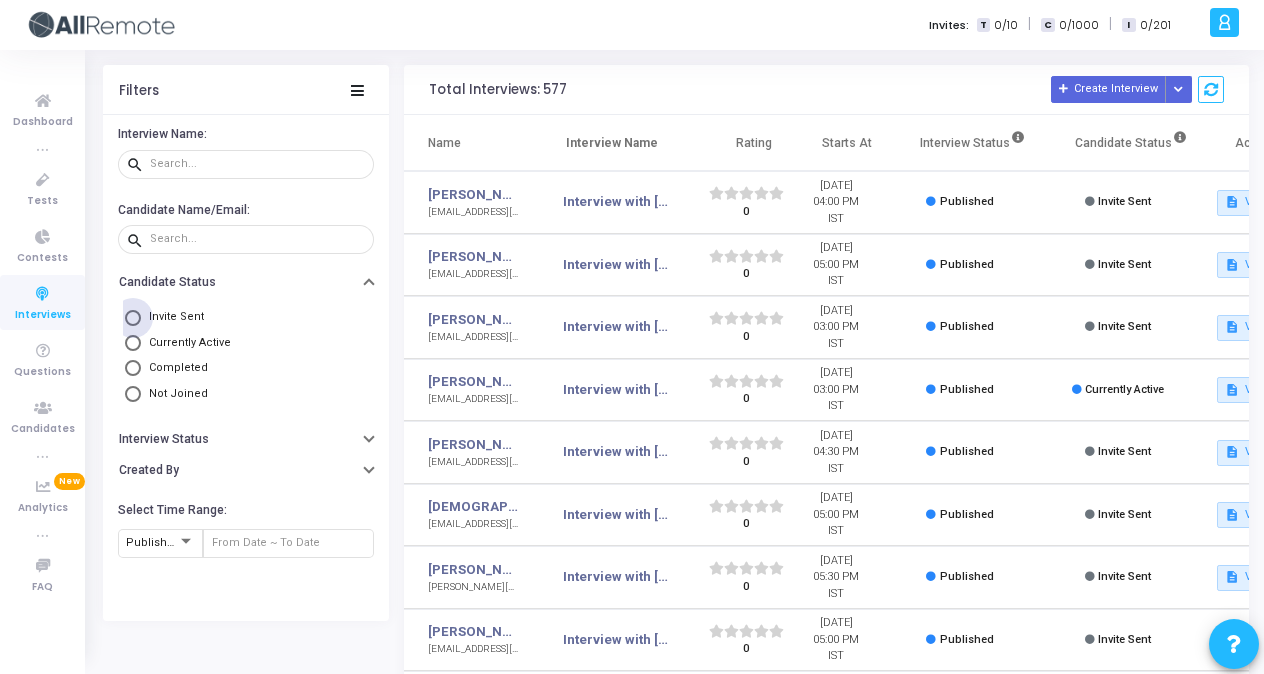 click at bounding box center (133, 318) 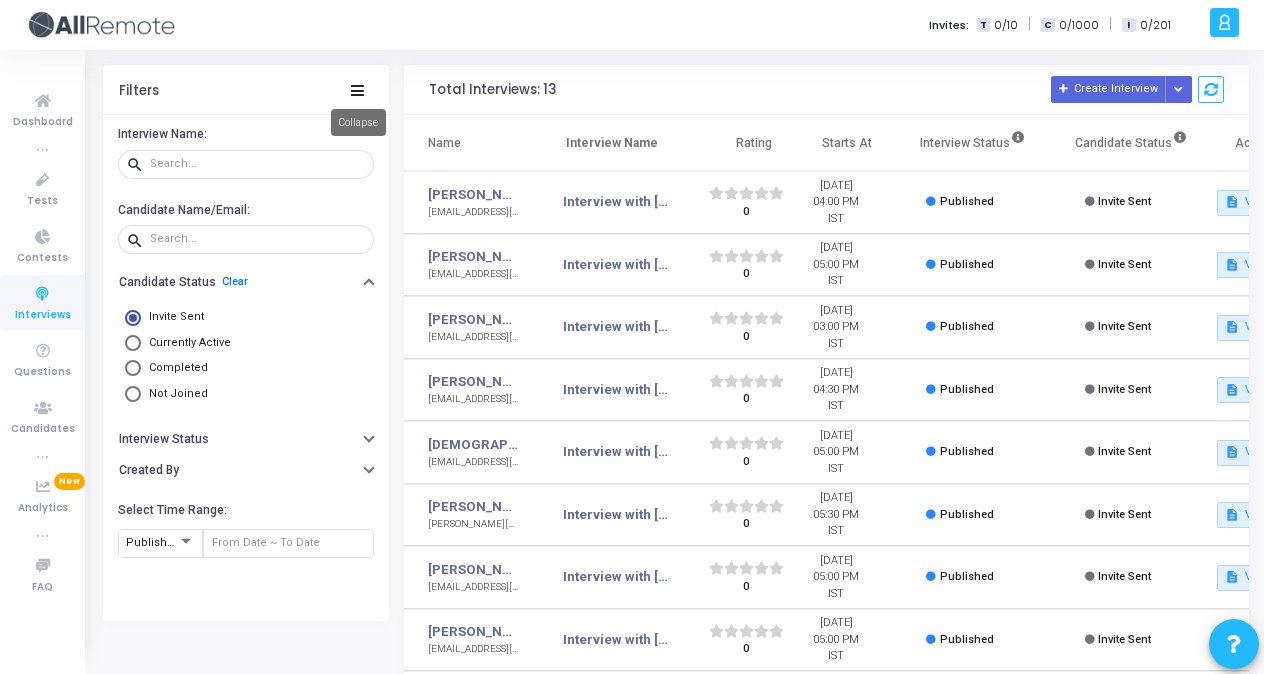 click 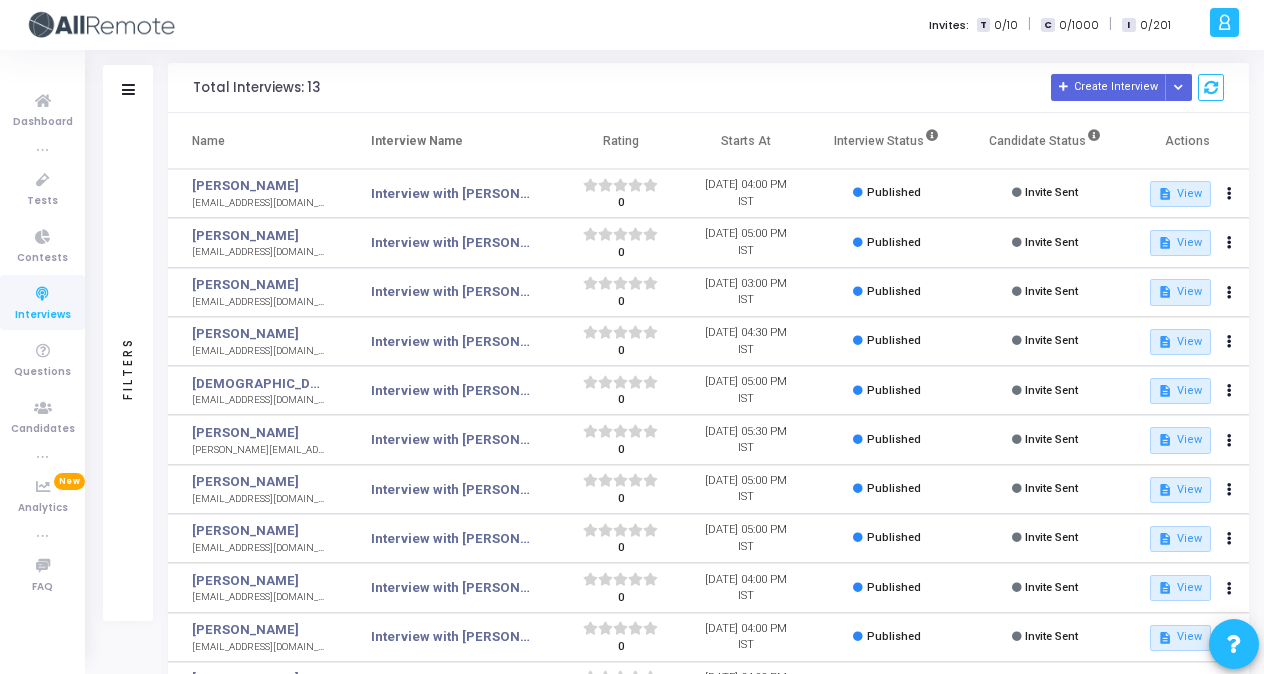 scroll, scrollTop: 236, scrollLeft: 0, axis: vertical 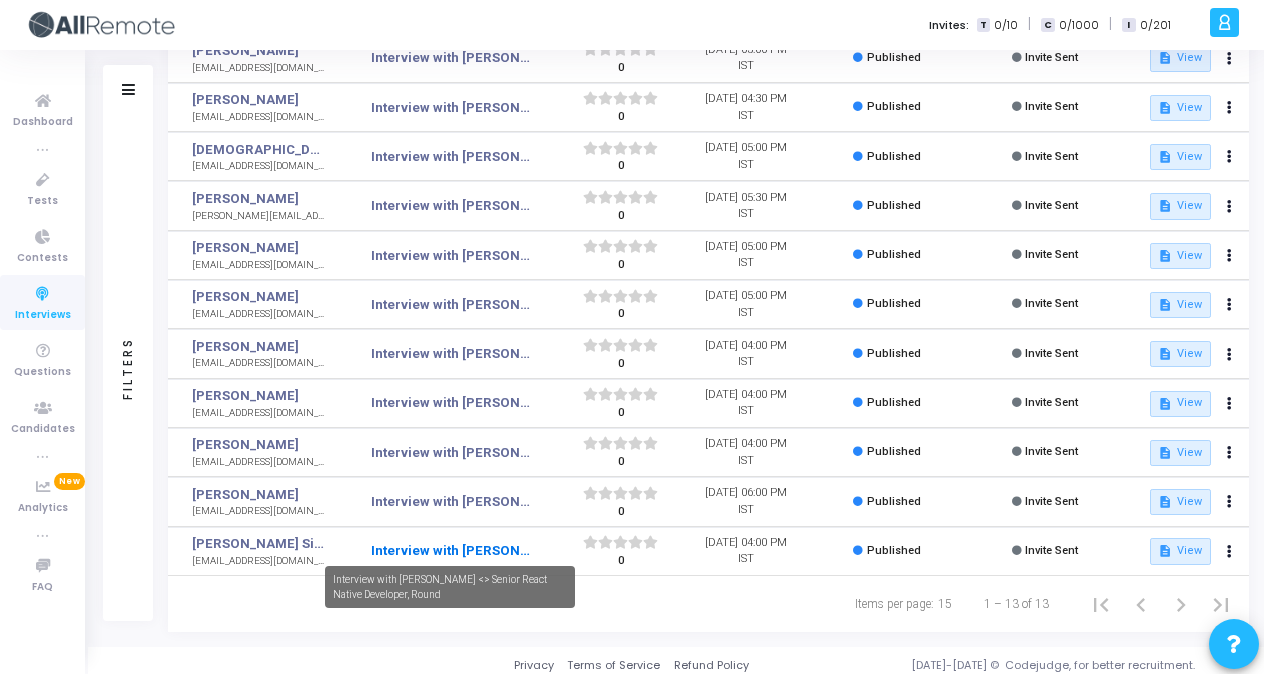 click on "Interview with [PERSON_NAME] <> Senior React Native Developer, Round" 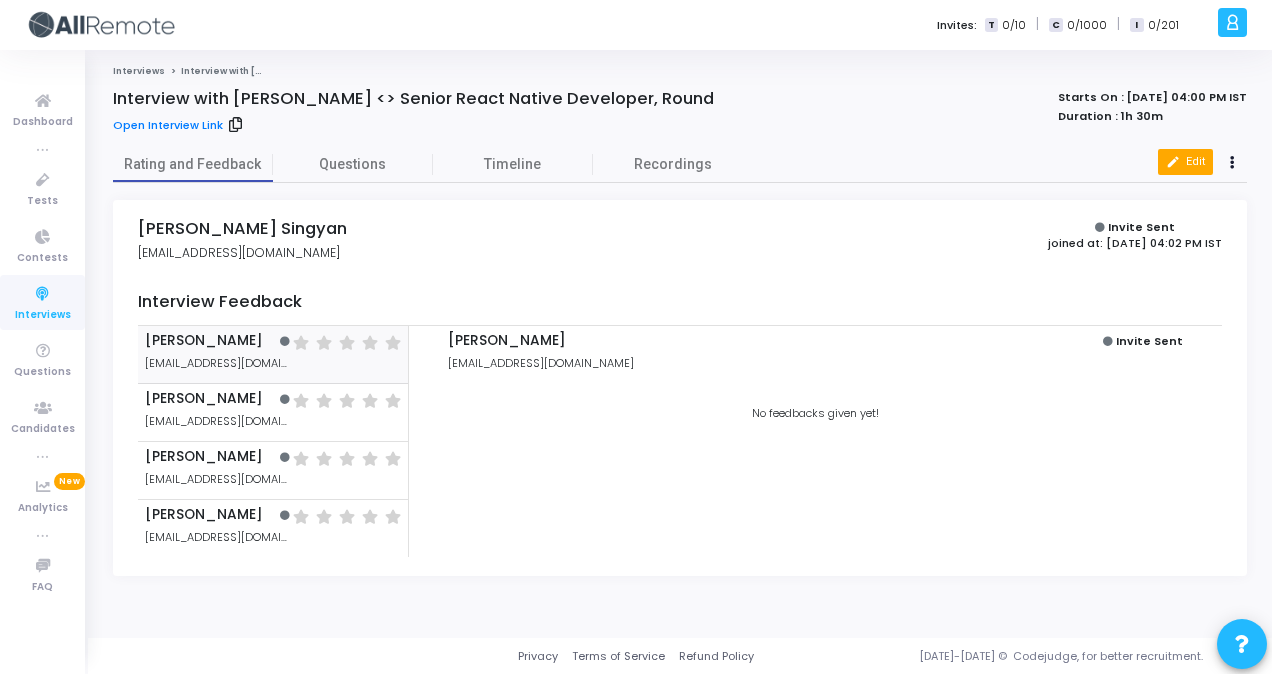 click on "edit  Edit" at bounding box center (1185, 162) 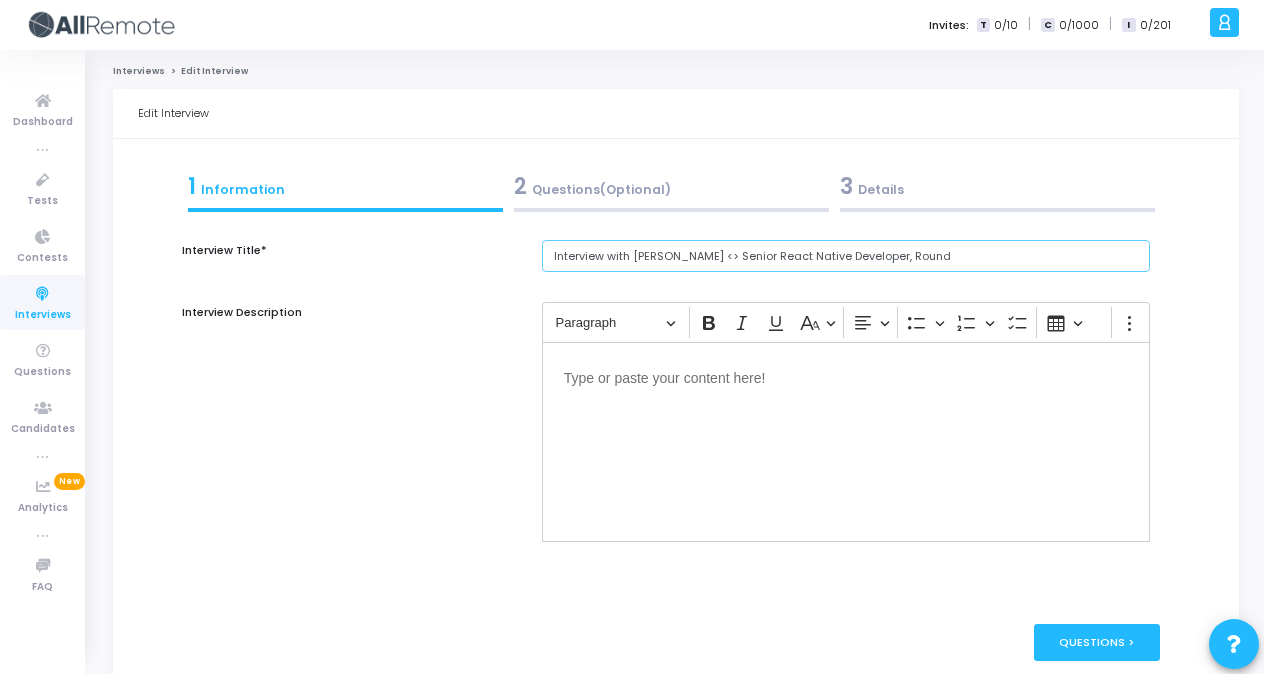 click on "Interview with [PERSON_NAME] <> Senior React Native Developer, Round" at bounding box center (846, 256) 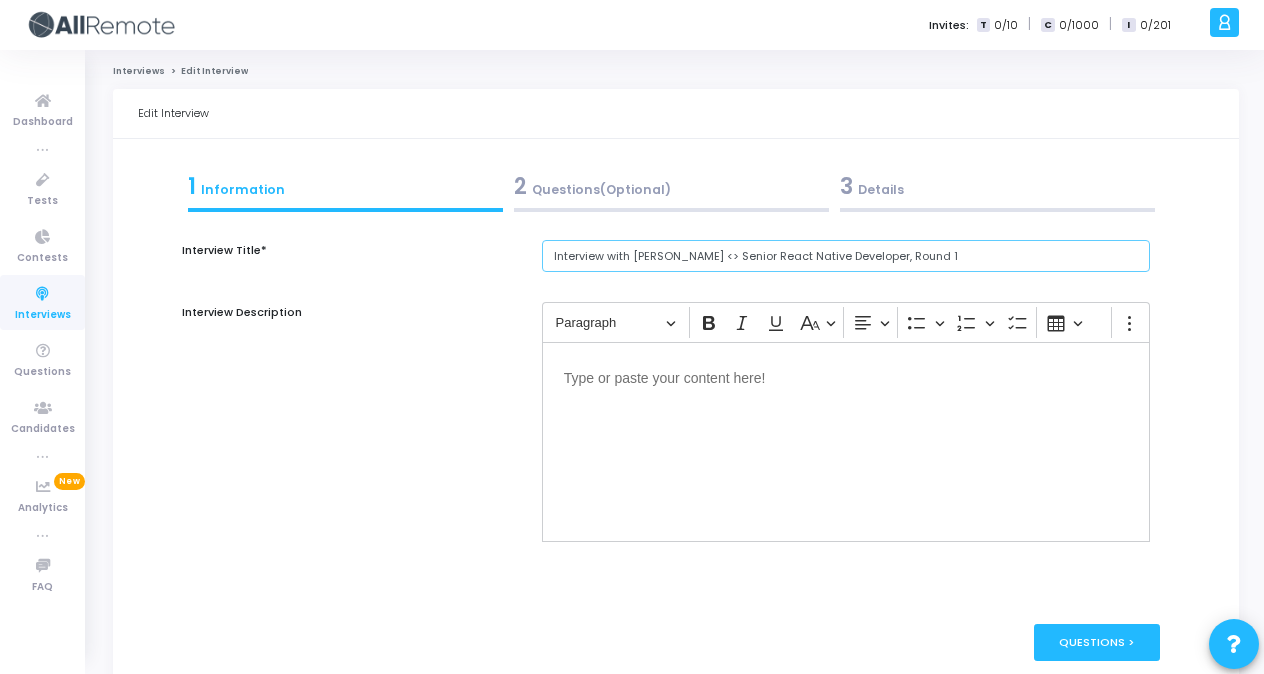 type on "Interview with Suhasini <> Senior React Native Developer, Round 1" 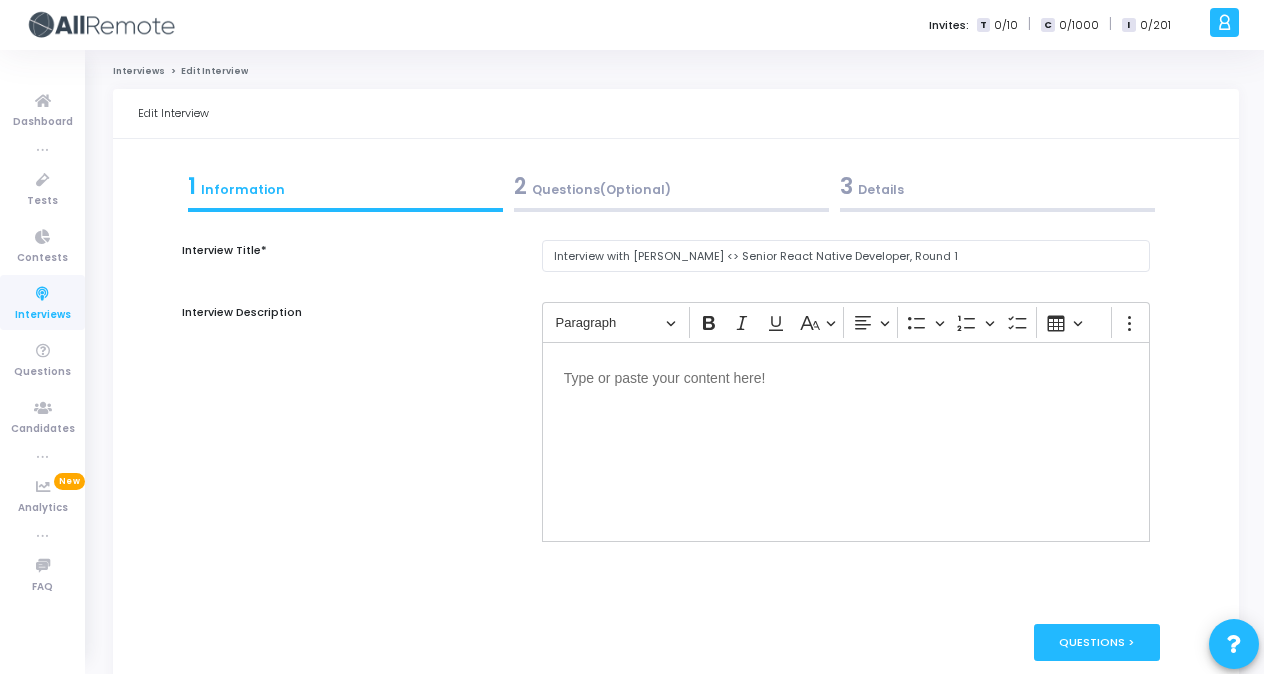 click on "3  Details" at bounding box center [997, 186] 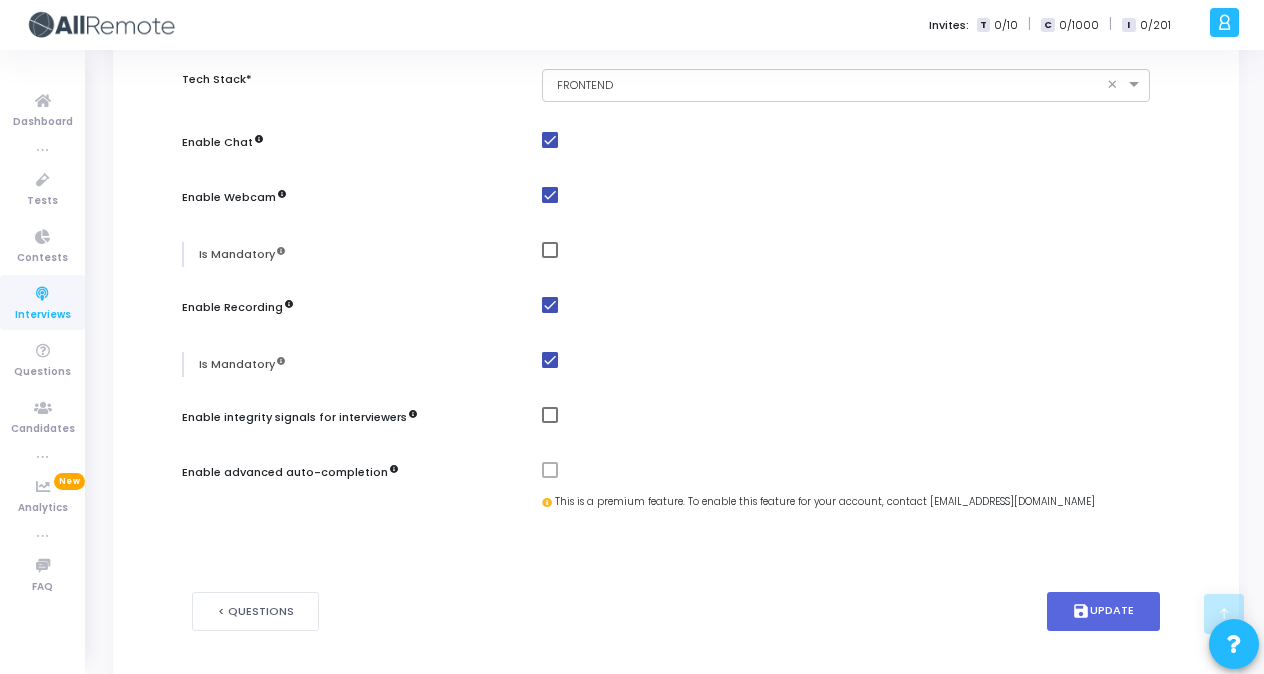 scroll, scrollTop: 1066, scrollLeft: 0, axis: vertical 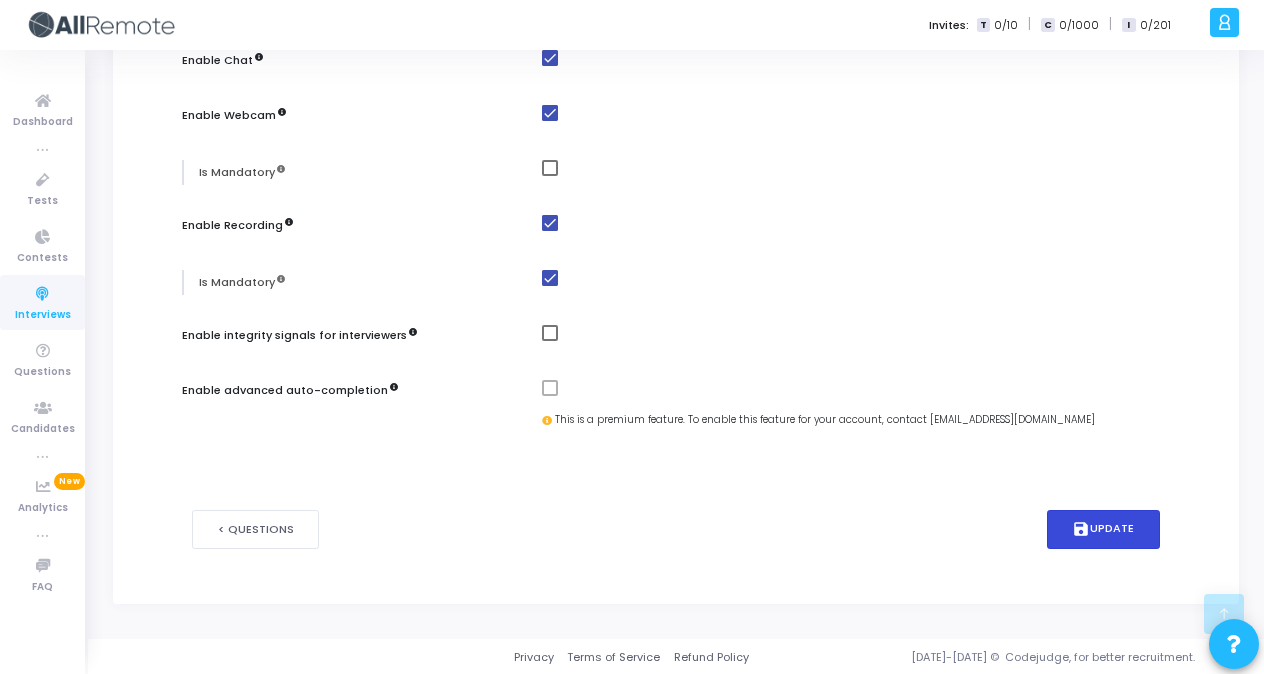 click on "save  Update" at bounding box center [1104, 529] 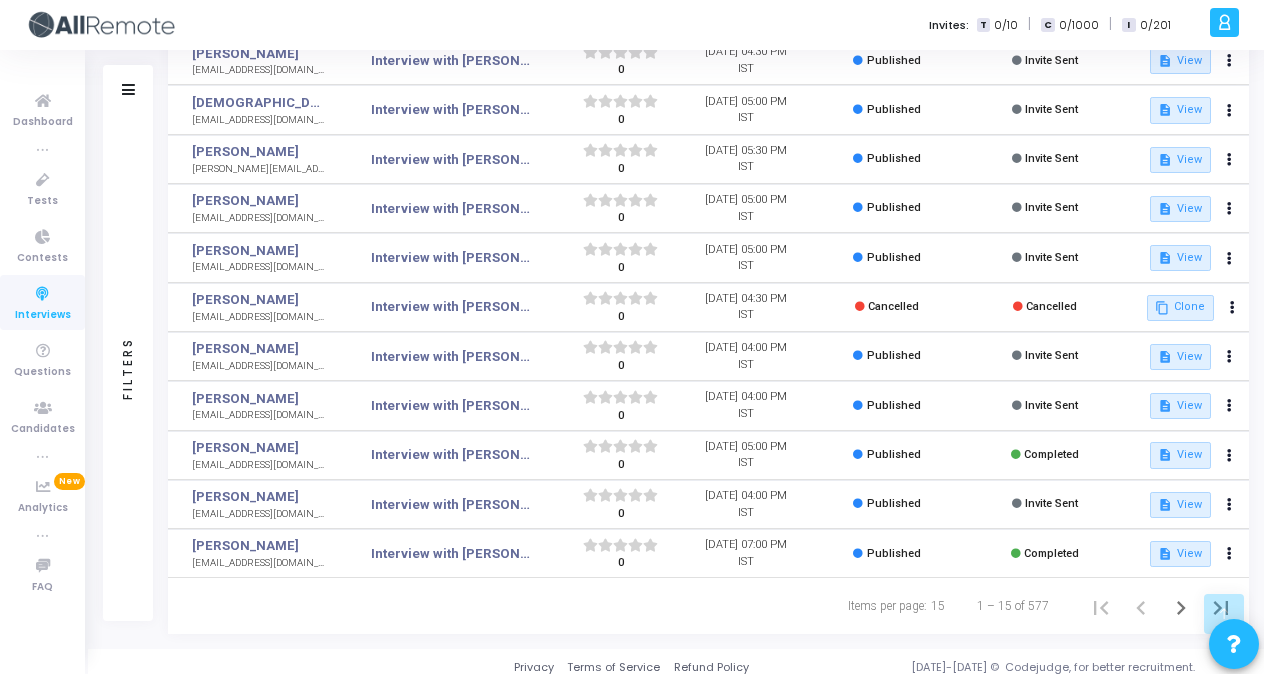 scroll, scrollTop: 334, scrollLeft: 0, axis: vertical 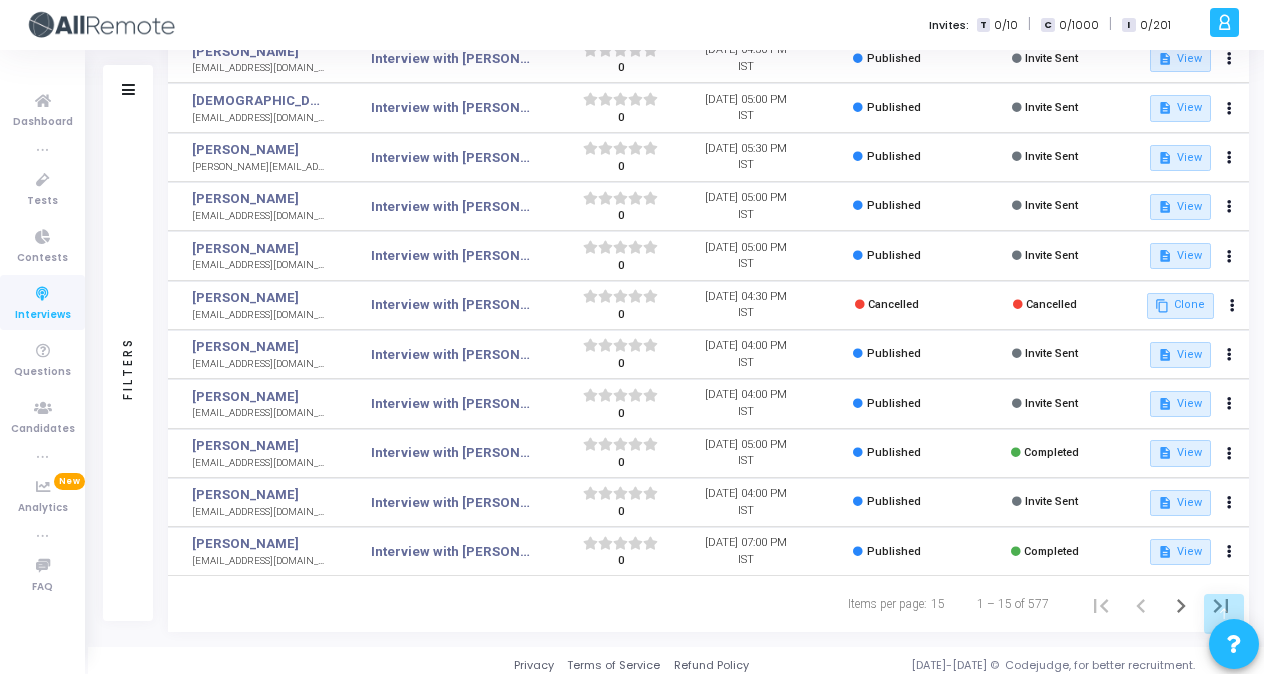 click on "Filters" 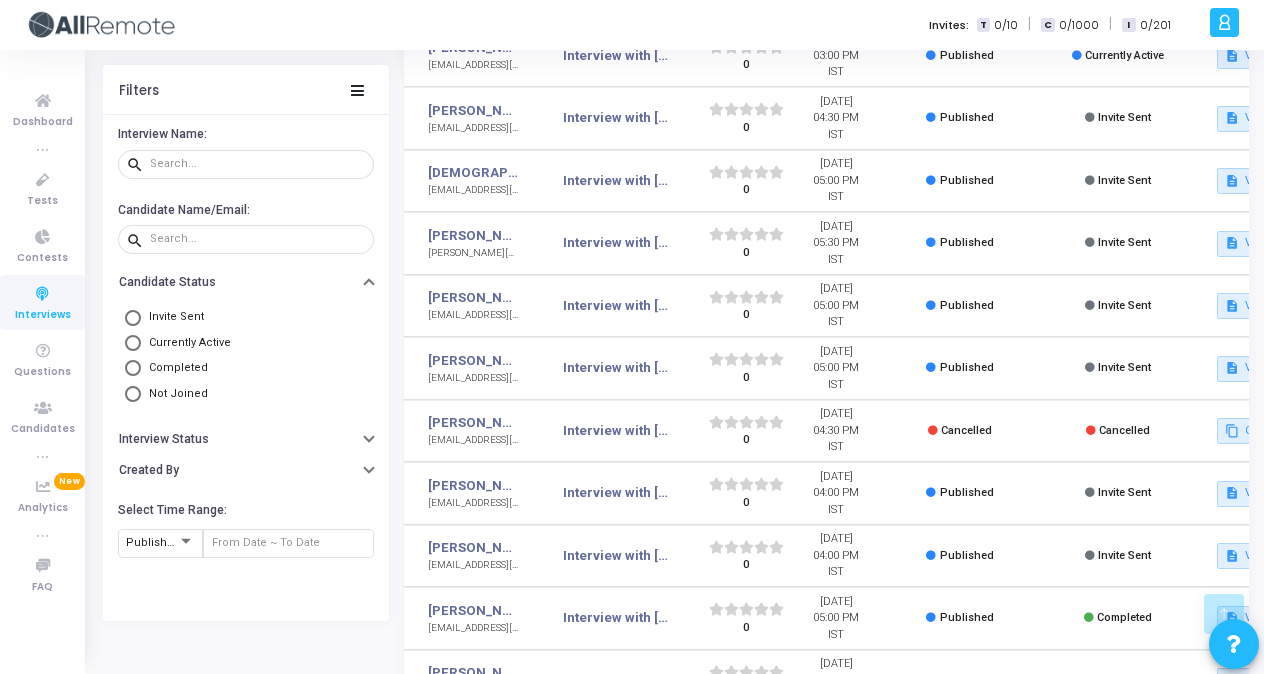 scroll, scrollTop: 438, scrollLeft: 0, axis: vertical 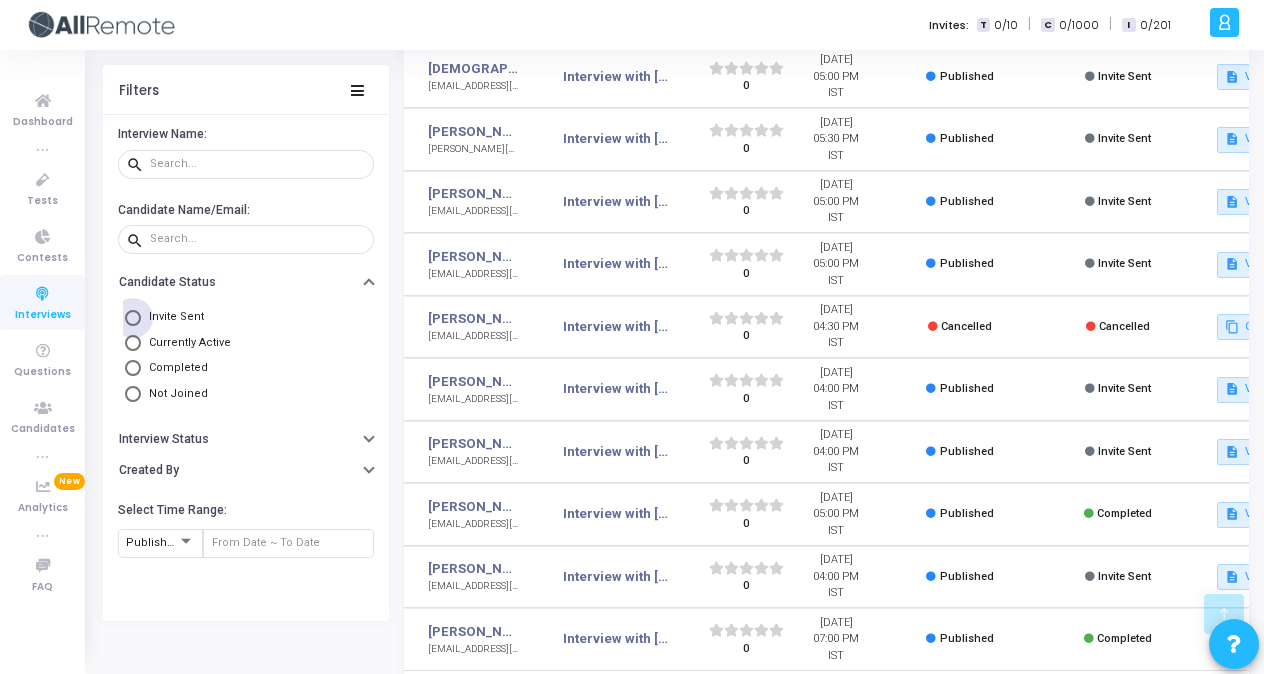 click at bounding box center (133, 318) 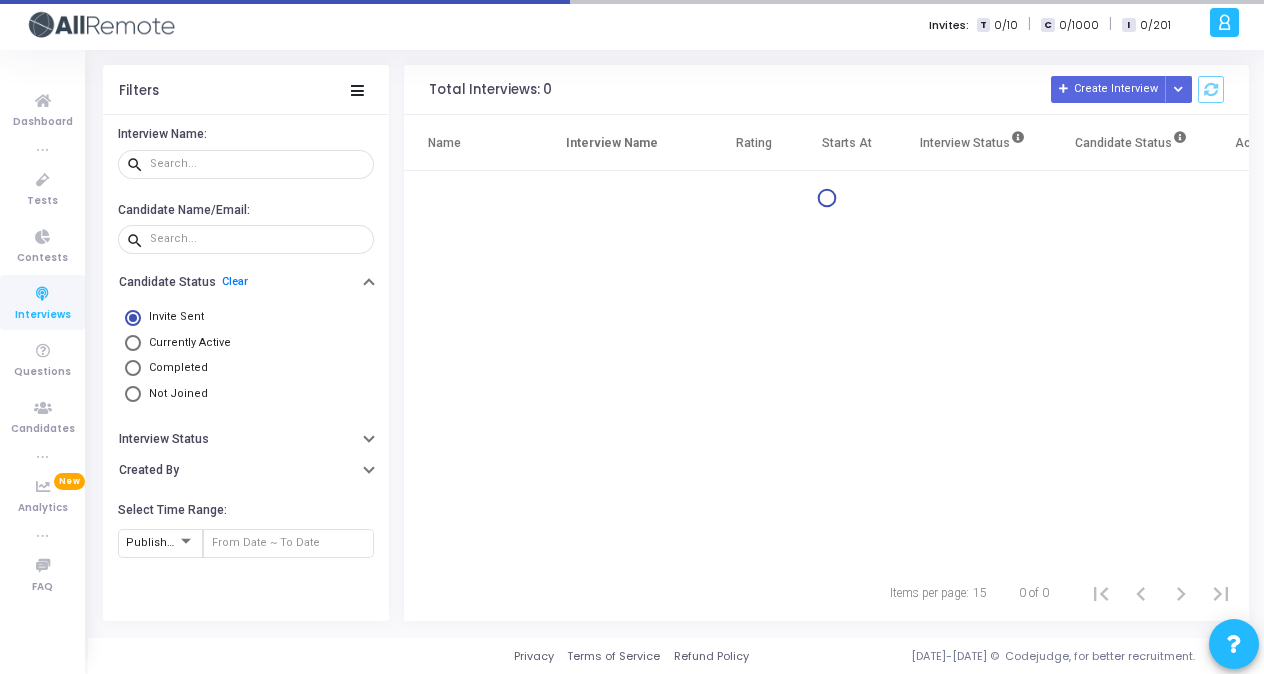 scroll, scrollTop: 0, scrollLeft: 0, axis: both 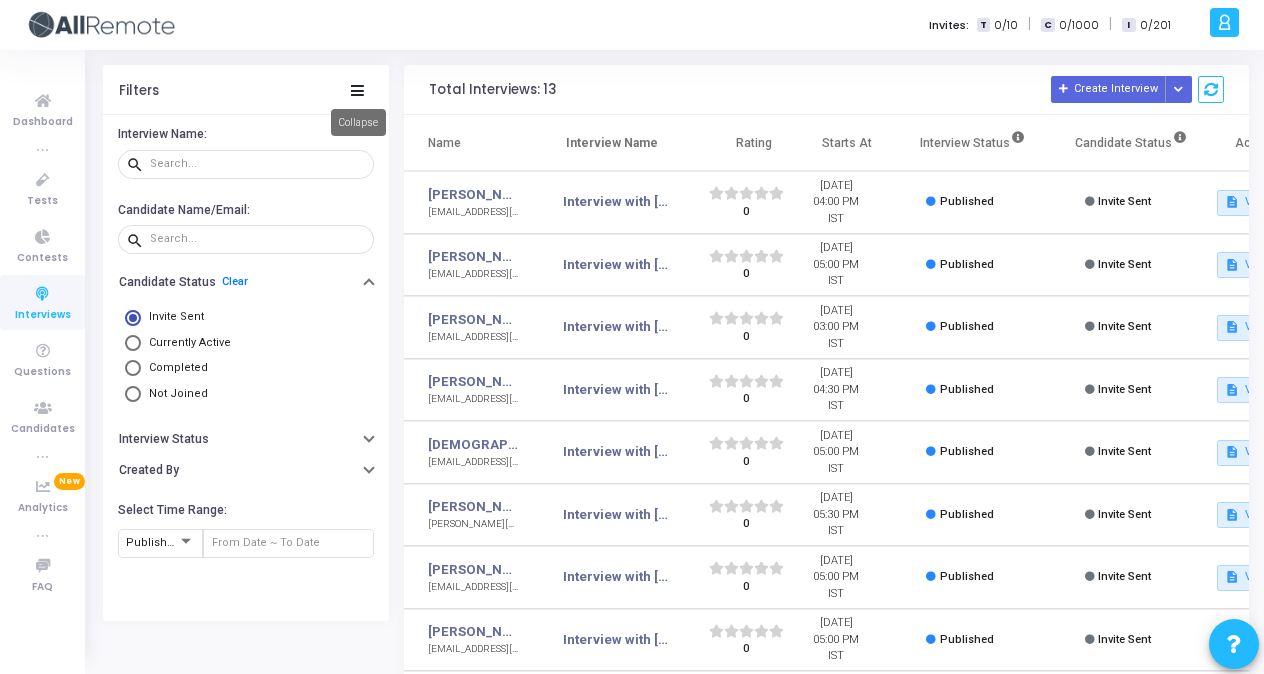 click 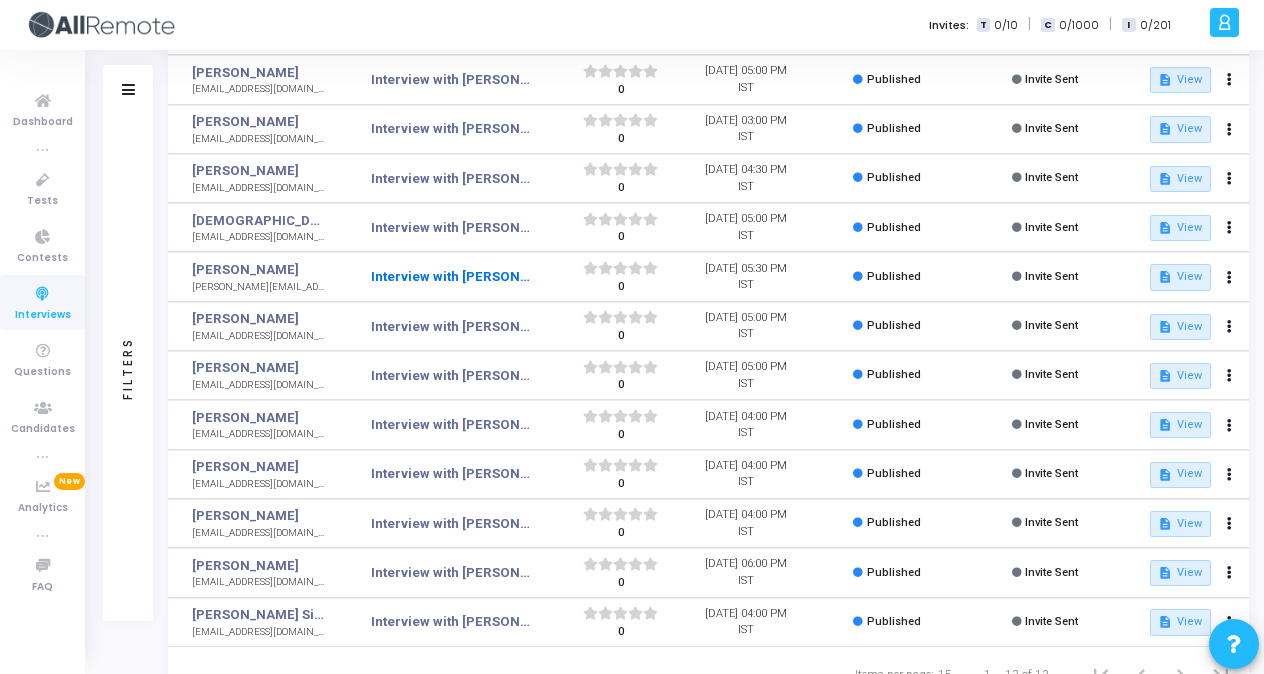 scroll, scrollTop: 236, scrollLeft: 0, axis: vertical 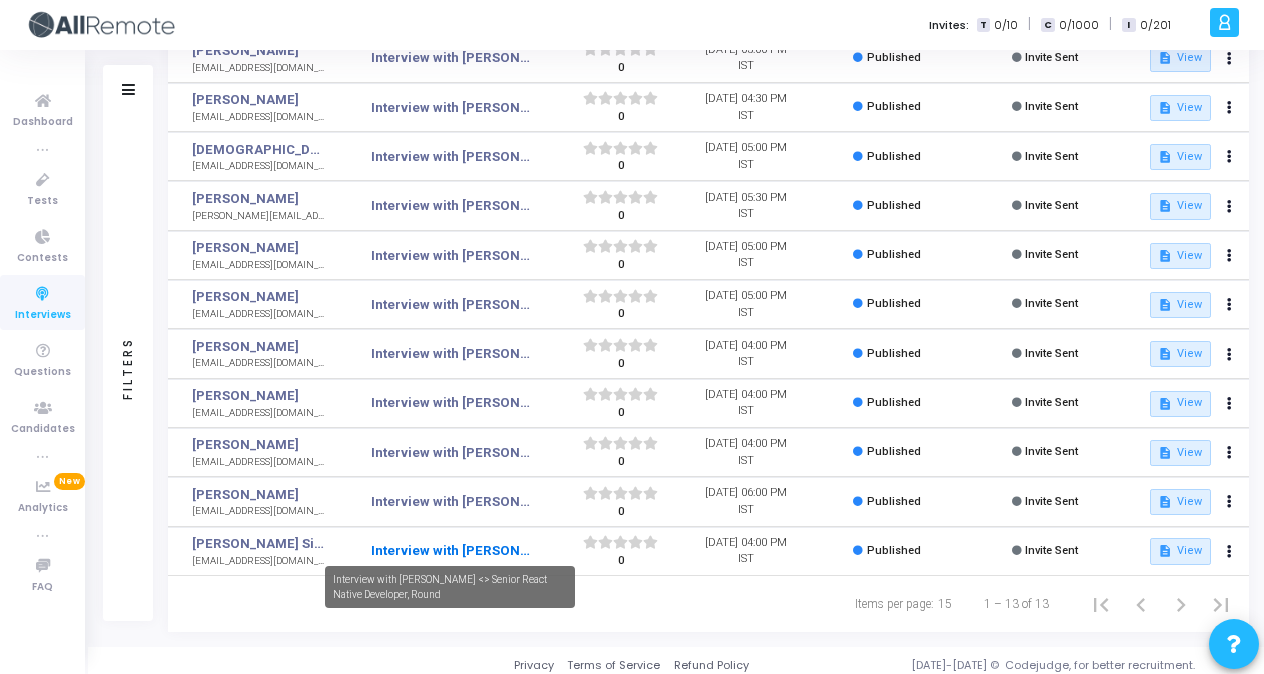 click on "Interview with [PERSON_NAME] <> Senior React Native Developer, Round" 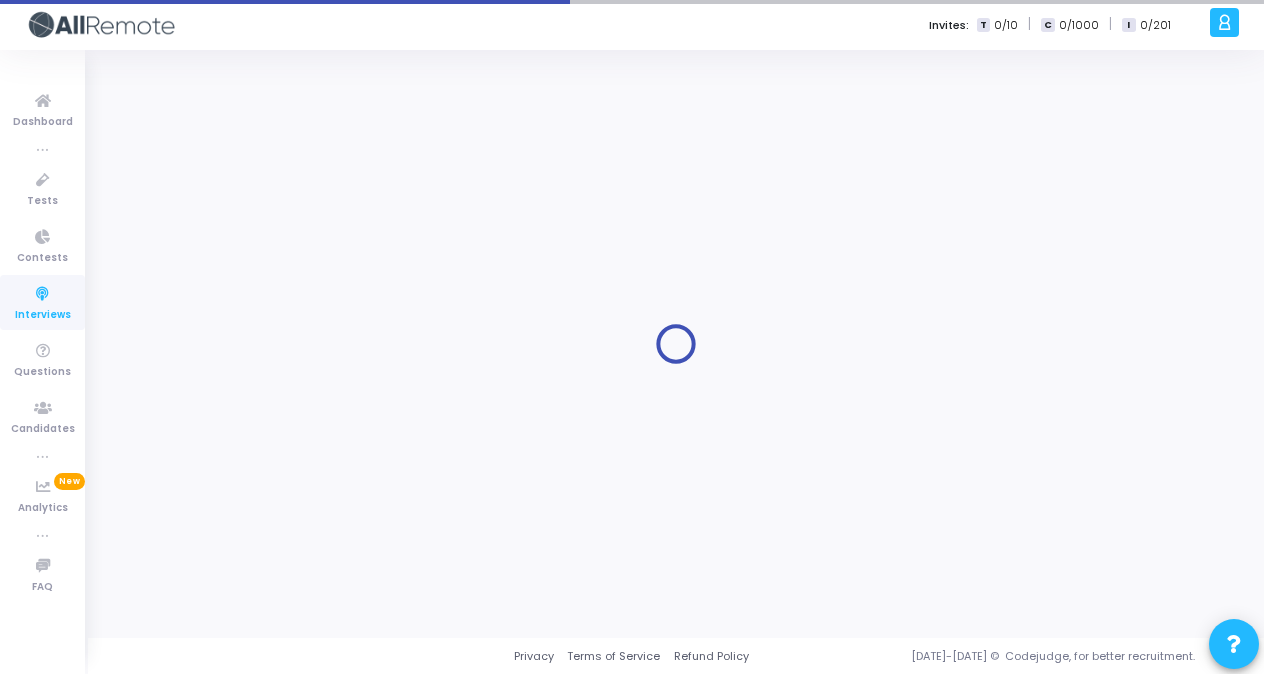 scroll, scrollTop: 0, scrollLeft: 0, axis: both 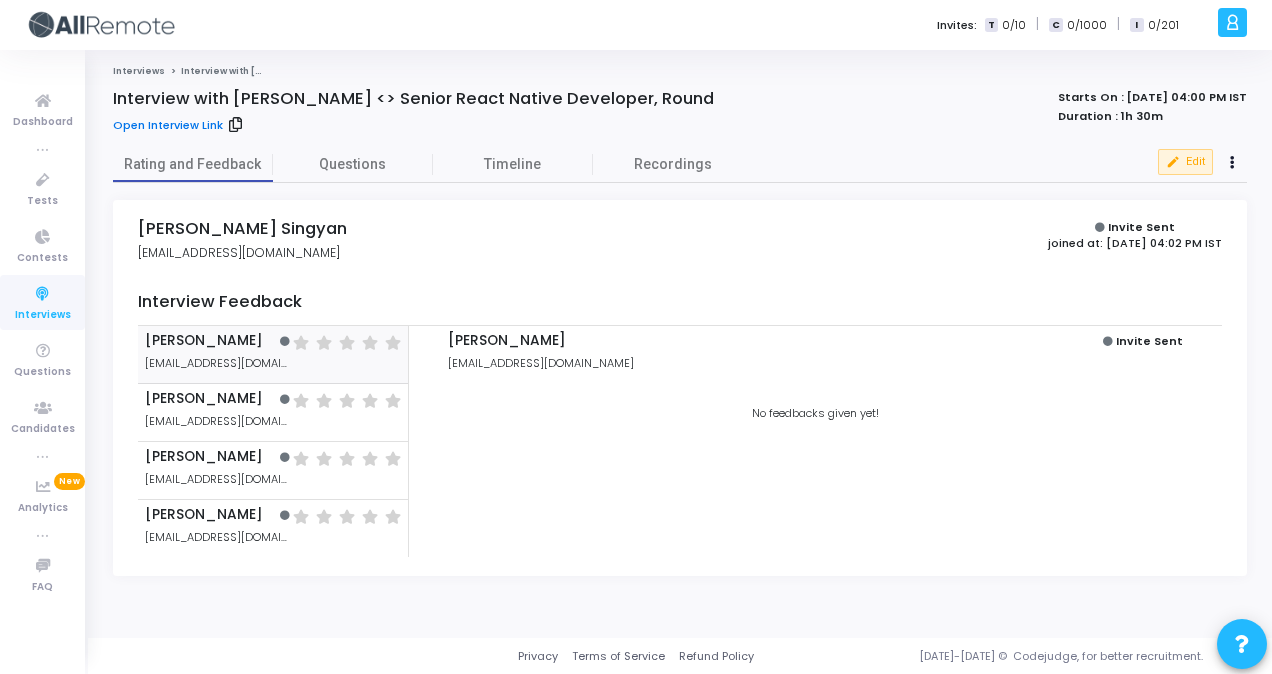 click on "Open Interview Link" at bounding box center (168, 125) 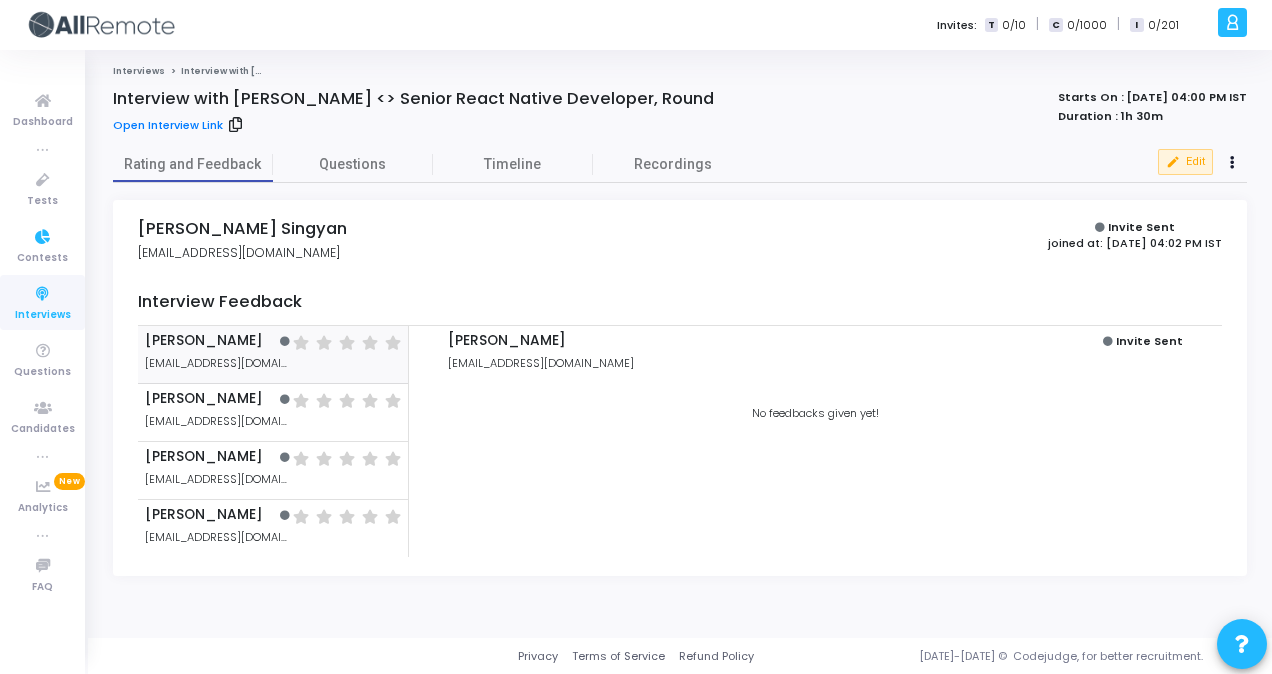 click at bounding box center (43, 294) 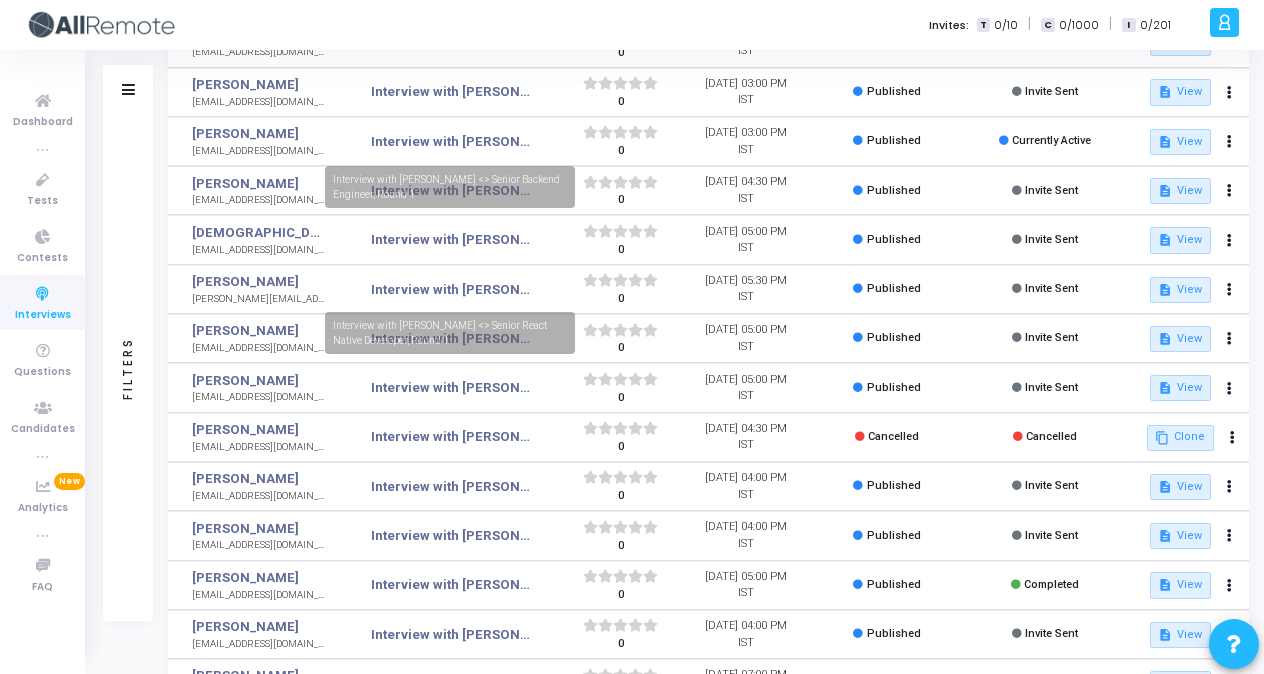 scroll, scrollTop: 334, scrollLeft: 0, axis: vertical 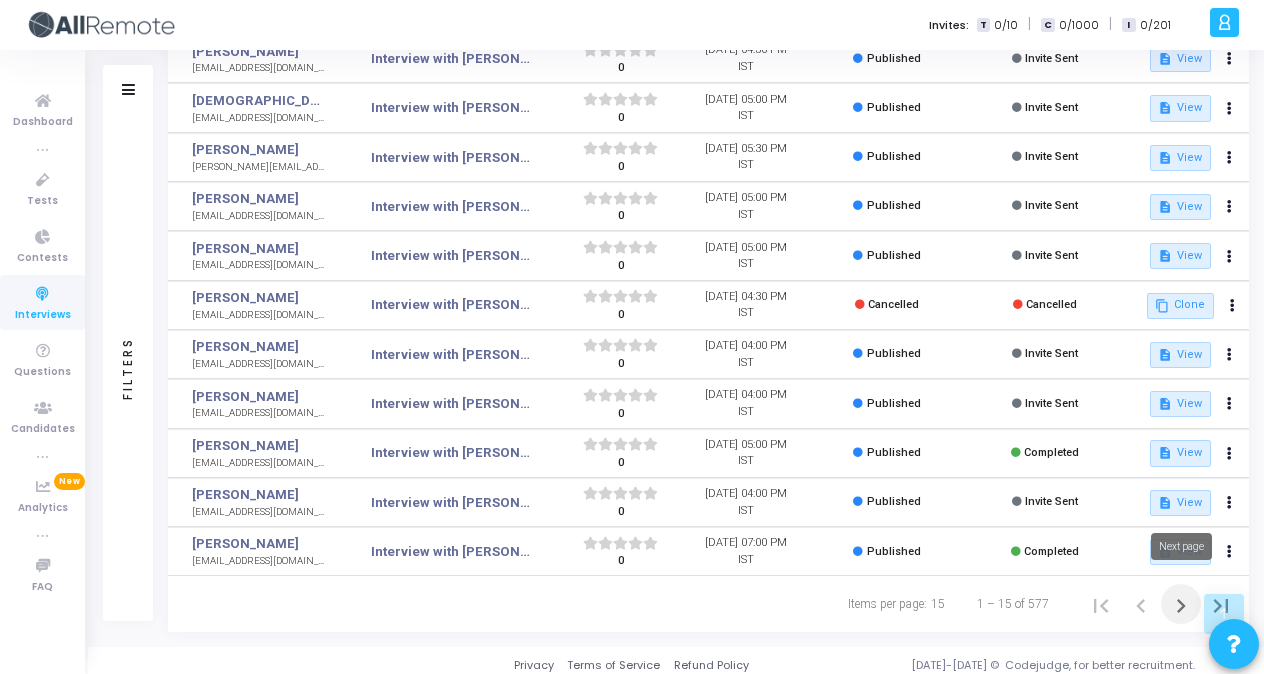 click 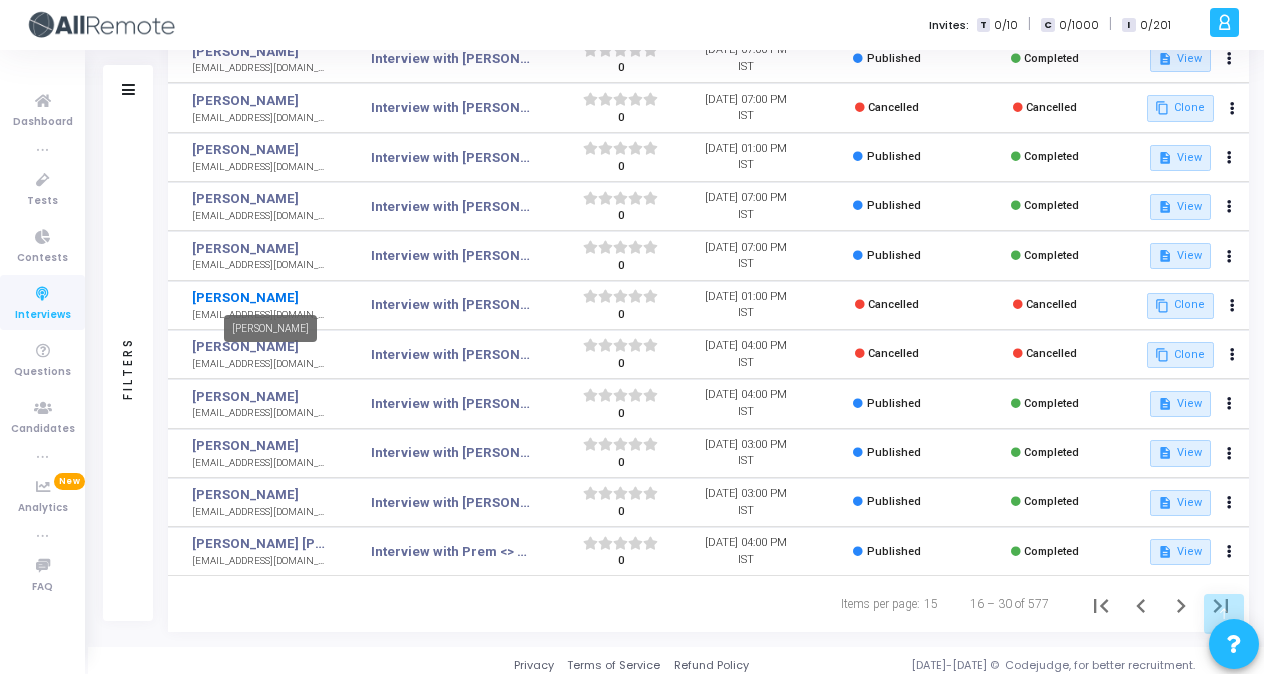 scroll, scrollTop: 0, scrollLeft: 0, axis: both 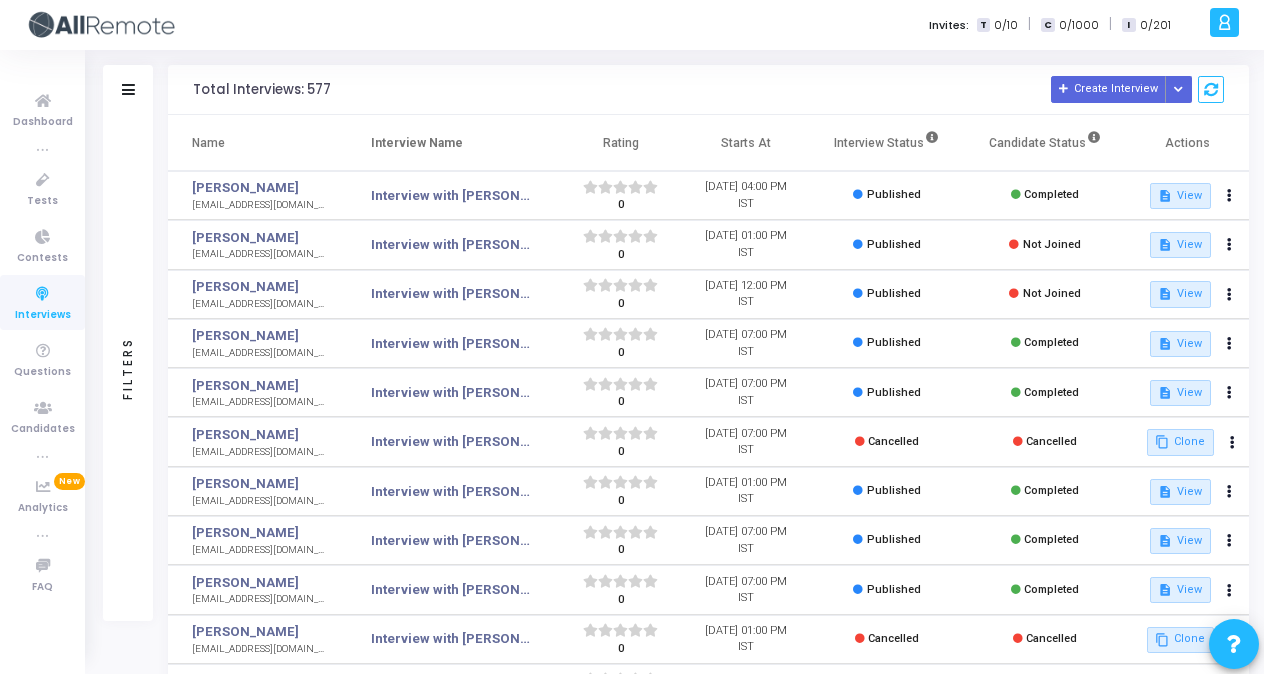 click on "Filters" 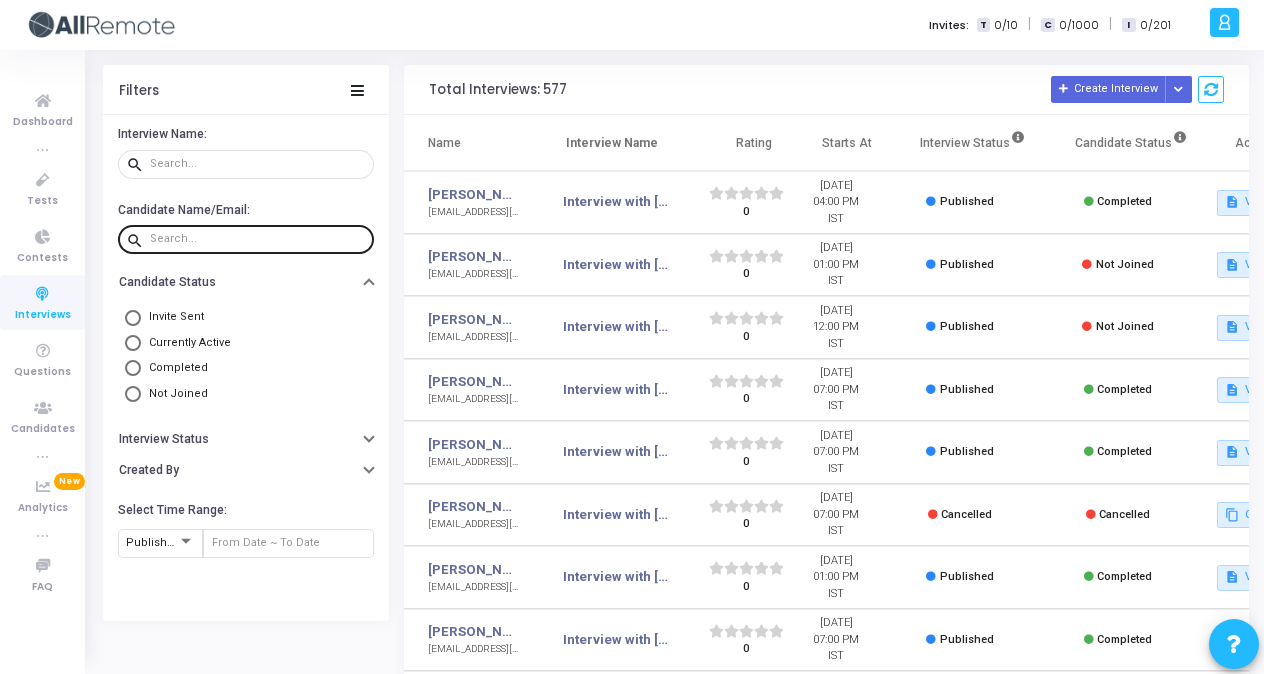 click 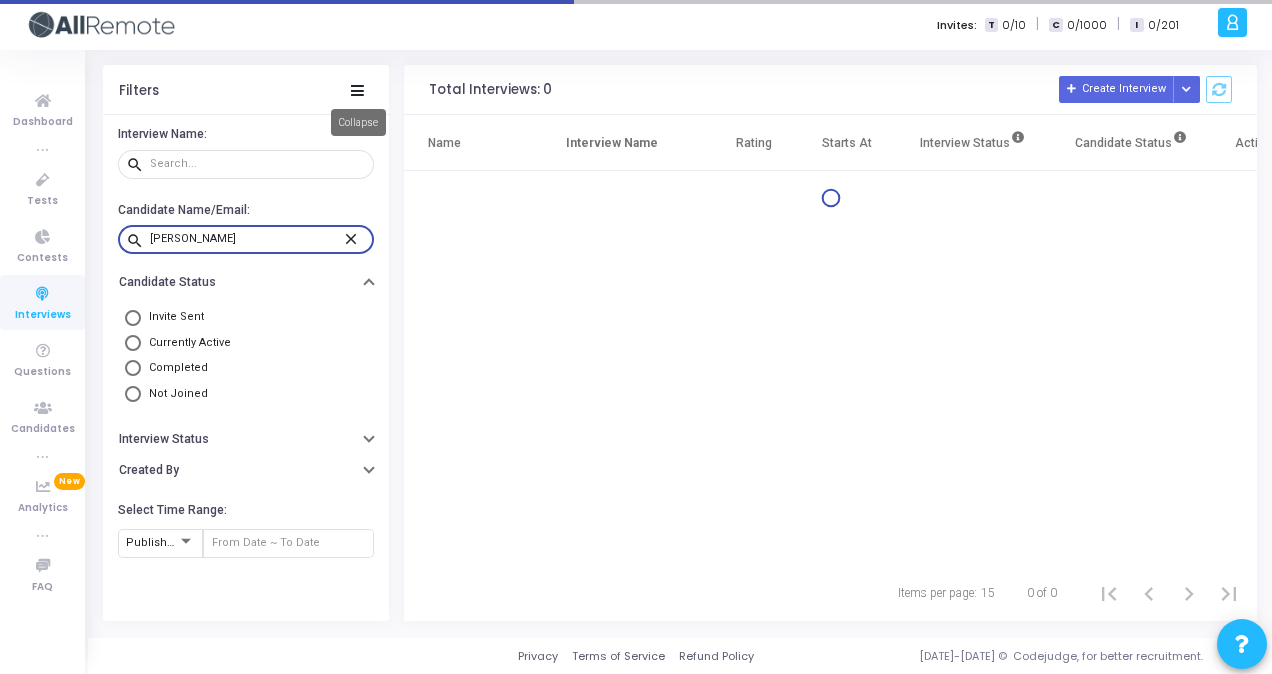 type on "[PERSON_NAME]" 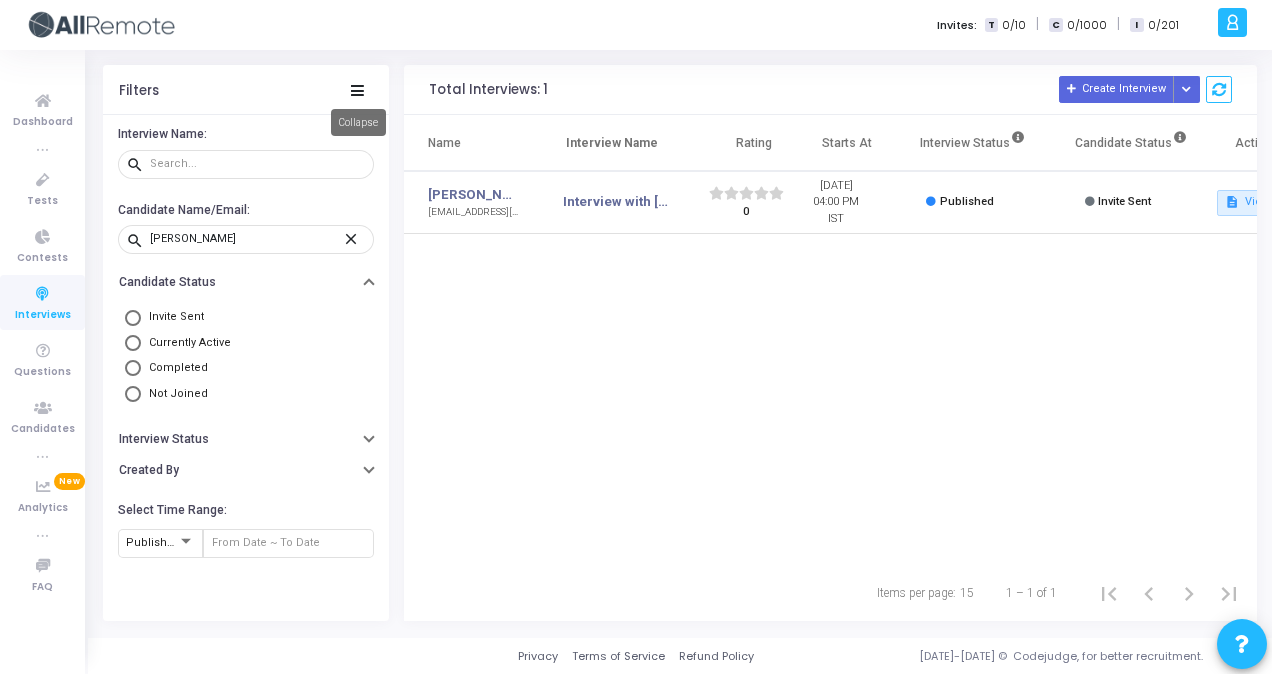 click 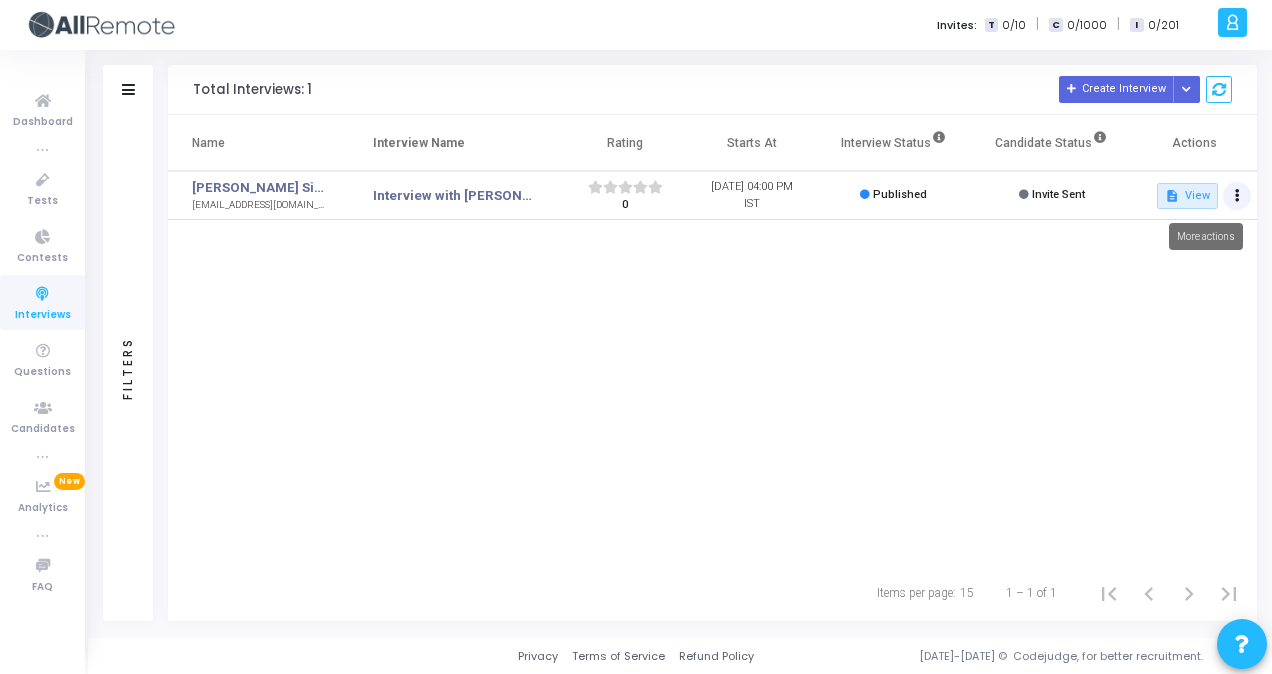 click at bounding box center (1237, 196) 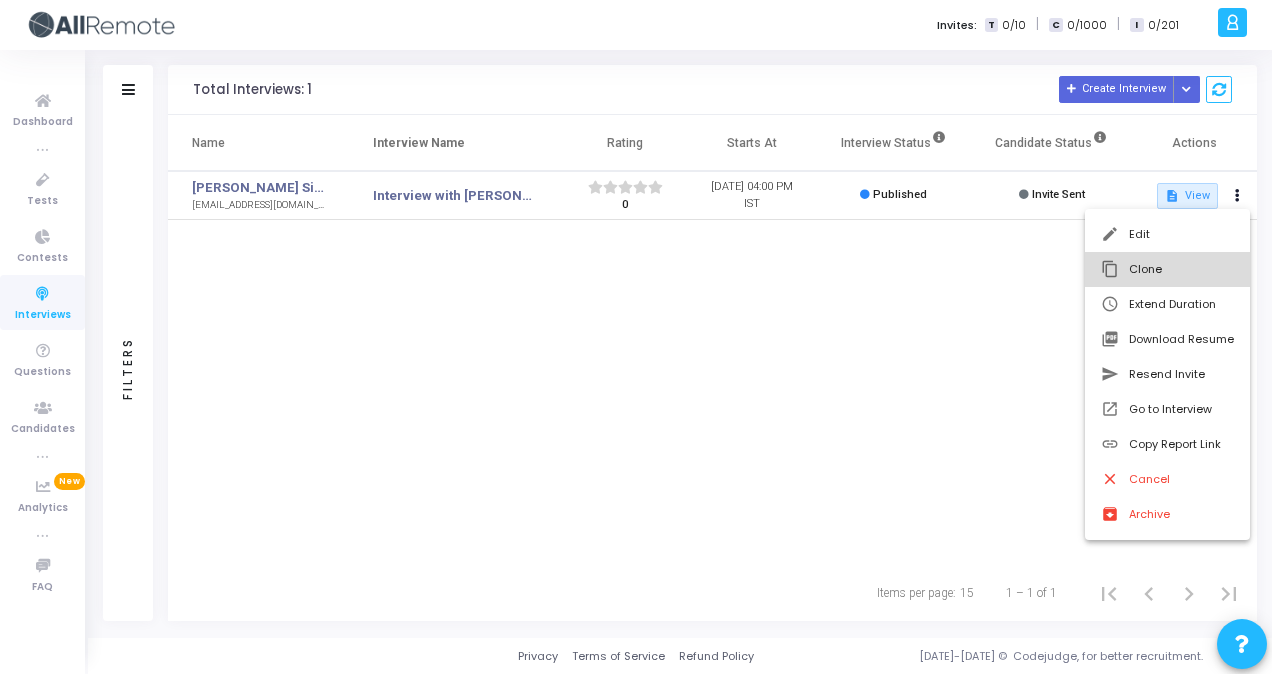 click on "content_copy  Clone" at bounding box center [1167, 269] 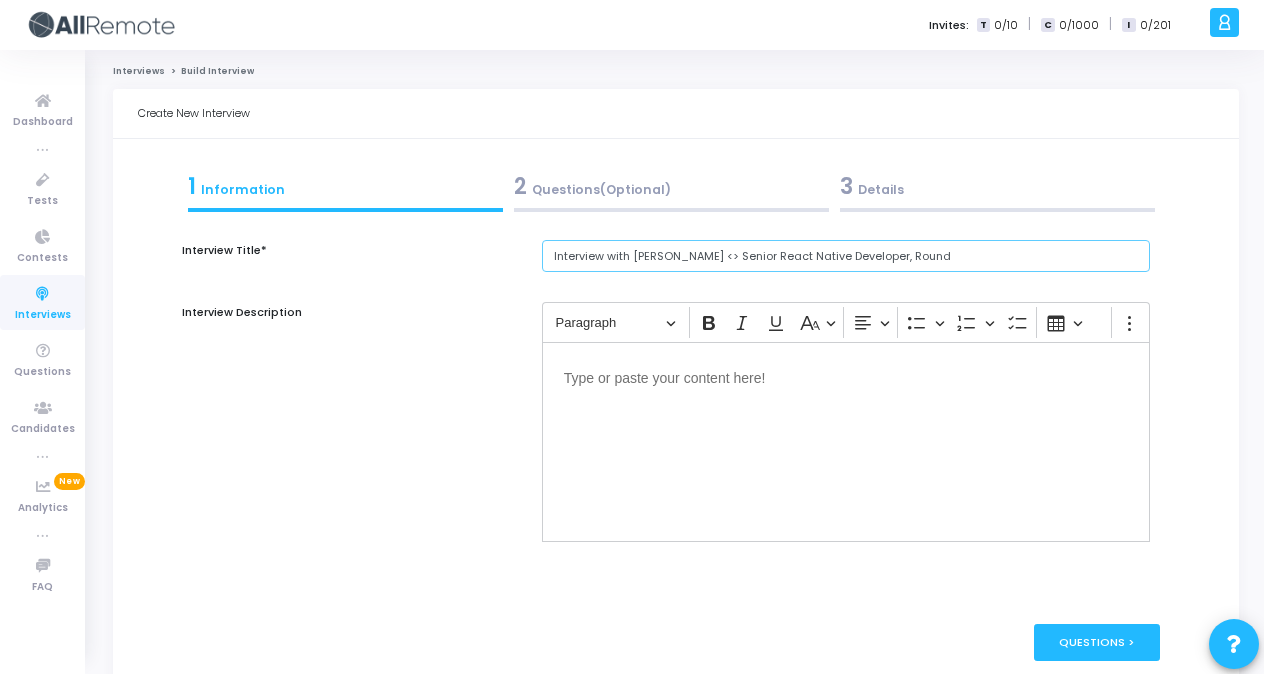 click on "Interview with [PERSON_NAME] <> Senior React Native Developer, Round" at bounding box center [846, 256] 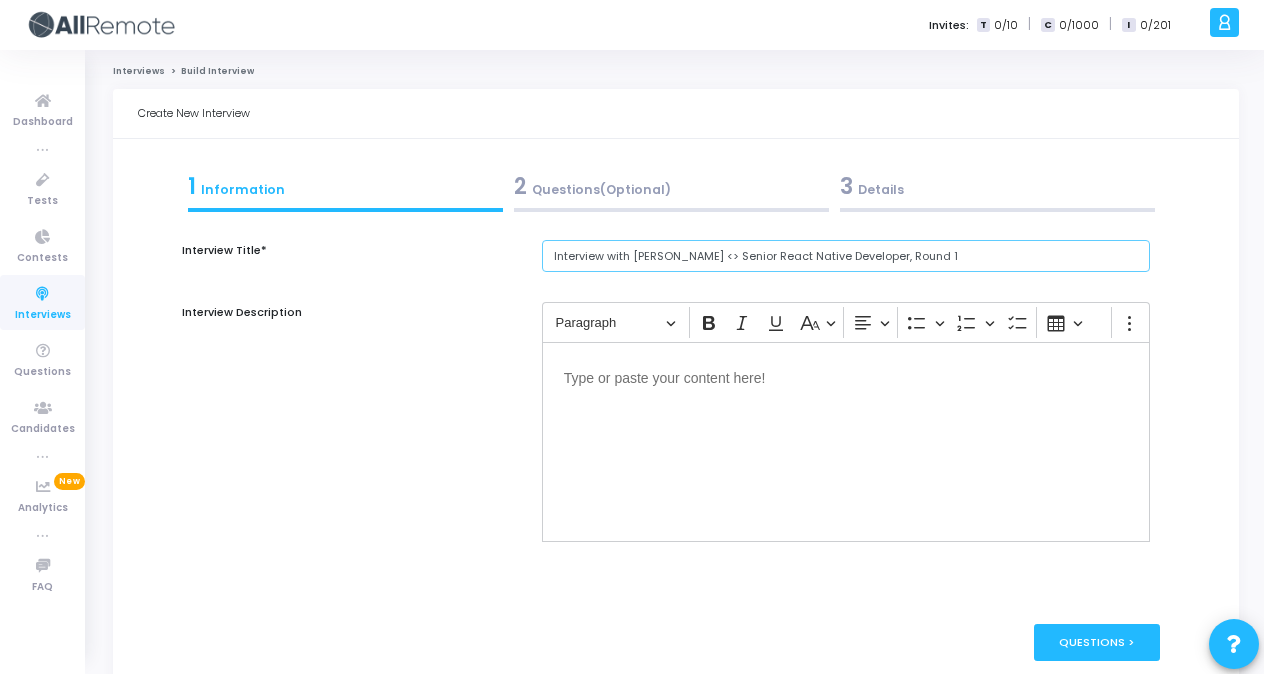 type on "Interview with Suhasini <> Senior React Native Developer, Round 1" 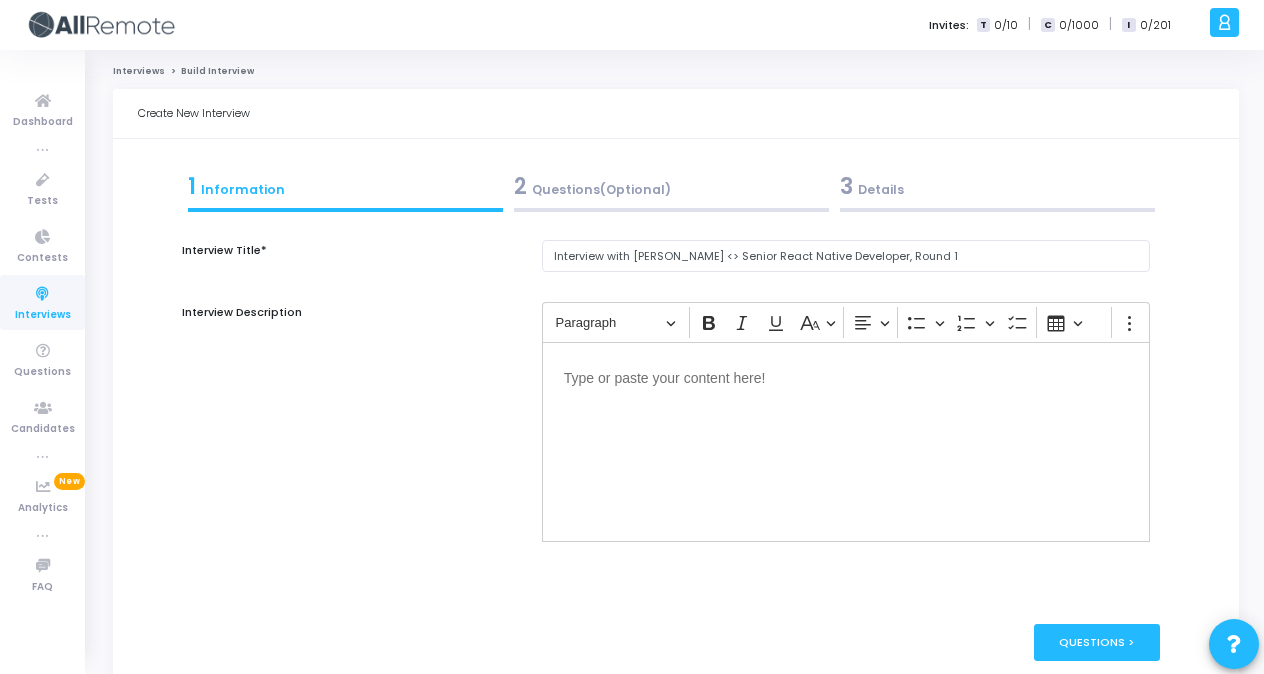 click on "3  Details" at bounding box center (997, 186) 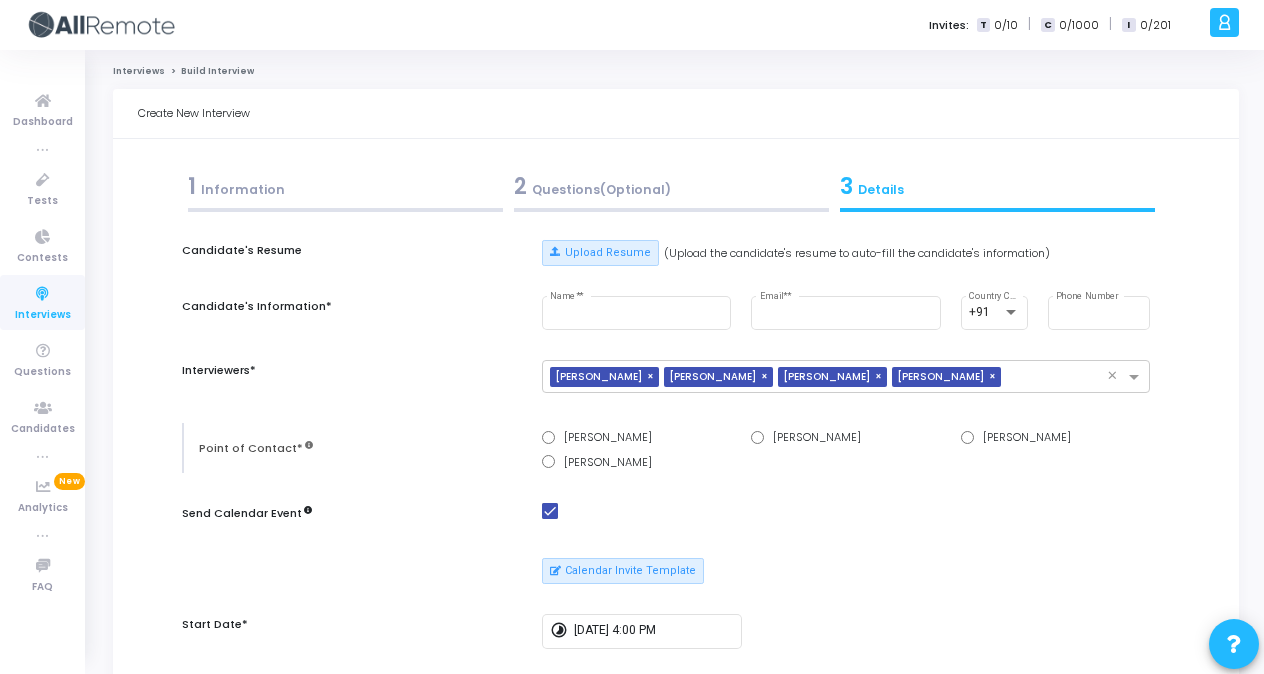 scroll, scrollTop: 33, scrollLeft: 0, axis: vertical 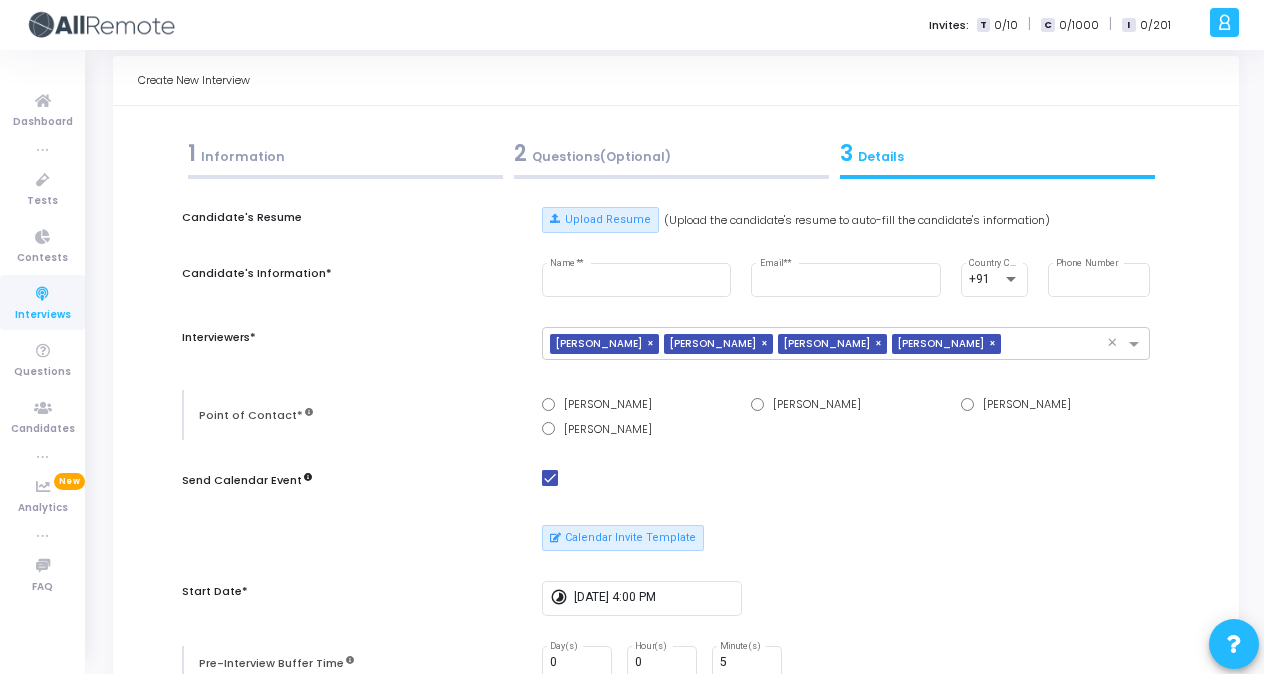click on "1  Information" at bounding box center [345, 153] 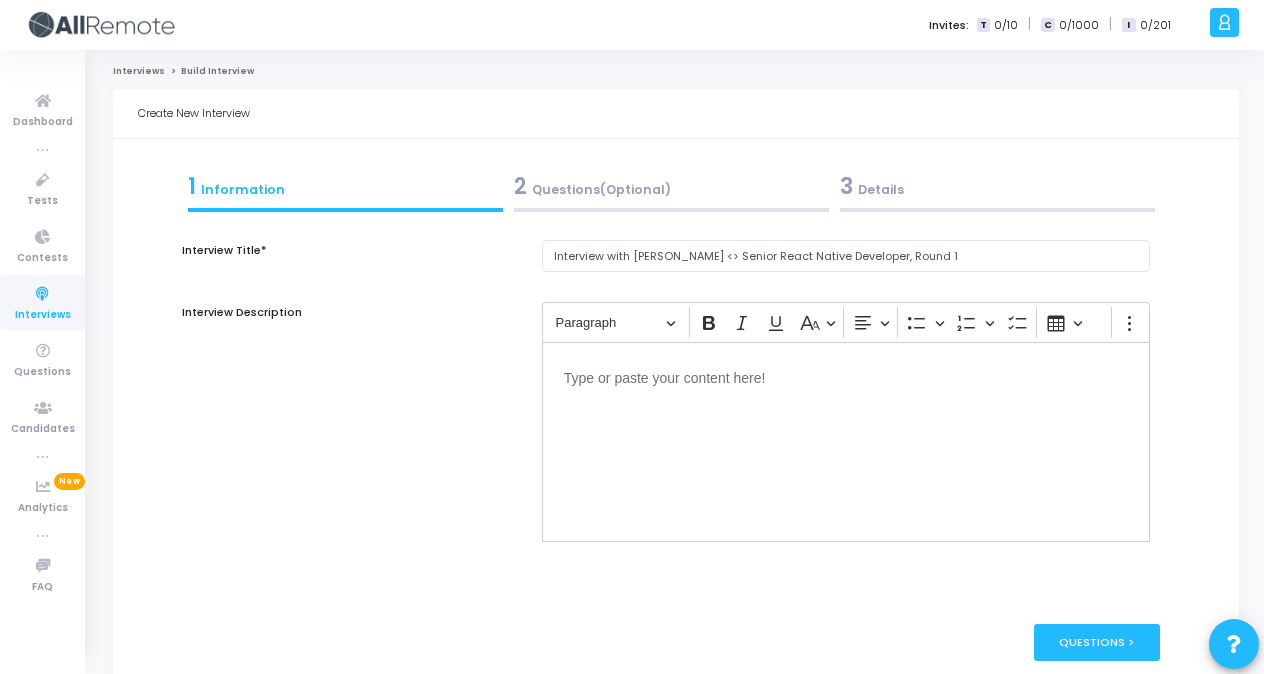 scroll, scrollTop: 0, scrollLeft: 0, axis: both 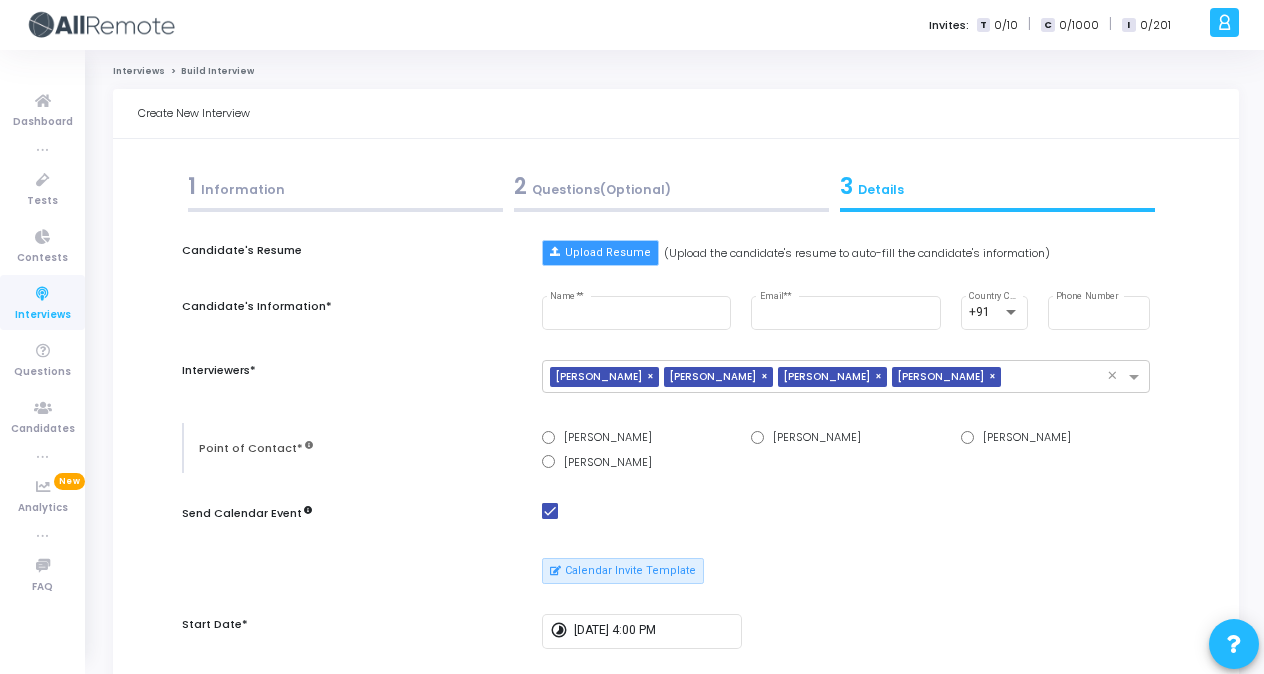 click on "Upload Resume" at bounding box center [600, 253] 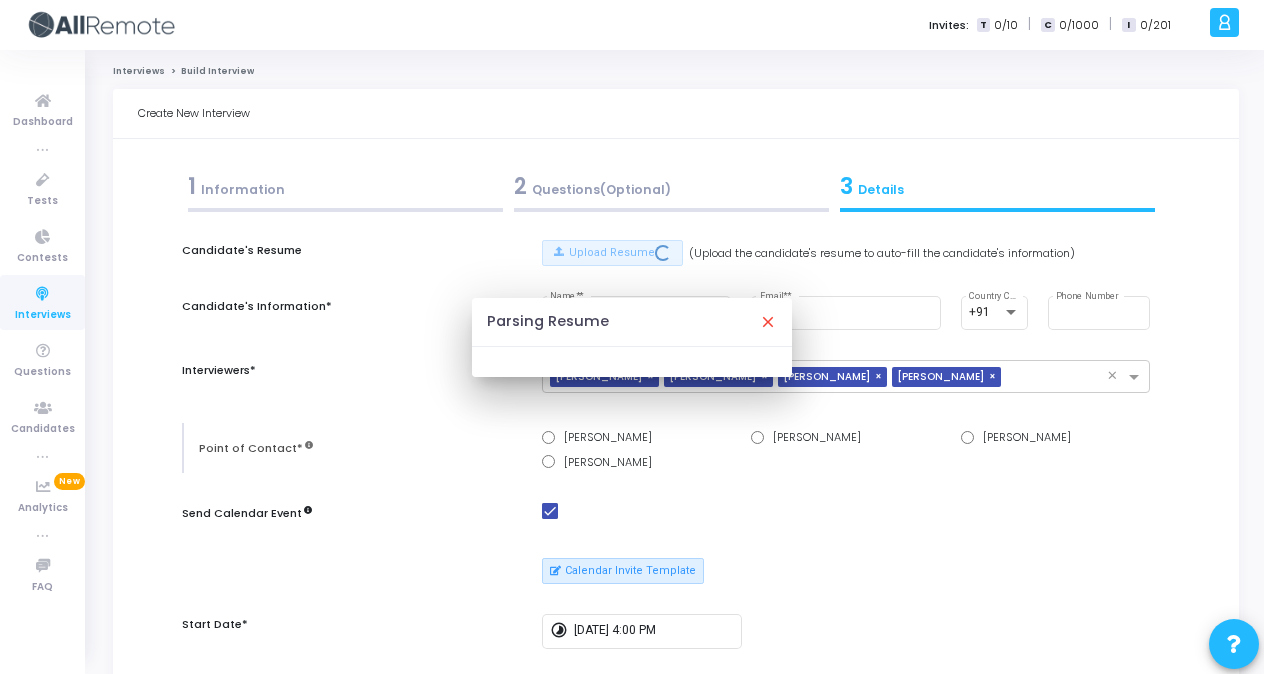 type on "[PERSON_NAME] Singyan" 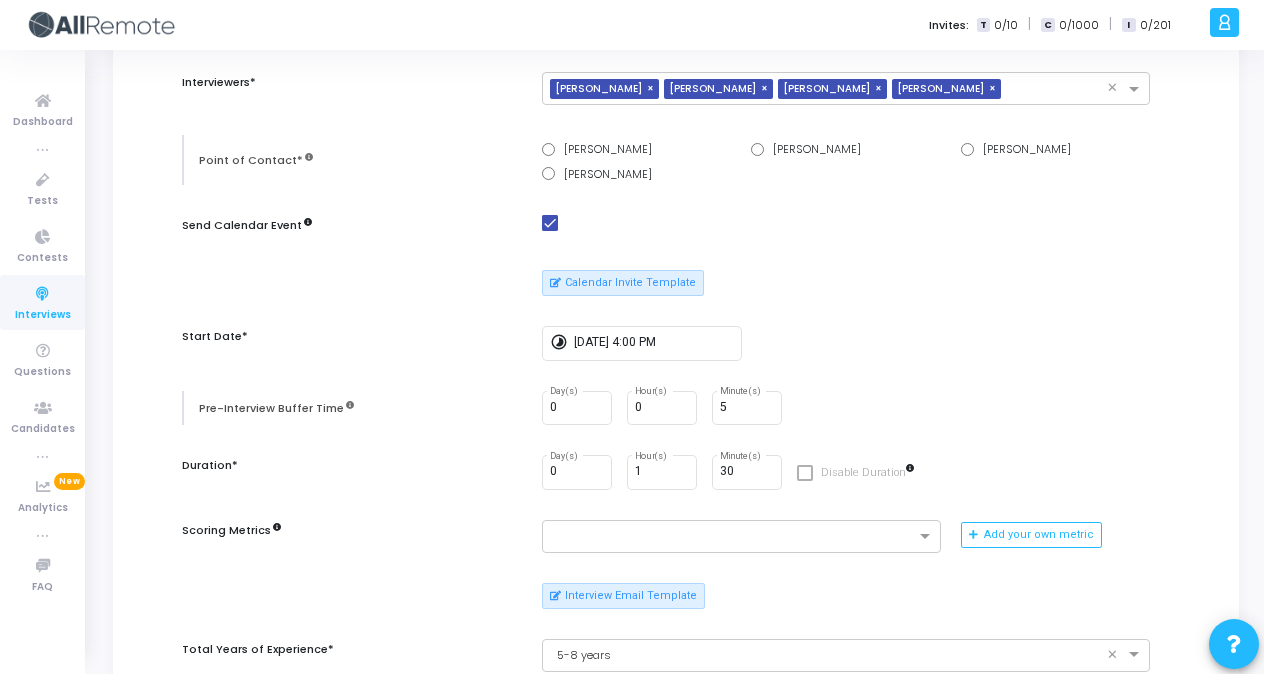 scroll, scrollTop: 289, scrollLeft: 0, axis: vertical 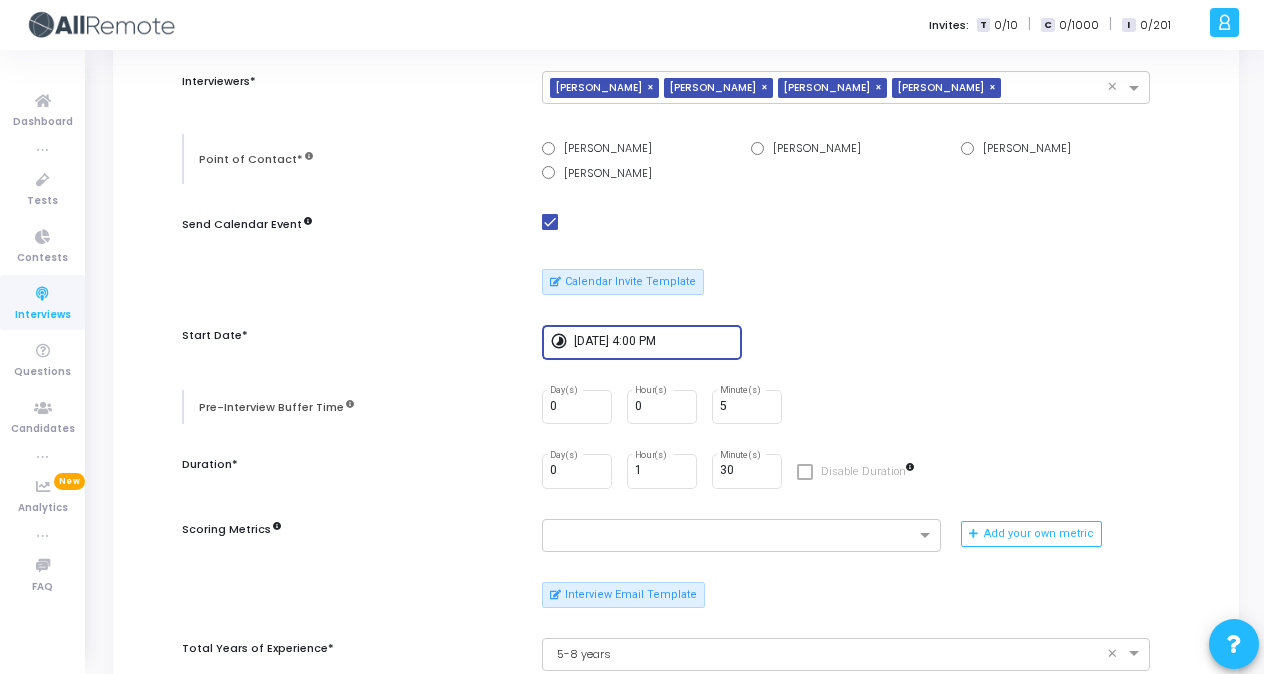 click on "7/18/2025, 4:00 PM" at bounding box center (654, 342) 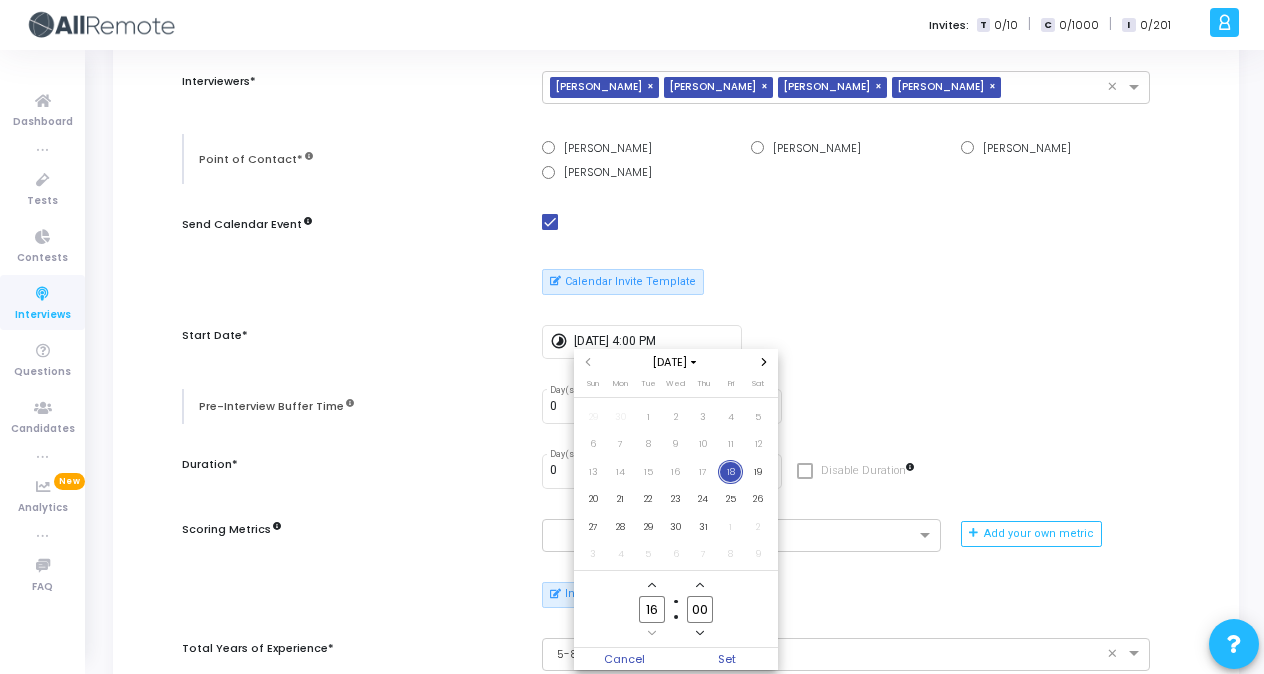click 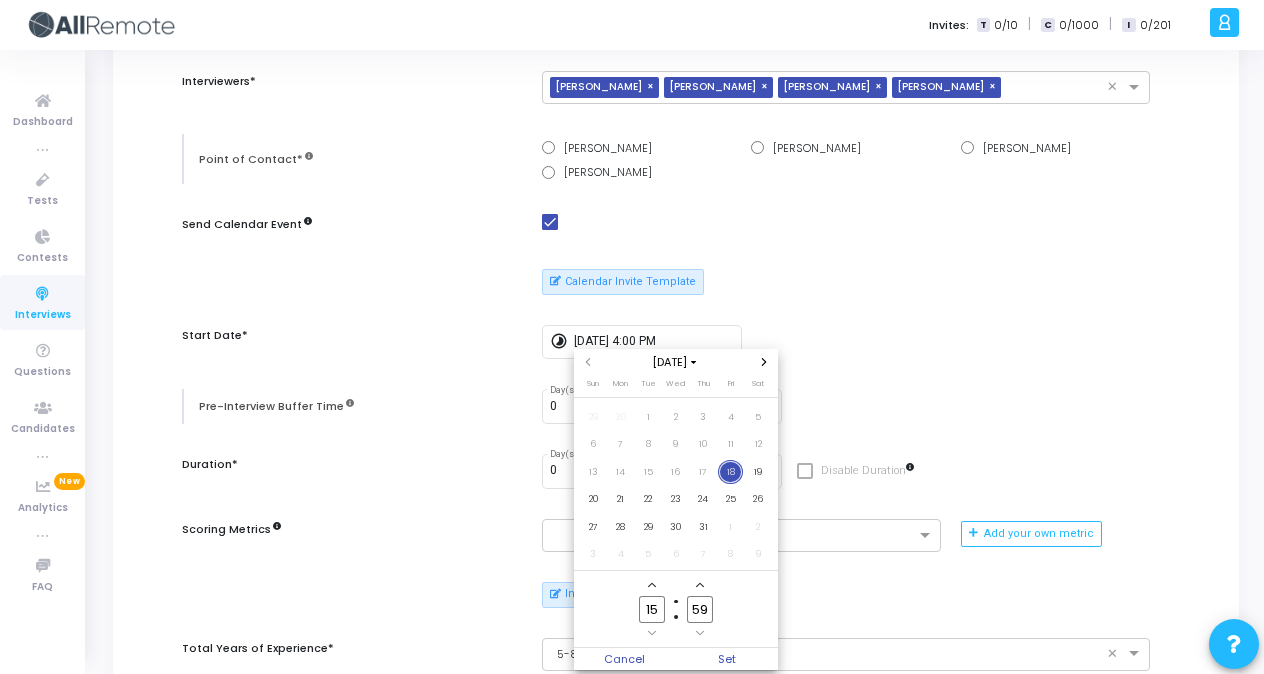click 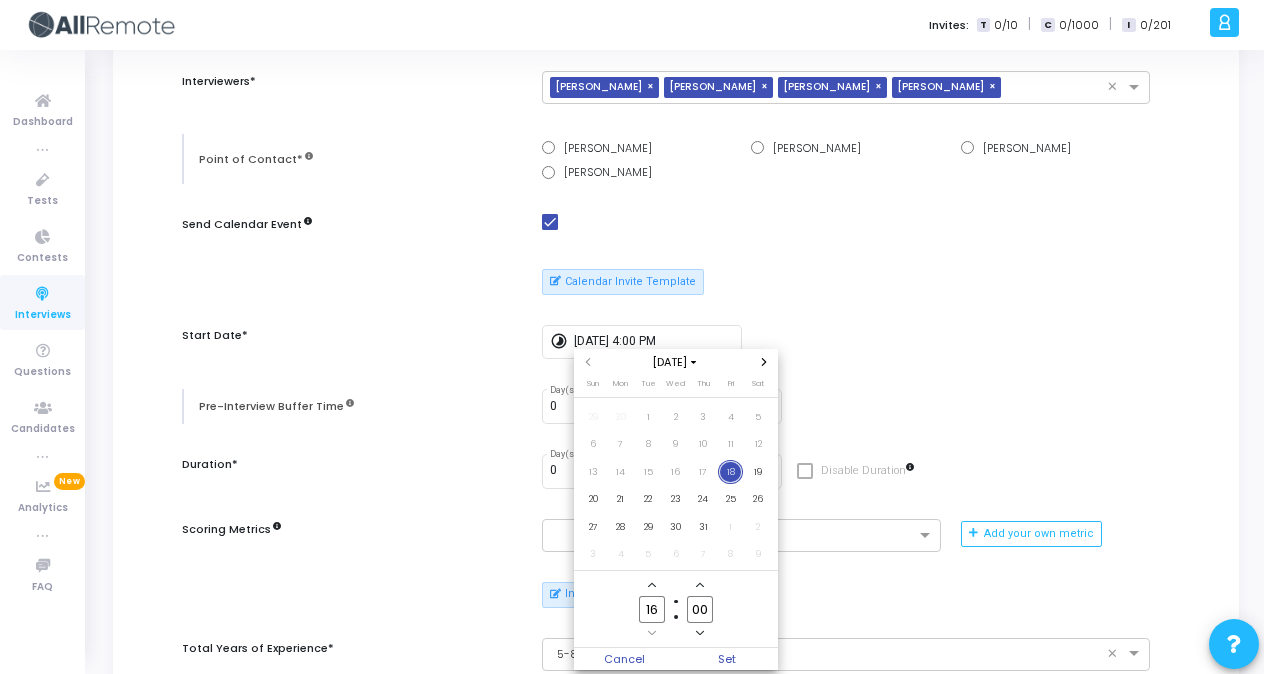 click 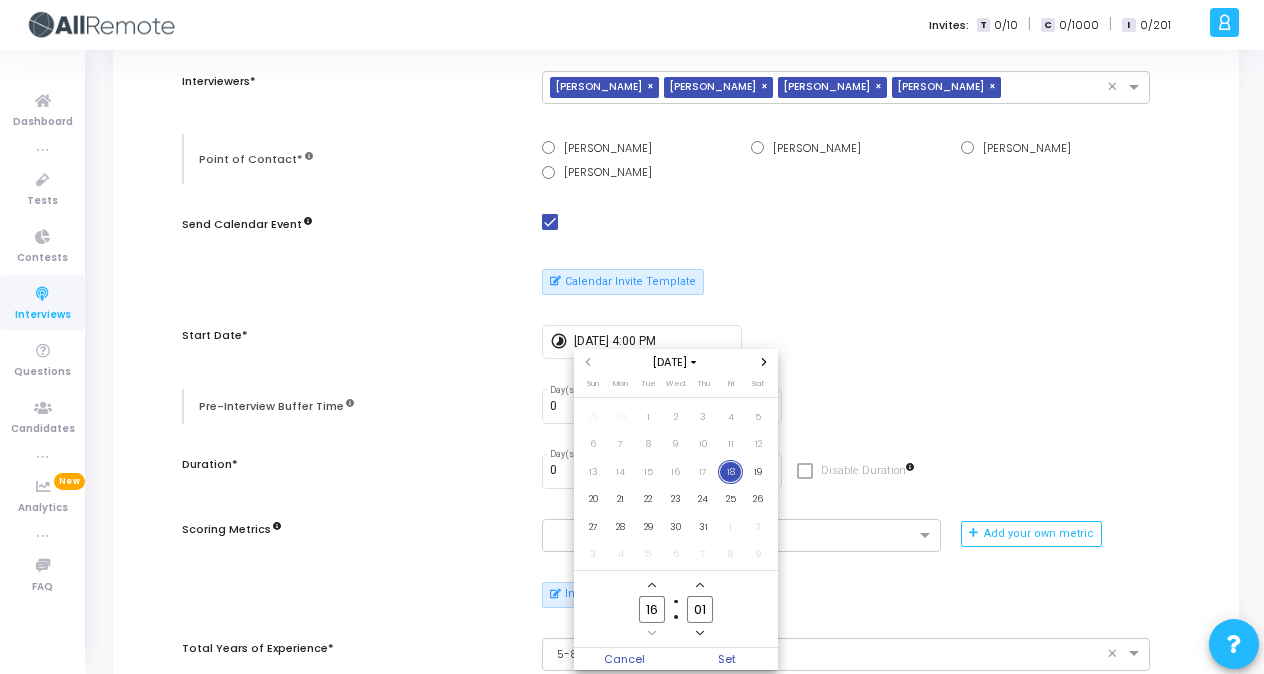 click 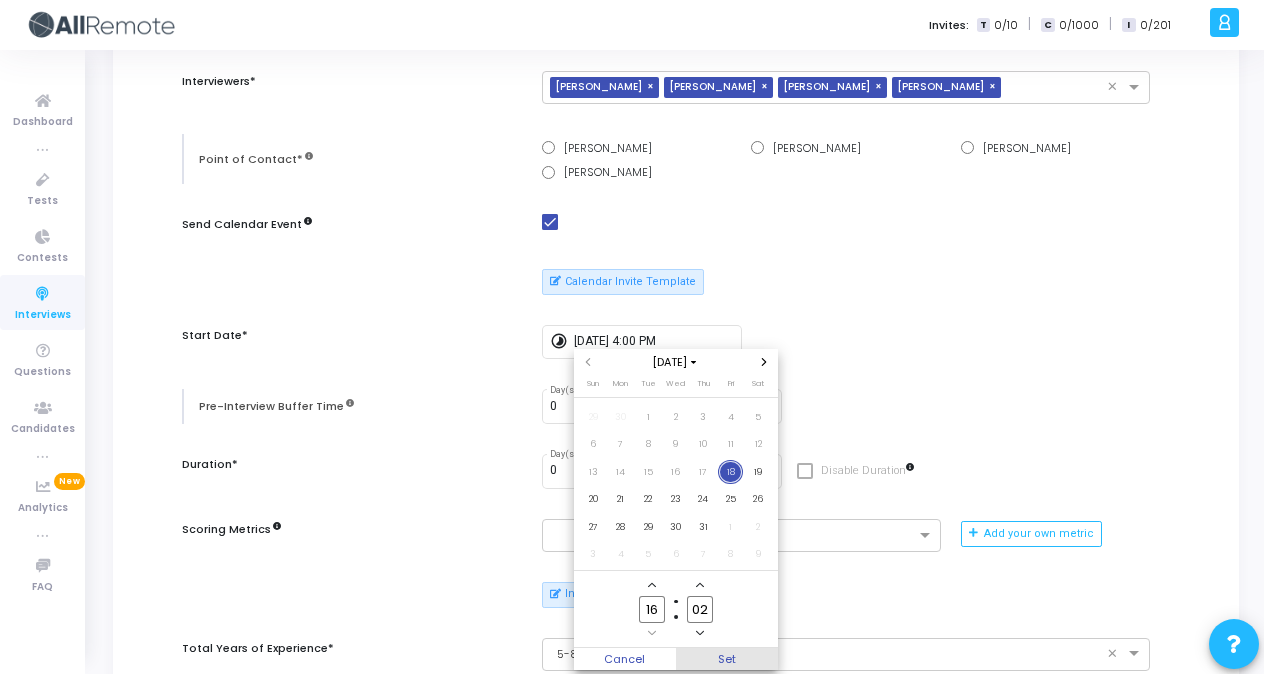 click on "Set" at bounding box center (727, 659) 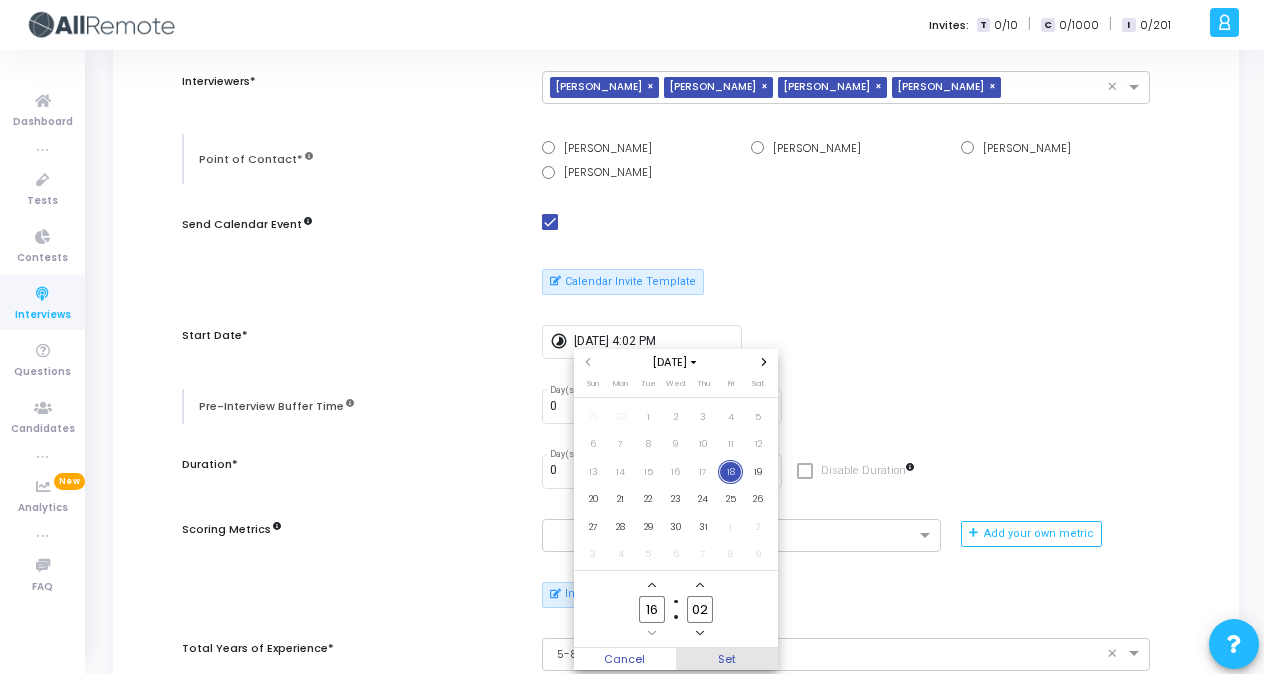 scroll, scrollTop: 289, scrollLeft: 0, axis: vertical 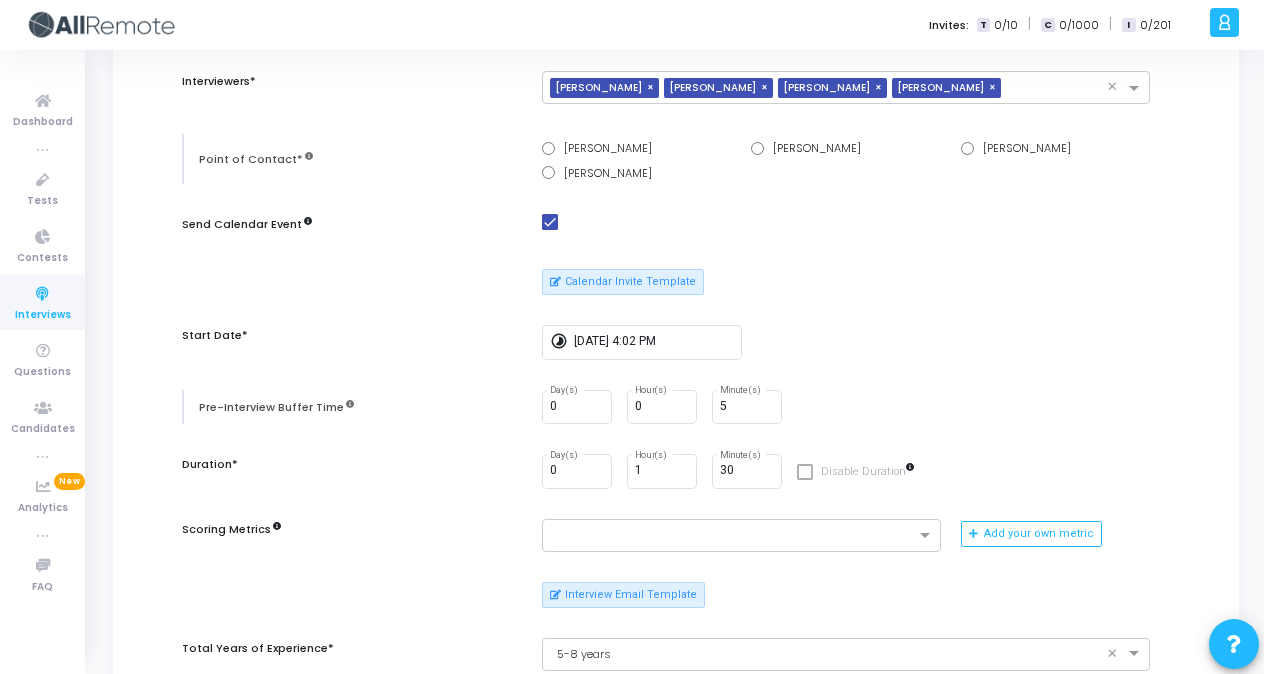 click on "Candidate's Resume   Upload Resume   Download Resume  Candidate's Information*  Suhasini Singyan Name*  * ssumisingyan@gmail.com Email*  * +91 Country Code 7838212455 Phone Number  Interviewers*  ×  Uday Nayak  ×  Uday Nayak Payoneer  ×  Ankush Khatkar  ×  Ishita Yadav  ×  Point of Contact*   Uday Nayak   Uday Nayak Payoneer   Ankush Khatkar   Ishita Yadav   Send Calendar Event     Calendar Invite Template   Start Date*  timelapse 7/18/2025, 4:02 PM  Pre-Interview Buffer Time  0 Day(s) 0 Hour(s) 5 Minute(s)  Duration*  0 Day(s) 1 Hour(s) 30 Minute(s)    Disable Duration   Scoring Metrics    Add your own metric   Interview Email Template   Total Years of Experience*  × 5-8 years ×  Client Name*  × Skuad ×  Tech Stack*  × FRONTEND ×  Enable Chat     Enable Webcam     Is Mandatory     Enable Recording     Is Mandatory     Enable integrity signals for interviewers     Enable advanced auto-completion" at bounding box center [676, 578] 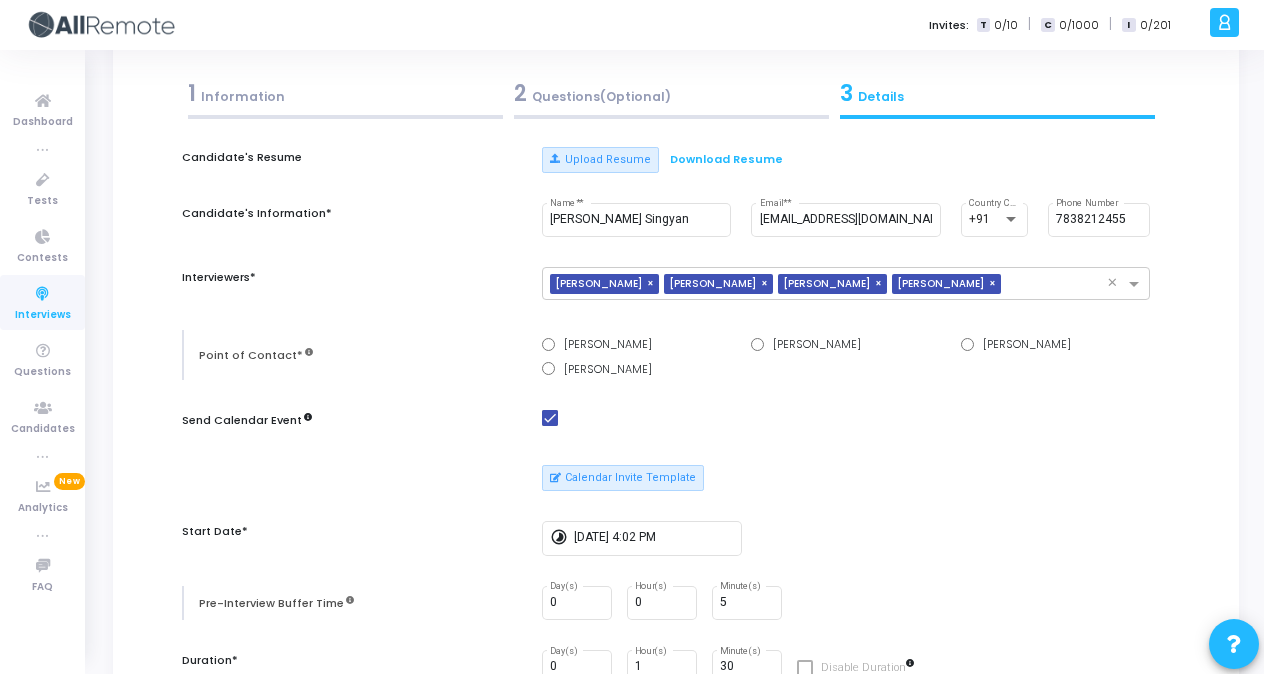 scroll, scrollTop: 88, scrollLeft: 0, axis: vertical 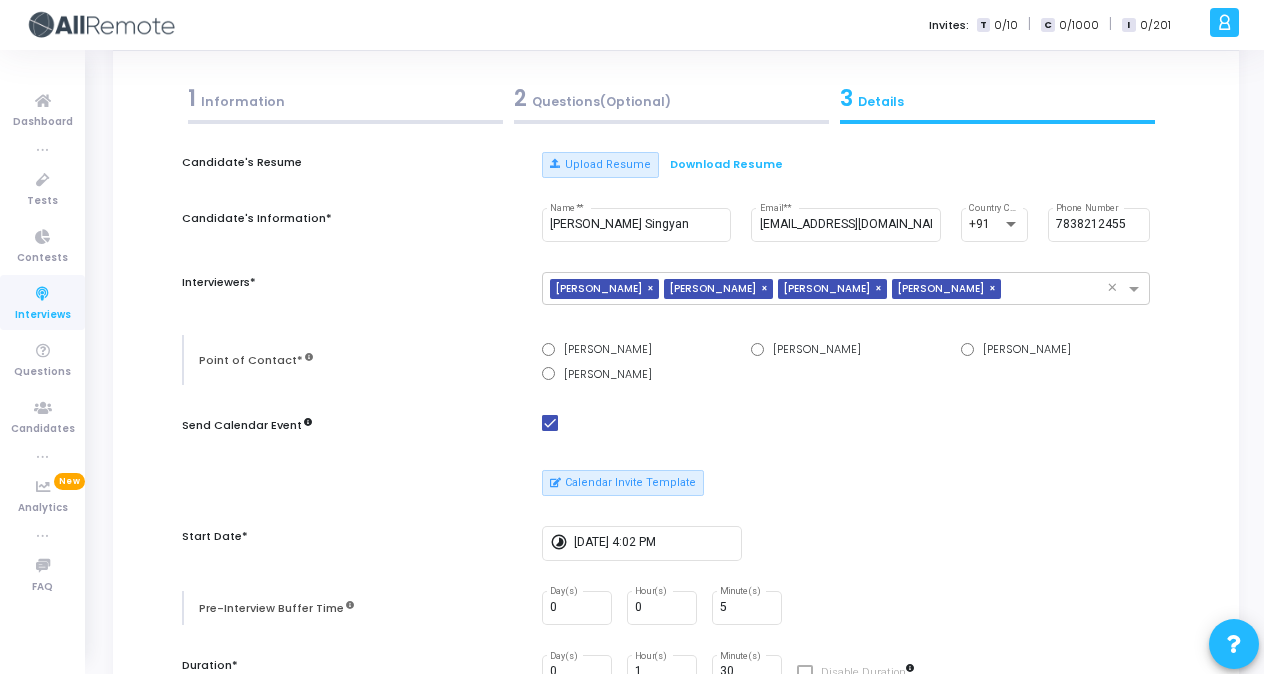 click on "1  Information" at bounding box center (345, 103) 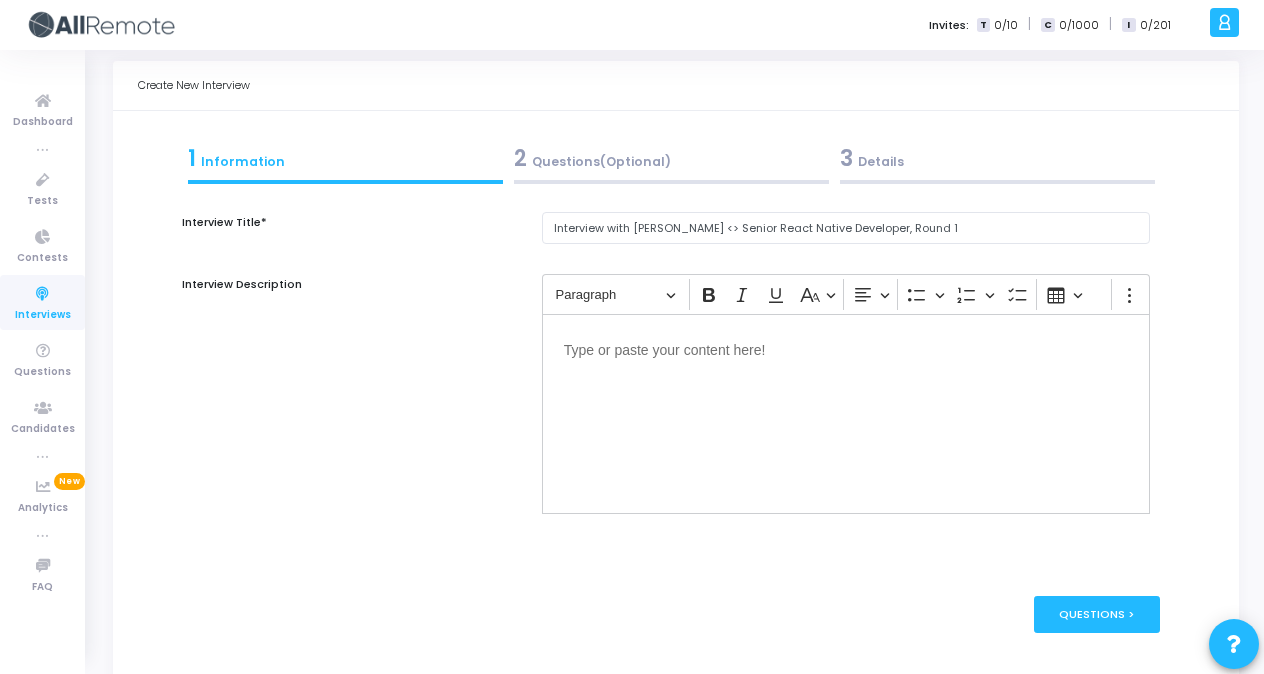 click on "Create New Interview 1  Information  2  Questions(Optional)  3  Details   Interview Title*  Interview with Suhasini <> Senior React Native Developer, Round 1  Interview Description  Rich Text Editor Paragraph Bold Italic Underline Basic styles Text alignment Bulleted List Bulleted List Numbered List Numbered List To-do List Insert table Show more items Words: 0 Characters: 0 Add questions from the Question Bank   Add Questions   Candidate's Resume   Upload Resume   Download Resume  Candidate's Information*  Suhasini Singyan Name*  * ssumisingyan@gmail.com Email*  * +91 Country Code 7838212455 Phone Number  Interviewers*  ×  Uday Nayak  ×  Uday Nayak Payoneer  ×  Ankush Khatkar  ×  Ishita Yadav  ×  Point of Contact*   Uday Nayak   Uday Nayak Payoneer   Ankush Khatkar   Ishita Yadav   Send Calendar Event     Calendar Invite Template   Start Date*  timelapse 7/18/2025, 4:02 PM  Pre-Interview Buffer Time  0 Day(s) 0 Hour(s) 5 Minute(s)  Duration*  0 Day(s) 1 Hour(s) 30 Minute(s)    Disable Duration  × ×" 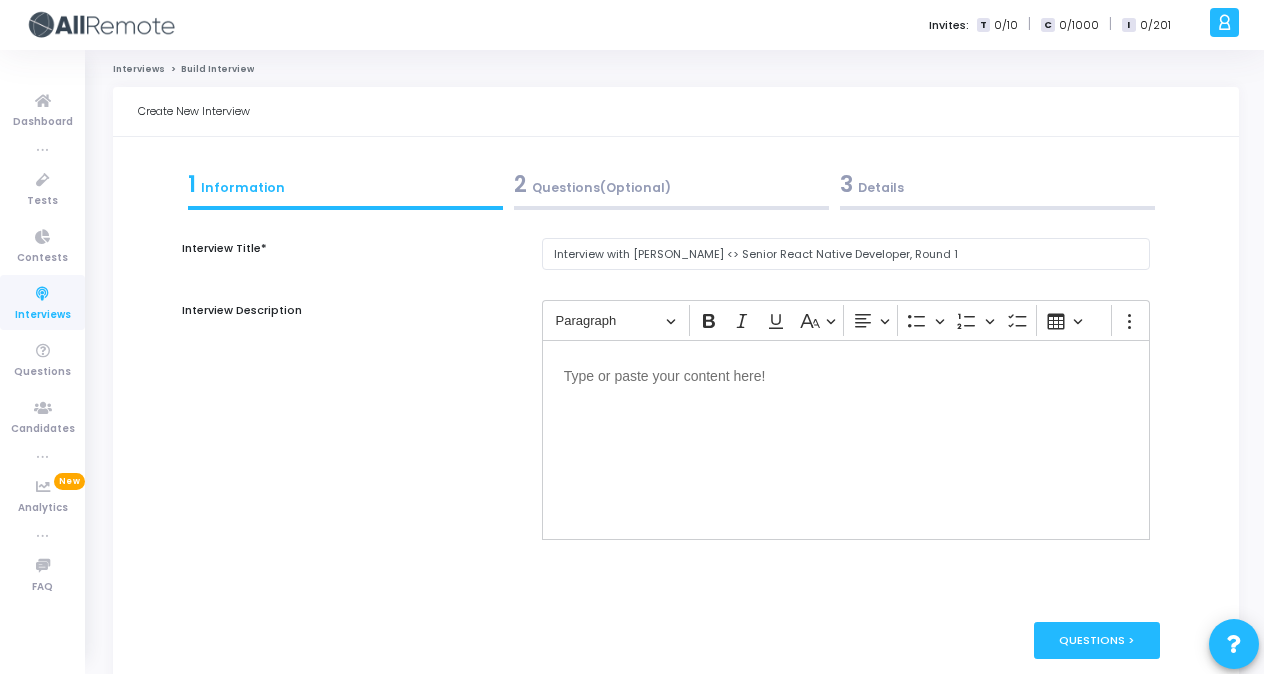 scroll, scrollTop: 0, scrollLeft: 0, axis: both 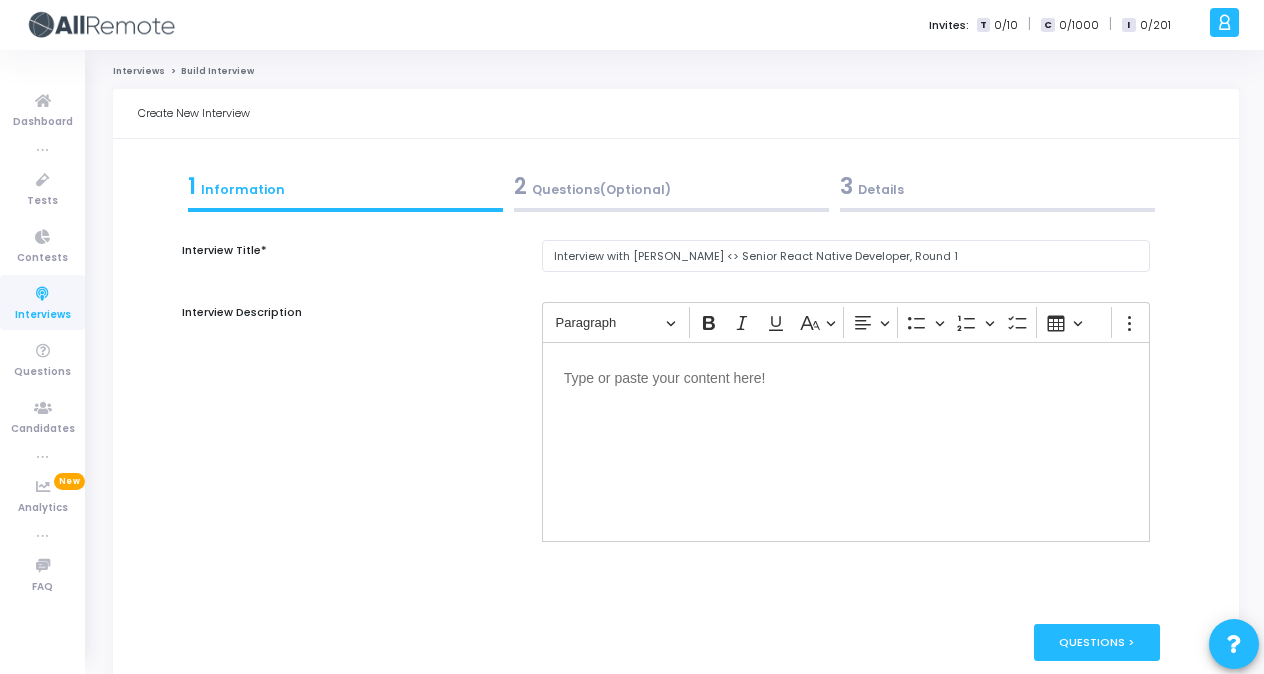 click on "2  Questions(Optional)" at bounding box center [671, 186] 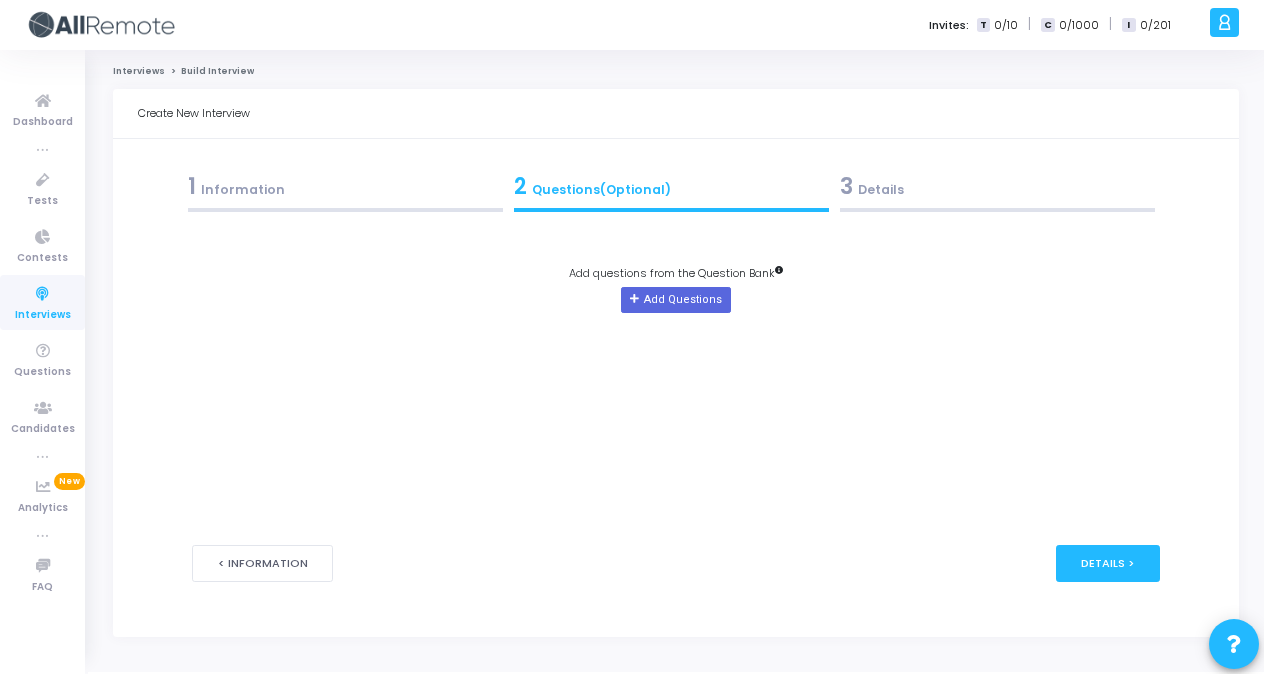 click on "3  Details" at bounding box center [997, 186] 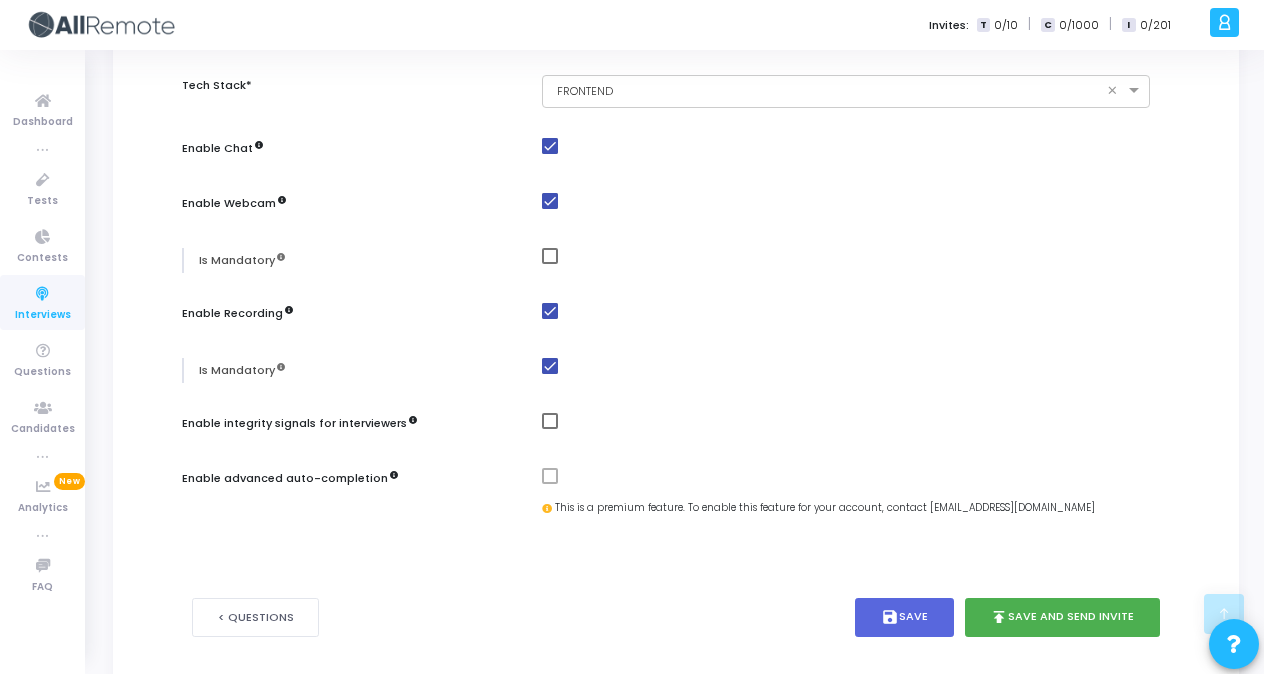 scroll, scrollTop: 979, scrollLeft: 0, axis: vertical 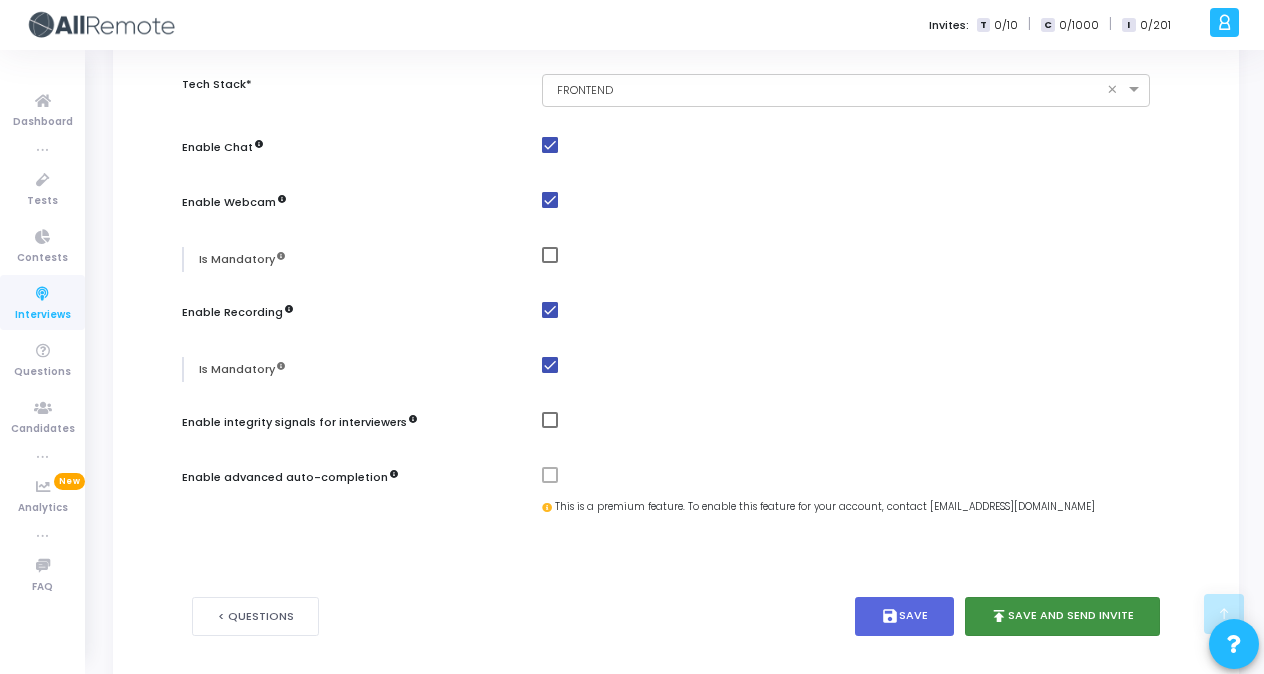 click on "publish  Save and Send Invite" at bounding box center [1063, 616] 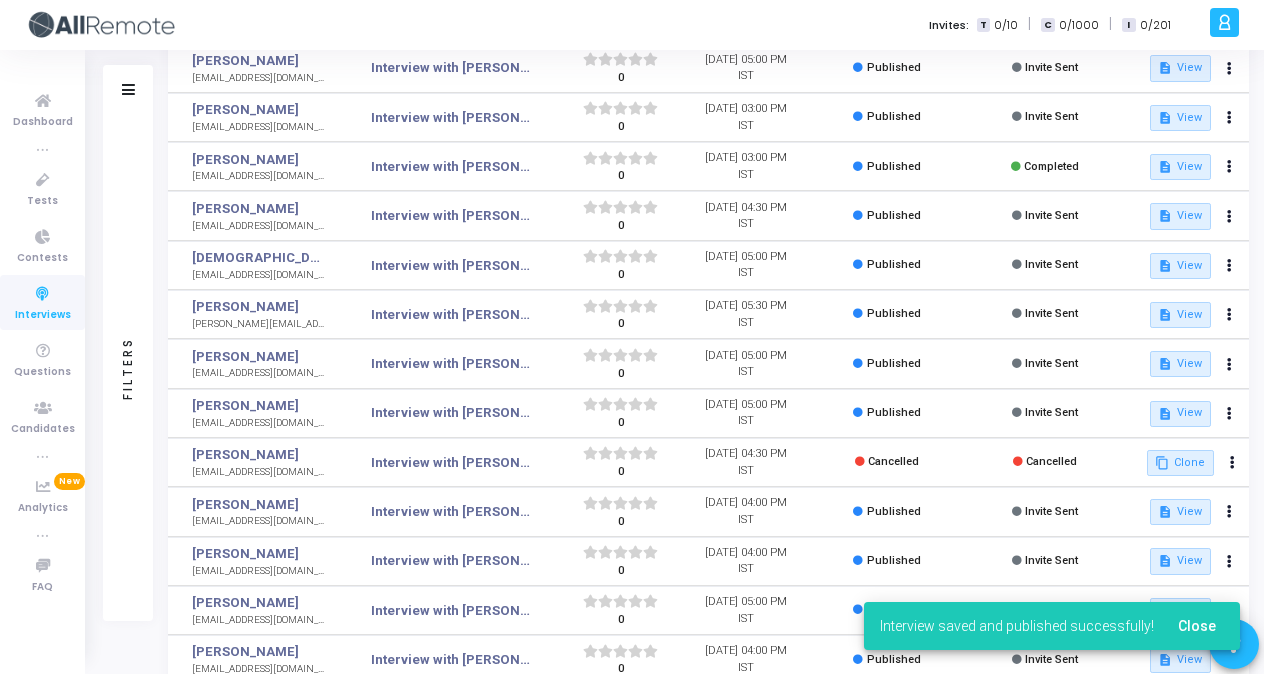 scroll, scrollTop: 334, scrollLeft: 0, axis: vertical 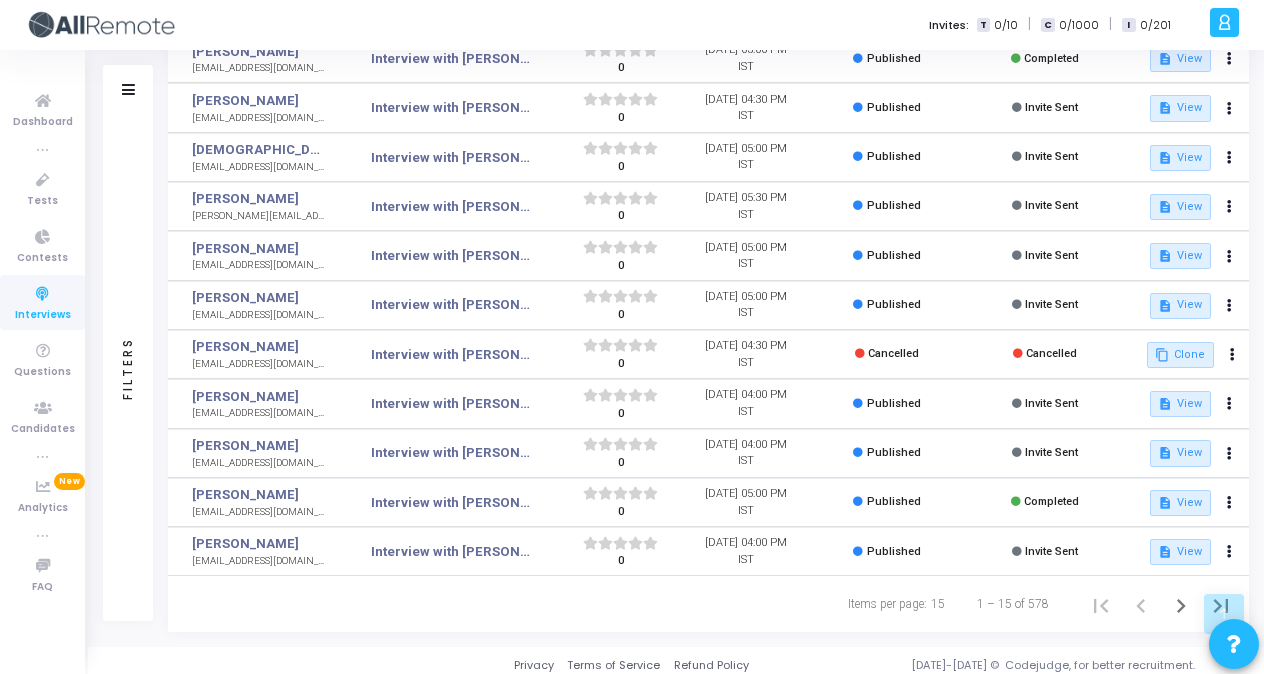 click on "Filters" 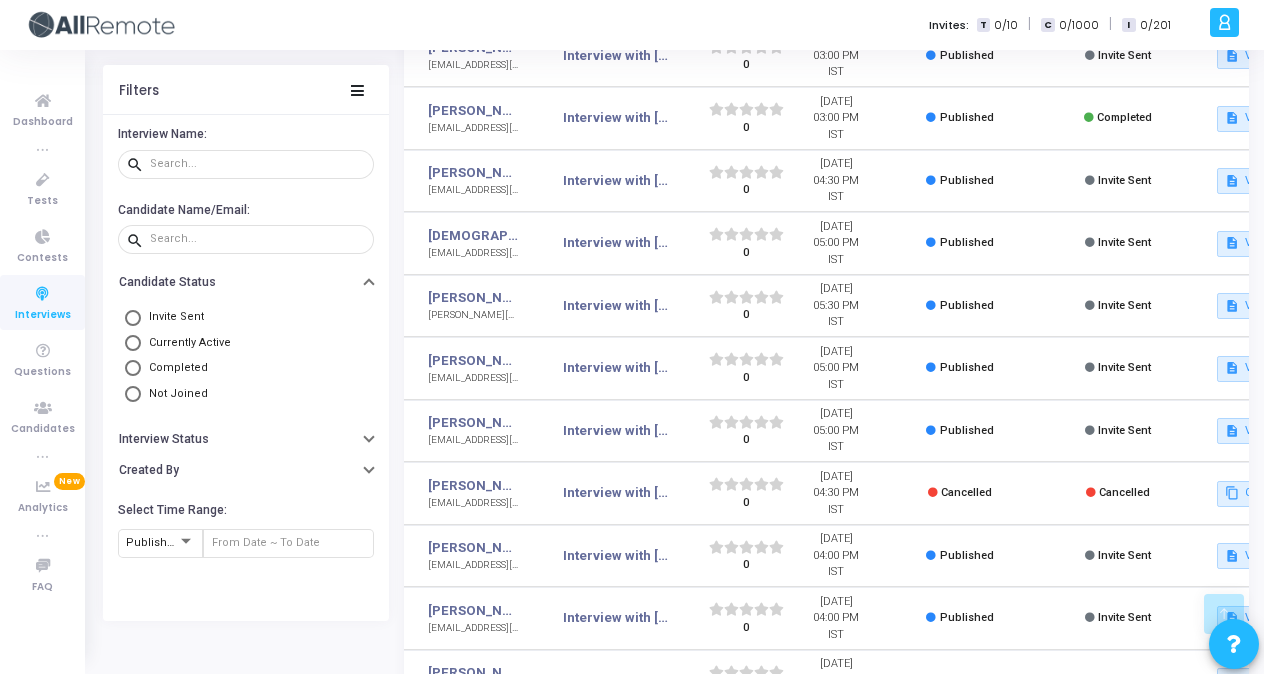 scroll, scrollTop: 438, scrollLeft: 0, axis: vertical 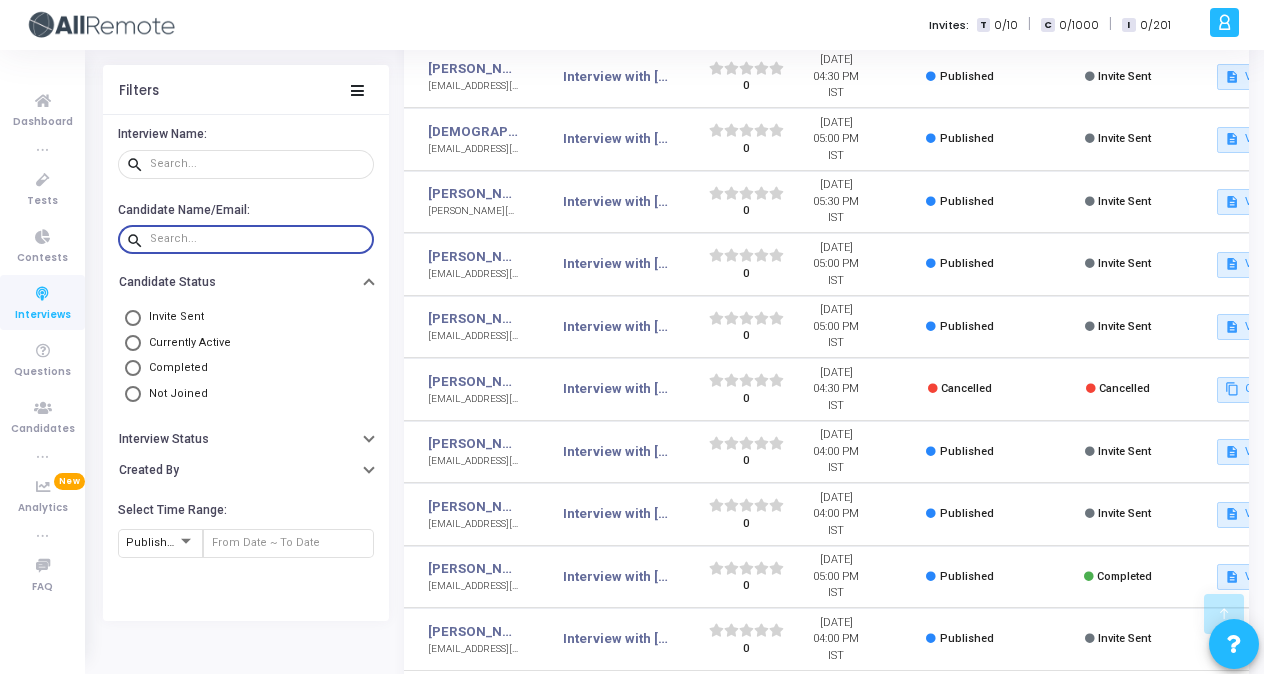click at bounding box center [258, 239] 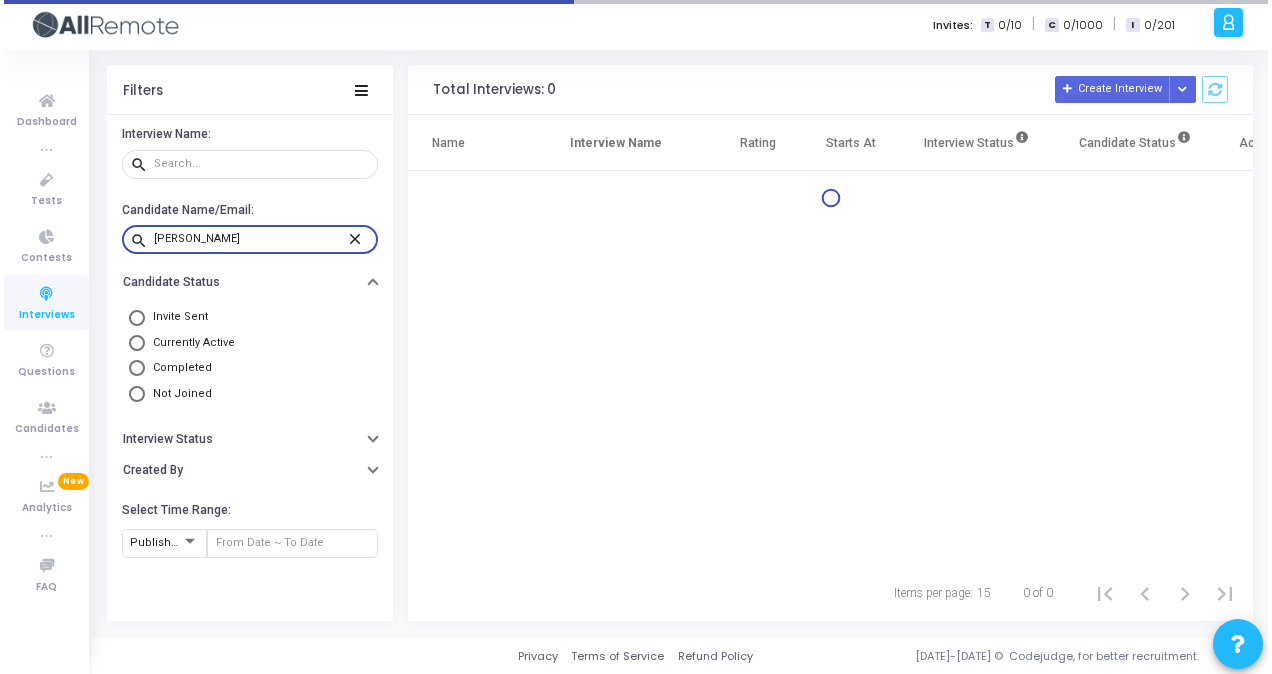 scroll, scrollTop: 0, scrollLeft: 0, axis: both 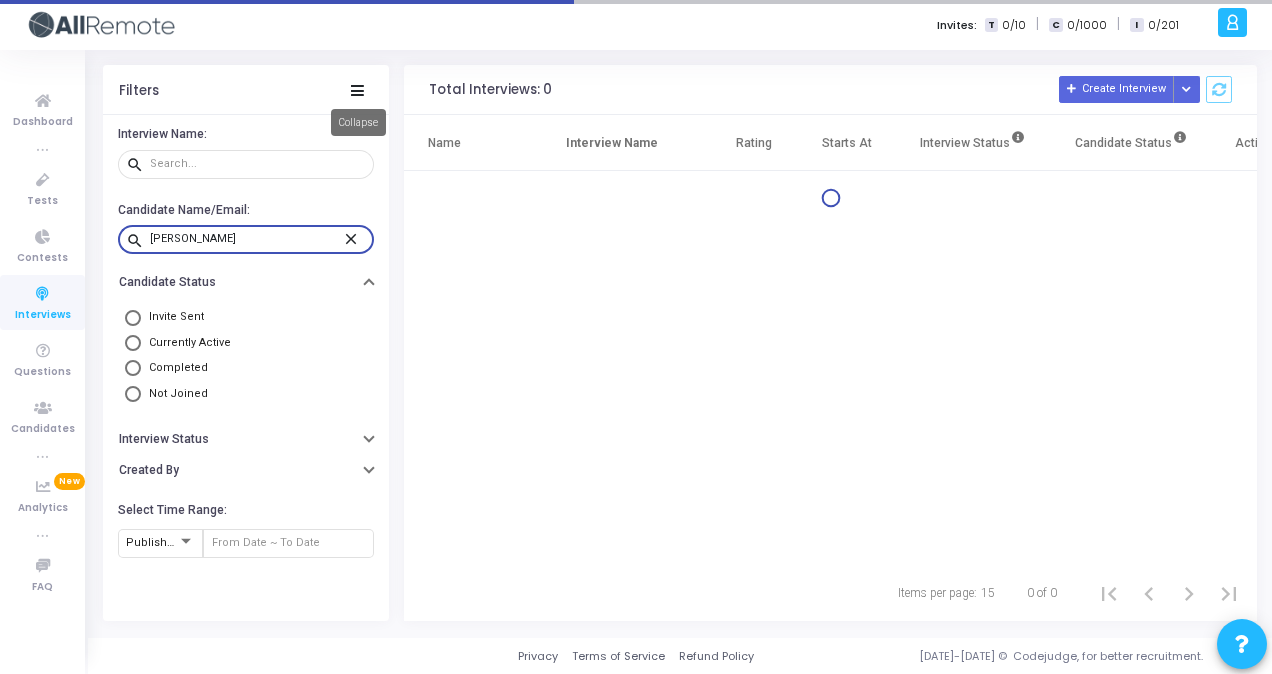 type on "[PERSON_NAME]" 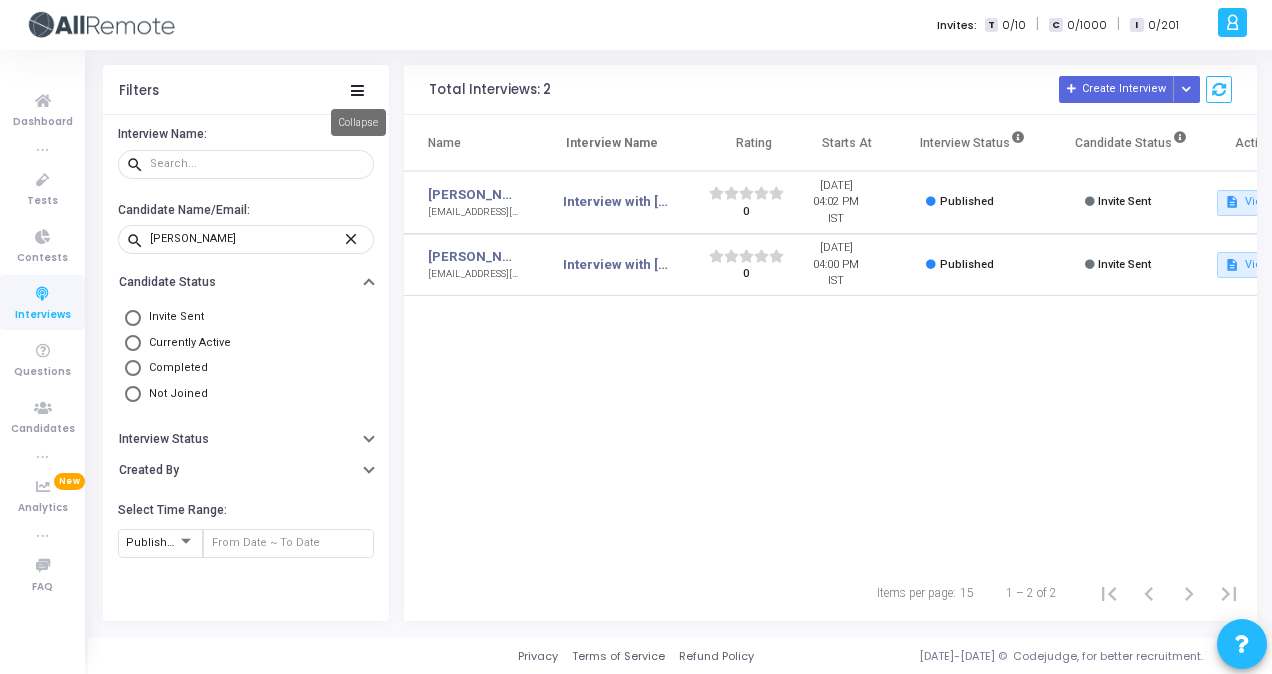 click 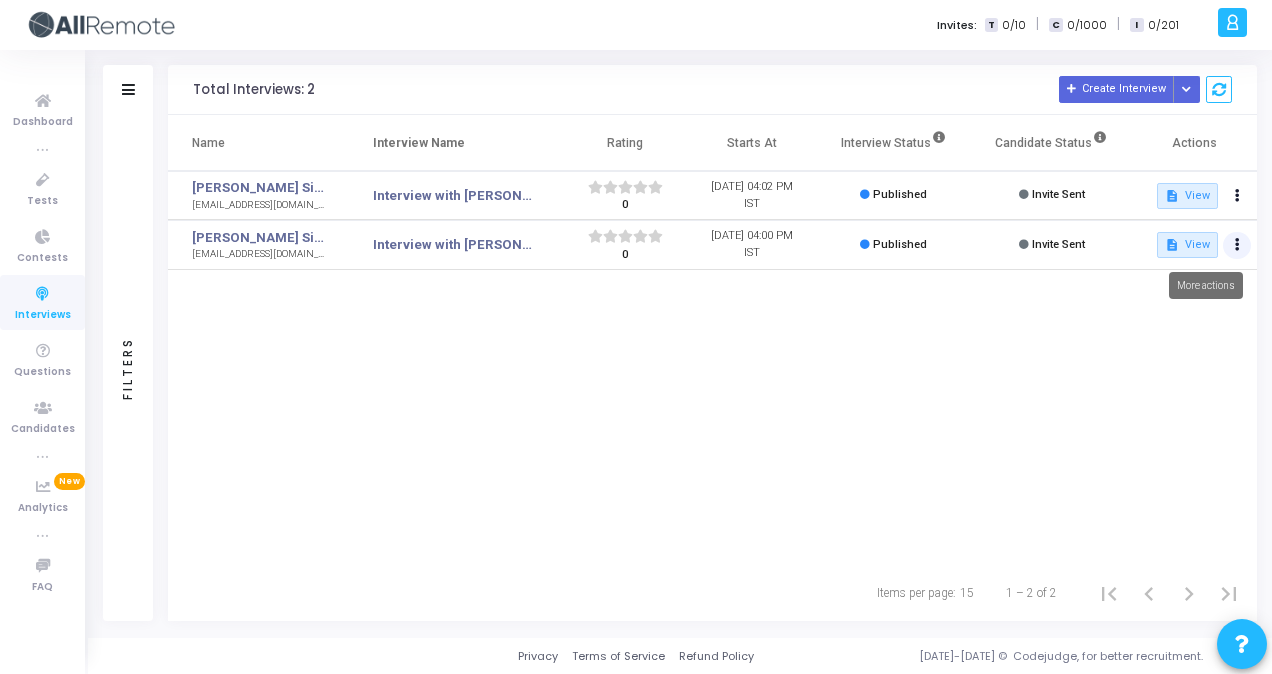click 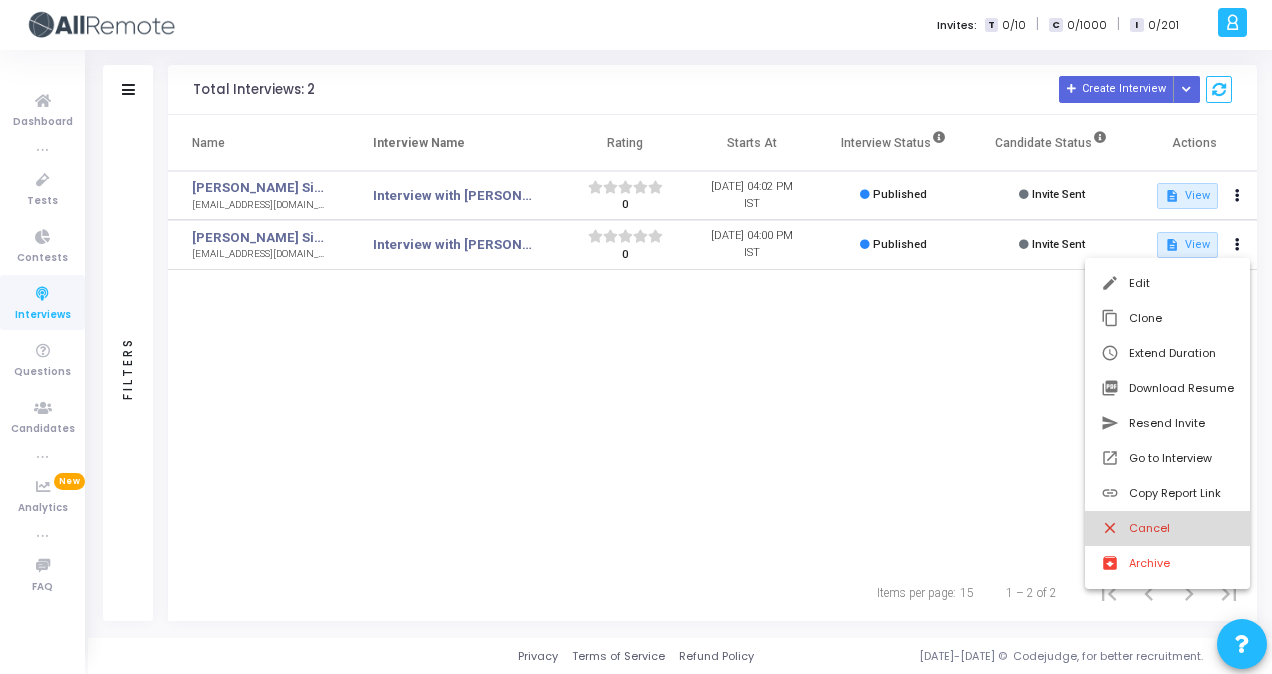 click on "close  Cancel" at bounding box center [1167, 528] 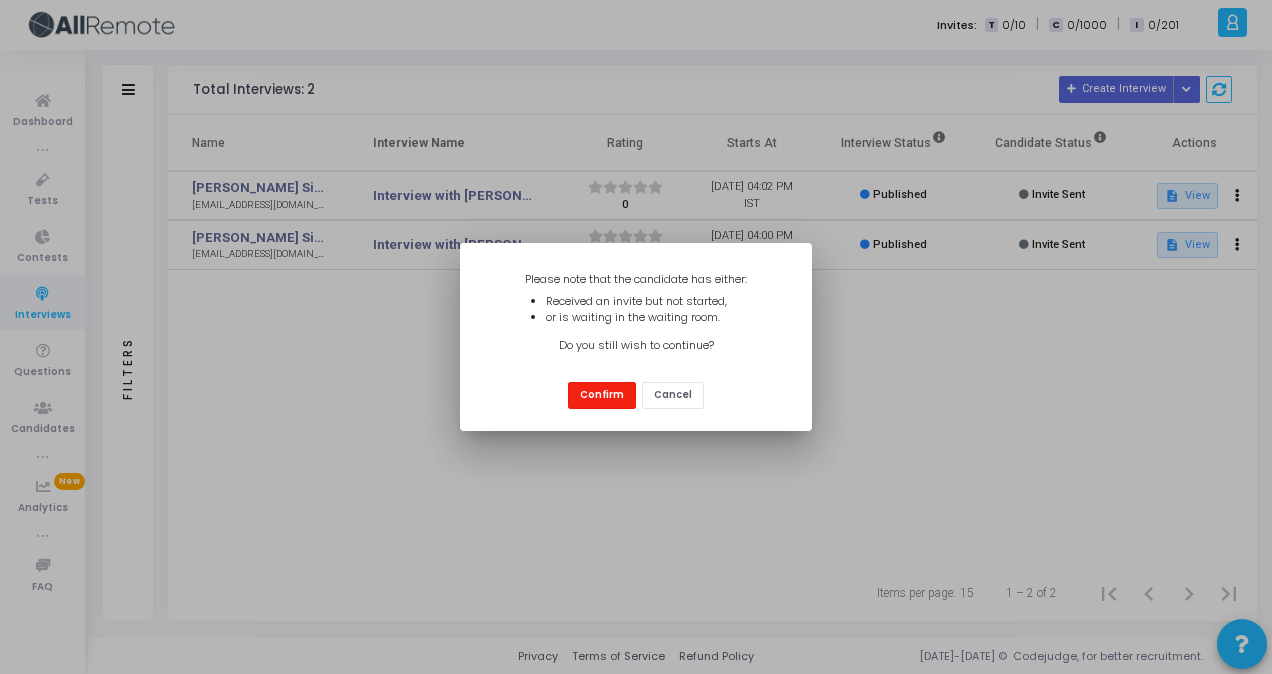 click on "Confirm" at bounding box center (602, 395) 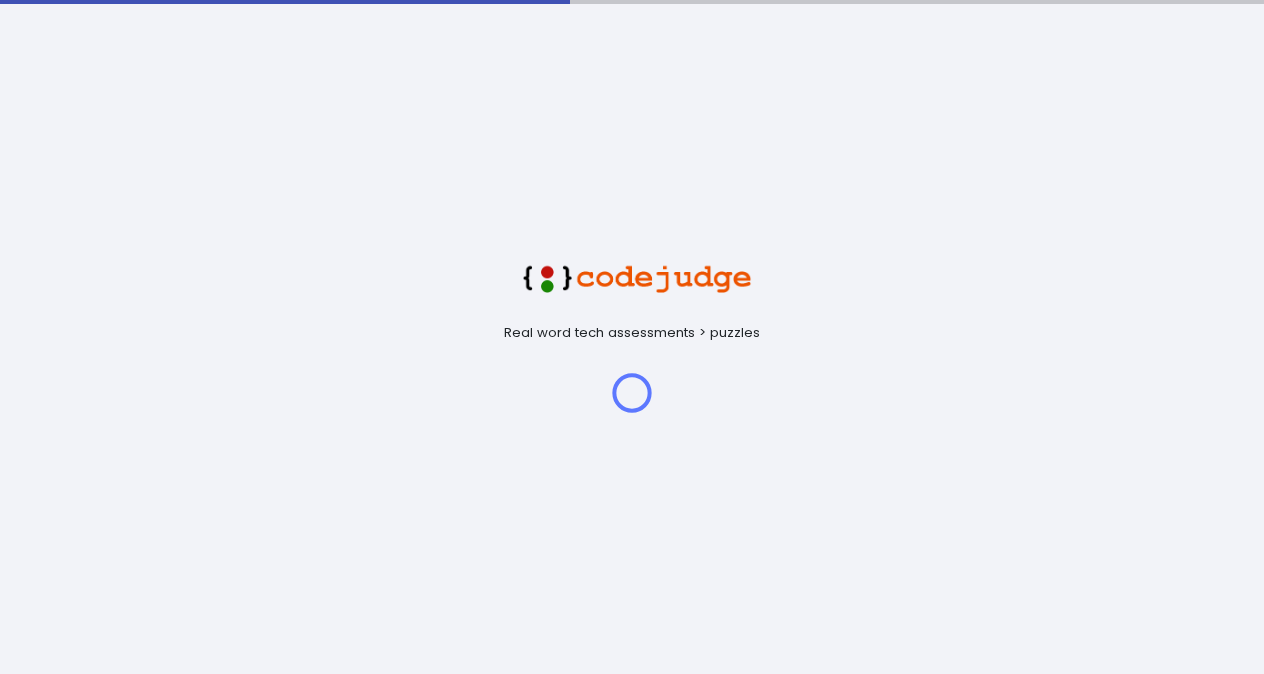 scroll, scrollTop: 0, scrollLeft: 0, axis: both 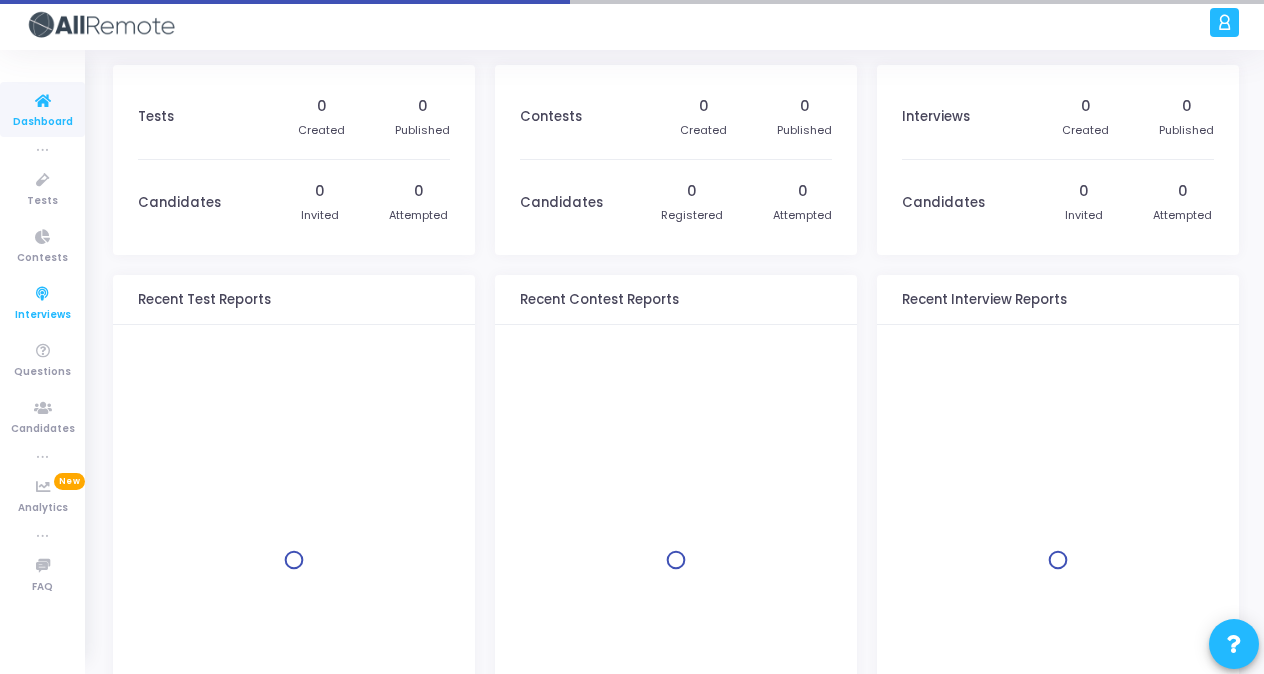 click at bounding box center [43, 294] 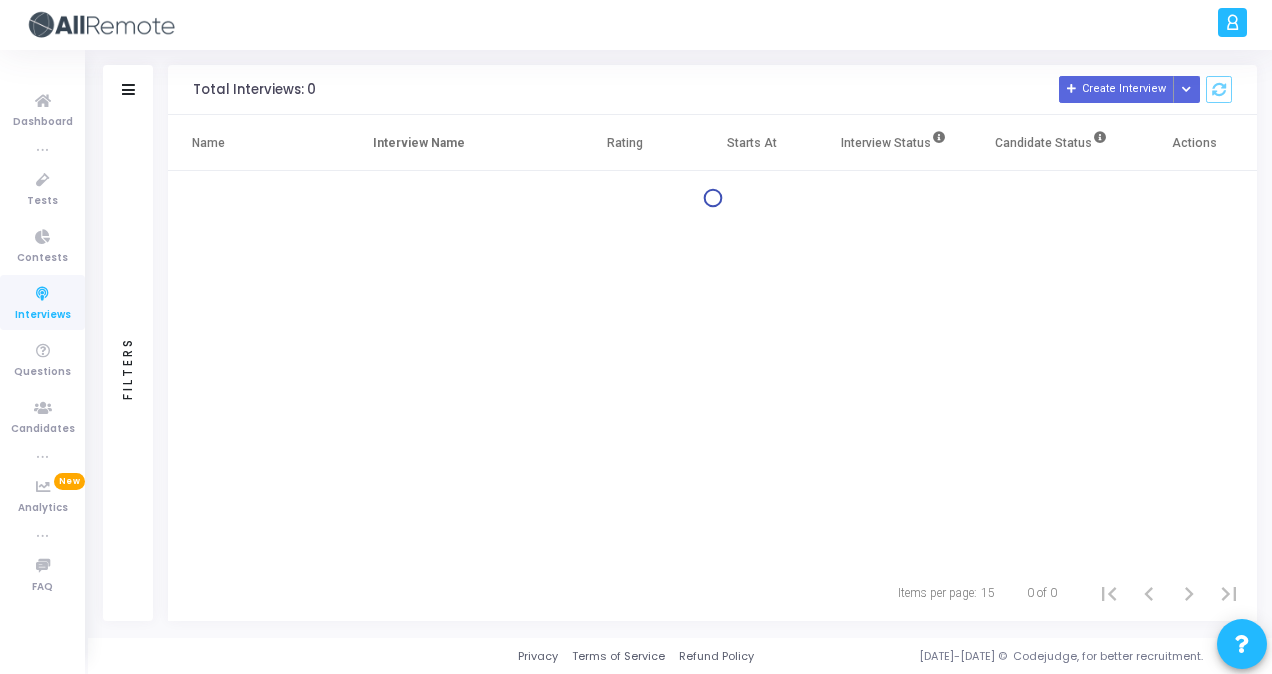drag, startPoint x: 729, startPoint y: 144, endPoint x: 818, endPoint y: 140, distance: 89.08984 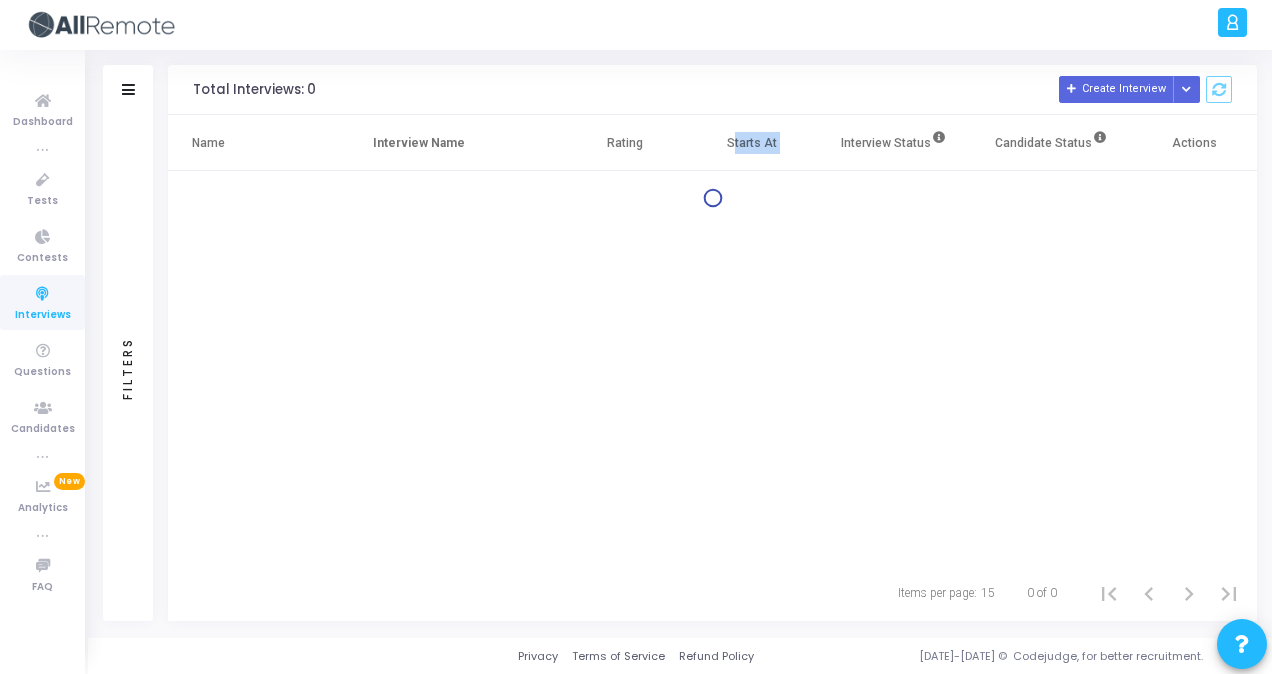 drag, startPoint x: 818, startPoint y: 140, endPoint x: 751, endPoint y: 128, distance: 68.06615 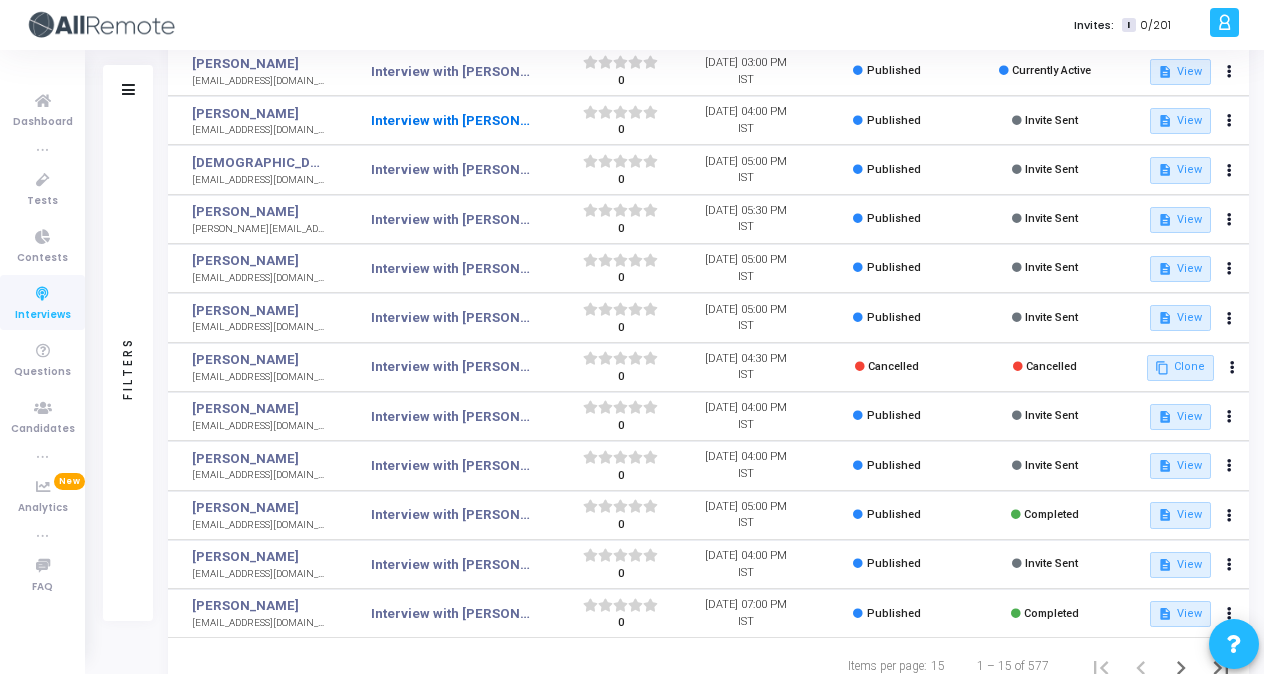 scroll, scrollTop: 334, scrollLeft: 0, axis: vertical 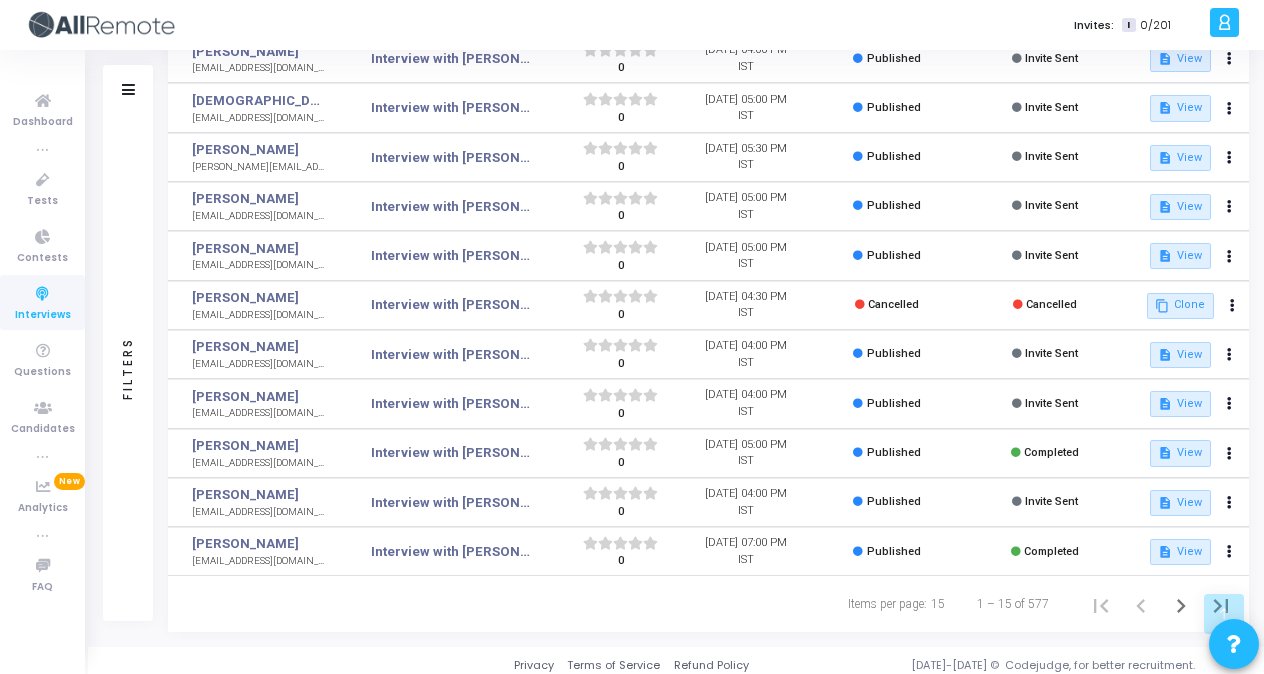 click on "Filters" 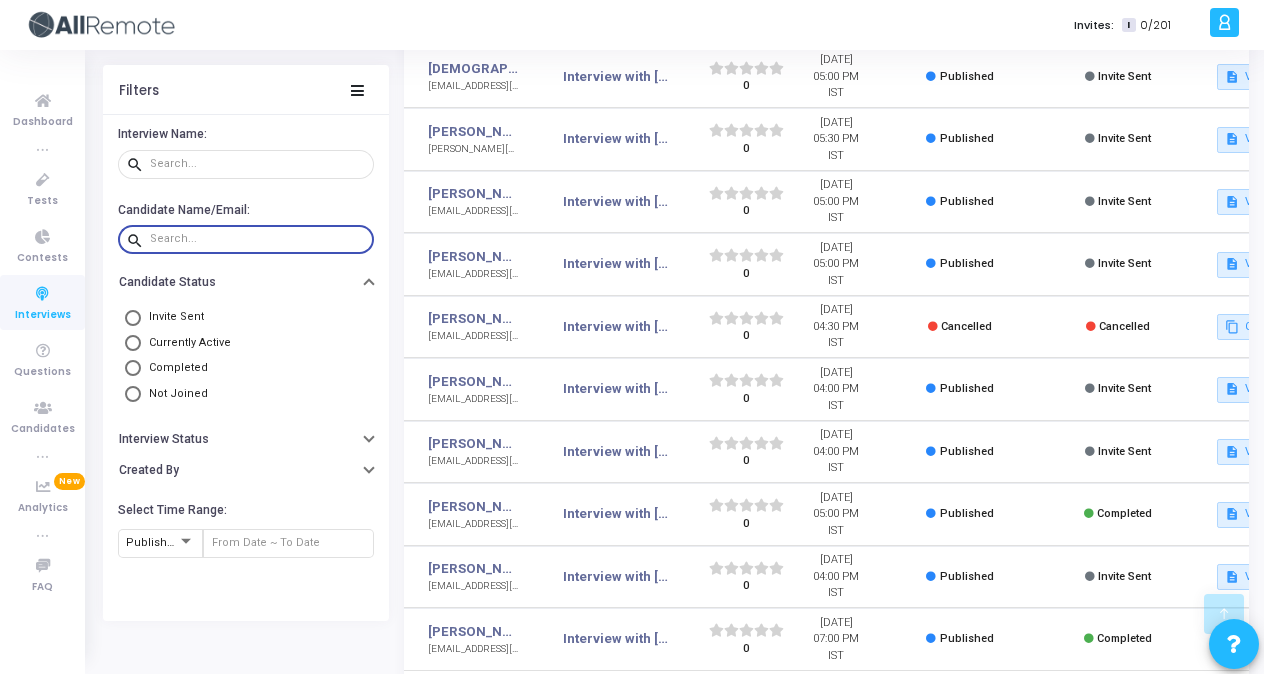 click at bounding box center [258, 239] 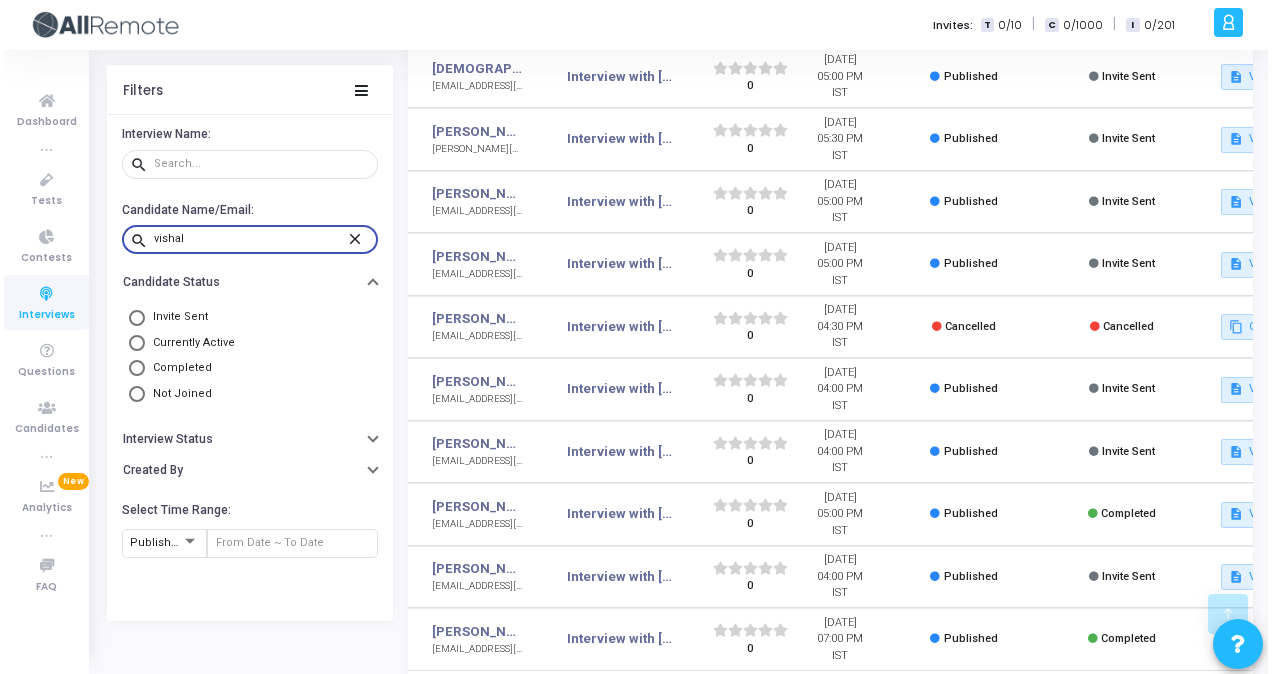 scroll, scrollTop: 0, scrollLeft: 0, axis: both 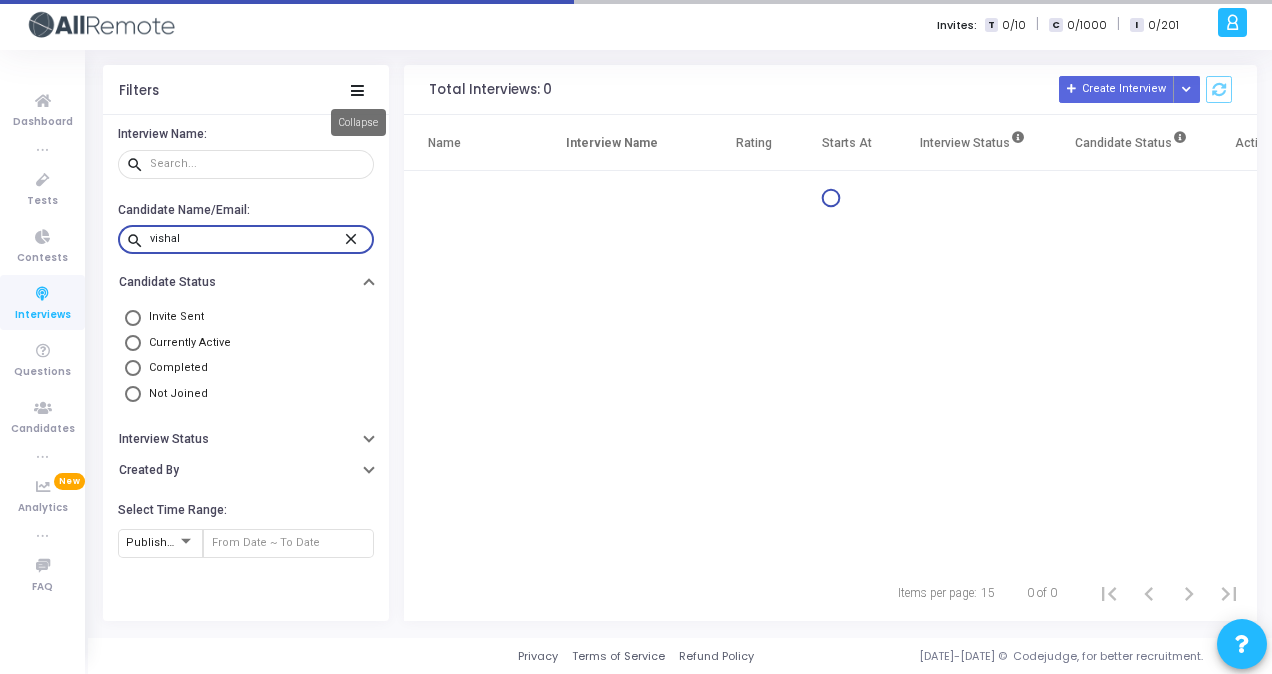 type on "vishal" 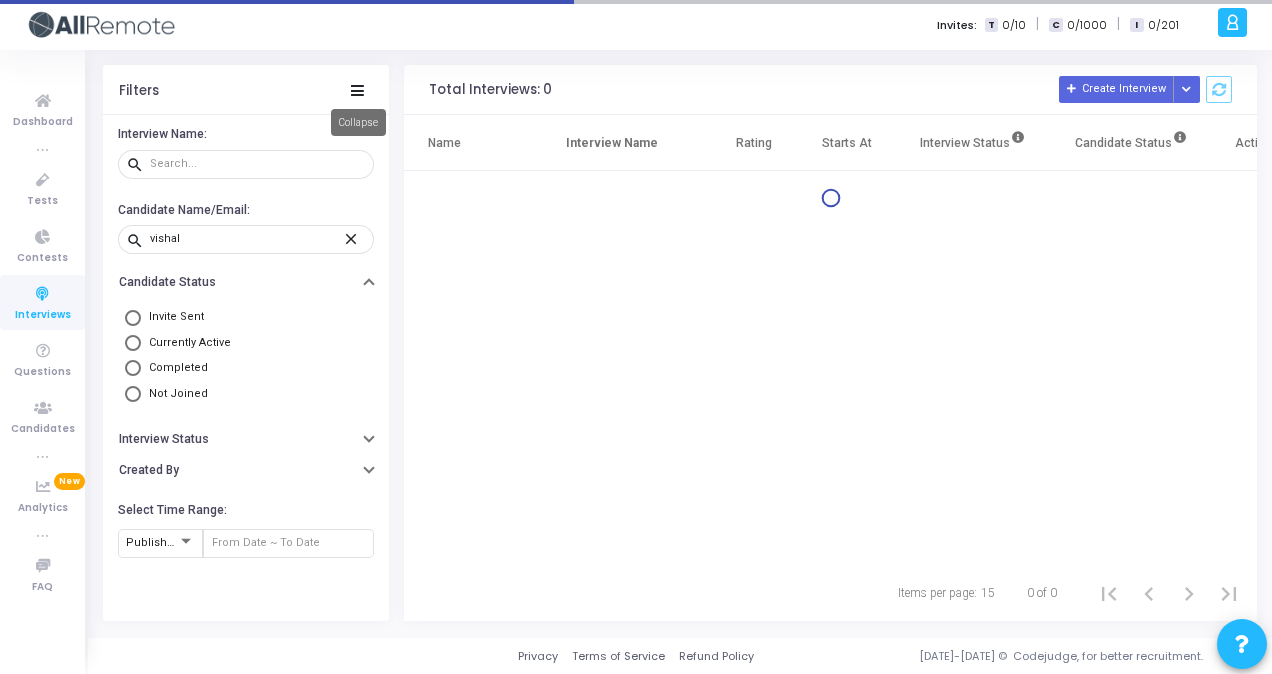 click 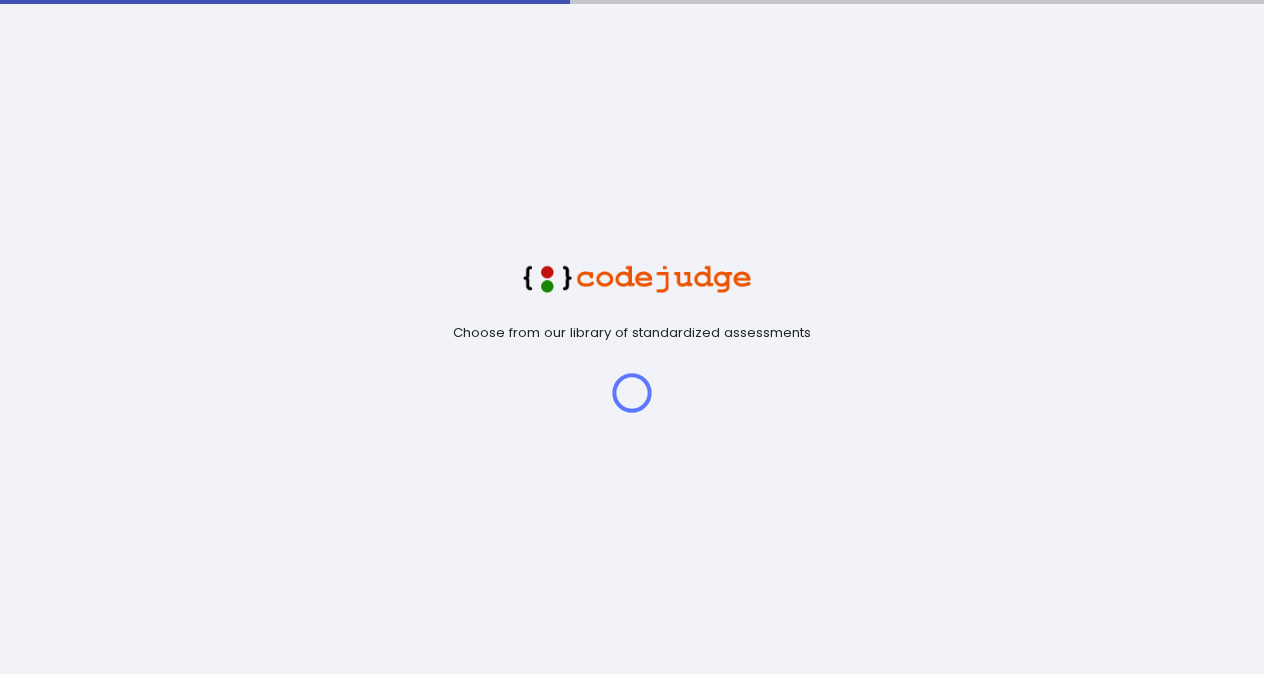 scroll, scrollTop: 0, scrollLeft: 0, axis: both 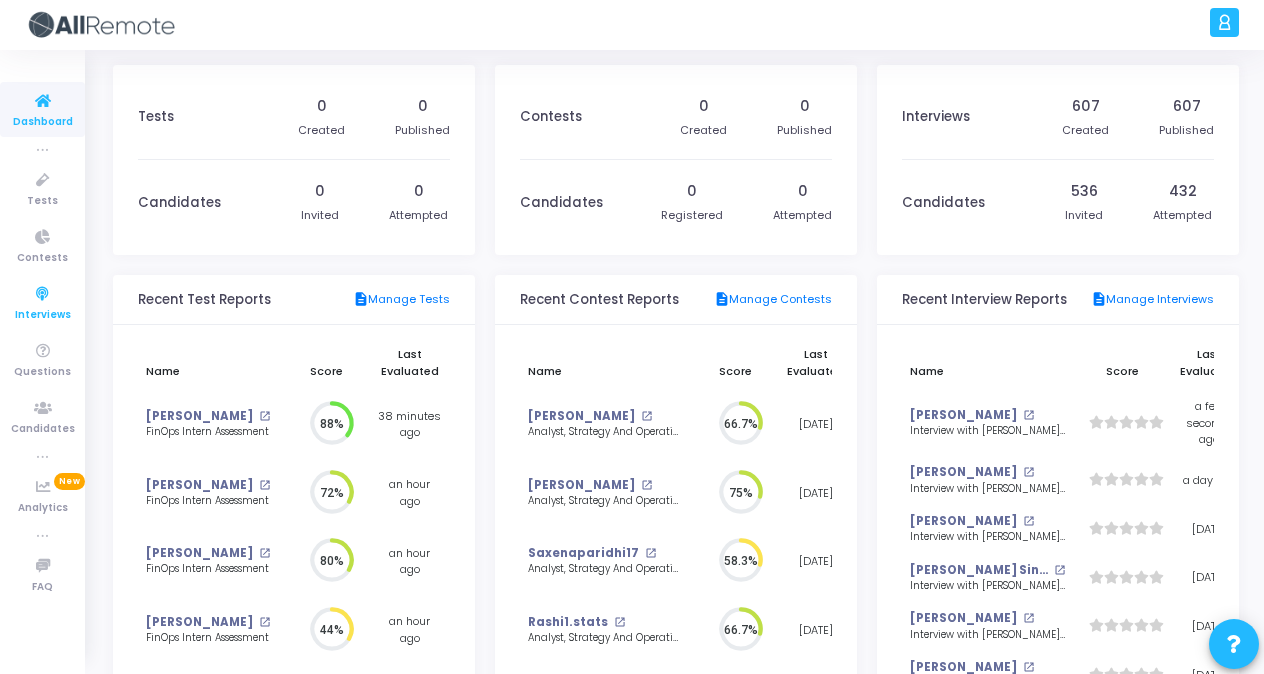 click on "Interviews" at bounding box center [43, 315] 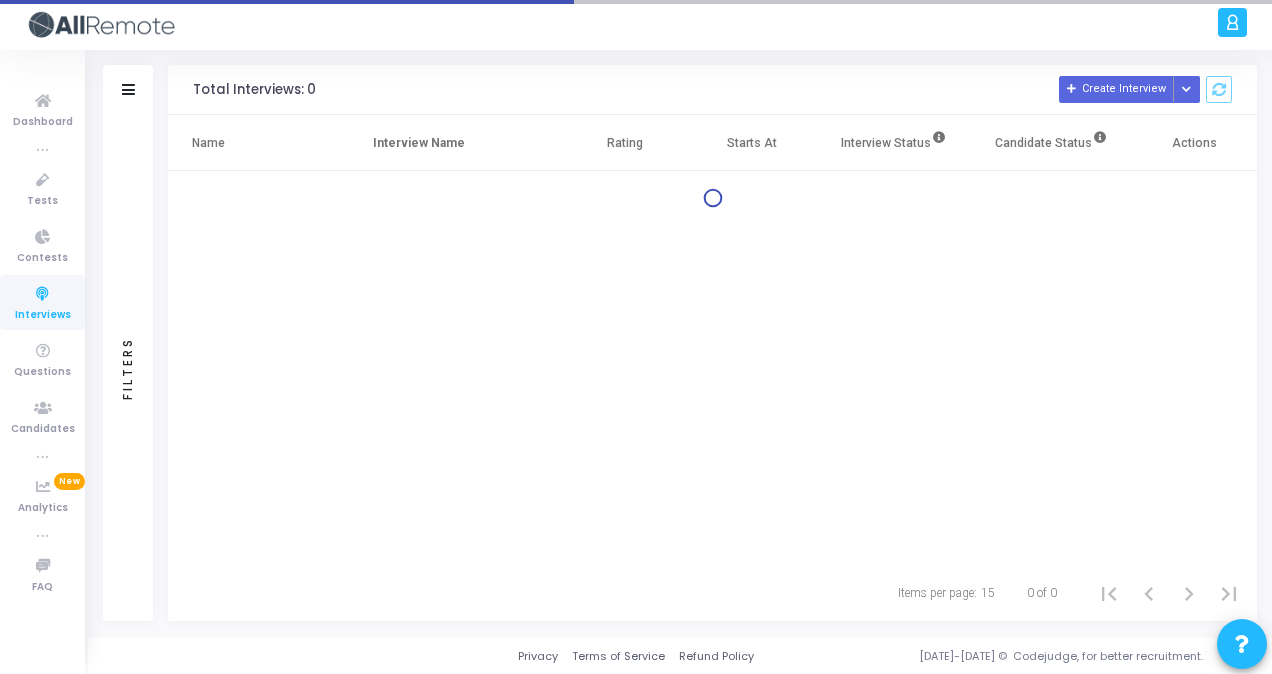 click on "Filters" 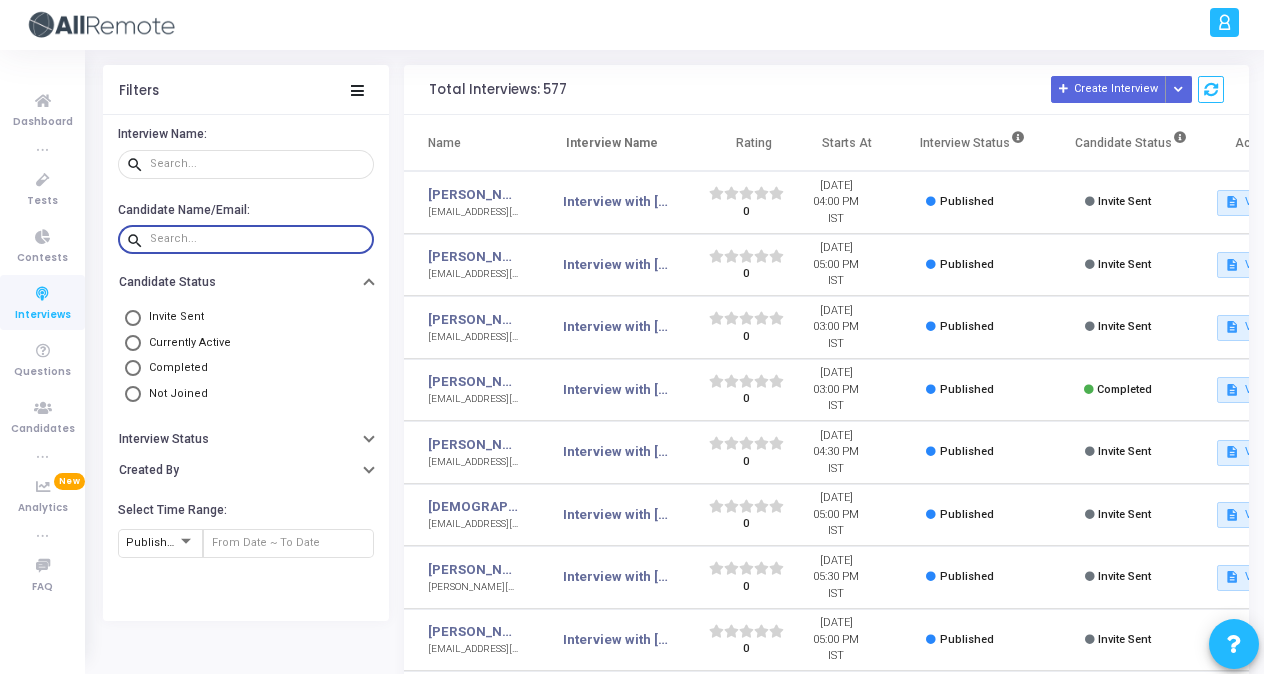 click at bounding box center (258, 239) 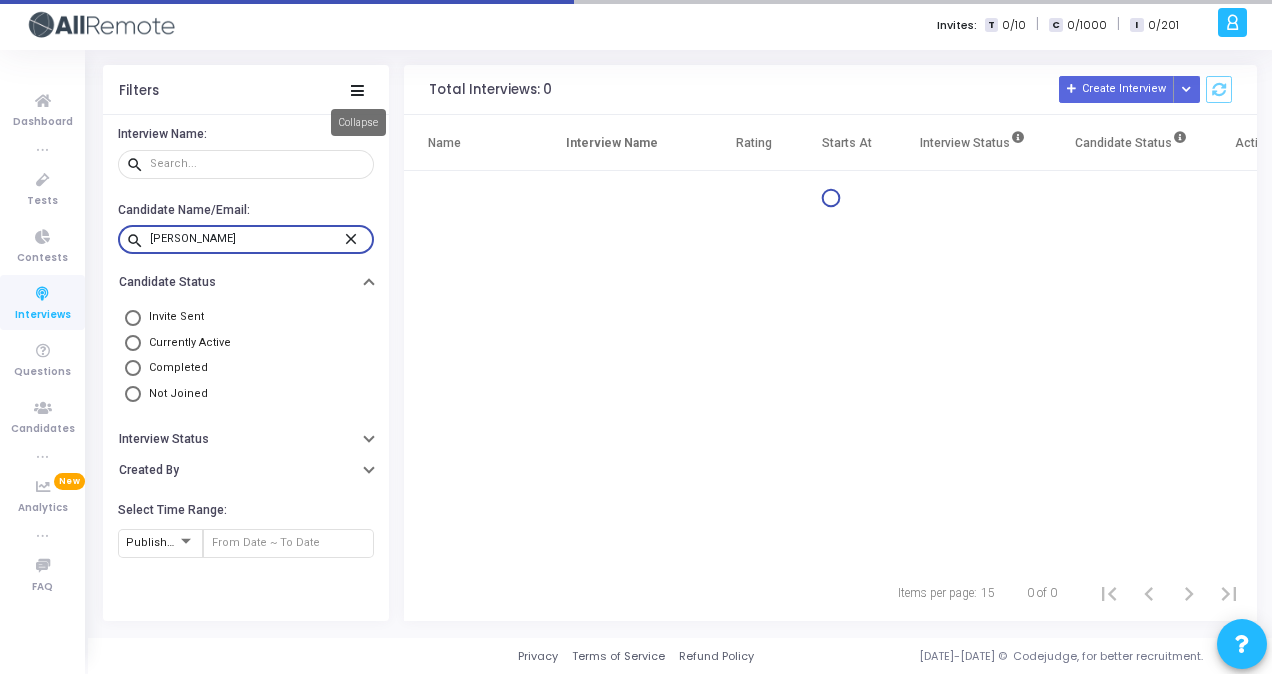 type on "Suhasini" 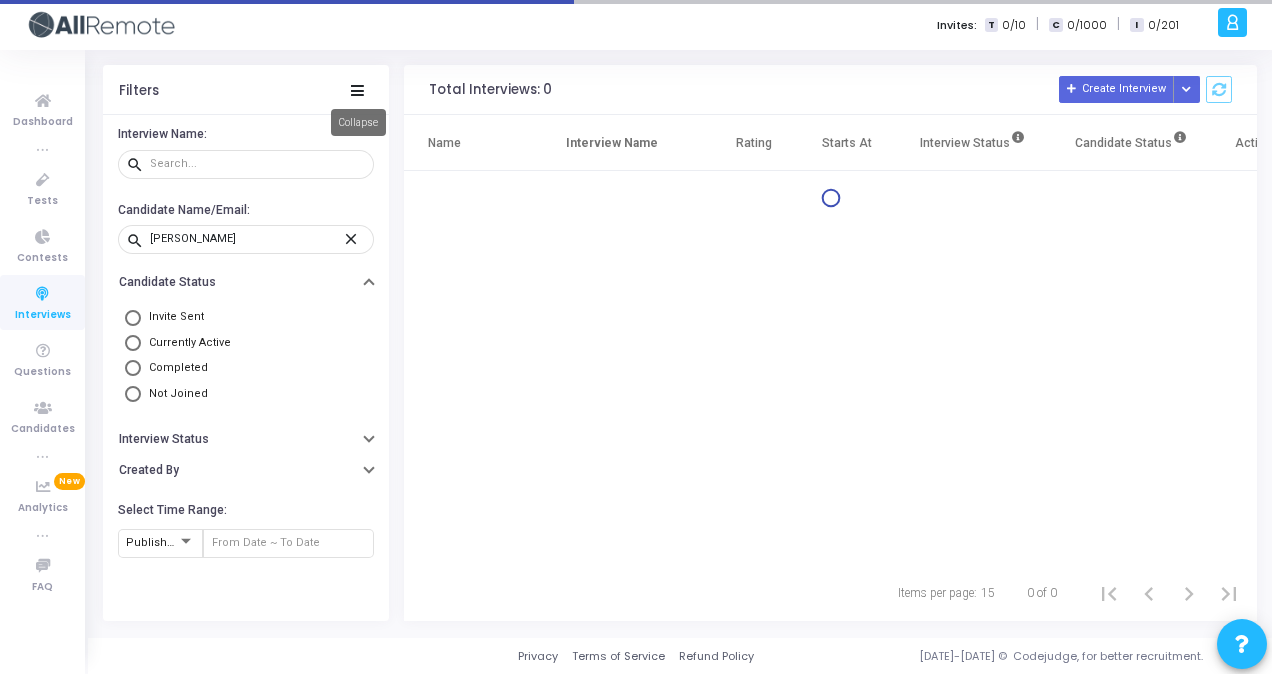 click 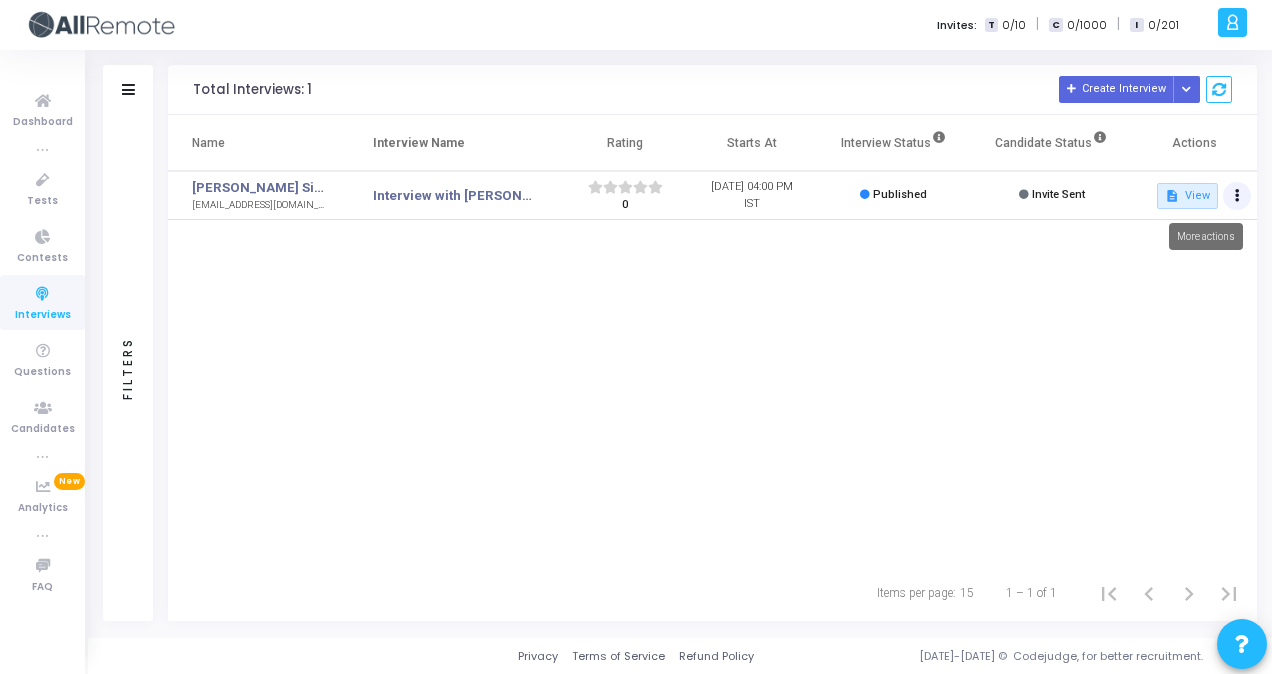 click at bounding box center (1237, 196) 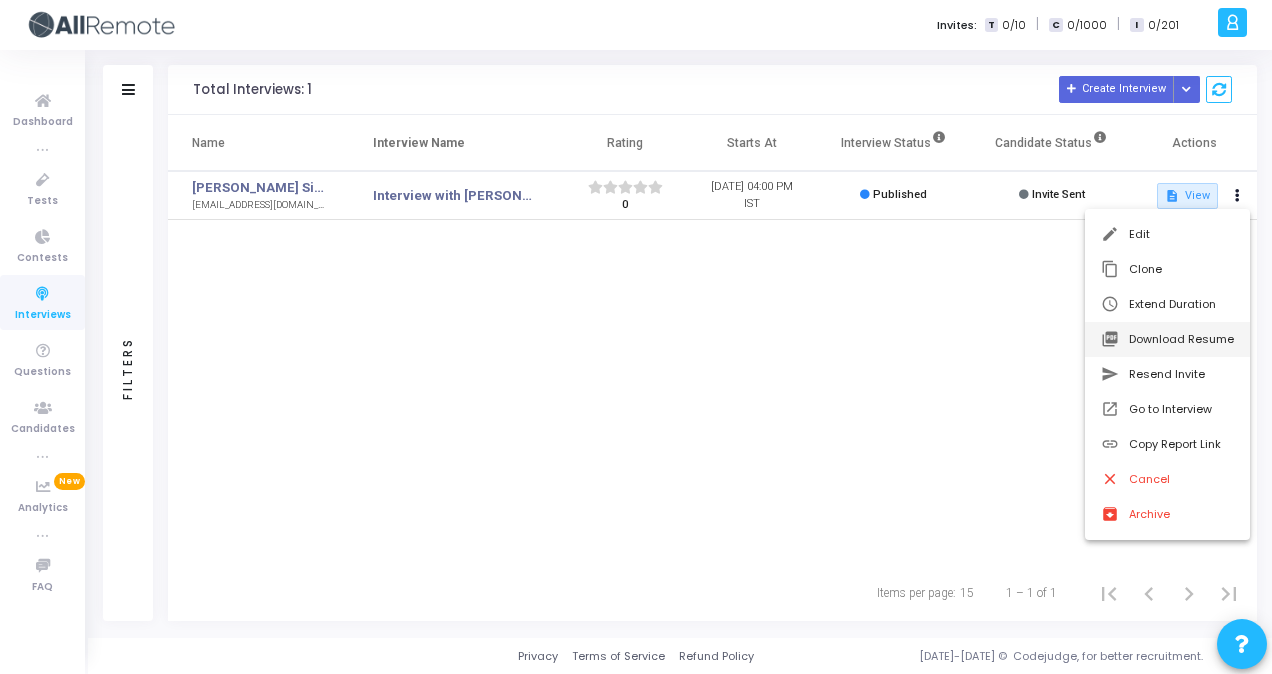 click on "picture_as_pdf  Download Resume" at bounding box center [1167, 339] 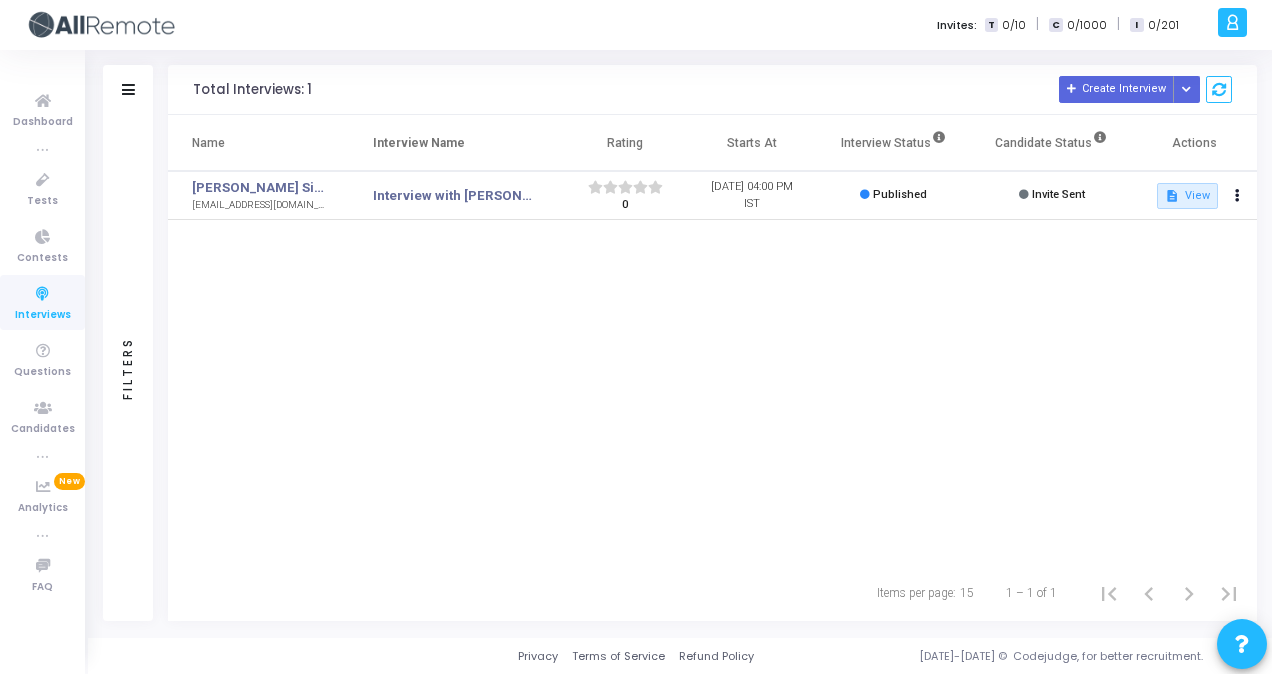 click at bounding box center [43, 294] 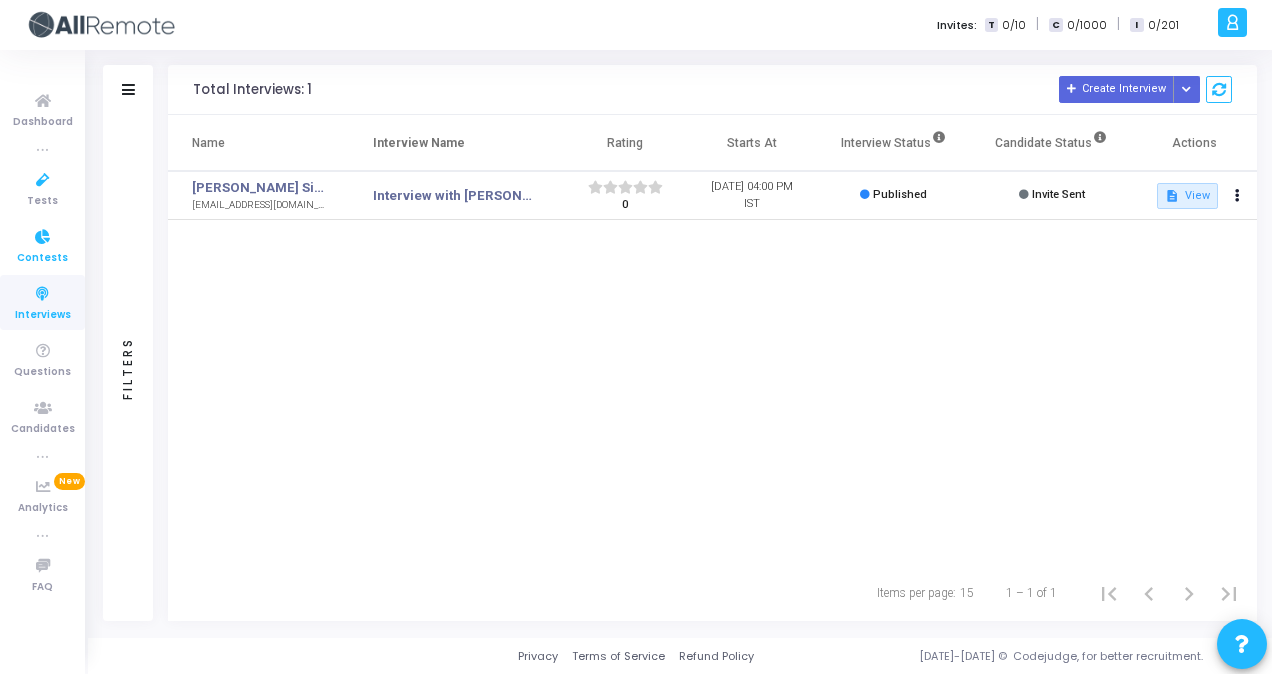 click at bounding box center [43, 237] 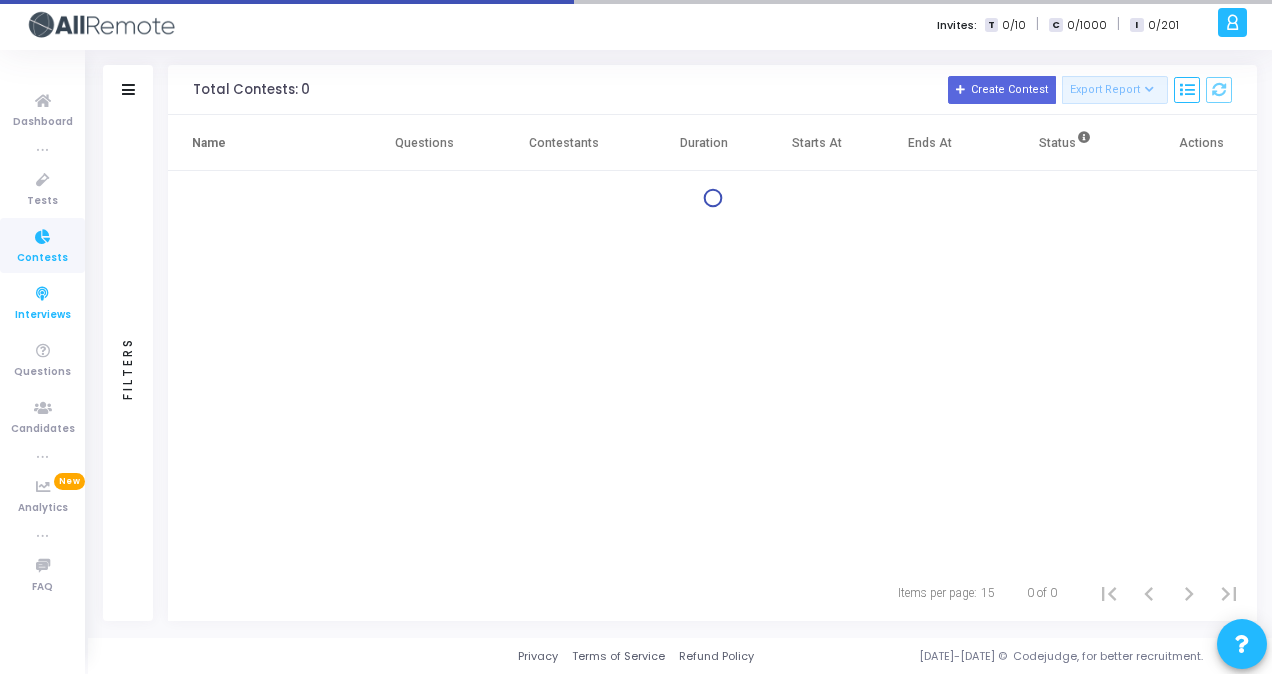 click at bounding box center [43, 294] 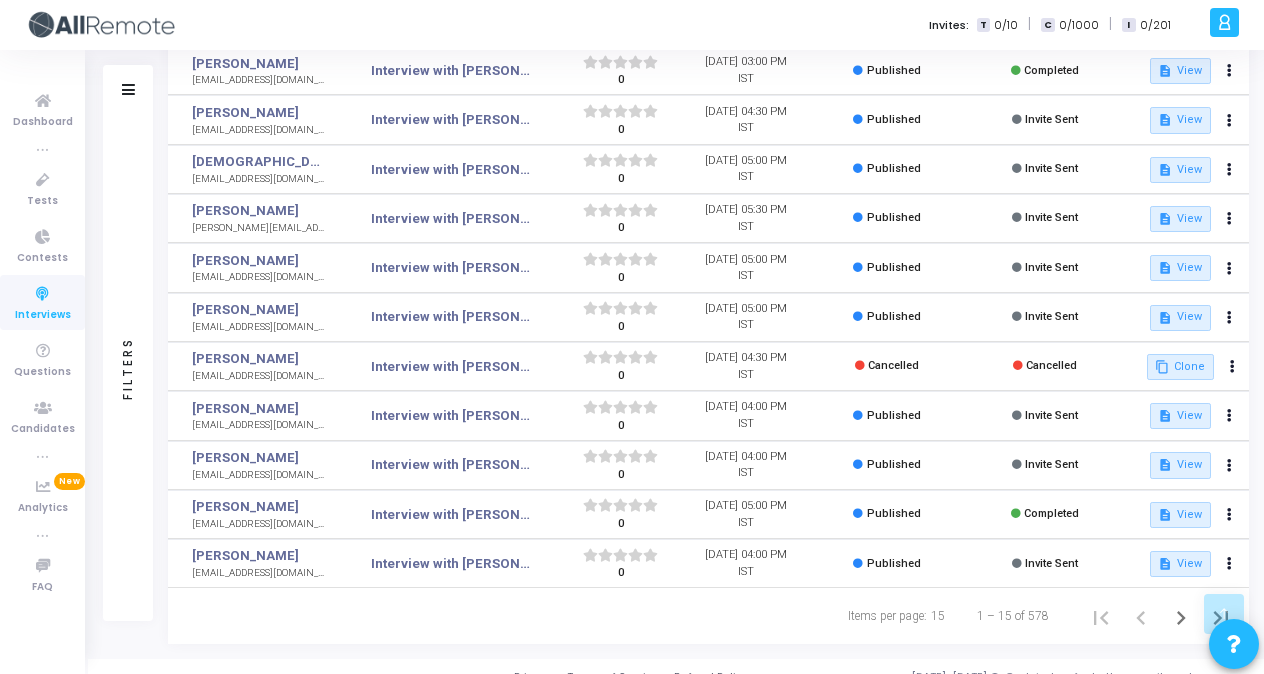 scroll, scrollTop: 334, scrollLeft: 0, axis: vertical 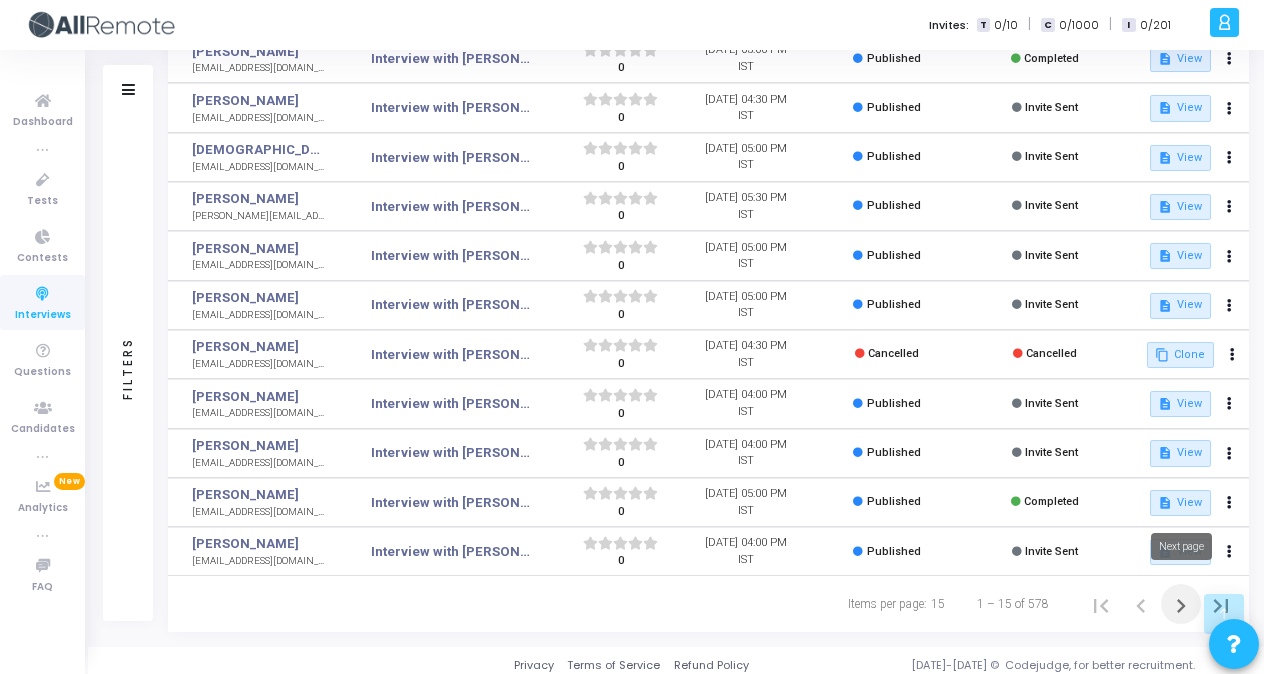 click 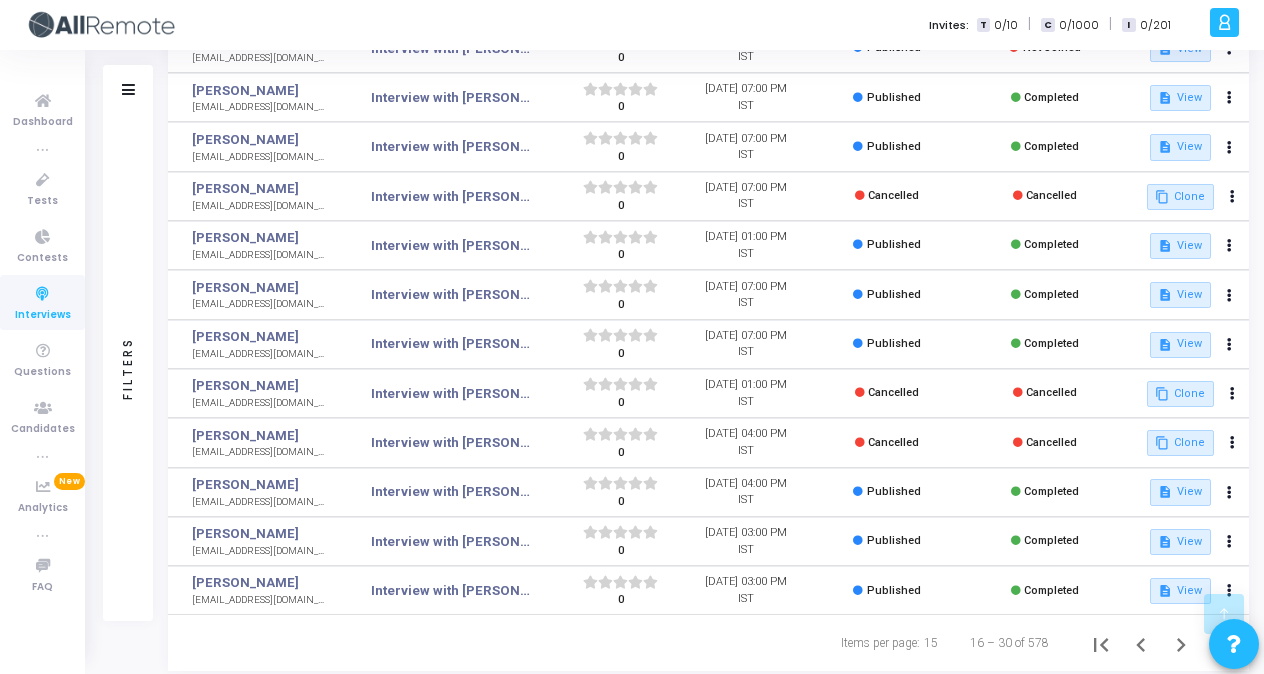 scroll, scrollTop: 334, scrollLeft: 0, axis: vertical 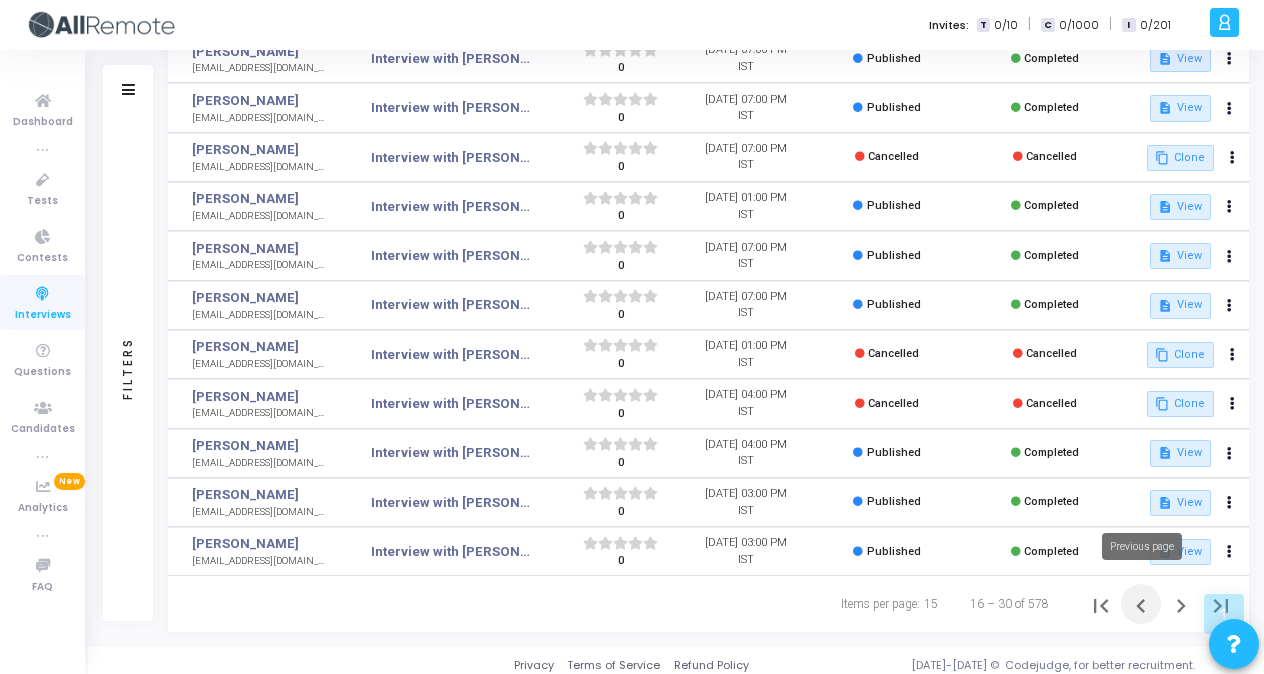 click 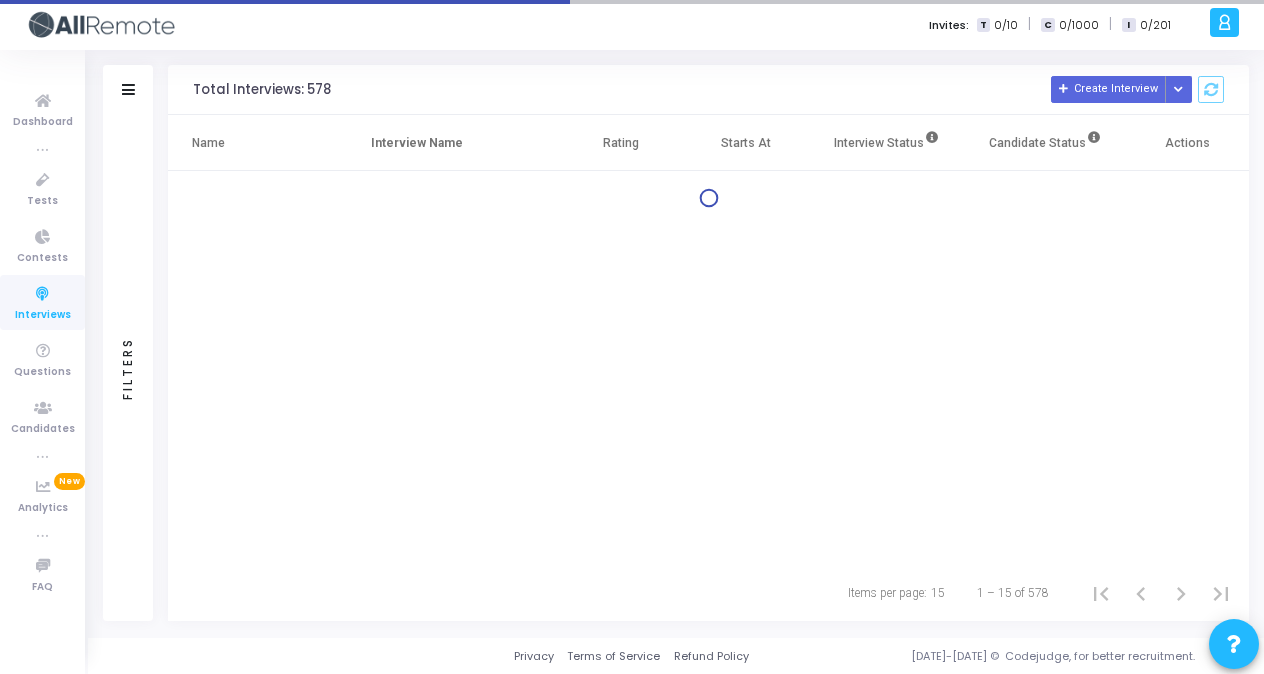 scroll, scrollTop: 0, scrollLeft: 0, axis: both 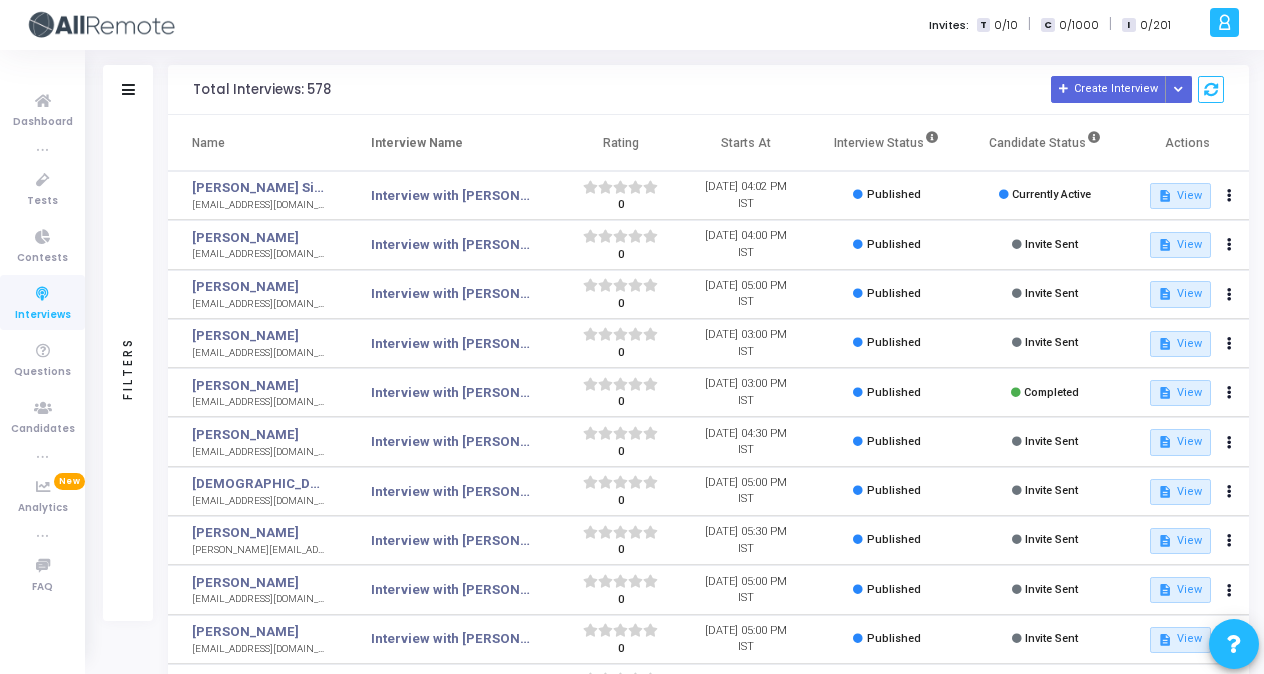 click on "Filters" 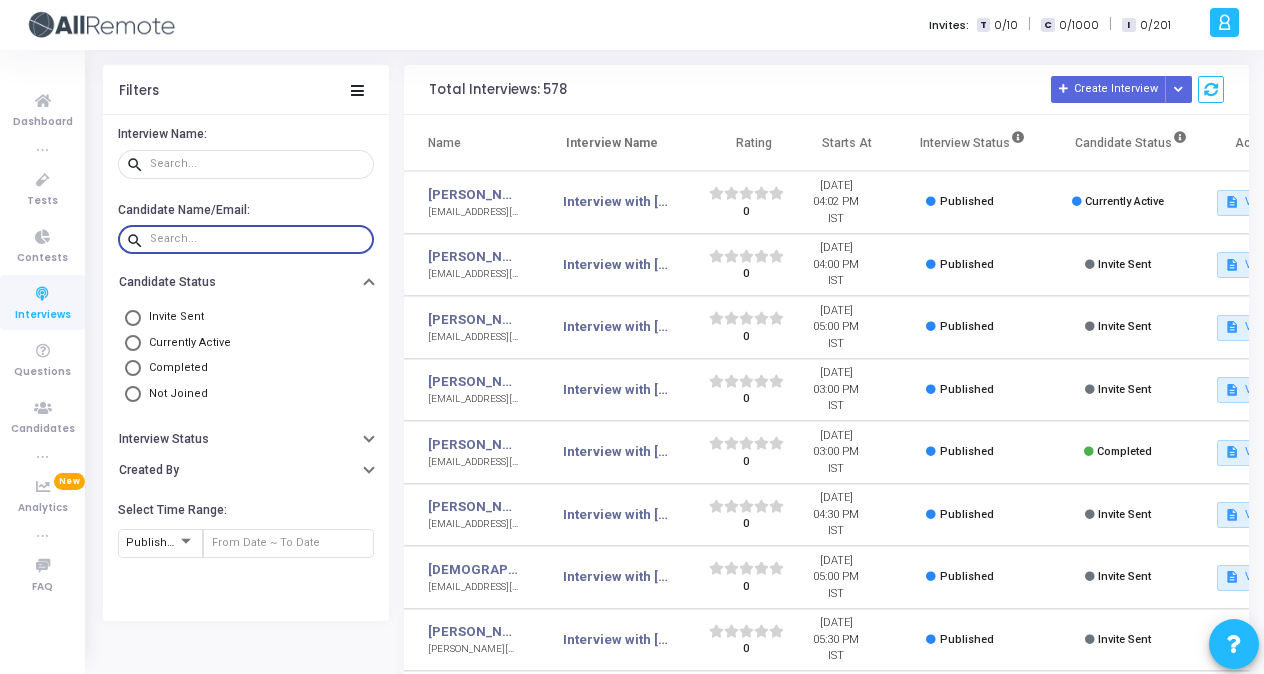 click at bounding box center (258, 239) 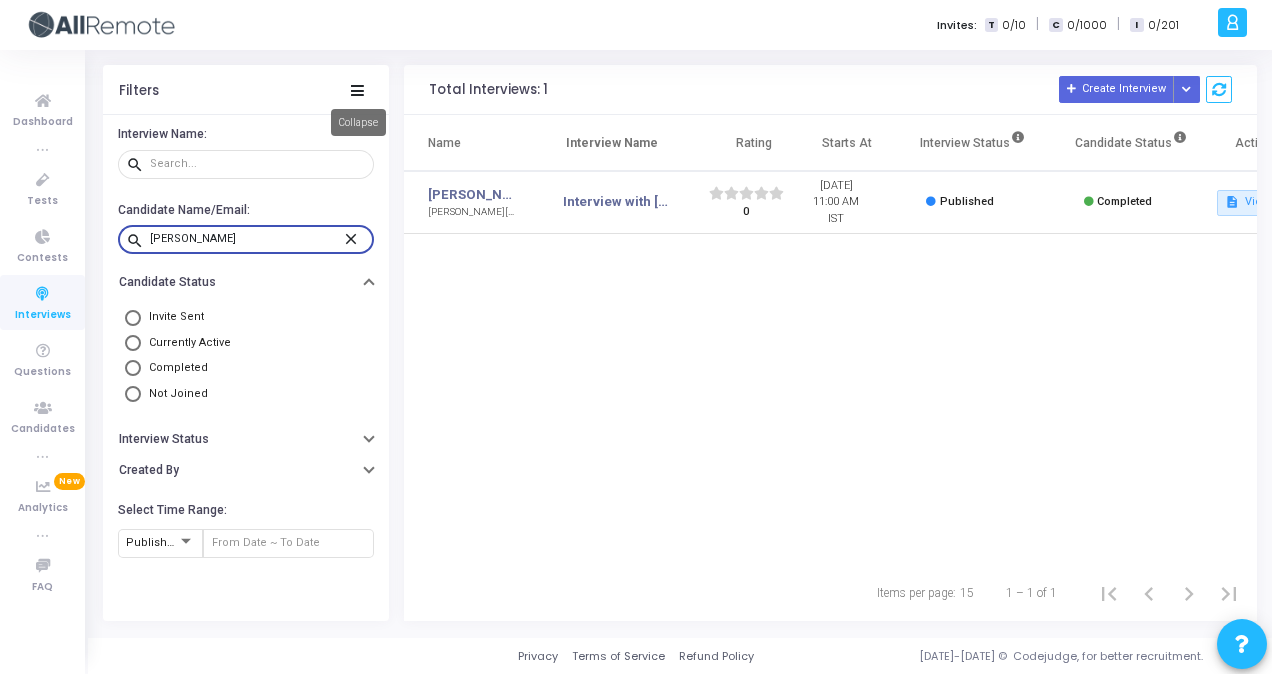 type on "Ankush" 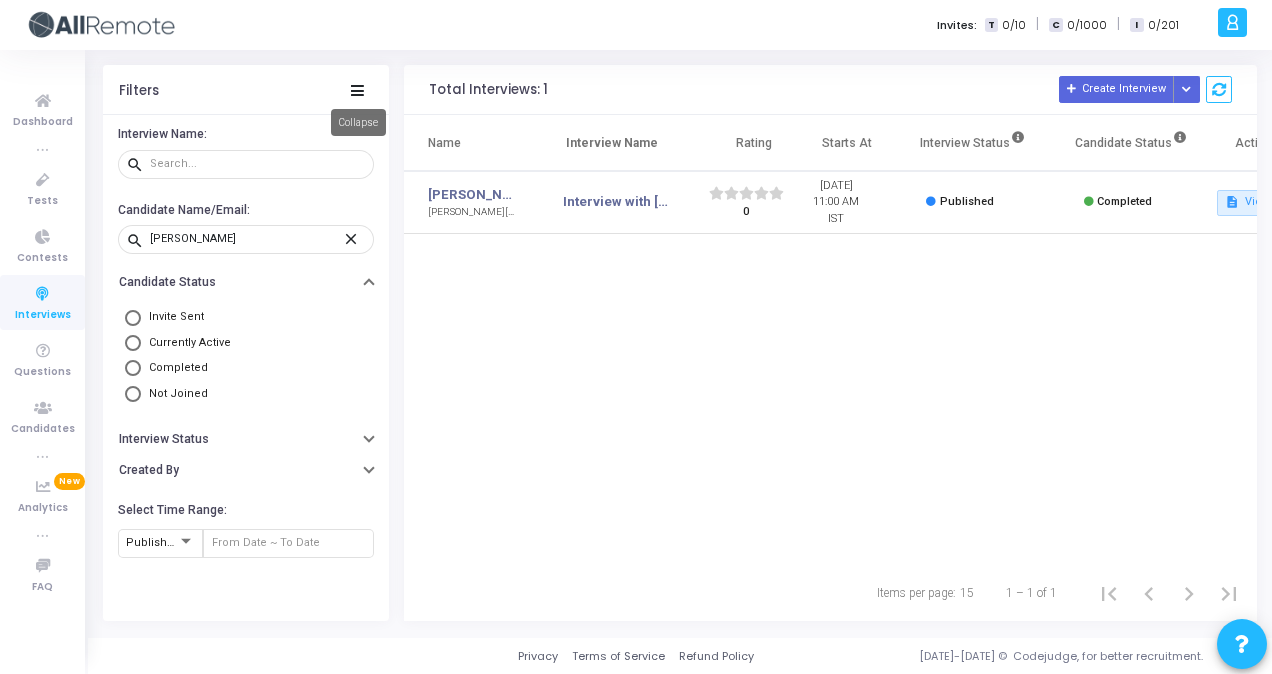 click 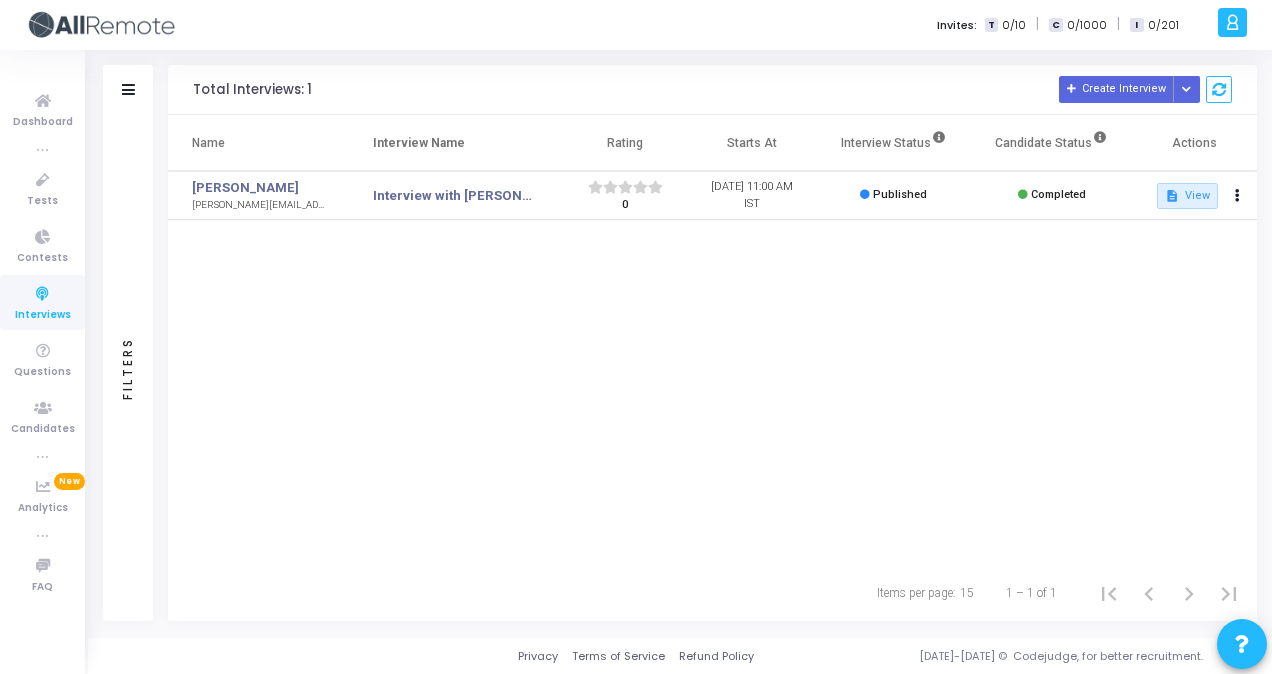 click on "Filters" 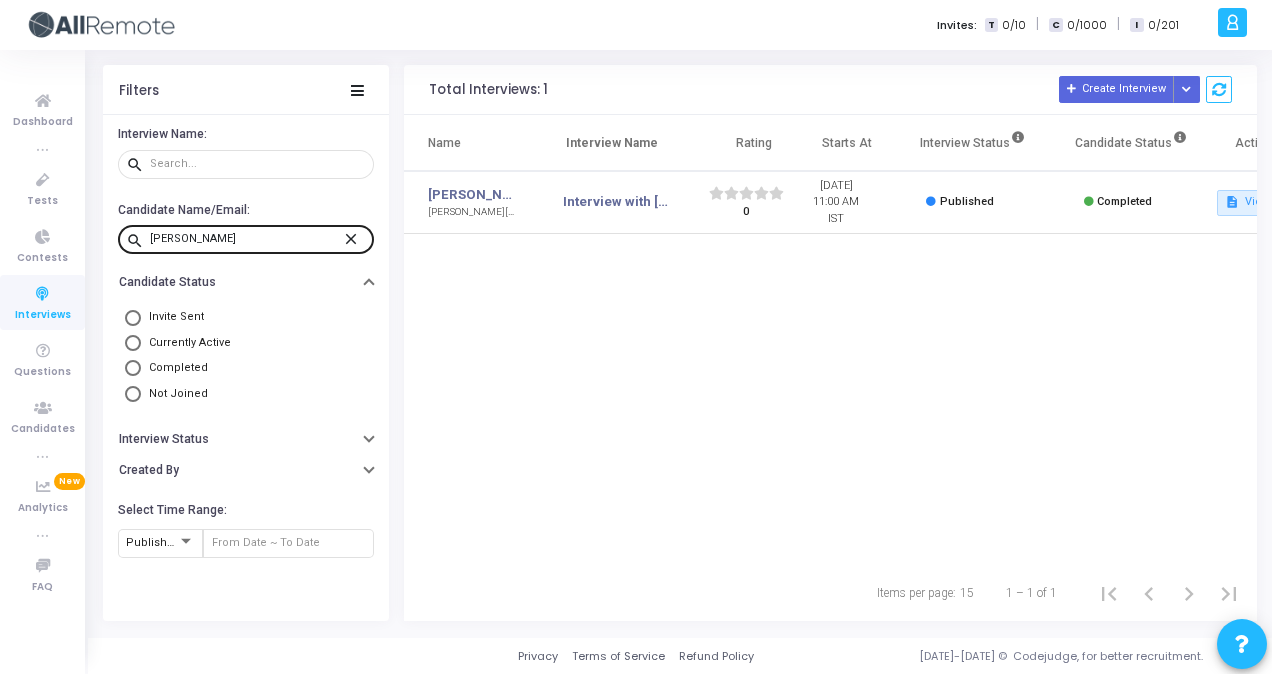click on "close" 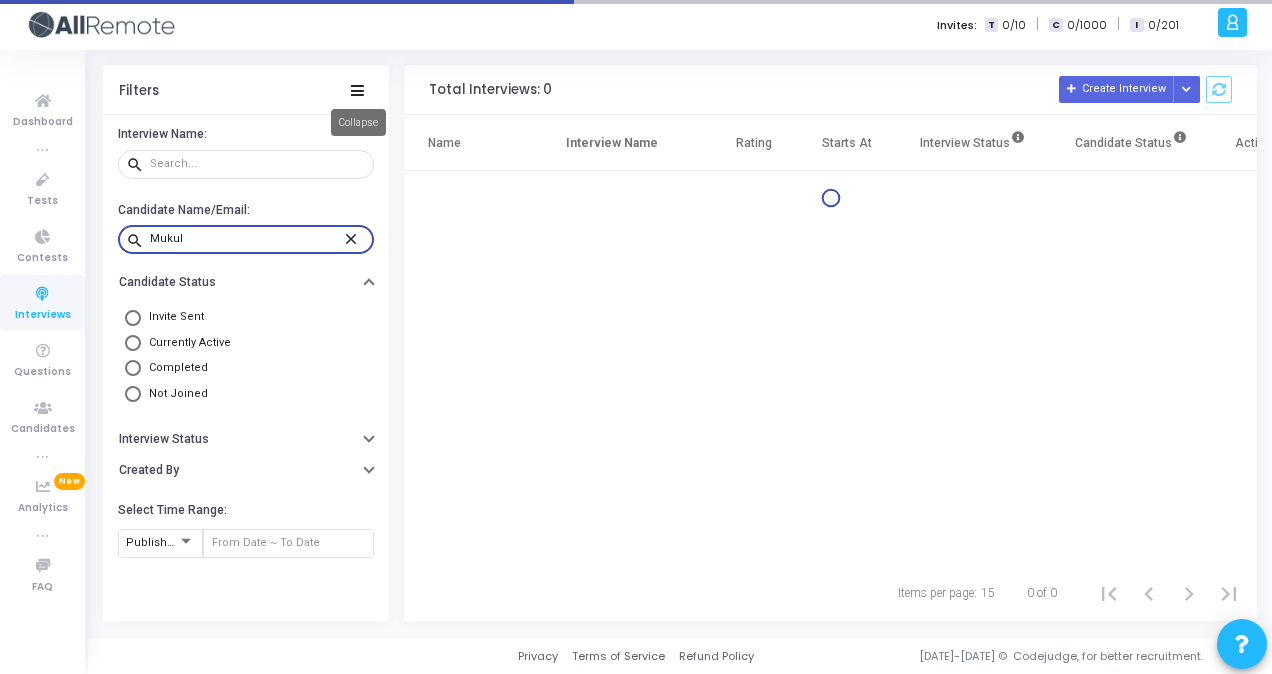 type on "Mukul" 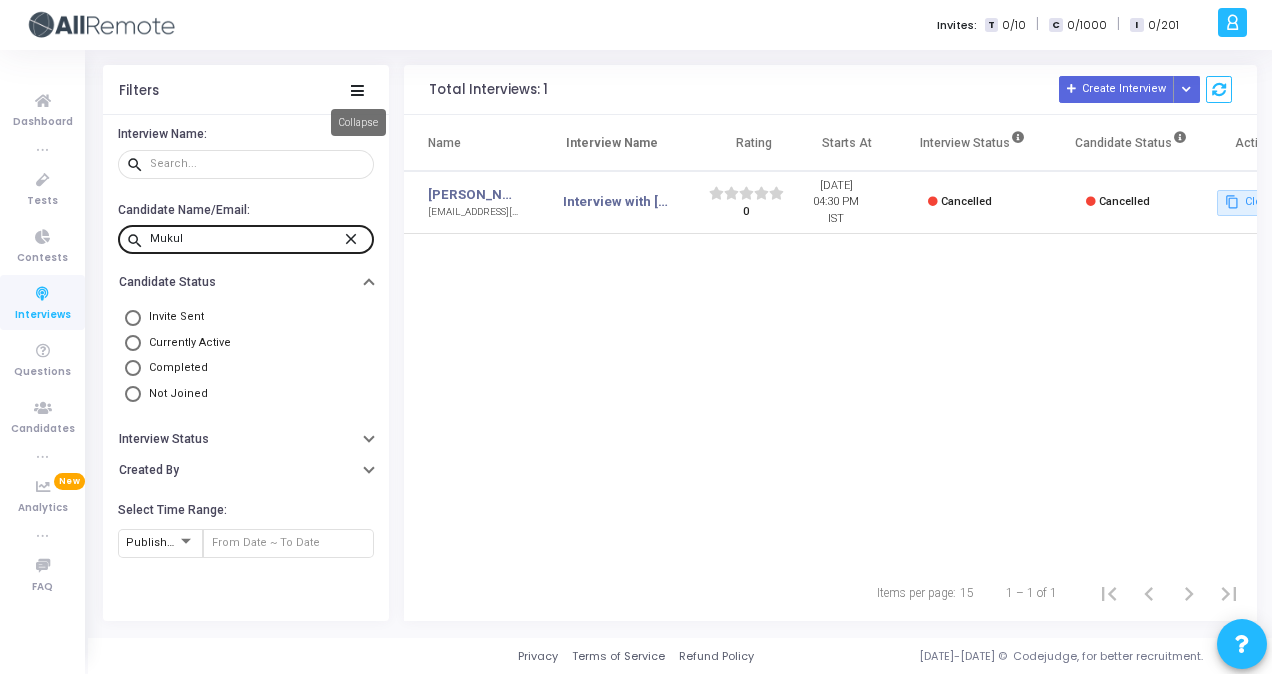 click on "Collapse" at bounding box center [358, 122] 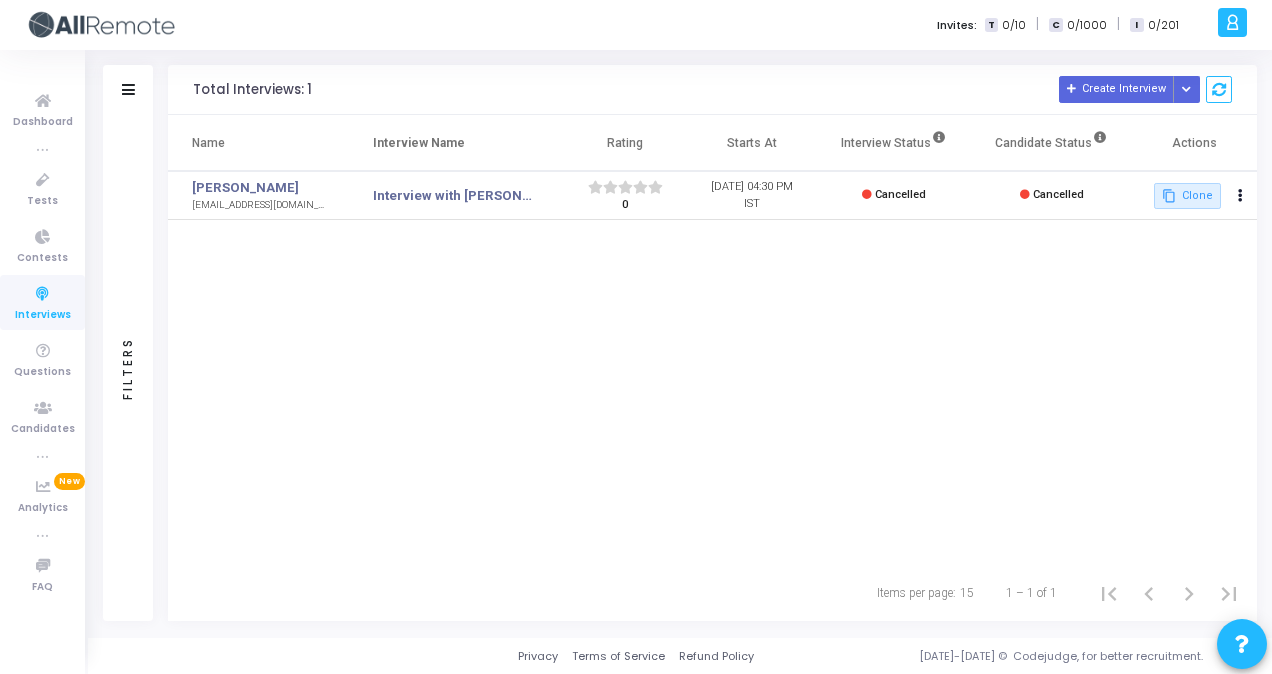 click on "Interview with [PERSON_NAME] <> Senior Backend Engineer, Round 1" at bounding box center (455, 195) 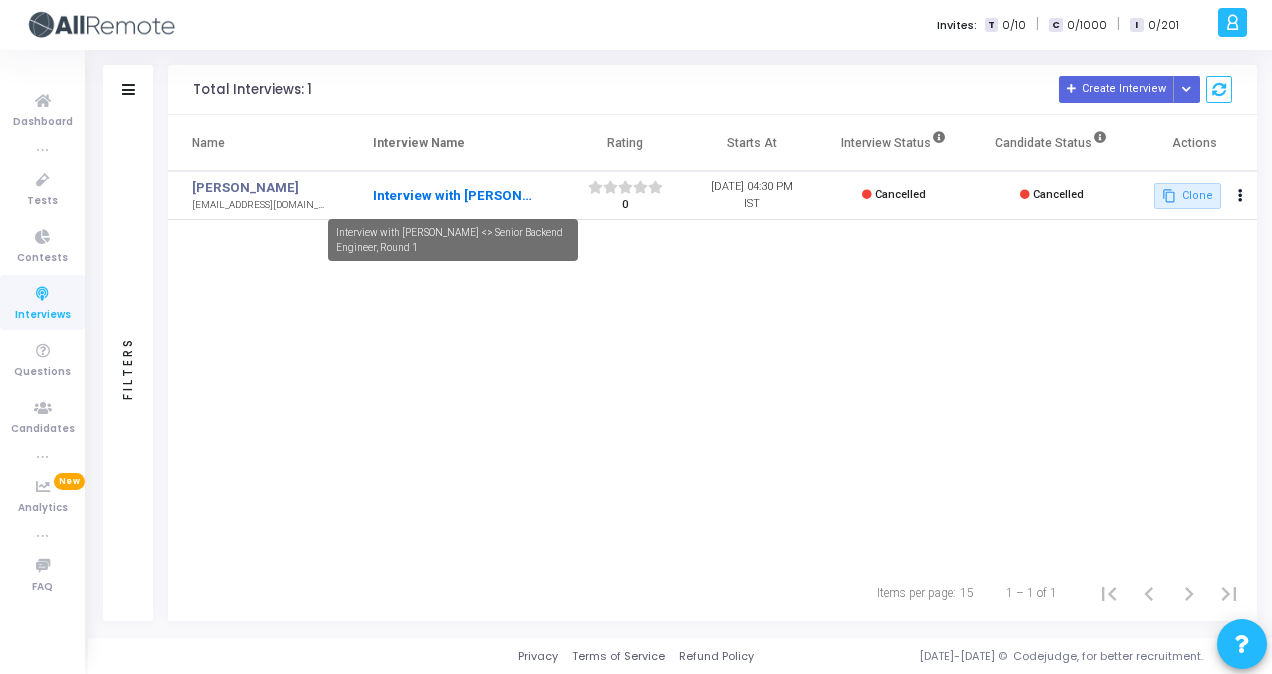 click on "Interview with [PERSON_NAME] <> Senior Backend Engineer, Round 1" at bounding box center [453, 196] 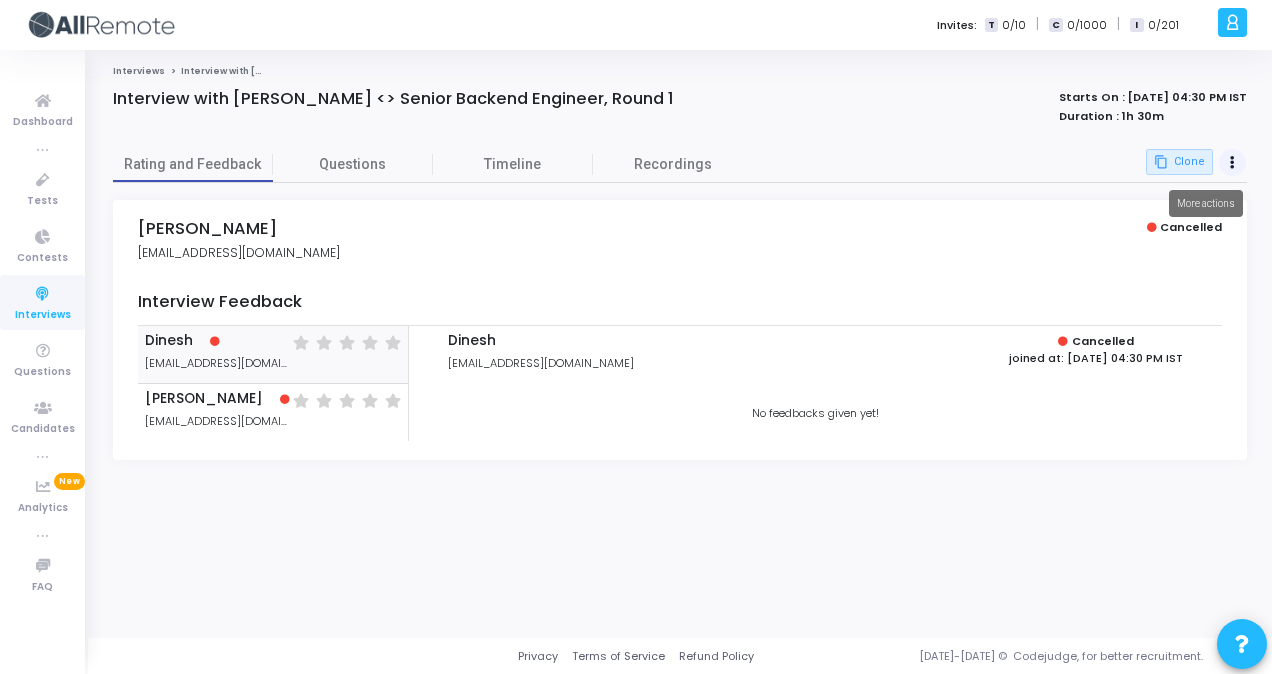 click at bounding box center (1233, 163) 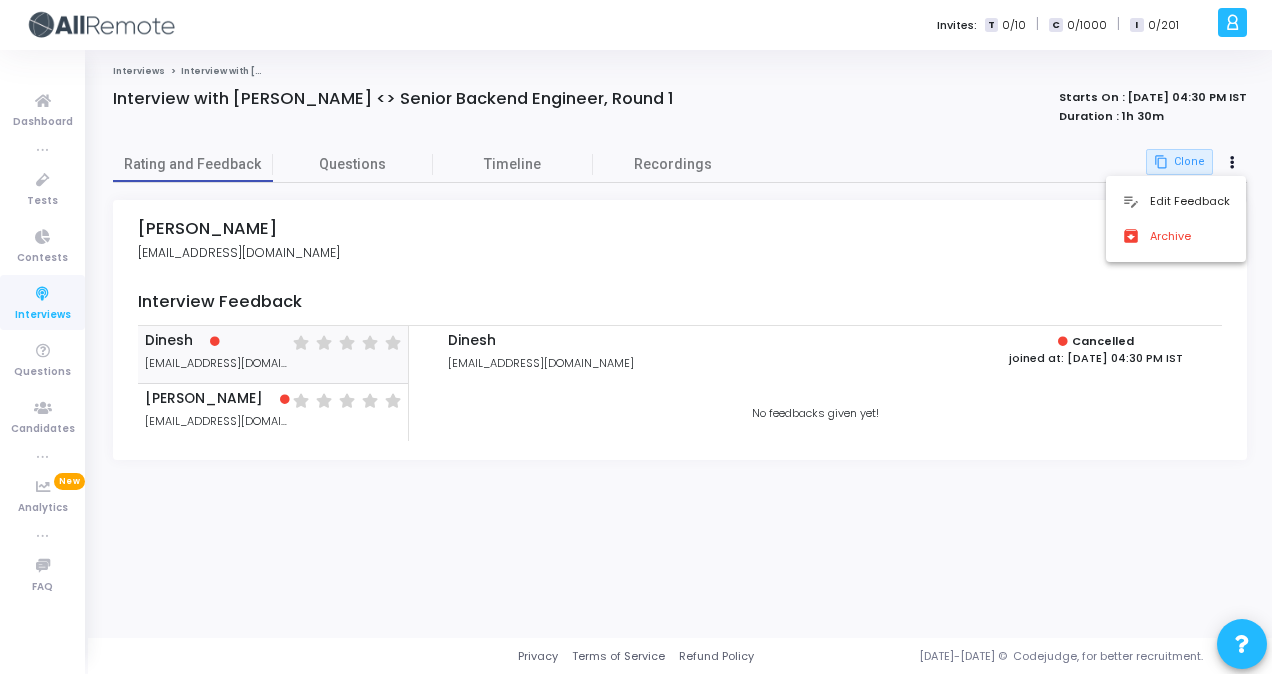 click at bounding box center [636, 337] 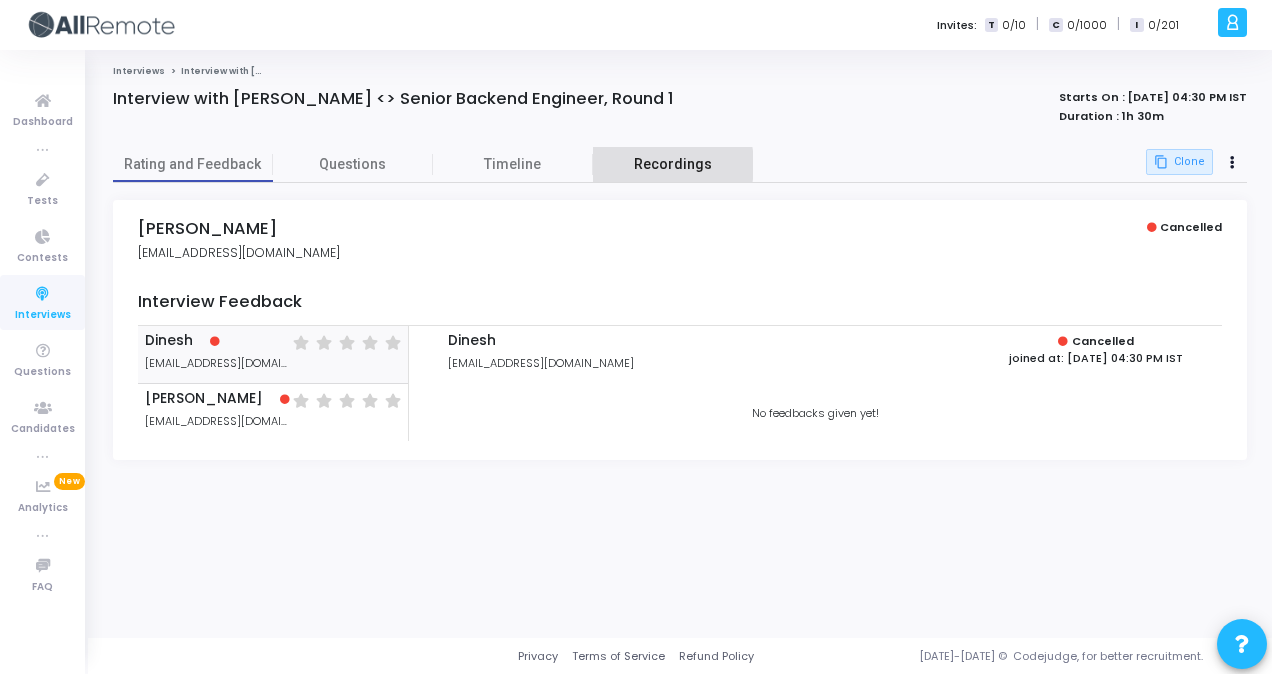 click on "Recordings" at bounding box center [673, 164] 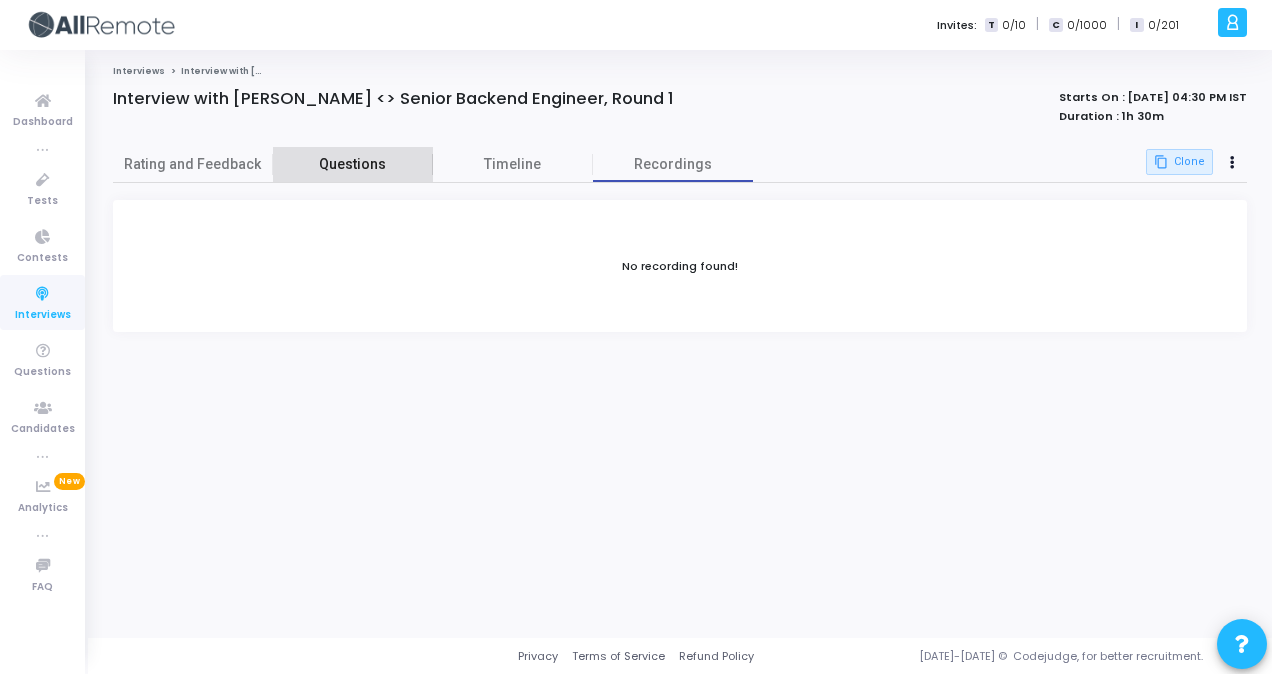 click on "Questions" at bounding box center (353, 164) 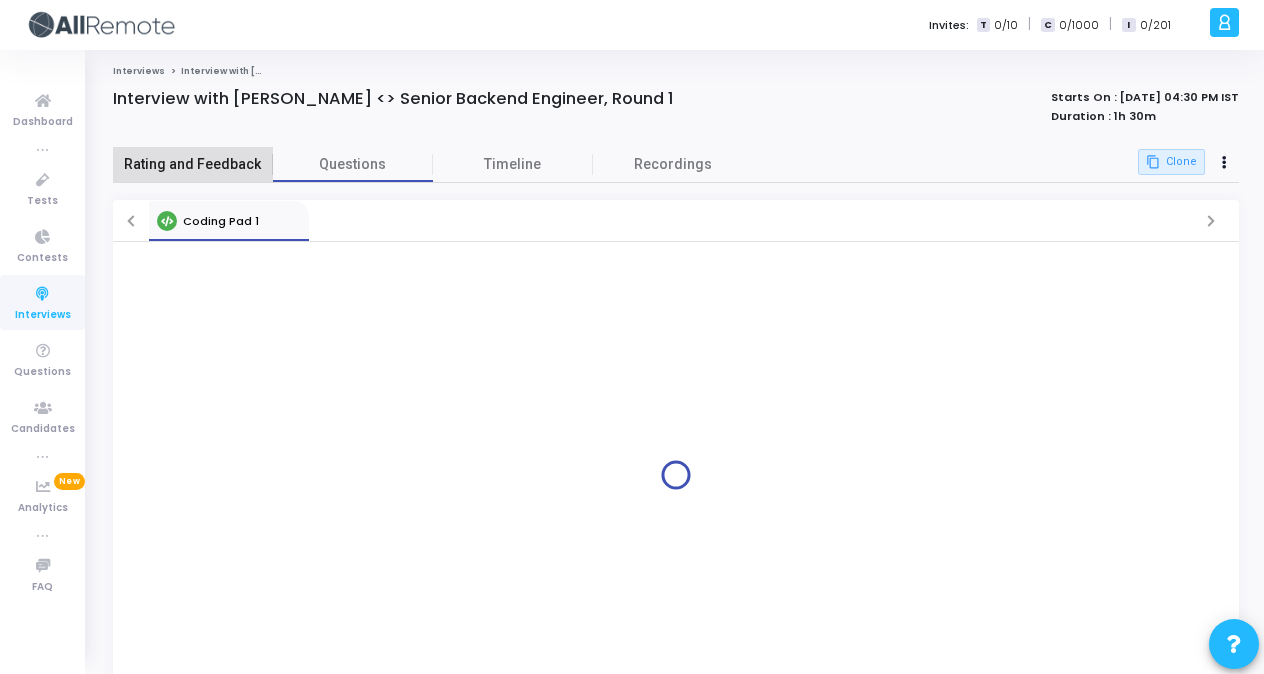 click on "Rating and Feedback" at bounding box center (193, 164) 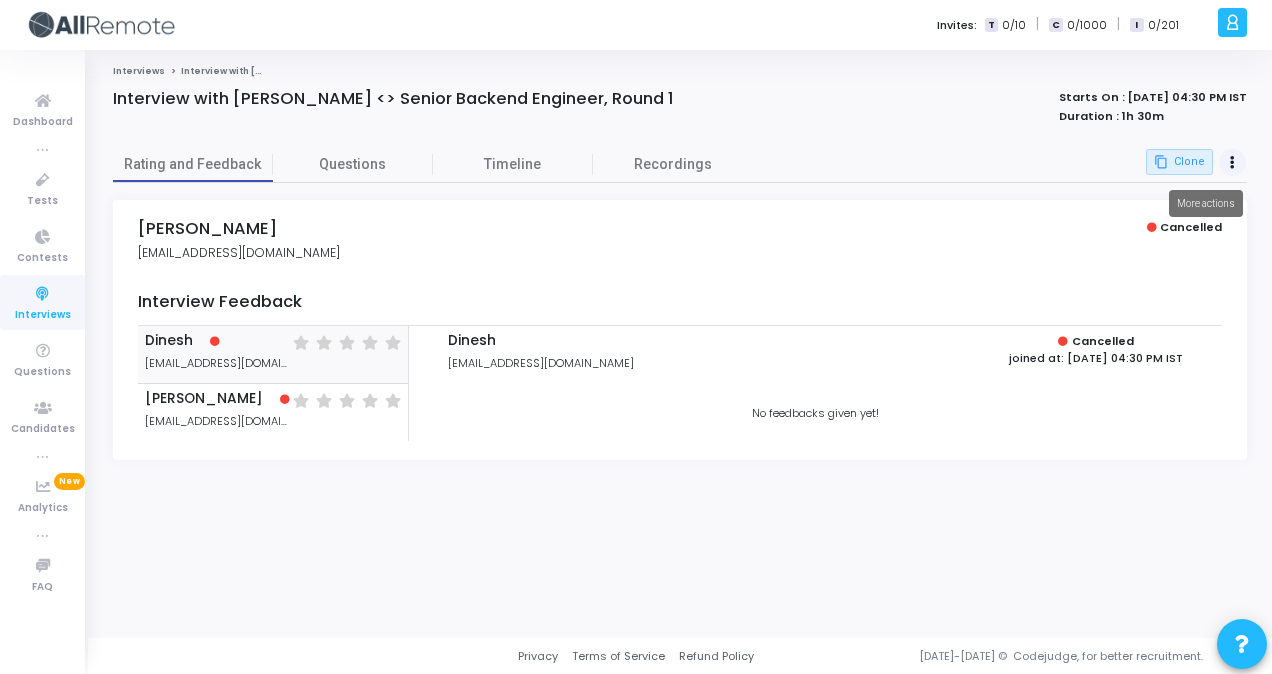 click at bounding box center [1232, 163] 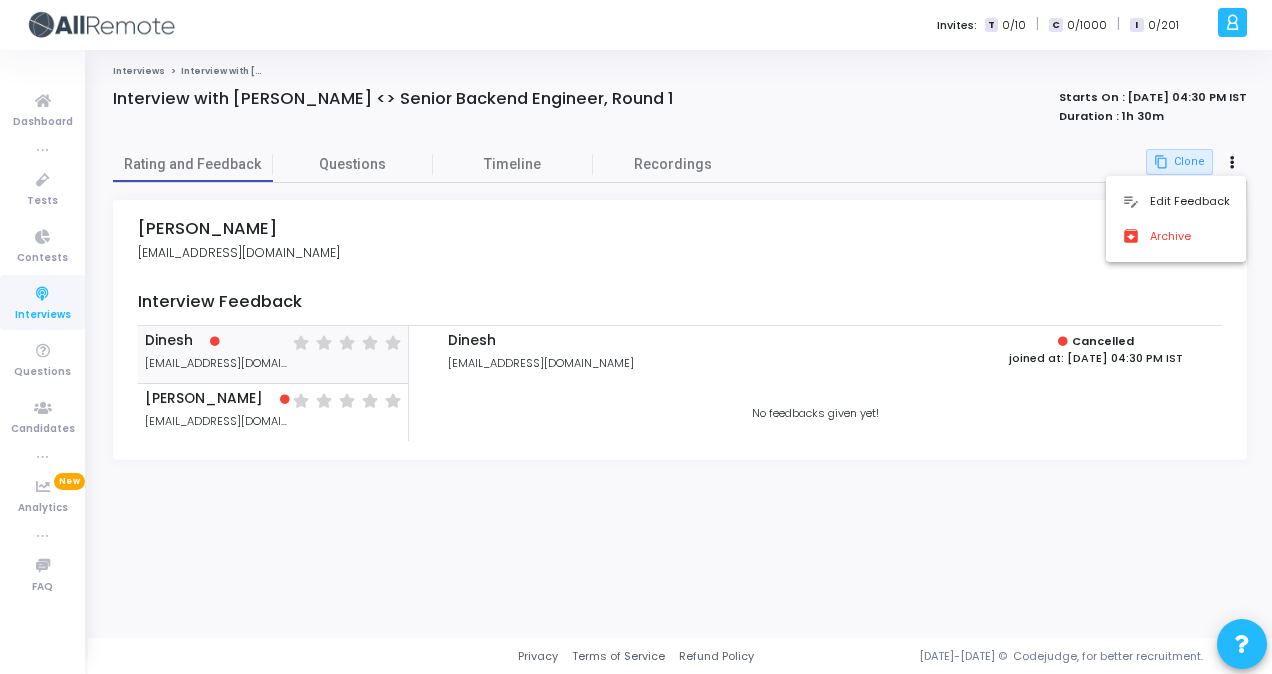 click at bounding box center [636, 337] 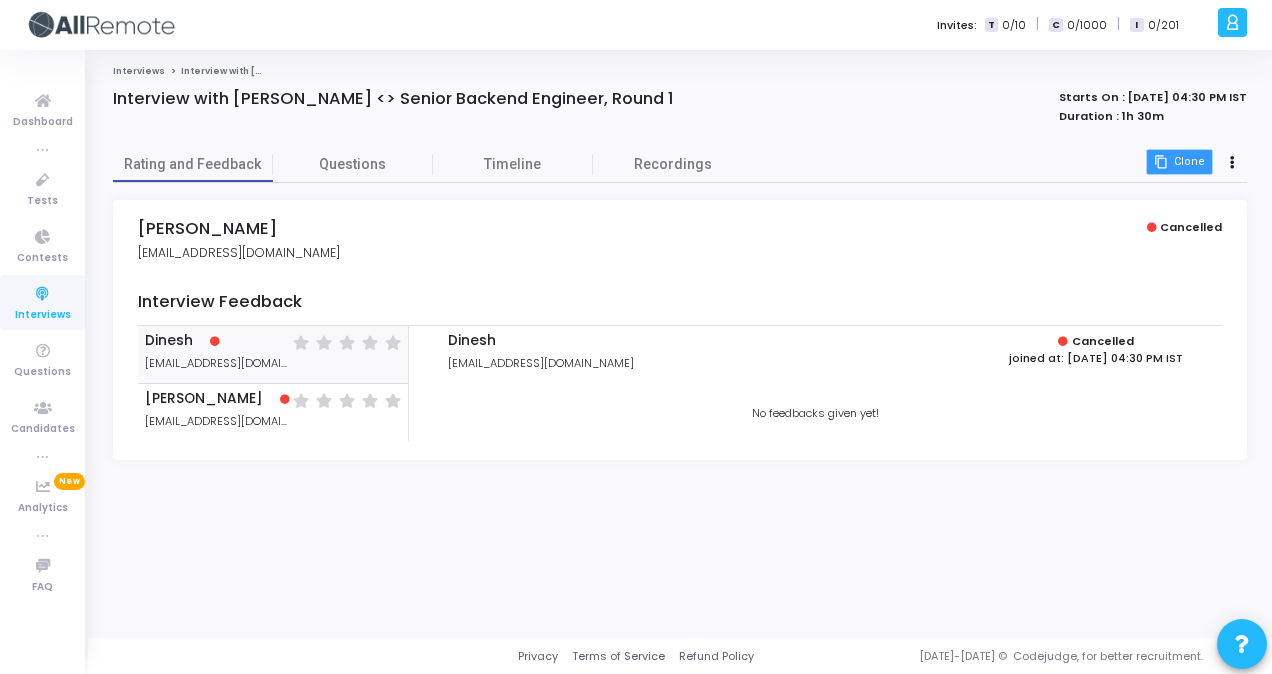 click on "content_copy  Clone" at bounding box center (1179, 162) 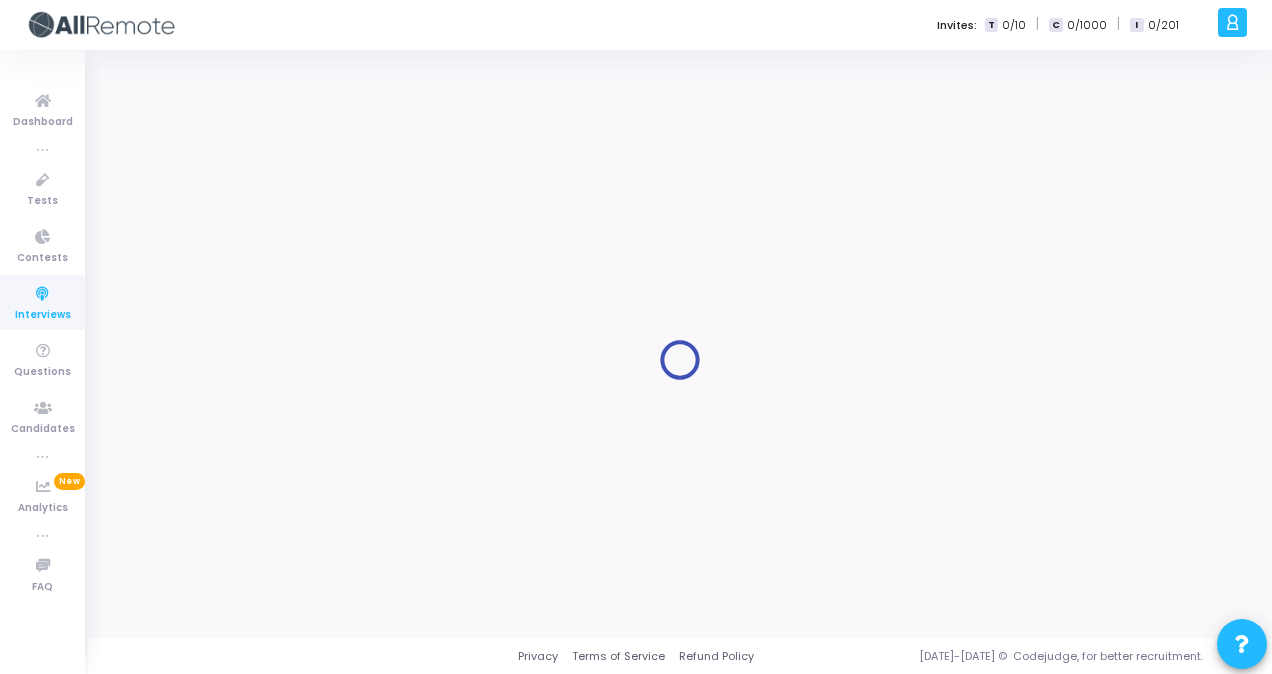 type on "Interview with [PERSON_NAME] <> Senior Backend Engineer, Round 1" 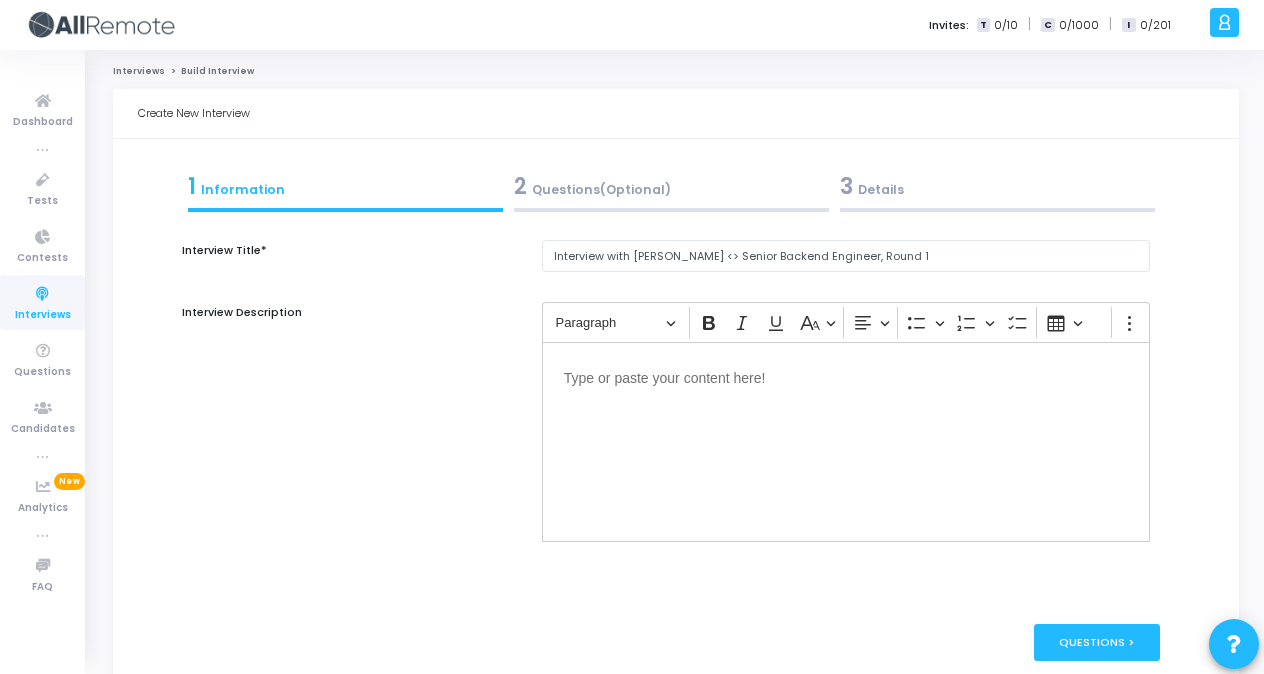 click at bounding box center [997, 210] 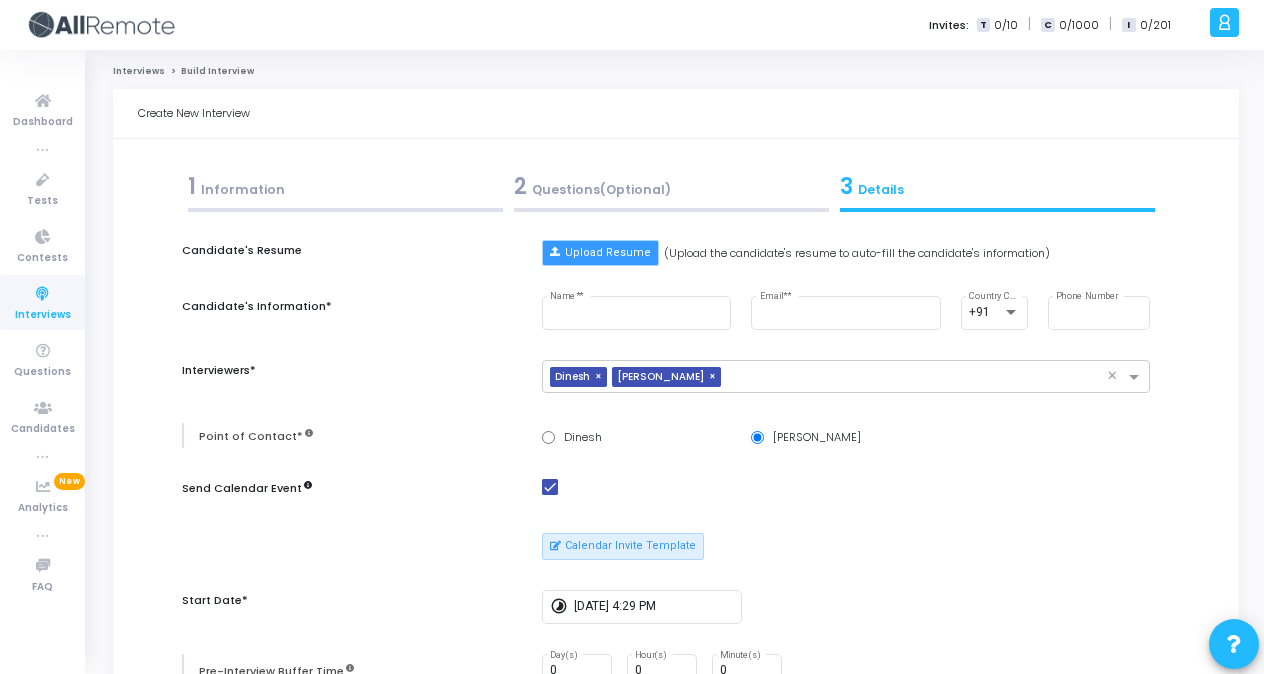 click on "Upload Resume" at bounding box center (600, 253) 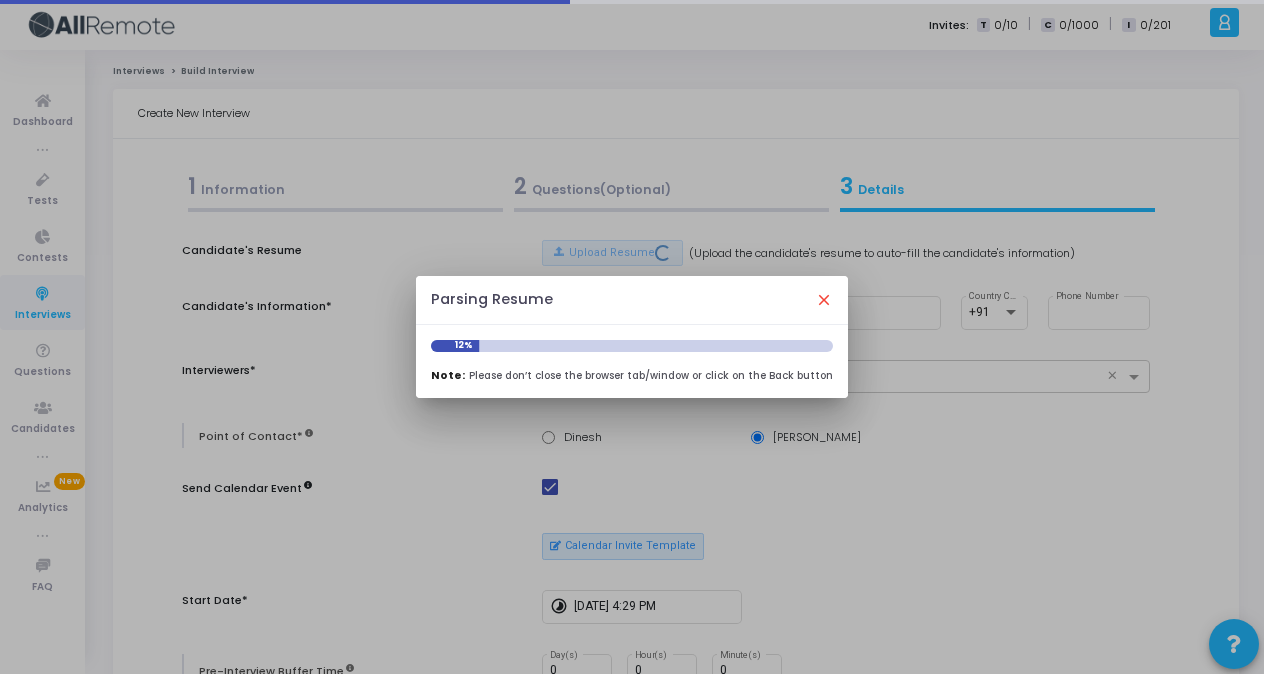 type on "[PERSON_NAME]" 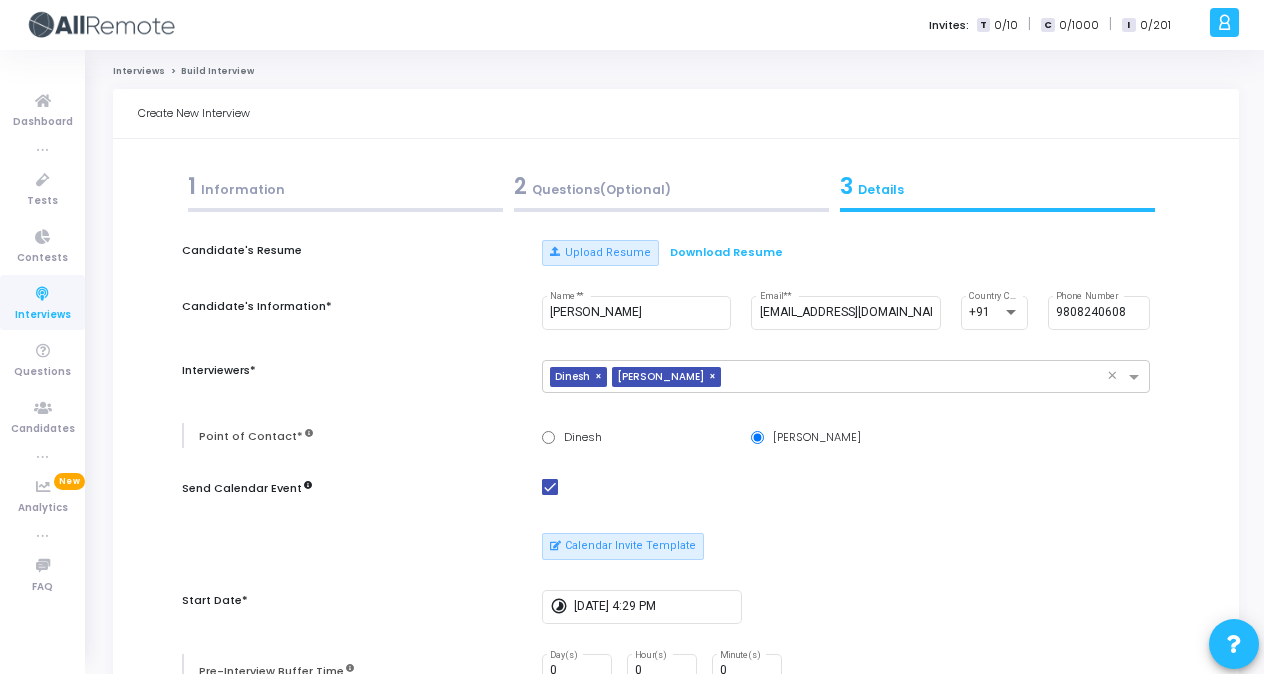 click on "1  Information" at bounding box center [345, 186] 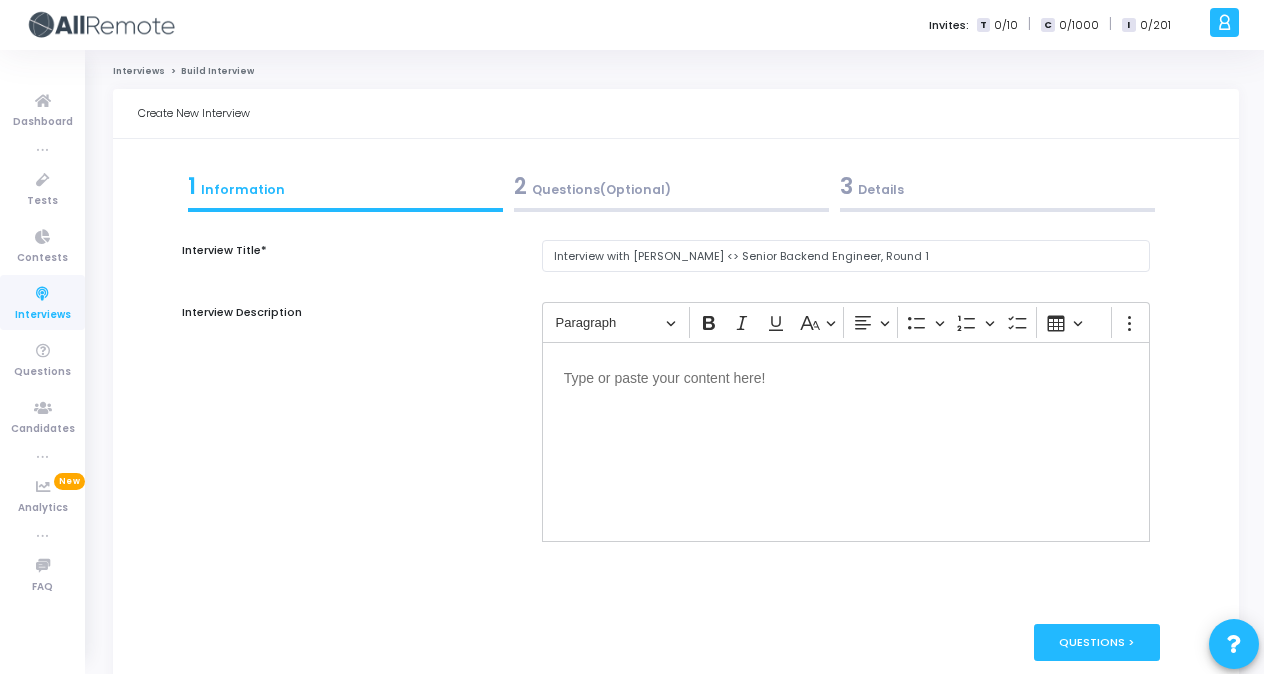 click on "2  Questions(Optional)" at bounding box center [671, 186] 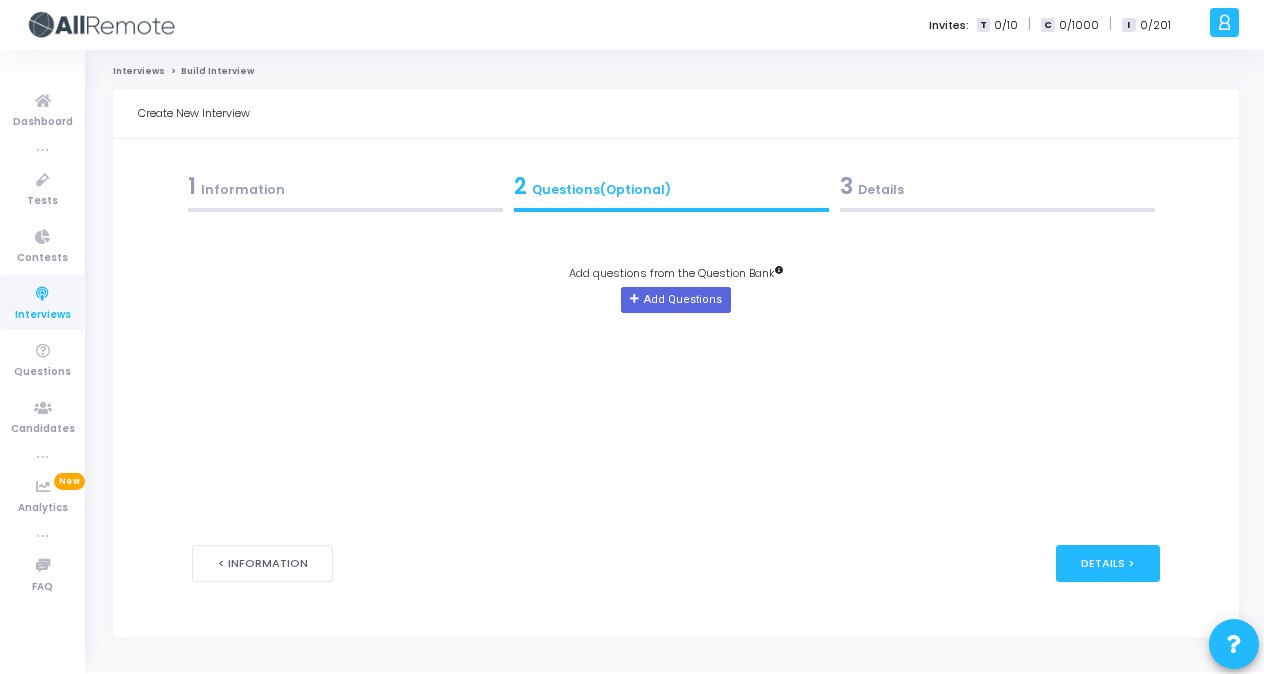 click on "3  Details" at bounding box center (997, 186) 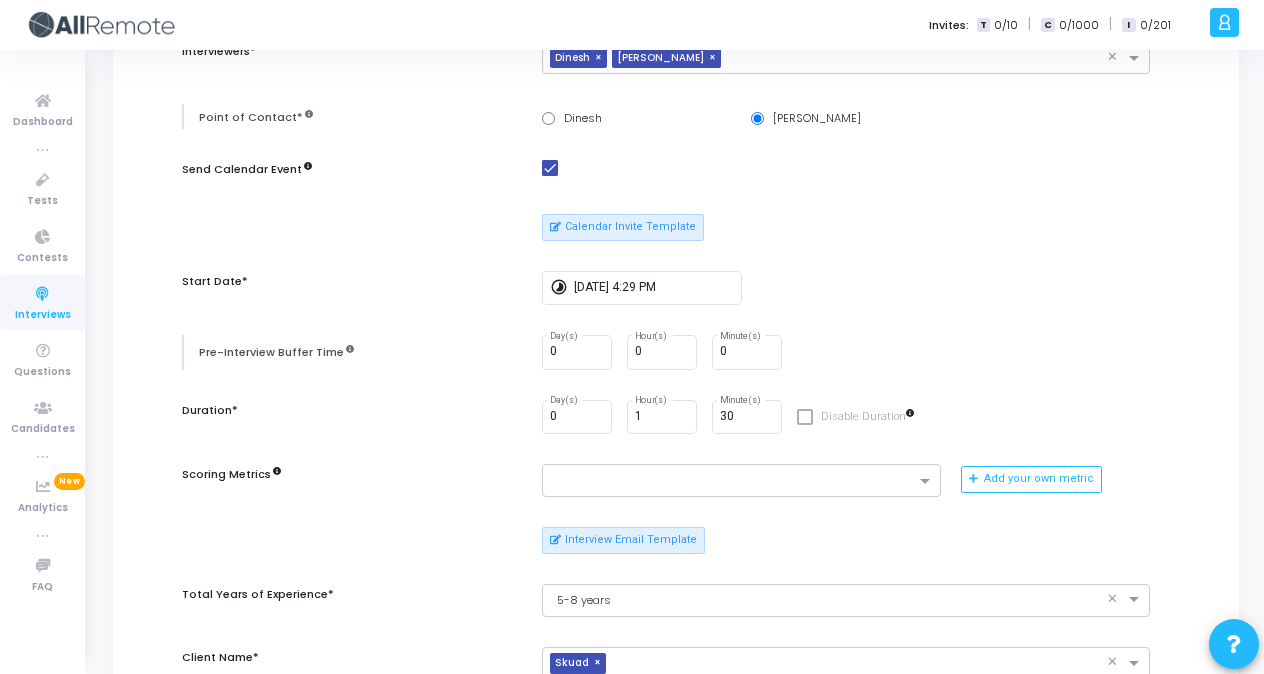 scroll, scrollTop: 325, scrollLeft: 0, axis: vertical 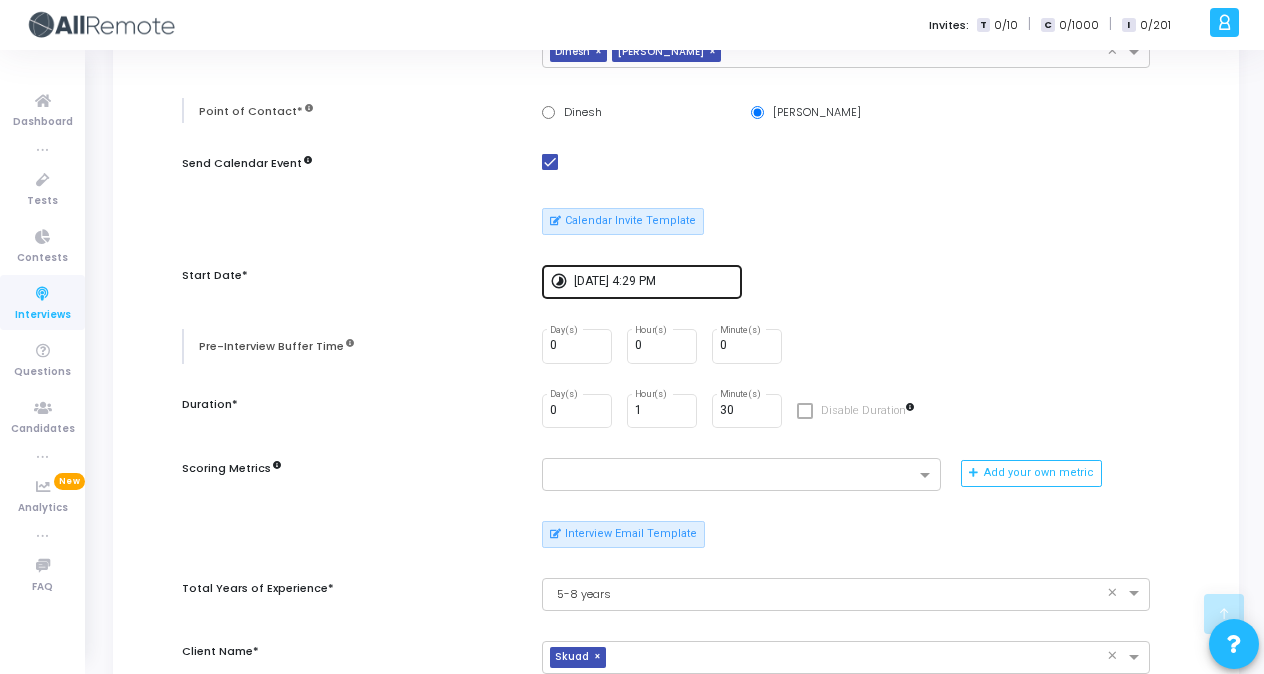 click on "7/18/2025, 4:29 PM" at bounding box center [654, 280] 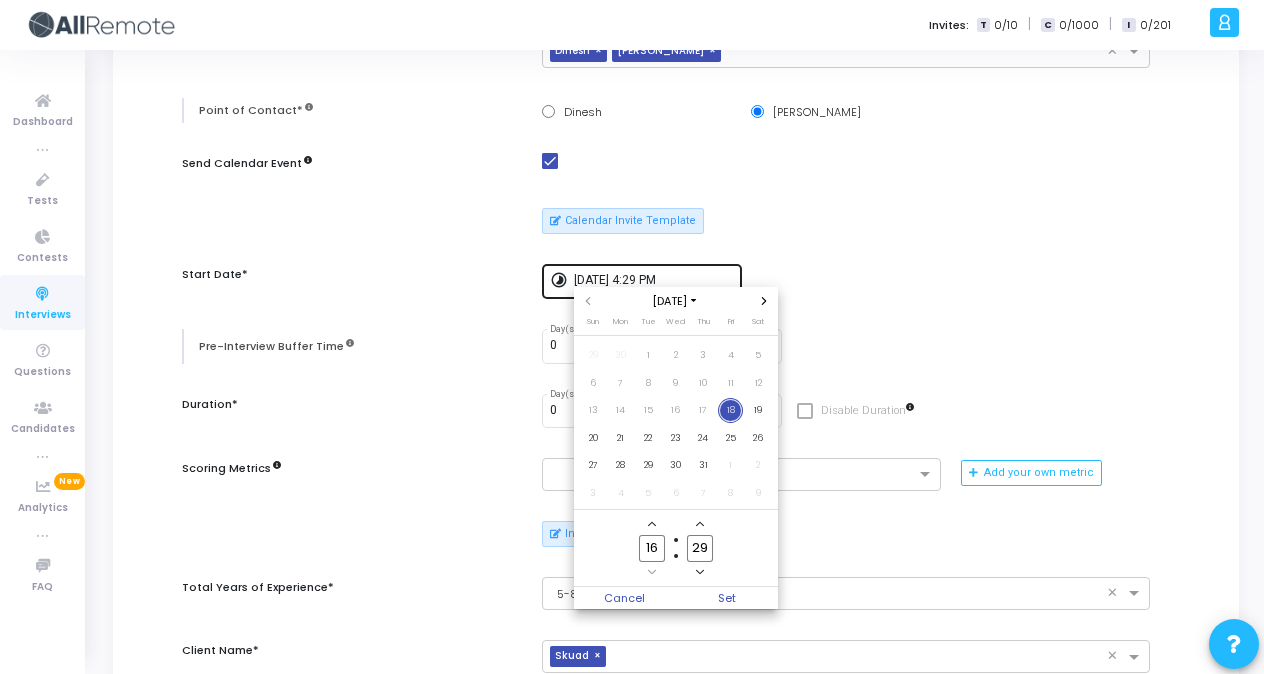 scroll, scrollTop: 0, scrollLeft: 0, axis: both 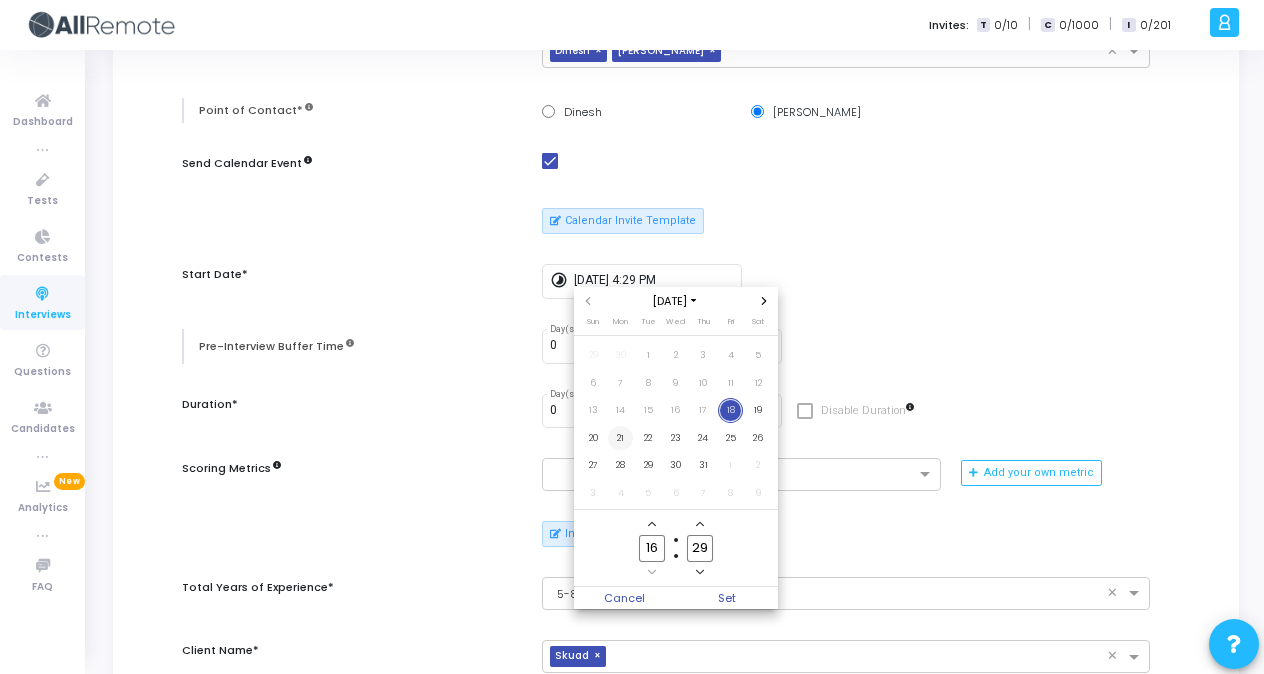 click on "21" at bounding box center (620, 438) 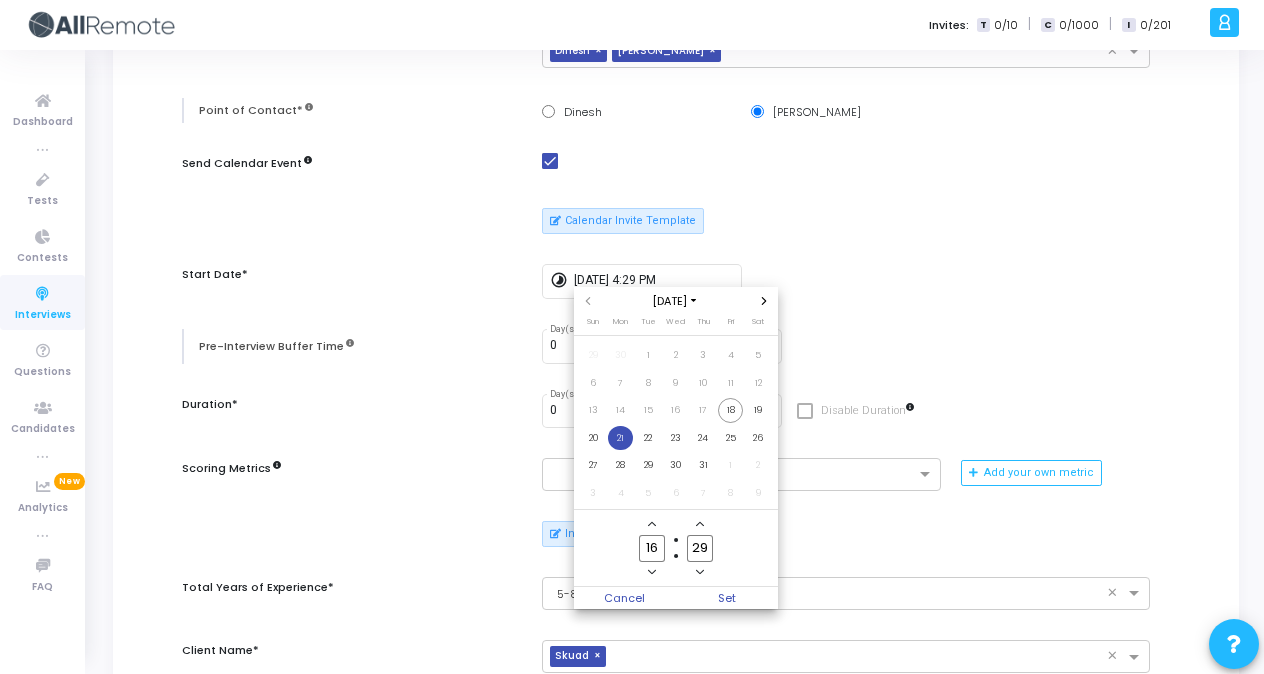 click on "29" 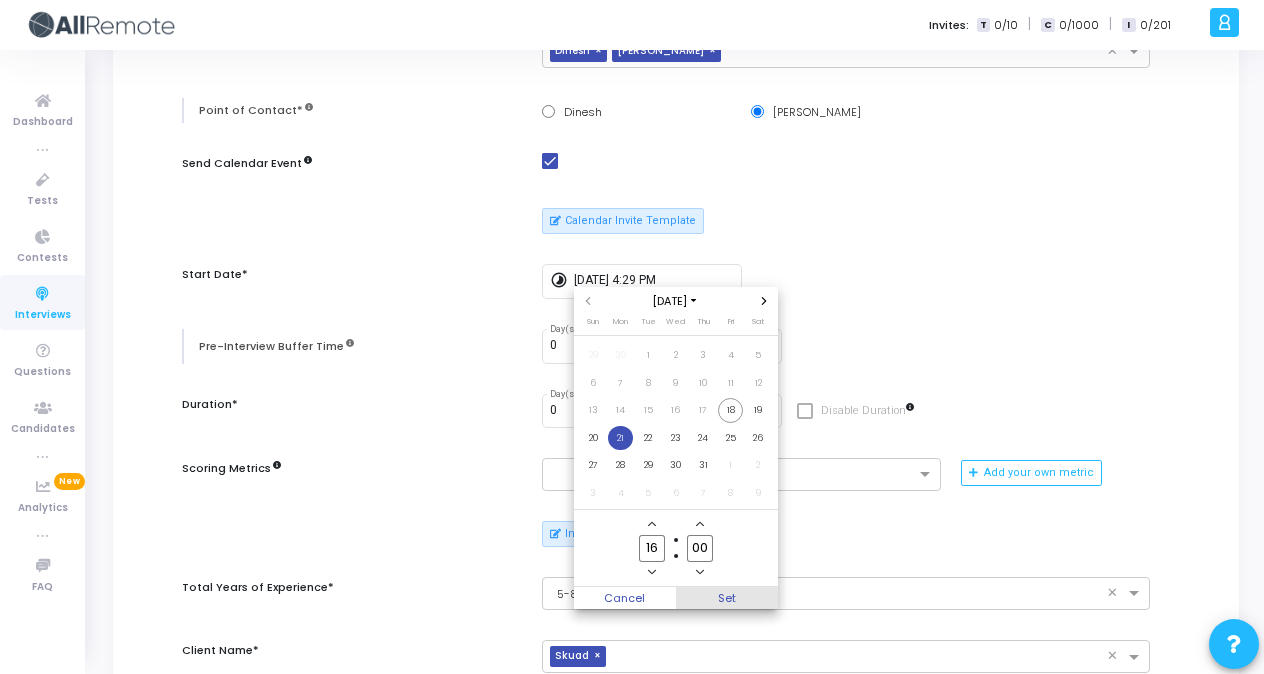 type on "00" 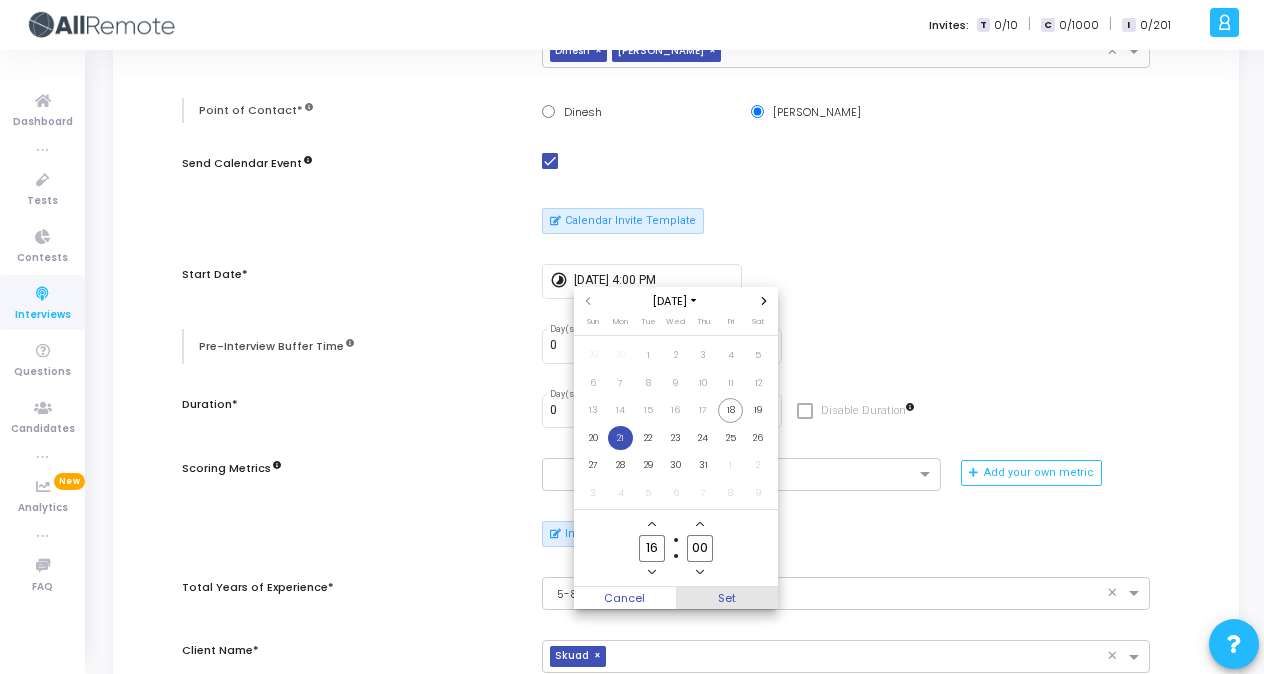 scroll, scrollTop: 325, scrollLeft: 0, axis: vertical 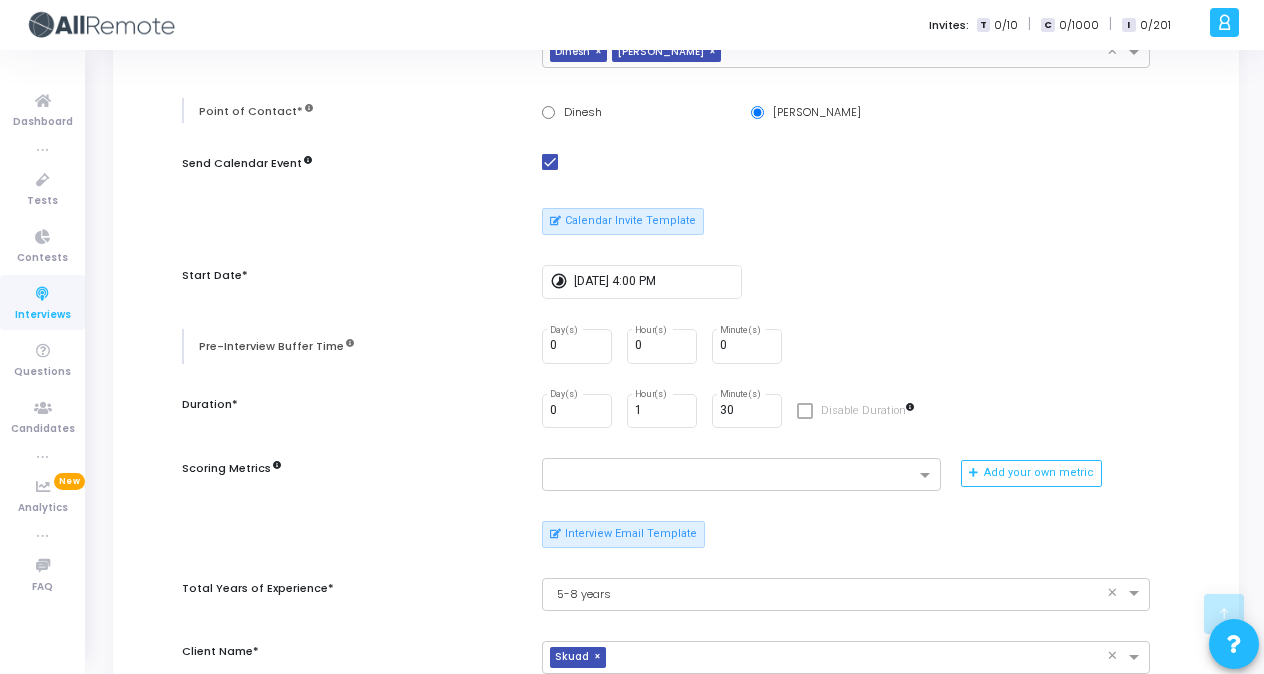 click on "Candidate's Resume   Upload Resume   Download Resume  Candidate's Information*  Mukul Shakya Name*  * muklshakya123@gmail.com Email*  * +91 Country Code 9808240608 Phone Number  Interviewers*  ×  Dinesh  ×  Ishita Yadav  ×  Point of Contact*   Dinesh   Ishita Yadav   Send Calendar Event     Calendar Invite Template   Start Date*  timelapse 7/21/2025, 4:00 PM  Pre-Interview Buffer Time  0 Day(s) 0 Hour(s) 0 Minute(s)  Duration*  0 Day(s) 1 Hour(s) 30 Minute(s)    Disable Duration   Scoring Metrics    Add your own metric   Interview Email Template   Total Years of Experience*  × 5-8 years ×  Client Name*  × Skuad ×  Tech Stack*  × BACKEND ×  Enable Chat     Enable Webcam     Is Mandatory     Enable Recording     Is Mandatory     Enable integrity signals for interviewers     Enable advanced auto-completion     This is a premium feature. To enable this feature for your account, contact support@codejudge.freshdesk.com" at bounding box center [676, 530] 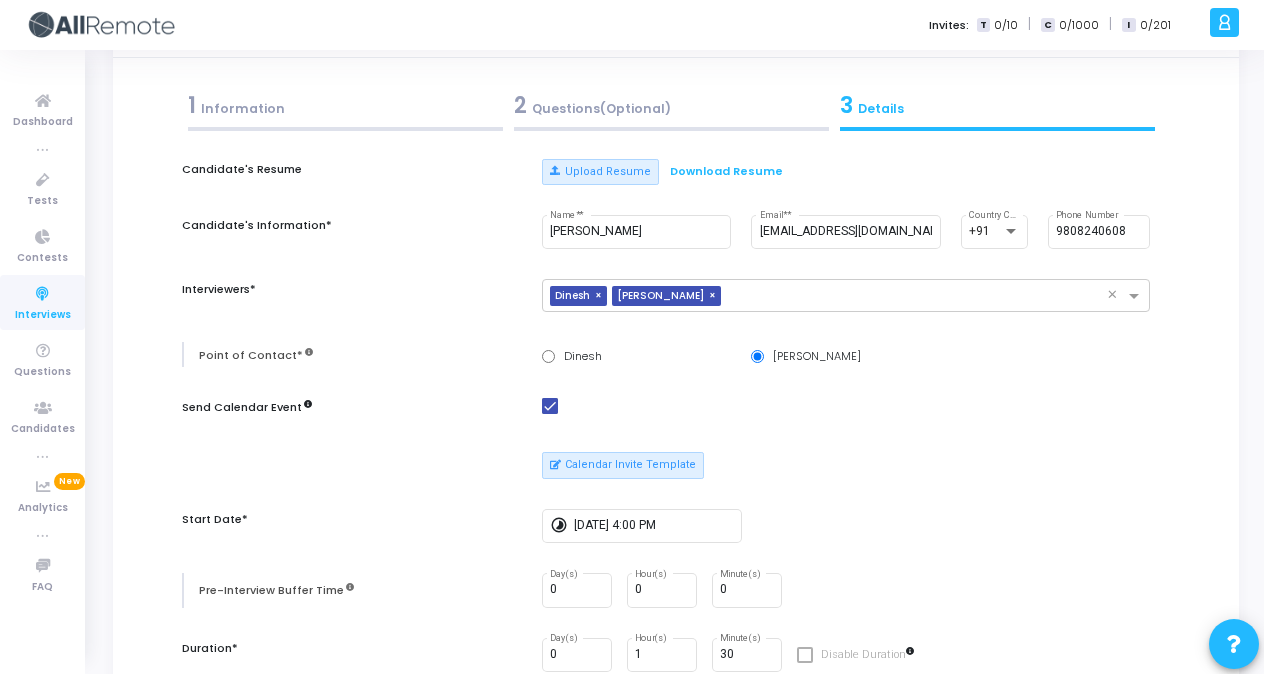 scroll, scrollTop: 0, scrollLeft: 0, axis: both 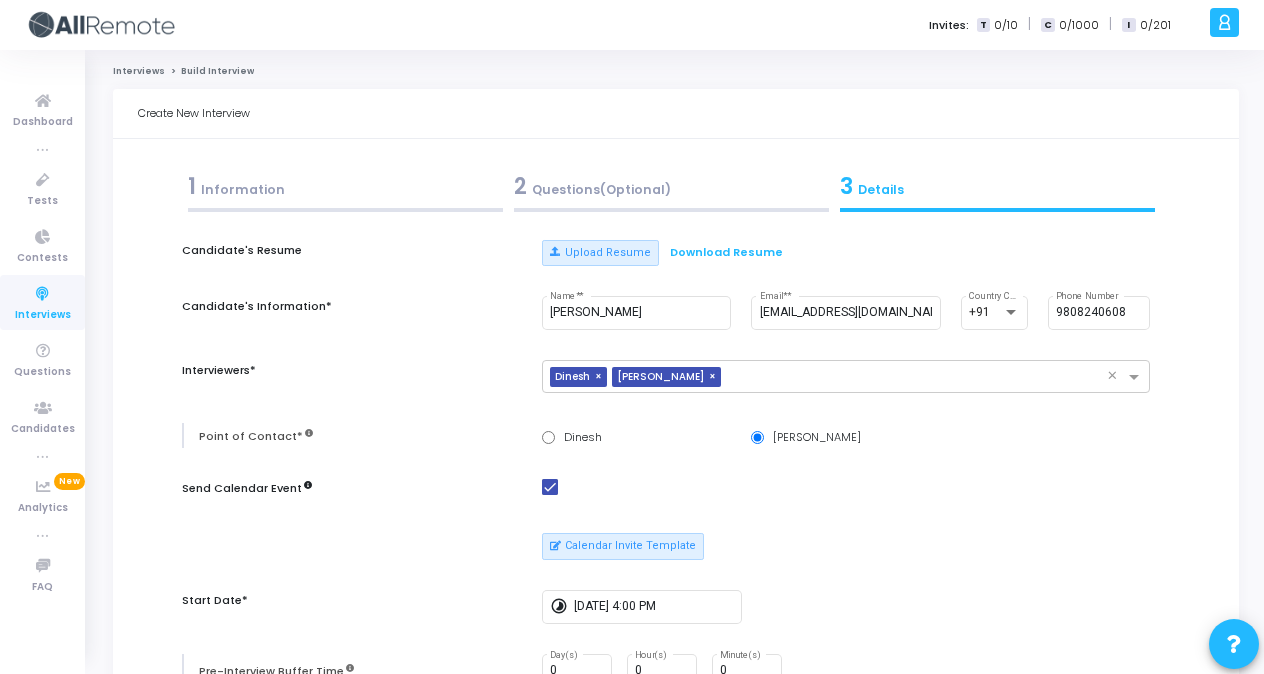 click on "2  Questions(Optional)" at bounding box center (671, 186) 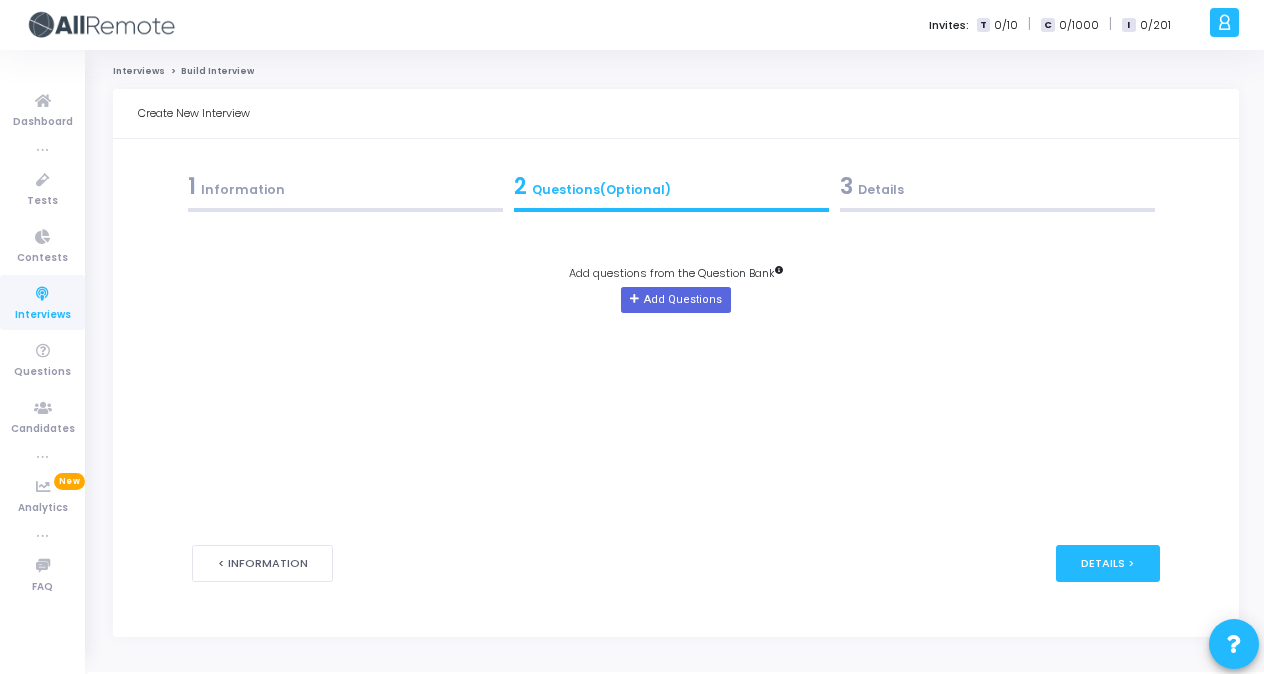 click on "1  Information" at bounding box center (345, 186) 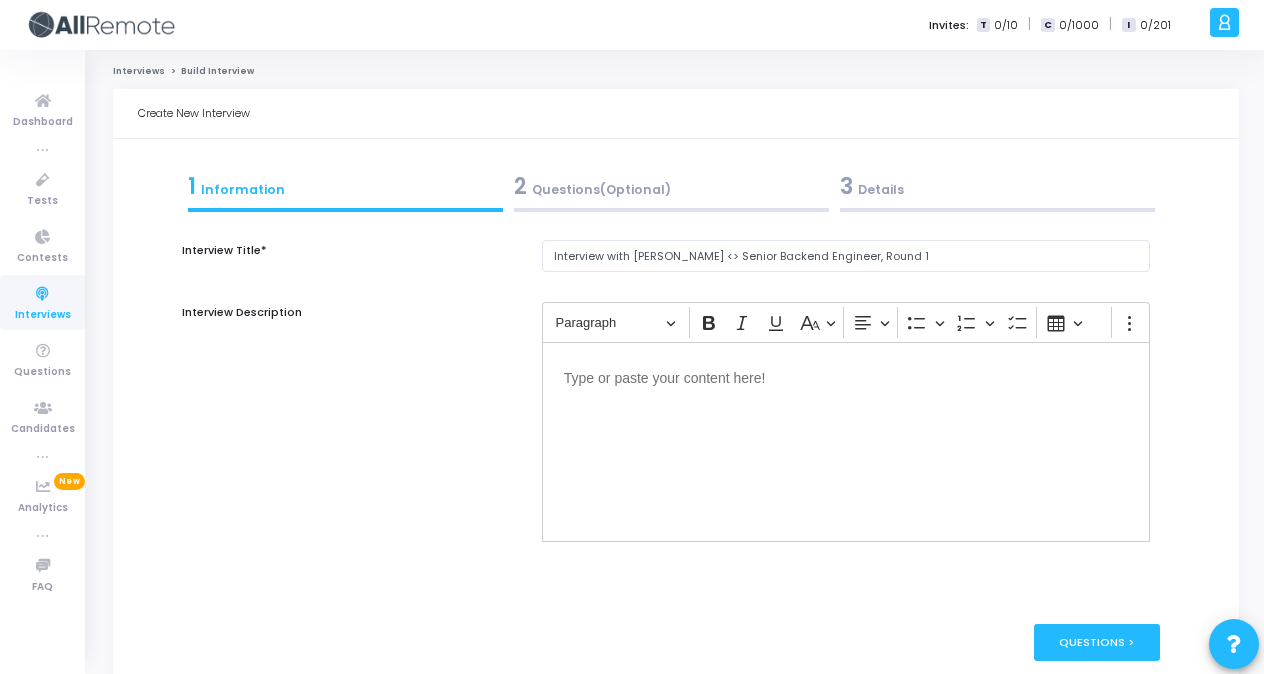 click on "3  Details" at bounding box center [997, 186] 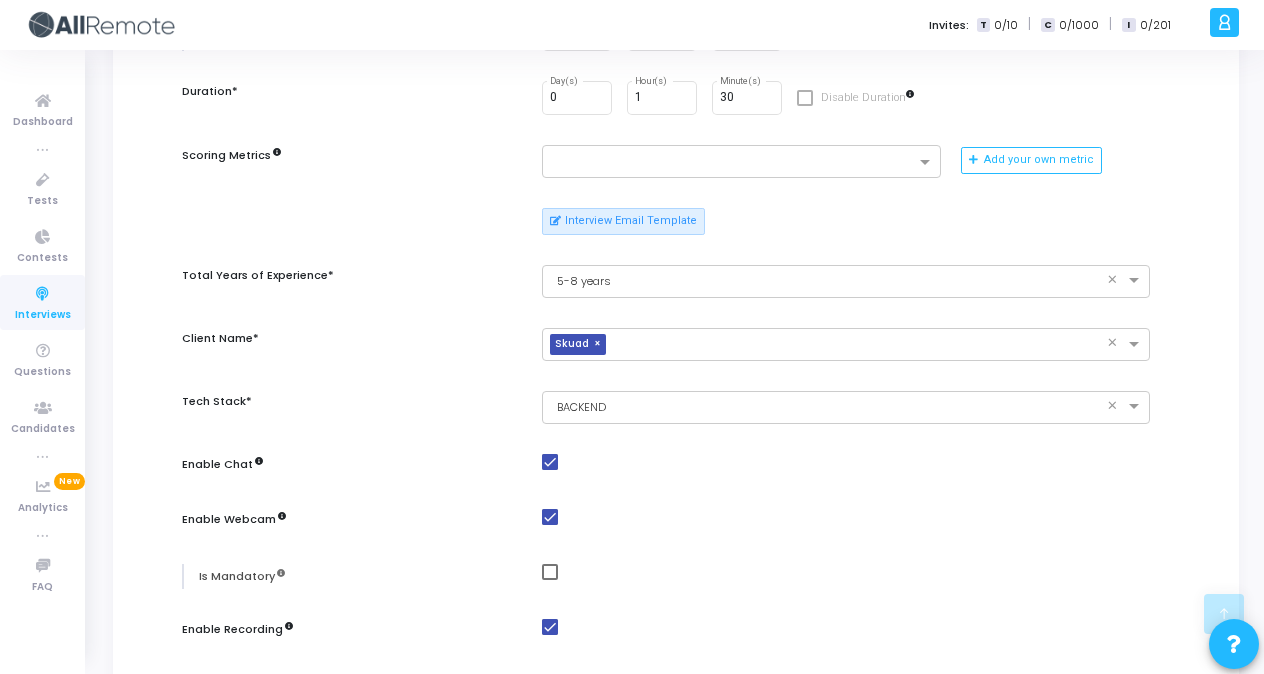 scroll, scrollTop: 1041, scrollLeft: 0, axis: vertical 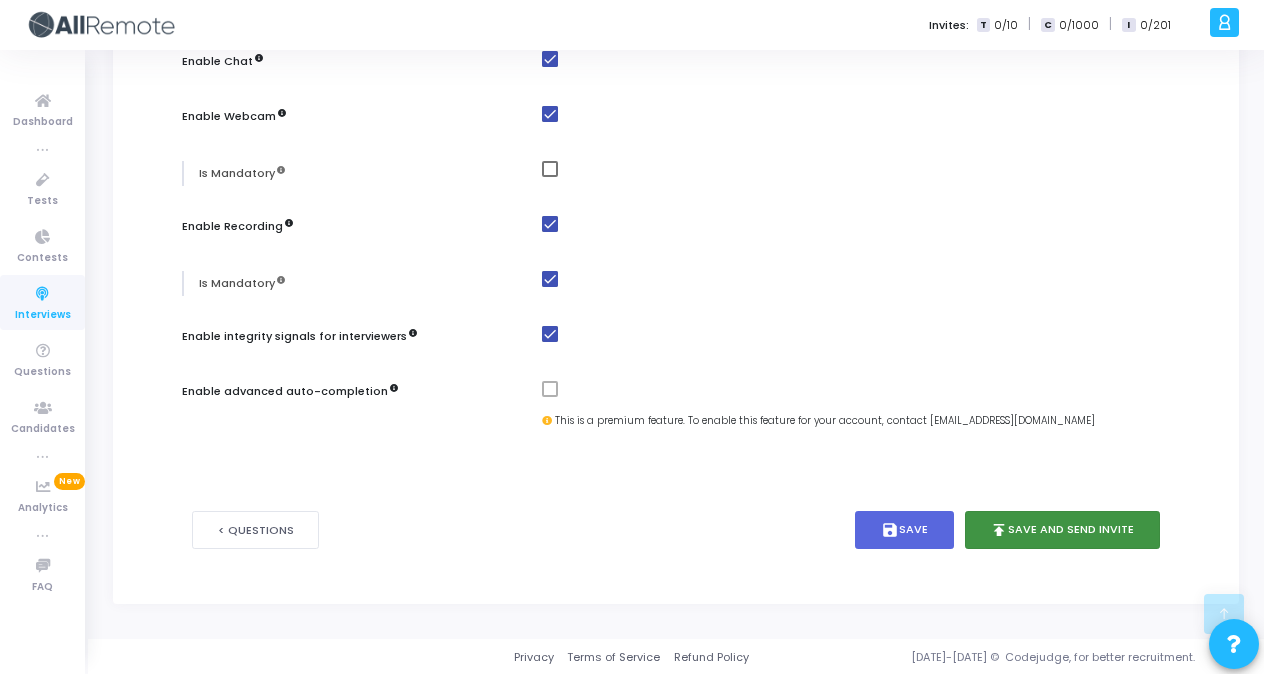click on "publish  Save and Send Invite" at bounding box center (1063, 530) 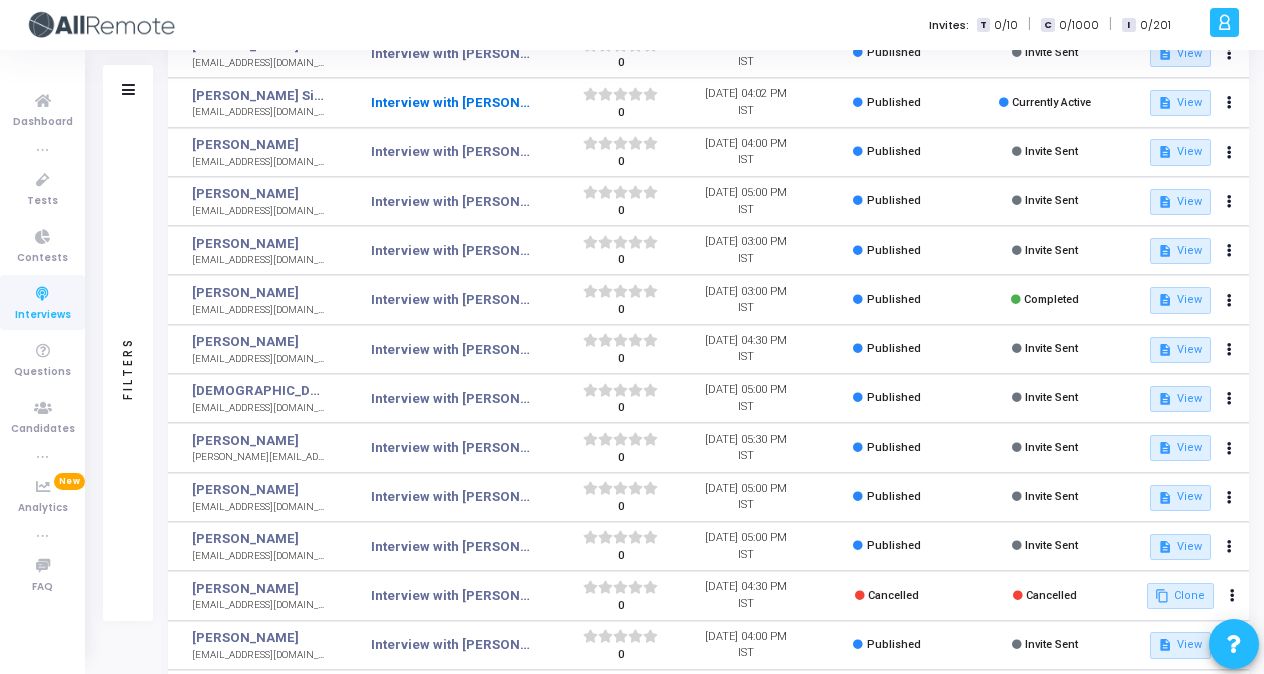scroll, scrollTop: 144, scrollLeft: 0, axis: vertical 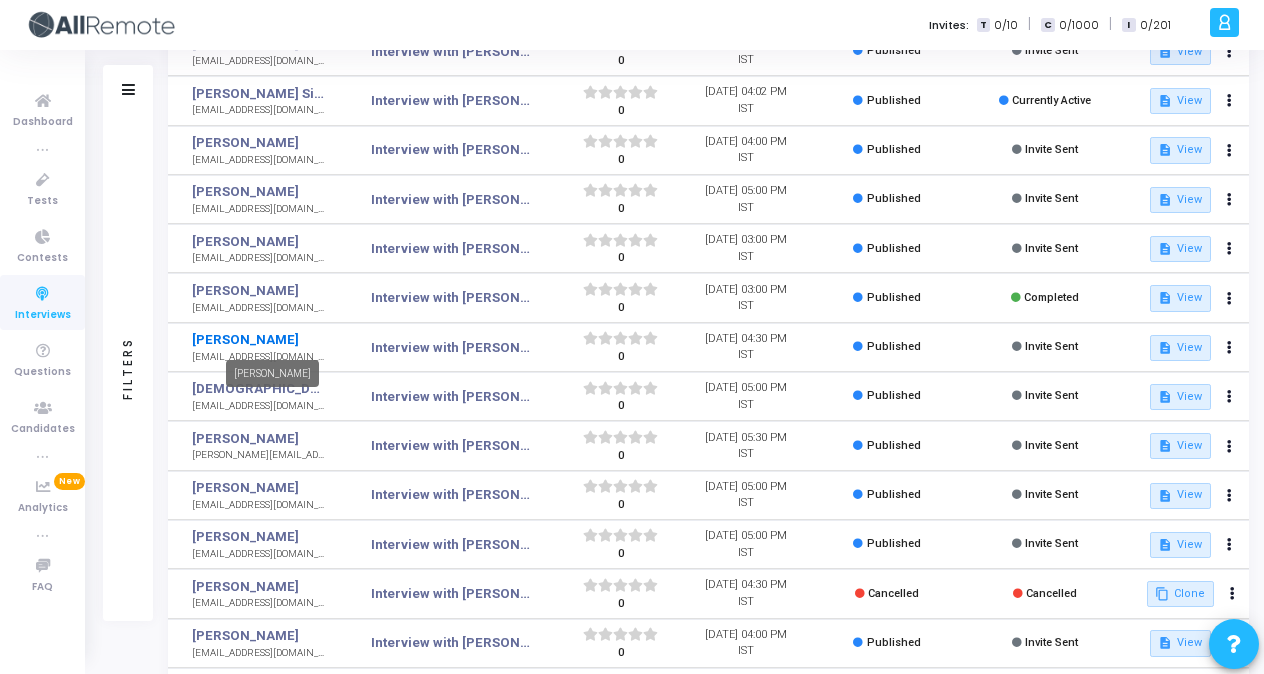 click on "[PERSON_NAME]" 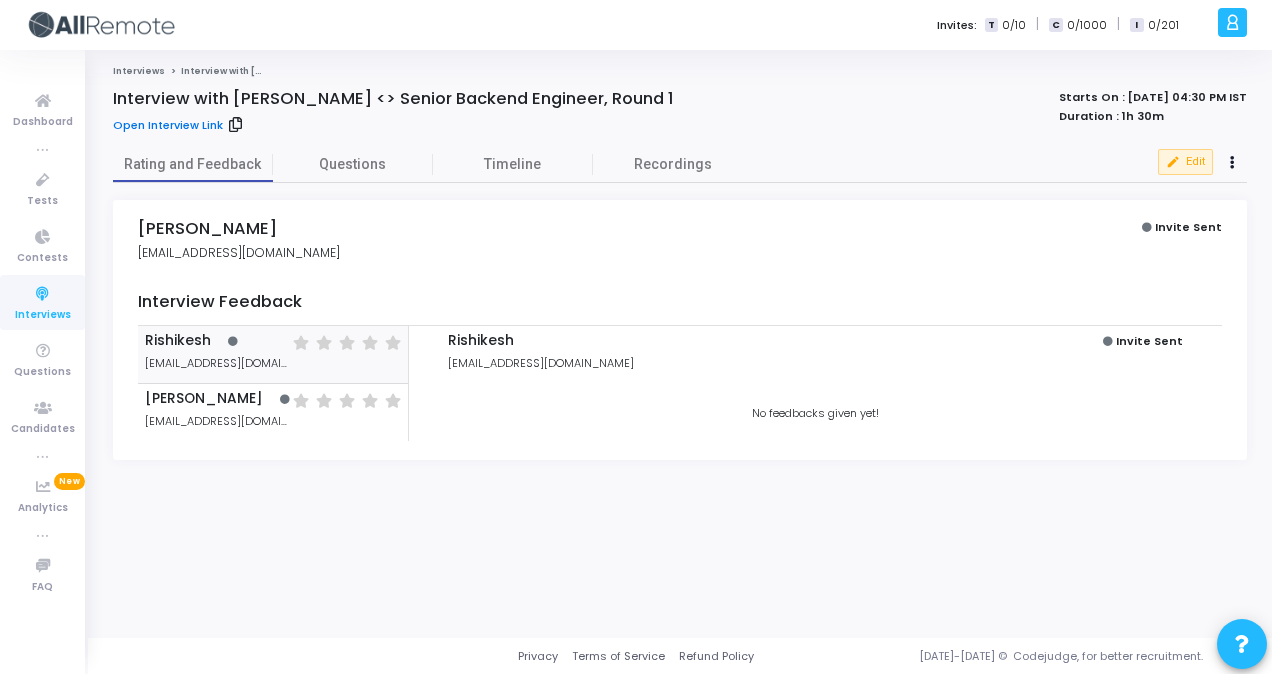 click on "Open Interview Link" at bounding box center (168, 125) 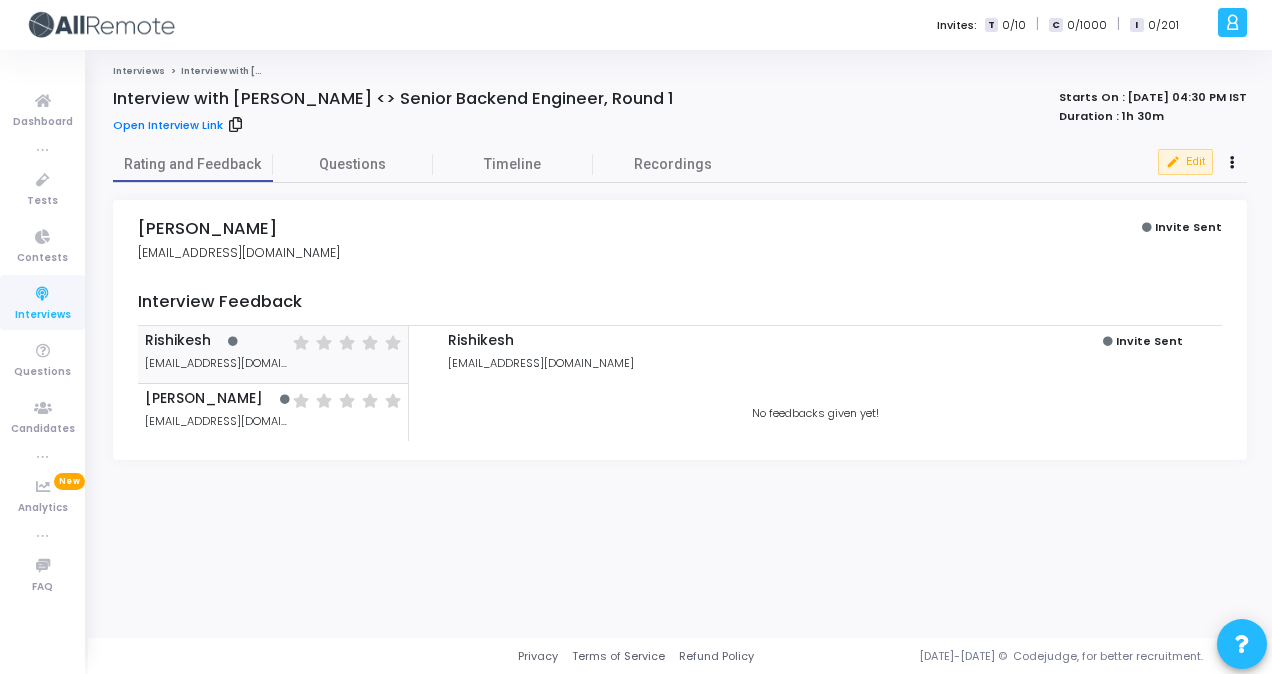click on "Interviews" at bounding box center [43, 315] 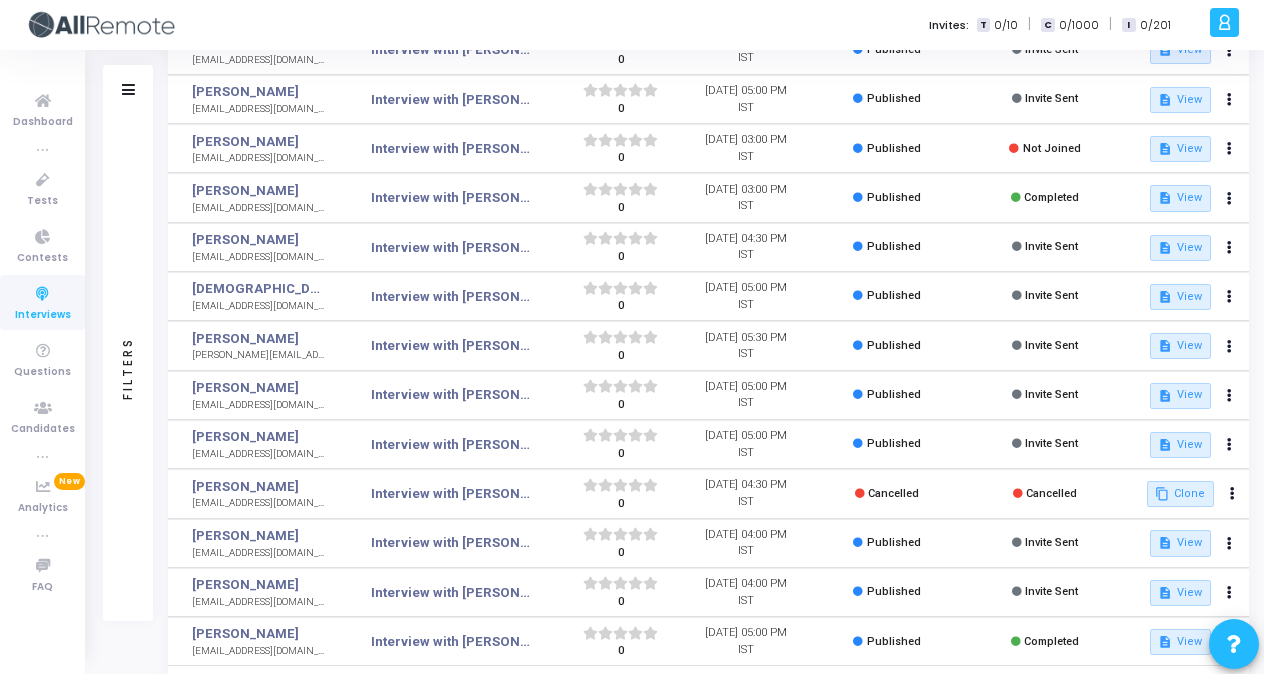 scroll, scrollTop: 334, scrollLeft: 0, axis: vertical 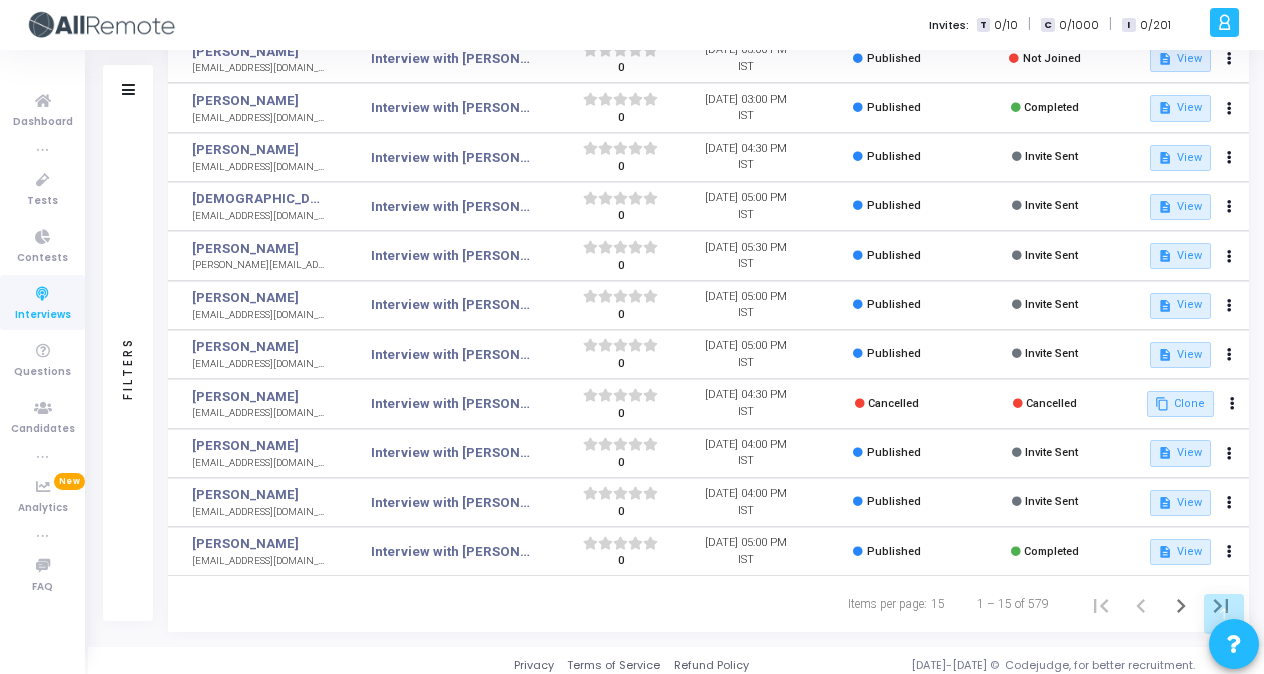 click on "Filters" 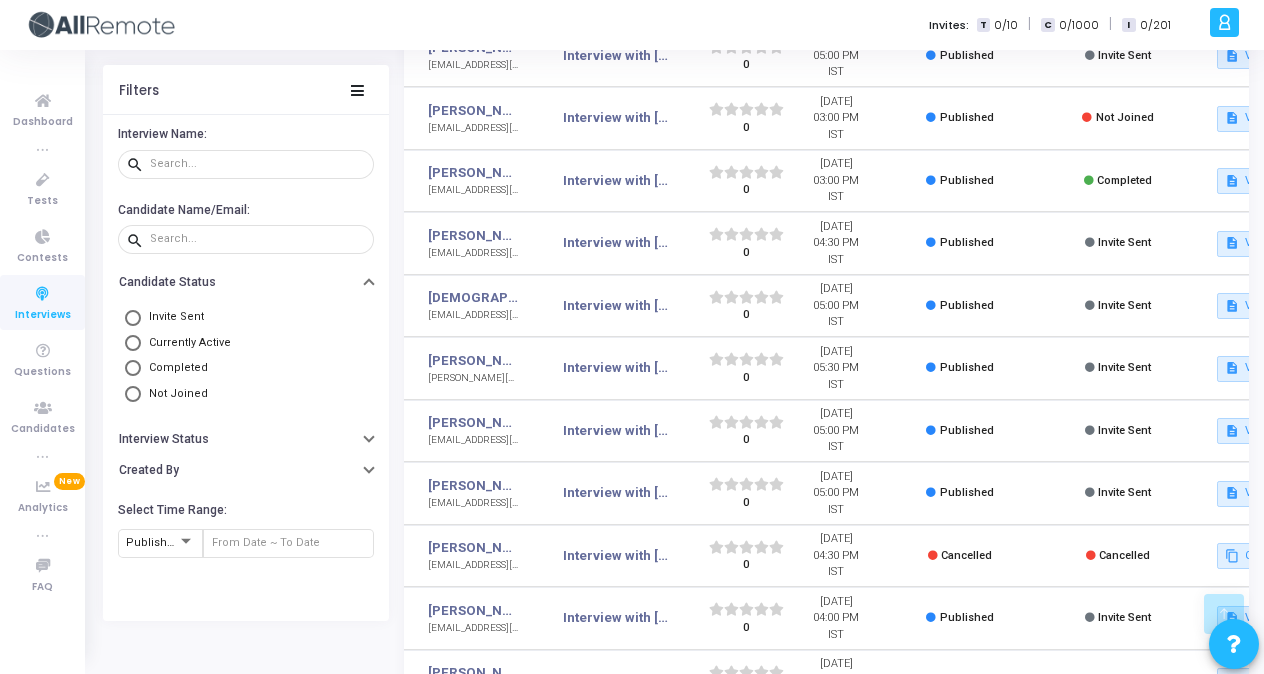 scroll, scrollTop: 438, scrollLeft: 0, axis: vertical 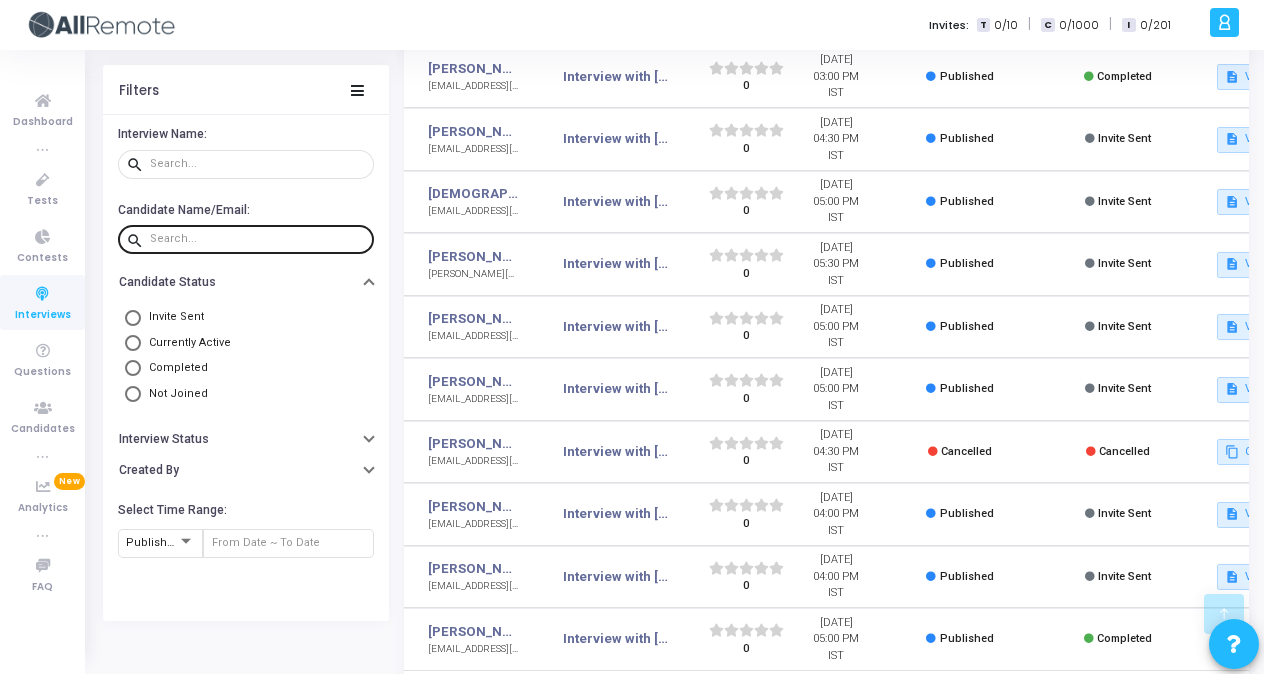 click 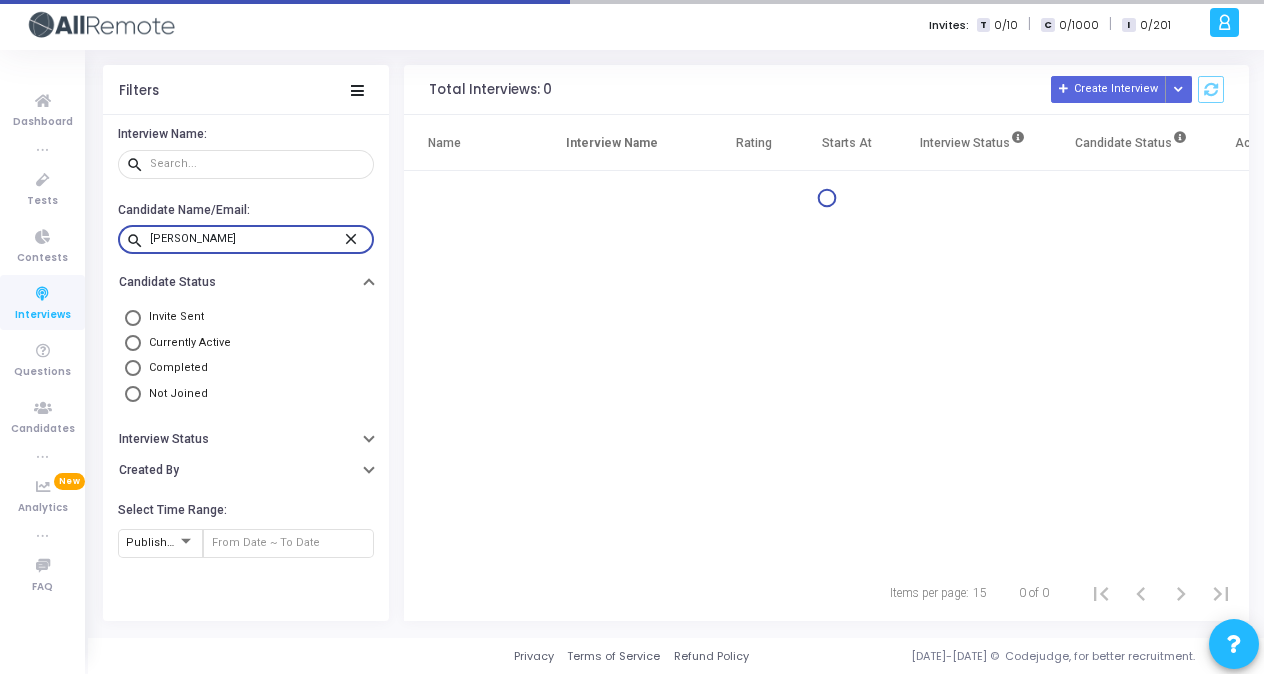 scroll, scrollTop: 0, scrollLeft: 0, axis: both 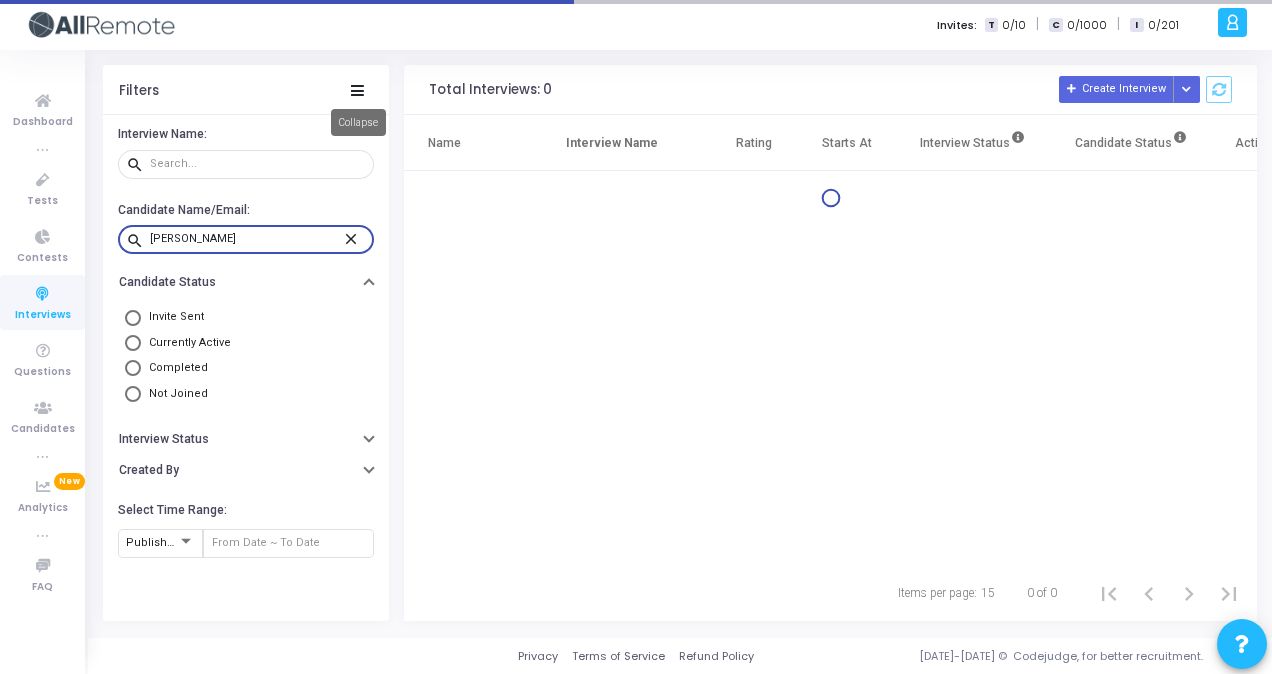type on "suhasini" 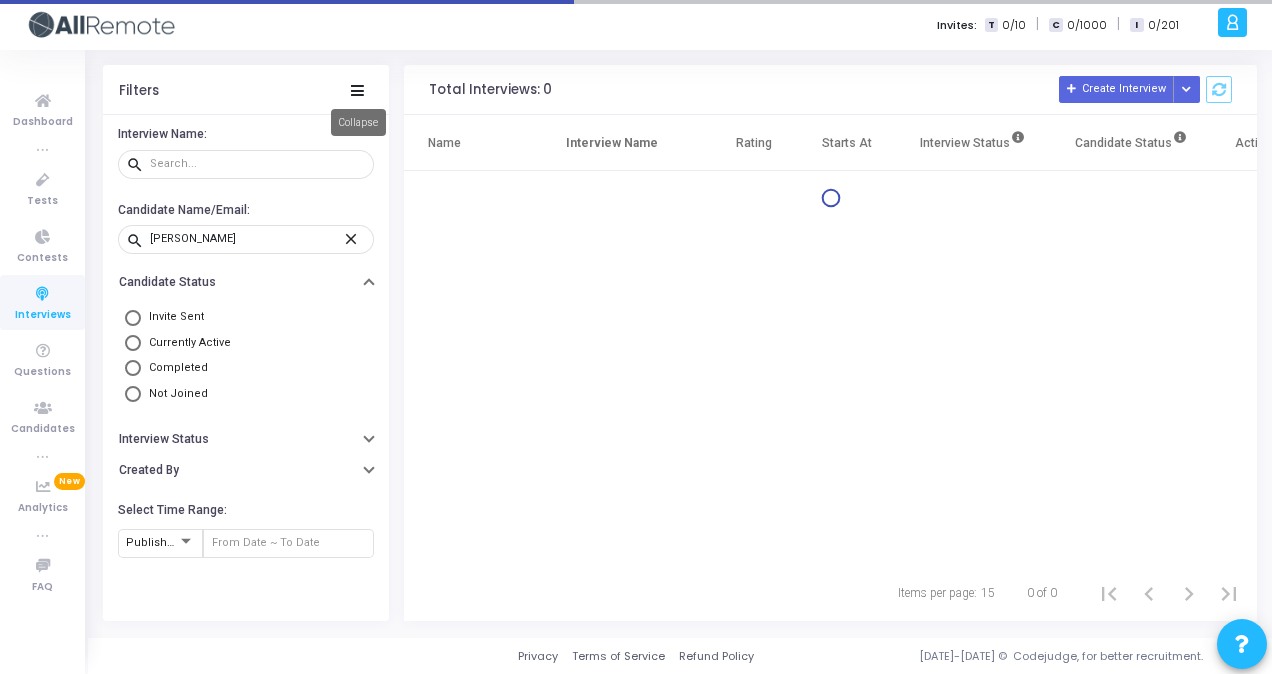click 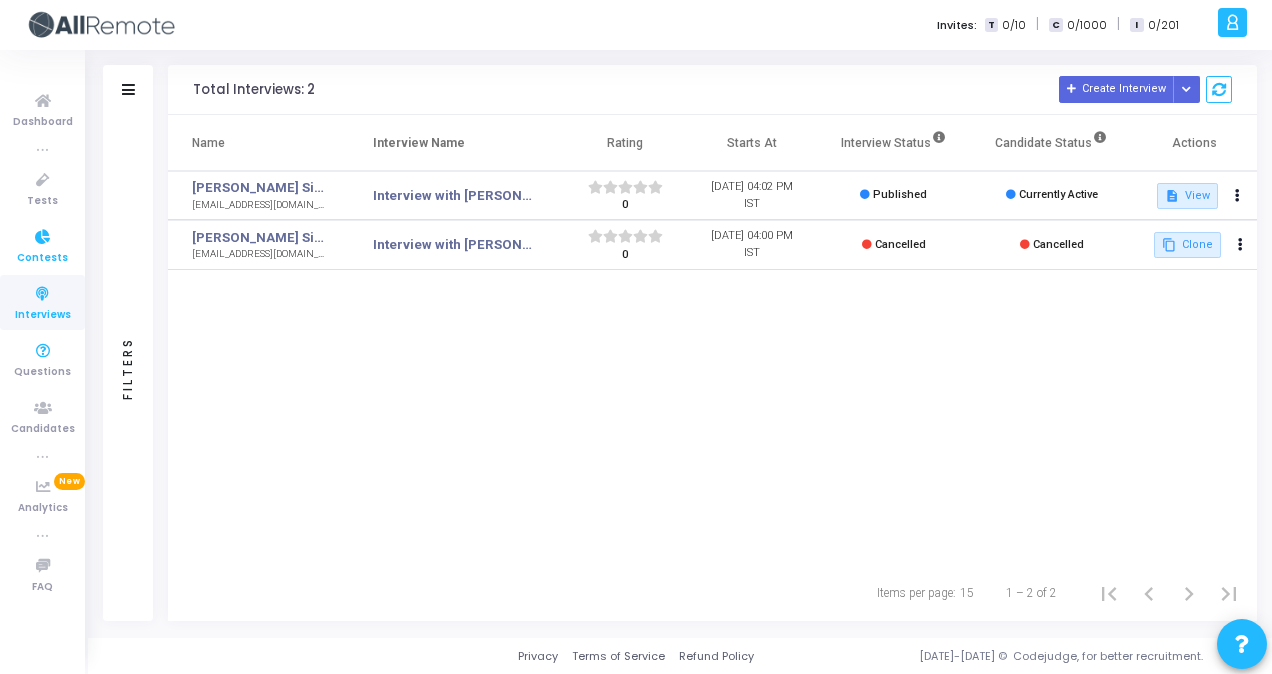 click at bounding box center (43, 237) 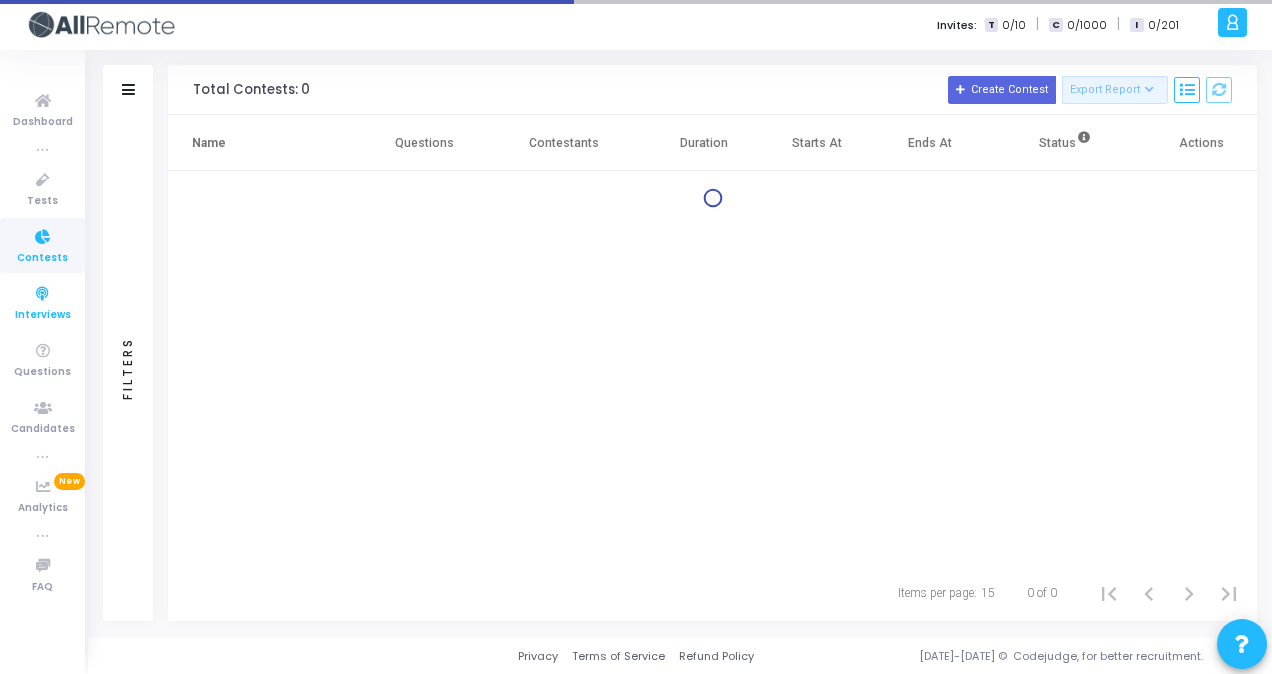 click at bounding box center (43, 294) 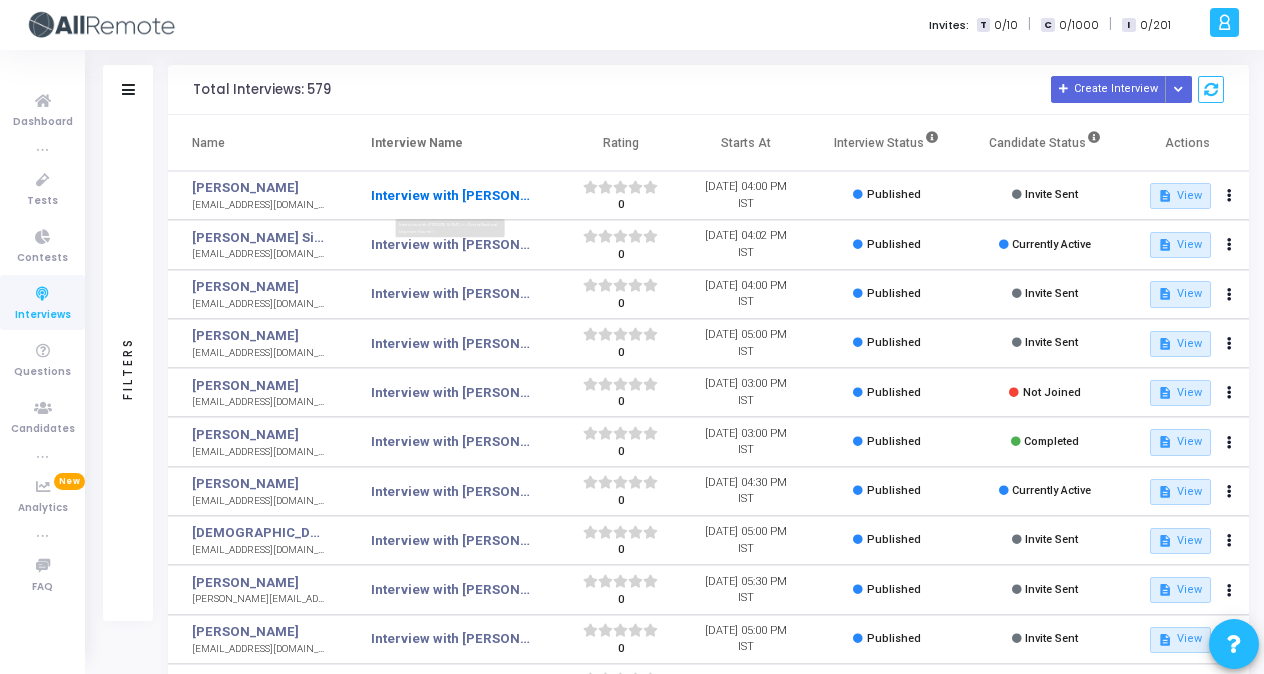 click on "Interview with [PERSON_NAME] <> Senior Backend Engineer, Round 1" at bounding box center [450, 196] 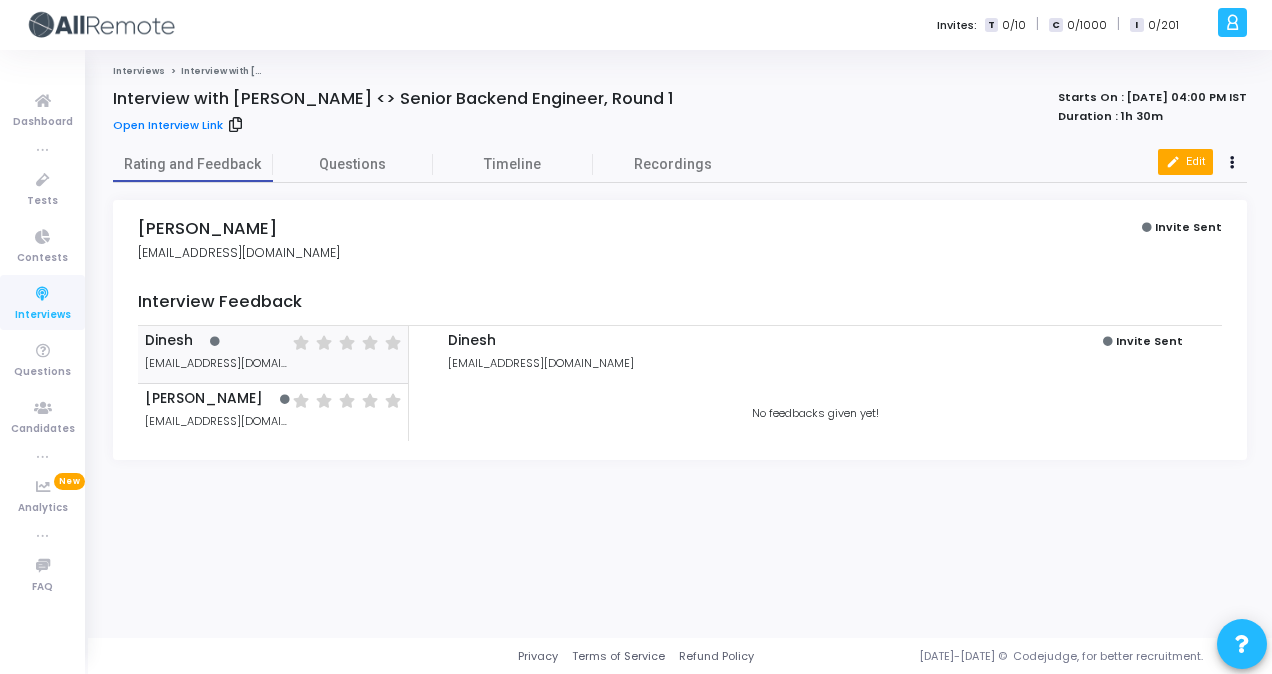 click on "edit  Edit" at bounding box center (1185, 162) 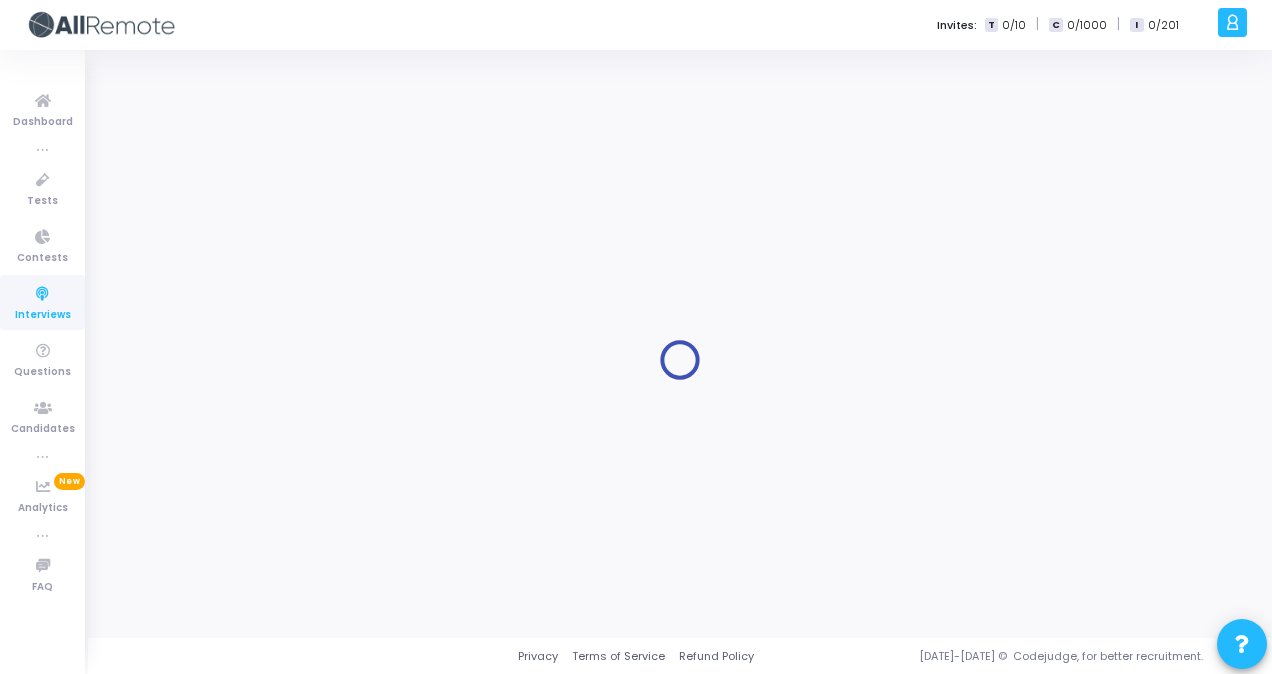 type on "Interview with [PERSON_NAME] <> Senior Backend Engineer, Round 1" 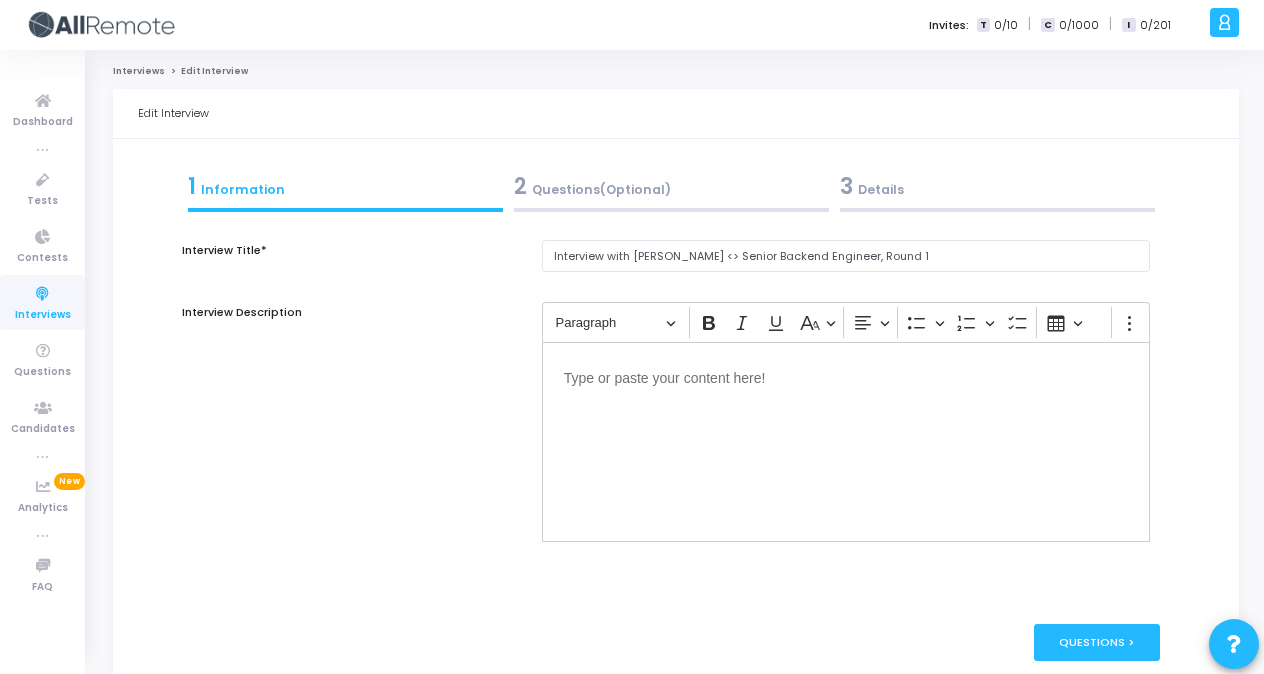click on "3  Details" at bounding box center (997, 186) 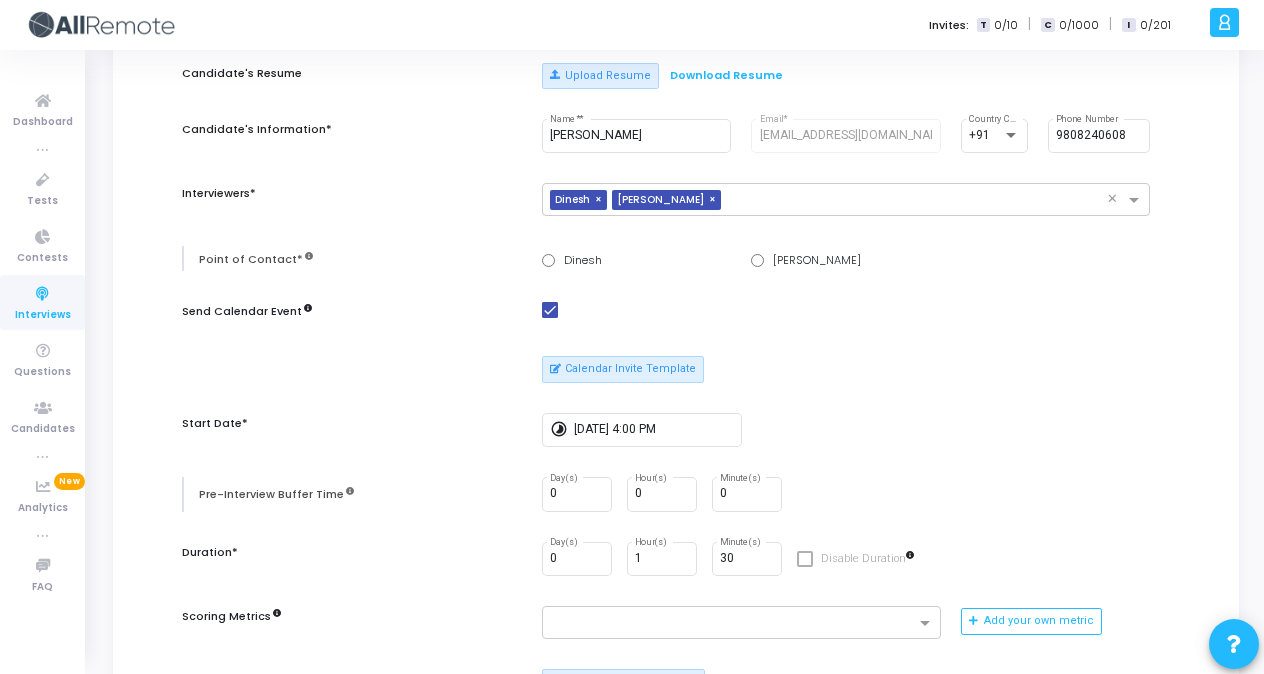 scroll, scrollTop: 179, scrollLeft: 0, axis: vertical 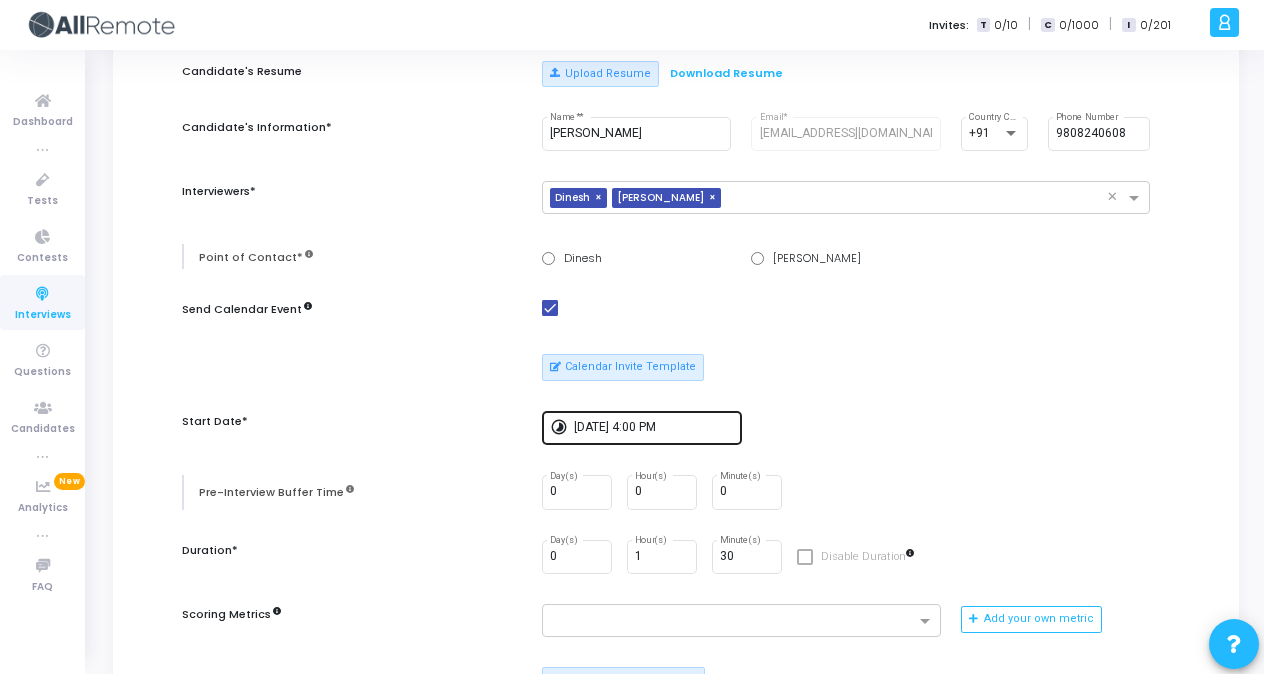 click on "7/21/2025, 4:00 PM" at bounding box center (654, 426) 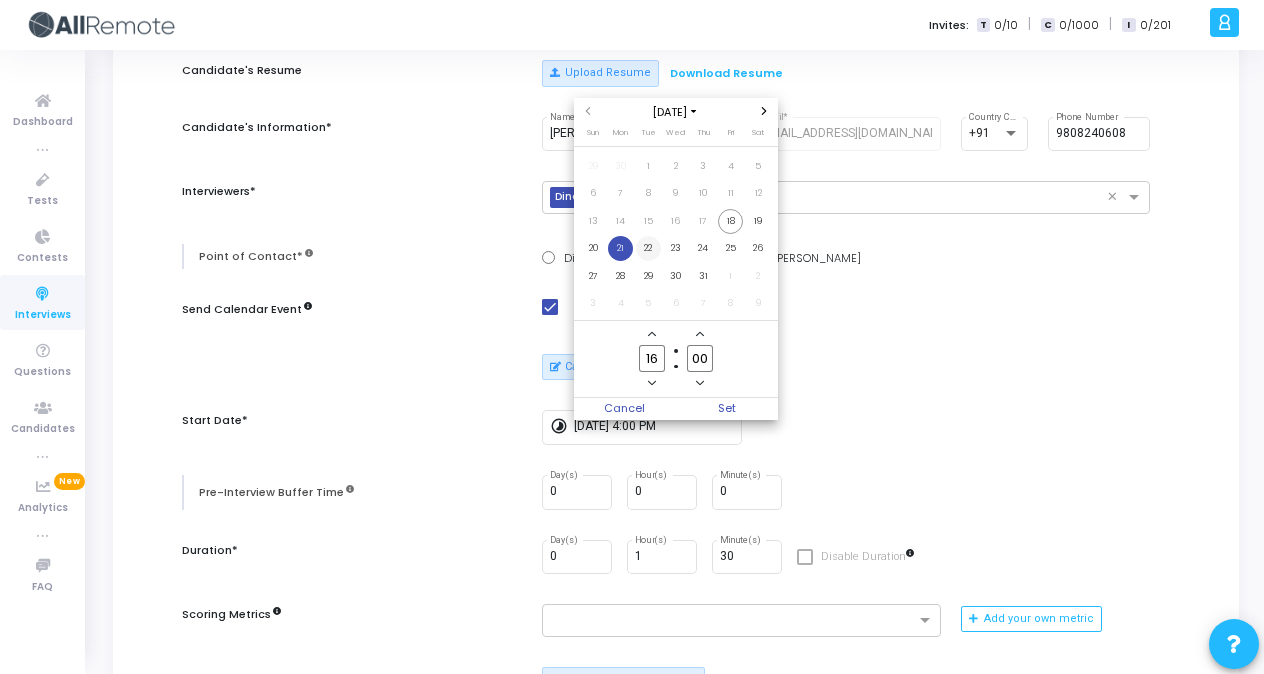 click on "22" at bounding box center (648, 248) 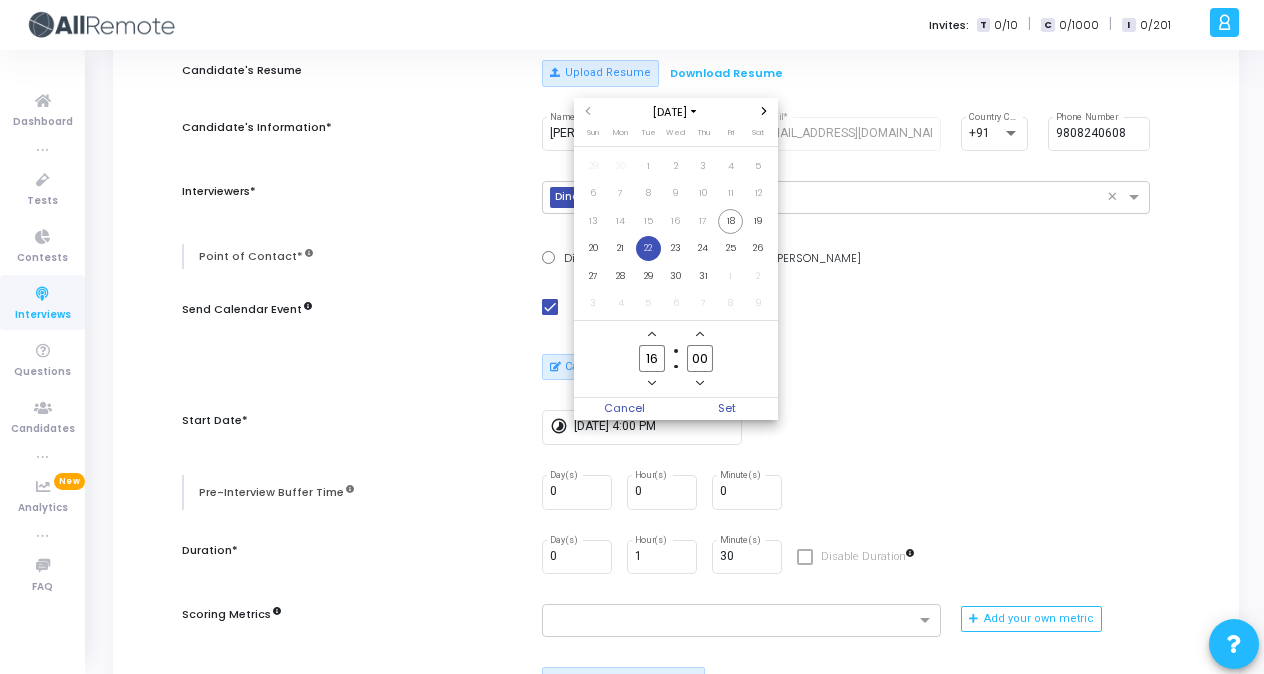 click 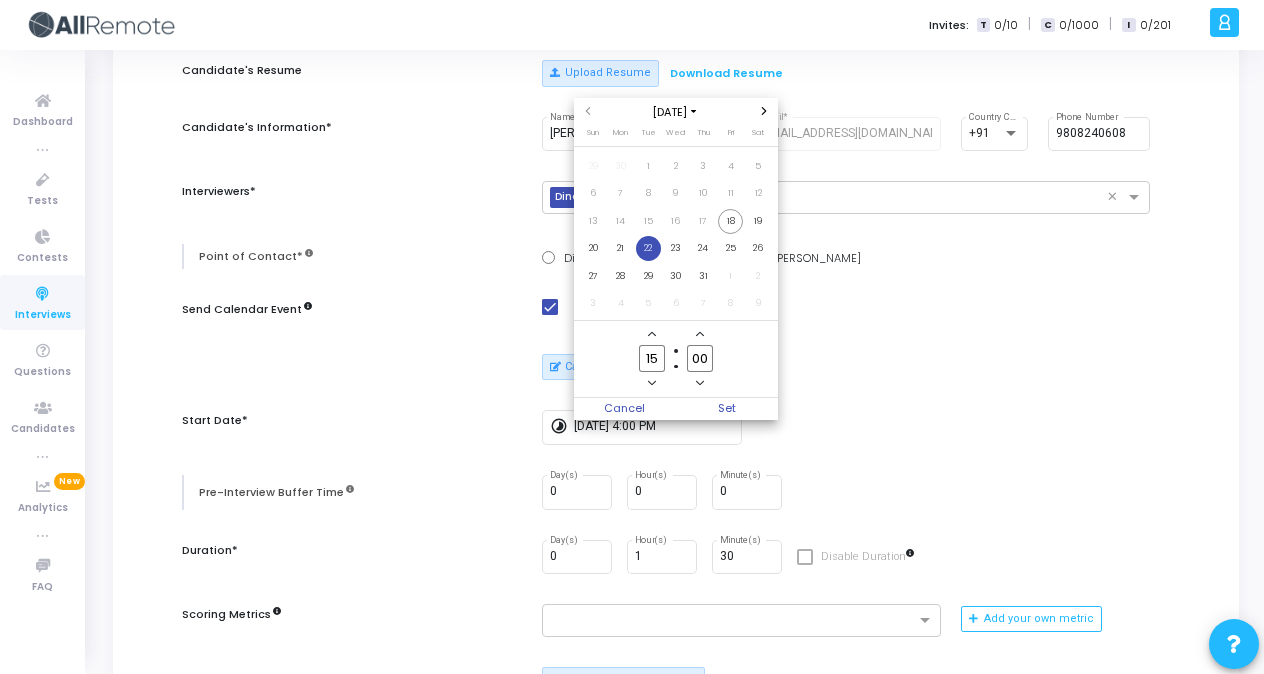 click 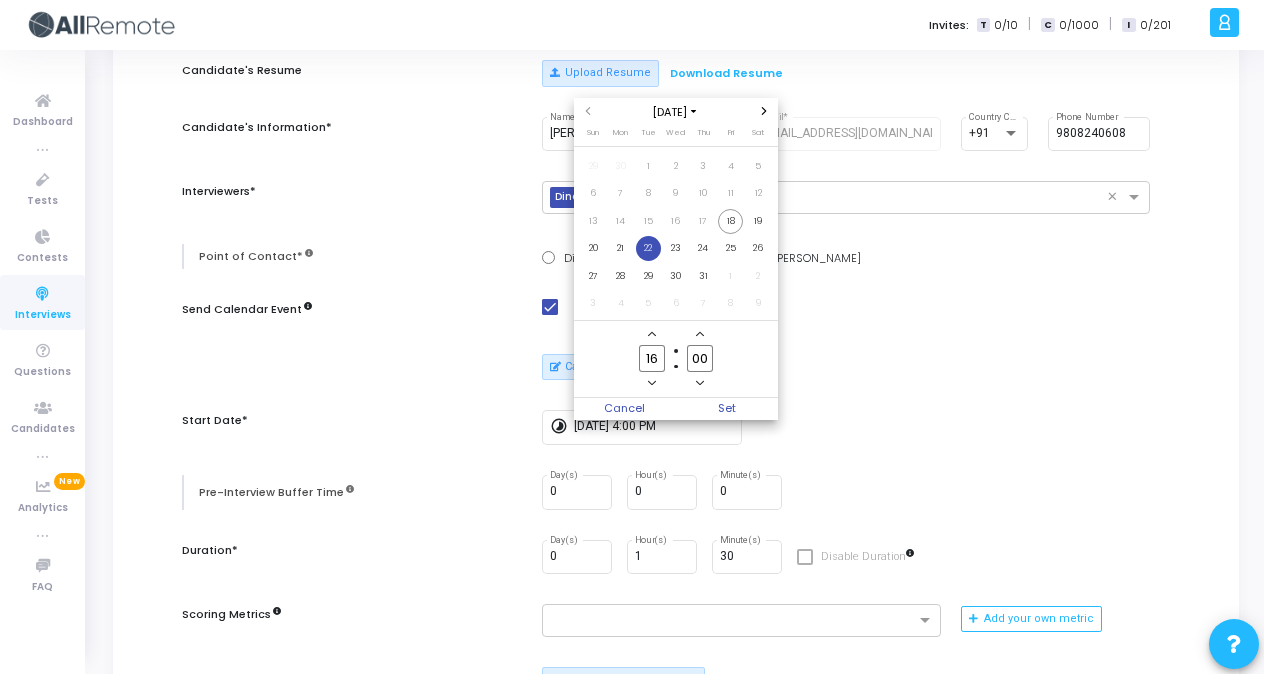 click 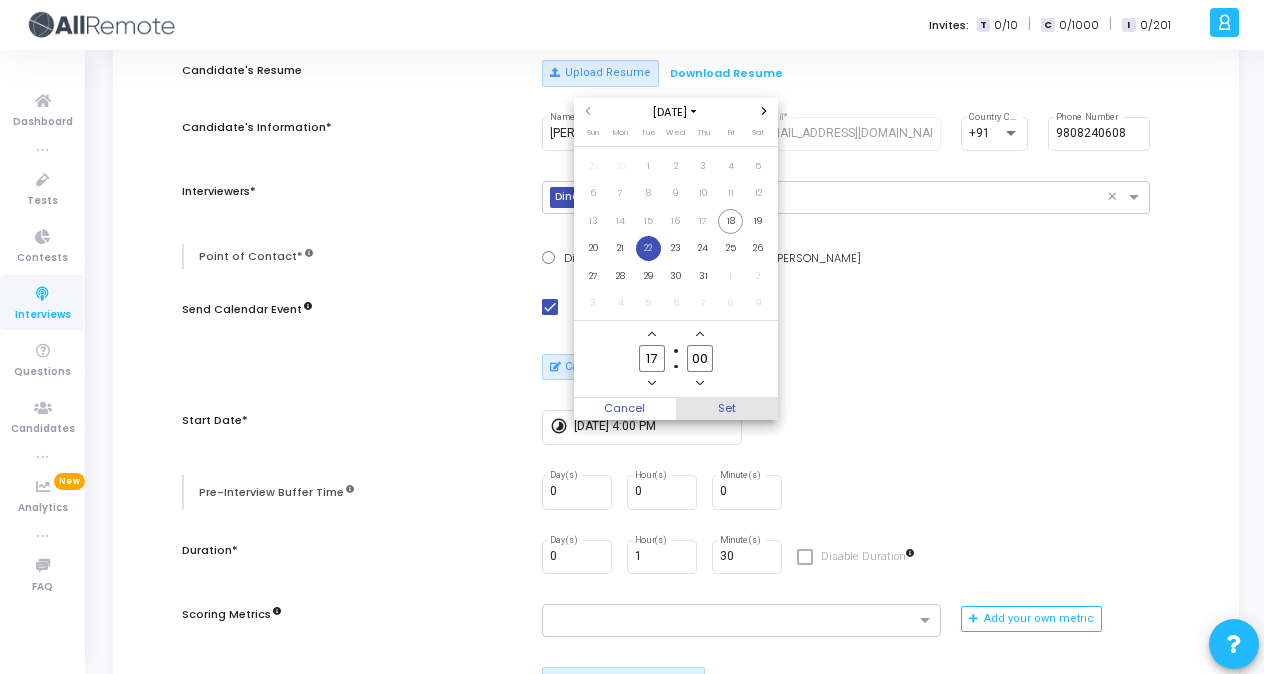 click on "Set" at bounding box center [727, 409] 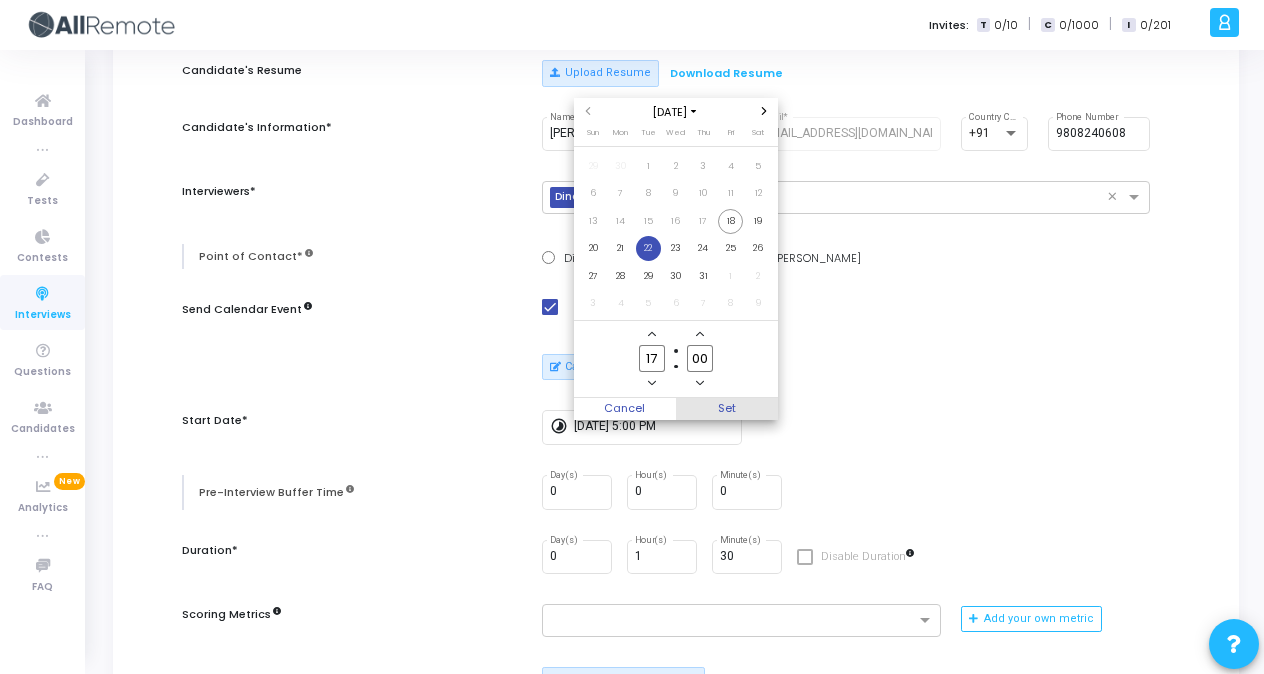 scroll, scrollTop: 179, scrollLeft: 0, axis: vertical 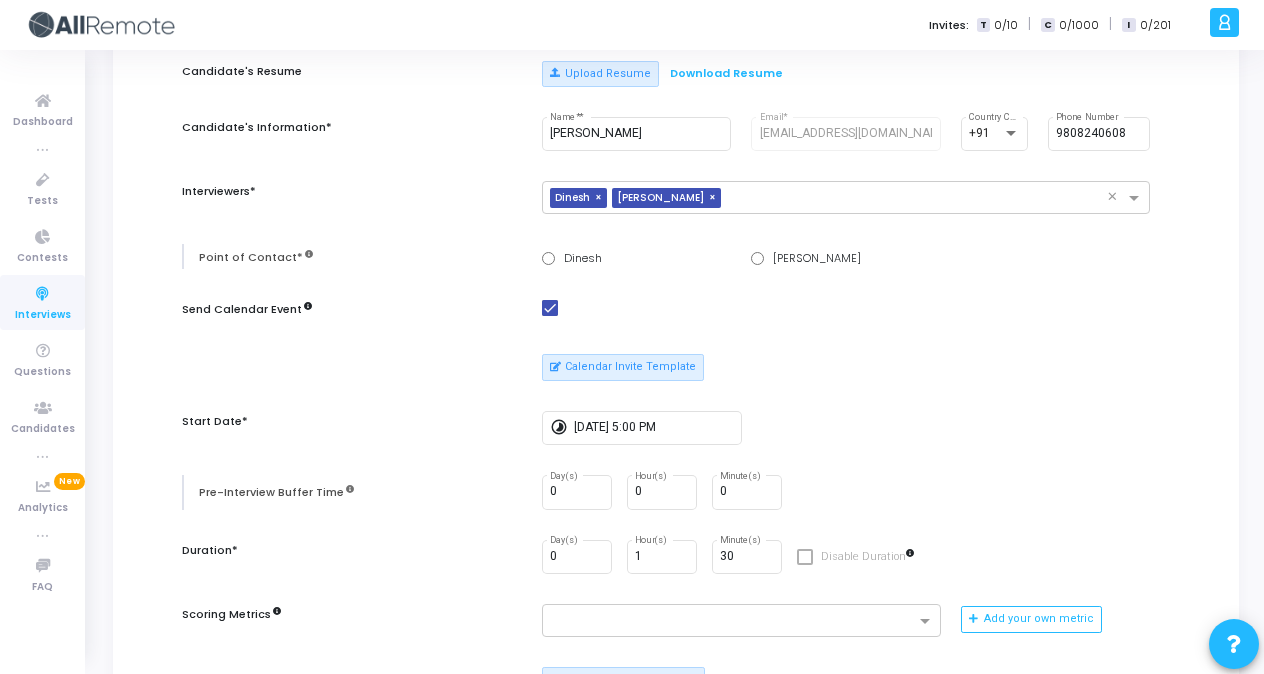 click on "timelapse 7/22/2025, 5:00 PM" at bounding box center (846, 428) 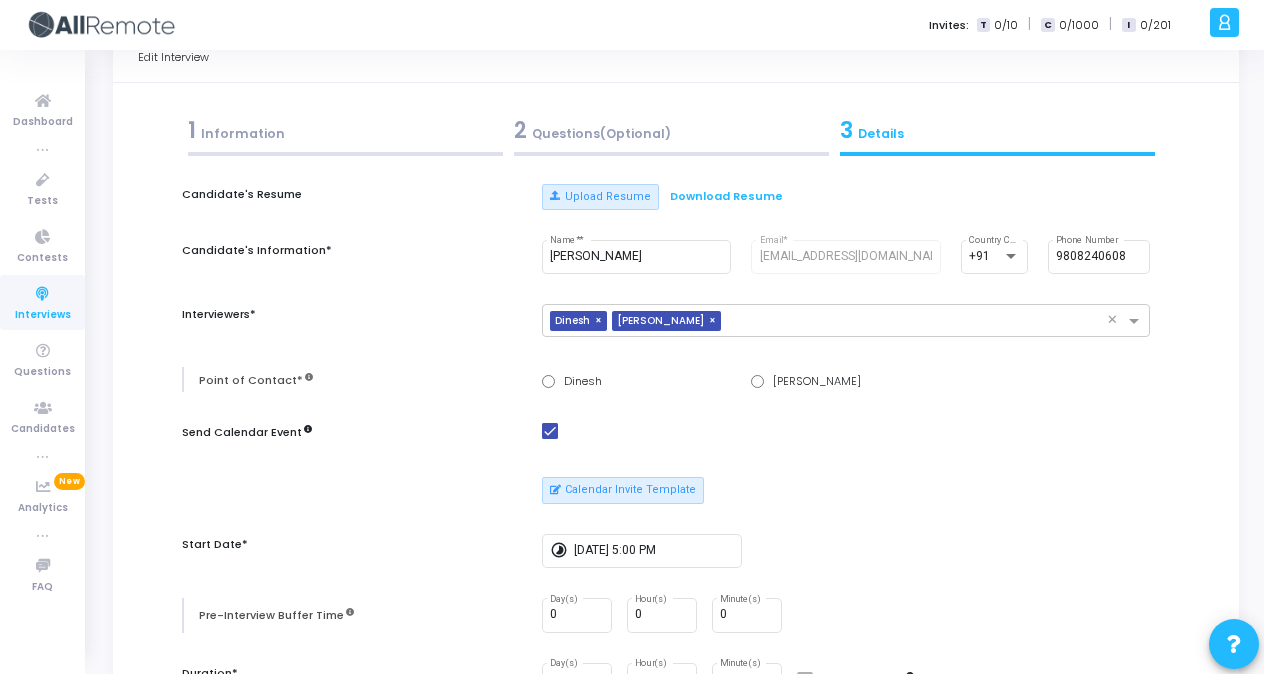 scroll, scrollTop: 0, scrollLeft: 0, axis: both 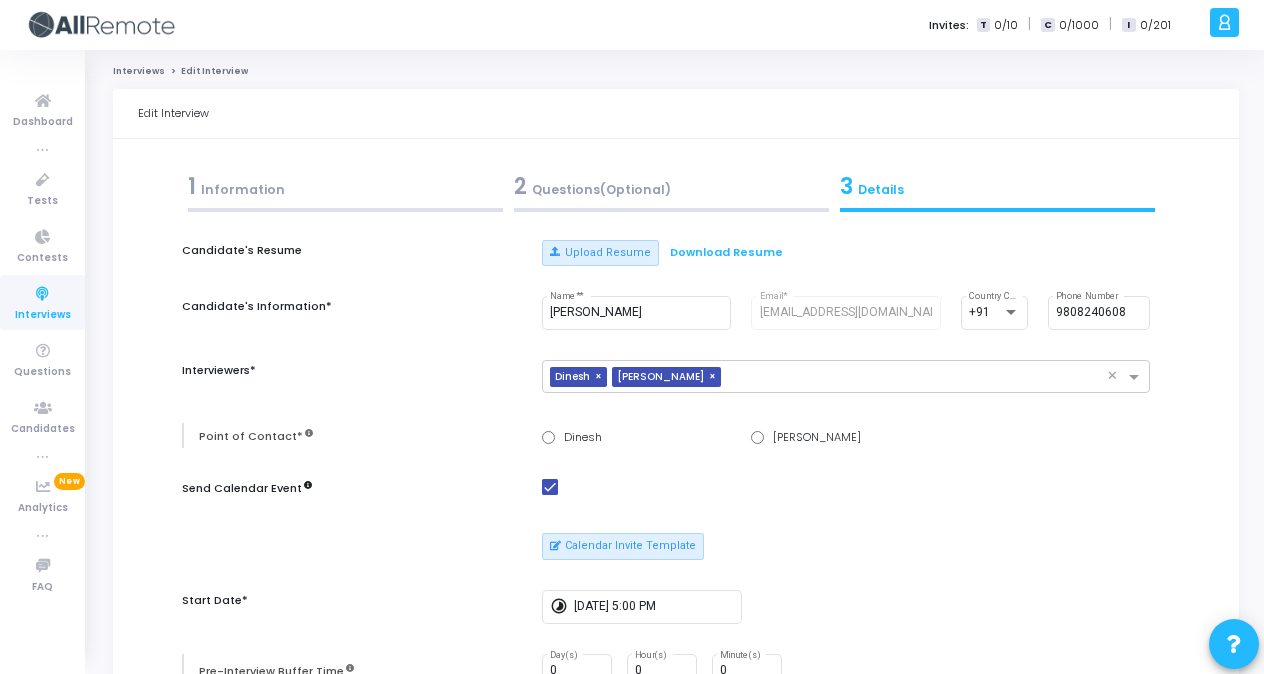 click on "1  Information" at bounding box center [345, 186] 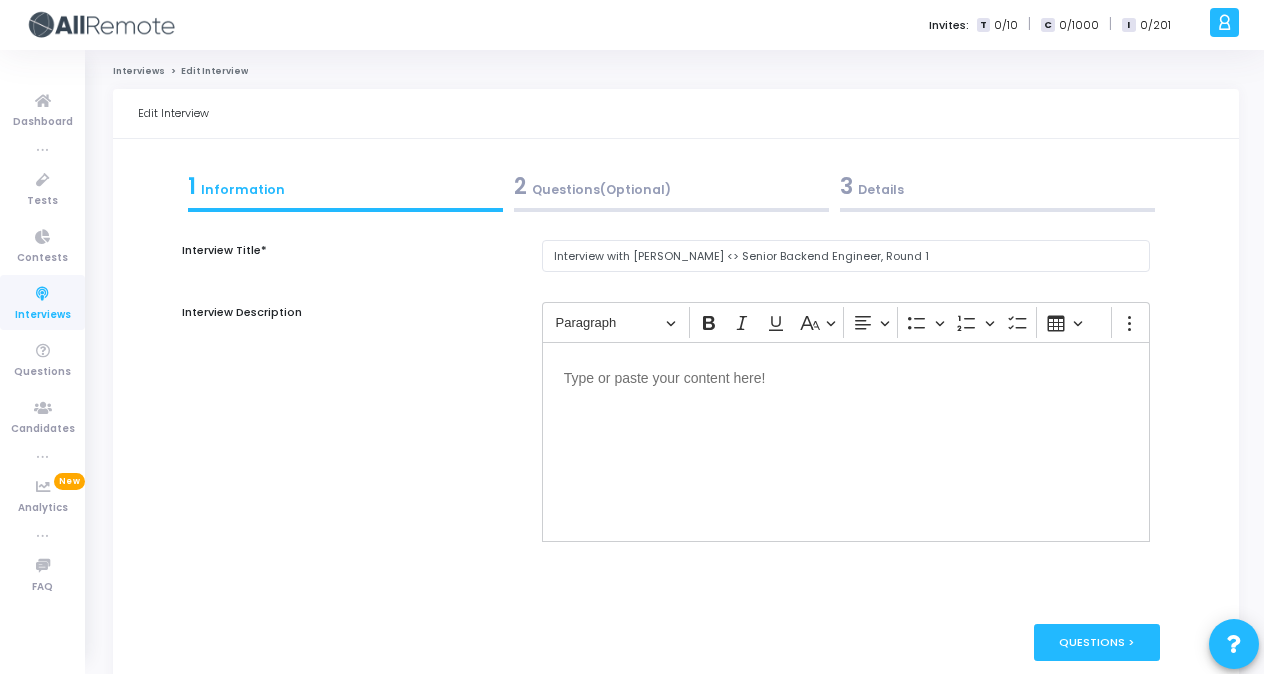 click on "2  Questions(Optional)" at bounding box center (671, 186) 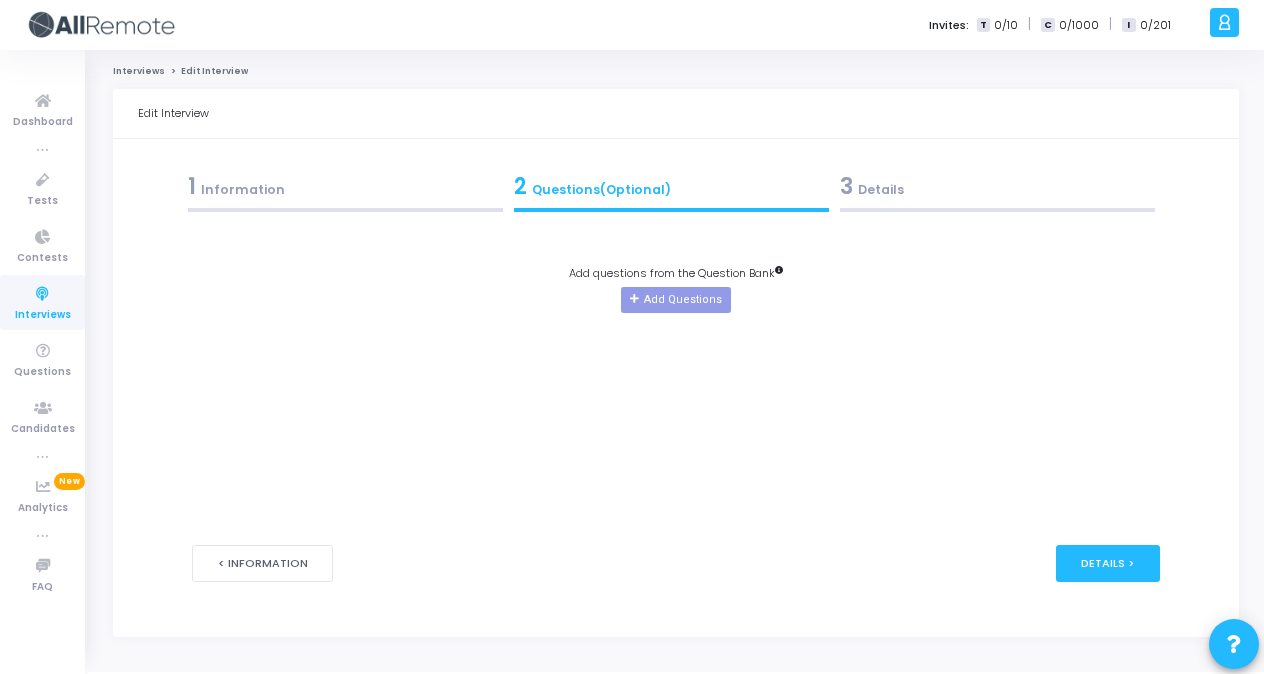 click on "3  Details" at bounding box center (997, 186) 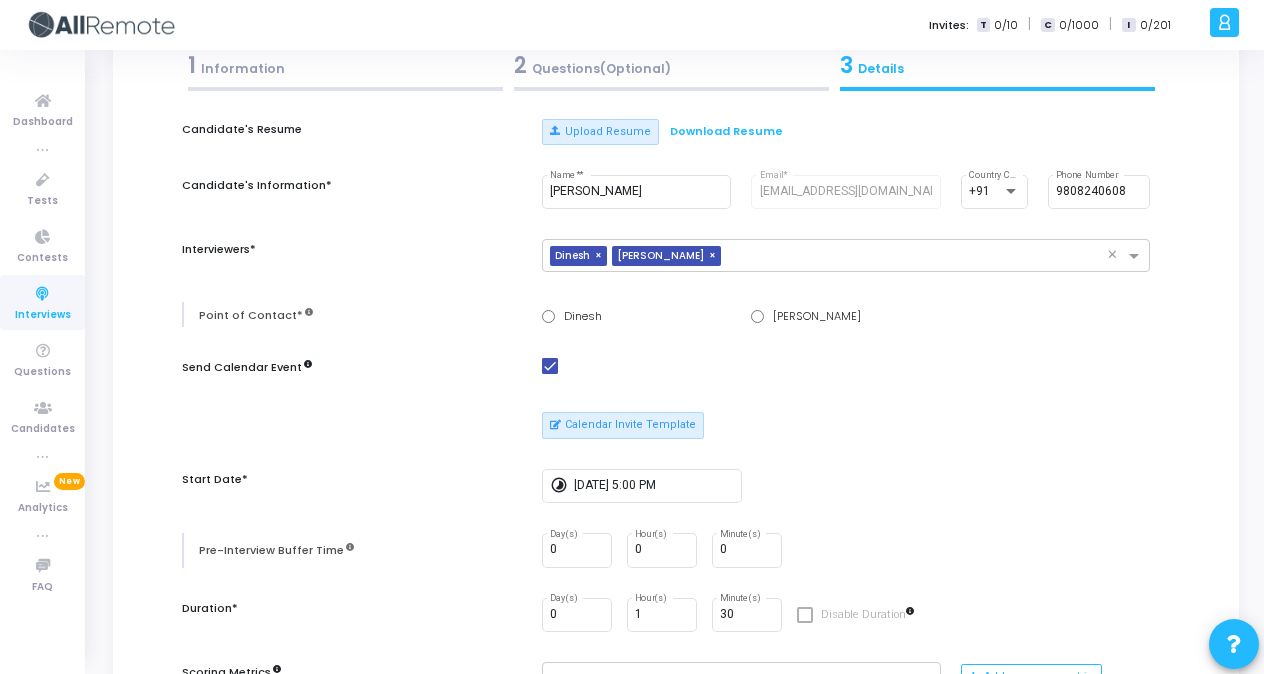 scroll, scrollTop: 0, scrollLeft: 0, axis: both 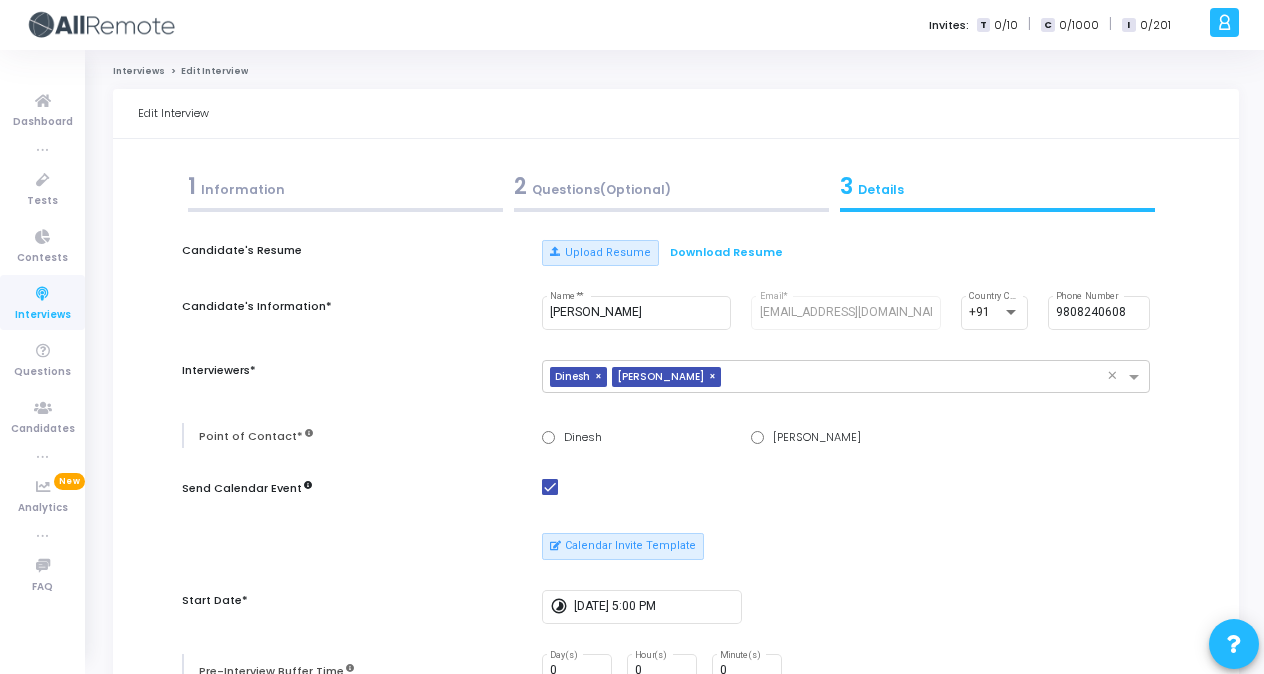 click on "1  Information" at bounding box center [345, 186] 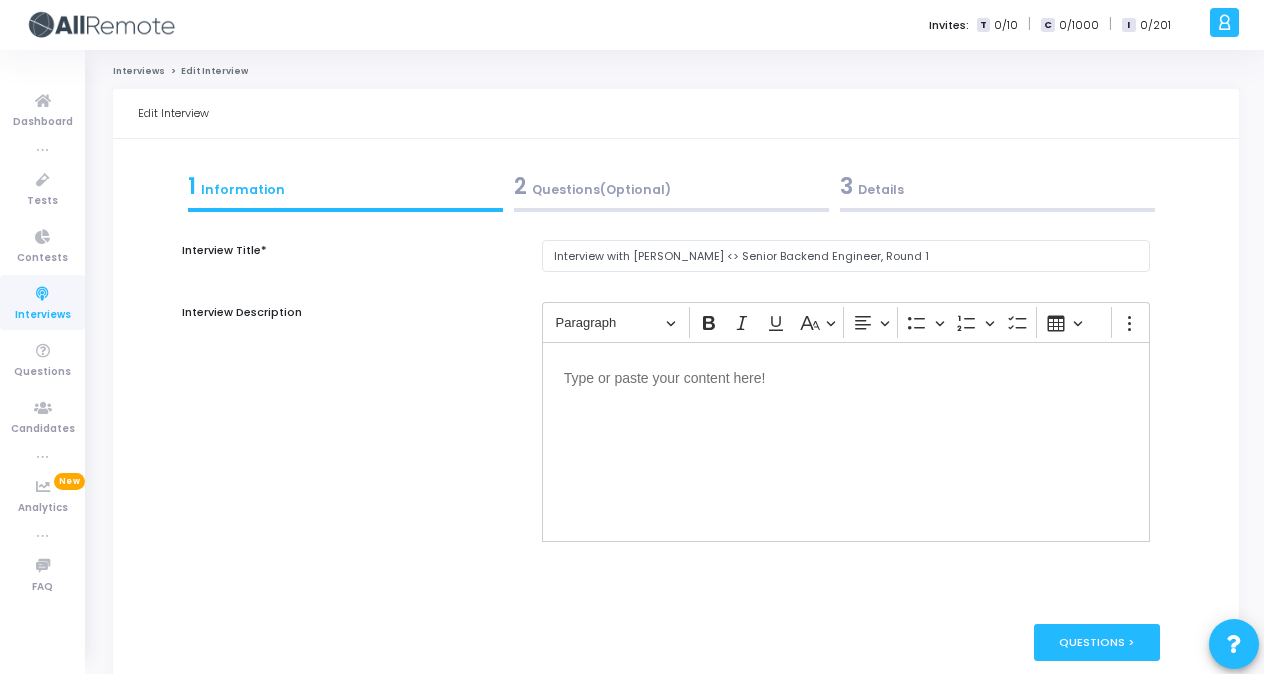click on "3  Details" at bounding box center (997, 186) 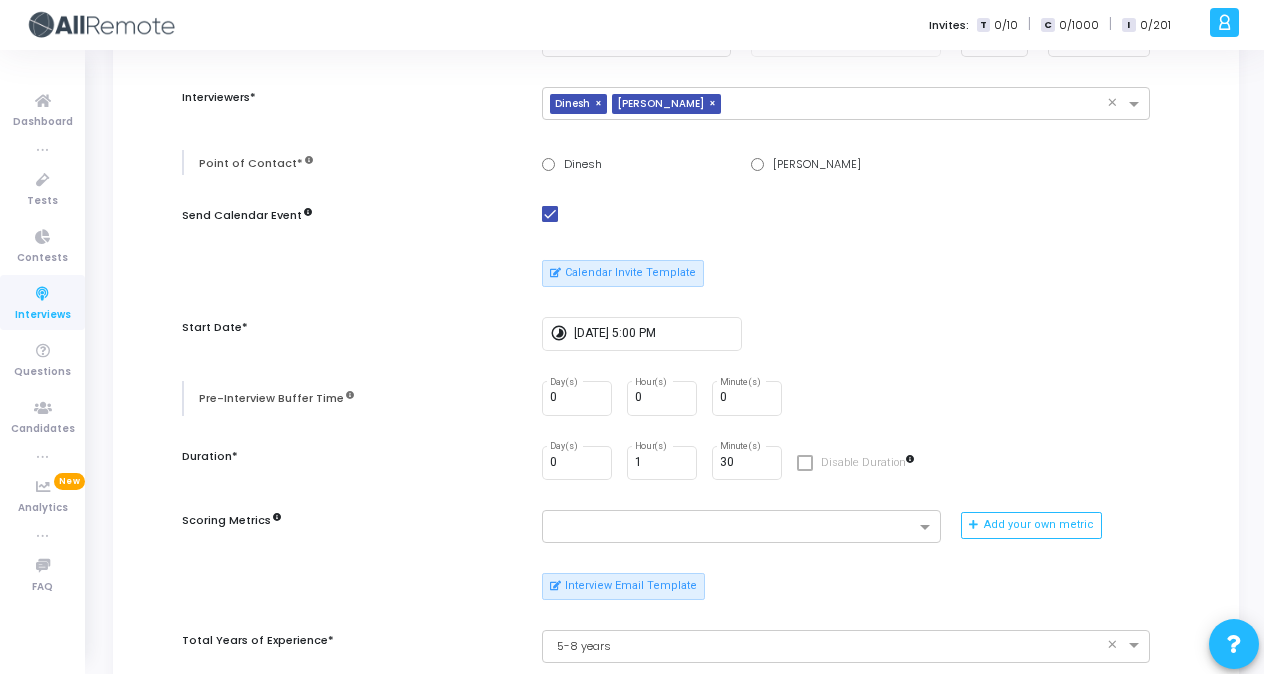 scroll, scrollTop: 274, scrollLeft: 0, axis: vertical 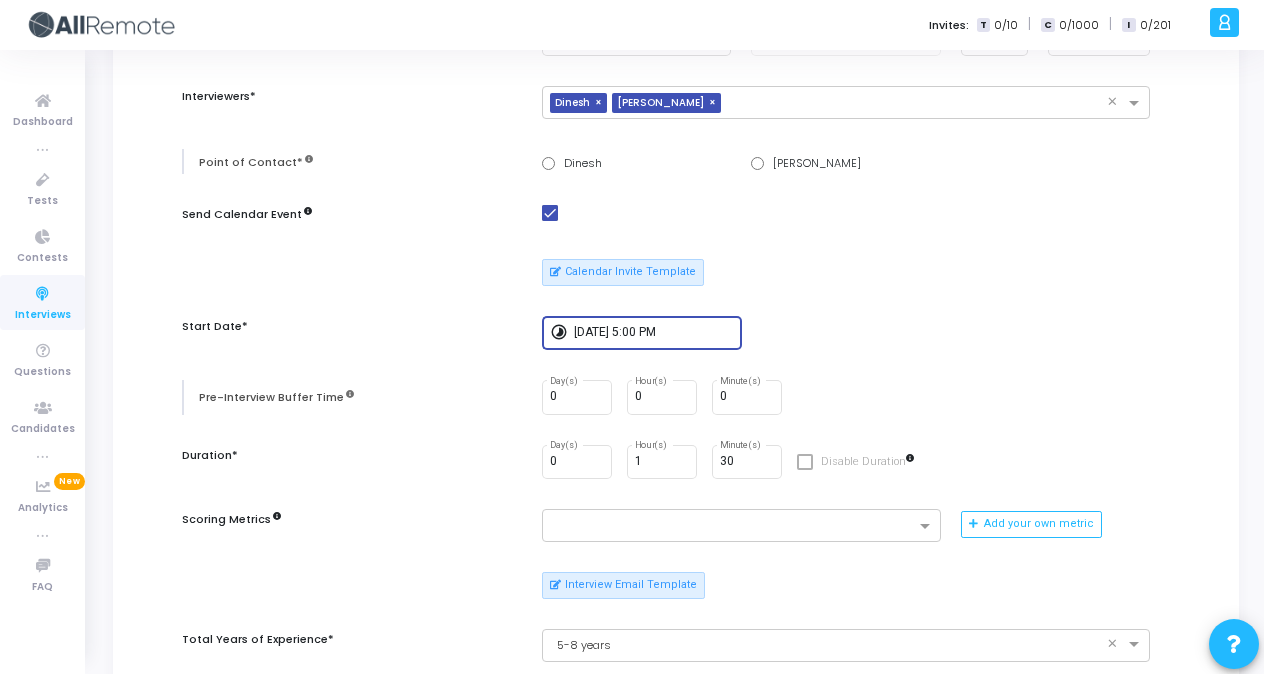 click on "7/22/2025, 5:00 PM" at bounding box center [654, 333] 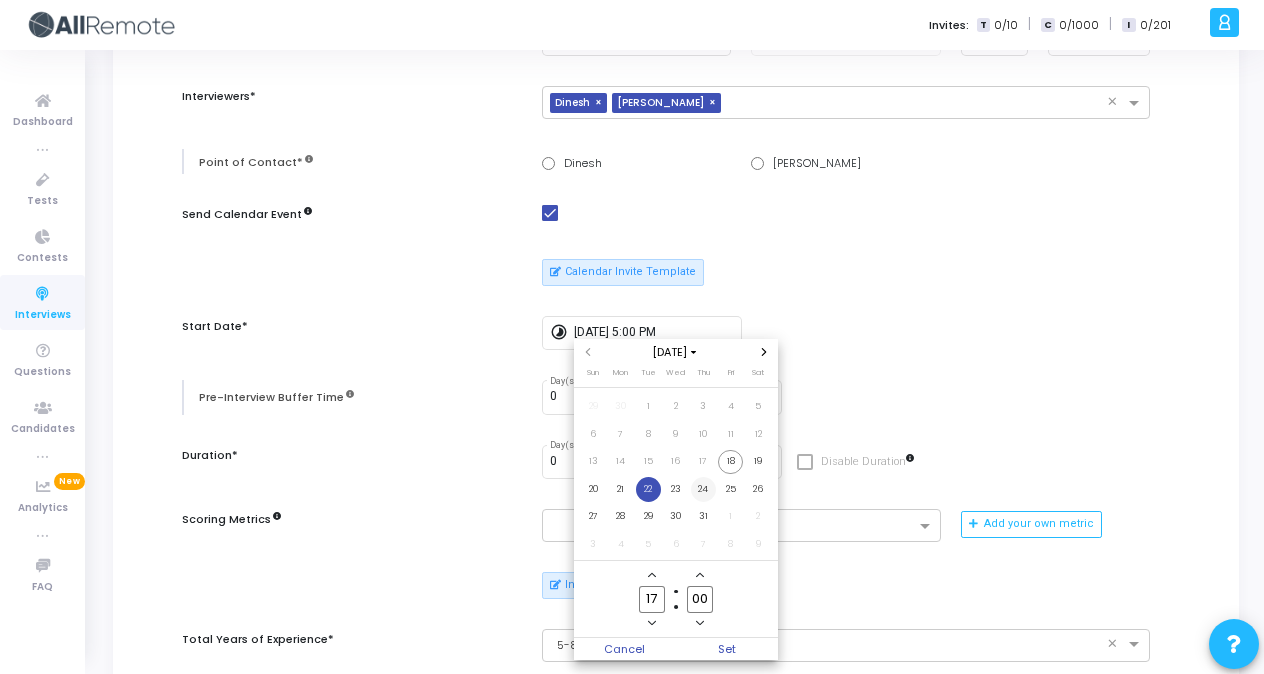 click on "24" at bounding box center [703, 489] 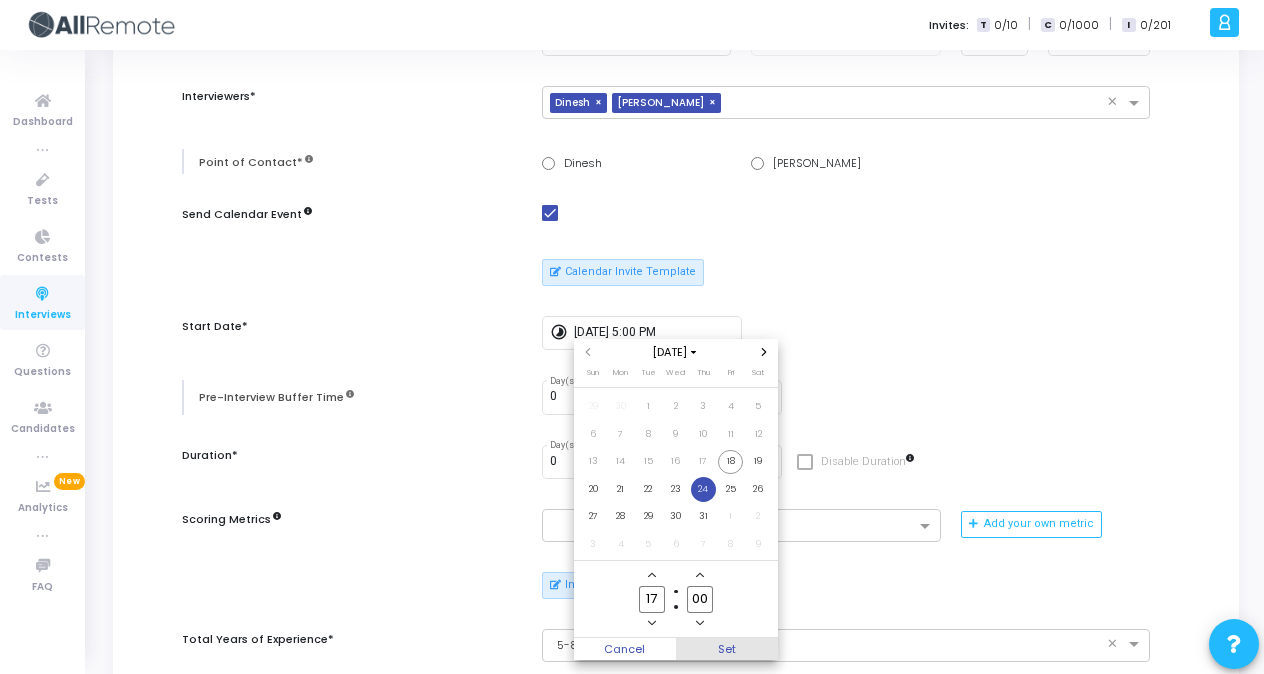 click on "Set" at bounding box center (727, 649) 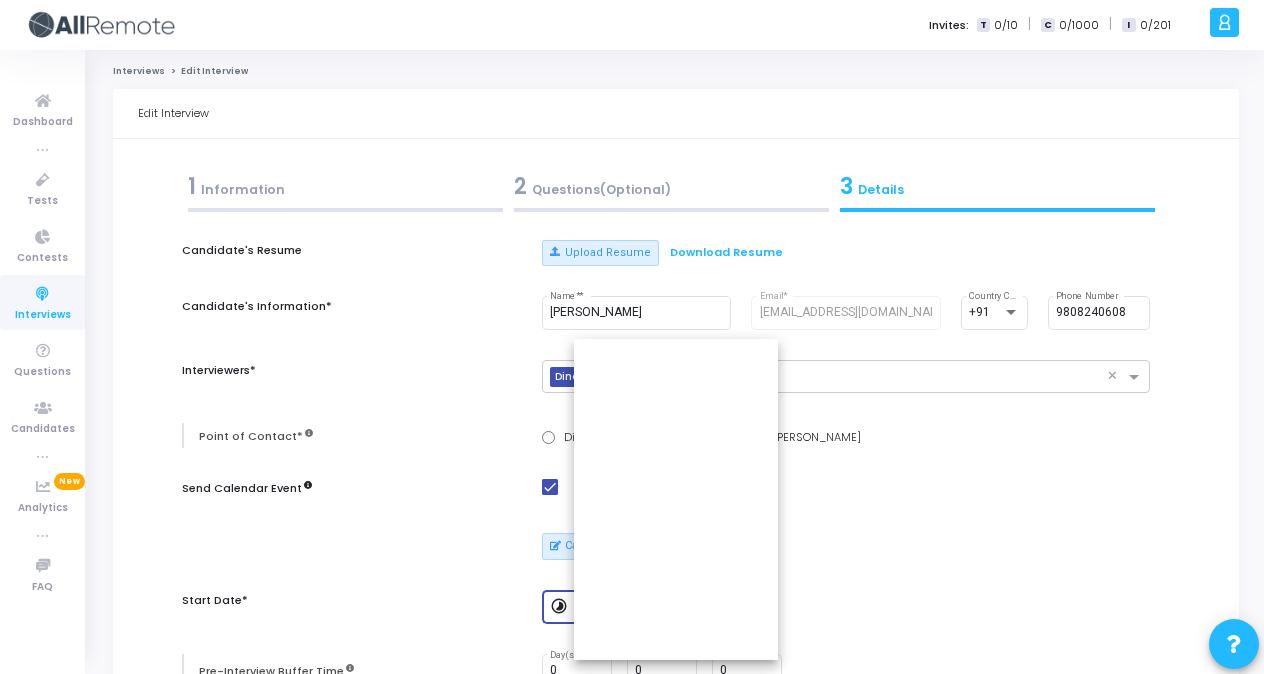 scroll, scrollTop: 274, scrollLeft: 0, axis: vertical 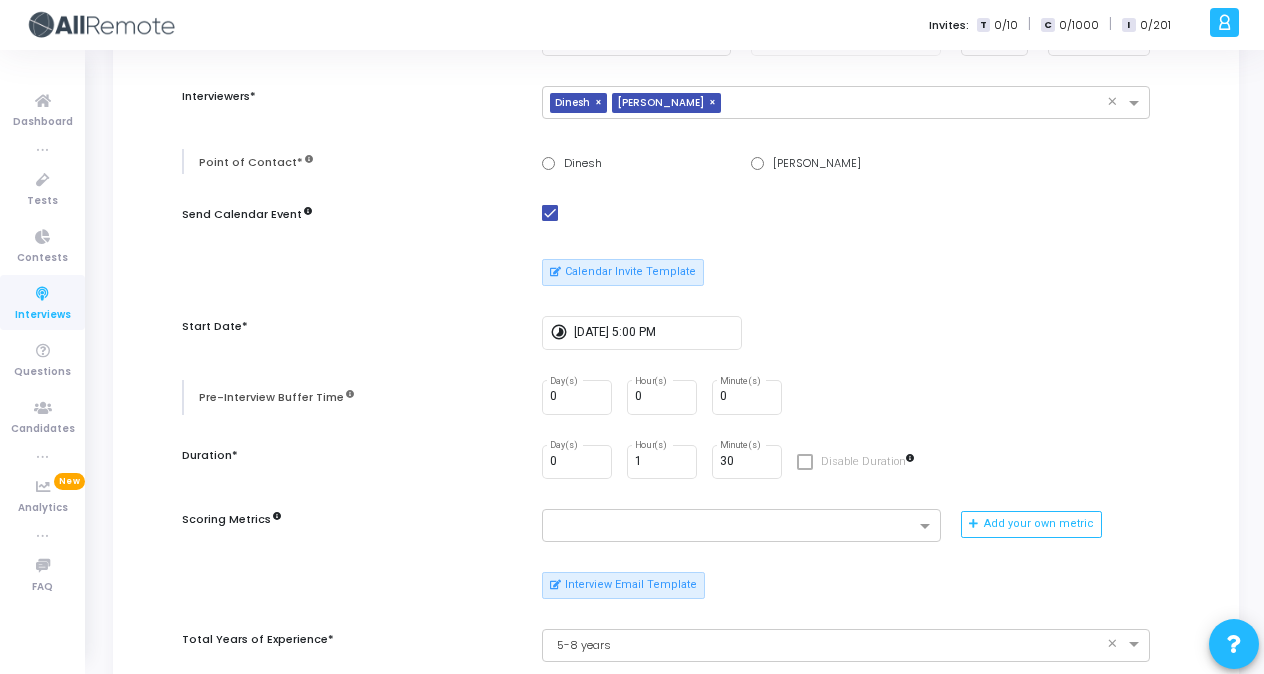 click on "Candidate's Resume   Upload Resume   Download Resume  Candidate's Information*  Mukul Shakya Name*  * muklshakya123@gmail.com Email* +91 Country Code 9808240608 Phone Number  Interviewers*  ×  Dinesh  ×  Ishita Yadav  ×  Point of Contact*   Dinesh   Ishita Yadav   Send Calendar Event     Calendar Invite Template   Start Date*  timelapse 7/24/2025, 5:00 PM  Pre-Interview Buffer Time  0 Day(s) 0 Hour(s) 0 Minute(s)  Duration*  0 Day(s) 1 Hour(s) 30 Minute(s)    Disable Duration   Scoring Metrics    Add your own metric   Interview Email Template   Total Years of Experience*  × 5-8 years ×  Client Name*  × Skuad ×  Tech Stack*  × BACKEND ×  Enable Chat     Enable Webcam     Is Mandatory     Enable Recording     Is Mandatory     Enable integrity signals for interviewers     Enable advanced auto-completion     This is a premium feature. To enable this feature for your account, contact support@codejudge.freshdesk.com" at bounding box center [676, 581] 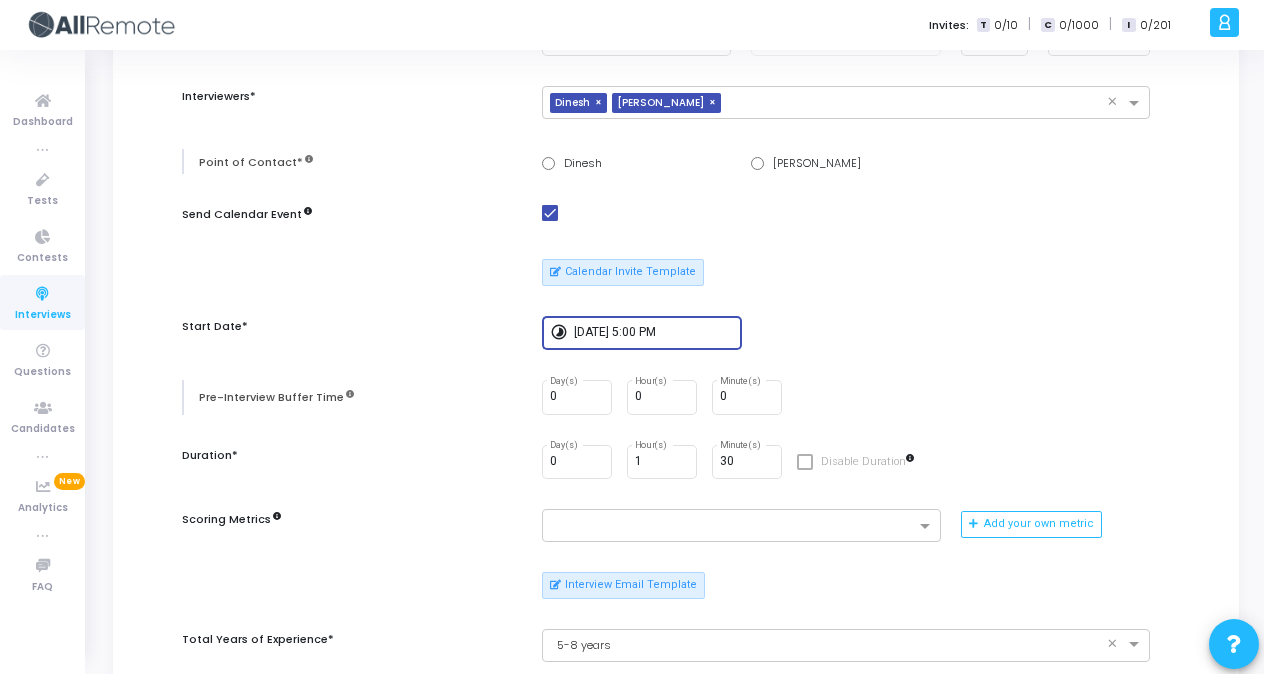 click on "7/24/2025, 5:00 PM" at bounding box center (654, 333) 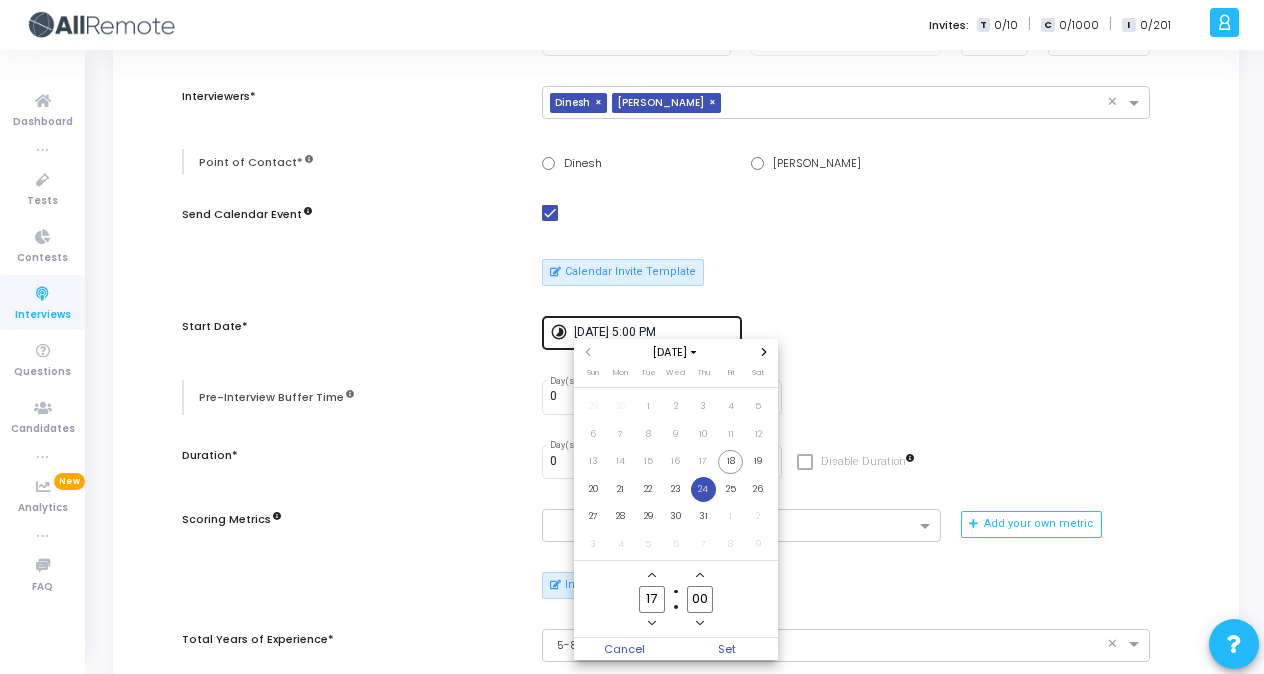 scroll, scrollTop: 0, scrollLeft: 0, axis: both 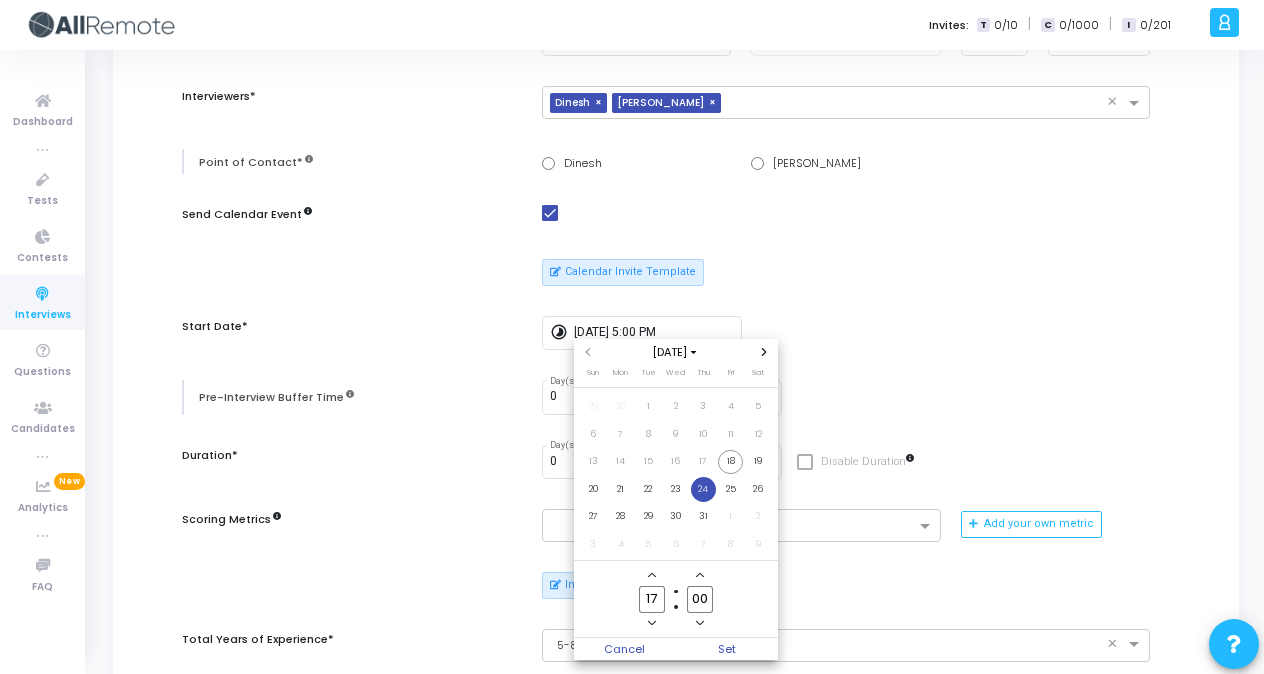 click on "24" at bounding box center [703, 489] 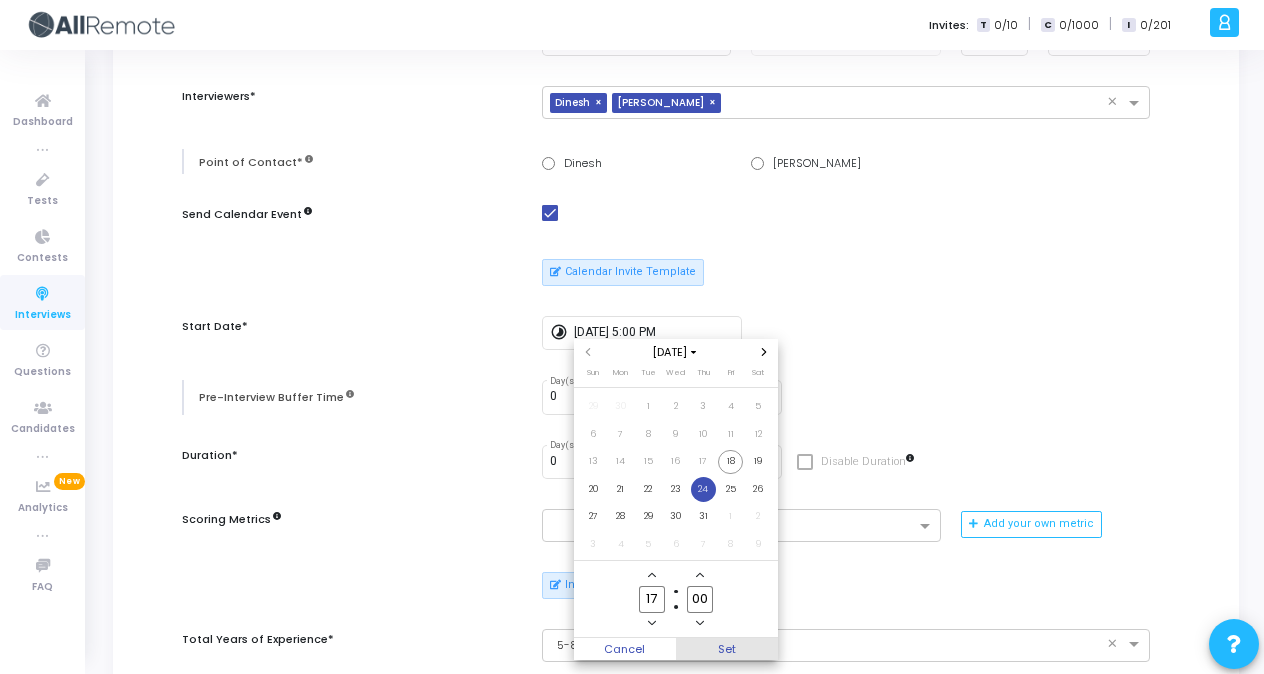 click on "Set" at bounding box center [727, 649] 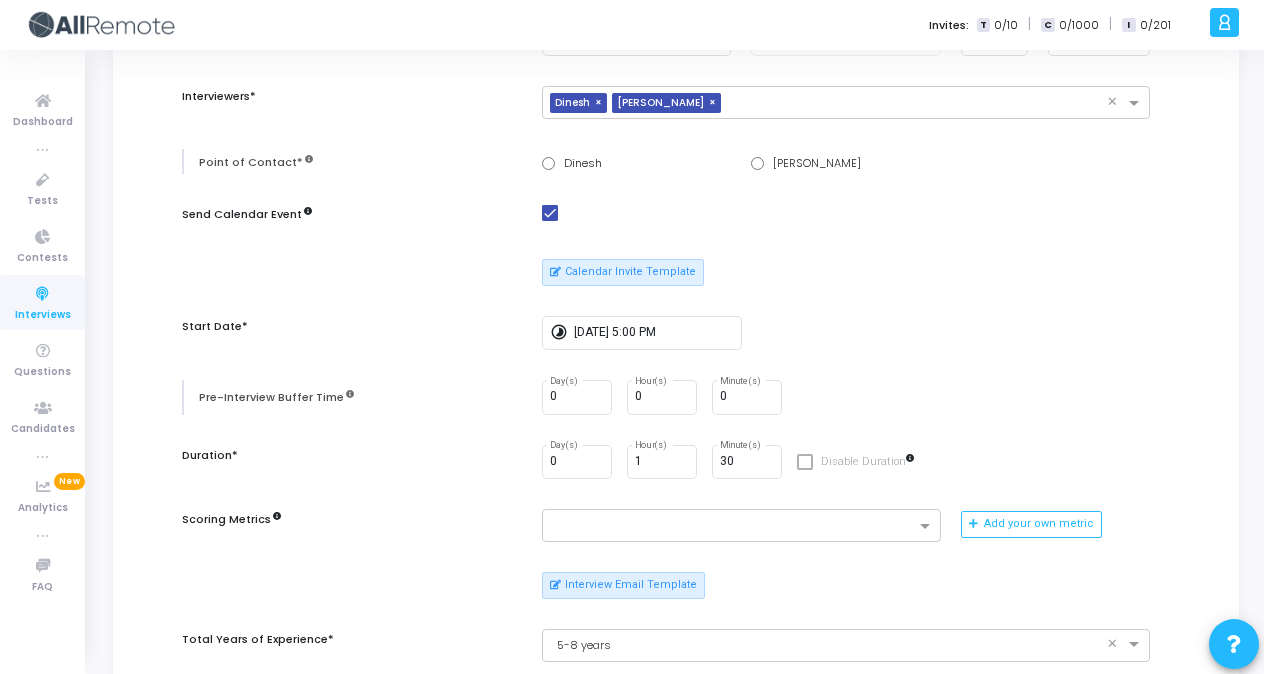 click on "Candidate's Resume   Upload Resume   Download Resume  Candidate's Information*  Mukul Shakya Name*  * muklshakya123@gmail.com Email* +91 Country Code 9808240608 Phone Number  Interviewers*  ×  Dinesh  ×  Ishita Yadav  ×  Point of Contact*   Dinesh   Ishita Yadav   Send Calendar Event     Calendar Invite Template   Start Date*  timelapse 7/24/2025, 5:00 PM  Pre-Interview Buffer Time  0 Day(s) 0 Hour(s) 0 Minute(s)  Duration*  0 Day(s) 1 Hour(s) 30 Minute(s)    Disable Duration   Scoring Metrics    Add your own metric   Interview Email Template   Total Years of Experience*  × 5-8 years ×  Client Name*  × Skuad ×  Tech Stack*  × BACKEND ×  Enable Chat     Enable Webcam     Is Mandatory     Enable Recording     Is Mandatory     Enable integrity signals for interviewers     Enable advanced auto-completion     This is a premium feature. To enable this feature for your account, contact support@codejudge.freshdesk.com" at bounding box center [676, 581] 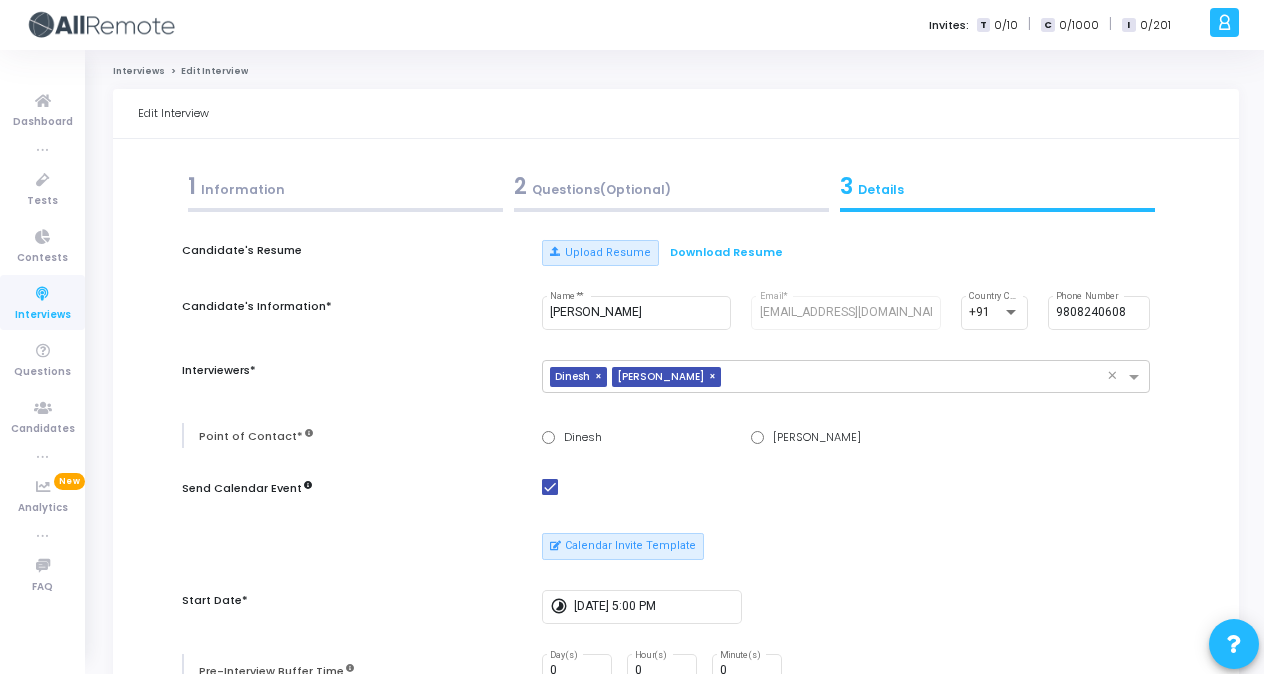 click on "1  Information" at bounding box center (345, 186) 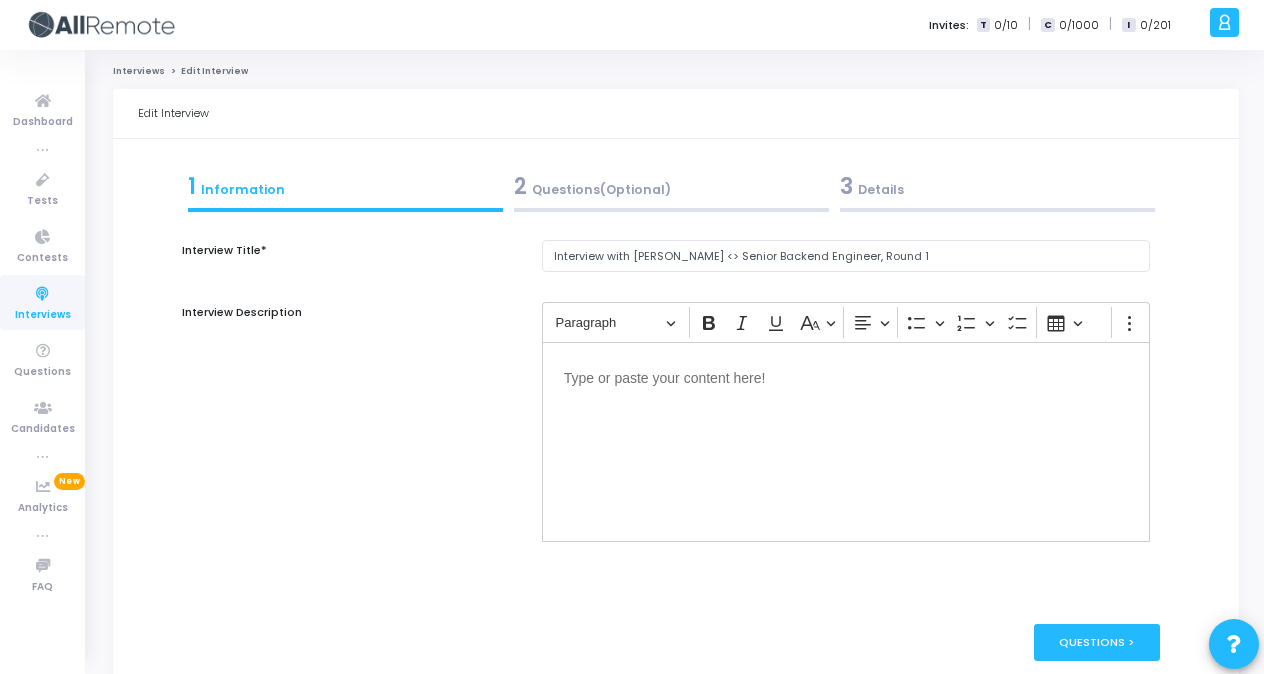 click on "3  Details" at bounding box center (997, 186) 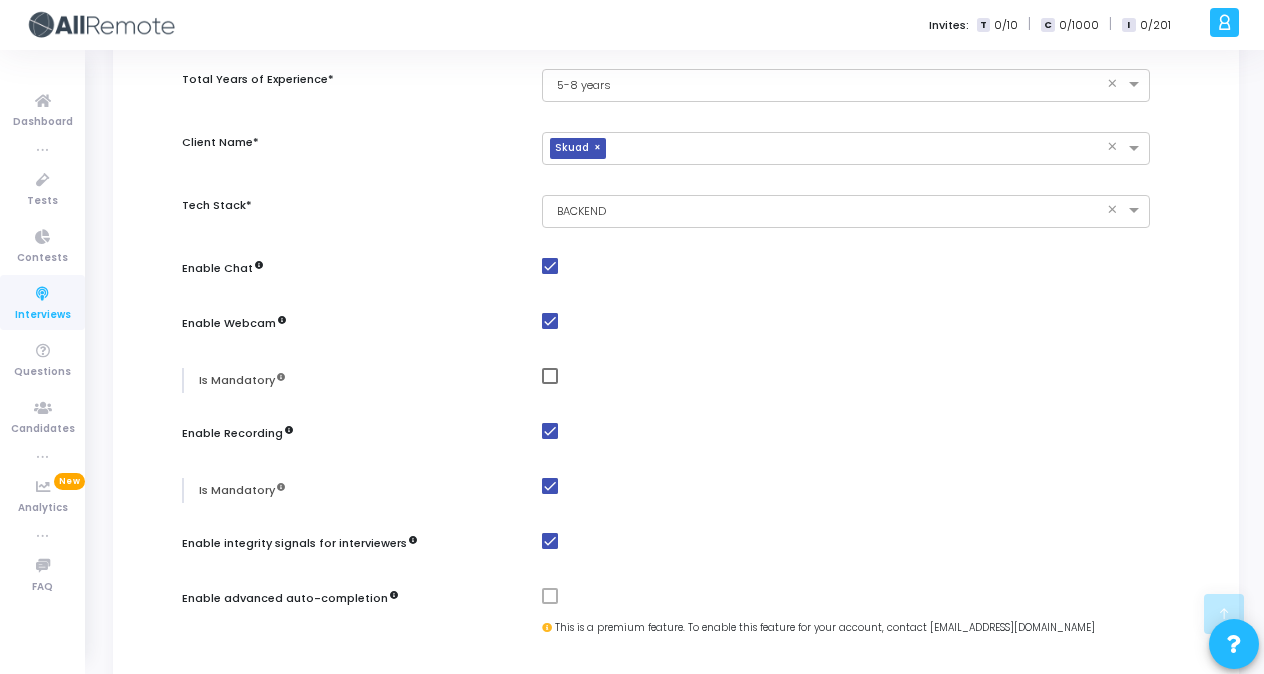 scroll, scrollTop: 1041, scrollLeft: 0, axis: vertical 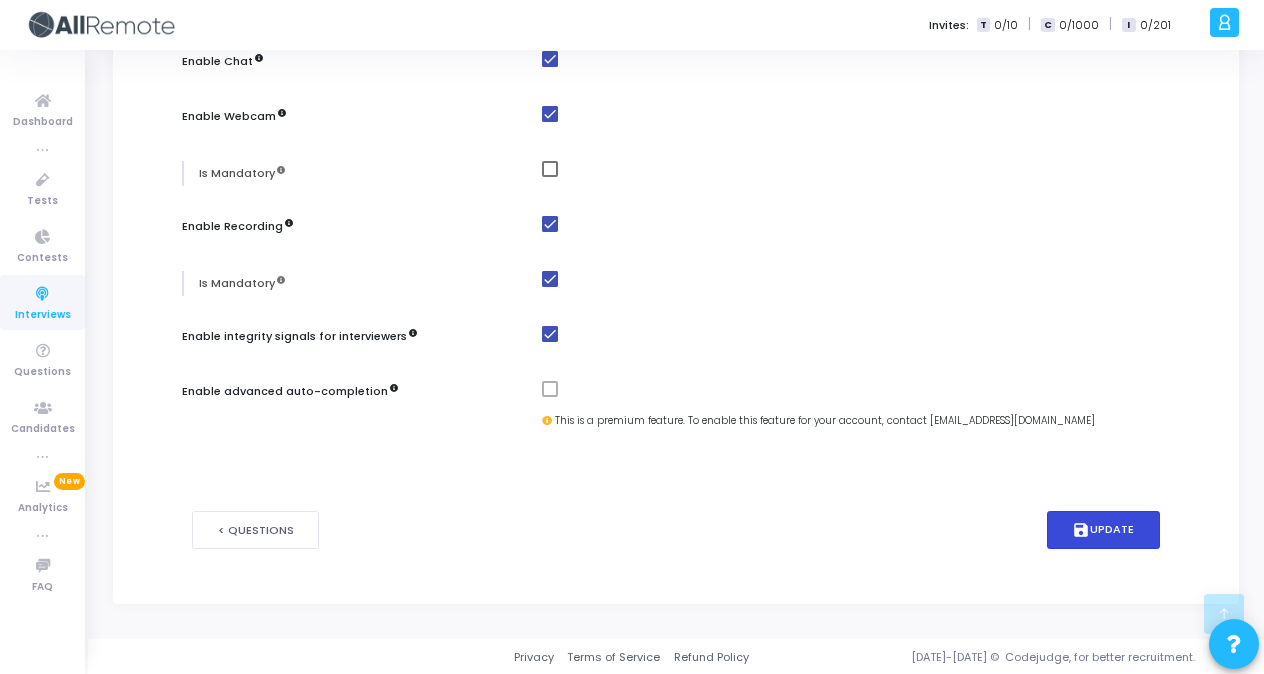 click on "save  Update" at bounding box center (1104, 530) 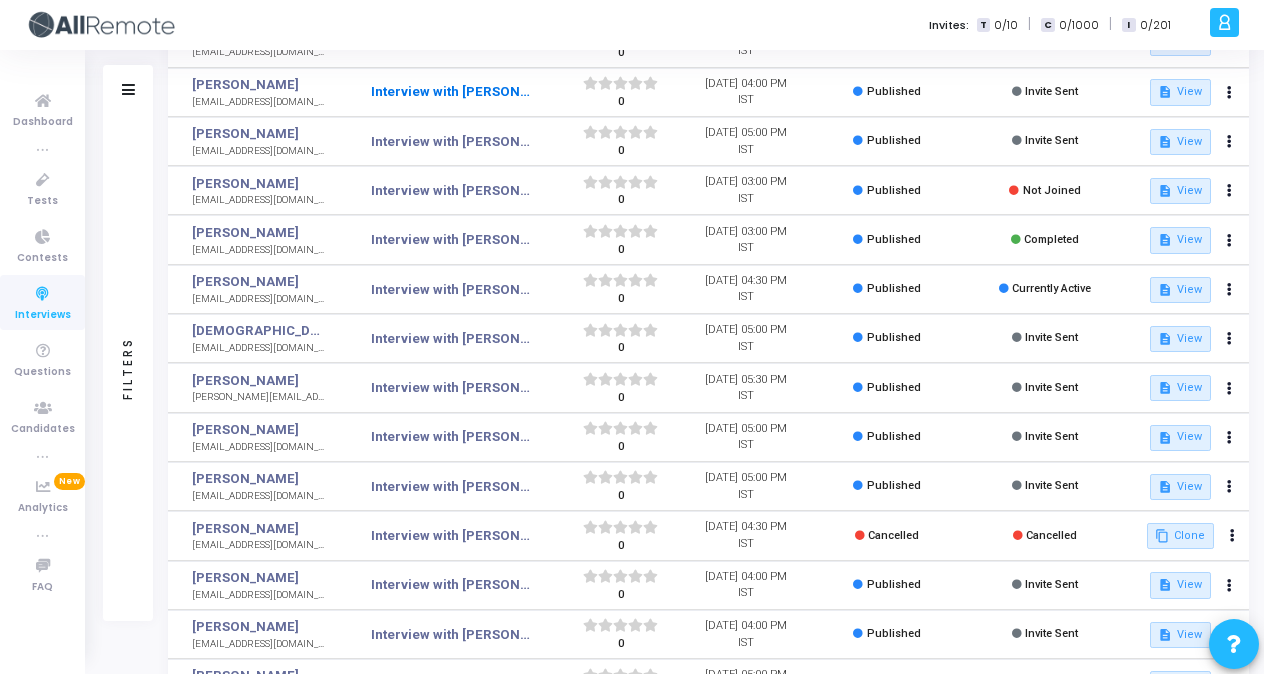 scroll, scrollTop: 206, scrollLeft: 0, axis: vertical 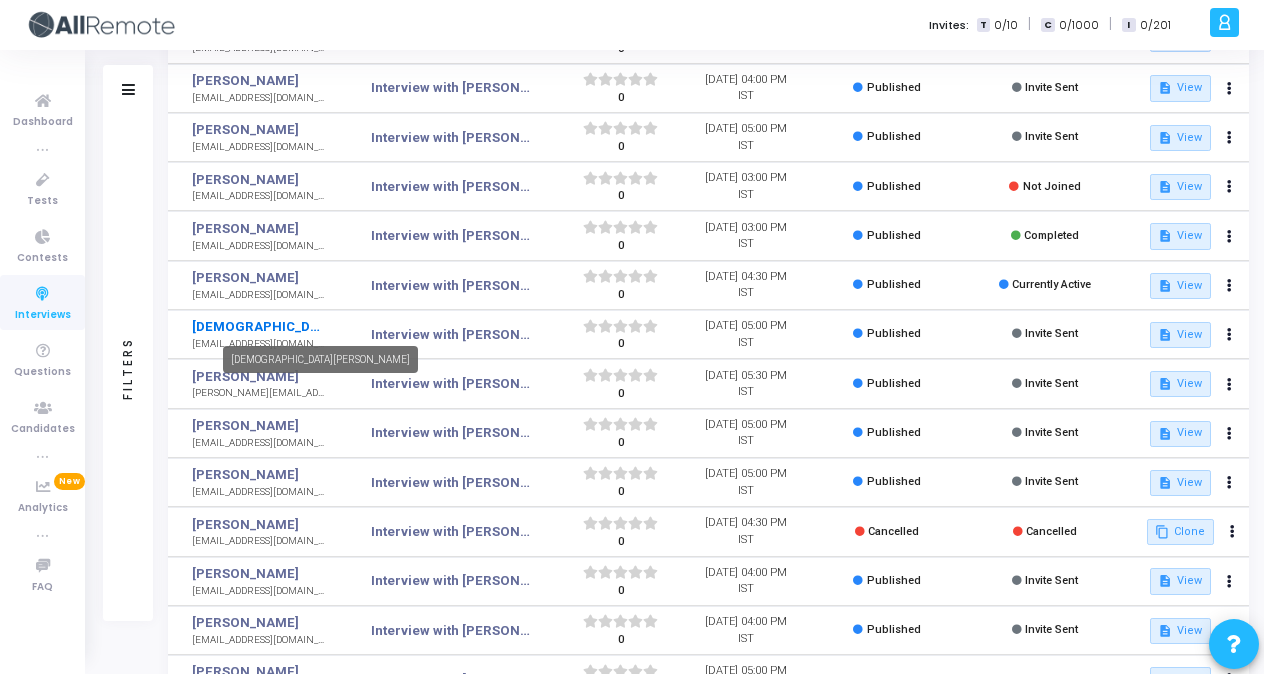 click on "[DEMOGRAPHIC_DATA][PERSON_NAME]" 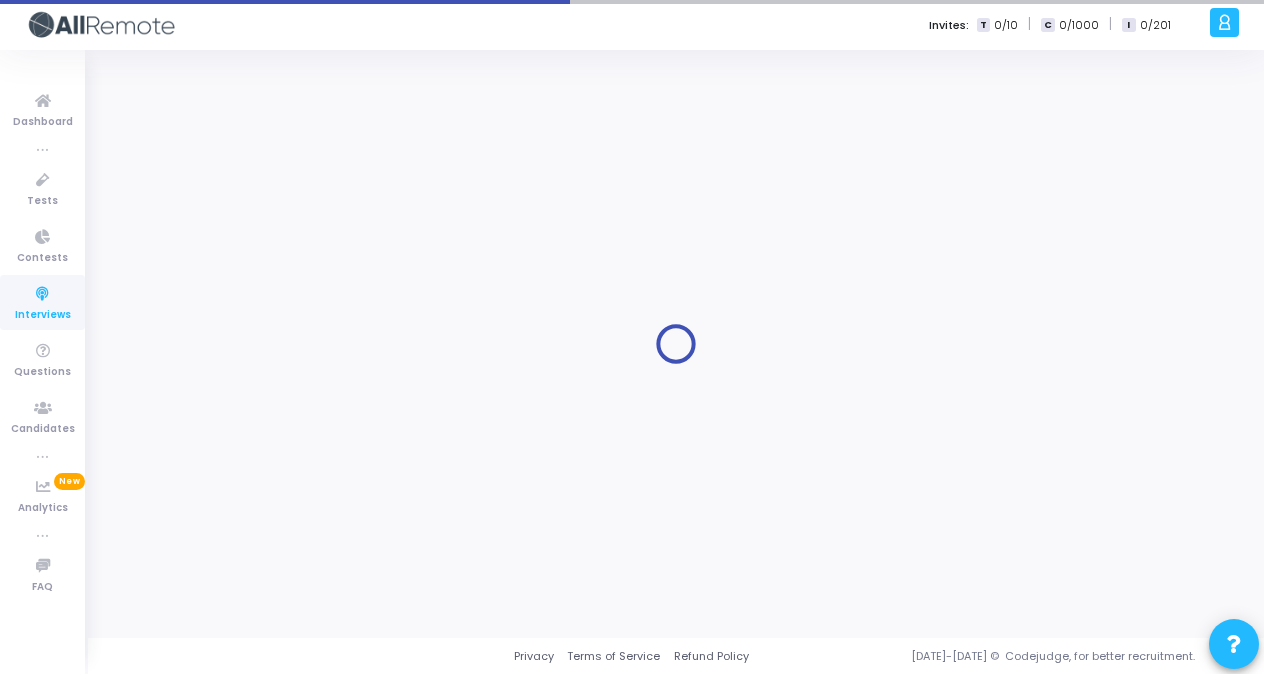 scroll, scrollTop: 0, scrollLeft: 0, axis: both 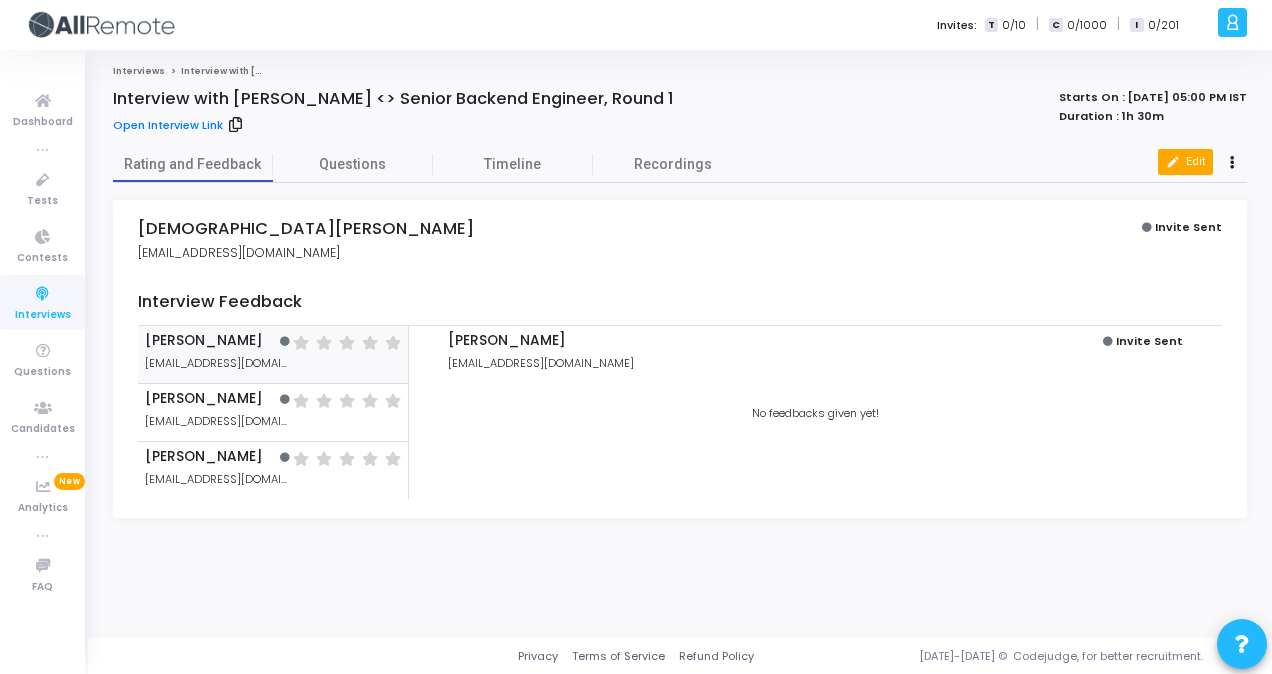 click on "edit  Edit" at bounding box center [1185, 162] 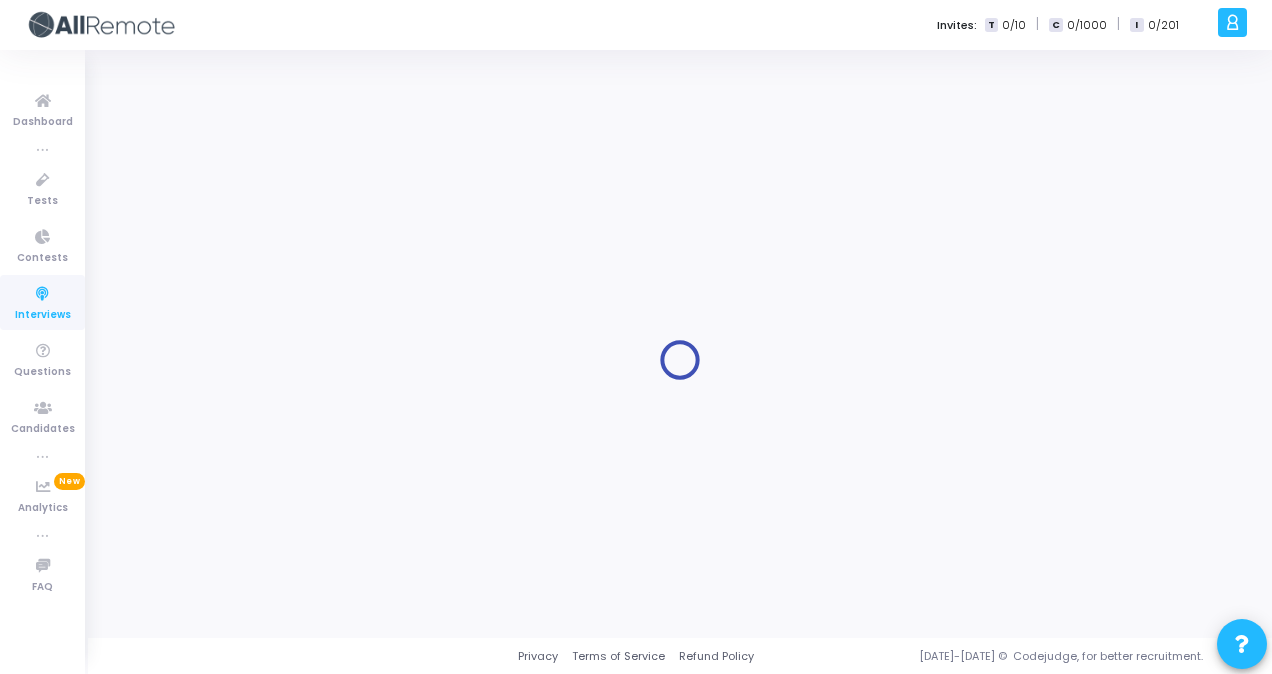 type on "Interview with [PERSON_NAME] <> Senior Backend Engineer, Round 1" 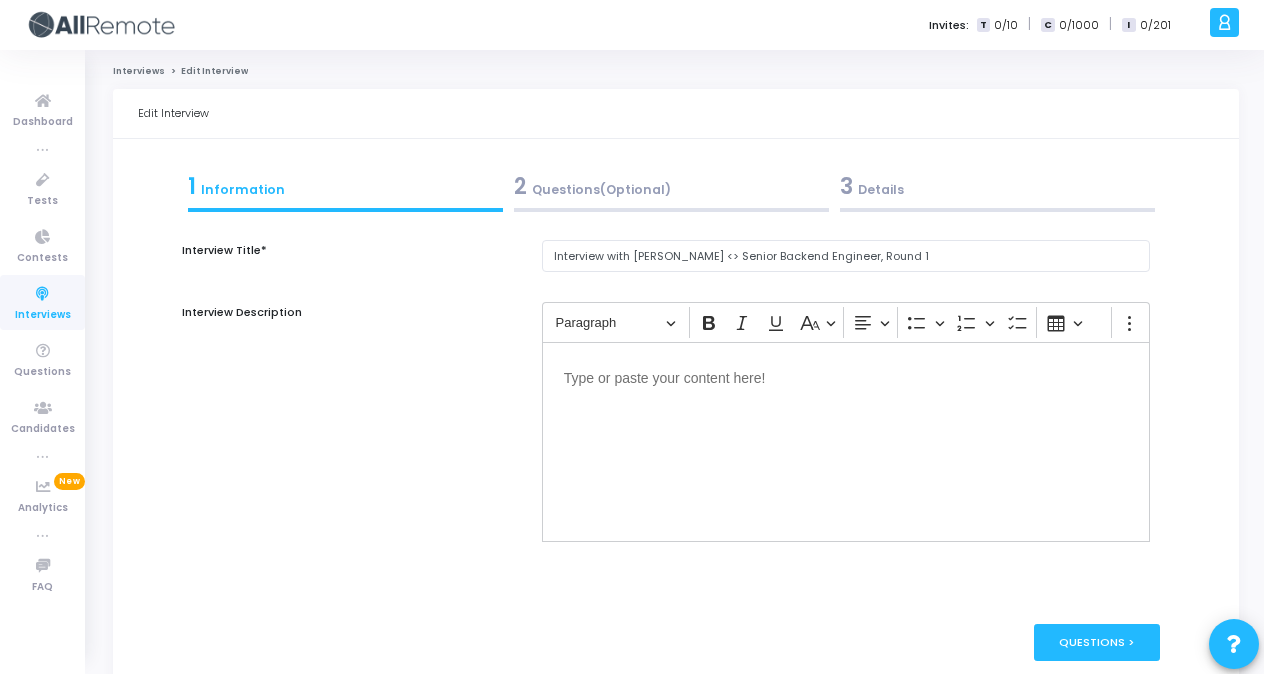 click on "3  Details" at bounding box center (997, 186) 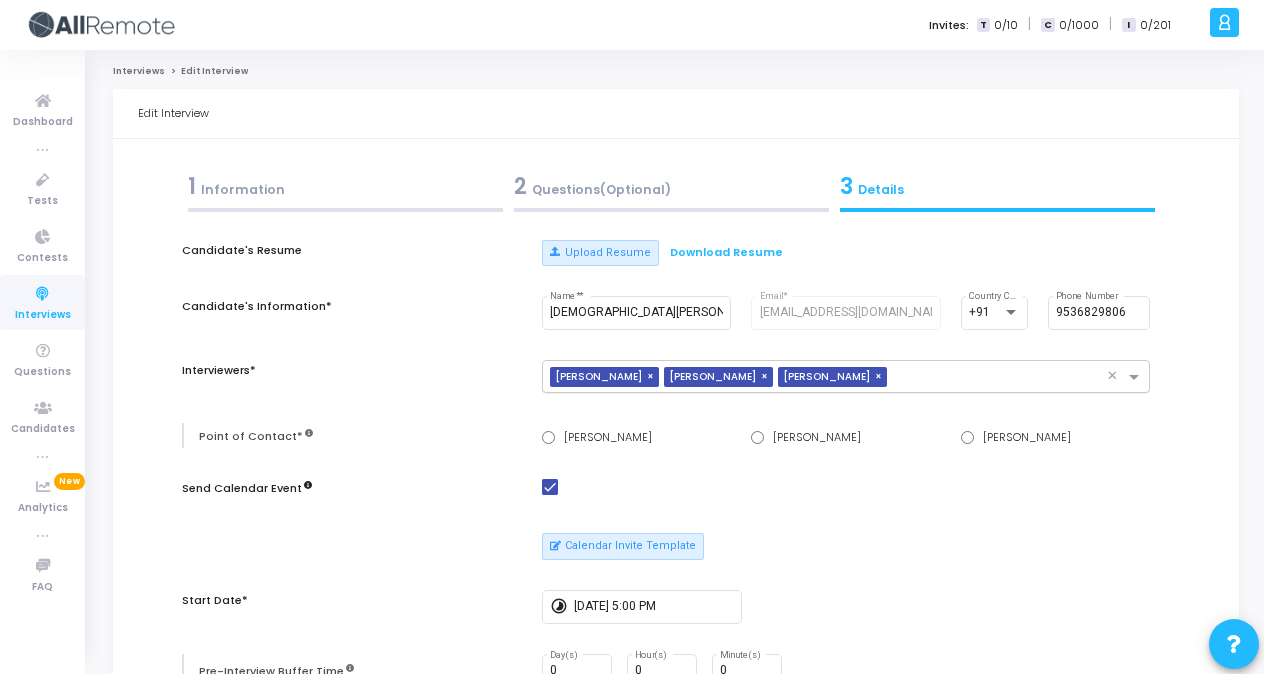 click on "×" at bounding box center (653, 377) 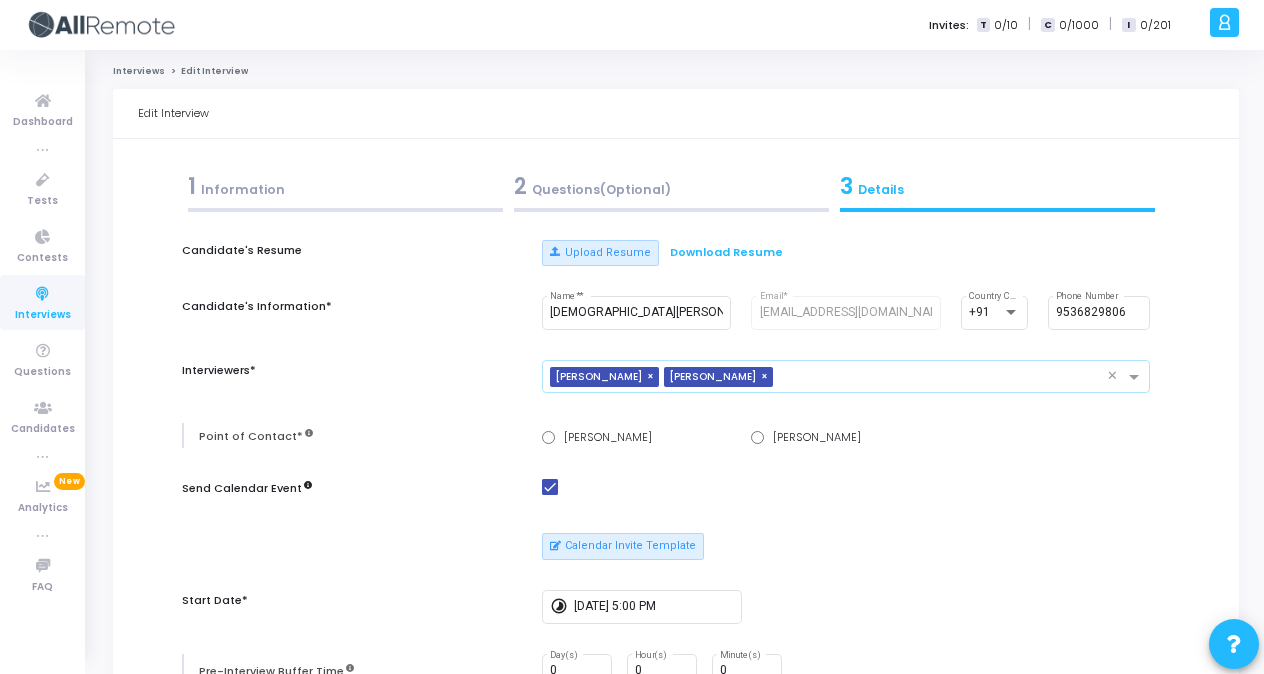 click on "×" at bounding box center [653, 377] 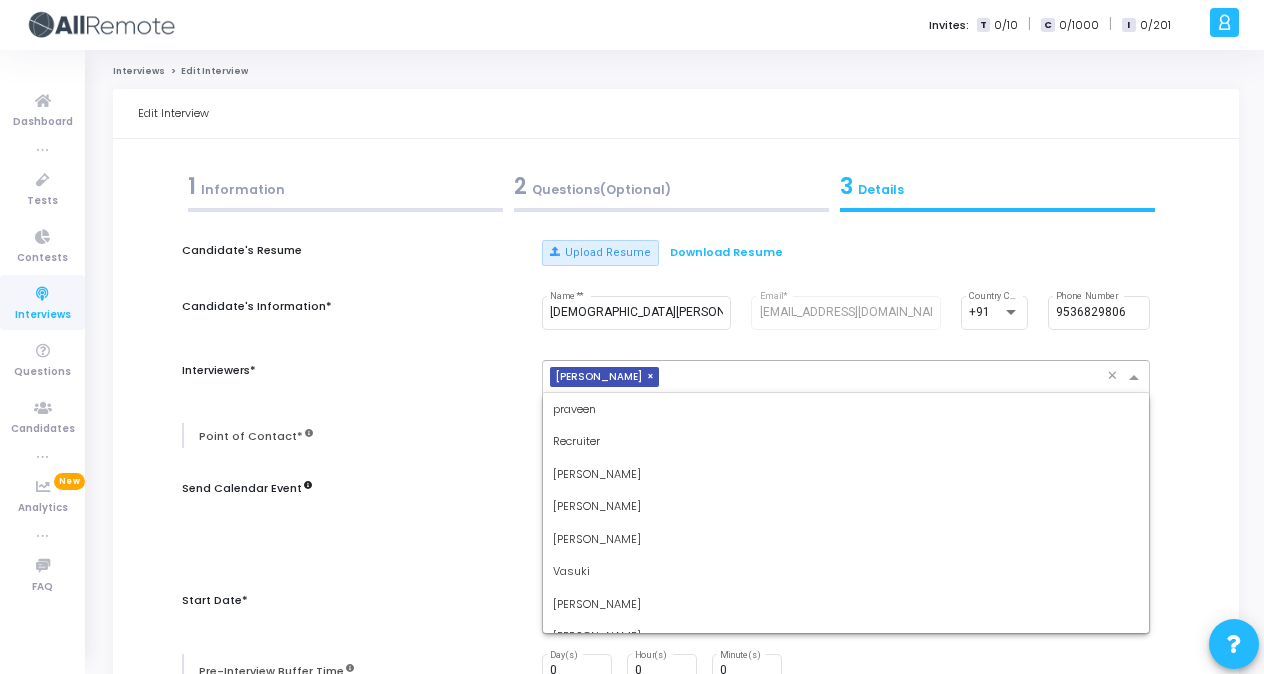 click at bounding box center [887, 378] 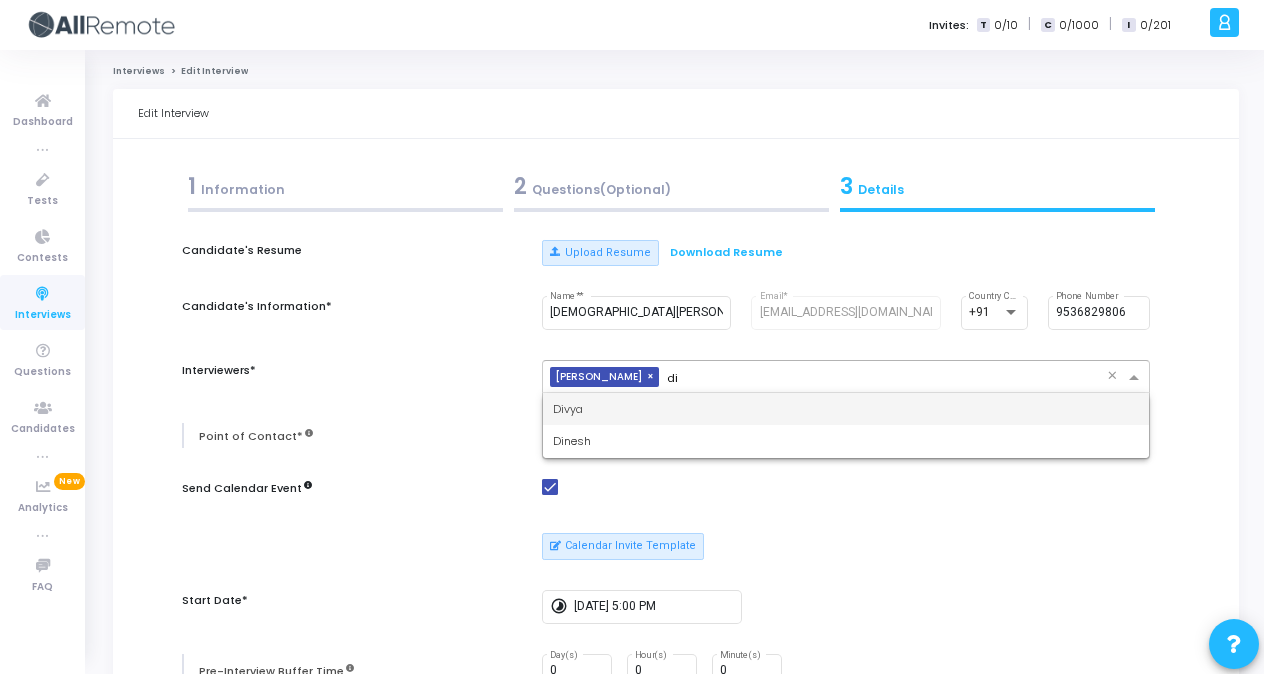 scroll, scrollTop: 0, scrollLeft: 0, axis: both 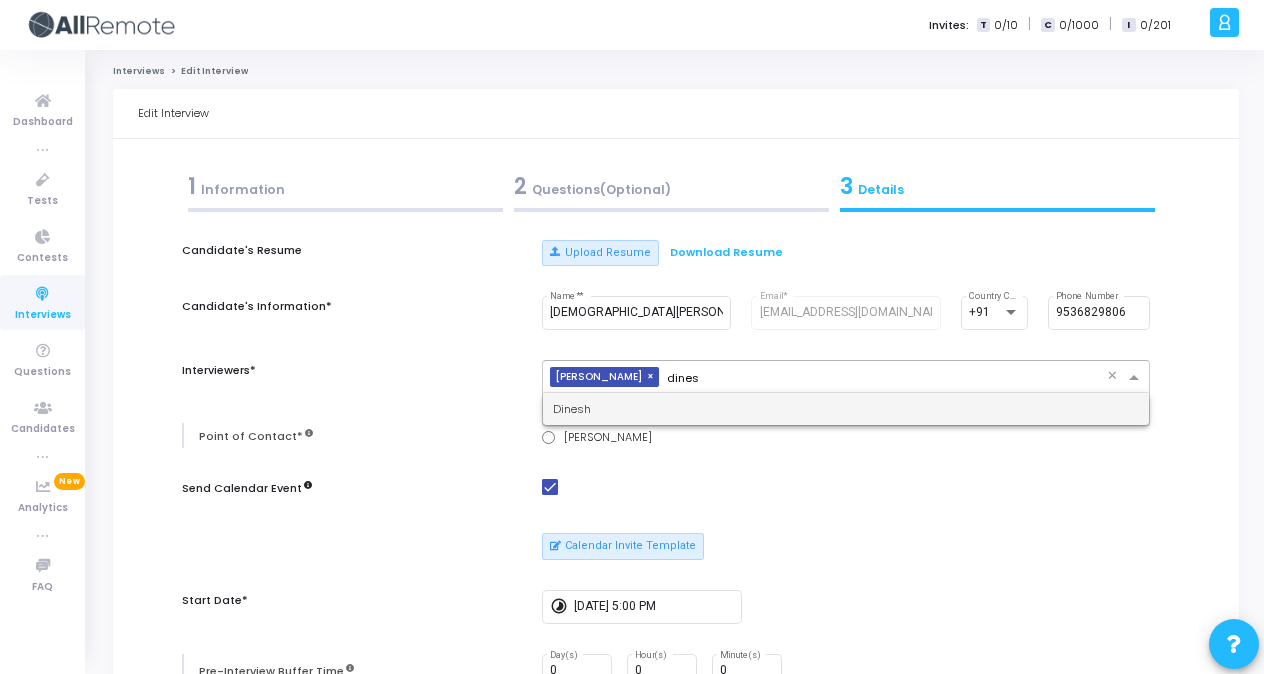 type on "dinesh" 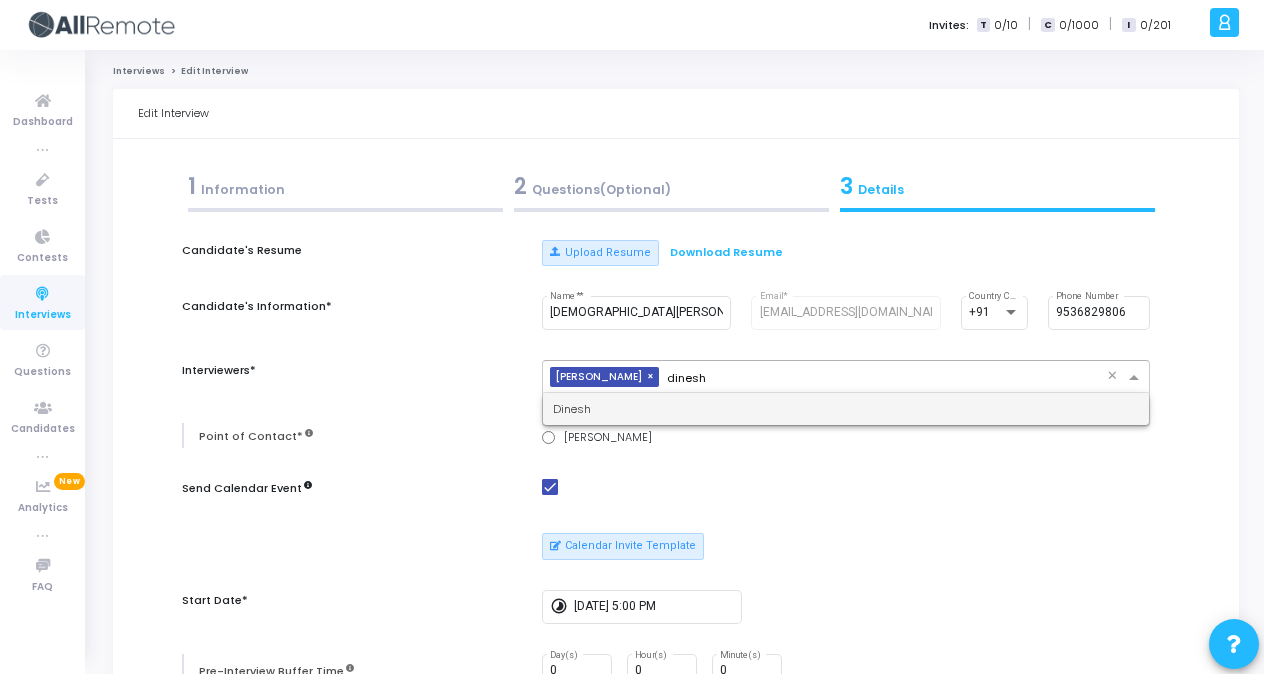 click on "Dinesh" at bounding box center (846, 409) 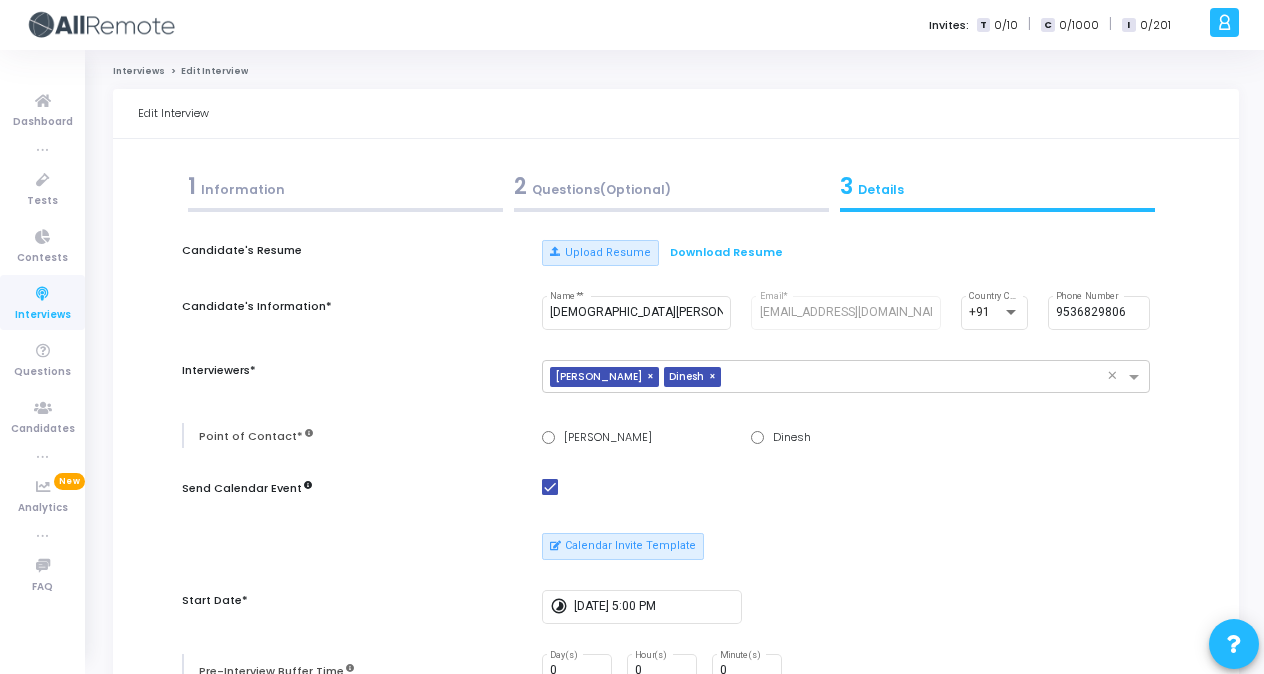 click on "1  Information" at bounding box center [345, 186] 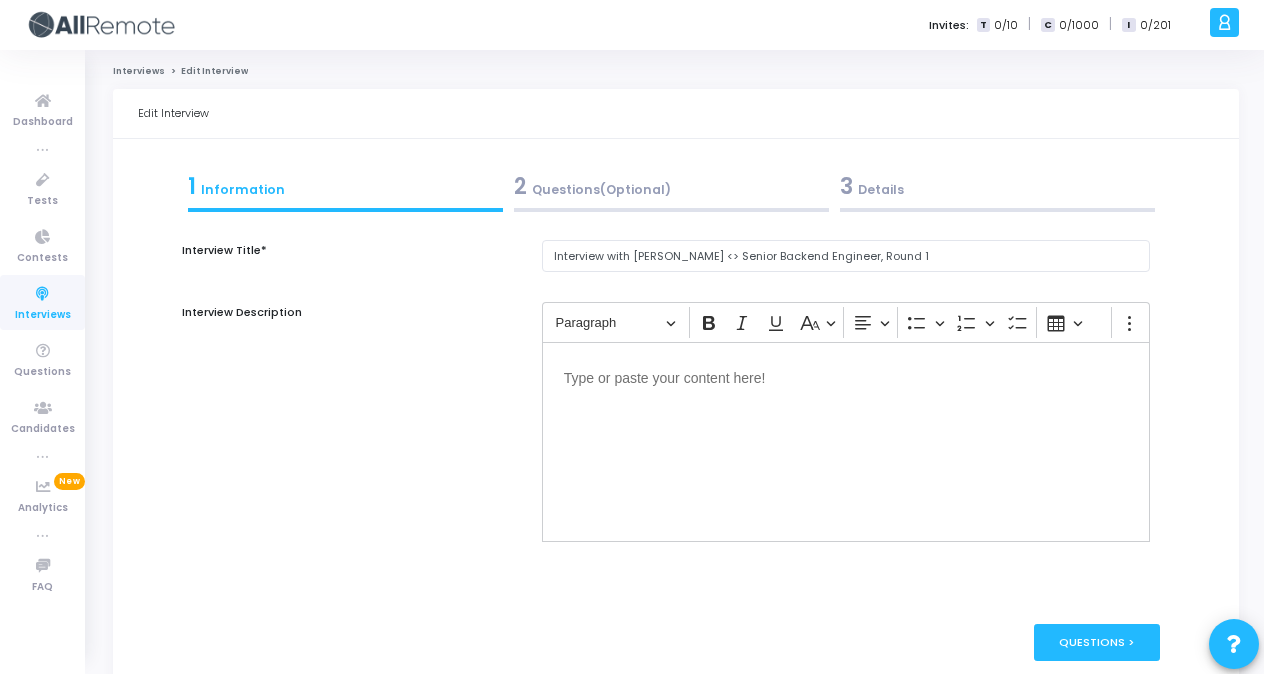 click on "2  Questions(Optional)" at bounding box center [671, 186] 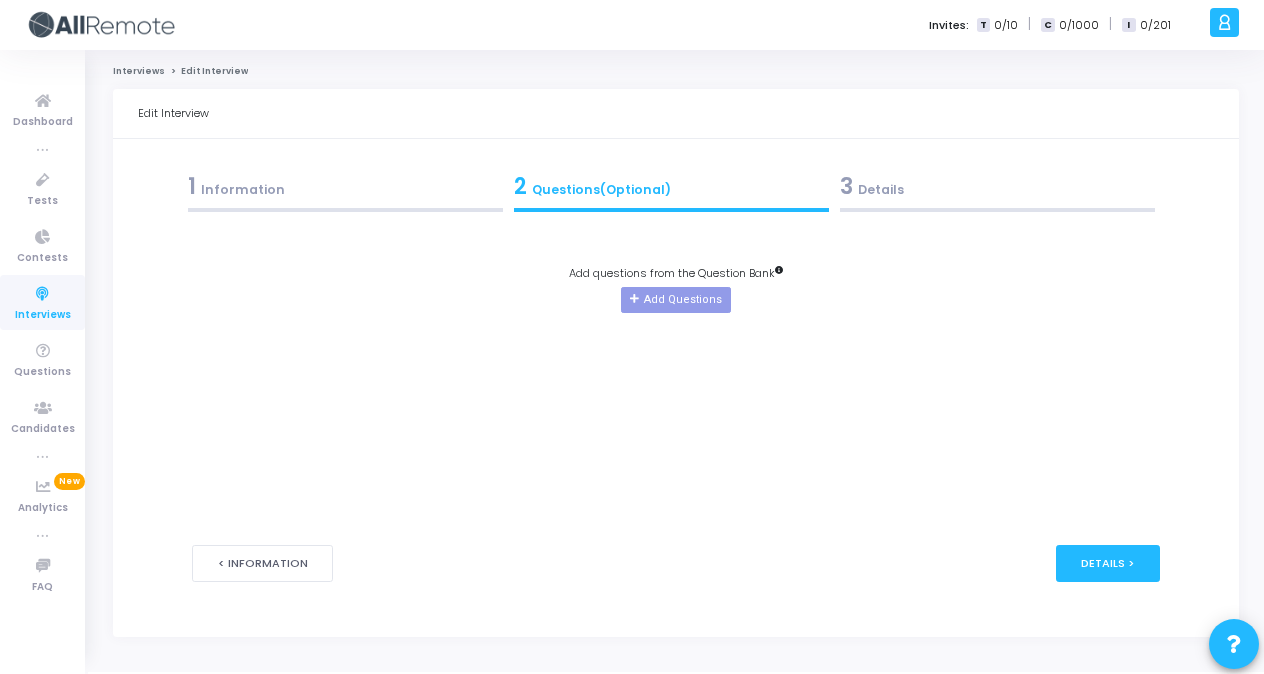 click on "3  Details" at bounding box center [997, 186] 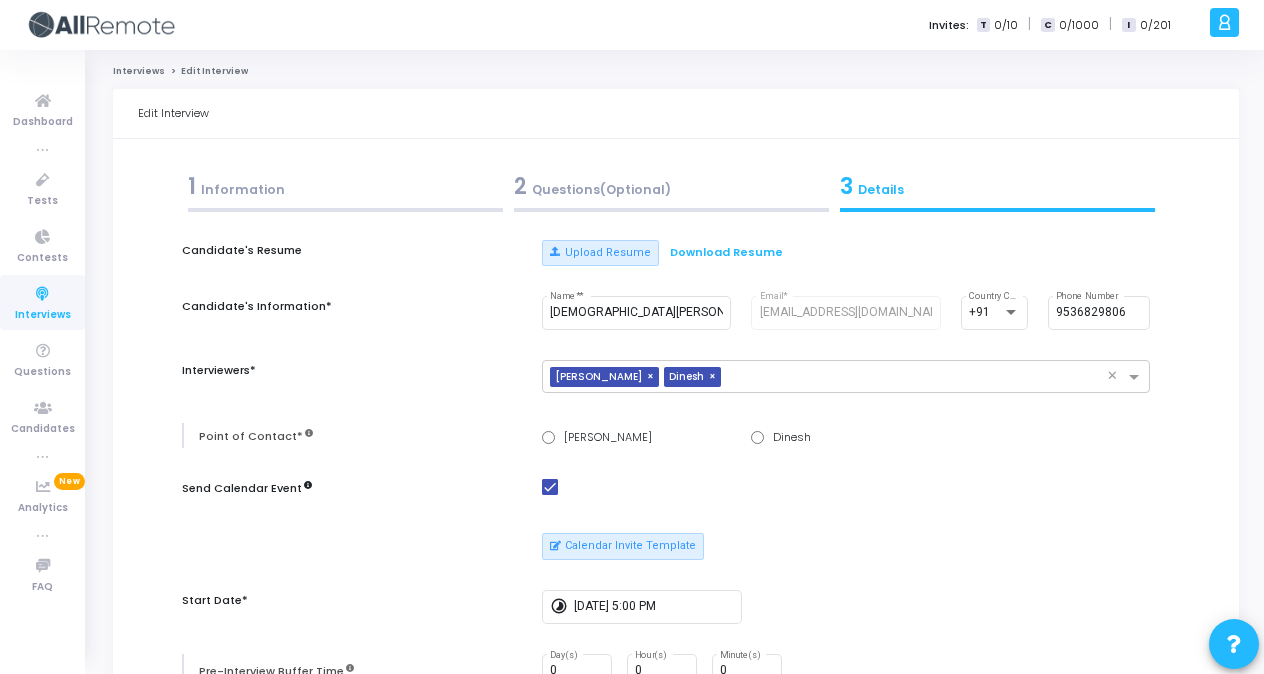 click on "1  Information" at bounding box center [345, 186] 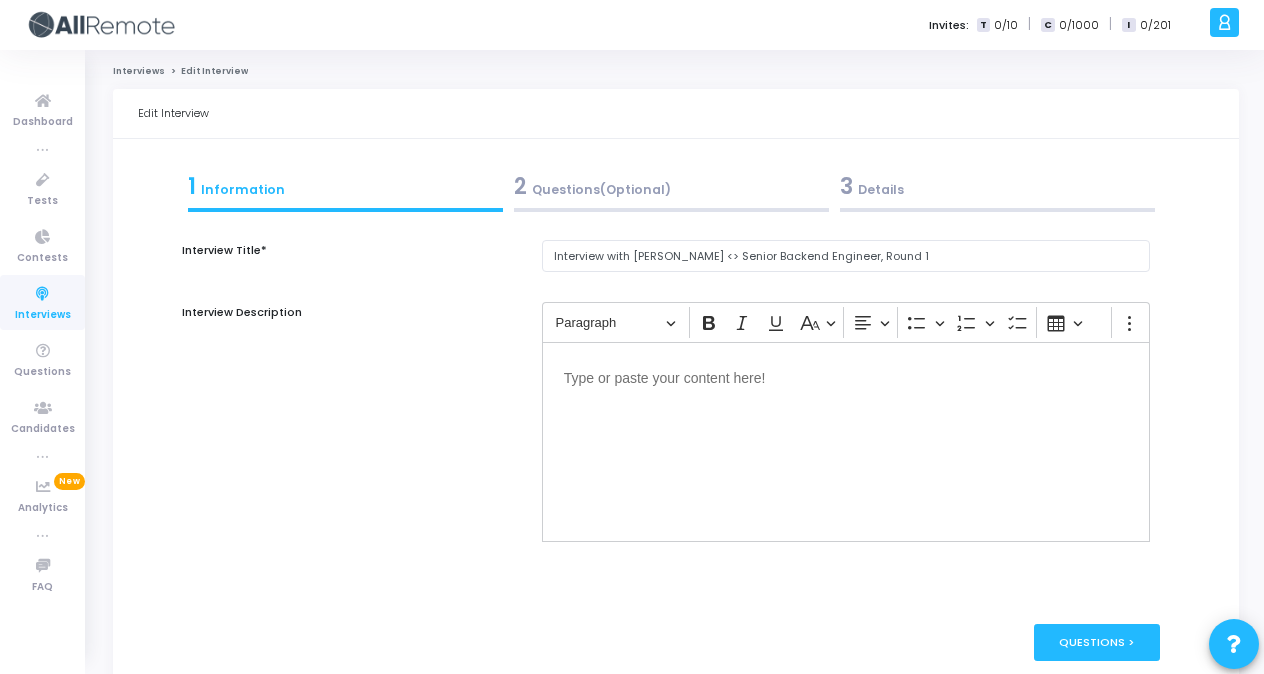 click on "2  Questions(Optional)" at bounding box center (671, 191) 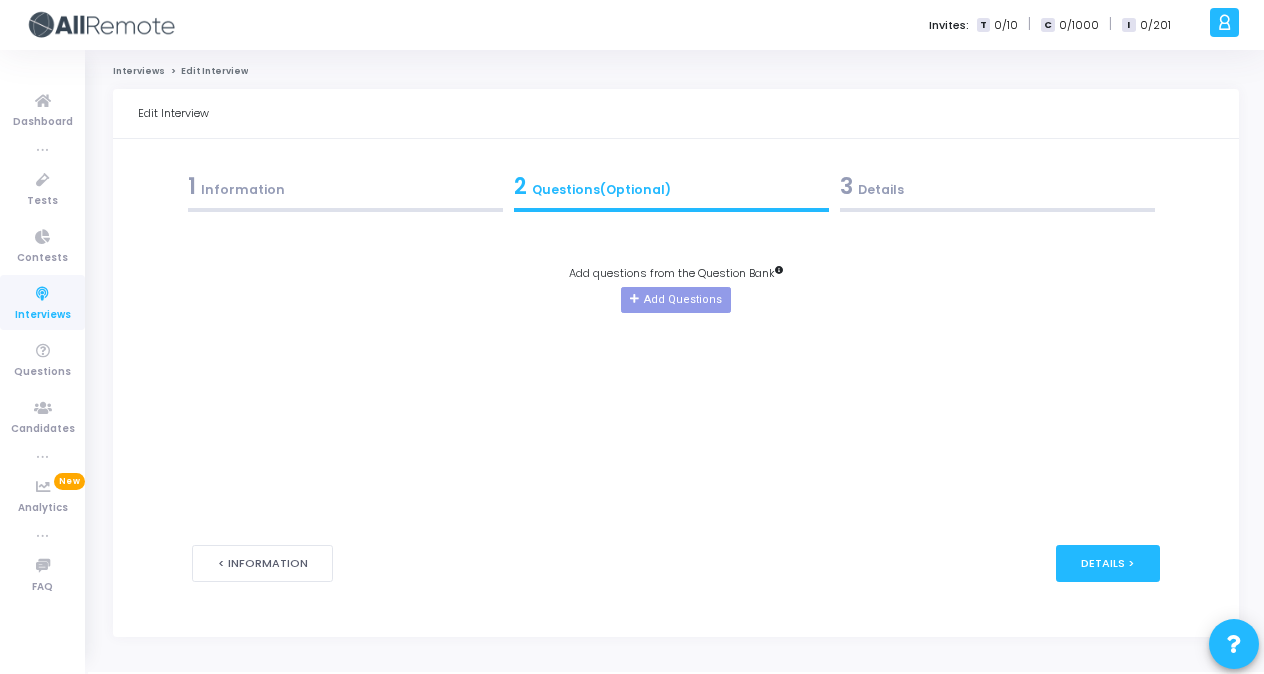 click on "3  Details" at bounding box center (997, 186) 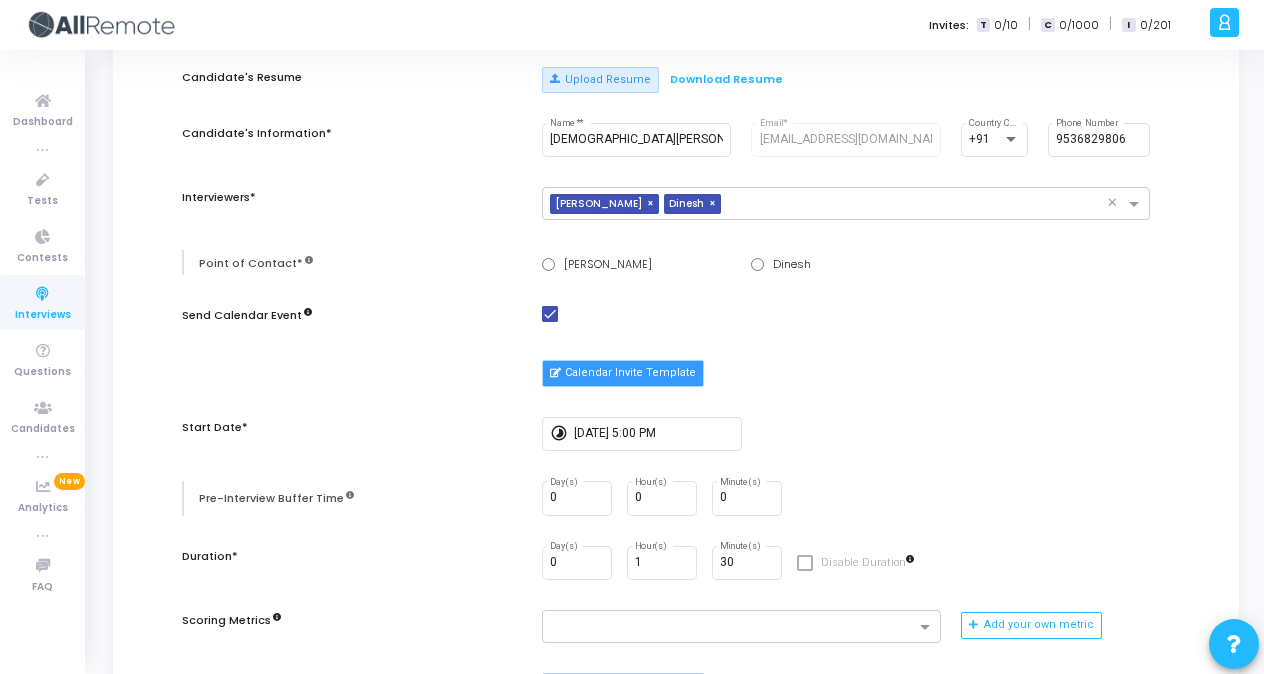 scroll, scrollTop: 178, scrollLeft: 0, axis: vertical 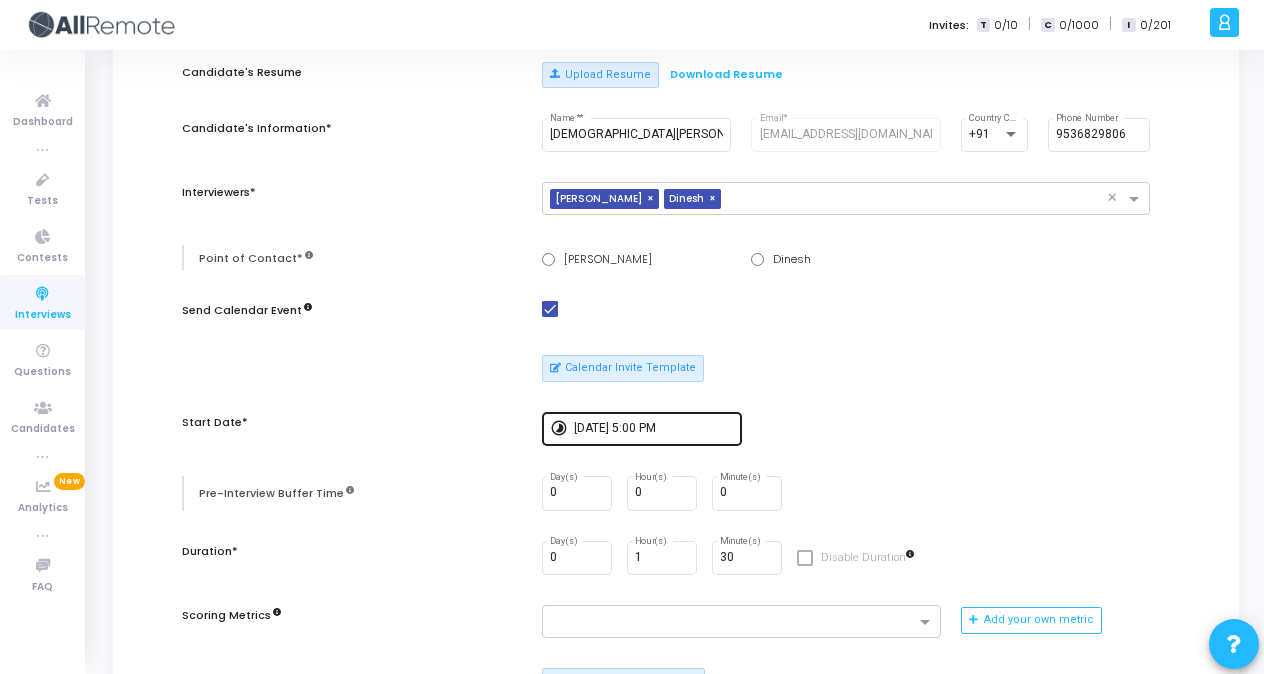 click on "7/21/2025, 5:00 PM" at bounding box center [654, 429] 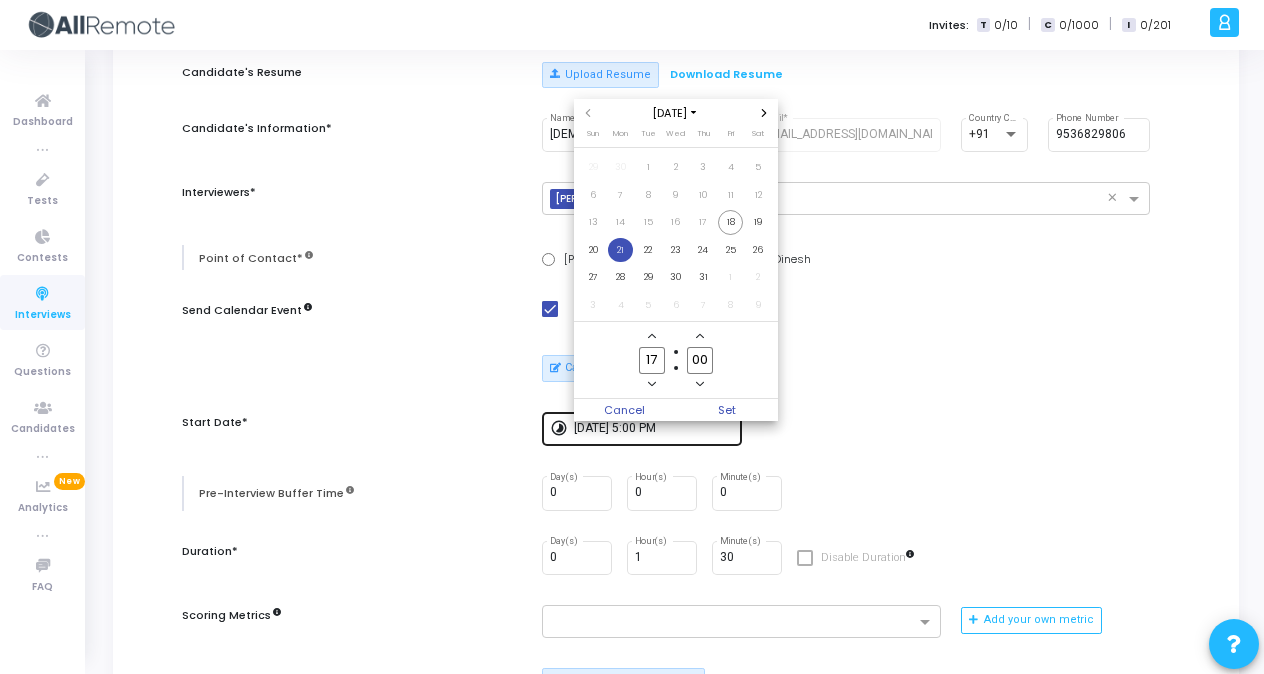 scroll, scrollTop: 0, scrollLeft: 0, axis: both 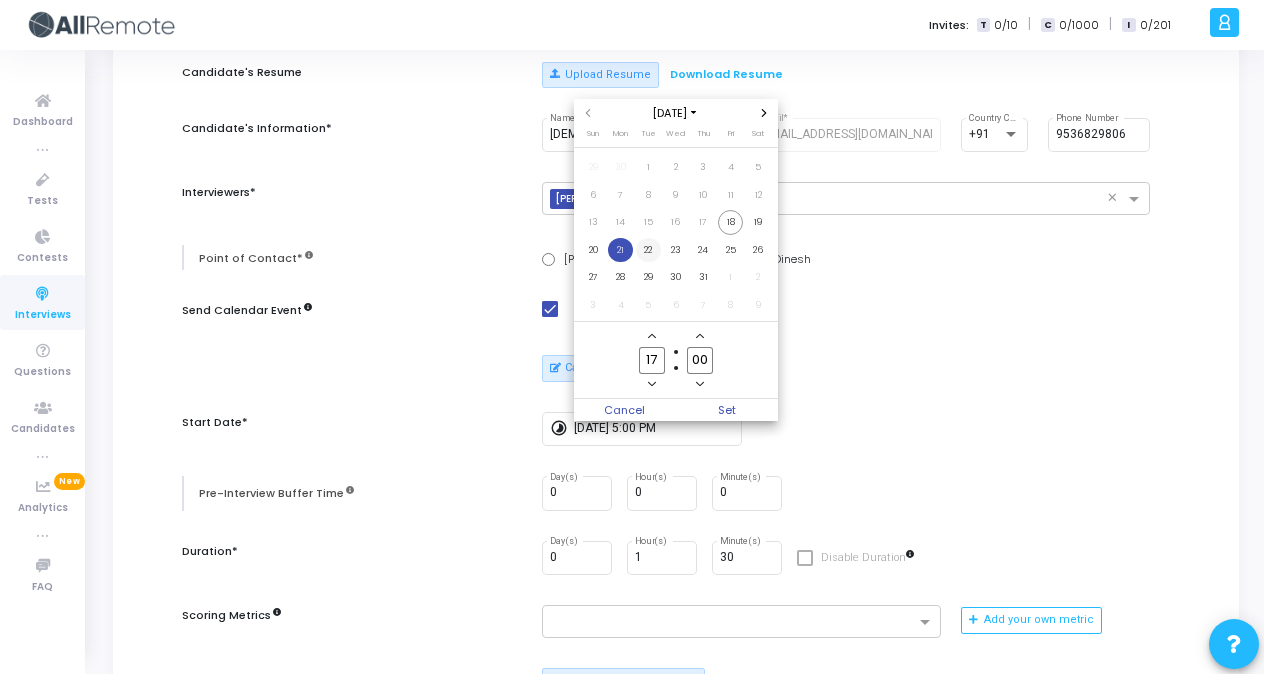 click on "22" at bounding box center [648, 250] 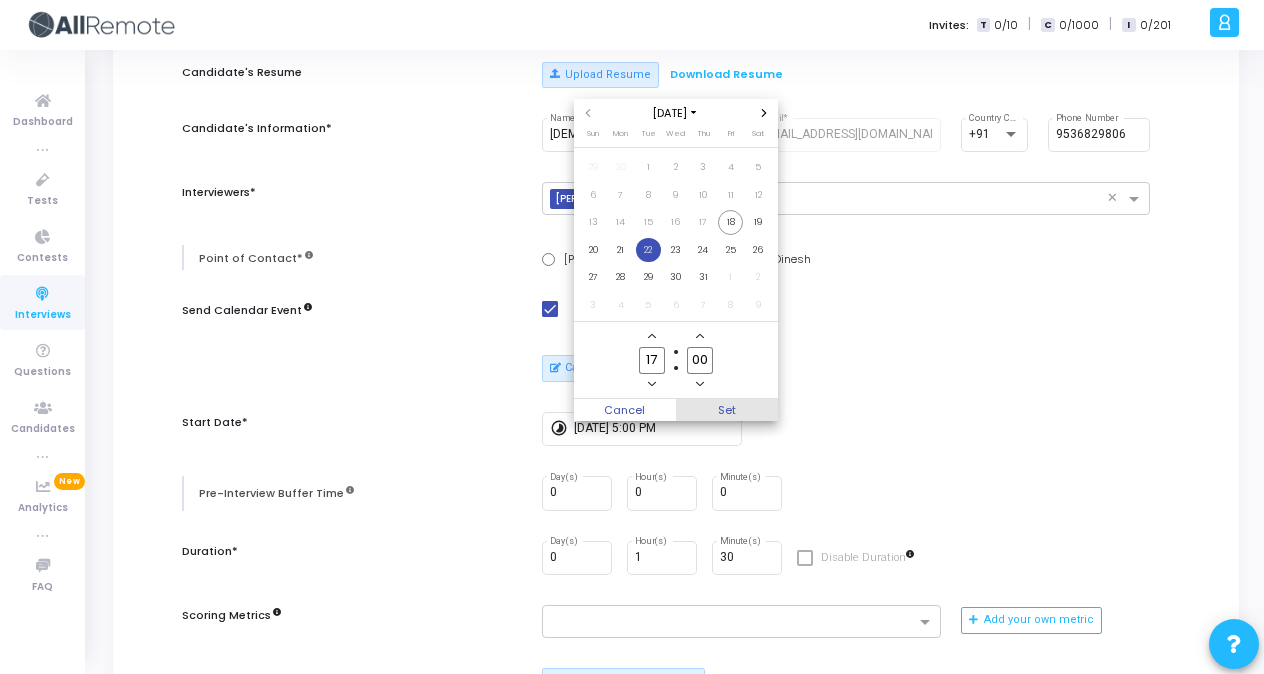 click on "Set" at bounding box center (727, 410) 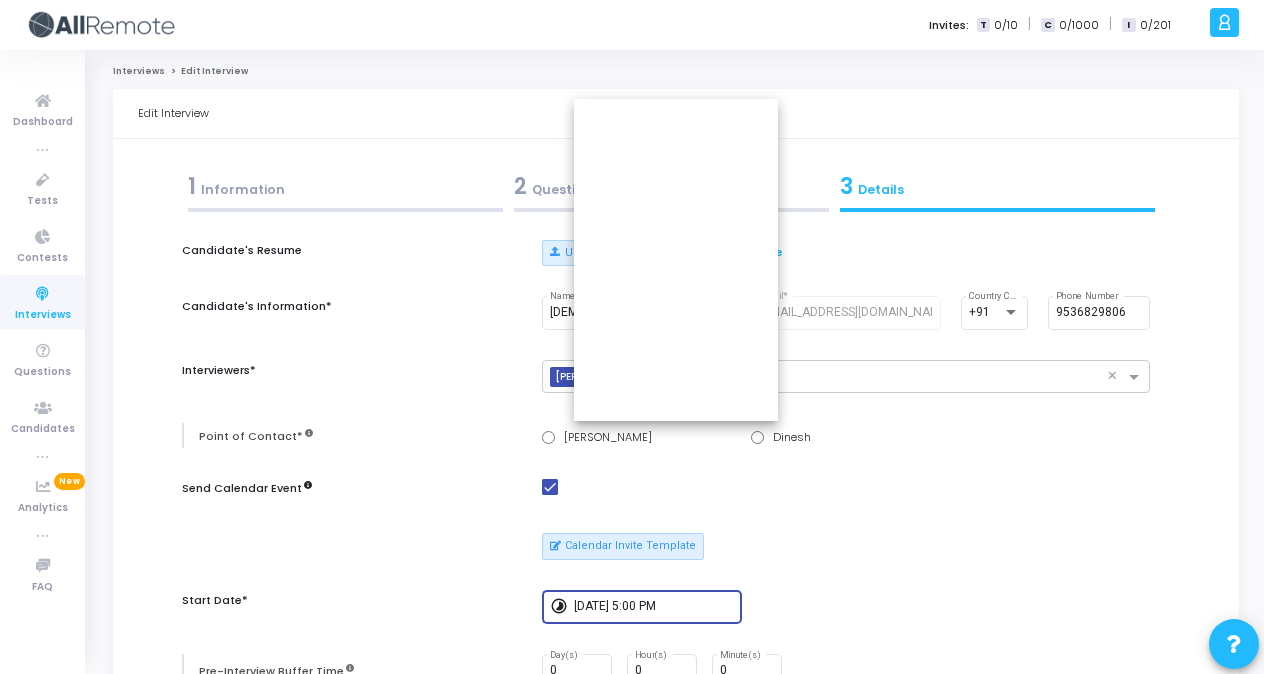 type on "7/22/2025, 5:00 PM" 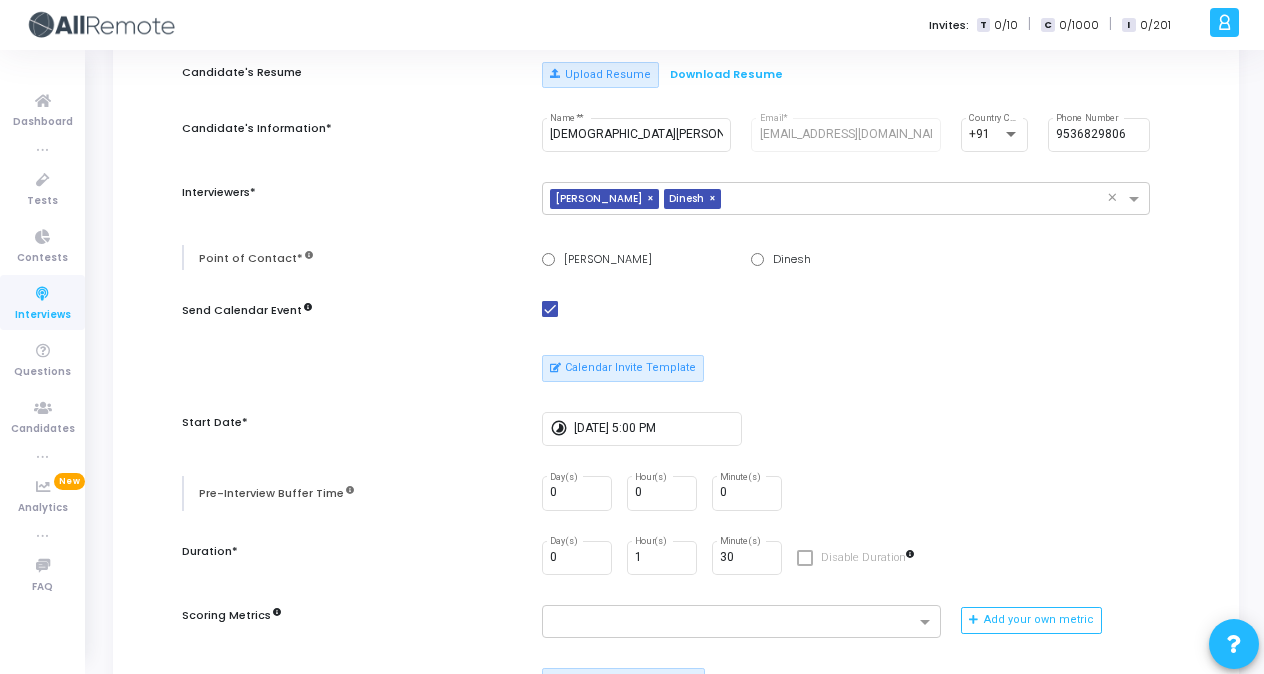 click on "Candidate's Resume   Upload Resume   Download Resume  Candidate's Information*  Shivam Bisht Name*  * shvmbisht@gmail.com Email* +91 Country Code 9536829806 Phone Number  Interviewers*  ×  Ishita Yadav  ×  Dinesh  ×  Point of Contact*   Ishita Yadav   Dinesh   Send Calendar Event     Calendar Invite Template   Start Date*  timelapse 7/22/2025, 5:00 PM  Pre-Interview Buffer Time  0 Day(s) 0 Hour(s) 0 Minute(s)  Duration*  0 Day(s) 1 Hour(s) 30 Minute(s)    Disable Duration   Scoring Metrics    Add your own metric   Interview Email Template   Total Years of Experience*  × 5-8 years ×  Client Name*  × Skuad ×  Tech Stack*  × BACKEND ×  Enable Chat     Enable Webcam     Is Mandatory     Enable Recording     Is Mandatory     Enable integrity signals for interviewers     Enable advanced auto-completion     This is a premium feature. To enable this feature for your account, contact support@codejudge.freshdesk.com" at bounding box center (676, 677) 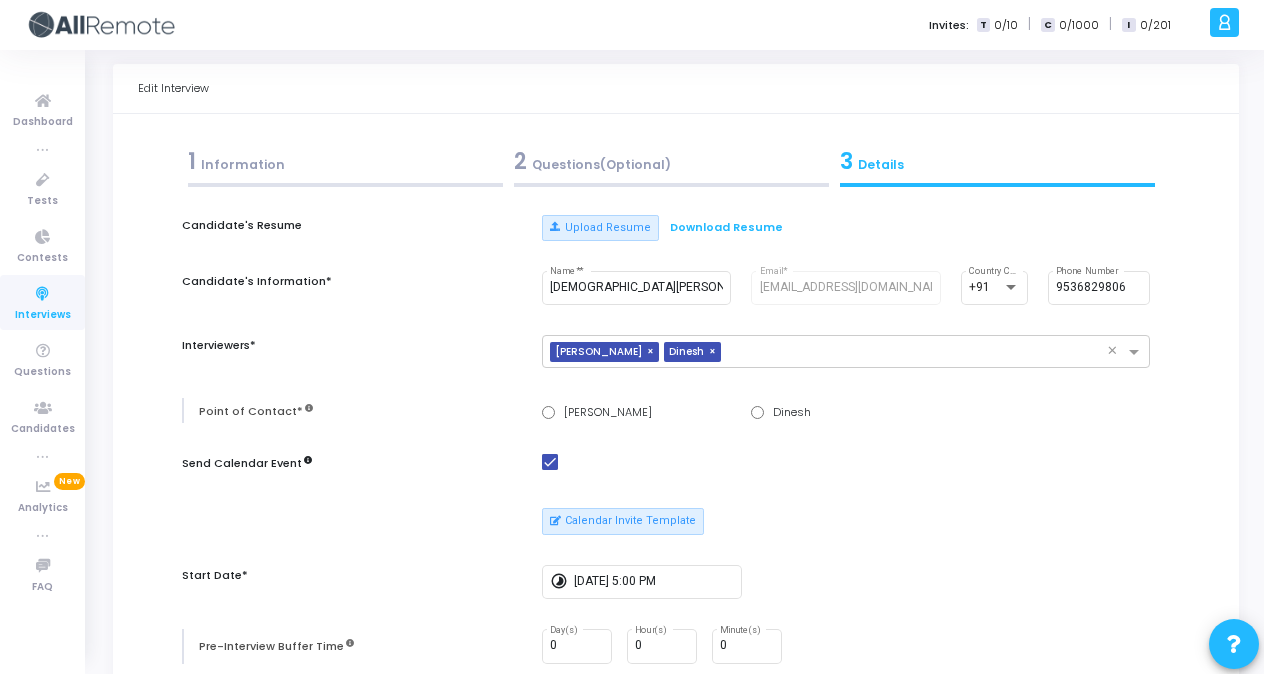scroll, scrollTop: 0, scrollLeft: 0, axis: both 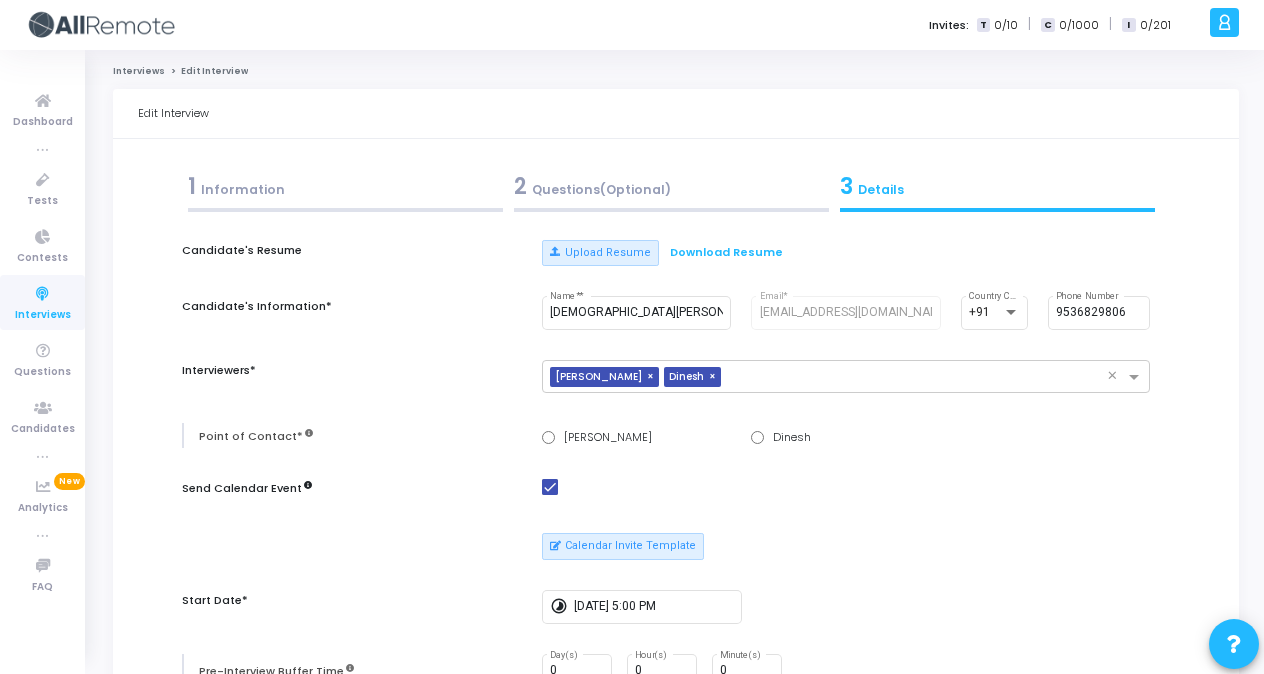 click on "1  Information" at bounding box center [345, 186] 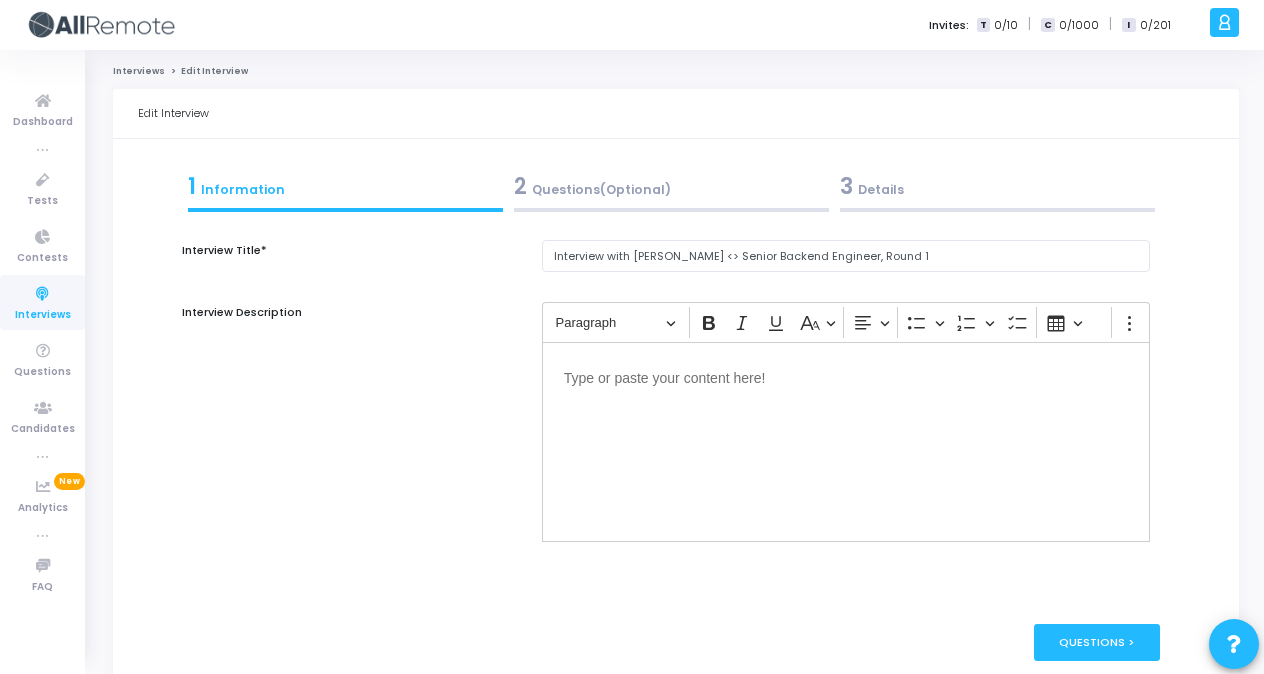 click on "2  Questions(Optional)" at bounding box center (671, 186) 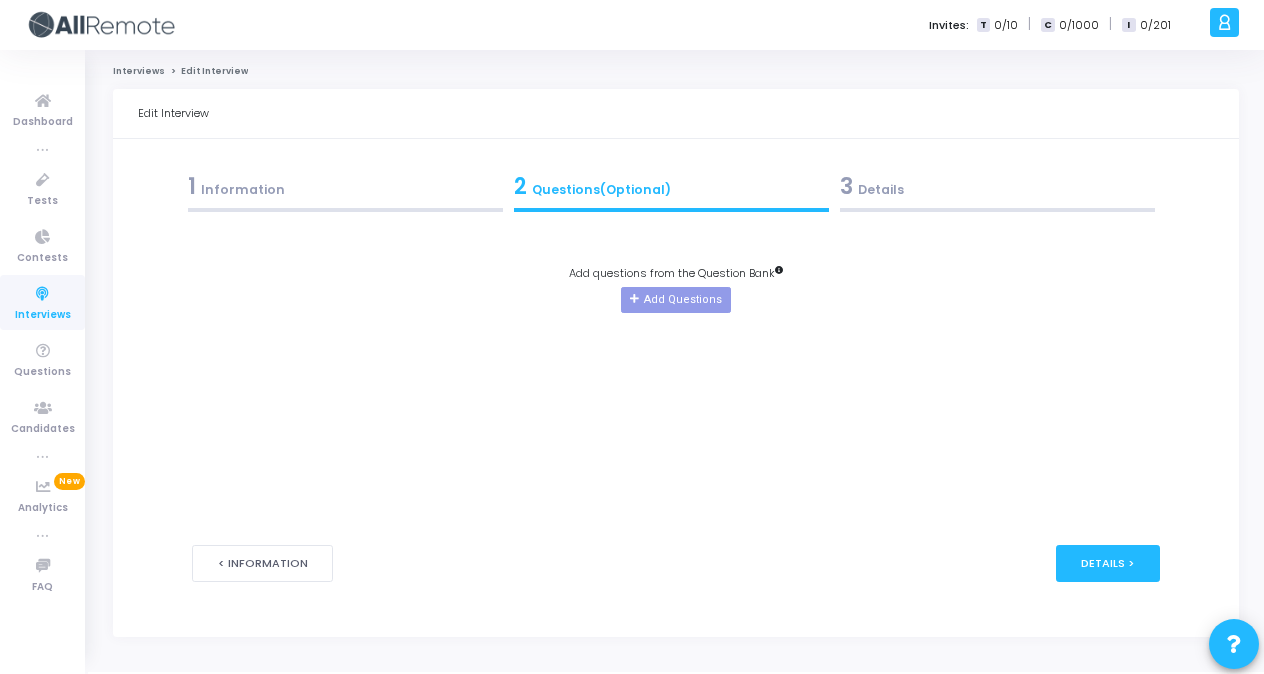 click on "3  Details" at bounding box center [997, 186] 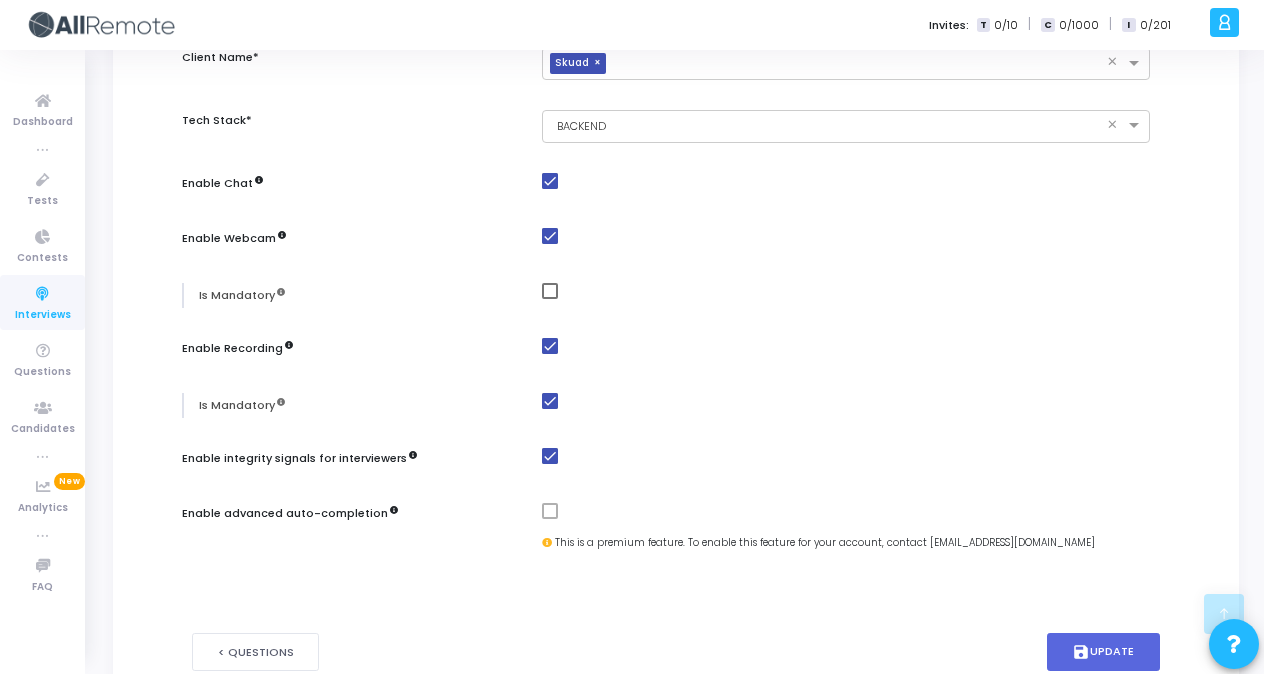 scroll, scrollTop: 1041, scrollLeft: 0, axis: vertical 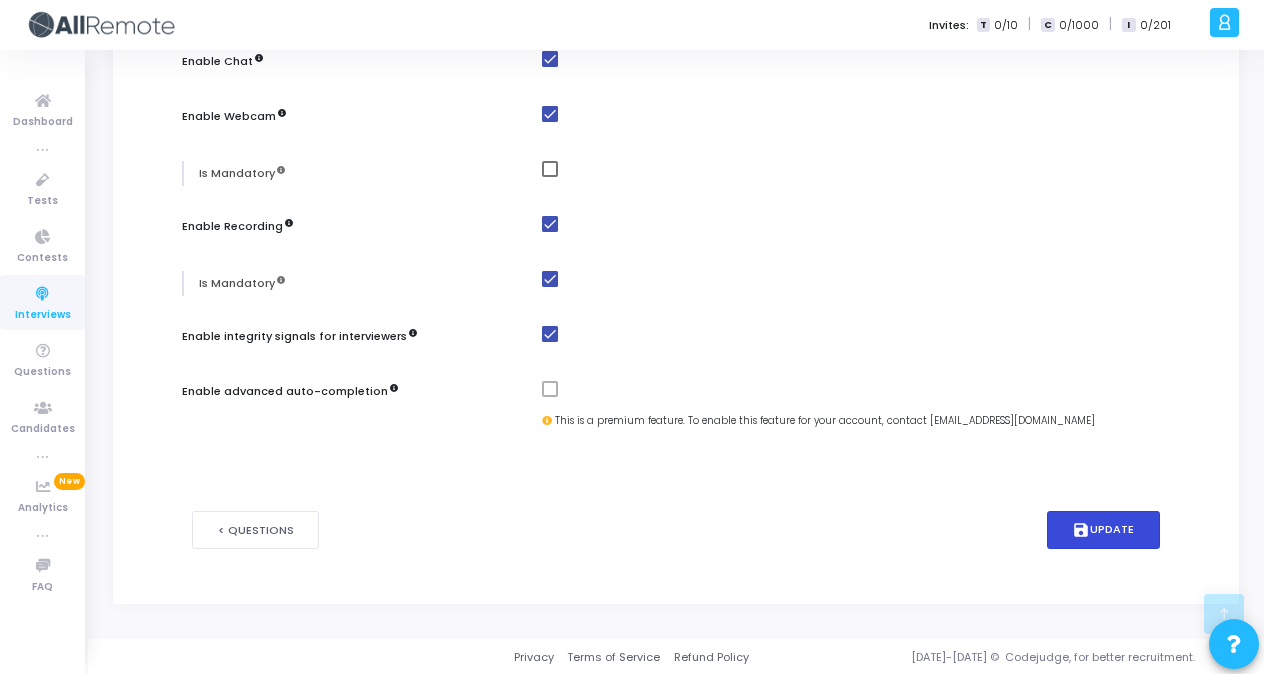 click on "save  Update" at bounding box center [1104, 530] 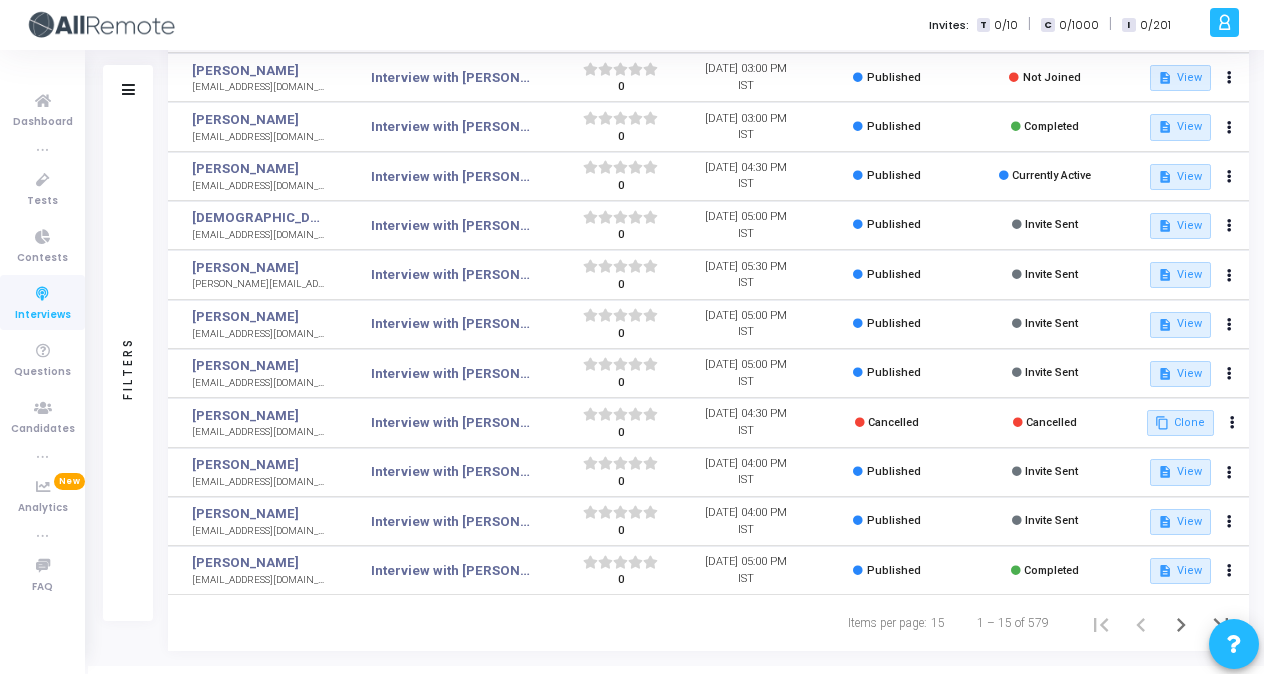 scroll, scrollTop: 317, scrollLeft: 0, axis: vertical 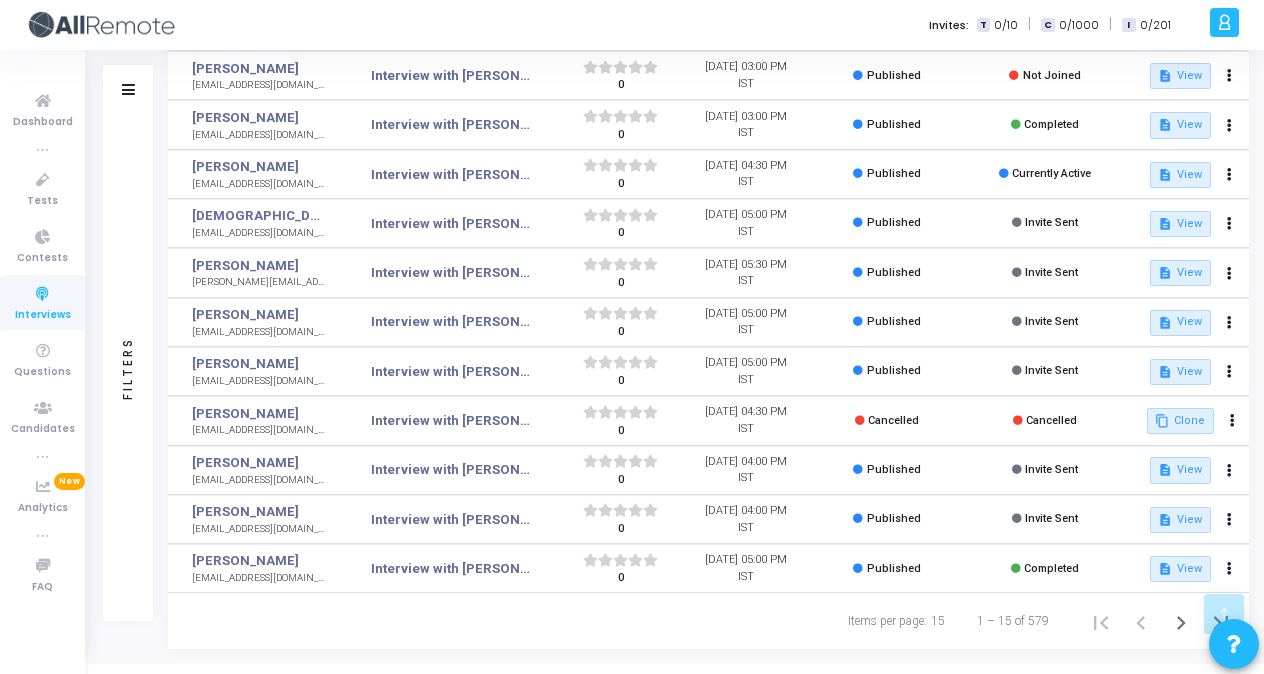 click on "Items per page:  15  1 – 15 of 579" 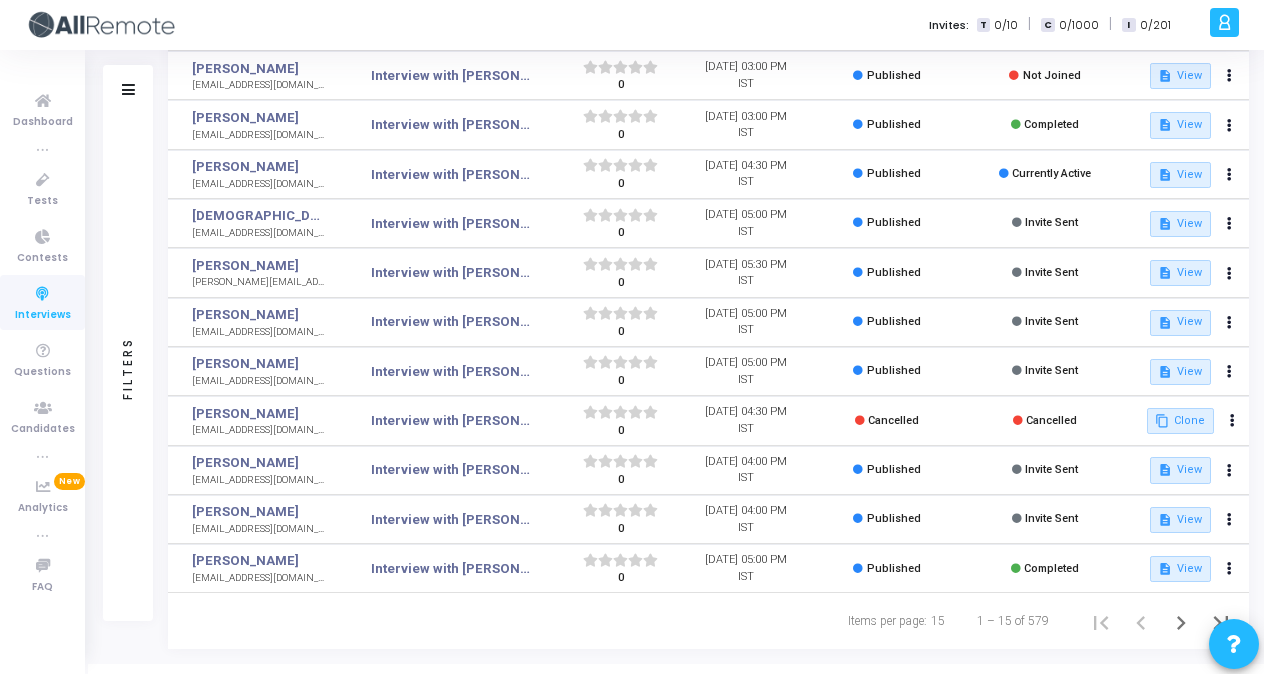 scroll, scrollTop: 0, scrollLeft: 0, axis: both 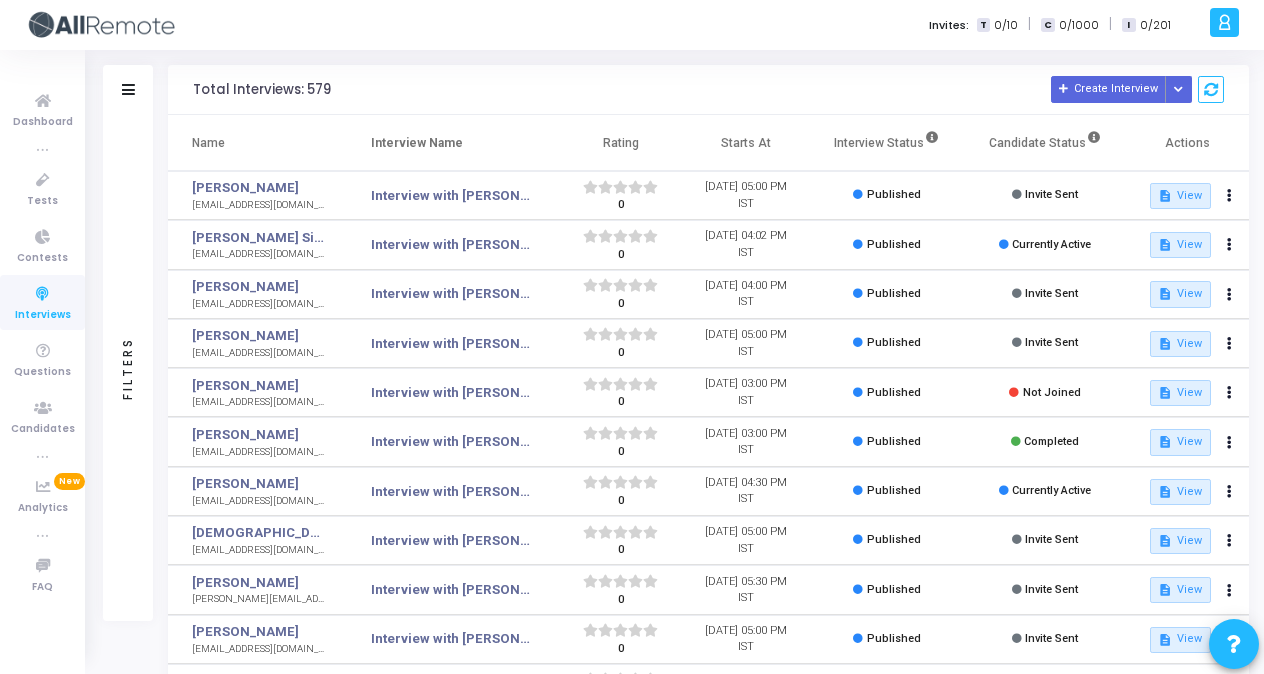 click on "Filters" 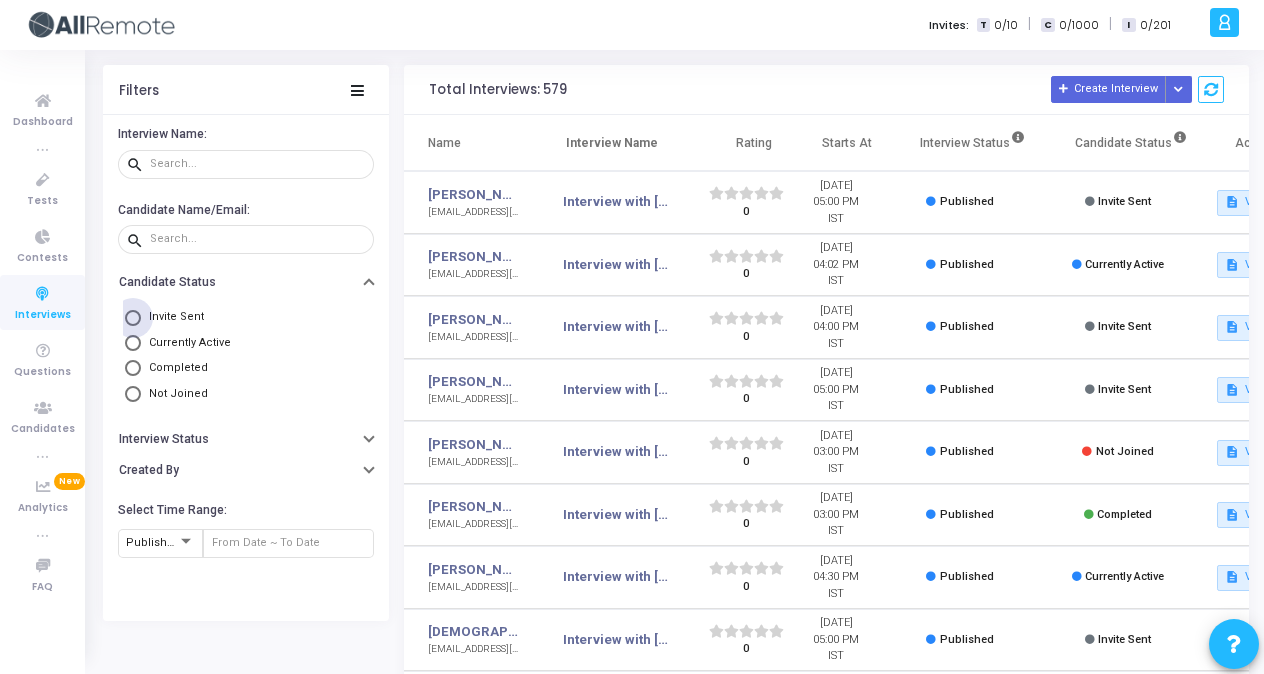 click at bounding box center [133, 318] 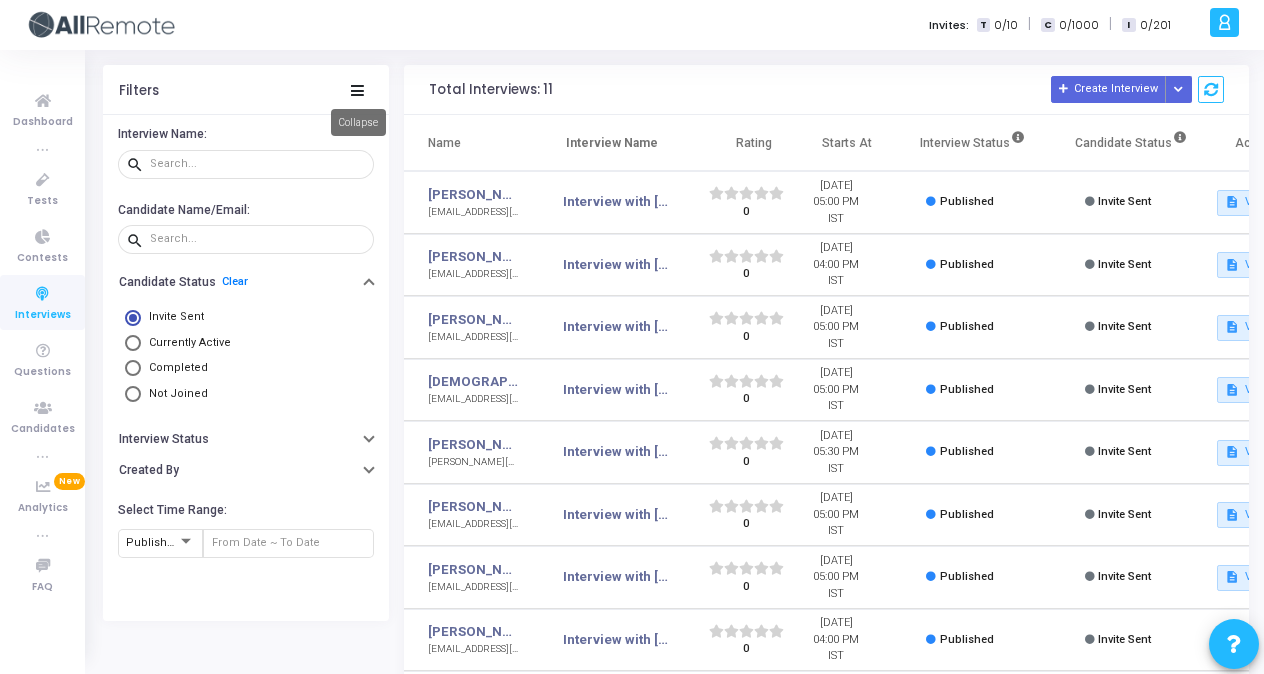 click 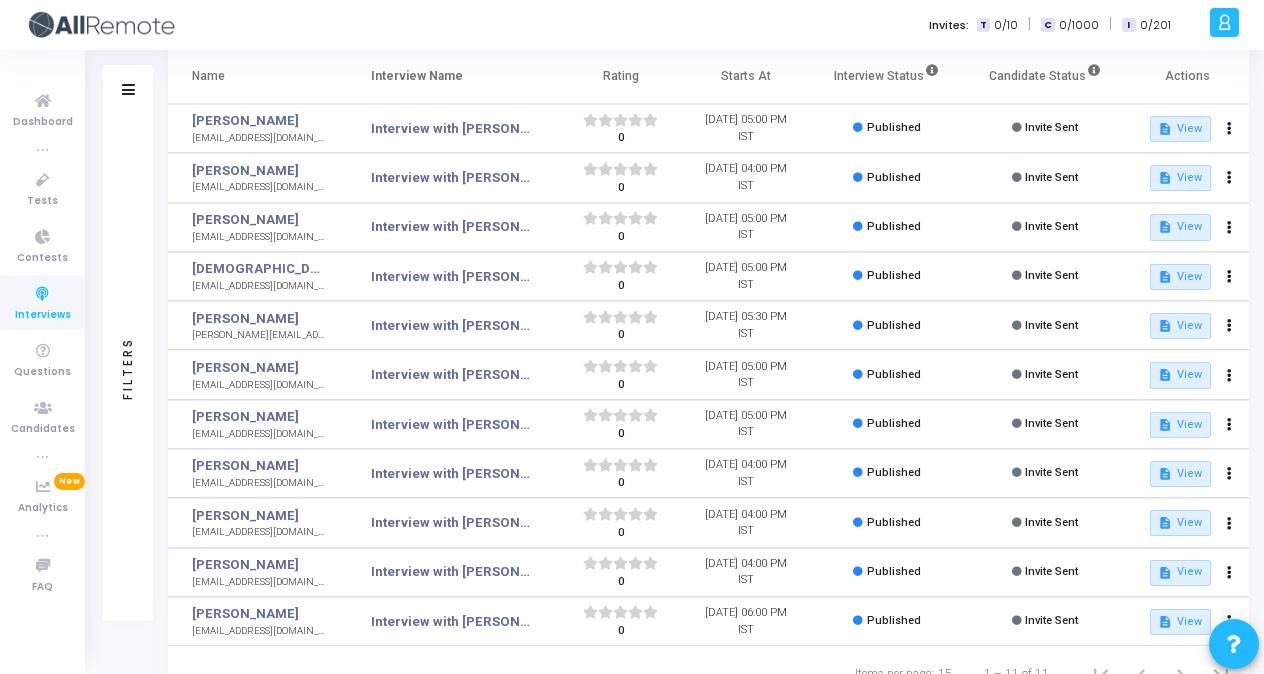 scroll, scrollTop: 70, scrollLeft: 0, axis: vertical 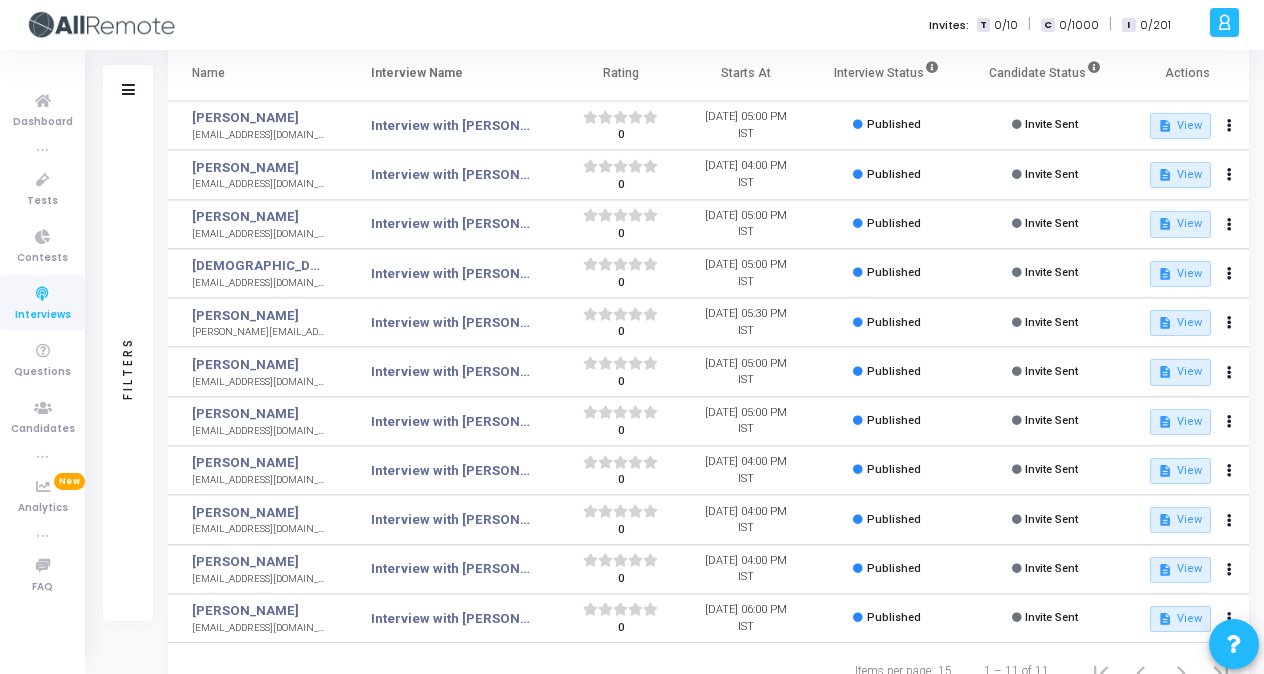 click on "Invites:  T   0/10  |  C   0/1000  |  I   0/201" at bounding box center (702, 25) 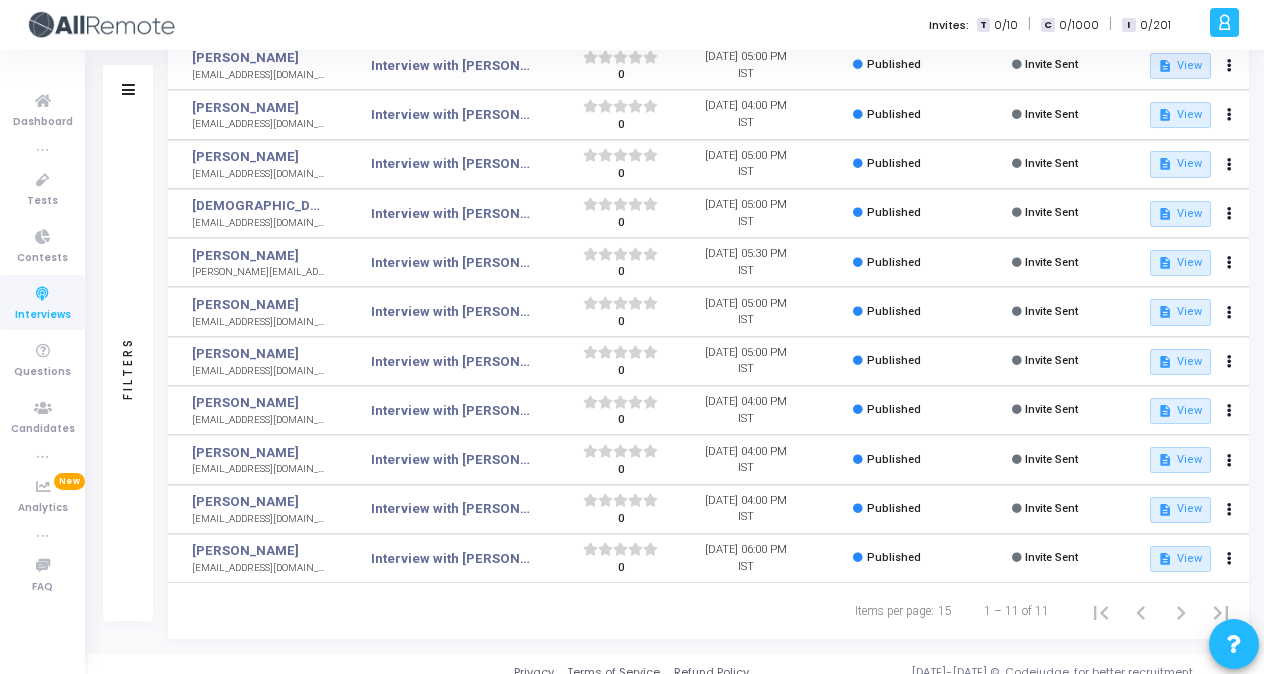 scroll, scrollTop: 139, scrollLeft: 0, axis: vertical 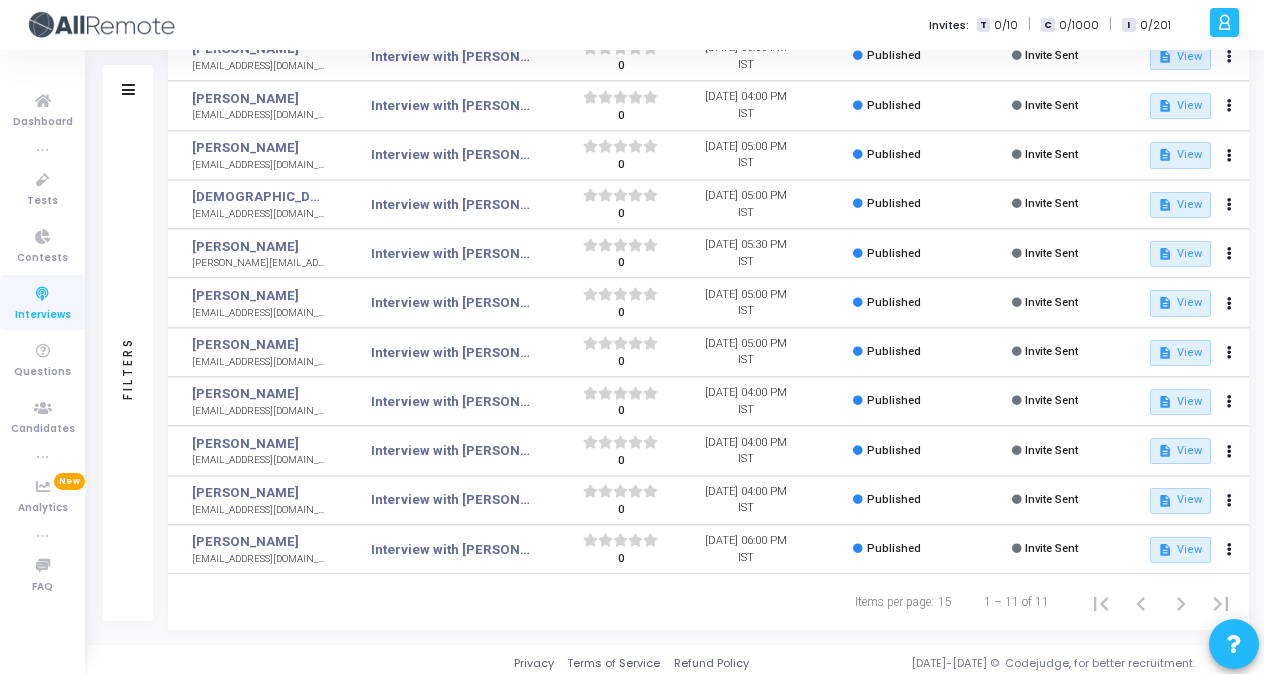 click on "Filters" 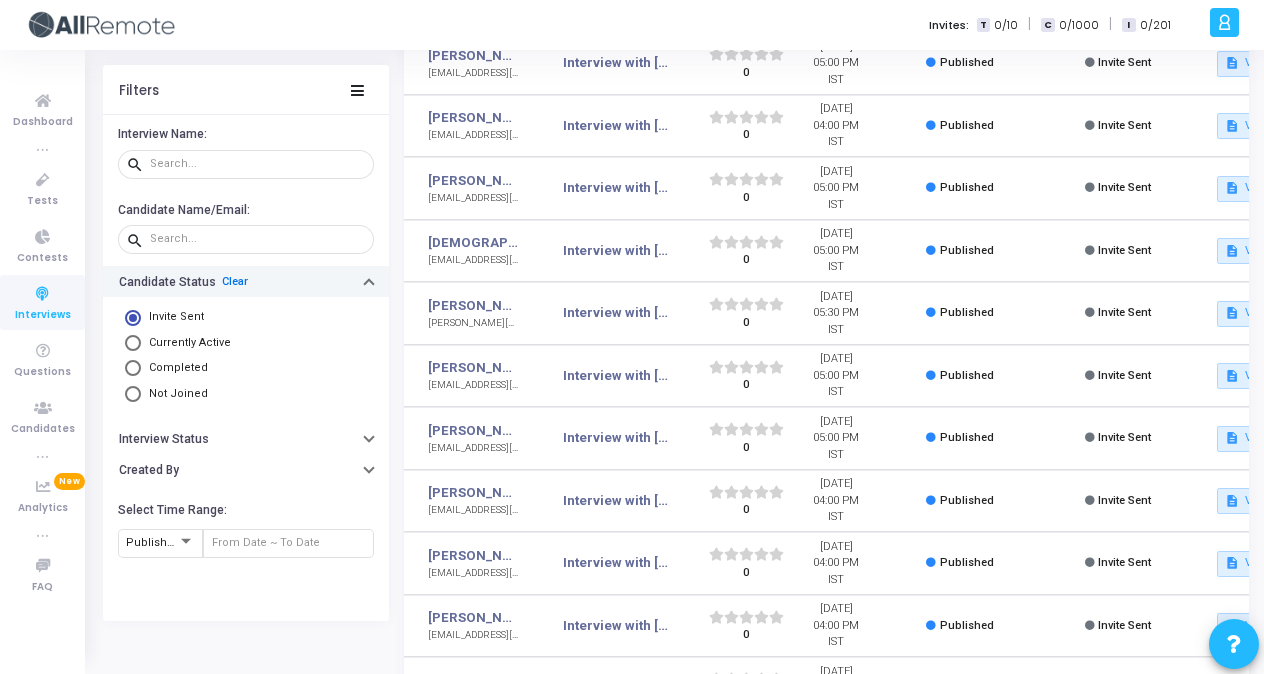 click on "Clear" at bounding box center (235, 281) 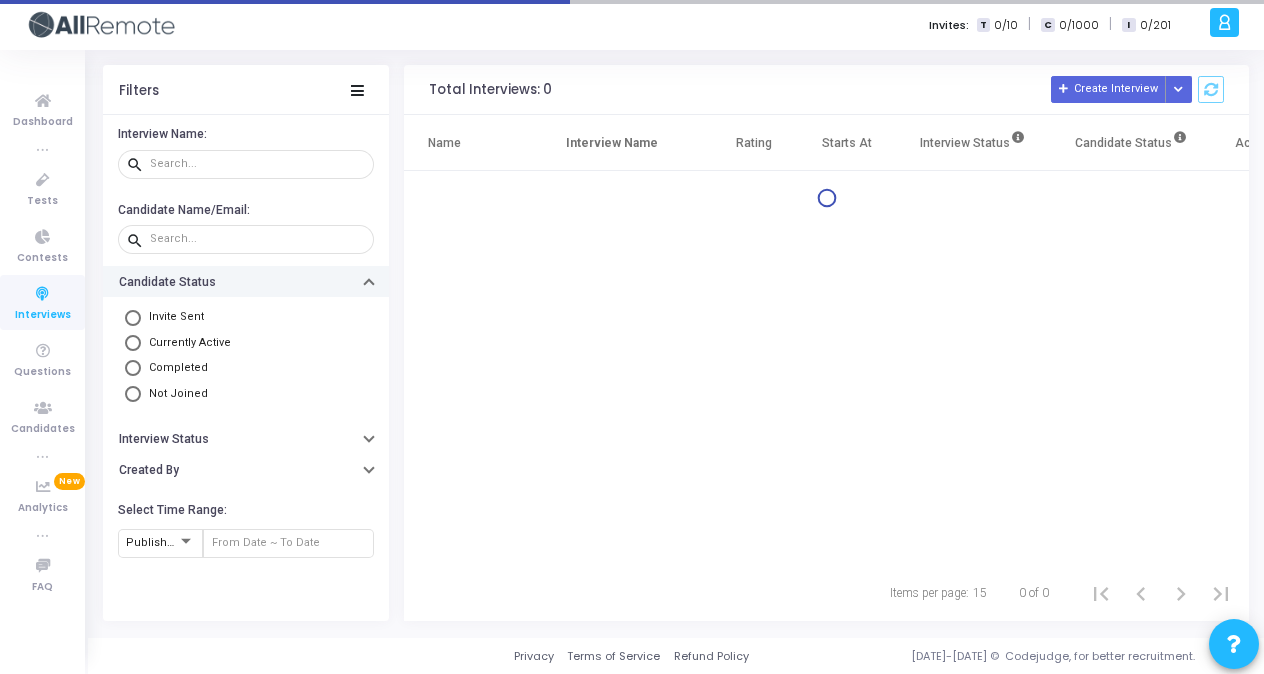 scroll, scrollTop: 0, scrollLeft: 0, axis: both 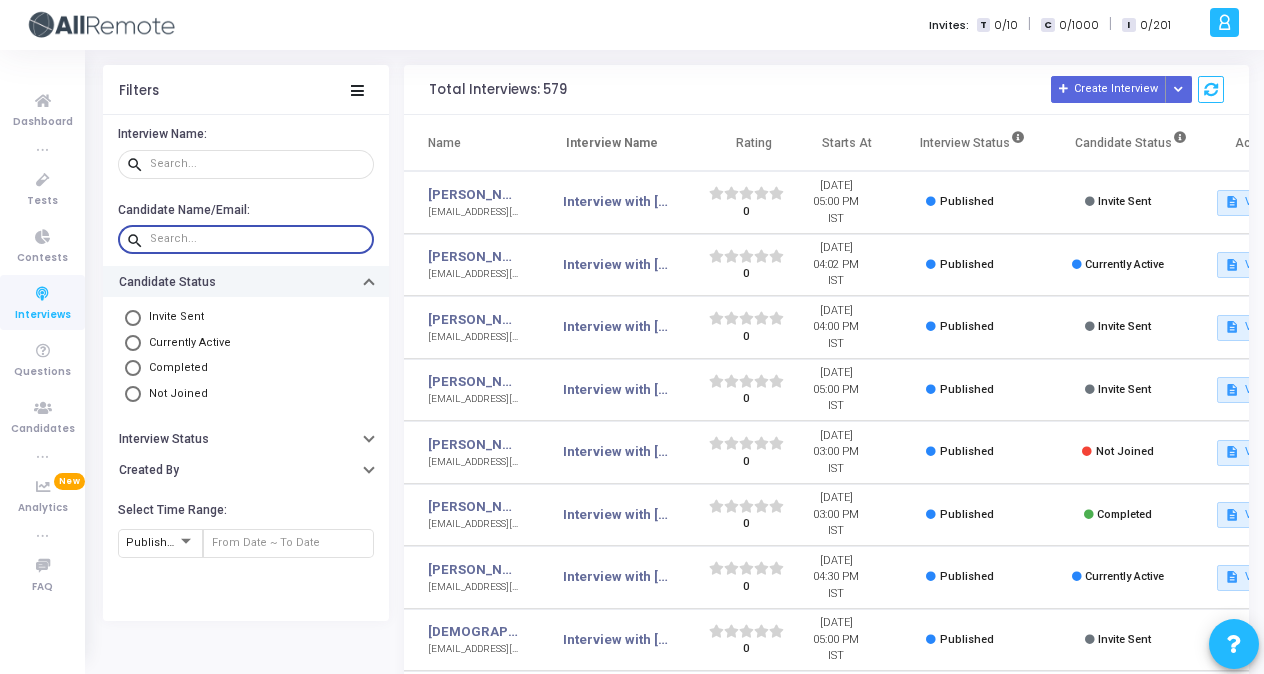click at bounding box center (258, 239) 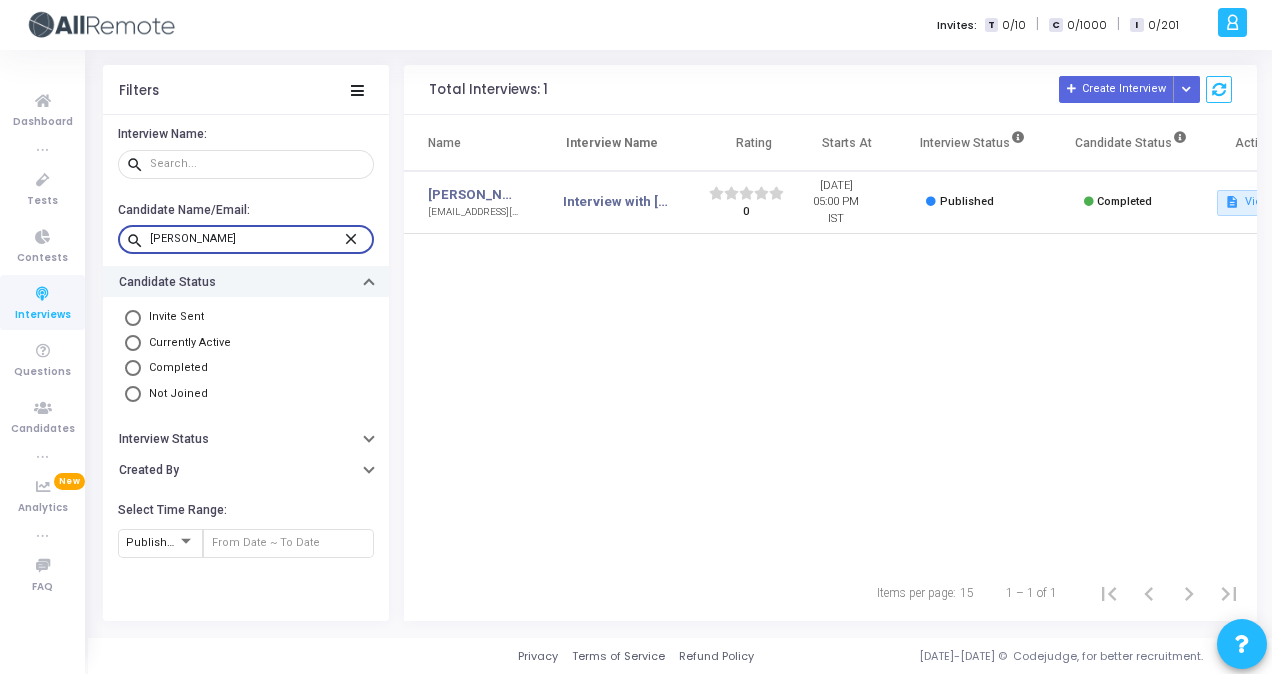 type on "[PERSON_NAME]" 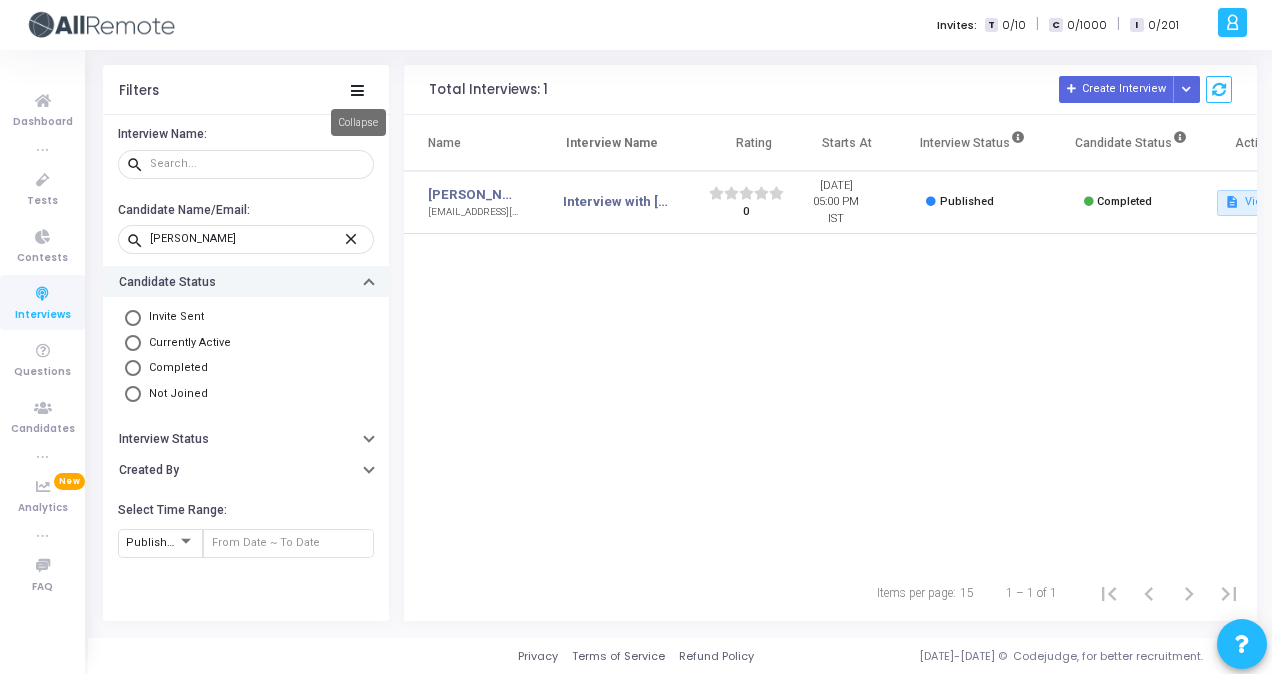 click 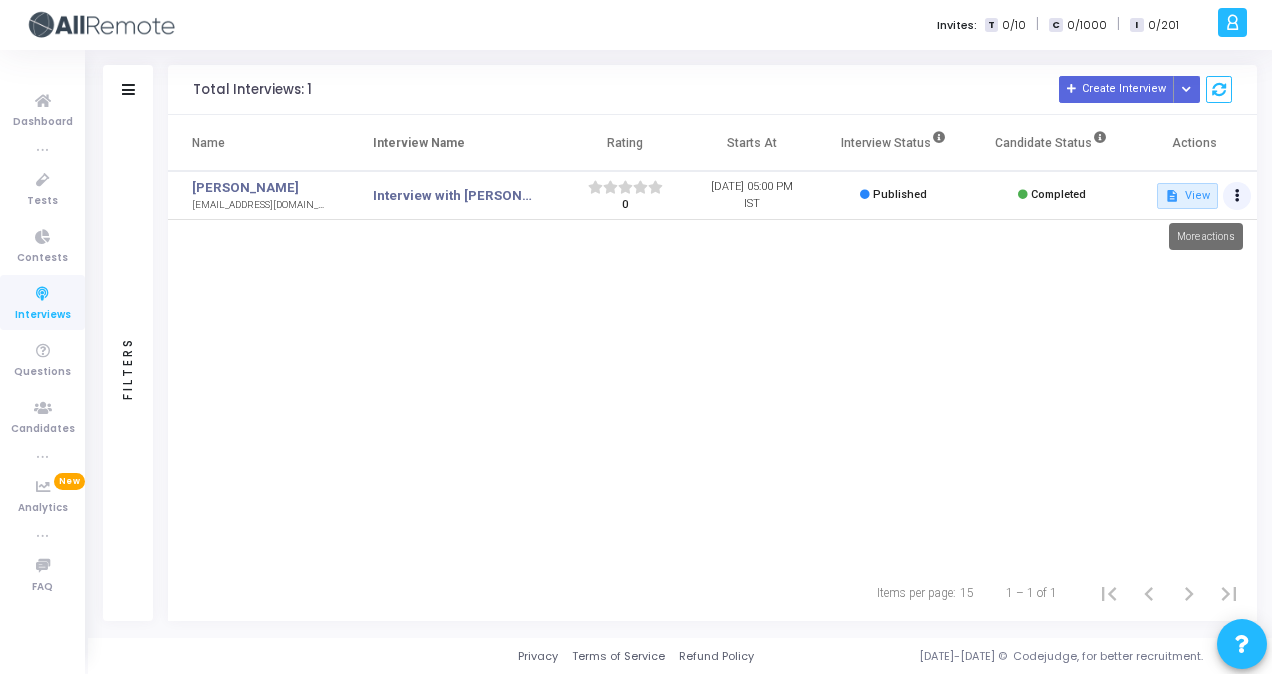 click at bounding box center [1237, 196] 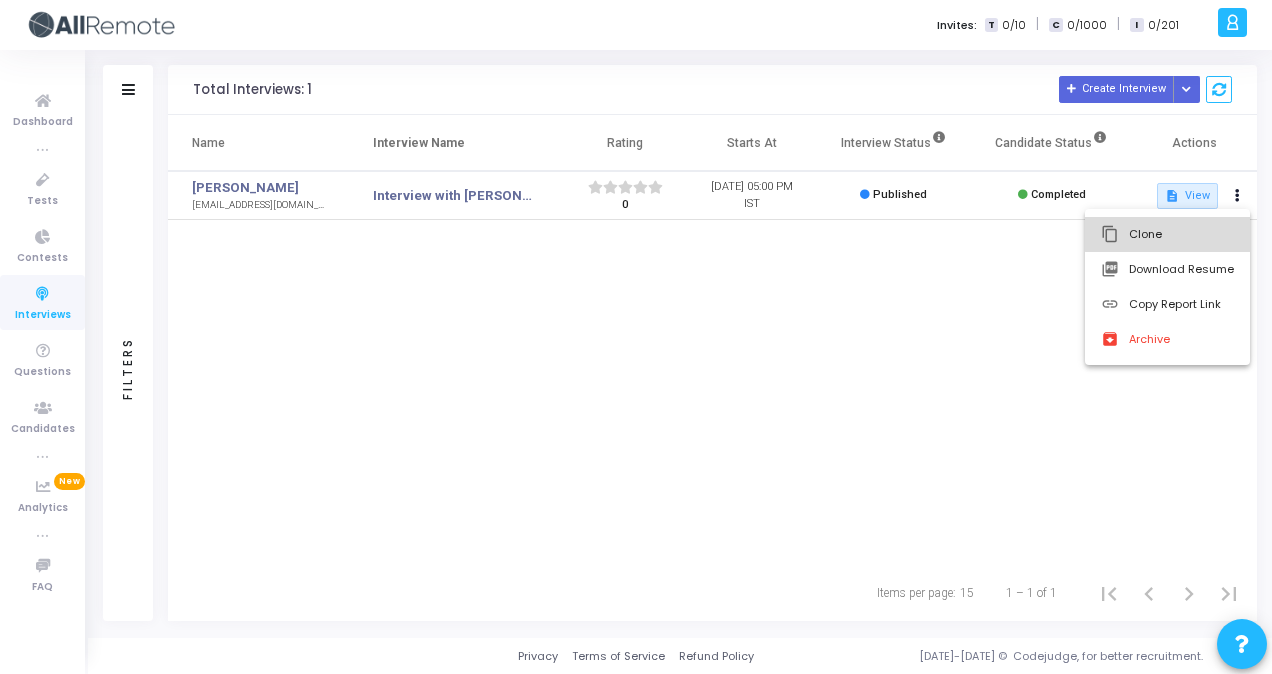 click on "content_copy  Clone" at bounding box center [1167, 234] 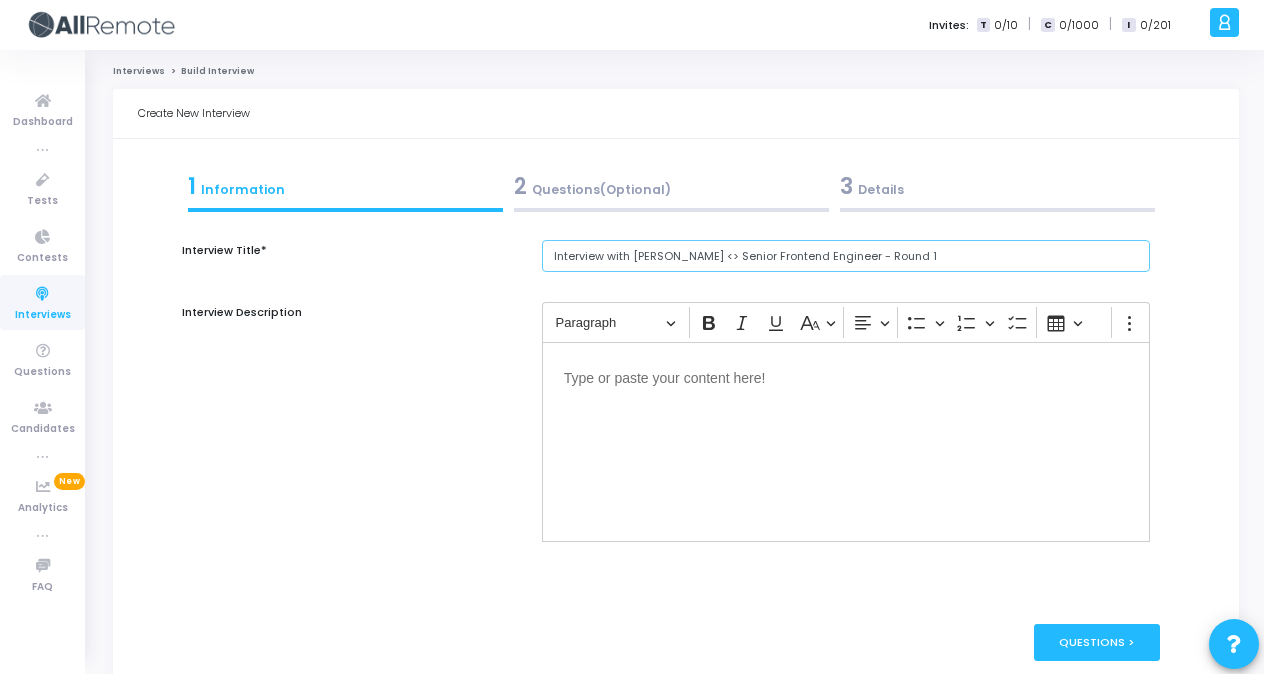 click on "Interview with [PERSON_NAME] <> Senior Frontend Engineer - Round 1" at bounding box center [846, 256] 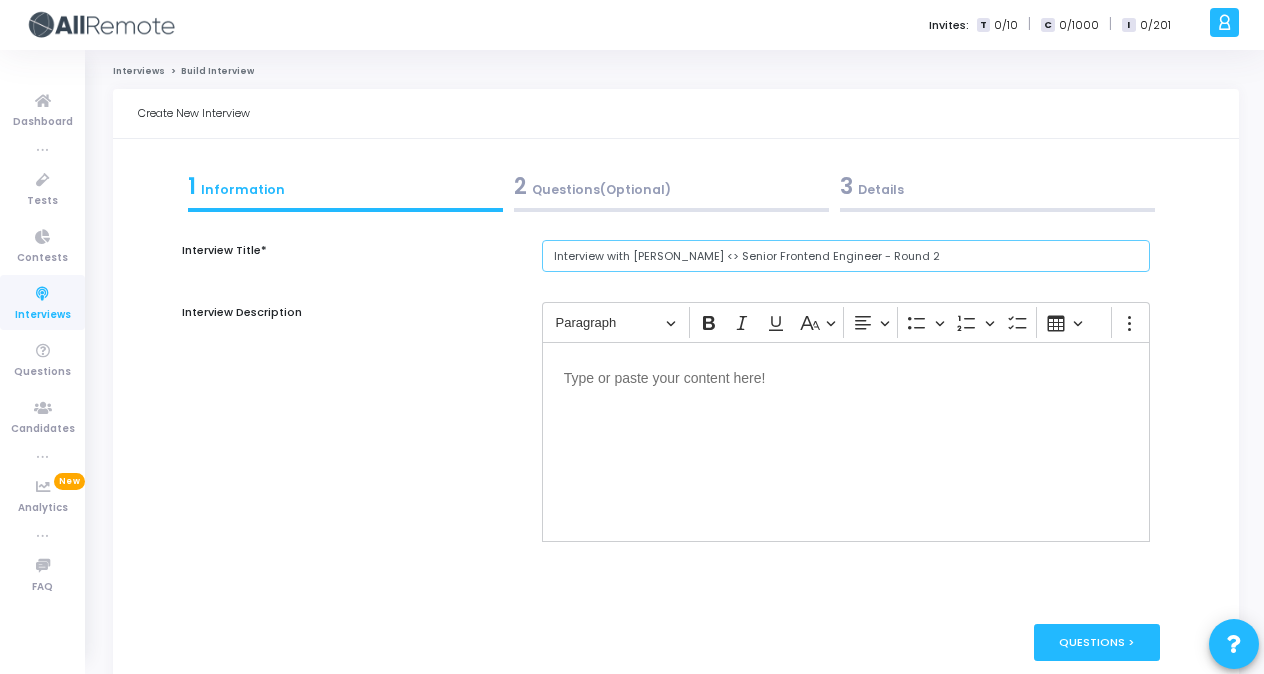 type on "Interview with [PERSON_NAME] <> Senior Frontend Engineer - Round 2" 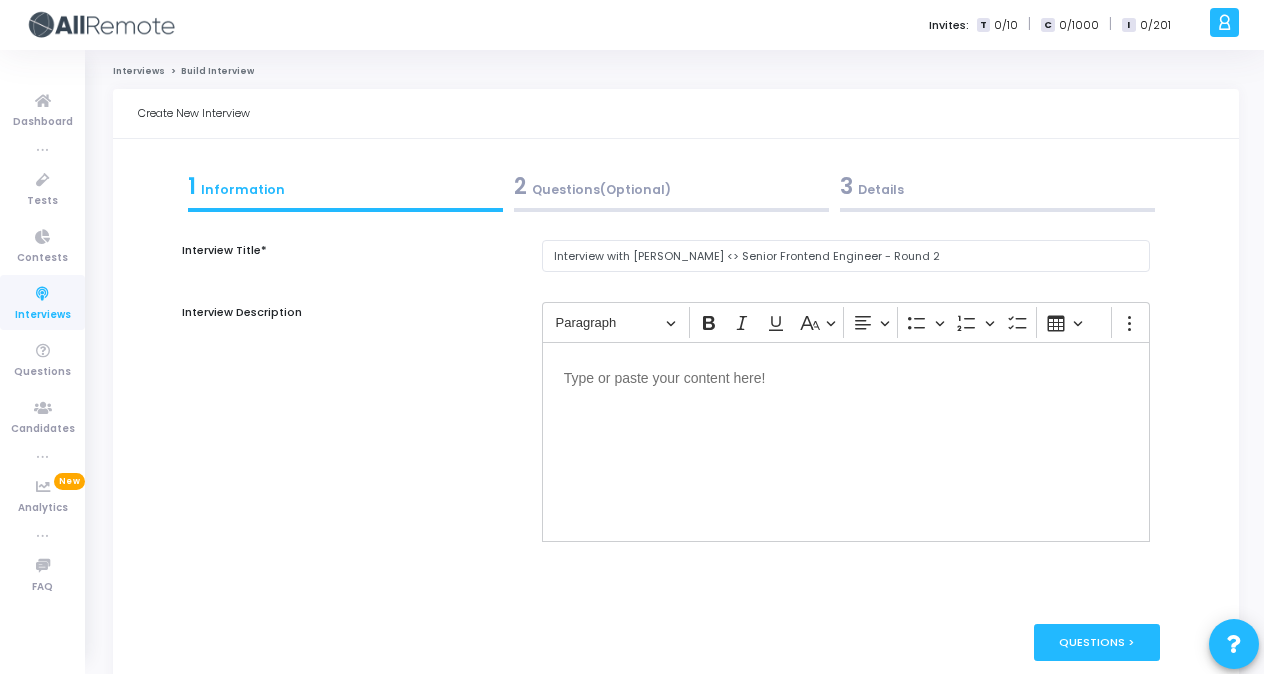 click on "3  Details" at bounding box center [997, 186] 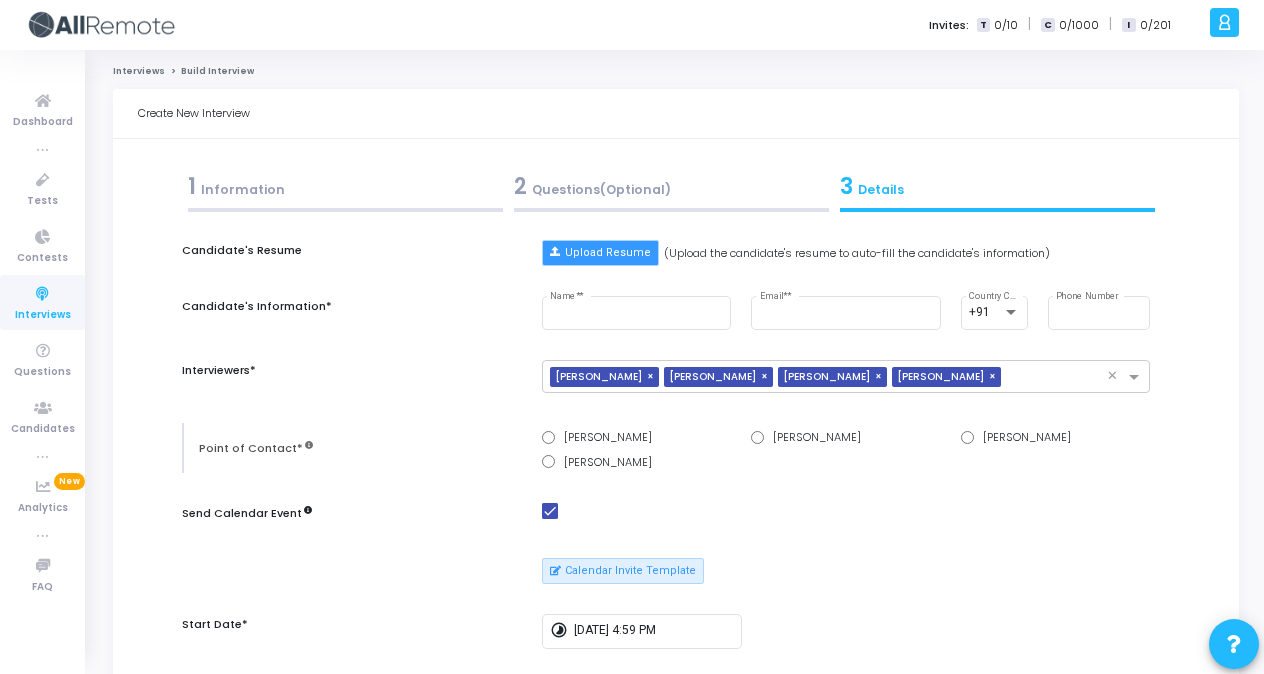 click on "Upload Resume" at bounding box center (600, 253) 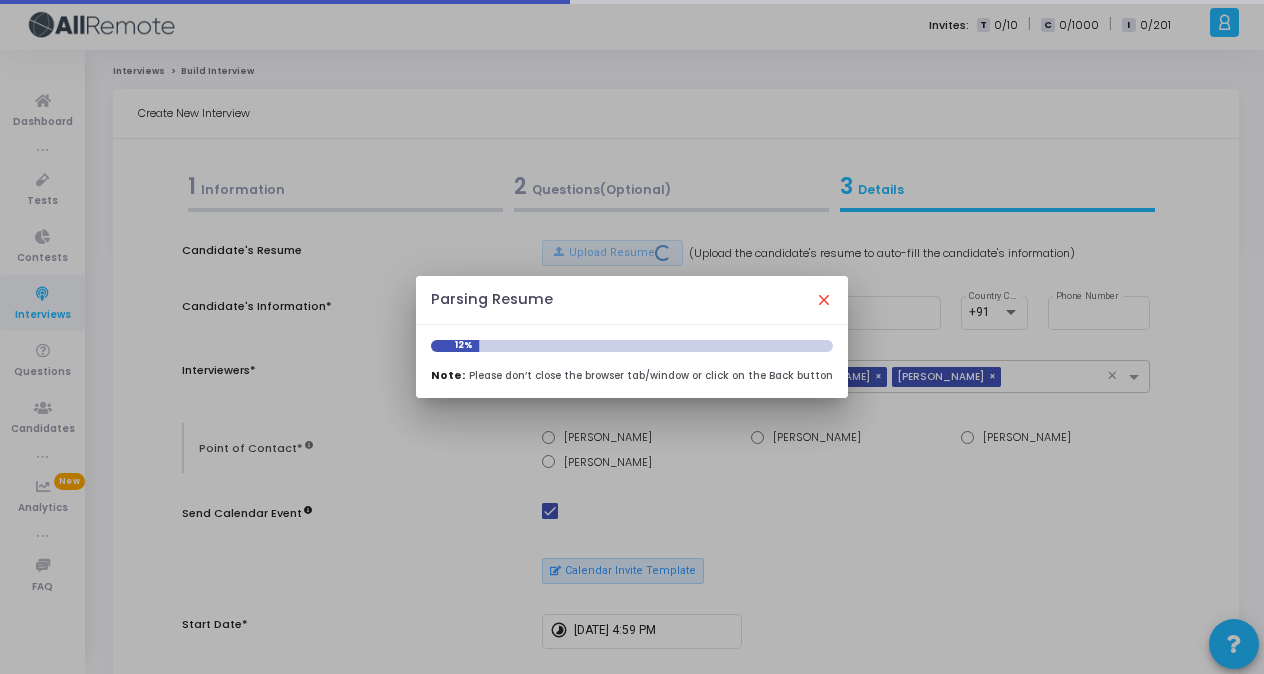 type on "[PERSON_NAME]" 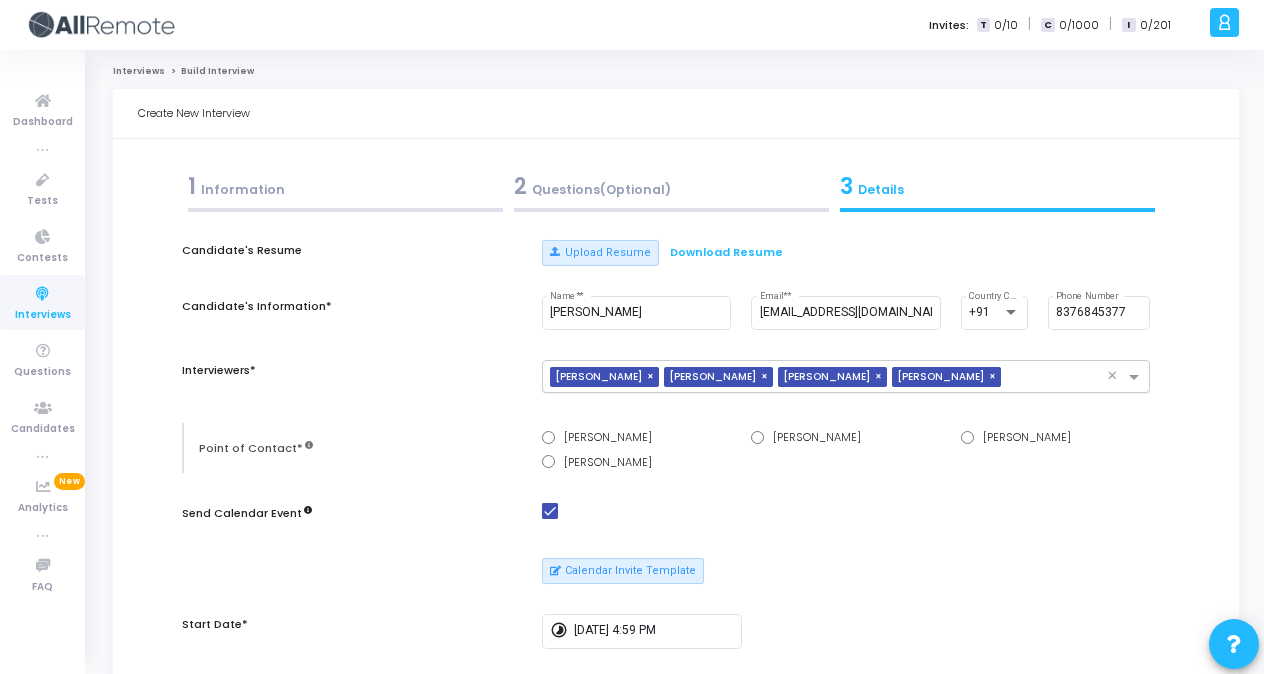 click on "×" at bounding box center [767, 377] 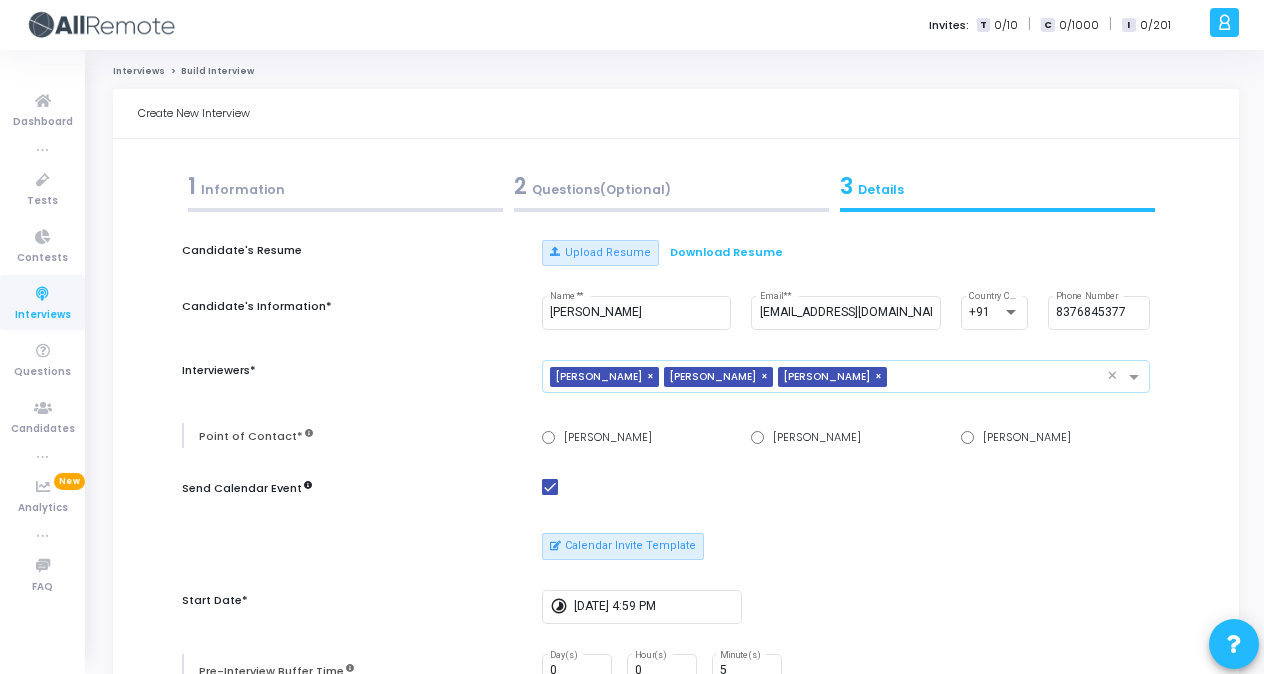 click on "×" at bounding box center [767, 377] 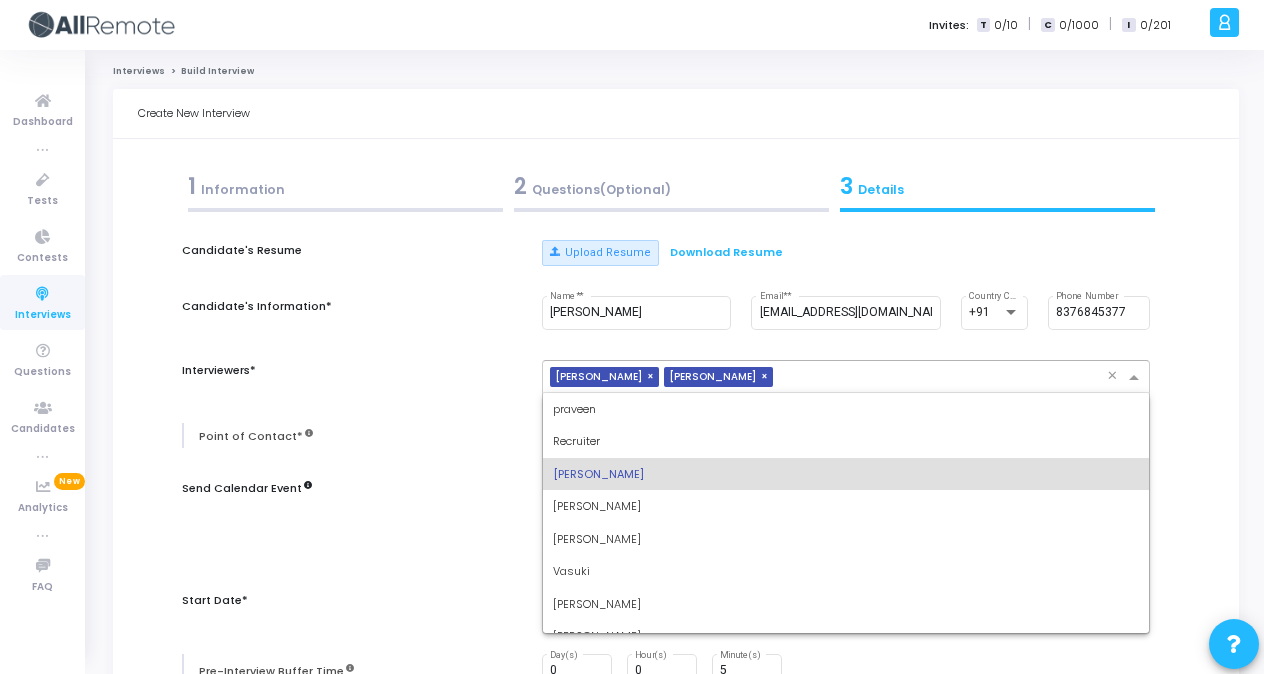 click at bounding box center [942, 380] 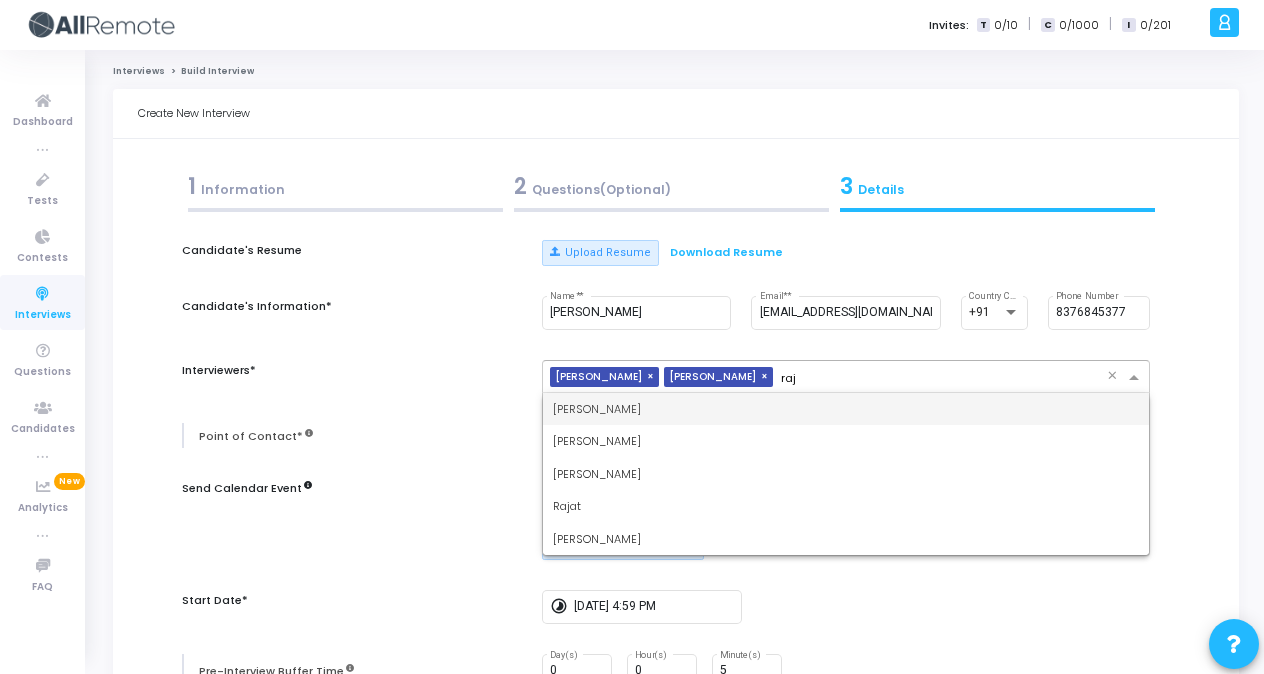 scroll, scrollTop: 0, scrollLeft: 0, axis: both 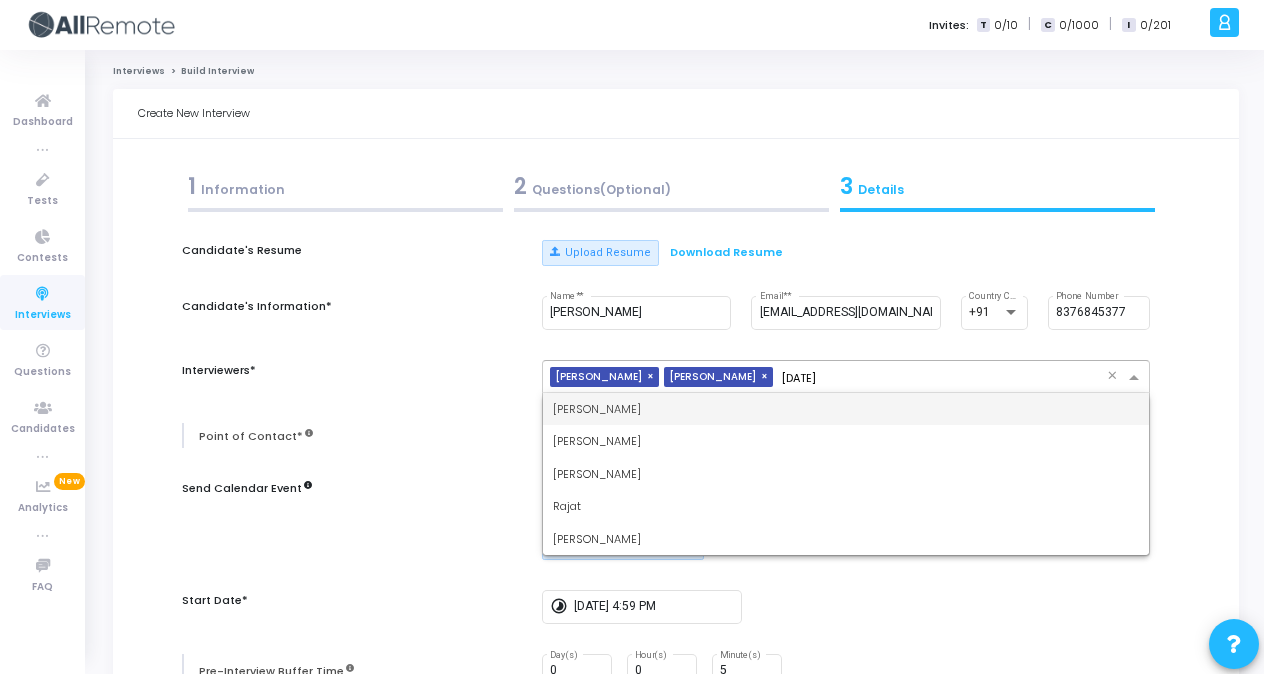type on "rajat" 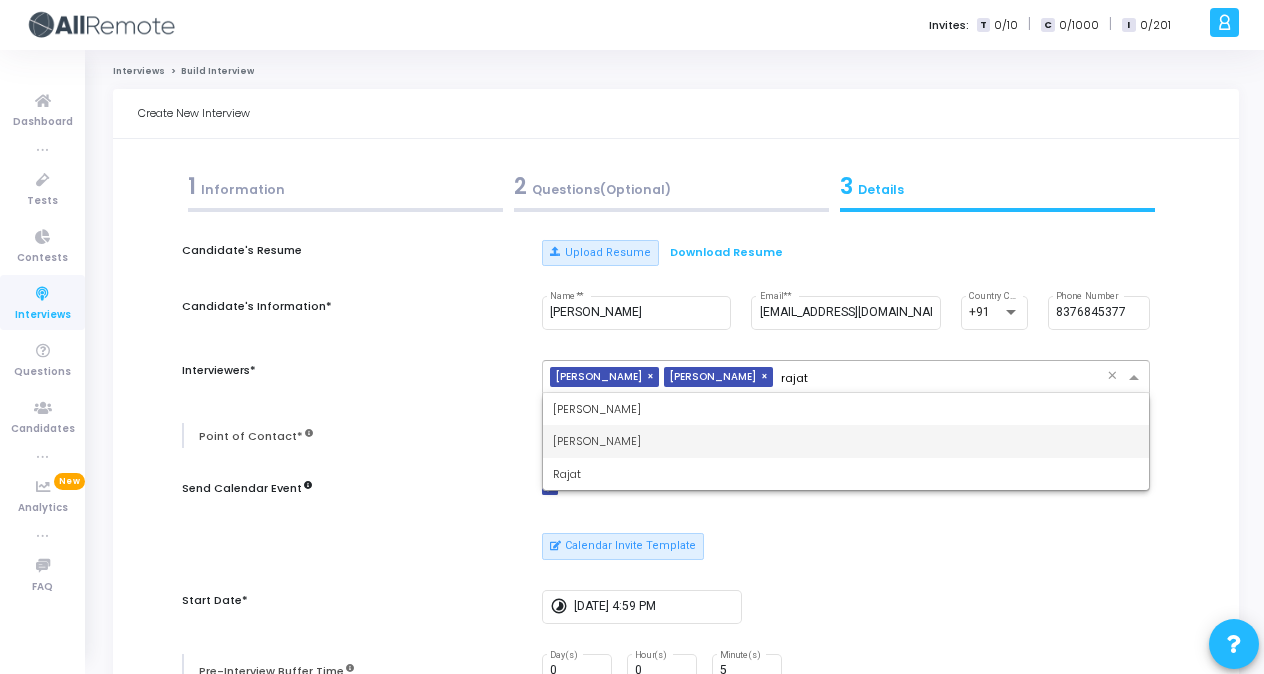click on "[PERSON_NAME]" at bounding box center [846, 441] 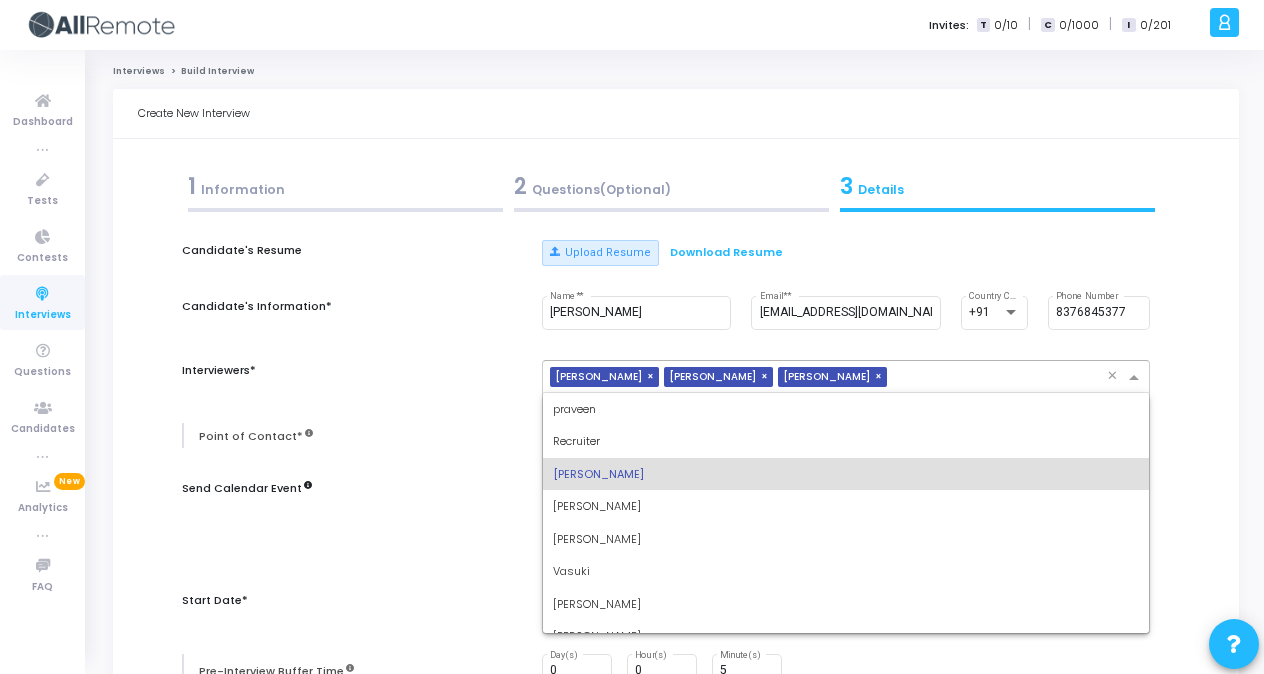 click at bounding box center [1001, 378] 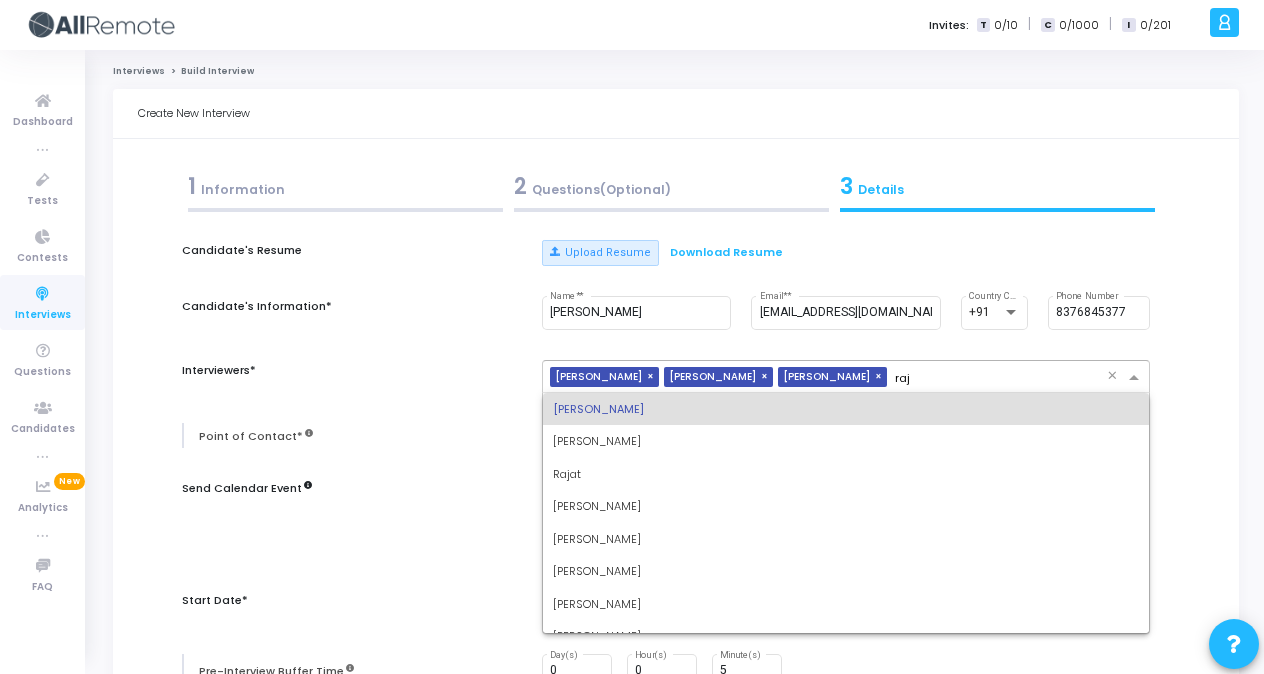 scroll, scrollTop: 0, scrollLeft: 0, axis: both 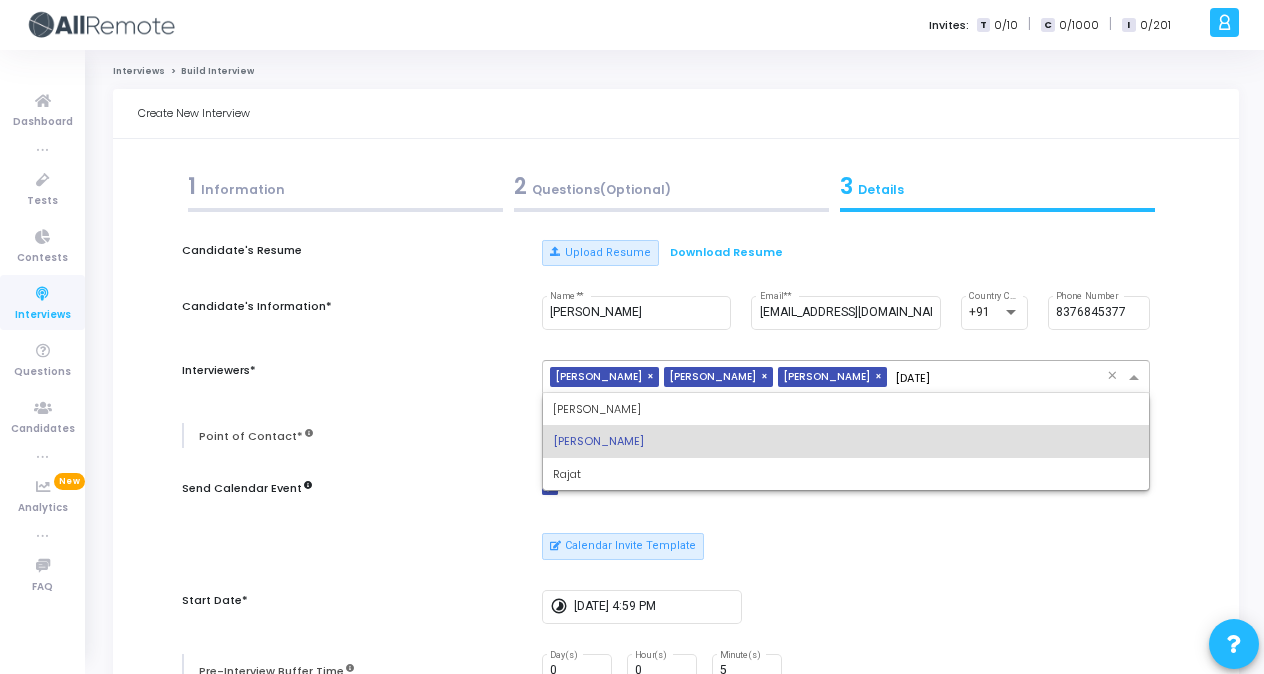 type on "rajat" 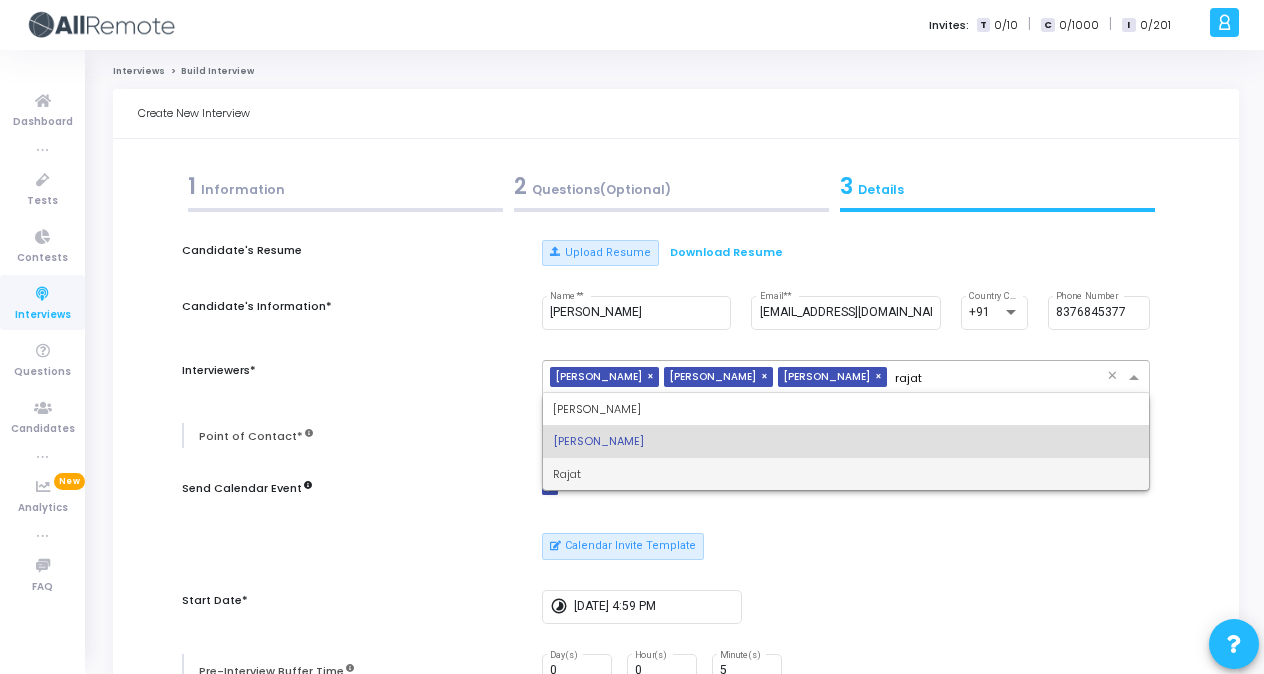 click on "Rajat" at bounding box center [846, 474] 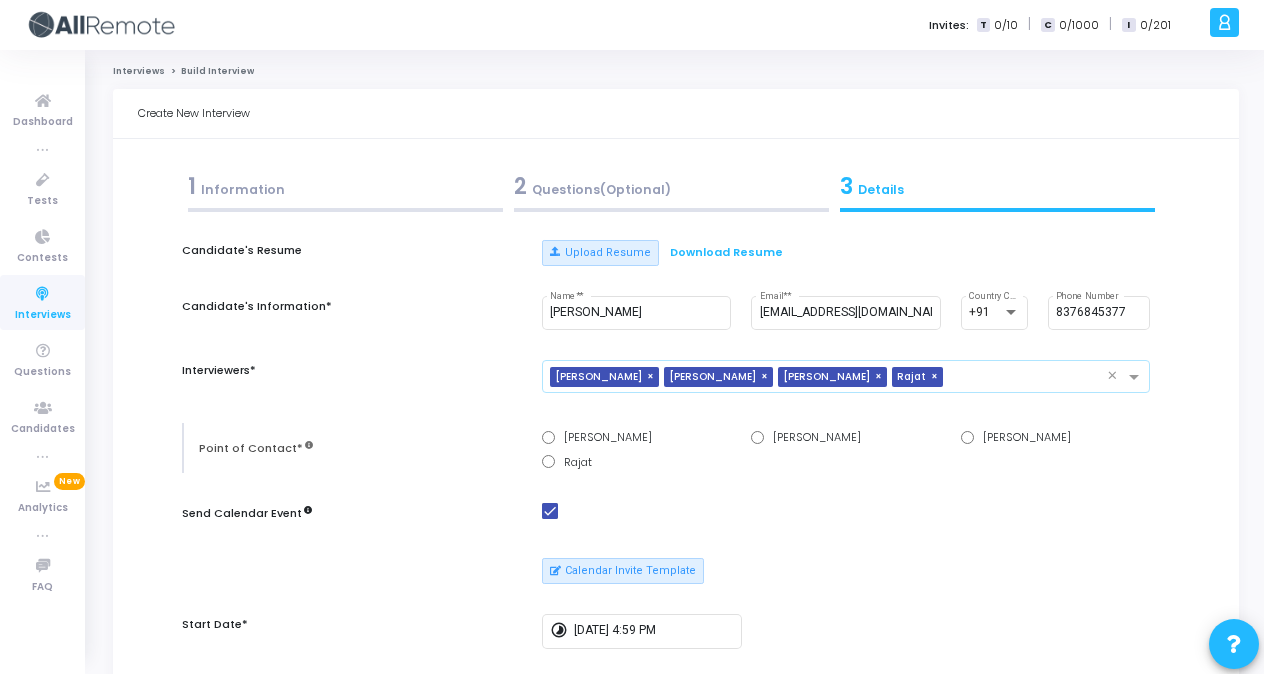 click on "Candidate's Resume   Upload Resume   Download Resume  Candidate's Information*  Manas Jain Name*  * manasj04@gmail.com Email*  * +91 Country Code 8376845377 Phone Number  Interviewers*  ×  Kinjal  ×  Ishita Yadav  ×  Rajat Sharma  ×  Rajat  ×  Point of Contact*   Kinjal   Ishita Yadav   Rajat Sharma   Rajat   Send Calendar Event     Calendar Invite Template   Start Date*  timelapse 7/18/2025, 4:59 PM  Pre-Interview Buffer Time  0 Day(s) 0 Hour(s) 5 Minute(s)  Duration*  0 Day(s) 1 Hour(s) 30 Minute(s)    Disable Duration   Scoring Metrics    Add your own metric   Interview Email Template   Total Years of Experience*  × 5-8 years ×  Client Name*  × Skuad ×  Tech Stack*  × FRONTEND ×  Enable Chat     Enable Webcam     Is Mandatory     Enable Recording     Is Mandatory     Enable integrity signals for interviewers     Enable advanced auto-completion     This is a premium feature. To enable this feature for your account, contact support@codejudge.freshdesk.com" at bounding box center [676, 867] 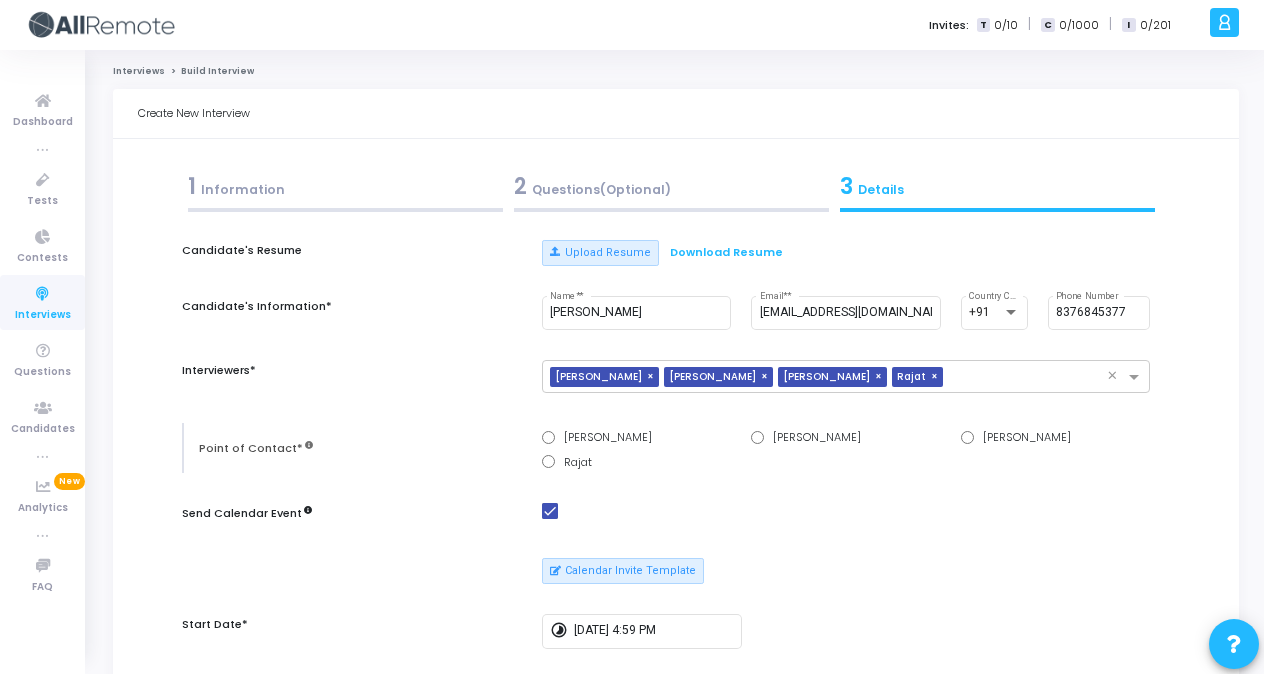 click on "1  Information" at bounding box center [345, 186] 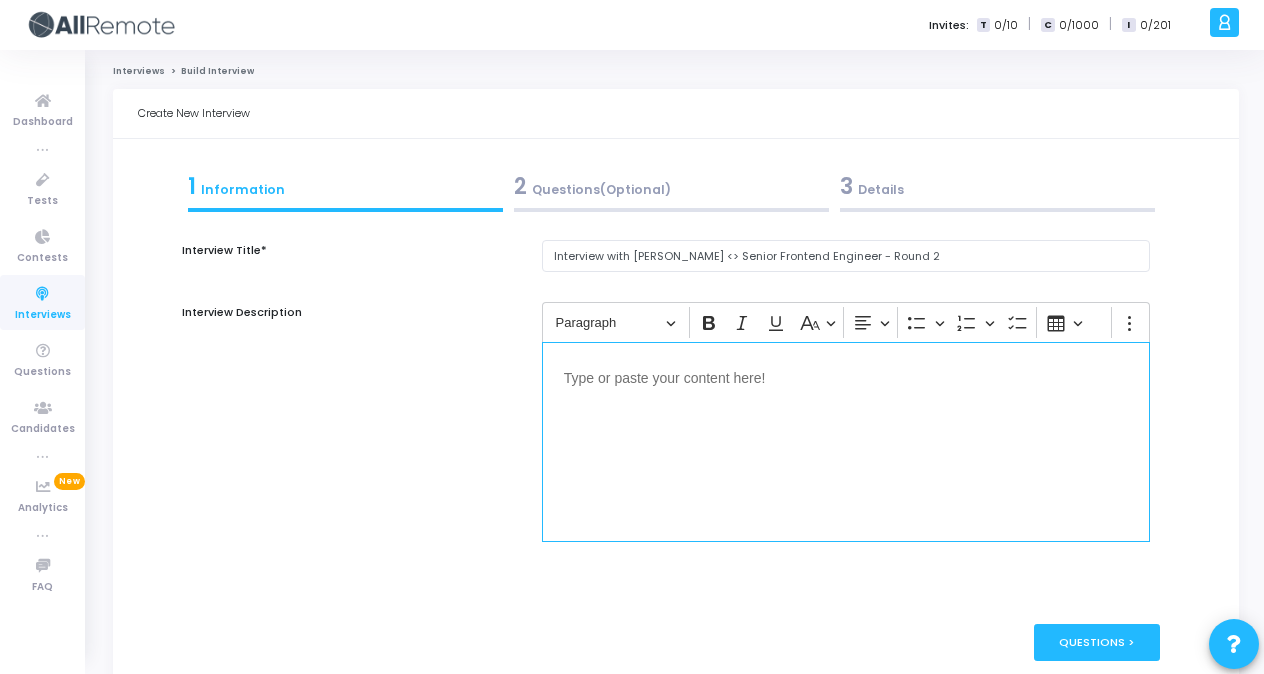 click at bounding box center (846, 442) 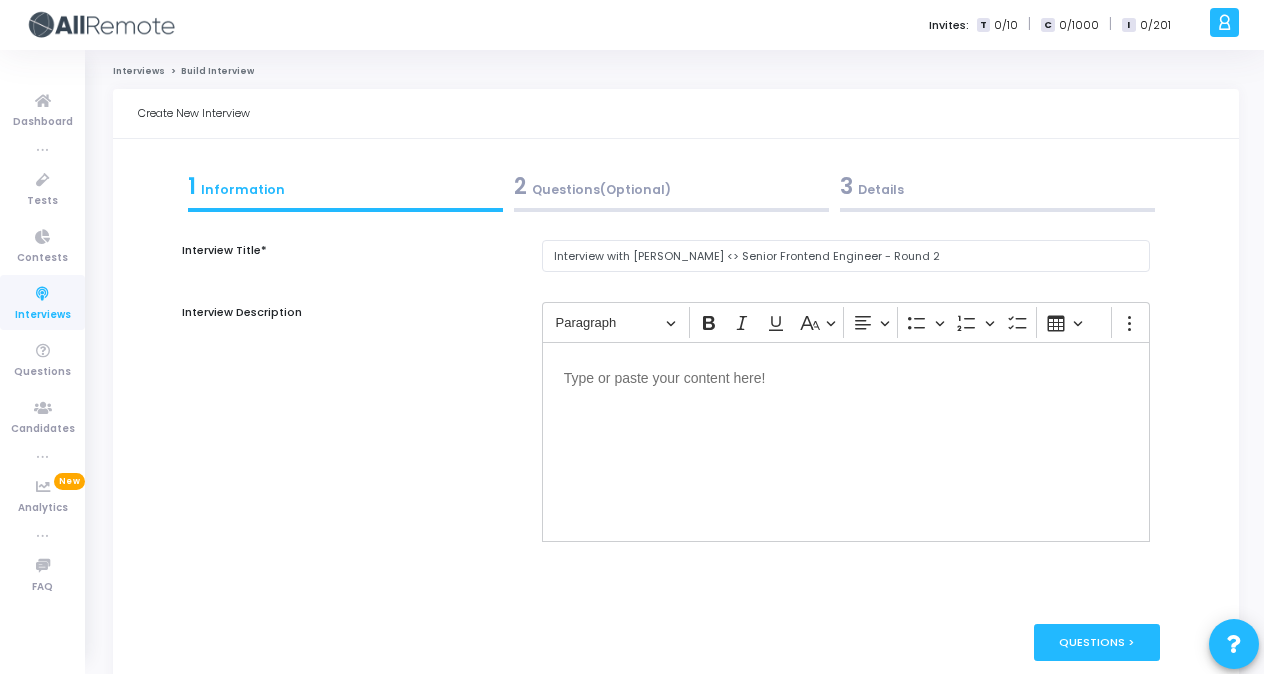 click on "3  Details" at bounding box center [997, 186] 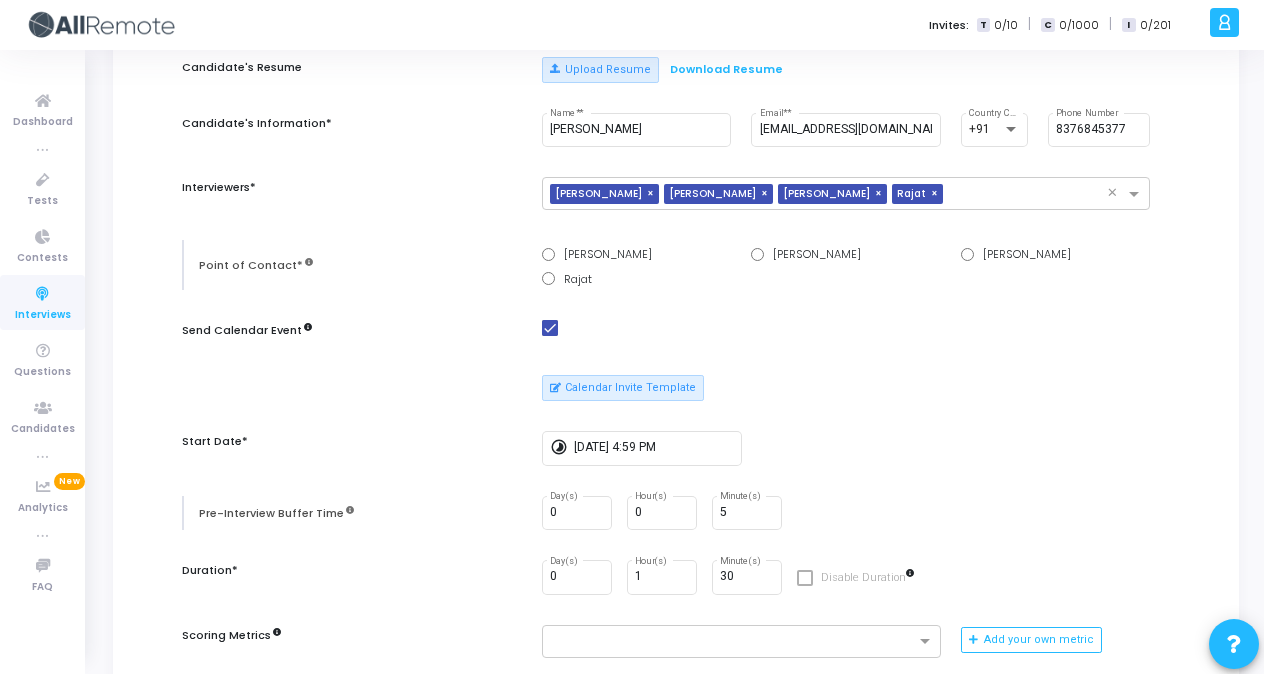 scroll, scrollTop: 198, scrollLeft: 0, axis: vertical 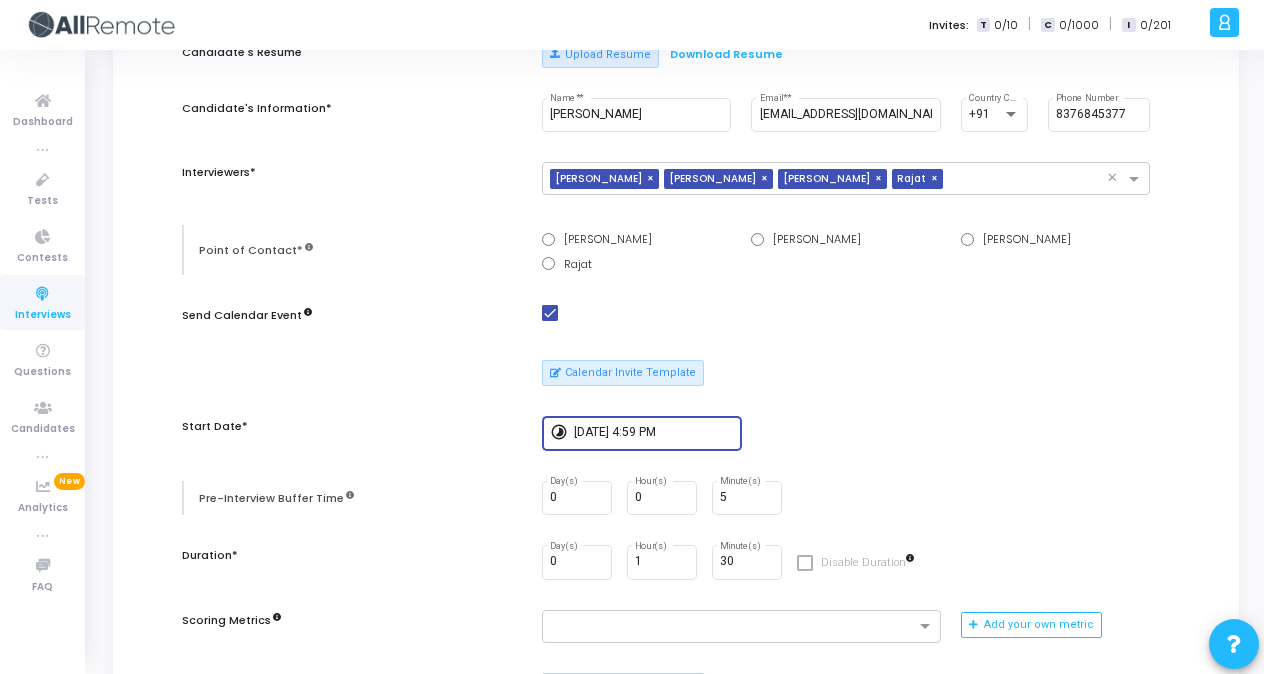 click on "7/18/2025, 4:59 PM" at bounding box center [654, 433] 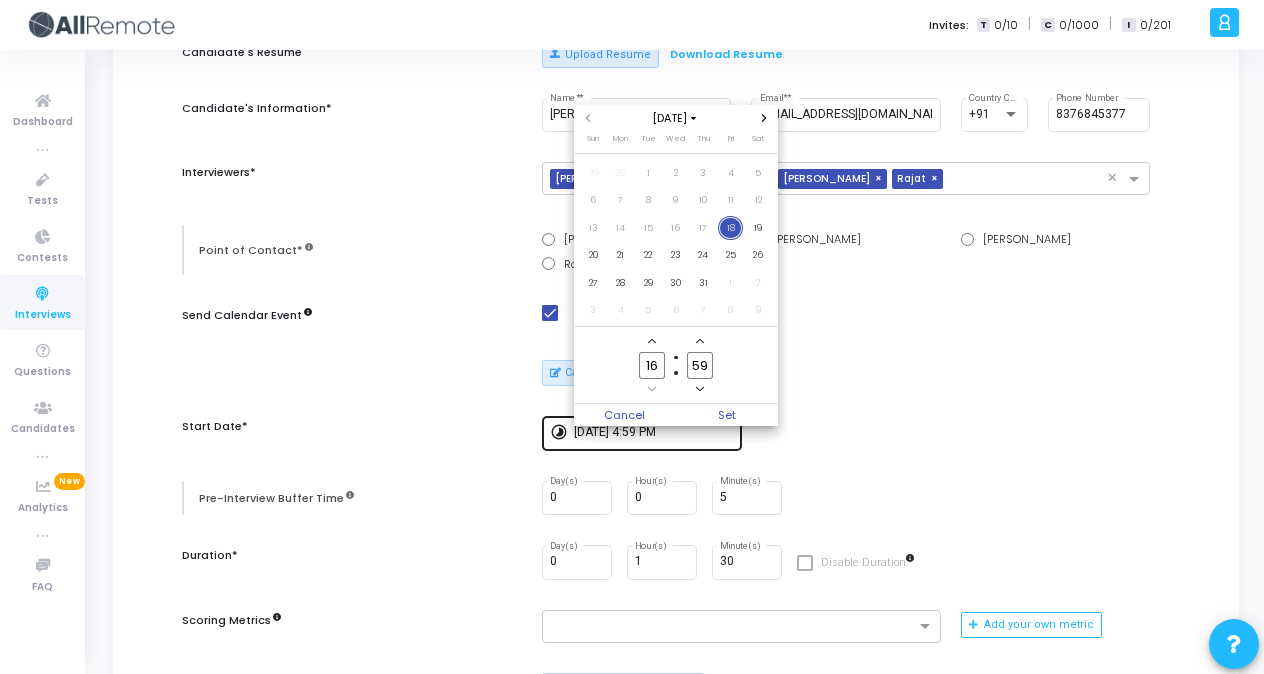 scroll, scrollTop: 0, scrollLeft: 0, axis: both 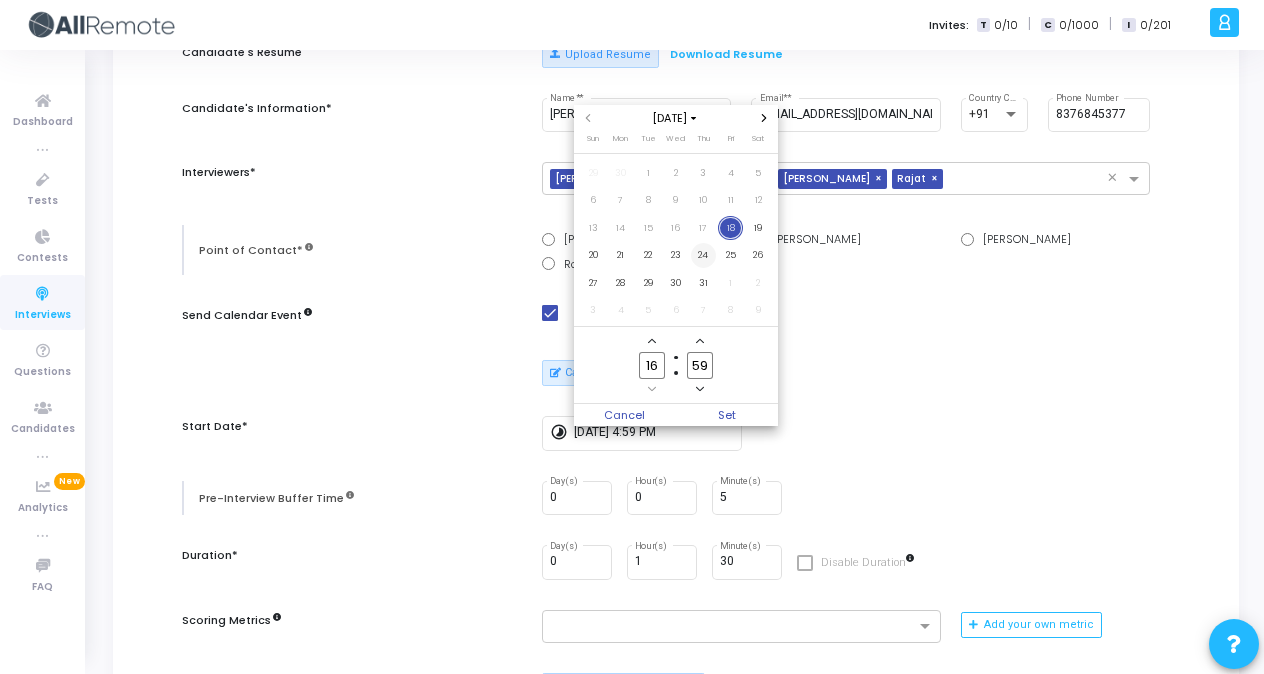 click on "24" at bounding box center [703, 255] 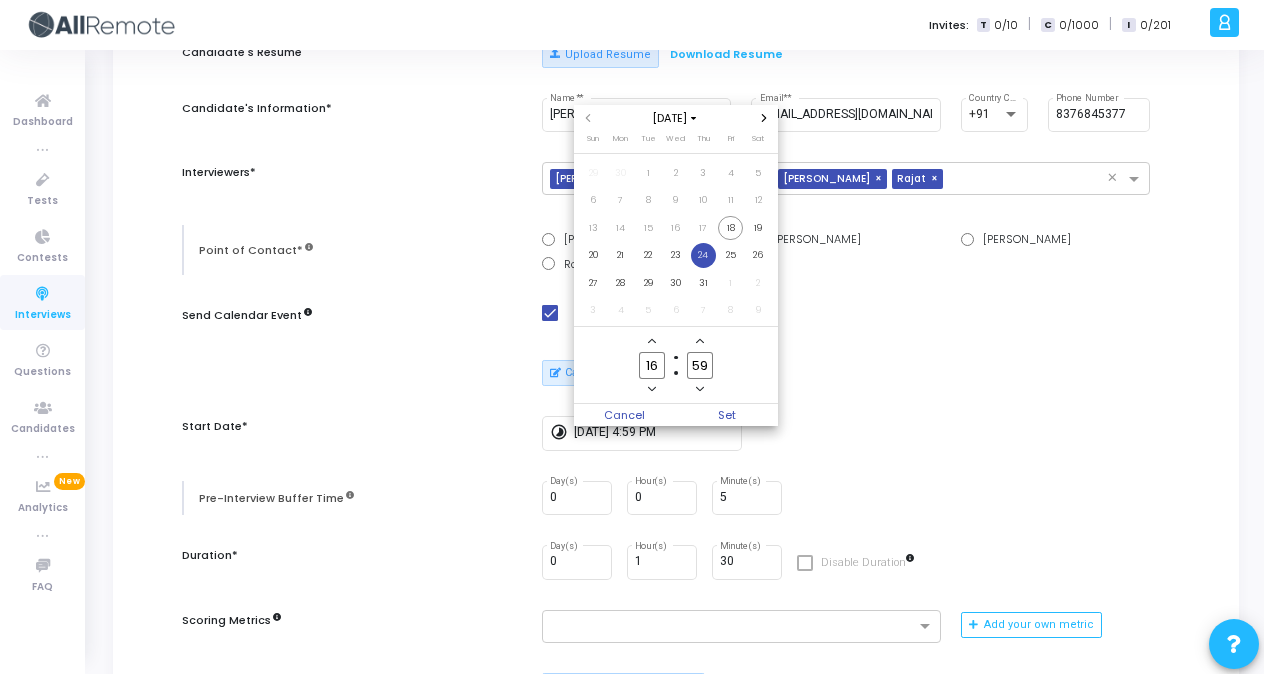 click on "59" 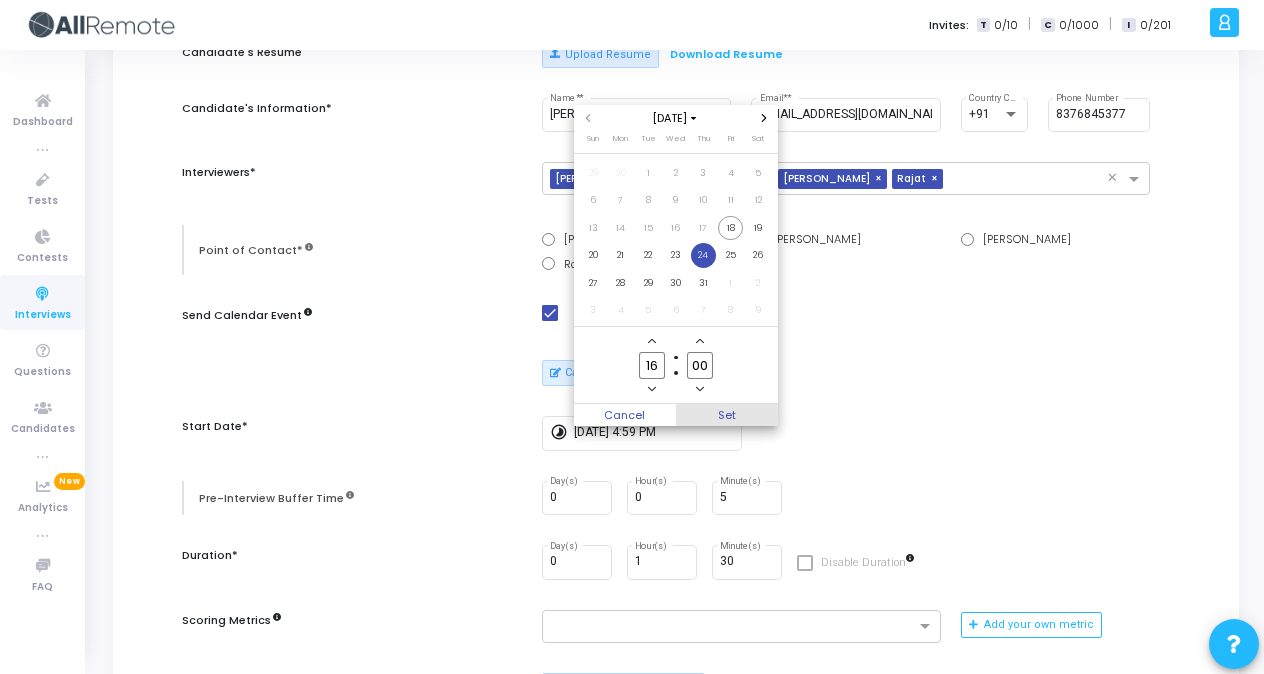 type on "00" 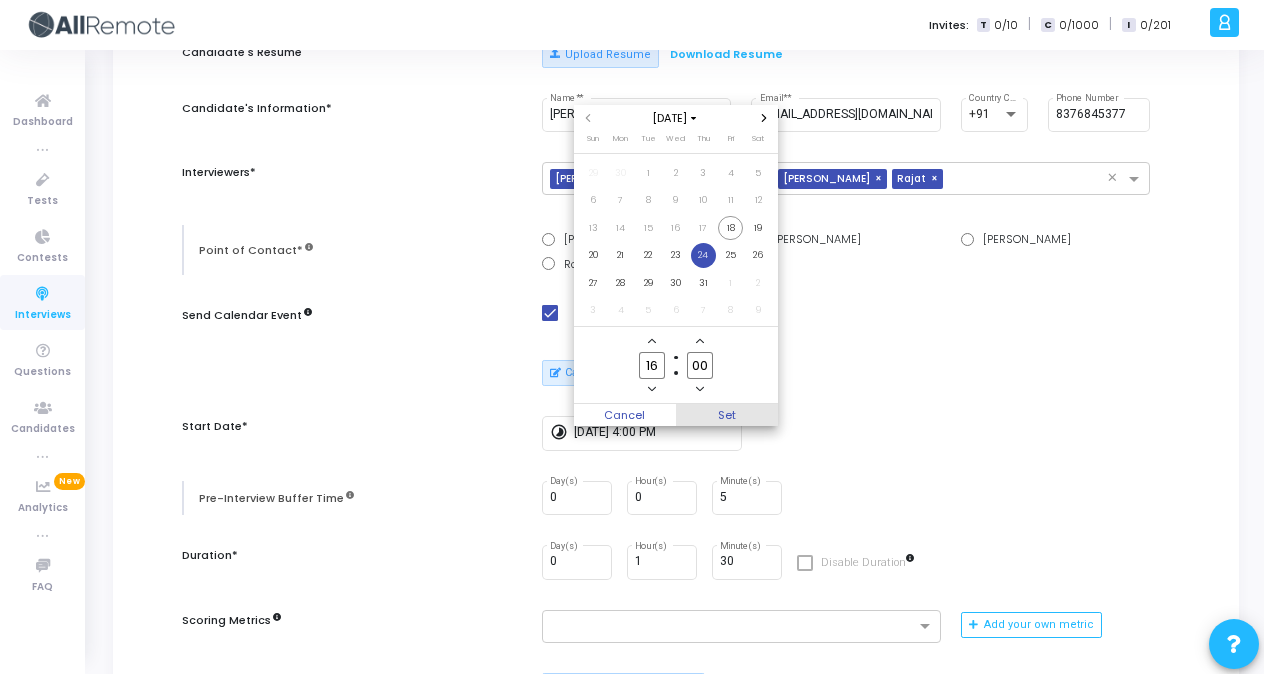 scroll, scrollTop: 198, scrollLeft: 0, axis: vertical 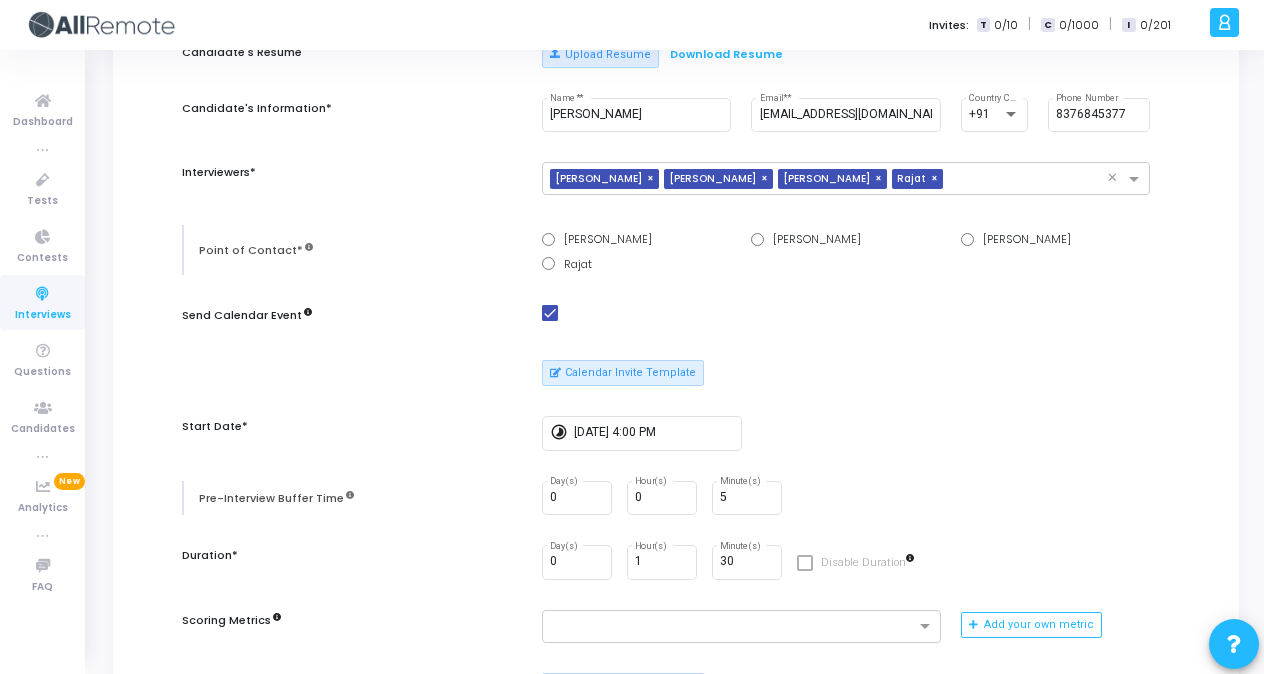 click on "Candidate's Resume   Upload Resume   Download Resume  Candidate's Information*  Manas Jain Name*  * manasj04@gmail.com Email*  * +91 Country Code 8376845377 Phone Number  Interviewers*  ×  Kinjal  ×  Ishita Yadav  ×  Rajat Sharma  ×  Rajat  ×  Point of Contact*   Kinjal   Ishita Yadav   Rajat Sharma   Rajat   Send Calendar Event     Calendar Invite Template   Start Date*  timelapse 7/24/2025, 4:00 PM  Pre-Interview Buffer Time  0 Day(s) 0 Hour(s) 5 Minute(s)  Duration*  0 Day(s) 1 Hour(s) 30 Minute(s)    Disable Duration   Scoring Metrics    Add your own metric   Interview Email Template   Total Years of Experience*  × 5-8 years ×  Client Name*  × Skuad ×  Tech Stack*  × FRONTEND ×  Enable Chat     Enable Webcam     Is Mandatory     Enable Recording     Is Mandatory     Enable integrity signals for interviewers     Enable advanced auto-completion     This is a premium feature. To enable this feature for your account, contact support@codejudge.freshdesk.com" at bounding box center (676, 669) 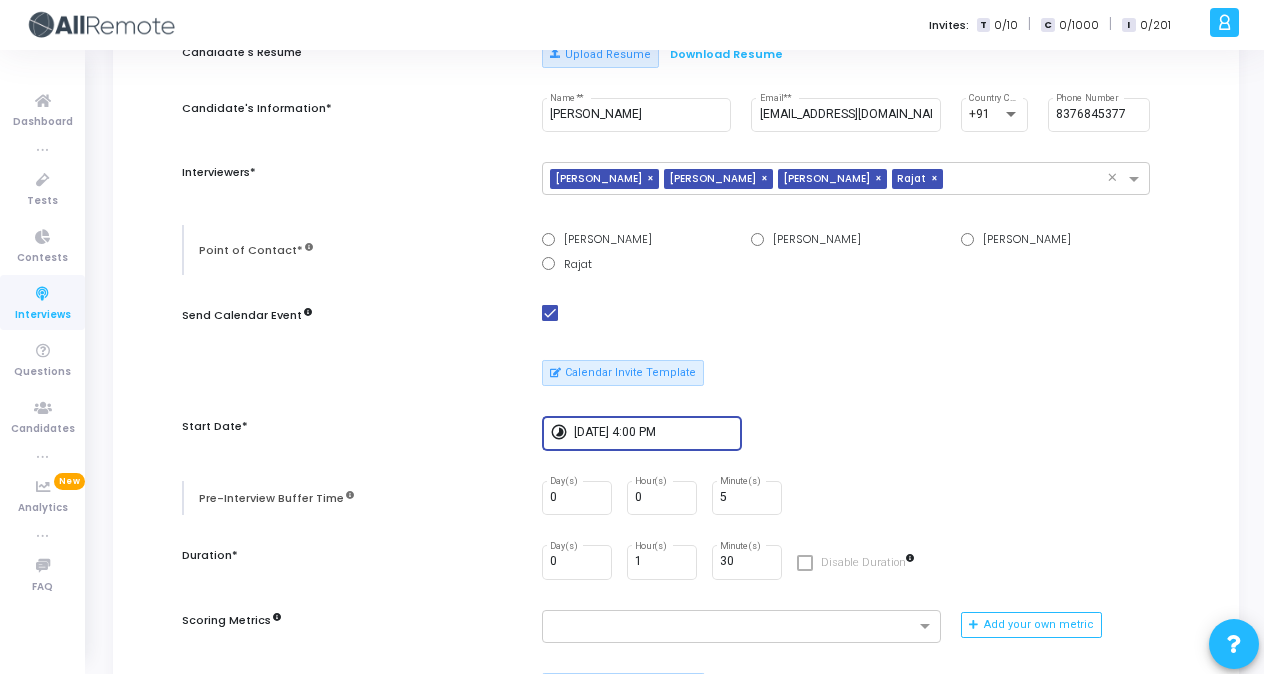 click on "[DATE] 4:00 PM" at bounding box center (654, 433) 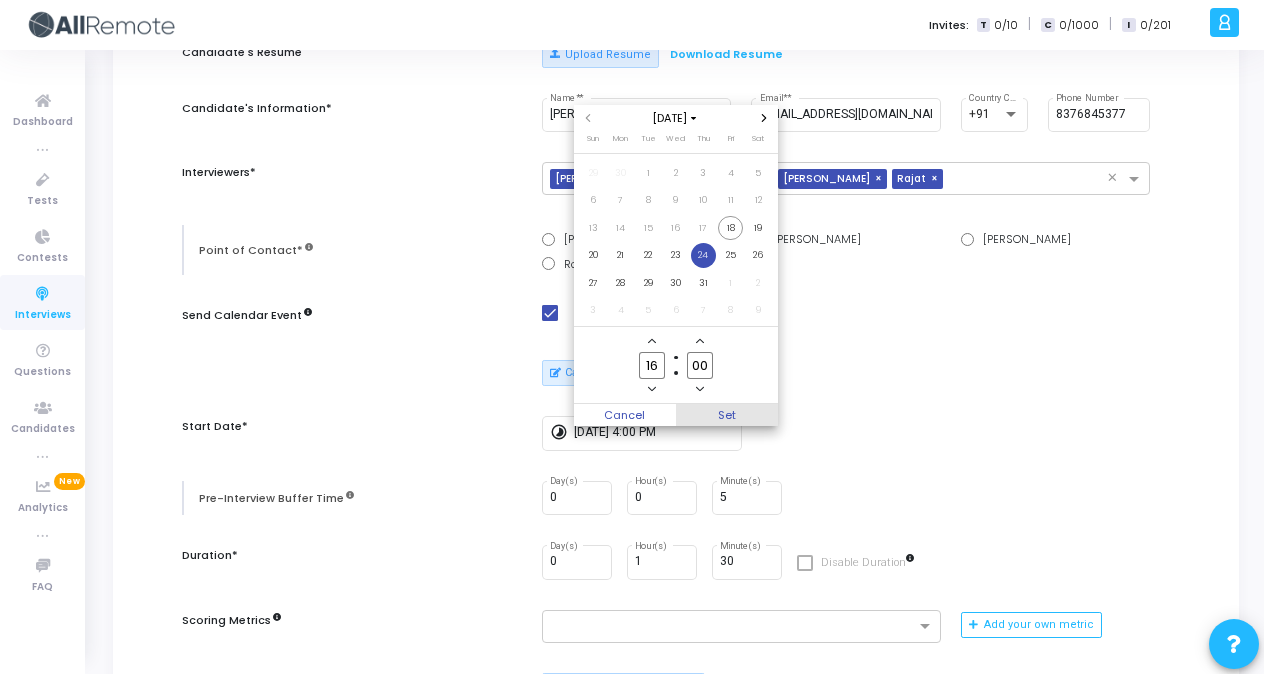 click on "Set" at bounding box center (727, 415) 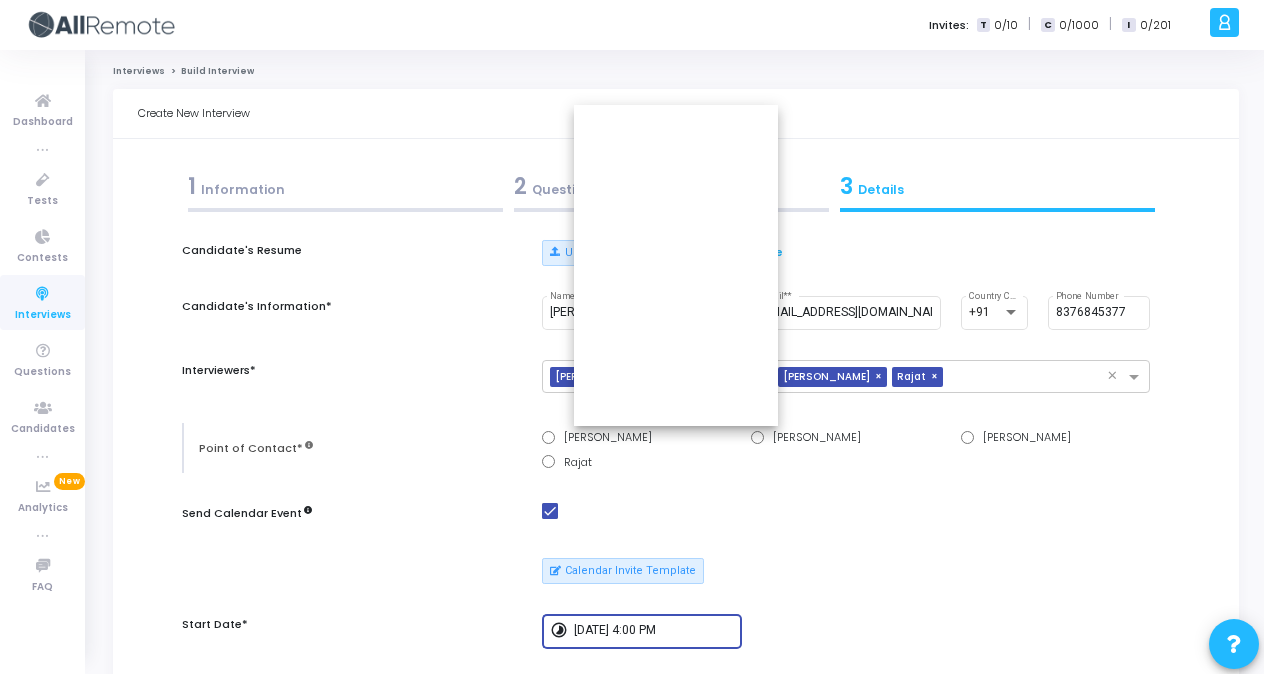 scroll, scrollTop: 198, scrollLeft: 0, axis: vertical 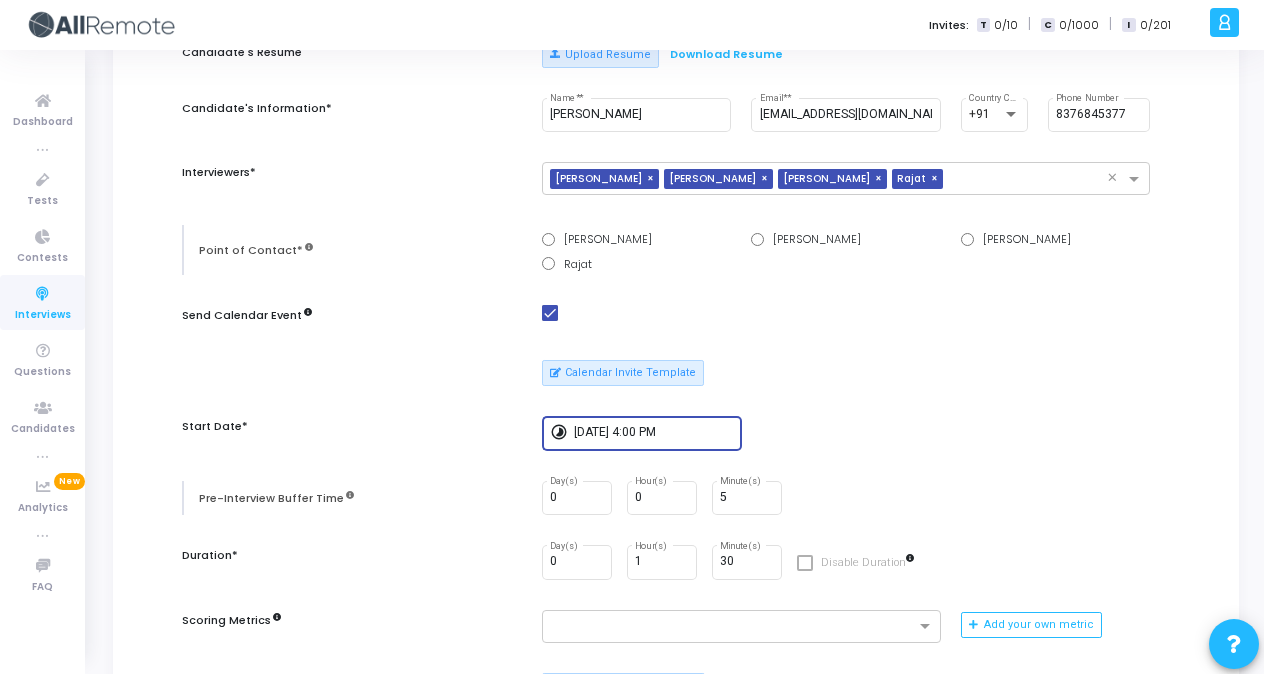 click on "Calendar Invite Template" at bounding box center (846, 373) 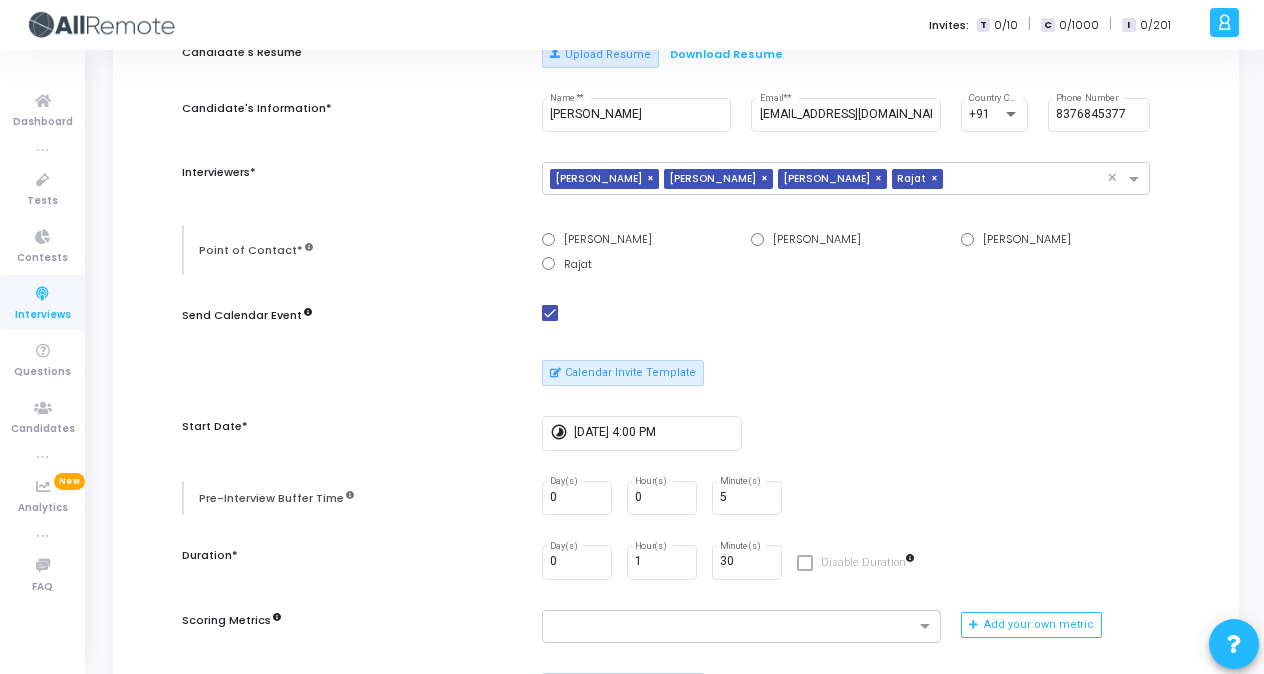 scroll, scrollTop: 0, scrollLeft: 0, axis: both 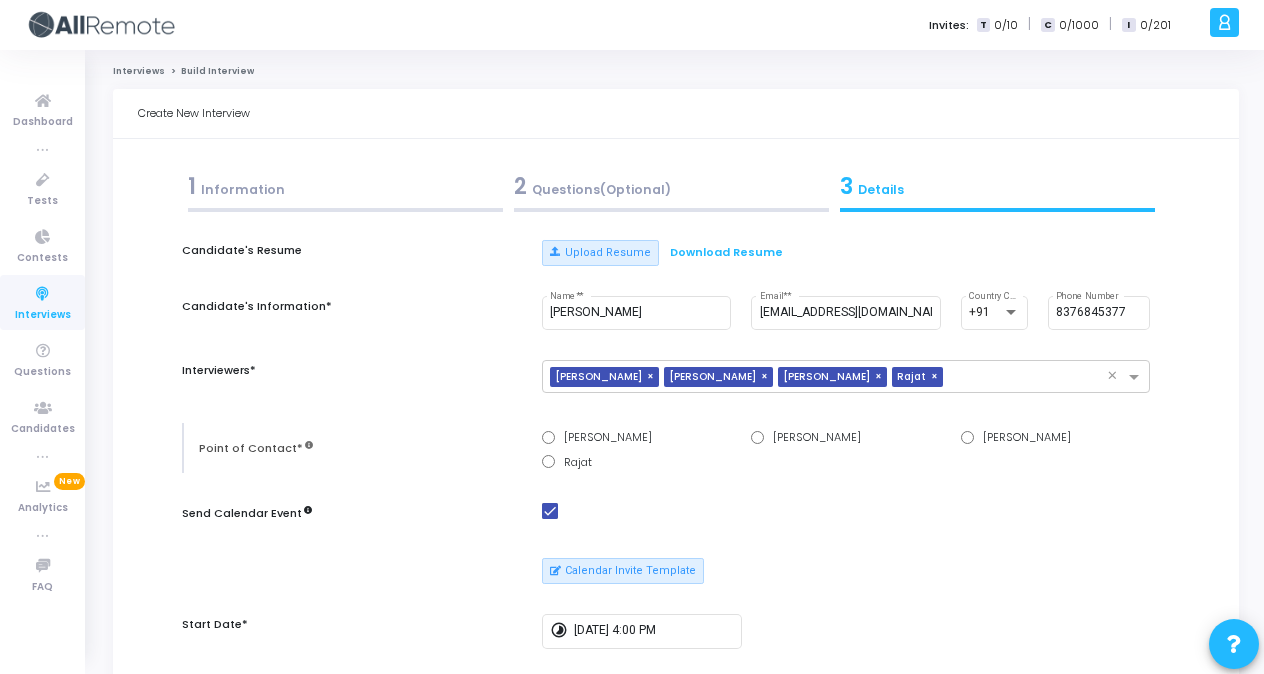 click on "1  Information" at bounding box center [345, 186] 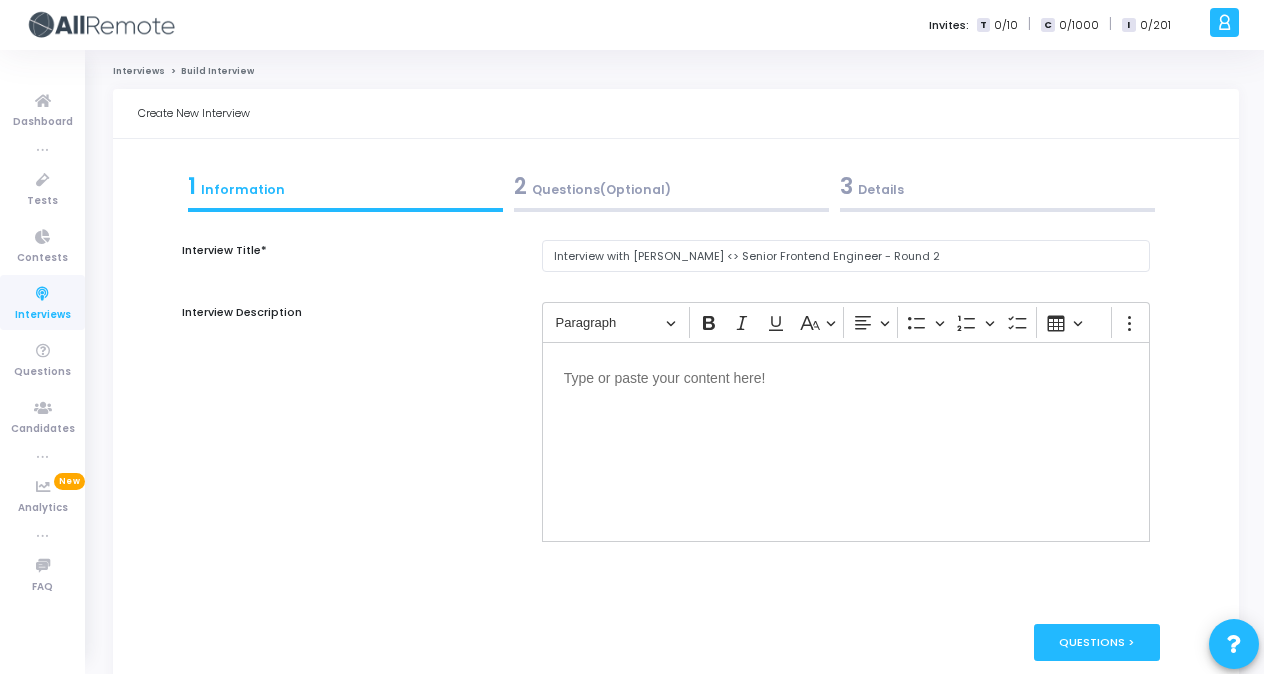 click on "3  Details" at bounding box center [997, 186] 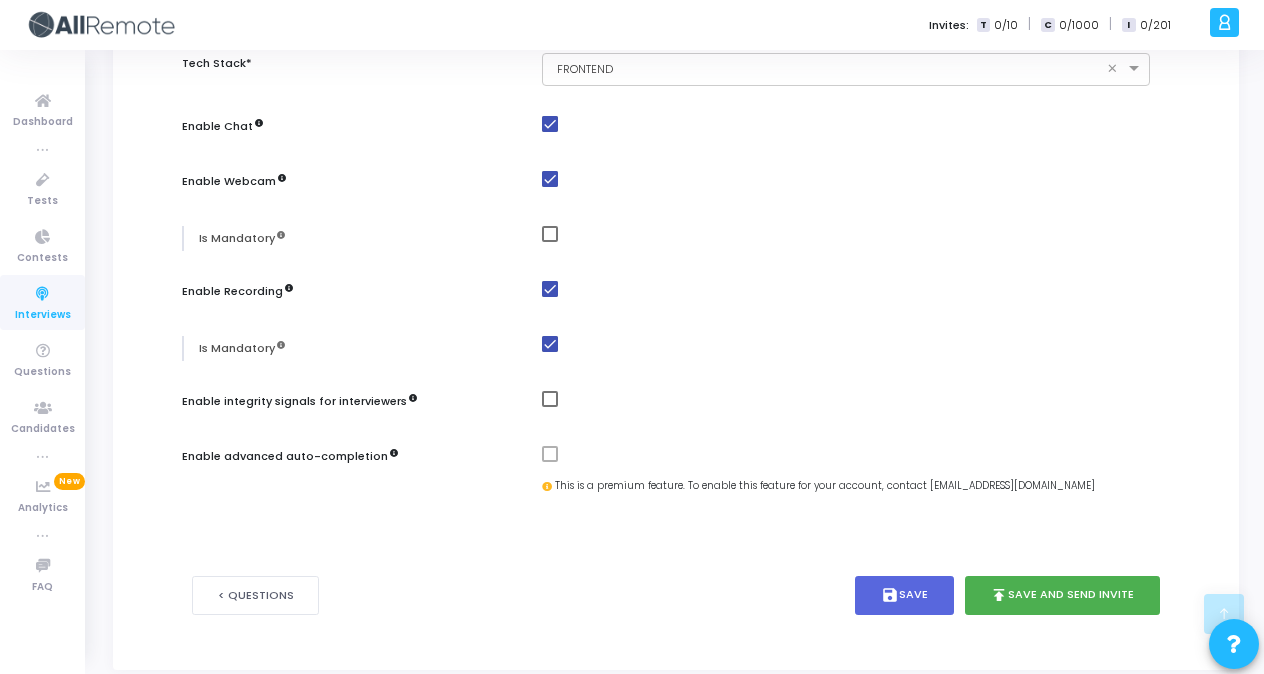 scroll, scrollTop: 1066, scrollLeft: 0, axis: vertical 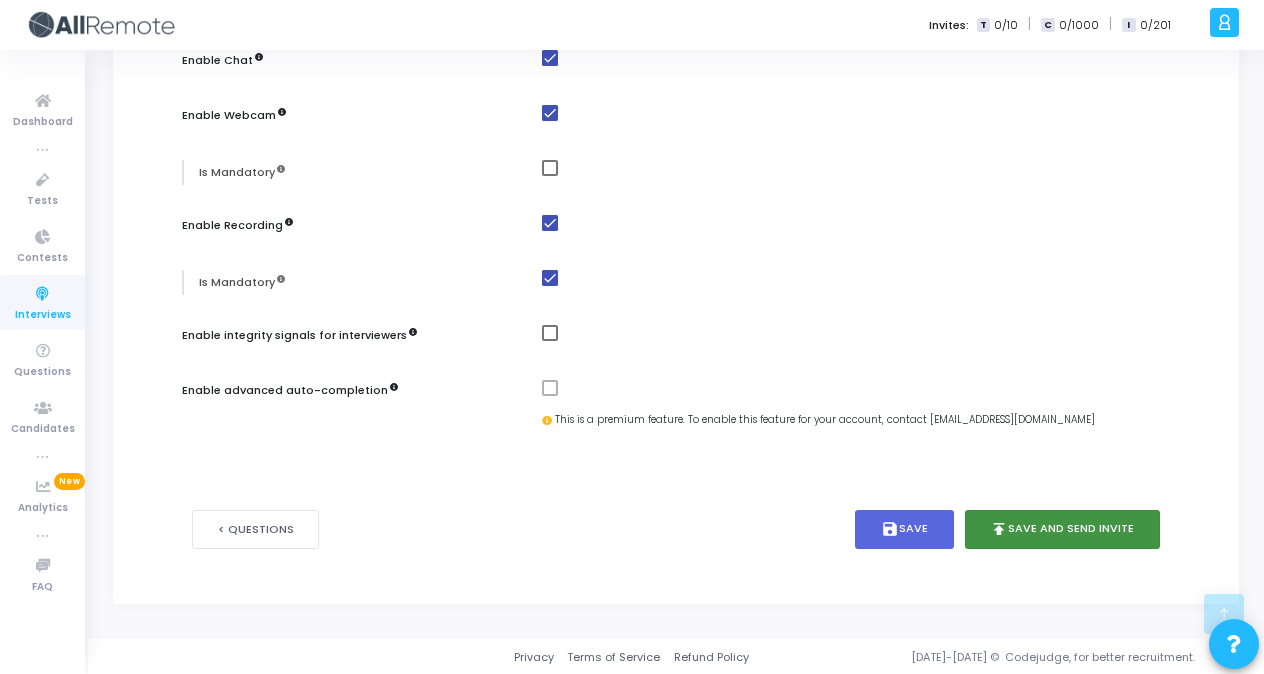 click on "publish  Save and Send Invite" at bounding box center [1063, 529] 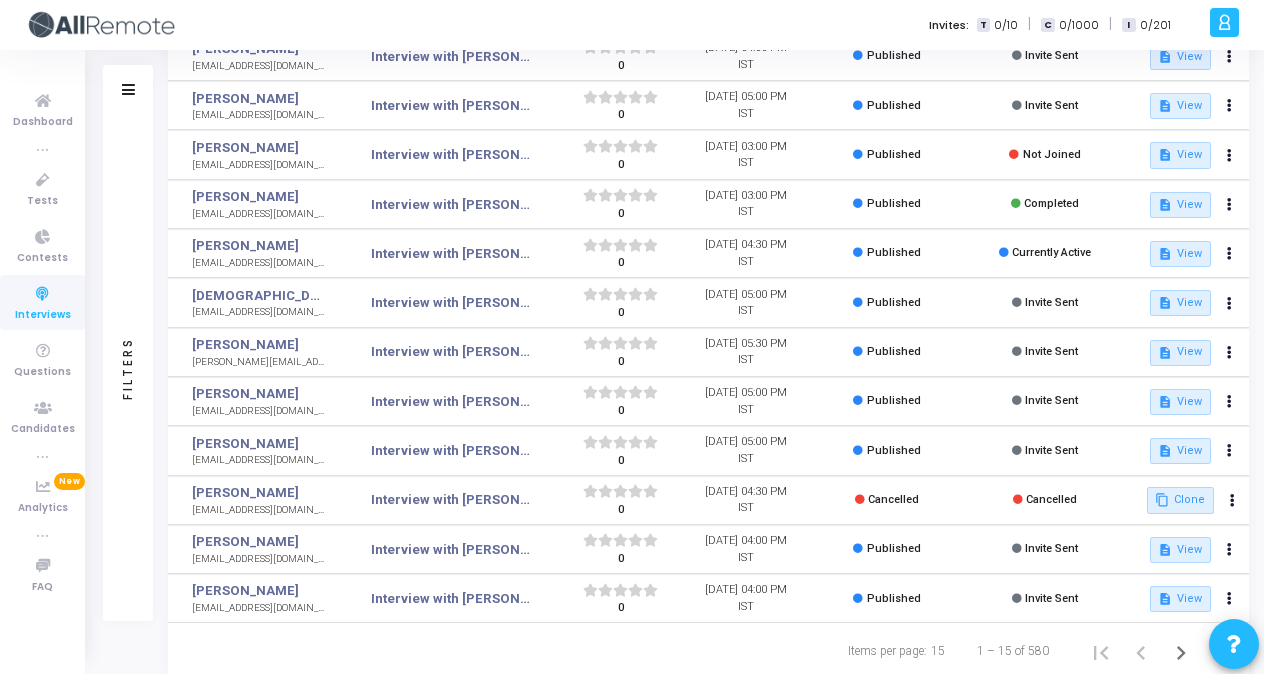 scroll, scrollTop: 290, scrollLeft: 0, axis: vertical 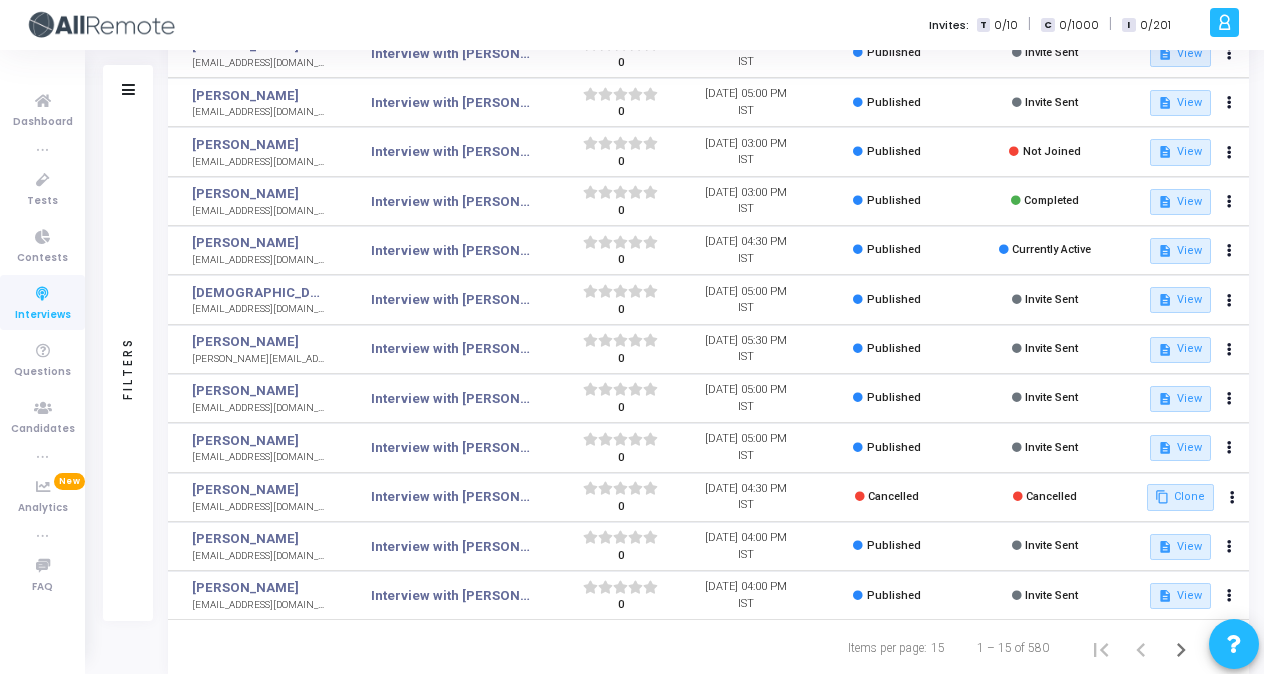 click on "Filters   Filters   Interview Name:  search Candidate Name/Email: search  Candidate Status    Invite Sent   Currently Active   Completed   Not Joined  Interview Status   Created By  Select Time Range:  Published At Total Interviews: 580  Create Interview   Schedule Interviews via Excel   Schedule Interviews via Resumes   Name   Interview Name   Rating   Starts At   Interview Status   Candidate Status   Actions   Manas Jain   manasj04@gmail.com   Interview with Manas <> Senior Frontend Engineer - Round 2  ( ) ( ) ( ) ( ) ( ) 0  24 Jul, 2025 04:00 PM IST   Published   Invite Sent  description  View   Mukul Shakya   muklshakya123@gmail.com   Interview with Mukul <> Senior Backend Engineer, Round 1  ( ) ( ) ( ) ( ) ( ) 0  24 Jul, 2025 05:00 PM IST   Published   Invite Sent  description  View   Suhasini Singyan   ssumisingyan@gmail.com   Interview with Suhasini <> Senior React Native Developer, Round   ( ) ( ) ( ) ( ) ( ) 0  18 Jul, 2025 04:02 PM IST   Published   Currently Active  description  View  ( ) ( )" 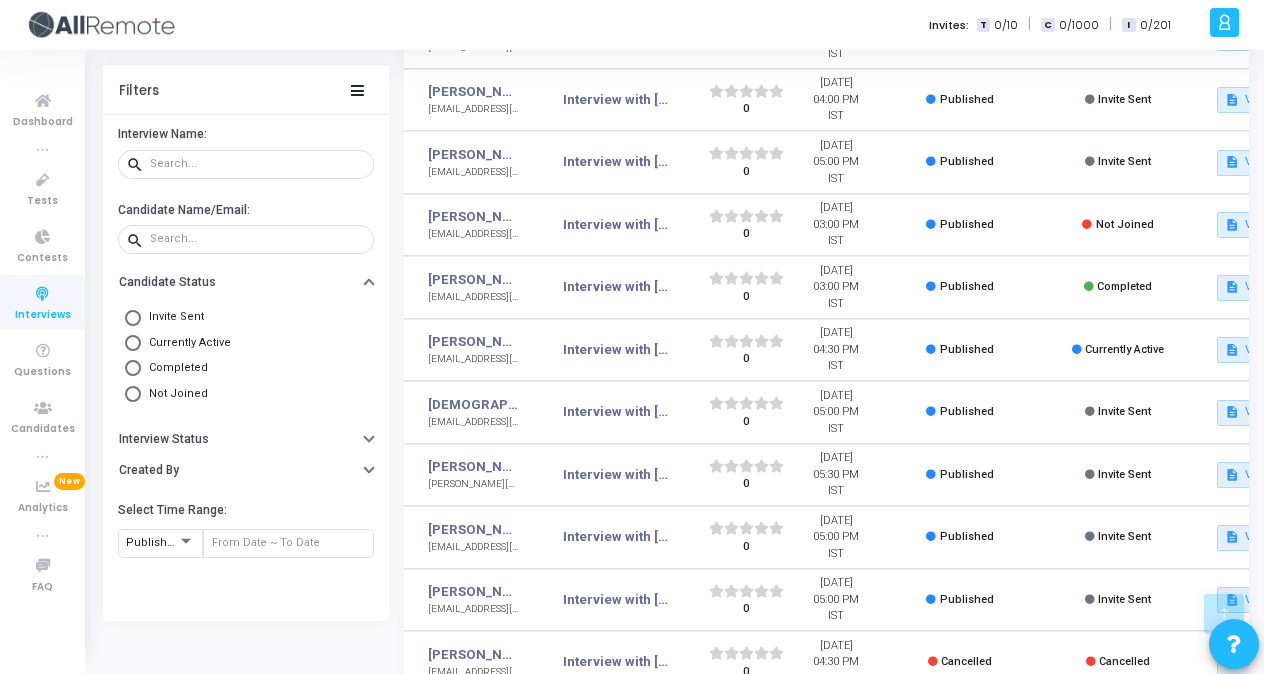 scroll, scrollTop: 364, scrollLeft: 0, axis: vertical 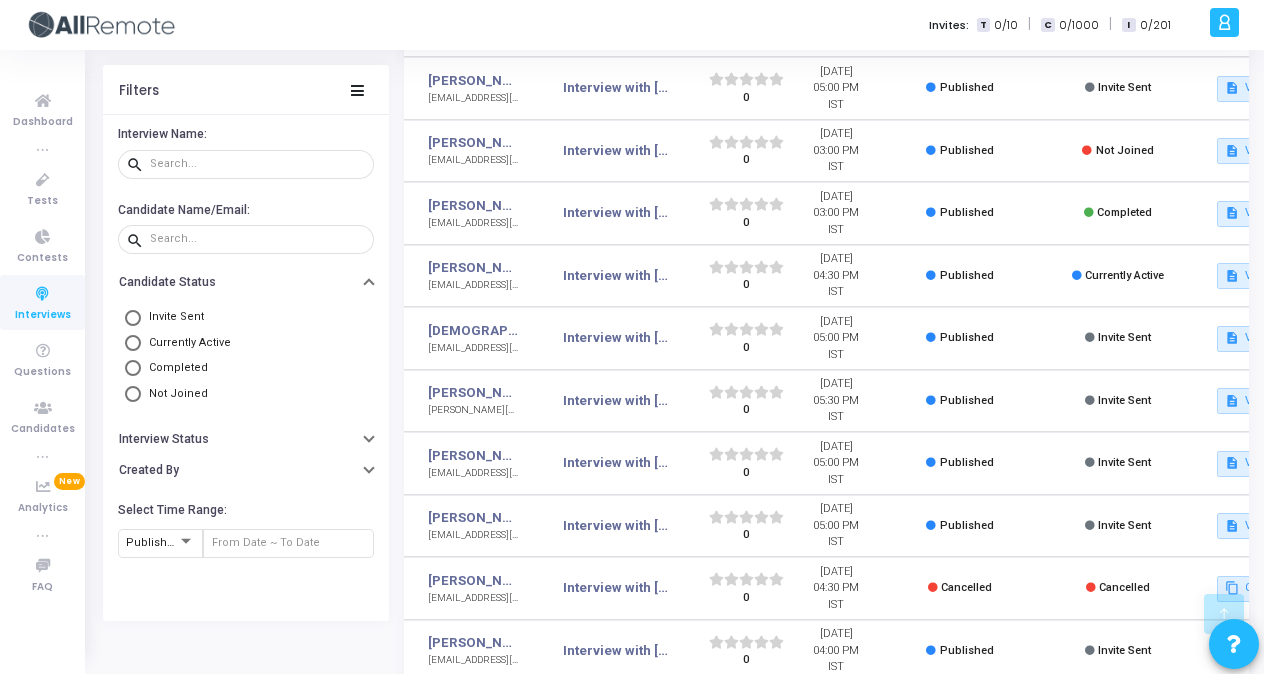 click on "Candidate Name/Email: search" 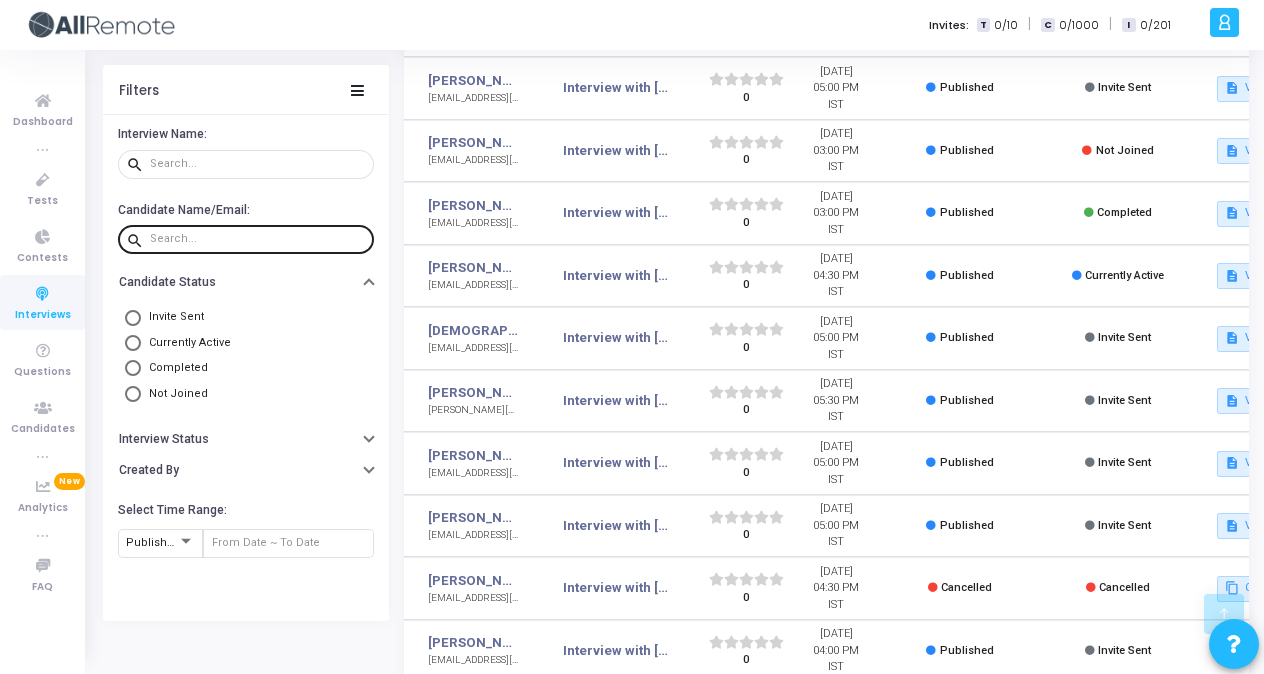 drag, startPoint x: 231, startPoint y: 255, endPoint x: 228, endPoint y: 242, distance: 13.341664 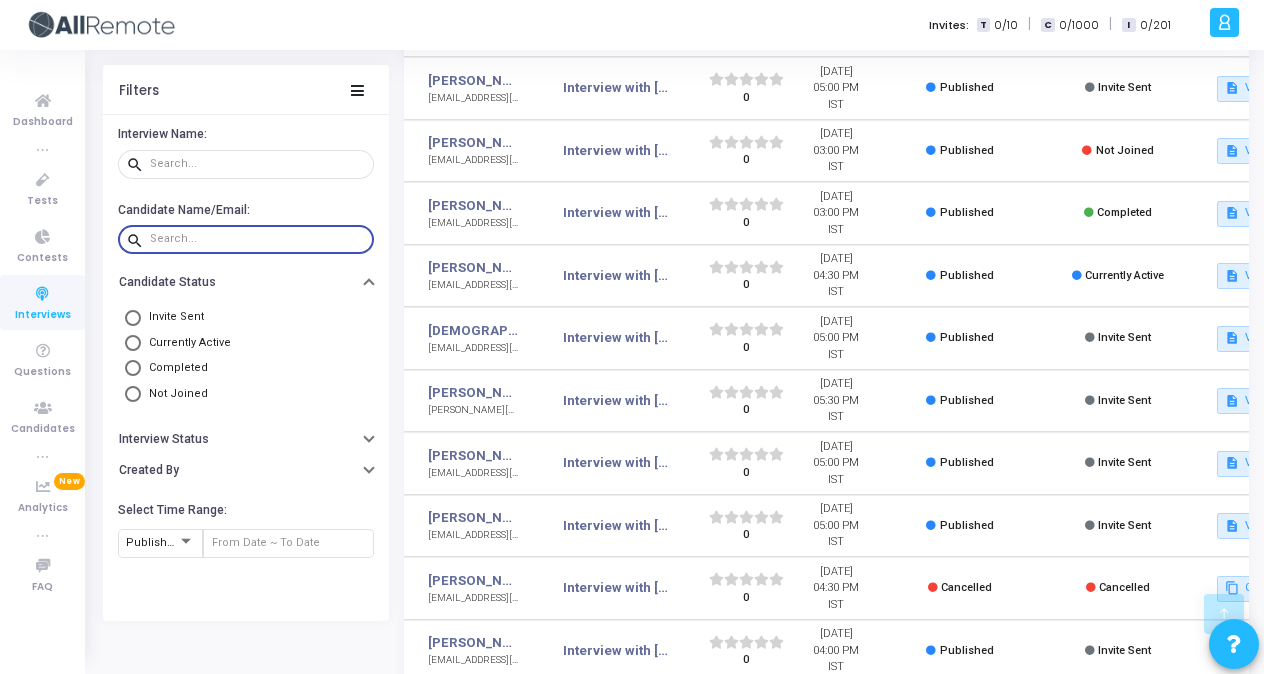 click at bounding box center (258, 239) 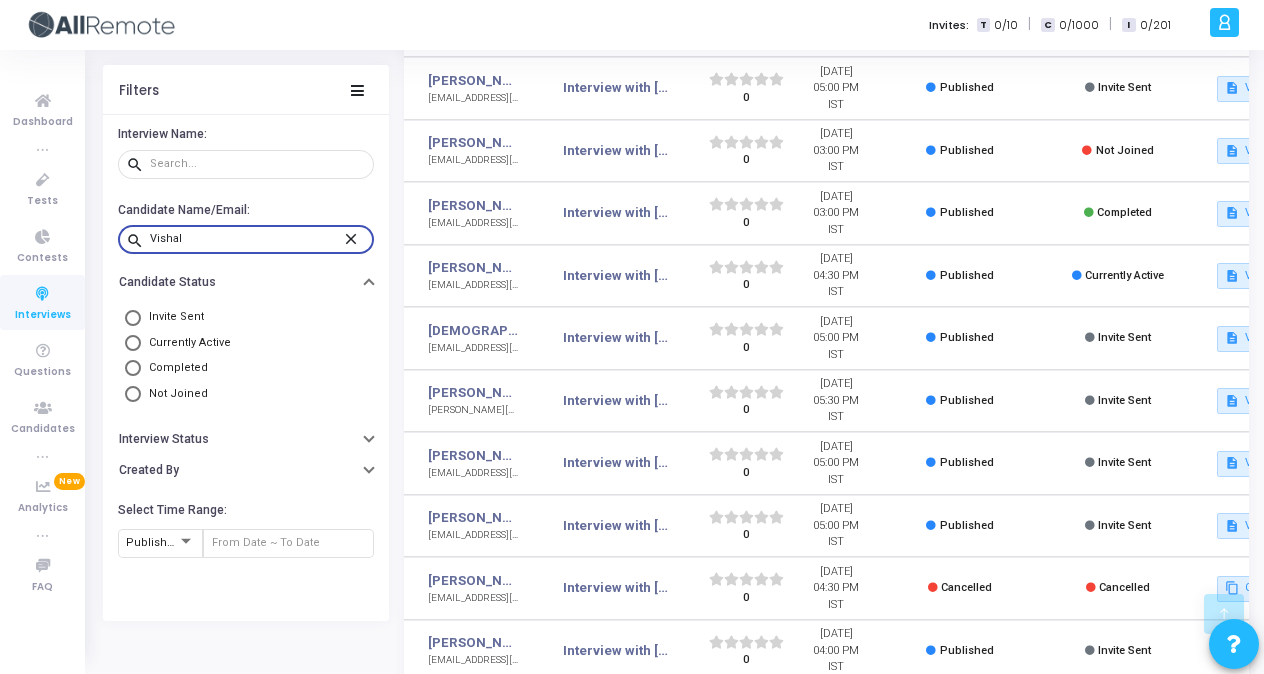 scroll, scrollTop: 0, scrollLeft: 0, axis: both 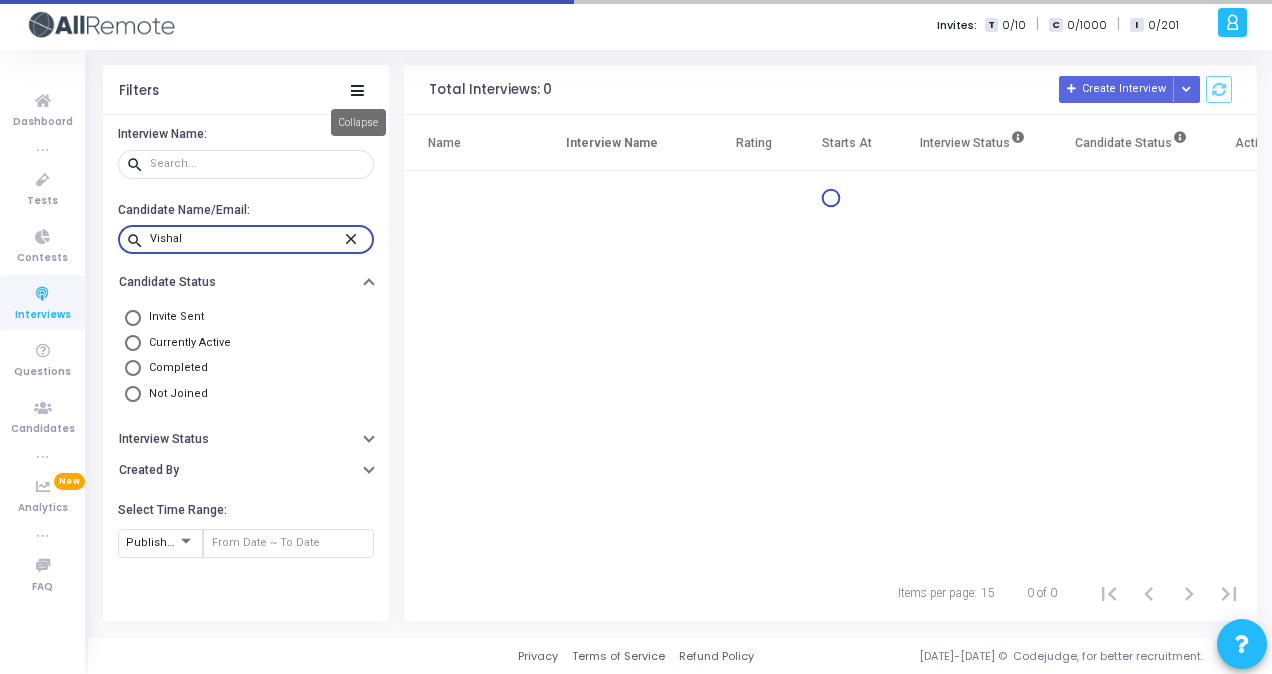type on "Vishal" 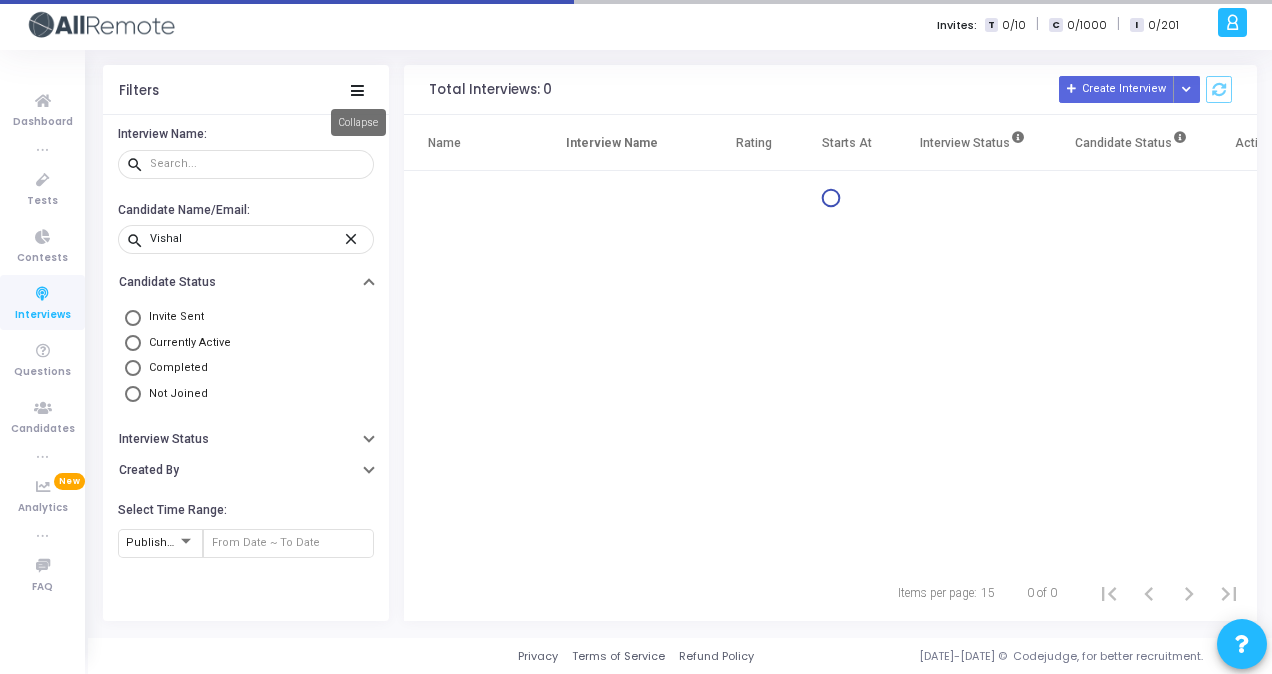 click 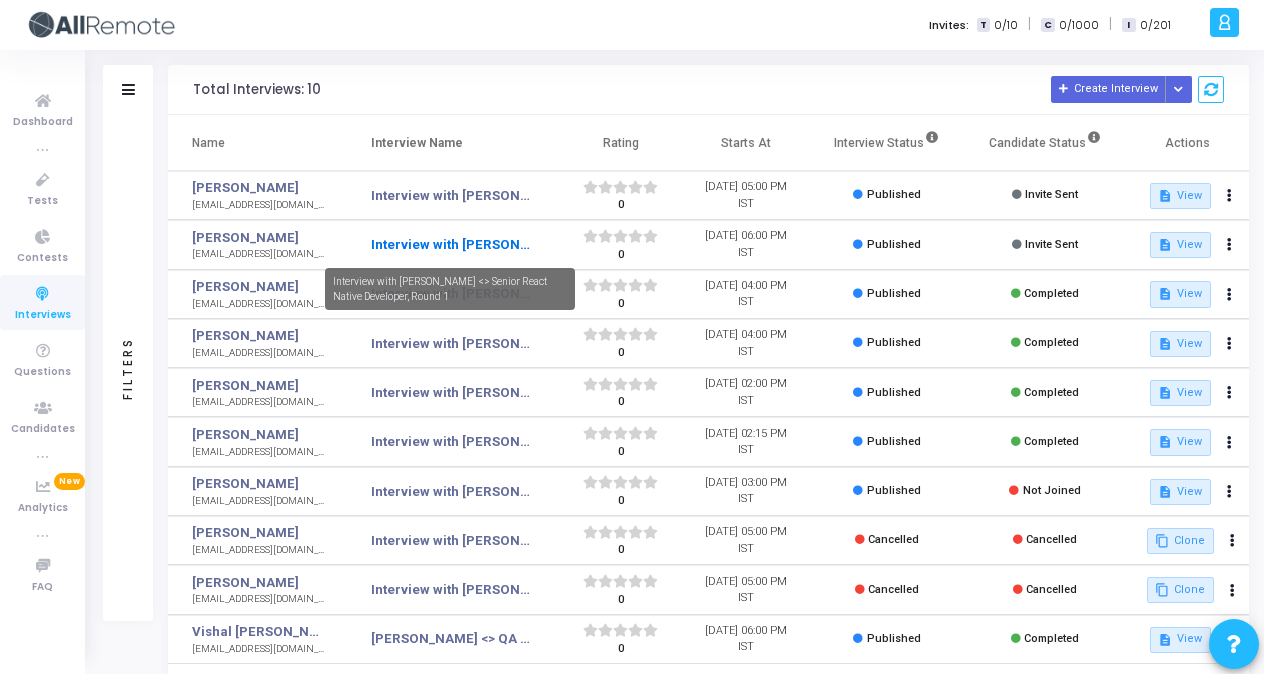click on "Interview with [PERSON_NAME] <> Senior React Native Developer, Round 1" 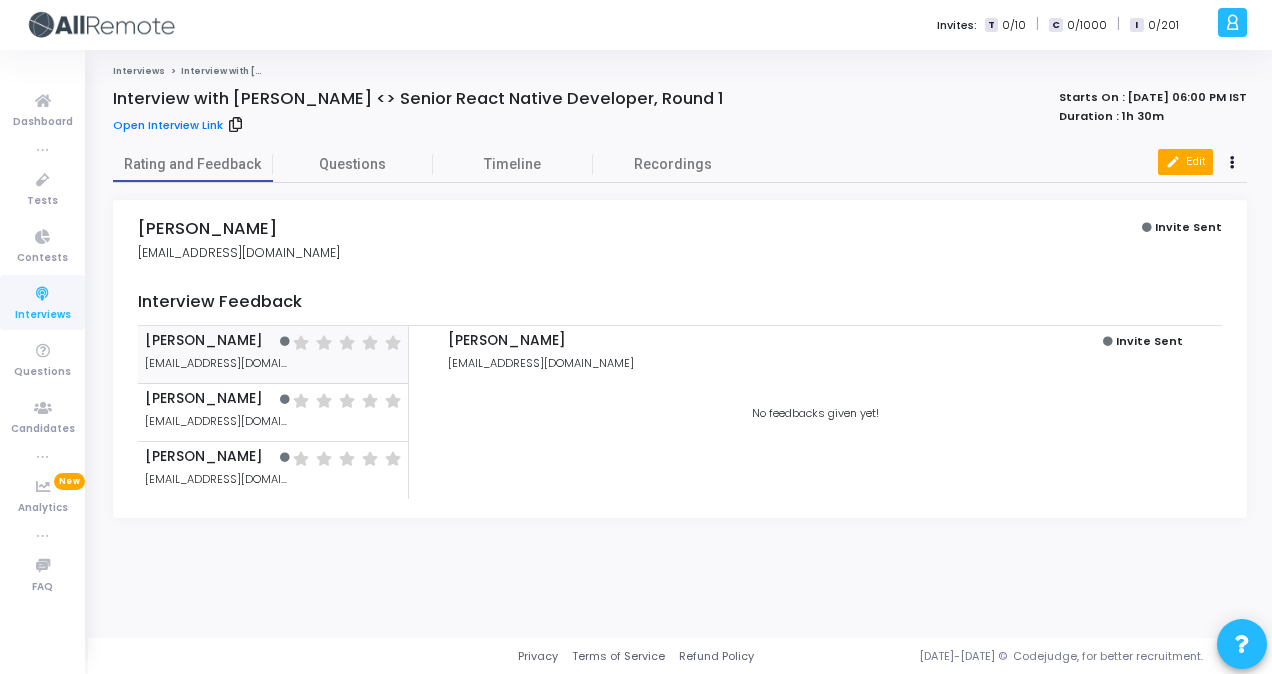 click on "edit  Edit" at bounding box center (1185, 162) 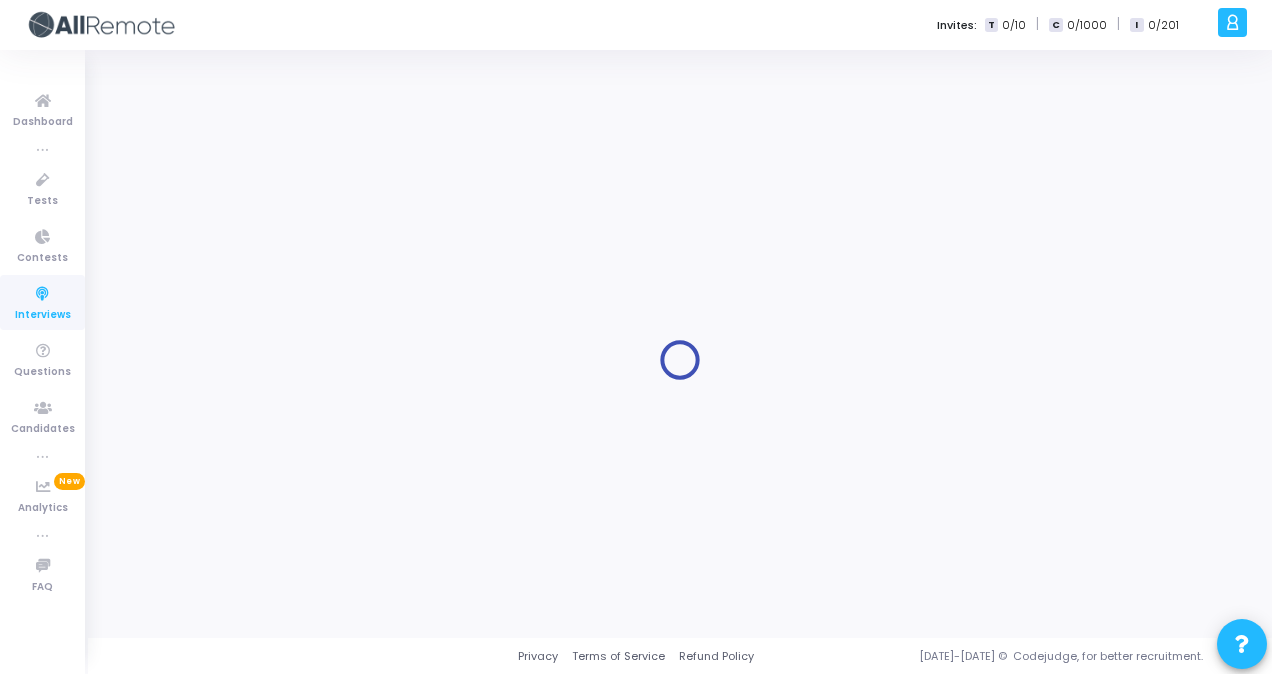 type on "Interview with [PERSON_NAME] <> Senior React Native Developer, Round 1" 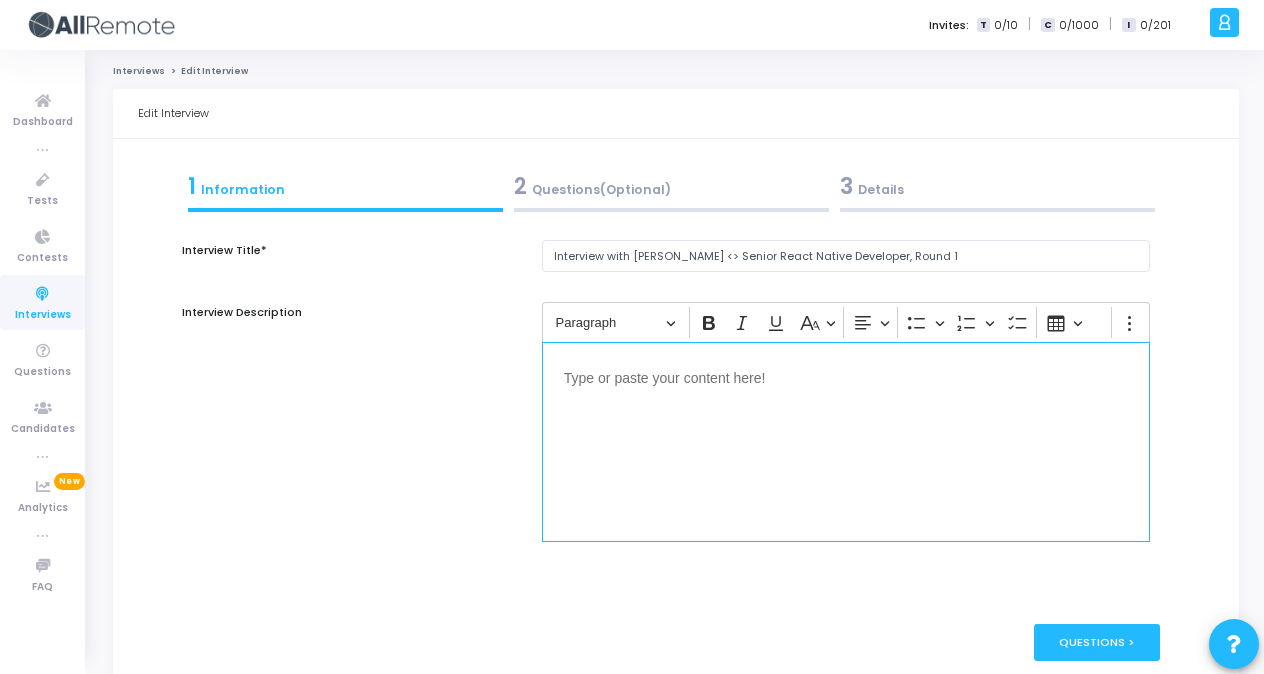 click at bounding box center [846, 376] 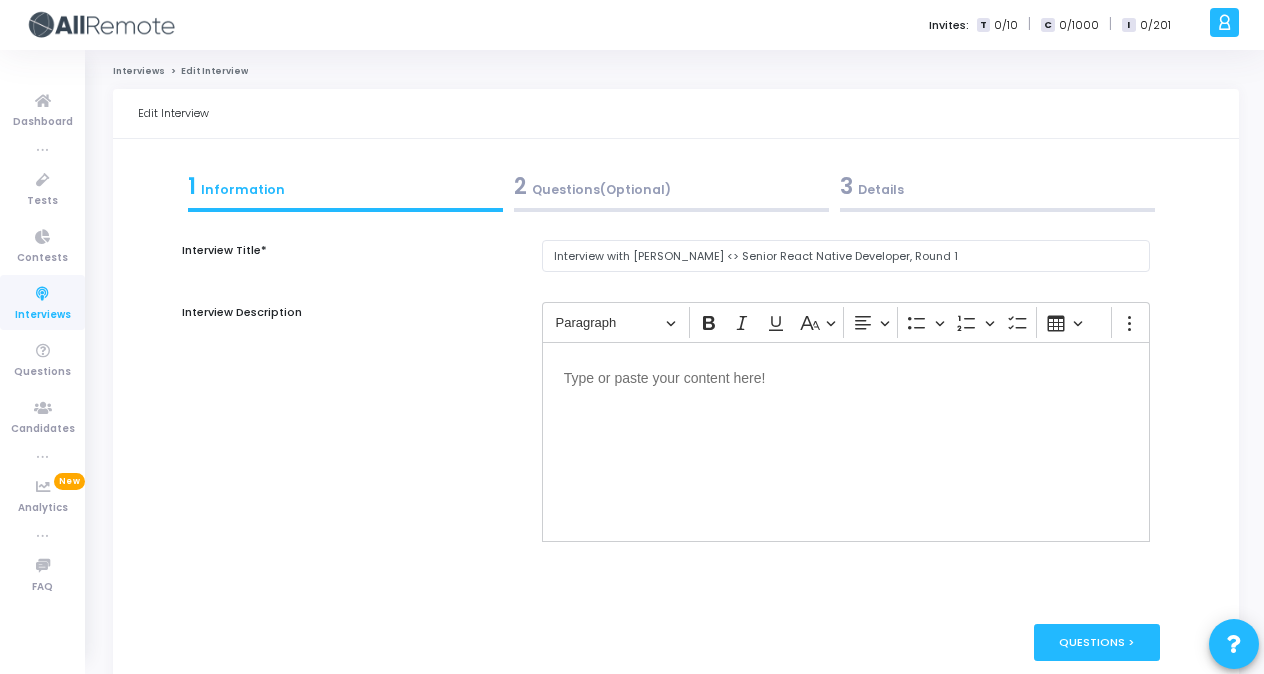 click on "Interview Description" at bounding box center (357, 421) 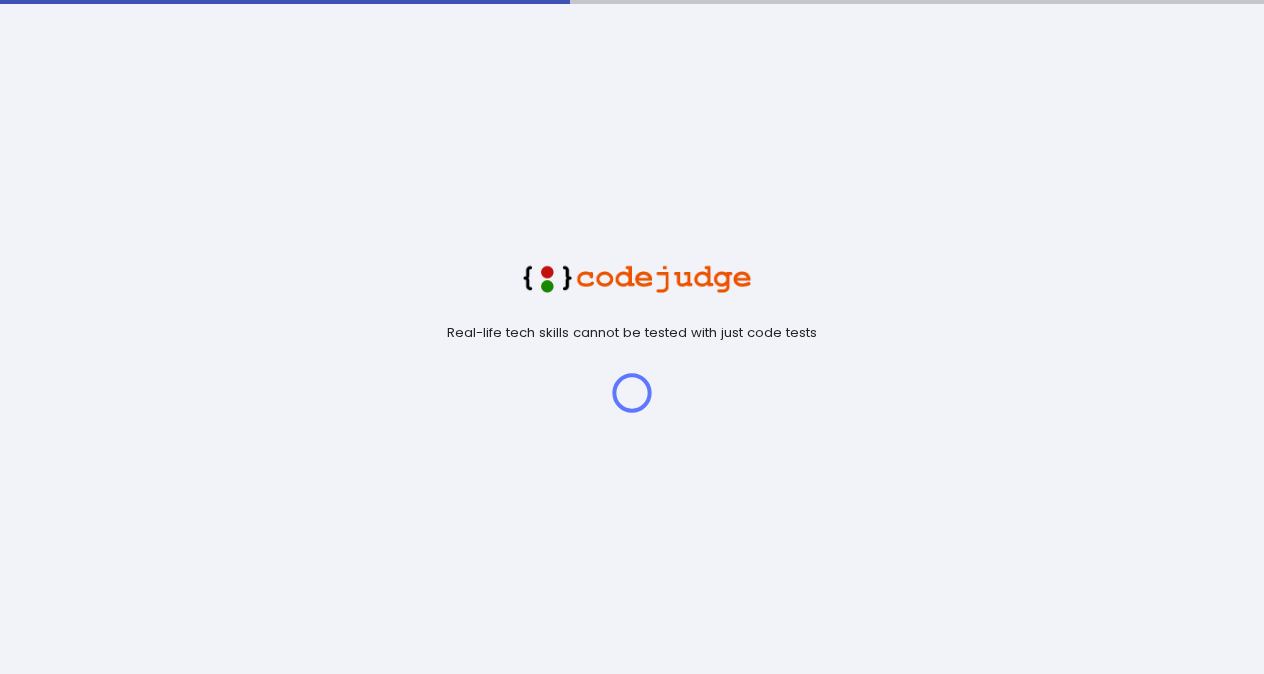 scroll, scrollTop: 0, scrollLeft: 0, axis: both 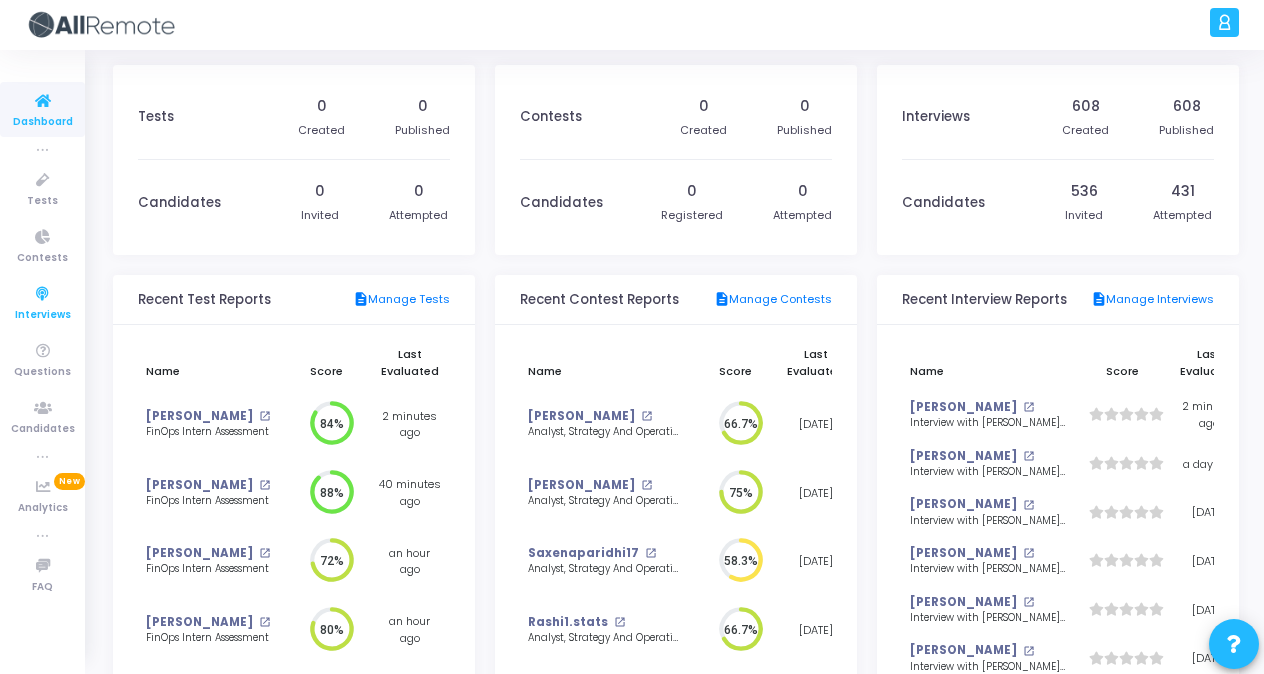 click at bounding box center [43, 294] 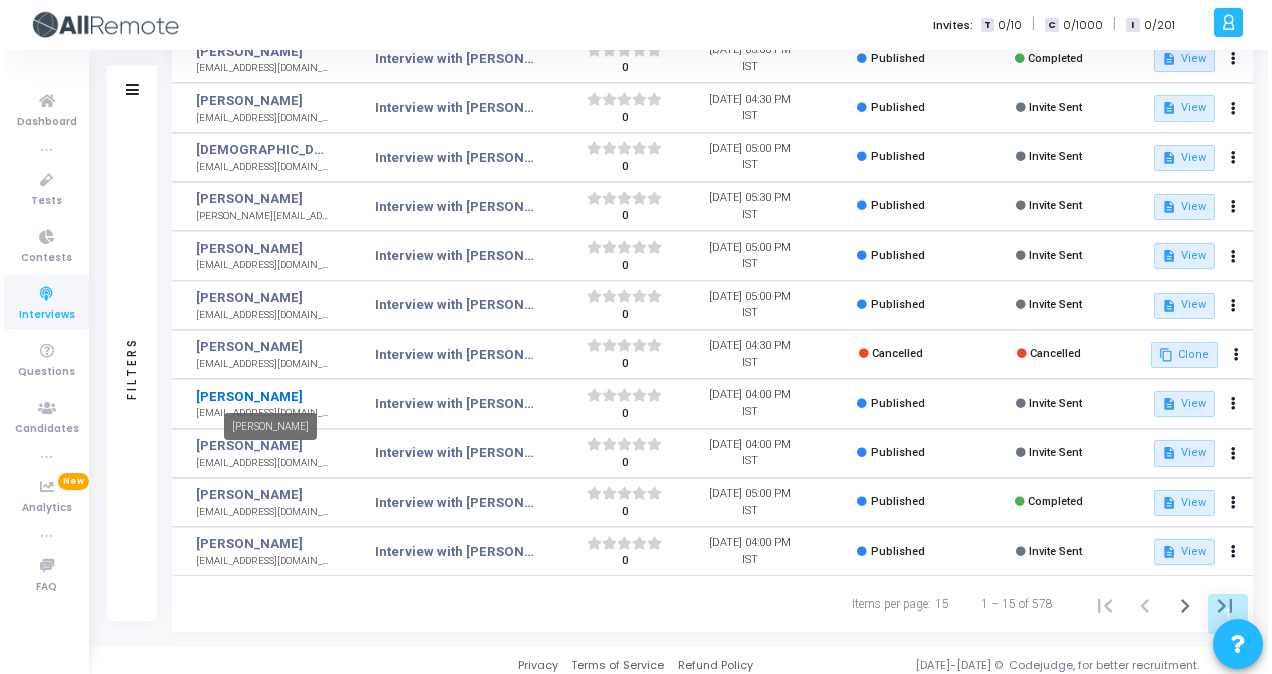 scroll, scrollTop: 0, scrollLeft: 0, axis: both 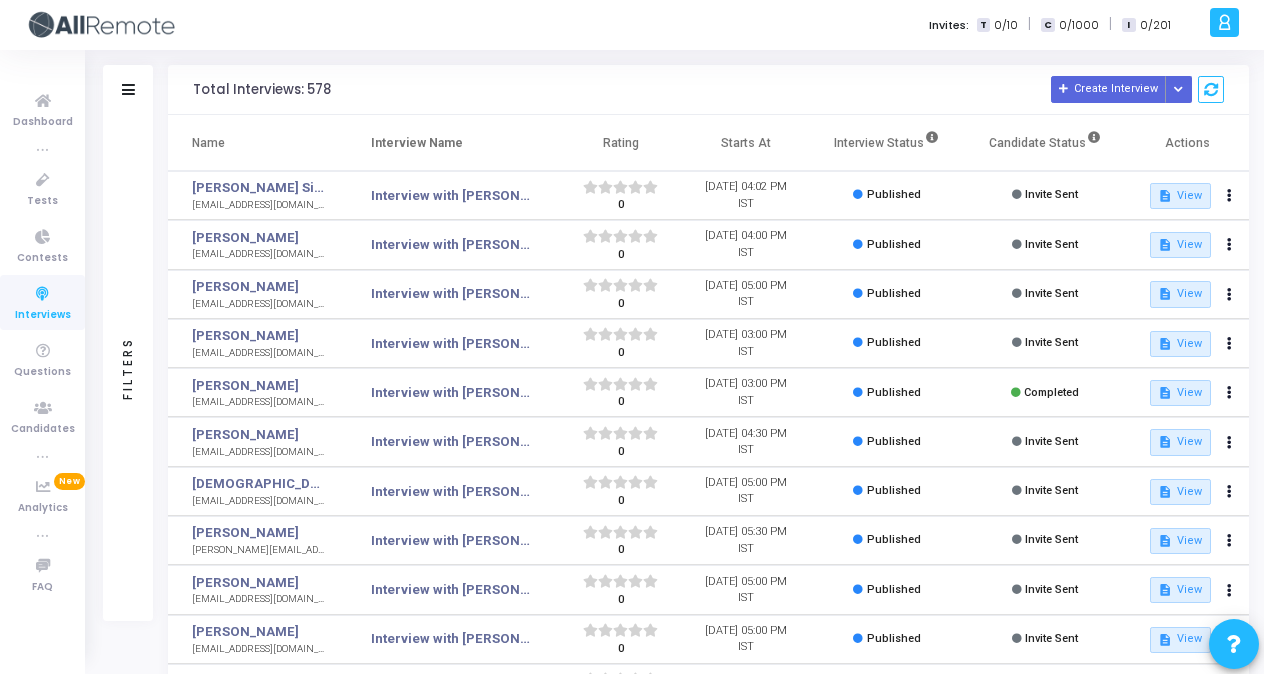 click on "Filters" 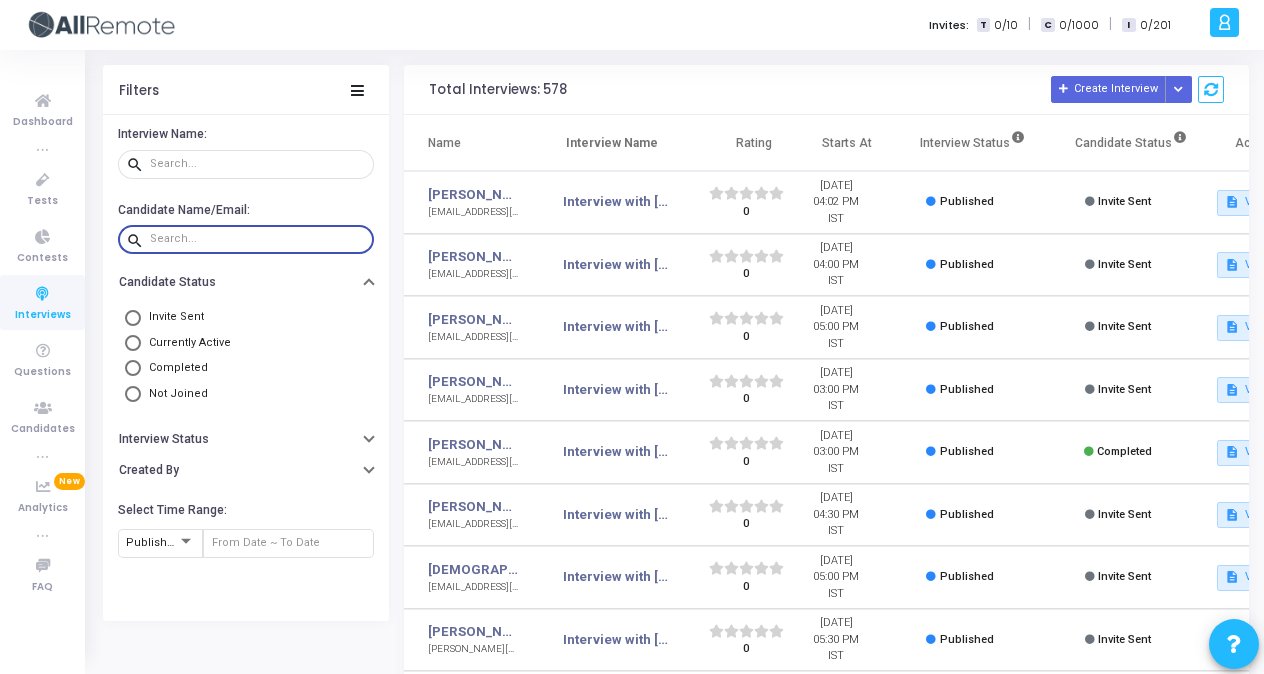 click at bounding box center [258, 239] 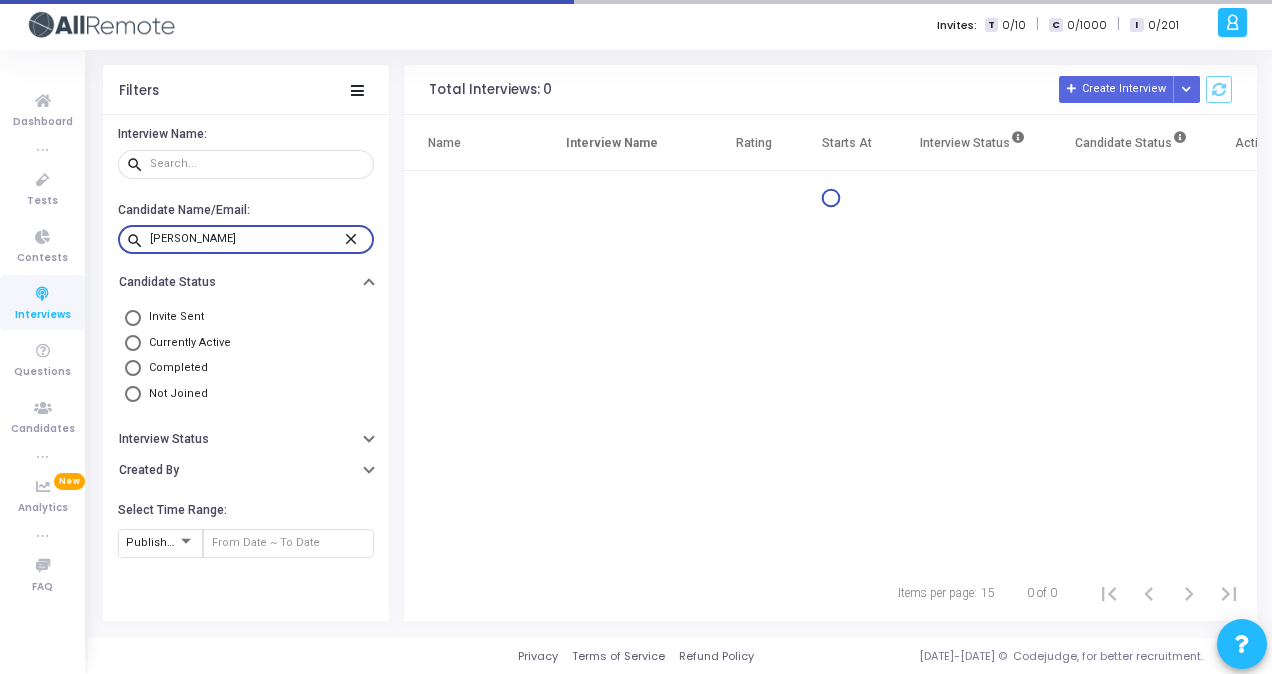 type on "suhasini" 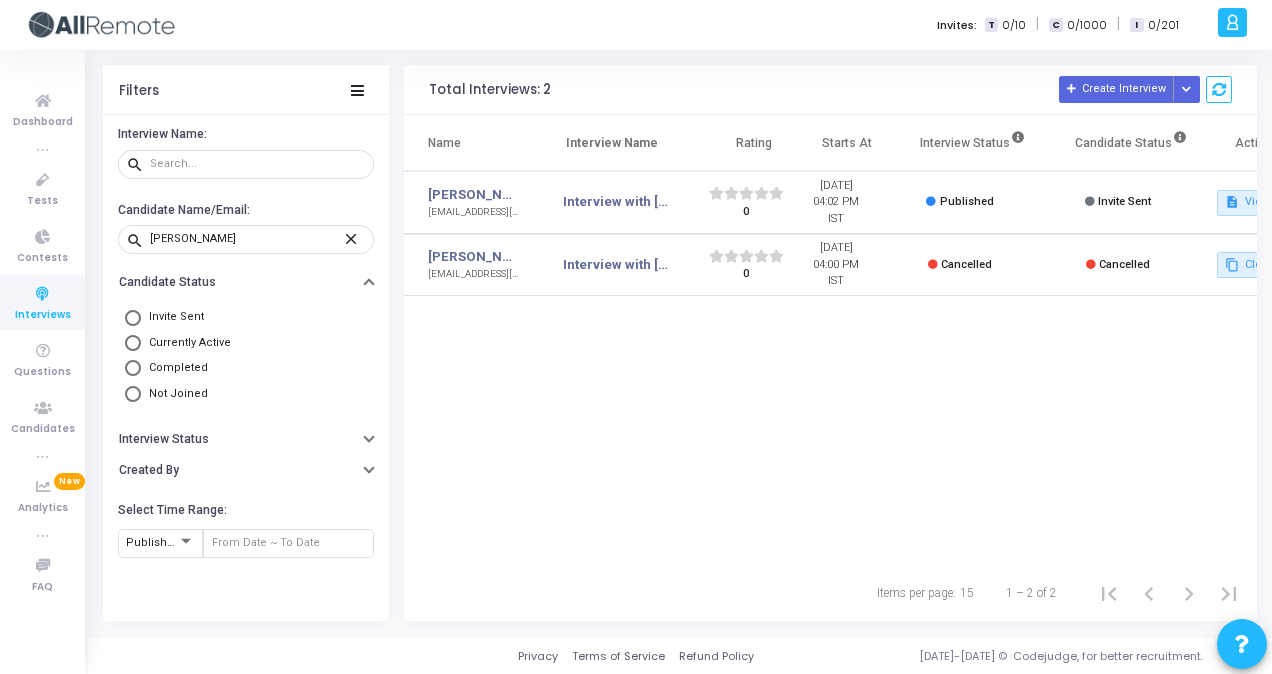 click on "Filters" 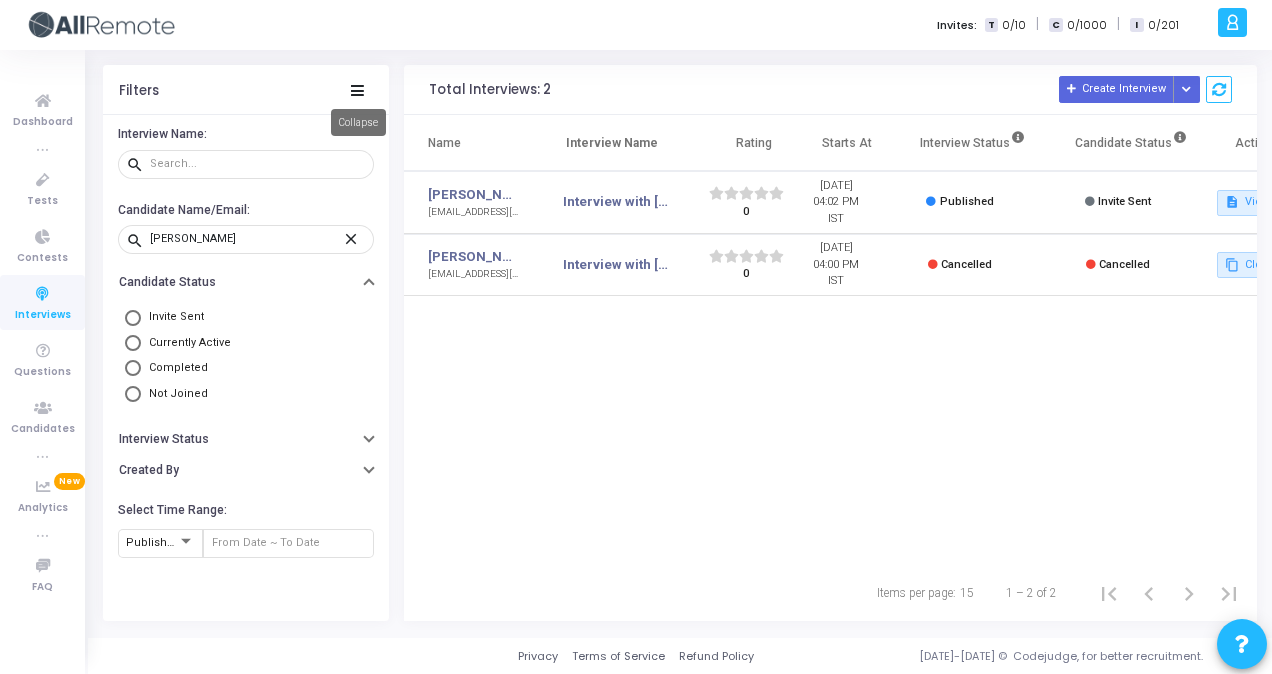 click 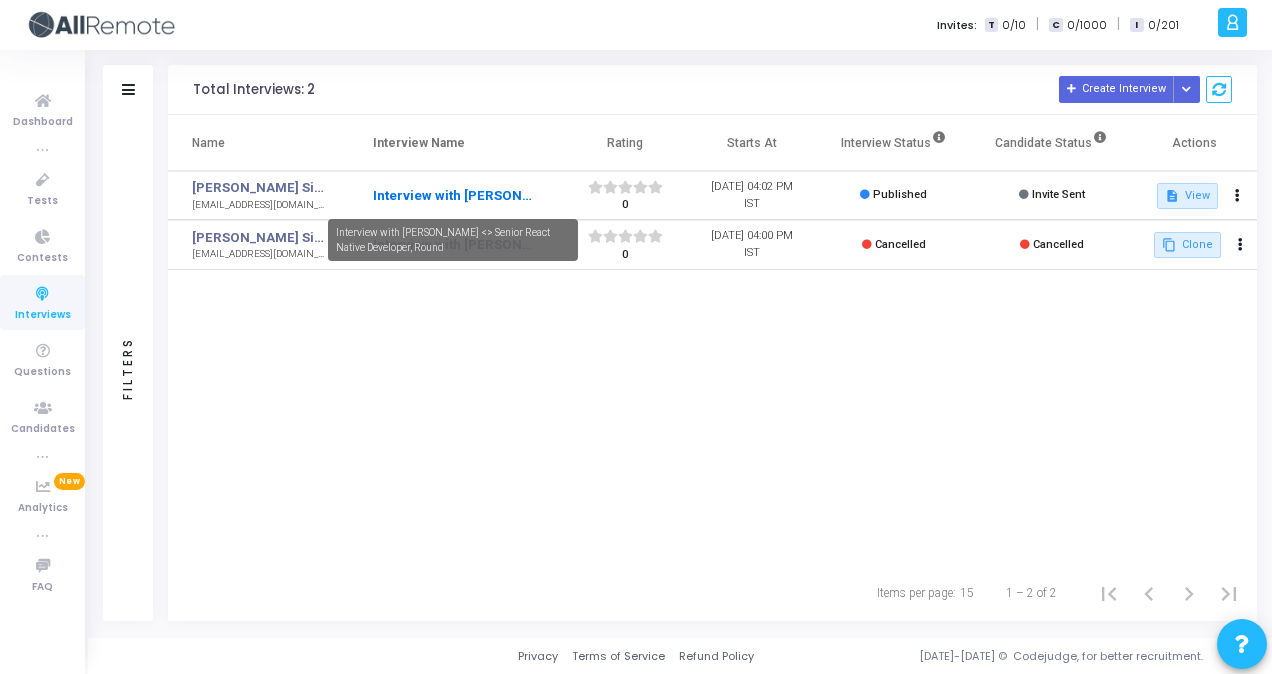 click on "Interview with Suhasini <> Senior React Native Developer, Round" at bounding box center [453, 196] 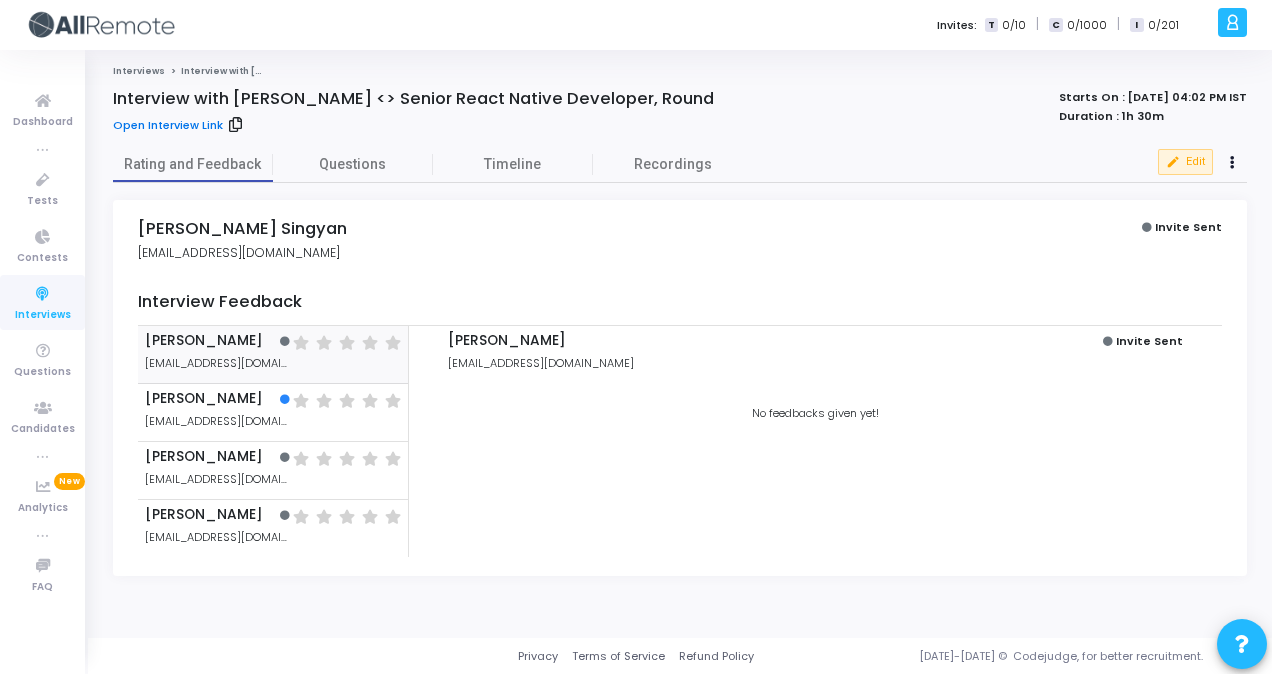click on "Open Interview Link" at bounding box center (168, 125) 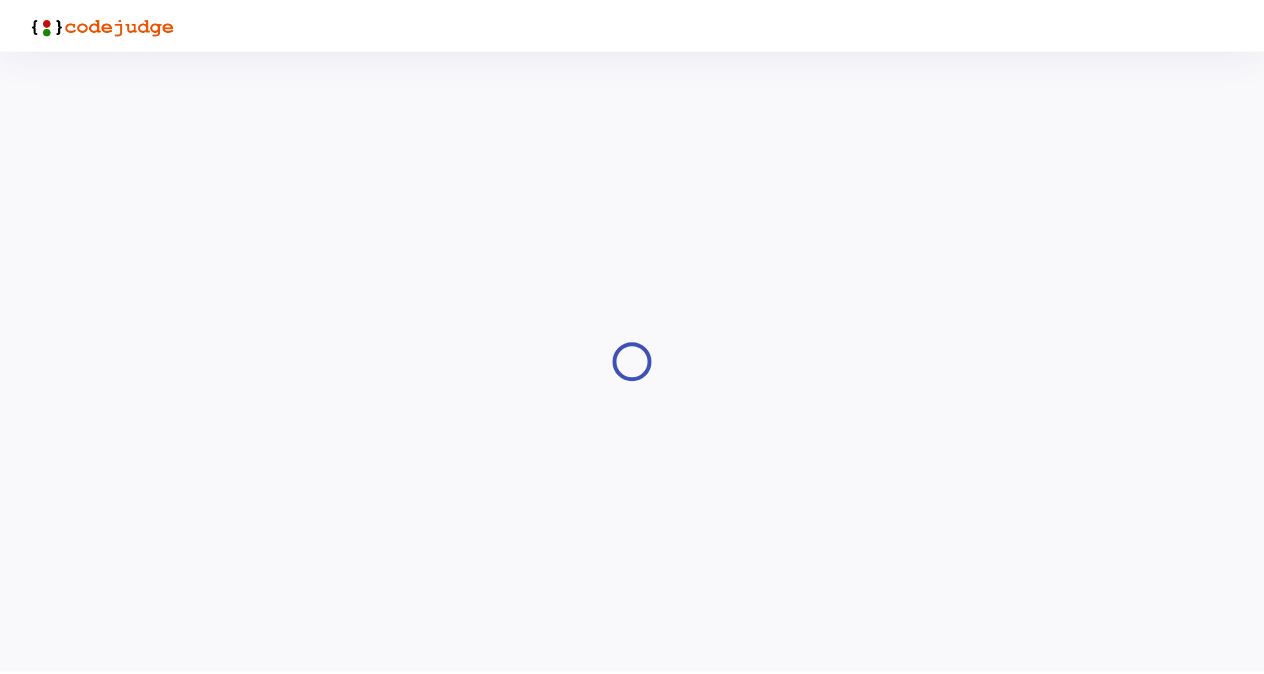 scroll, scrollTop: 0, scrollLeft: 0, axis: both 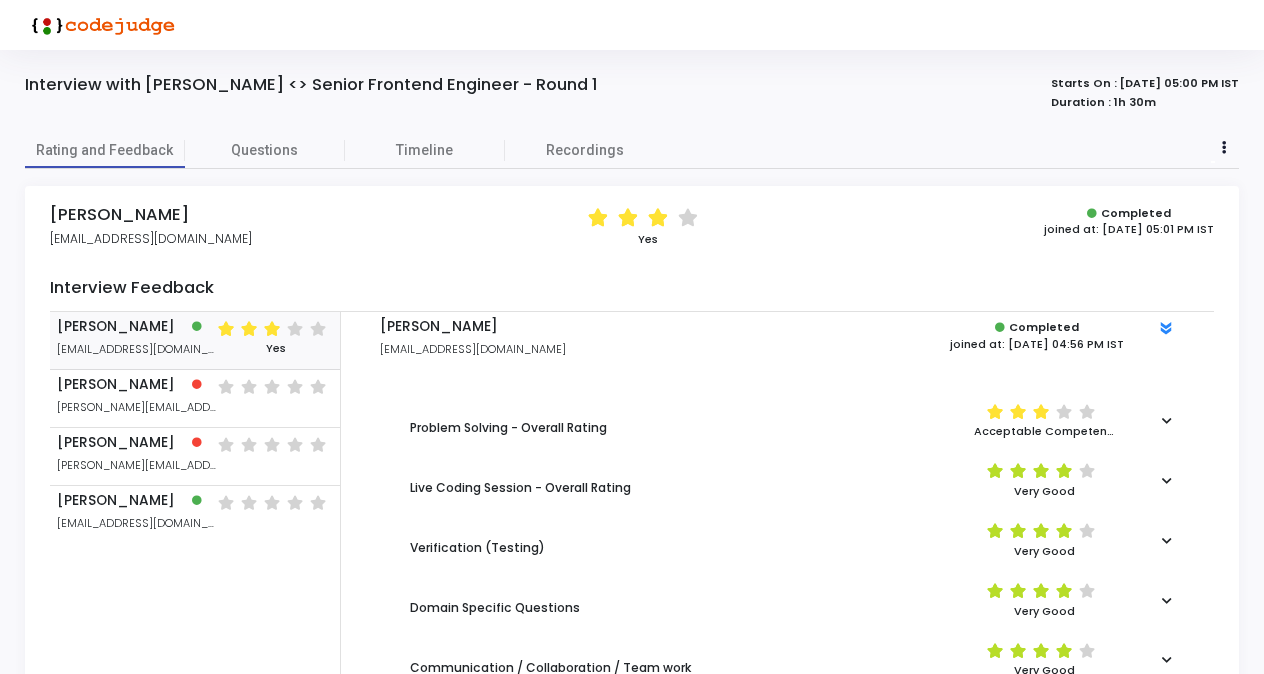 click on "Problem Solving - Overall Rating  (*) (*) (*) ( ) ( )  Acceptable Competency" at bounding box center [797, 421] 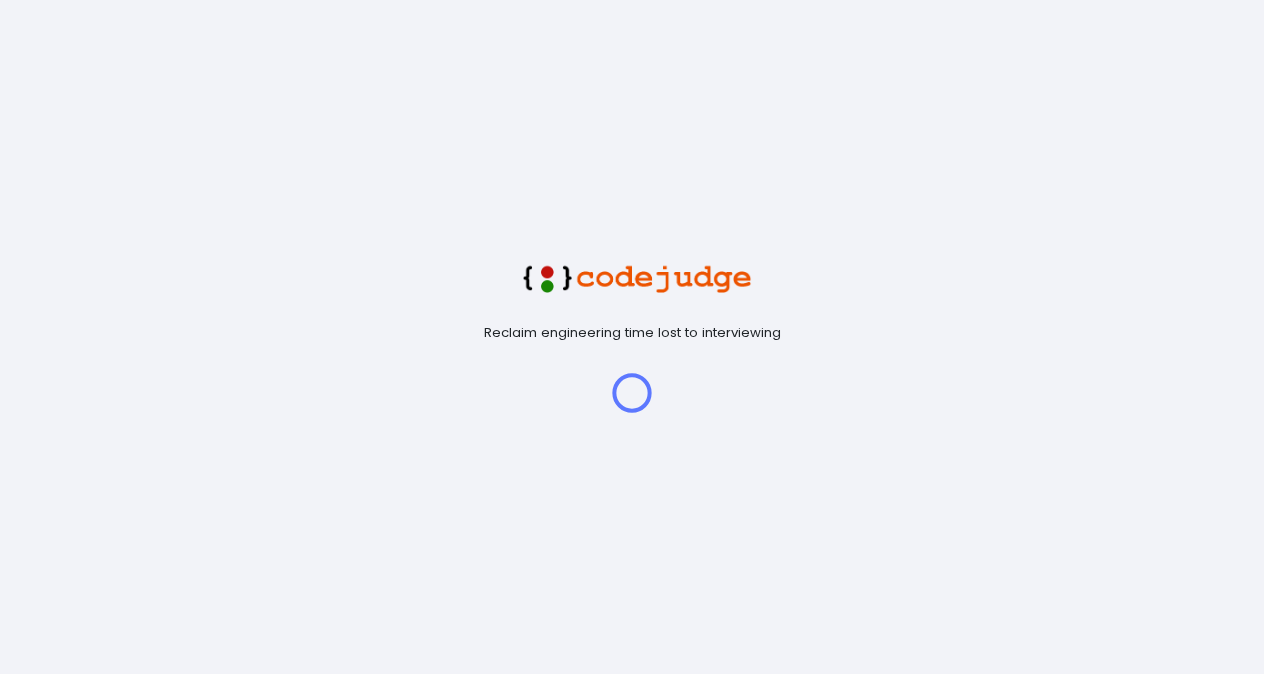 scroll, scrollTop: 0, scrollLeft: 0, axis: both 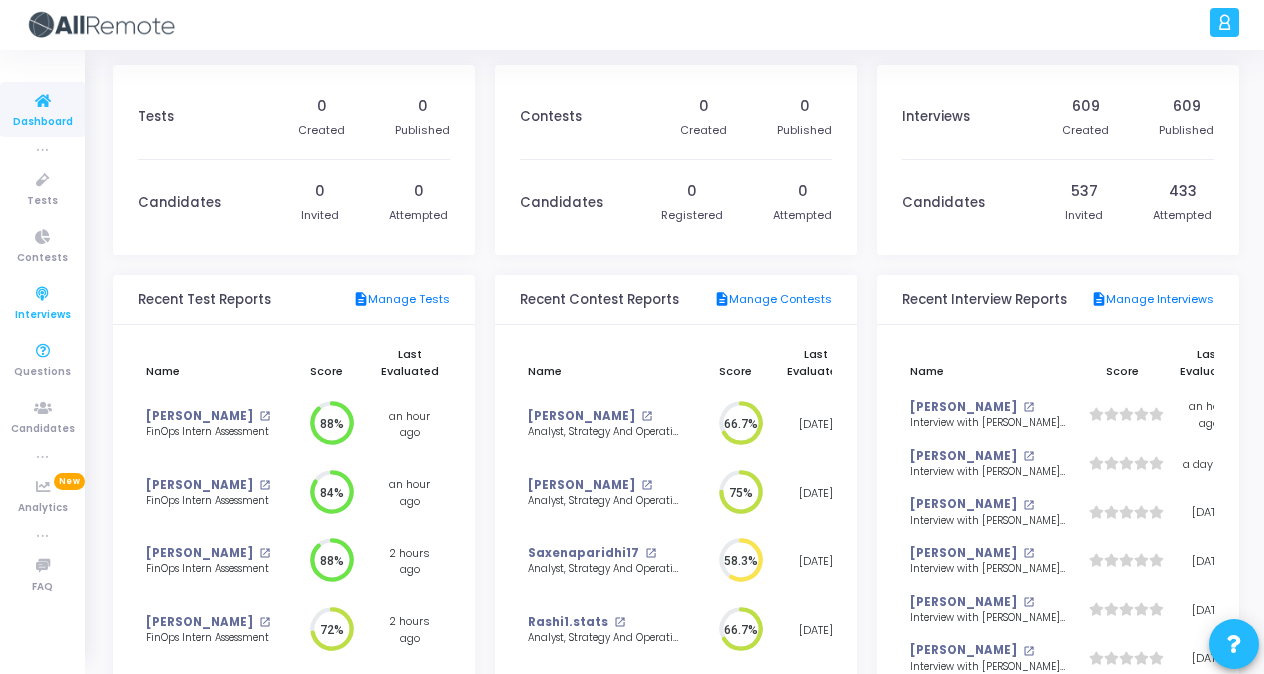 click on "Interviews" at bounding box center (42, 302) 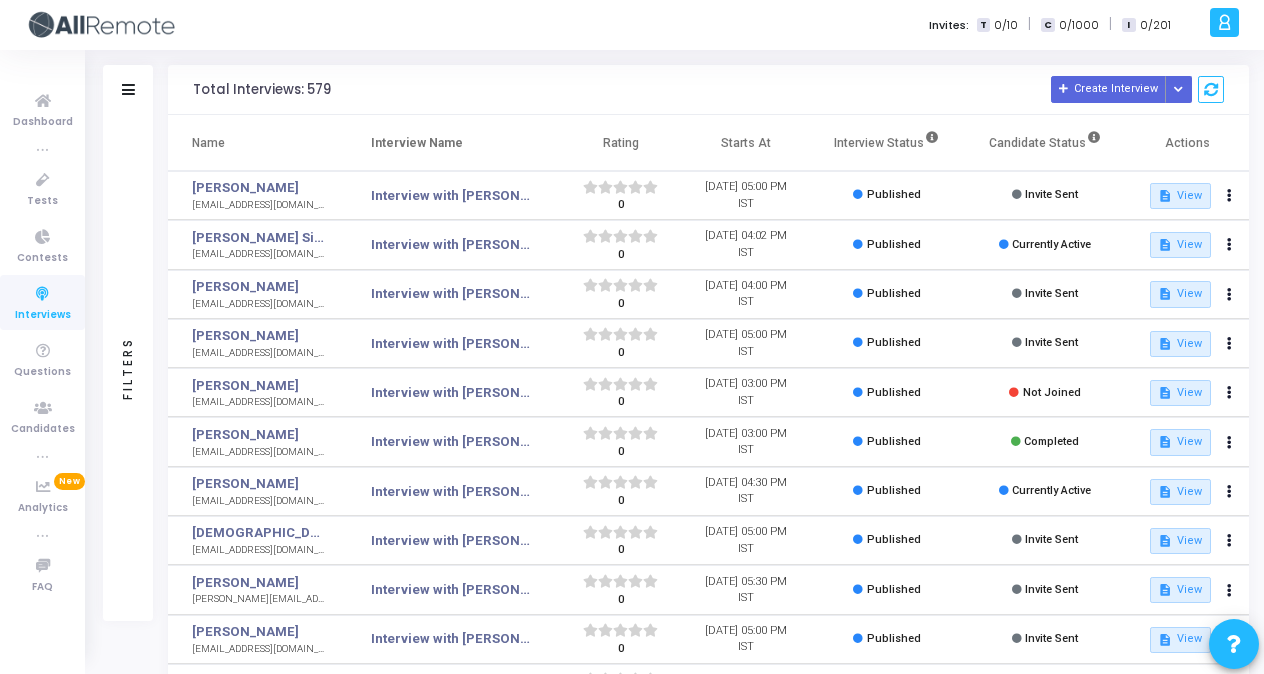 click on "Filters" 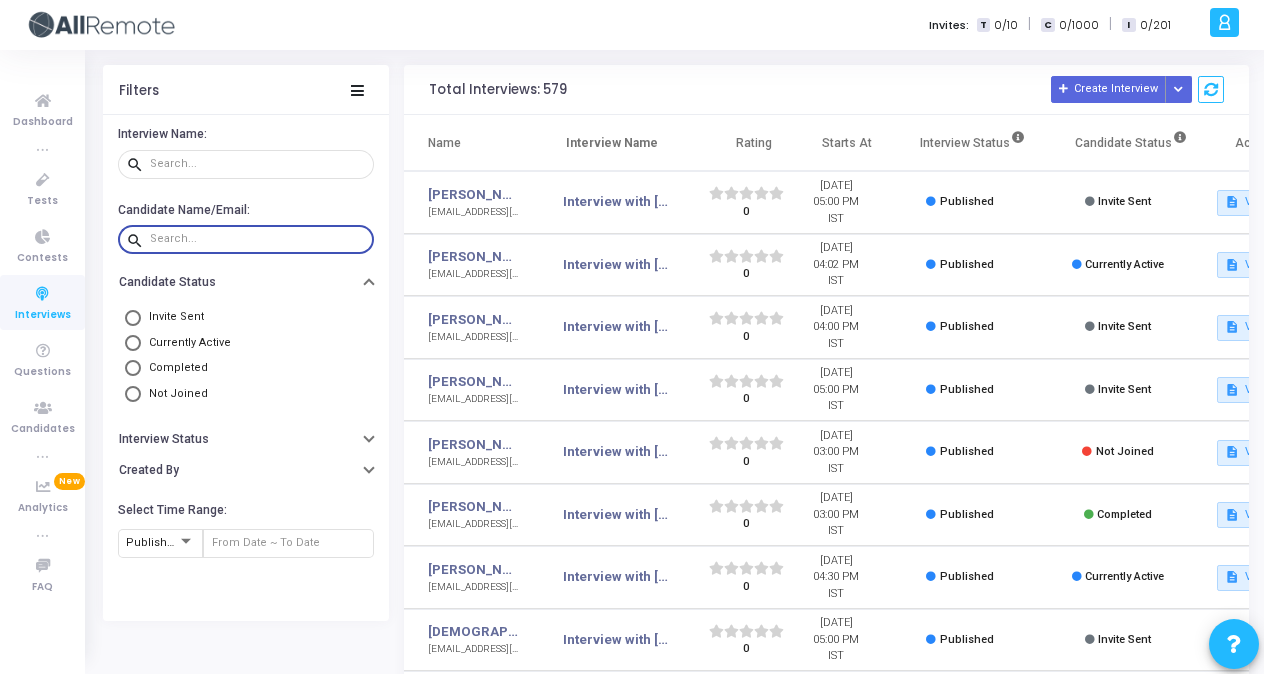 click at bounding box center [258, 239] 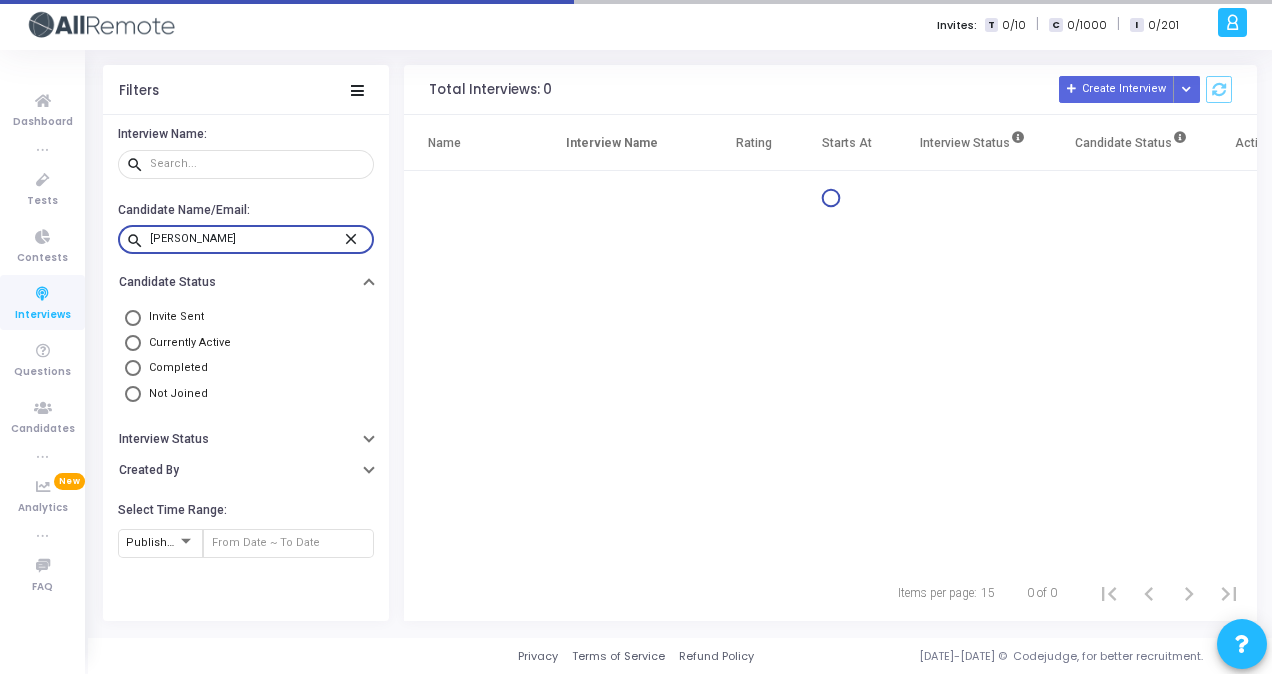 type on "[PERSON_NAME]" 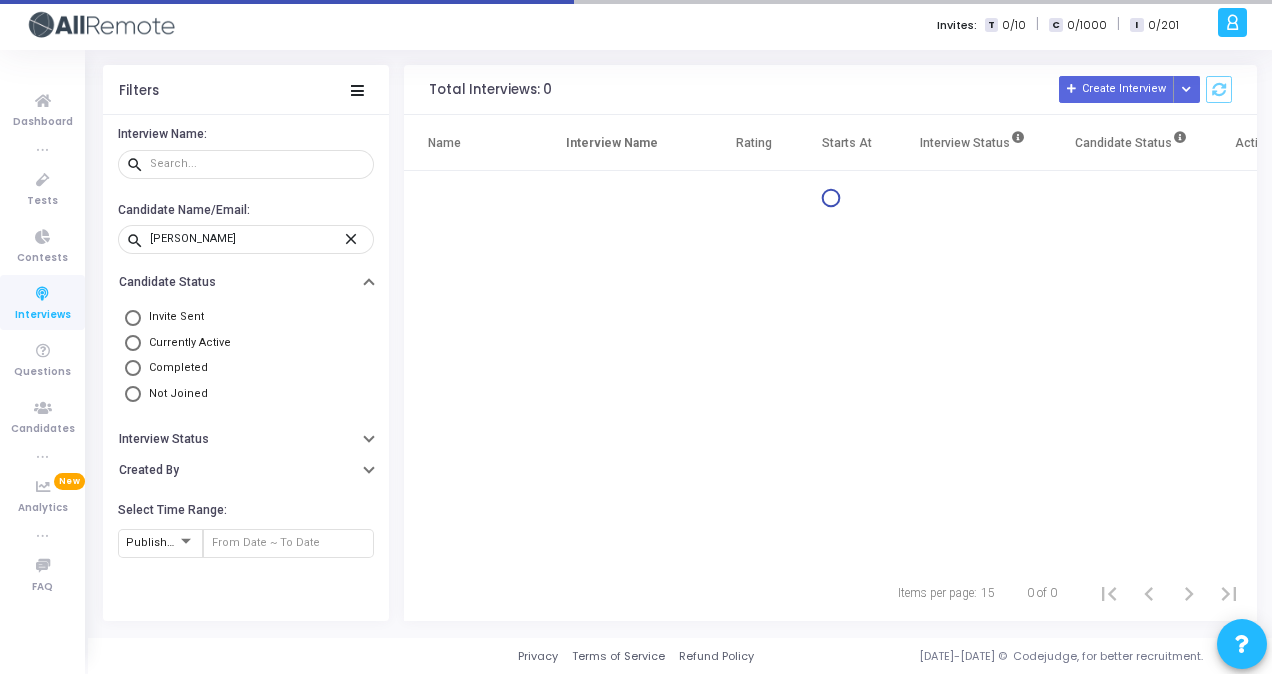 click 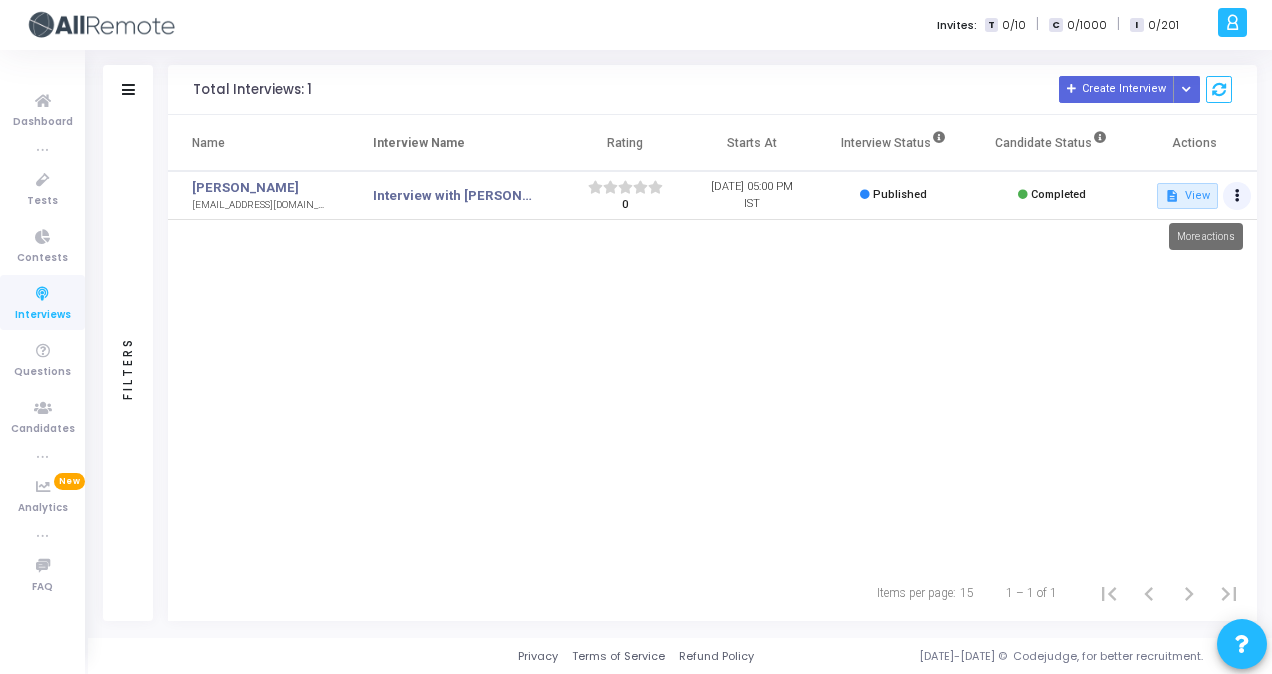 click at bounding box center (1237, 196) 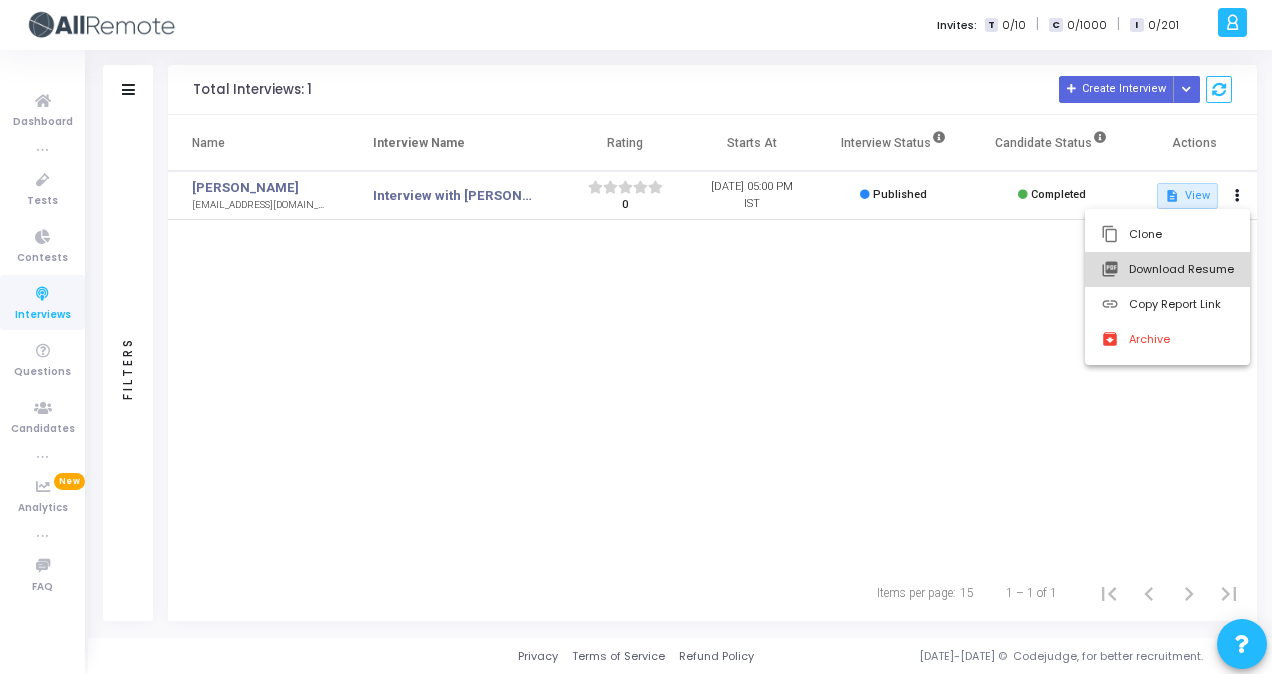 click on "picture_as_pdf  Download Resume" at bounding box center (1167, 269) 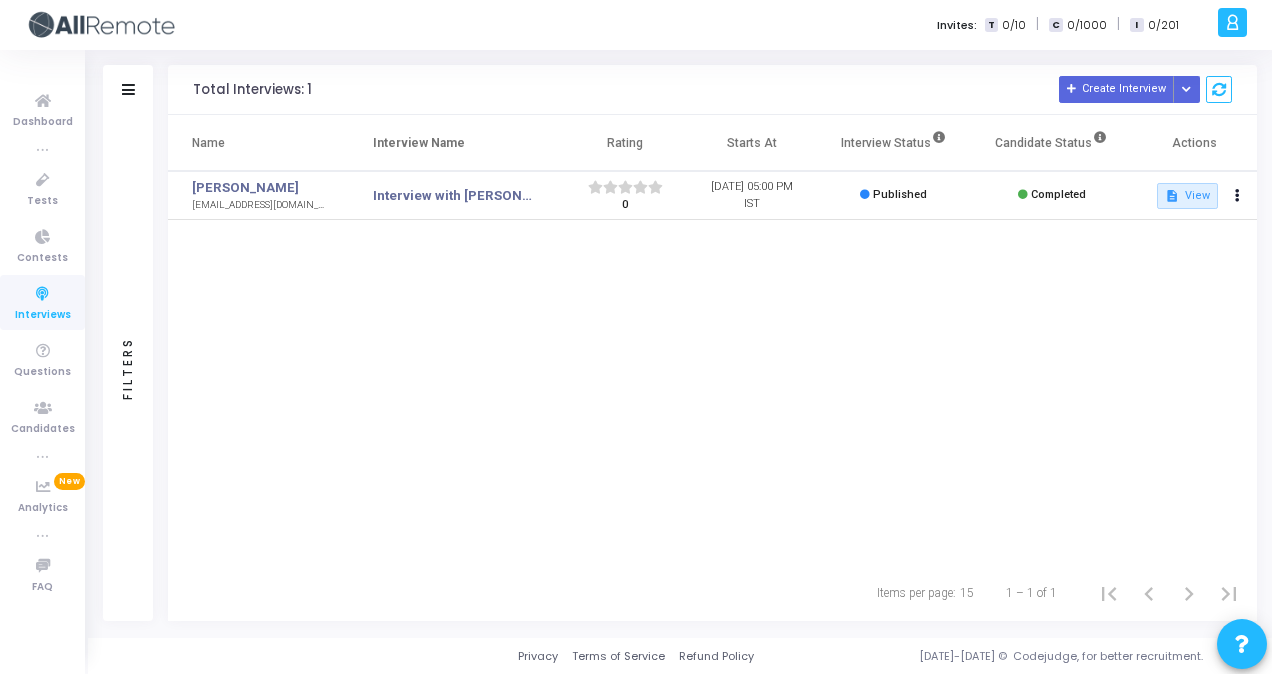 click on "Filters" 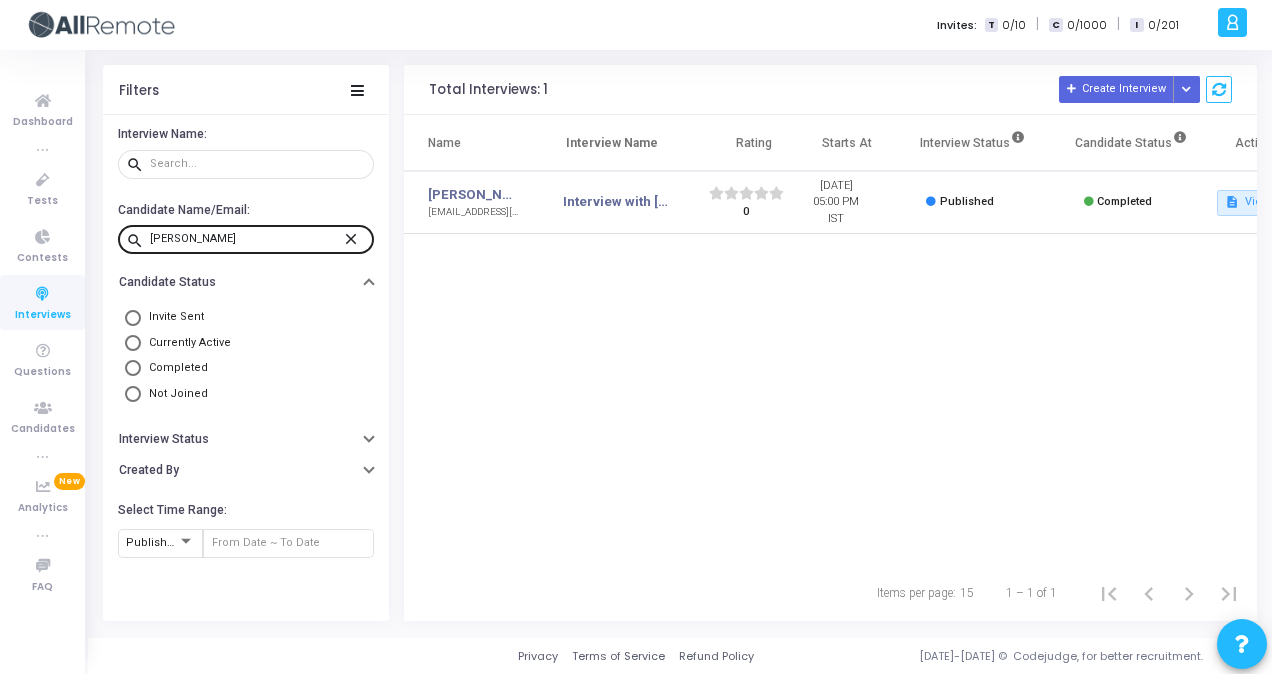 click on "[PERSON_NAME]" 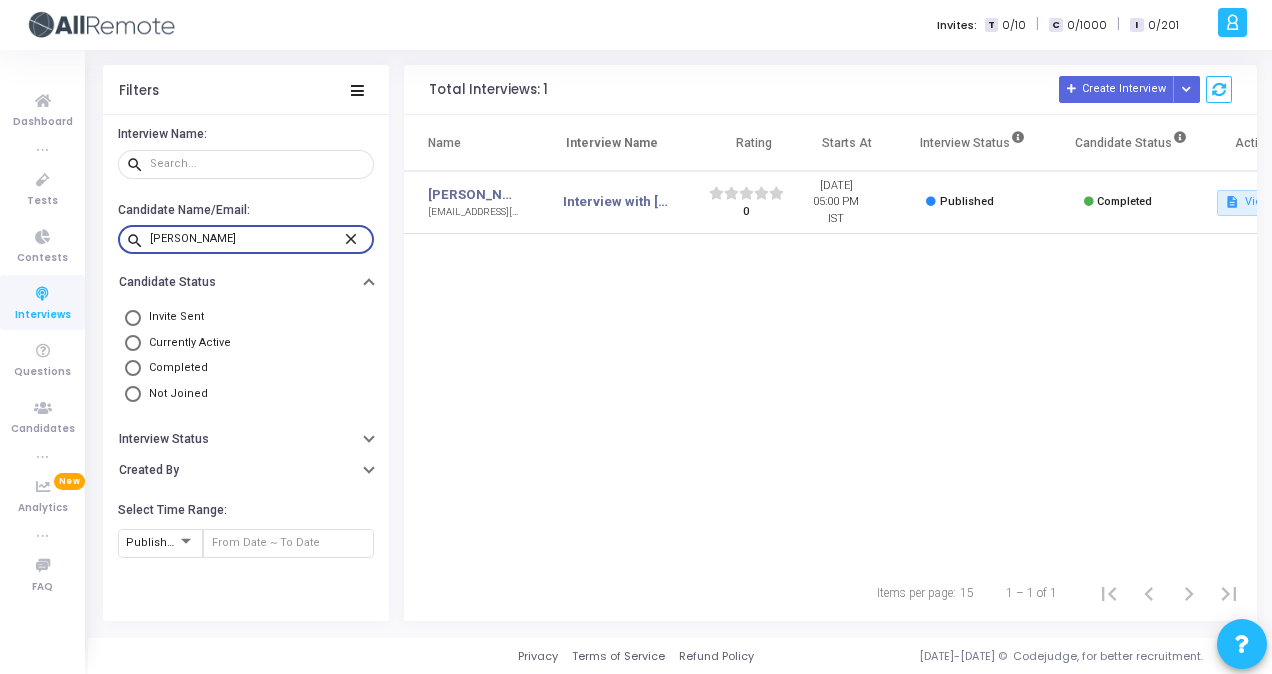 click on "[PERSON_NAME]" at bounding box center (246, 239) 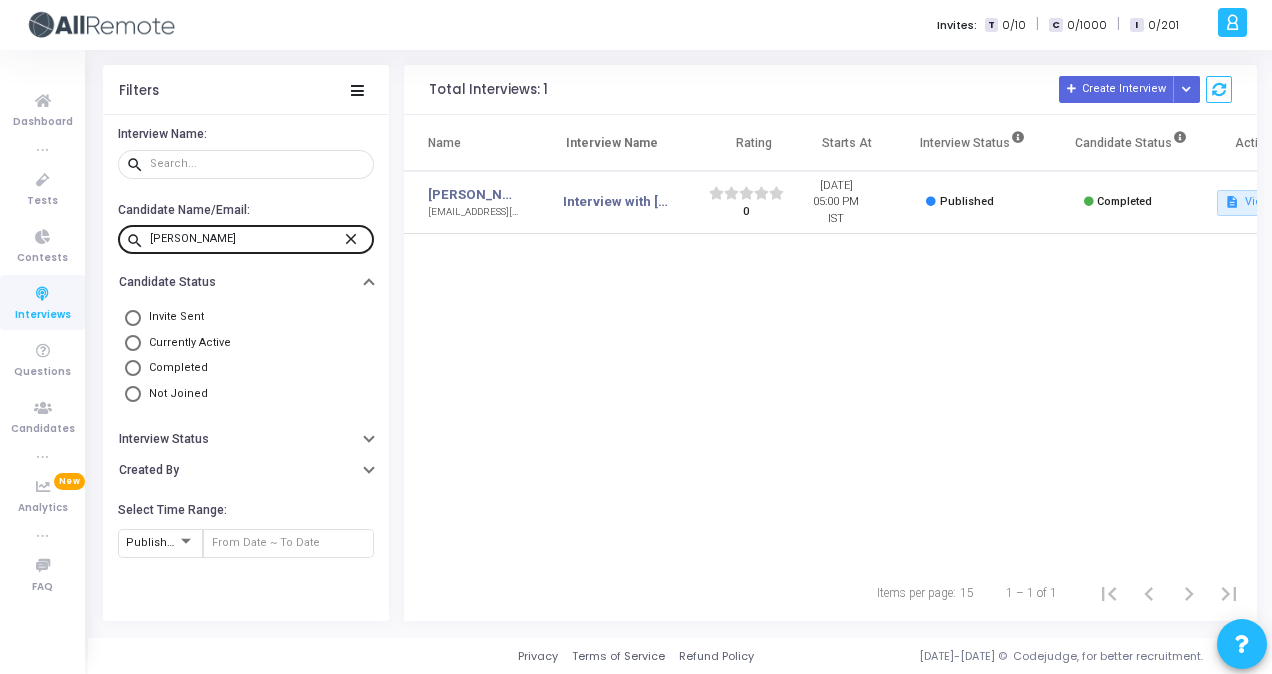 click on "close" 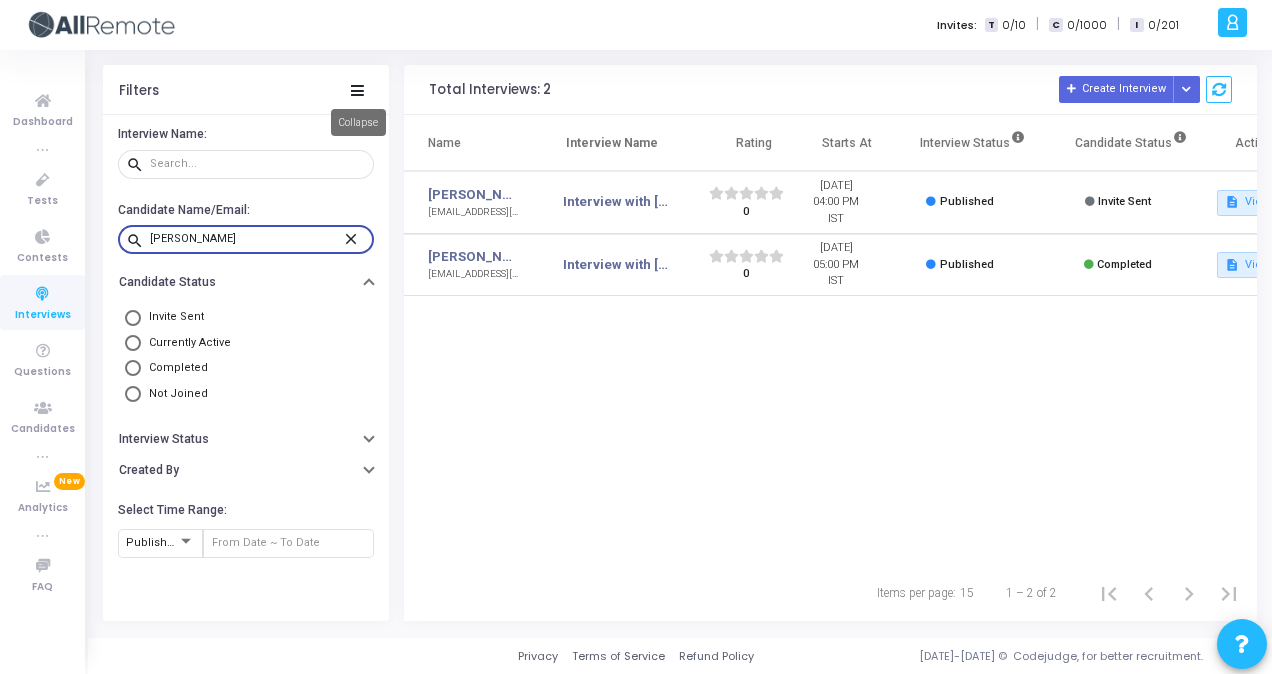 type on "[PERSON_NAME]" 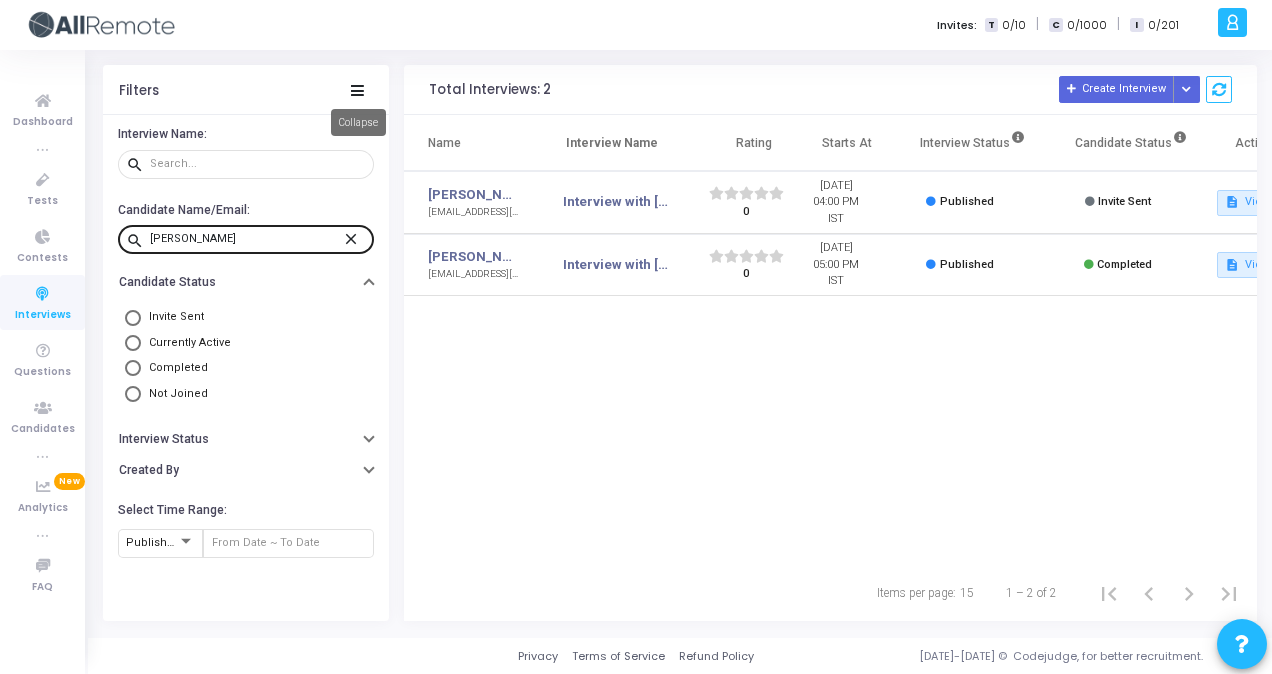 click 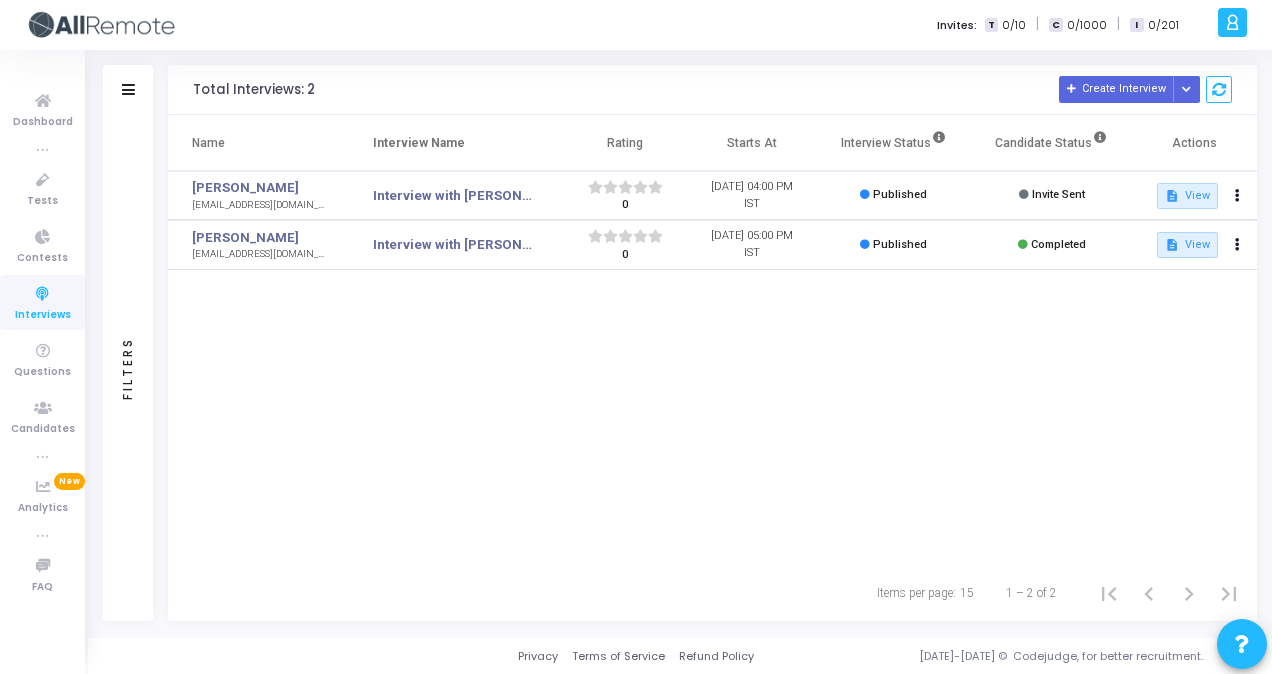 click on "Name   Interview Name   Rating   Starts At   Interview Status   Candidate Status   Actions   [PERSON_NAME]   [EMAIL_ADDRESS][DOMAIN_NAME]   Interview with [PERSON_NAME] <> Senior Frontend Engineer - Round 2  ( ) ( ) ( ) ( ) ( ) 0  [DATE] 04:00 PM IST   Published   Invite Sent  description  View   [PERSON_NAME]   [EMAIL_ADDRESS][DOMAIN_NAME]   Interview with [PERSON_NAME] <> Senior Frontend Engineer - Round 1  ( ) ( ) ( ) ( ) ( ) 0  [DATE] 05:00 PM IST   Published   Completed  description  View" 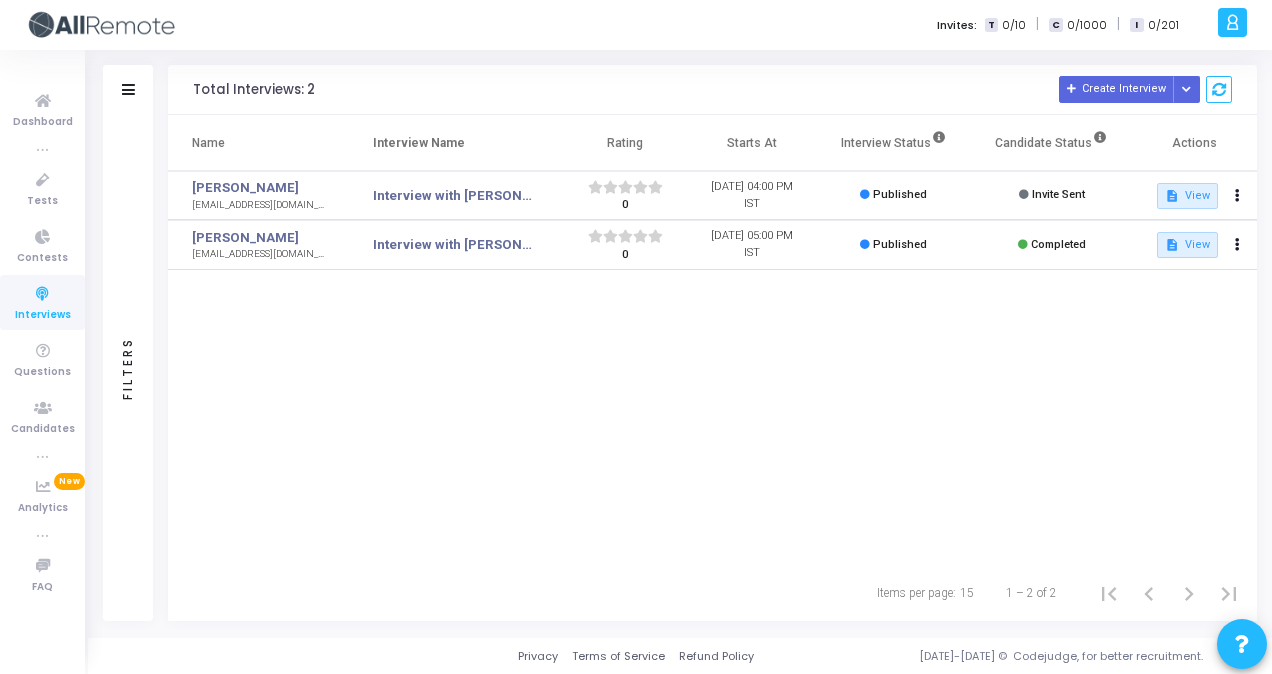 click on "Filters" 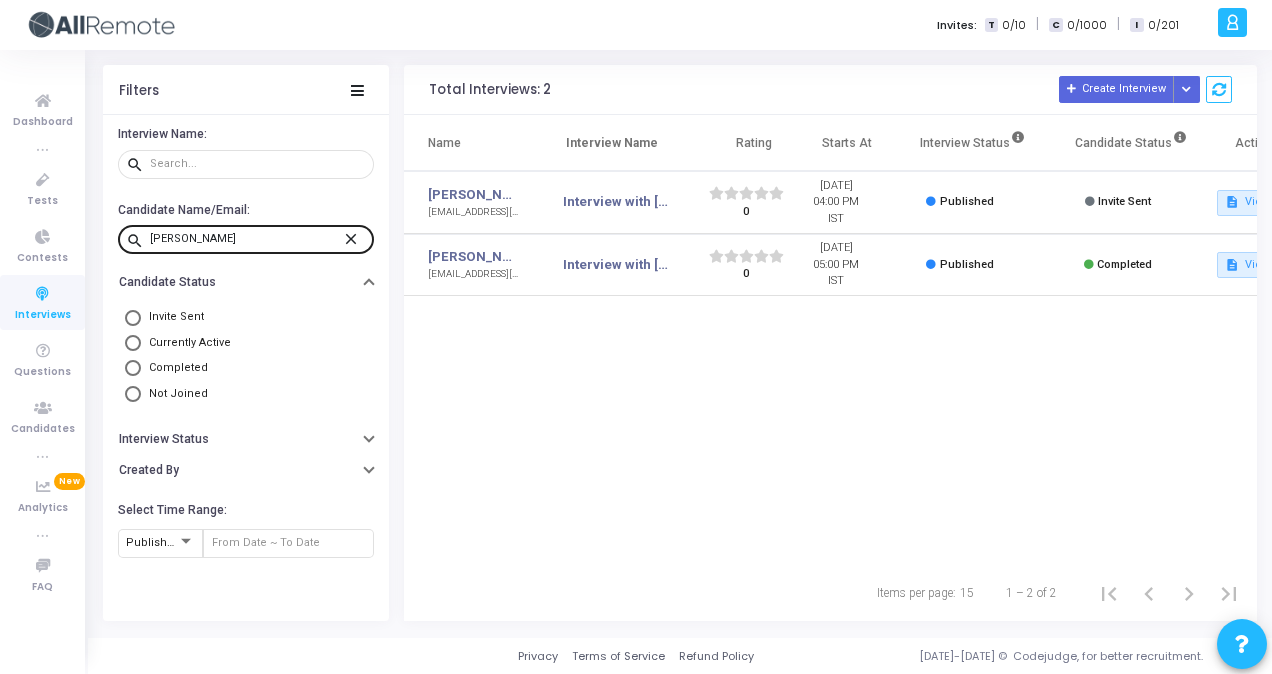 click on "close" 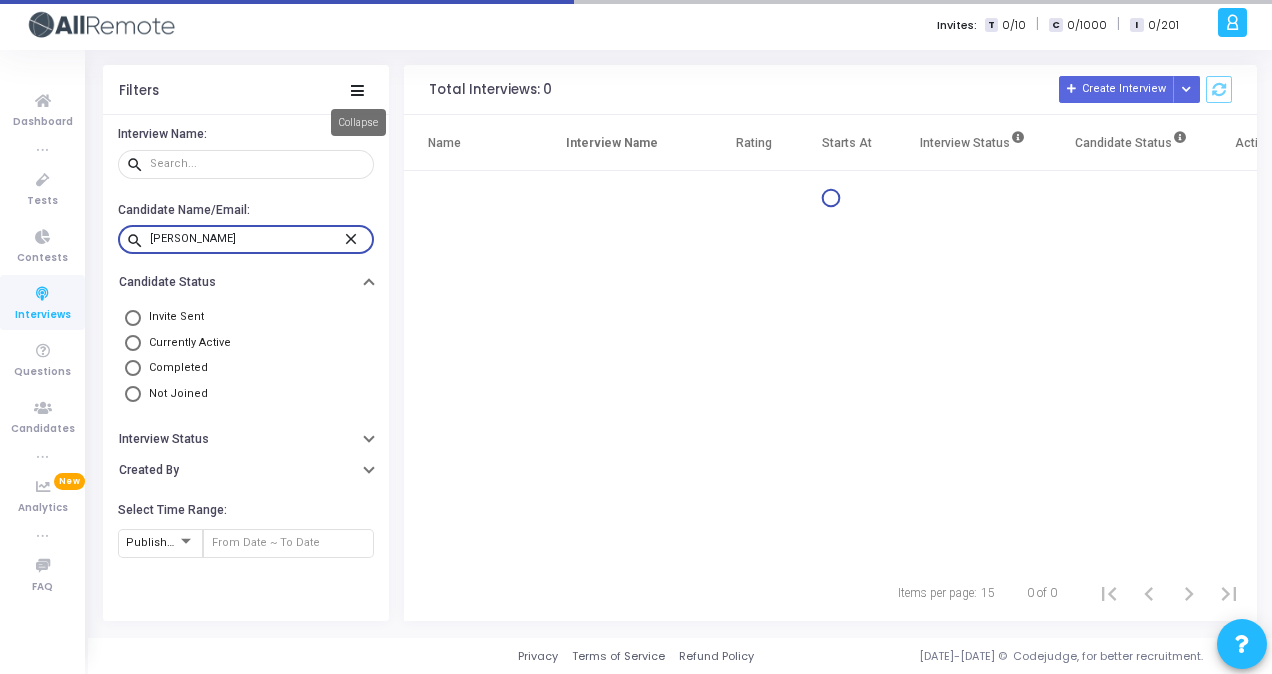 type on "[PERSON_NAME]" 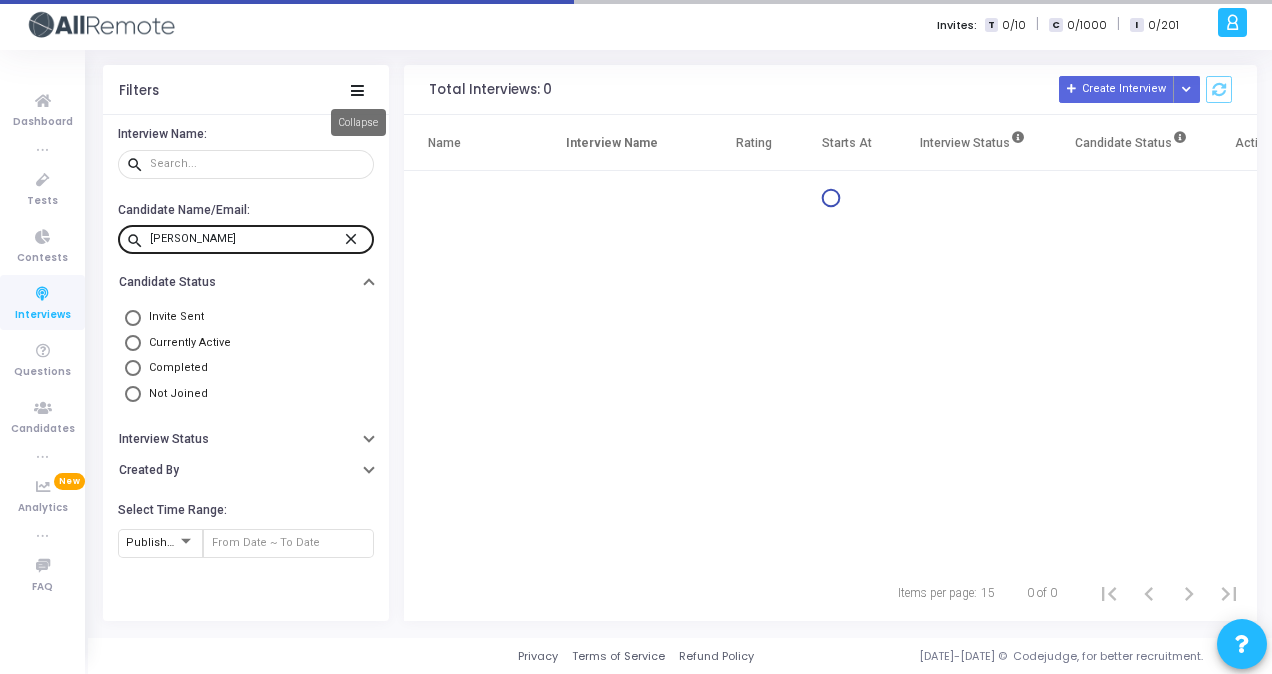 click 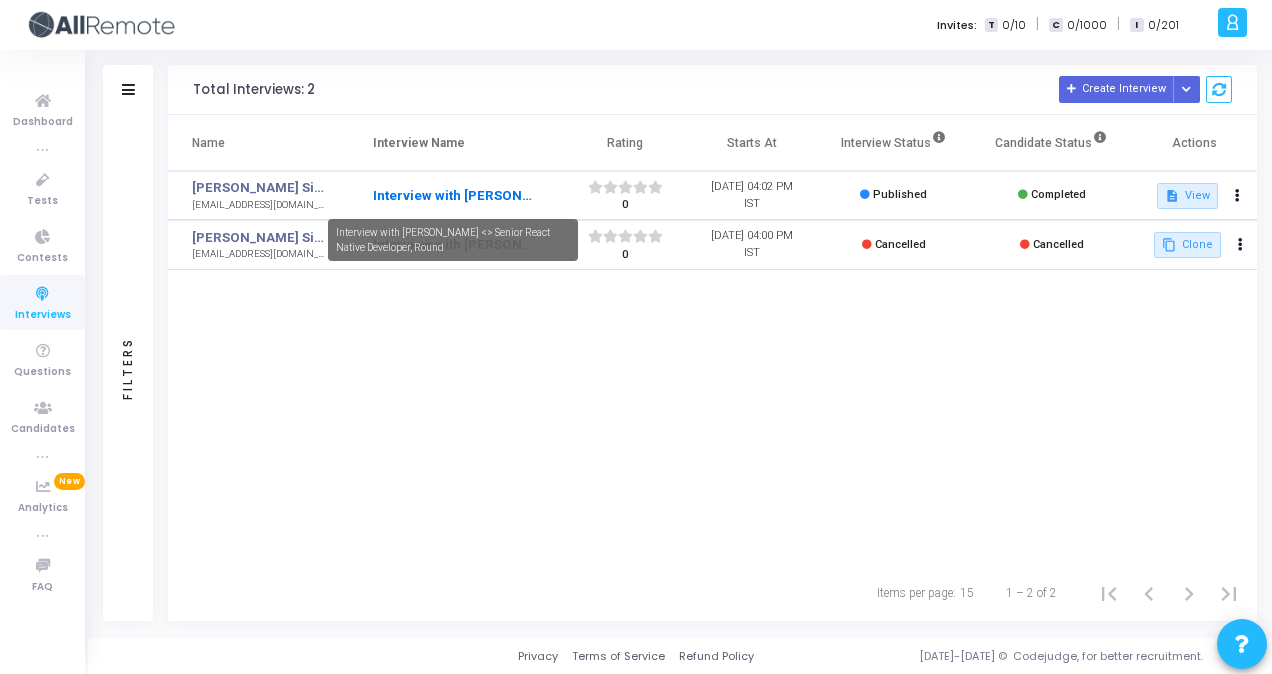 click on "Interview with [PERSON_NAME] <> Senior React Native Developer, Round" at bounding box center [453, 196] 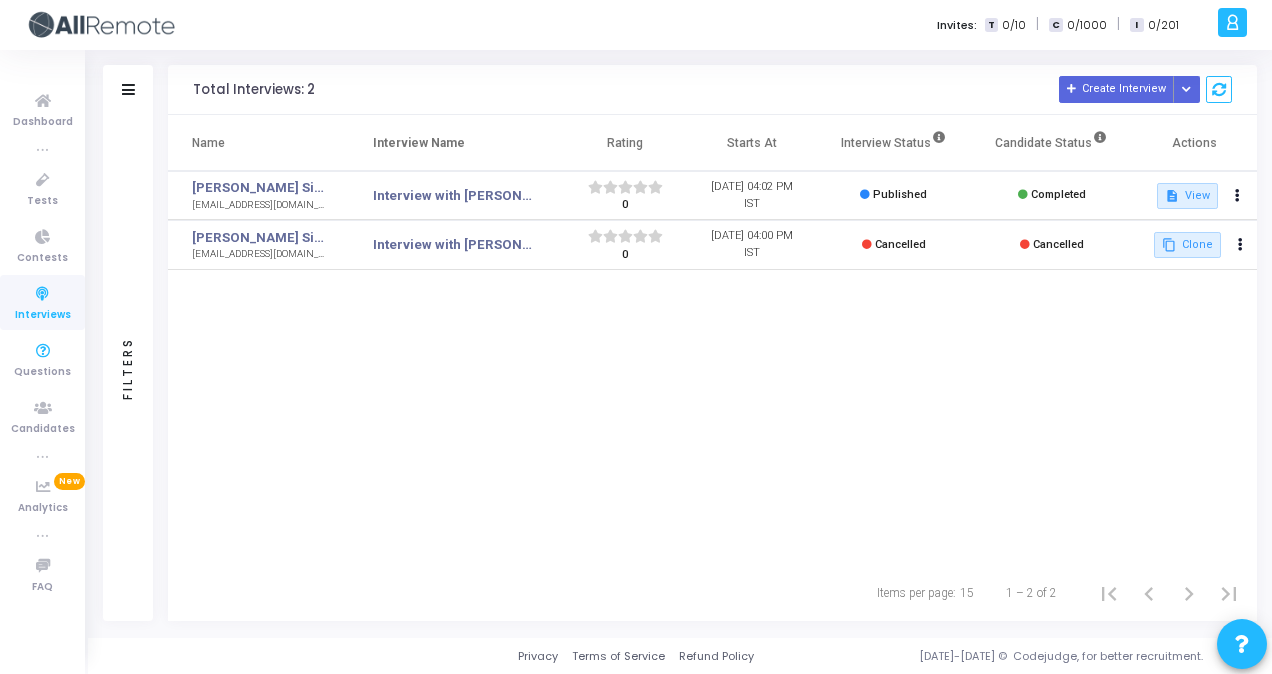 click on "Interviews" at bounding box center [43, 315] 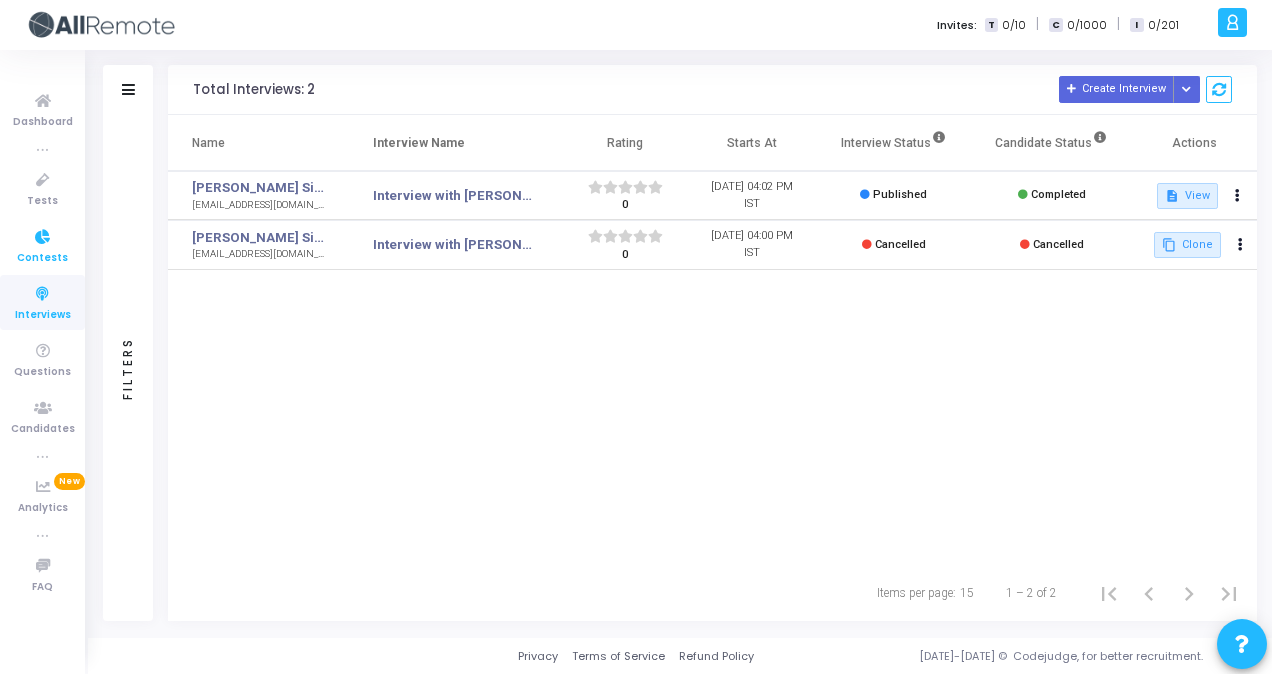 click at bounding box center (43, 237) 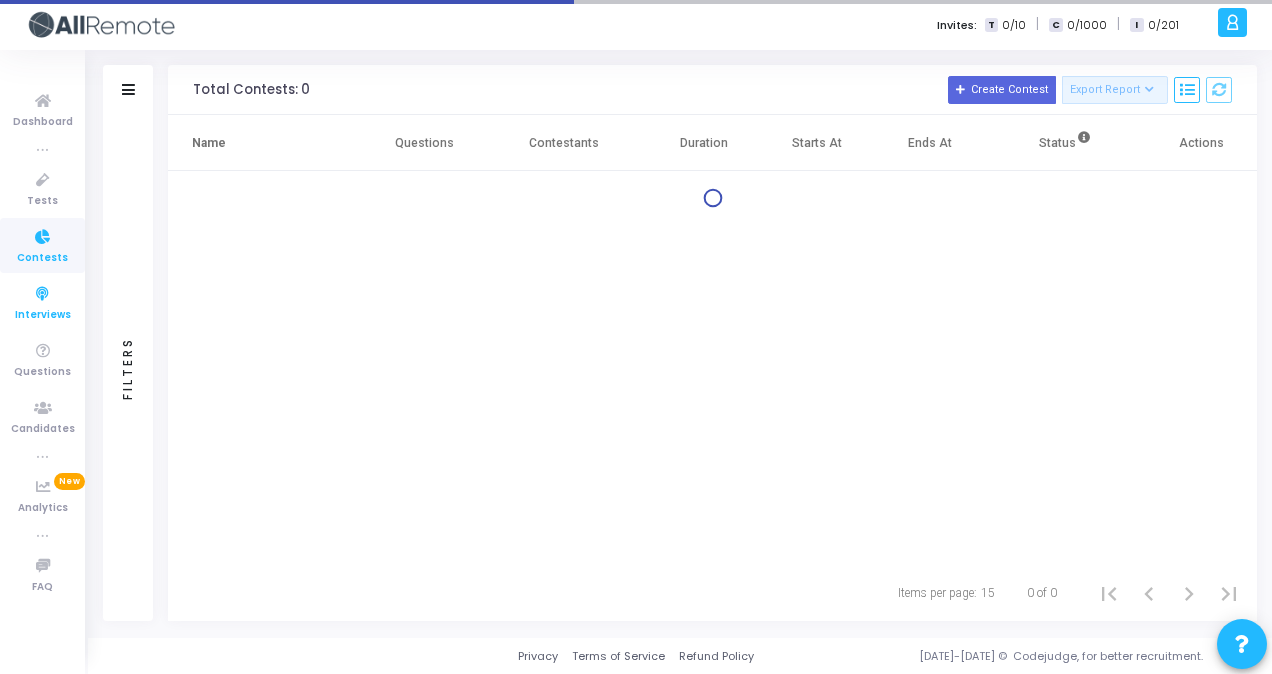 click at bounding box center [43, 294] 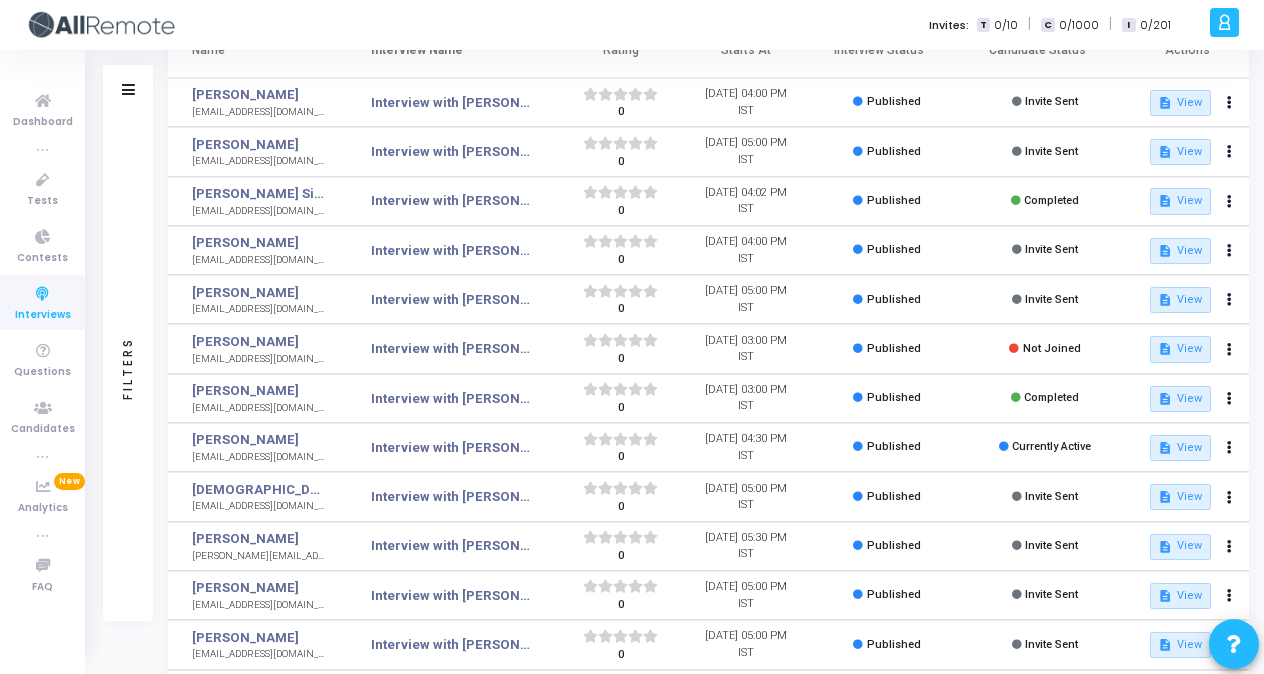 scroll, scrollTop: 0, scrollLeft: 0, axis: both 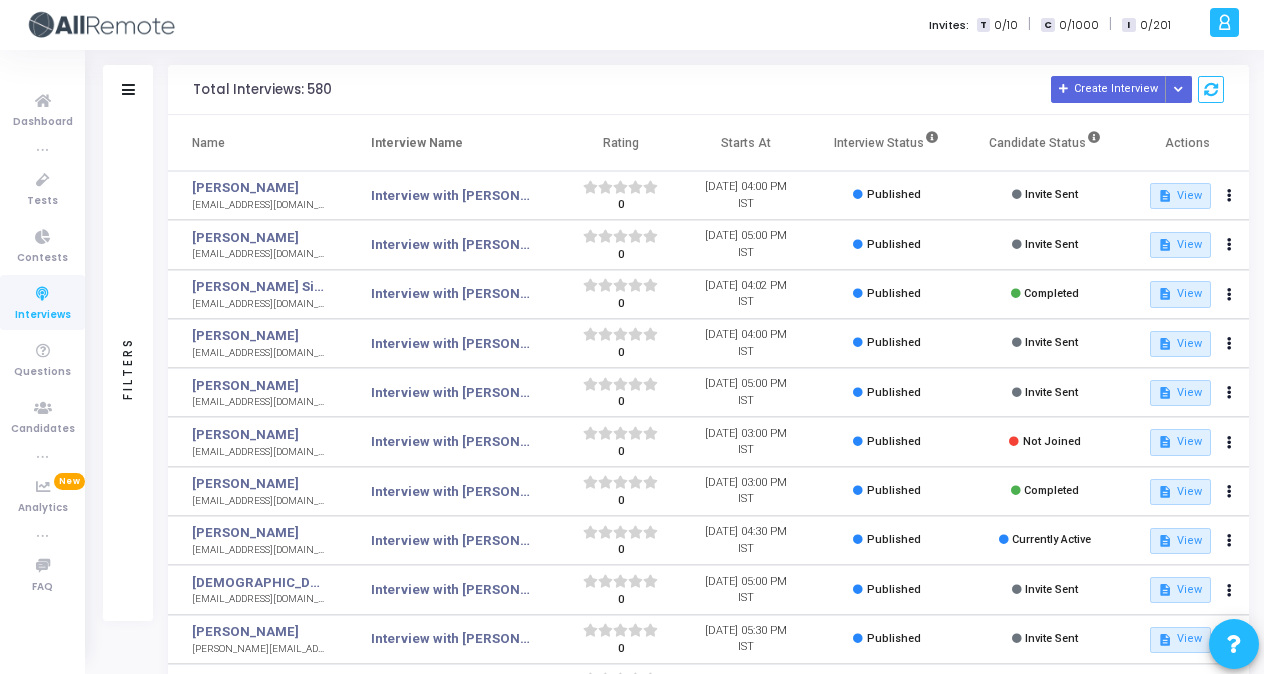 click on "Filters" 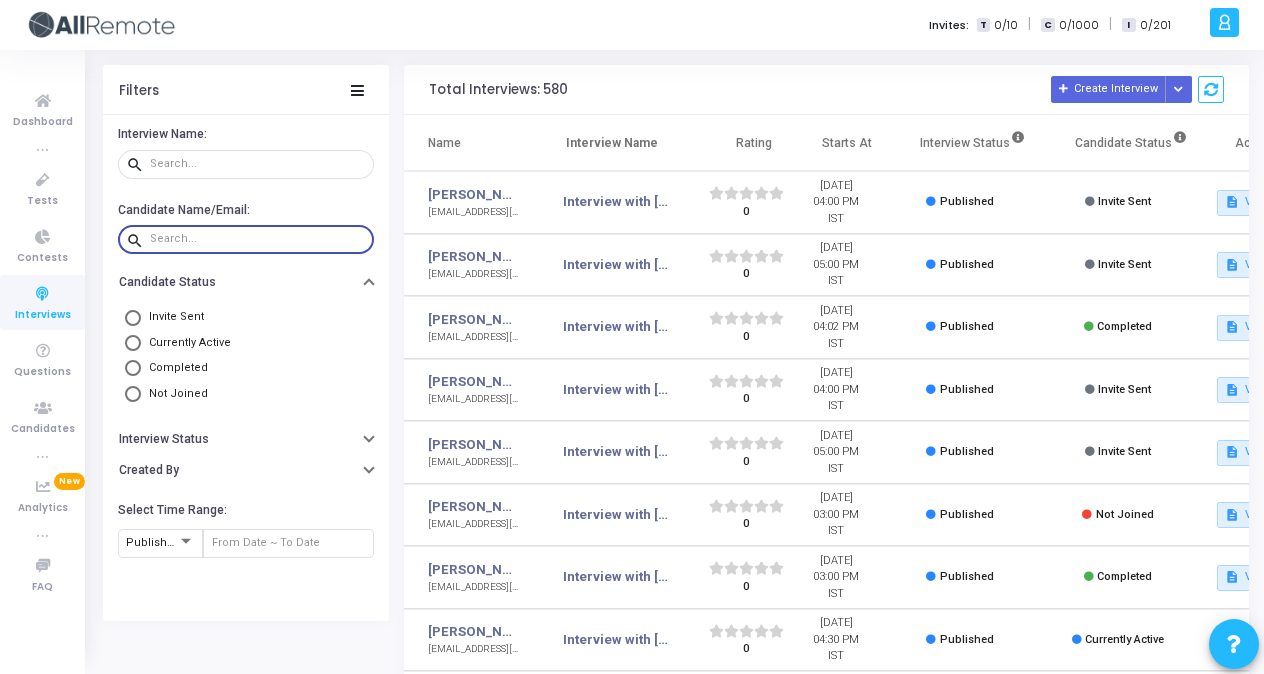 click at bounding box center (258, 239) 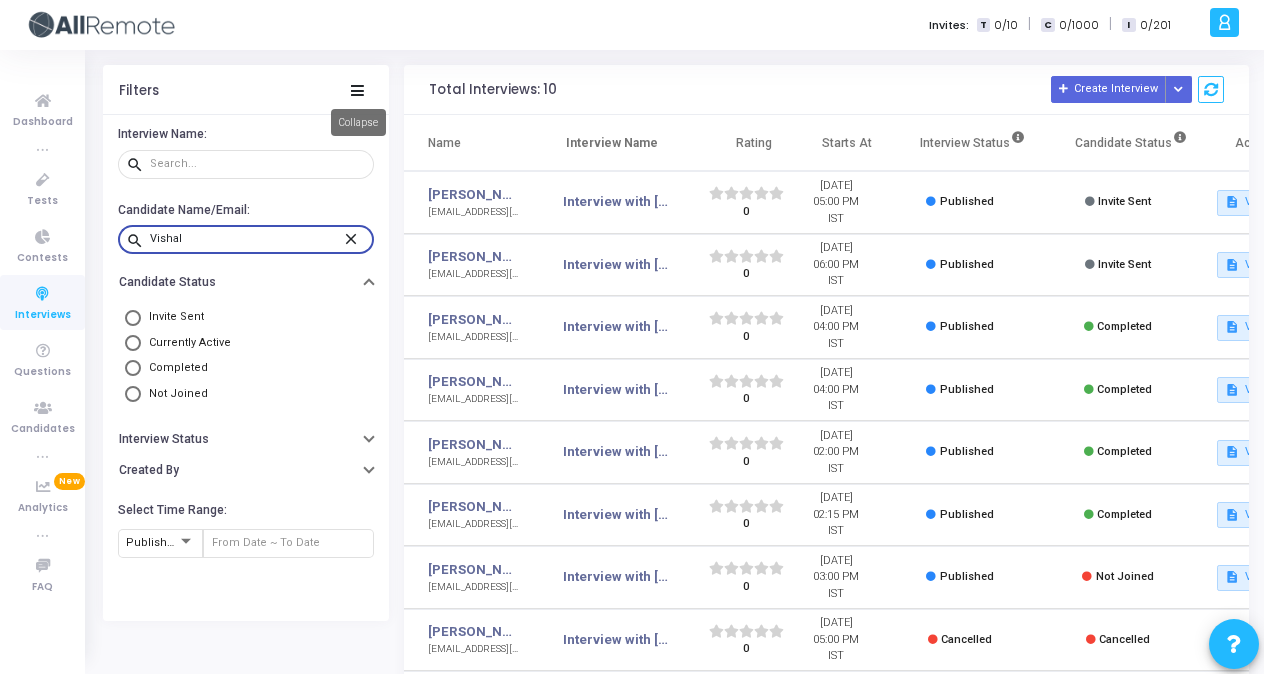type on "Vishal" 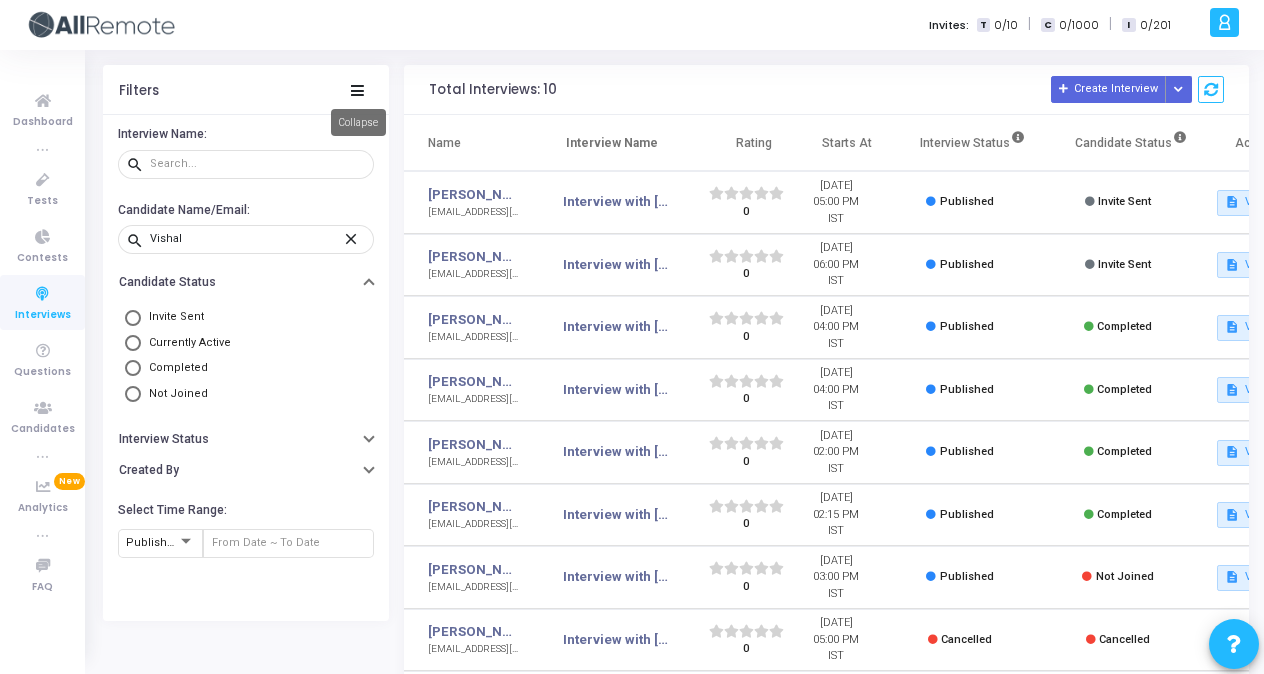click 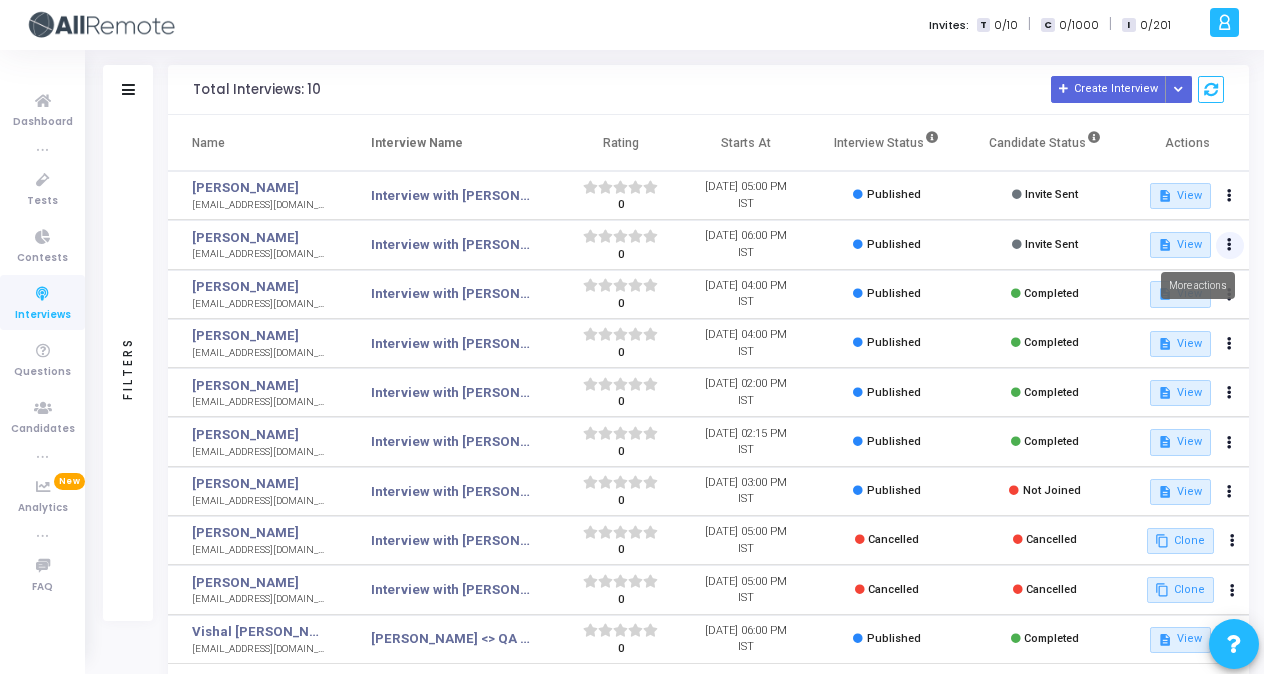 click 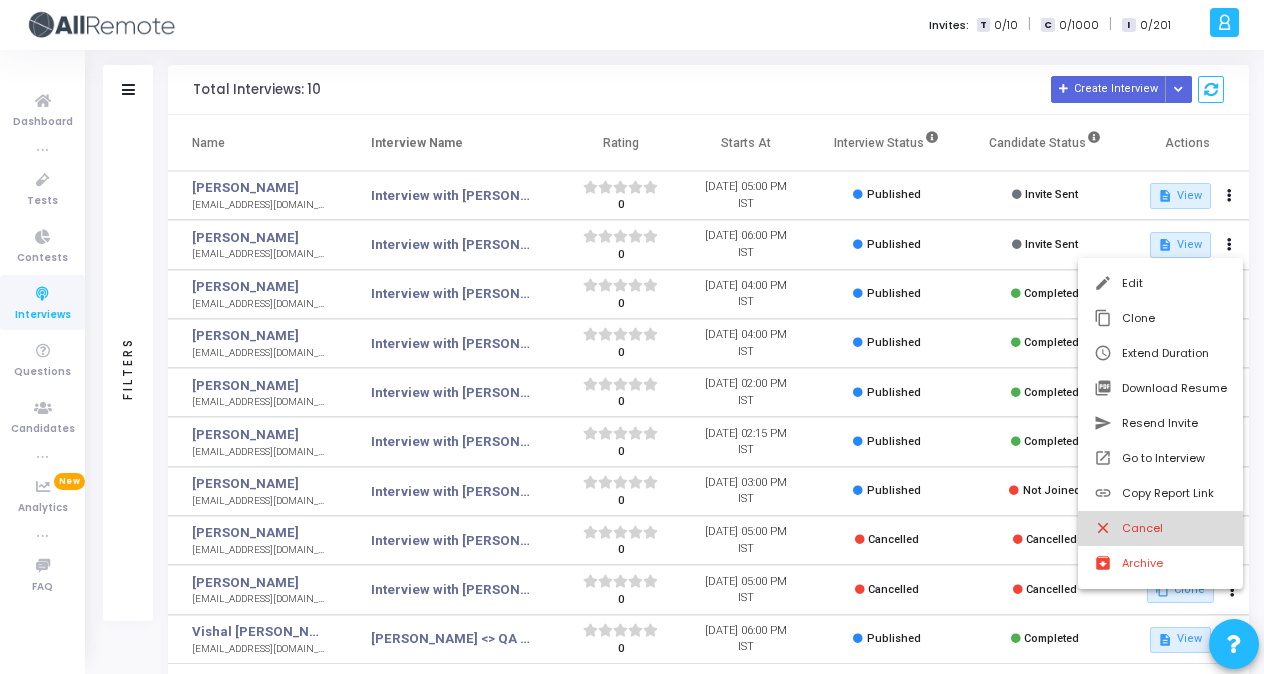click on "close  Cancel" at bounding box center [1160, 528] 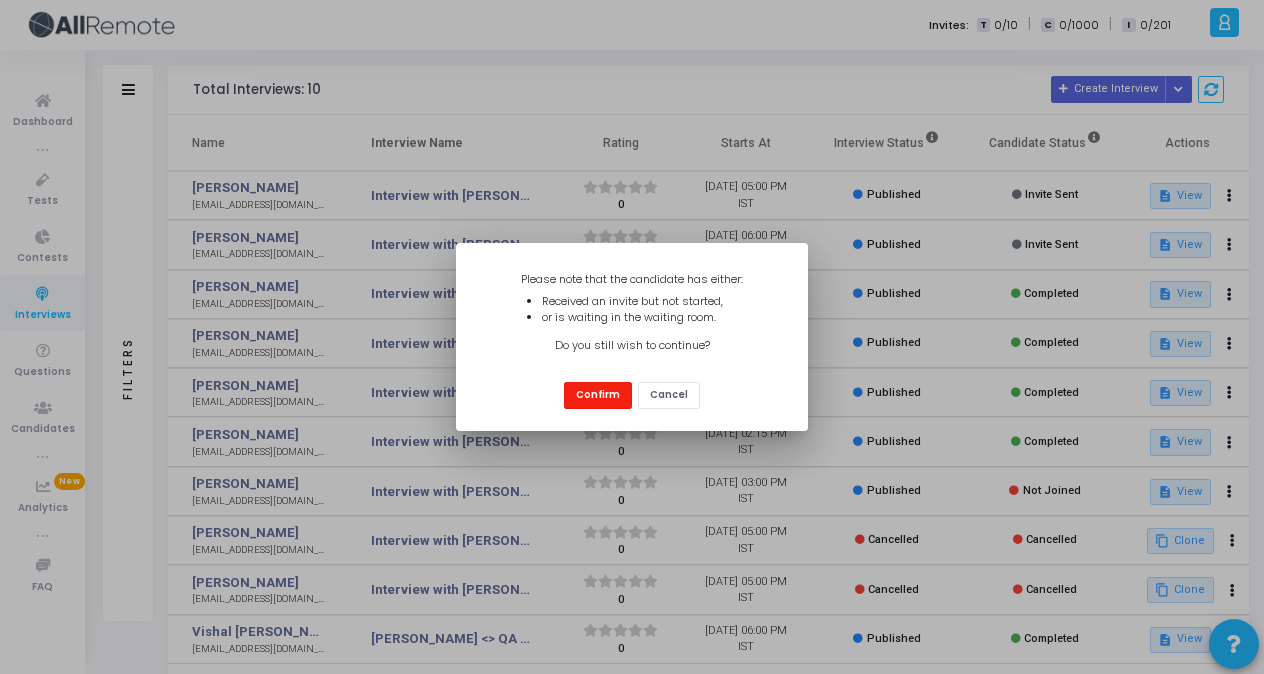 click on "Confirm" at bounding box center (598, 395) 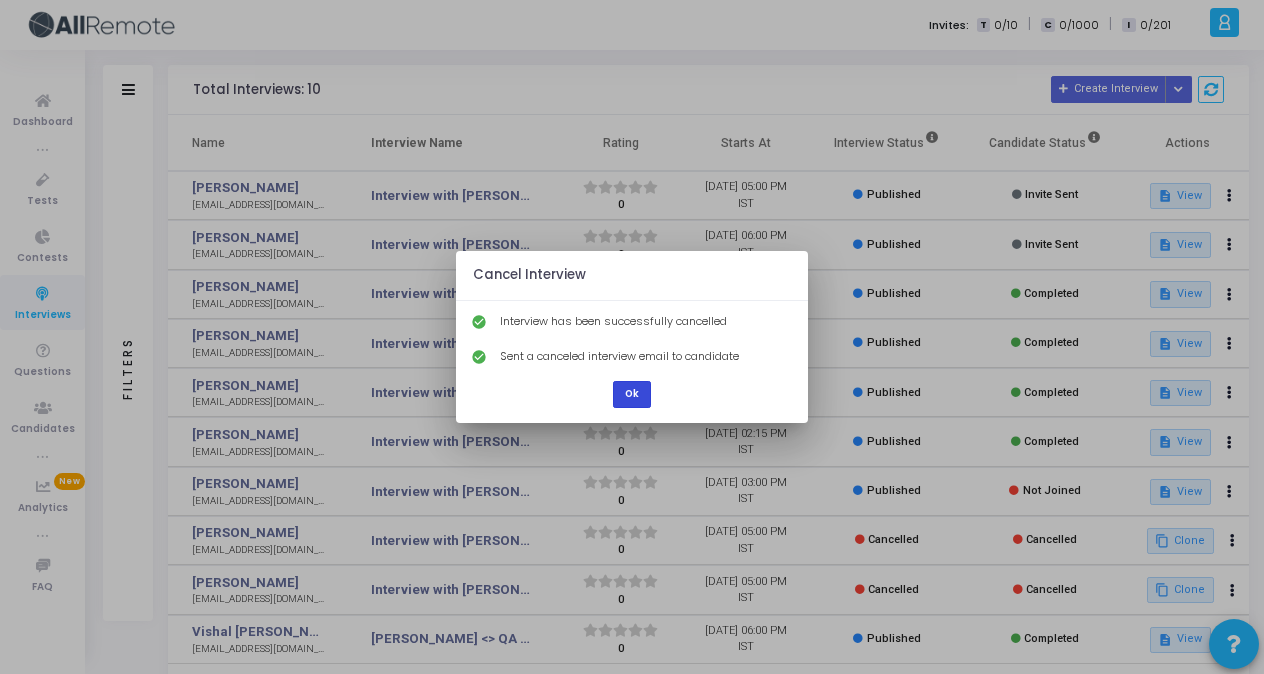click on "Ok" at bounding box center (632, 394) 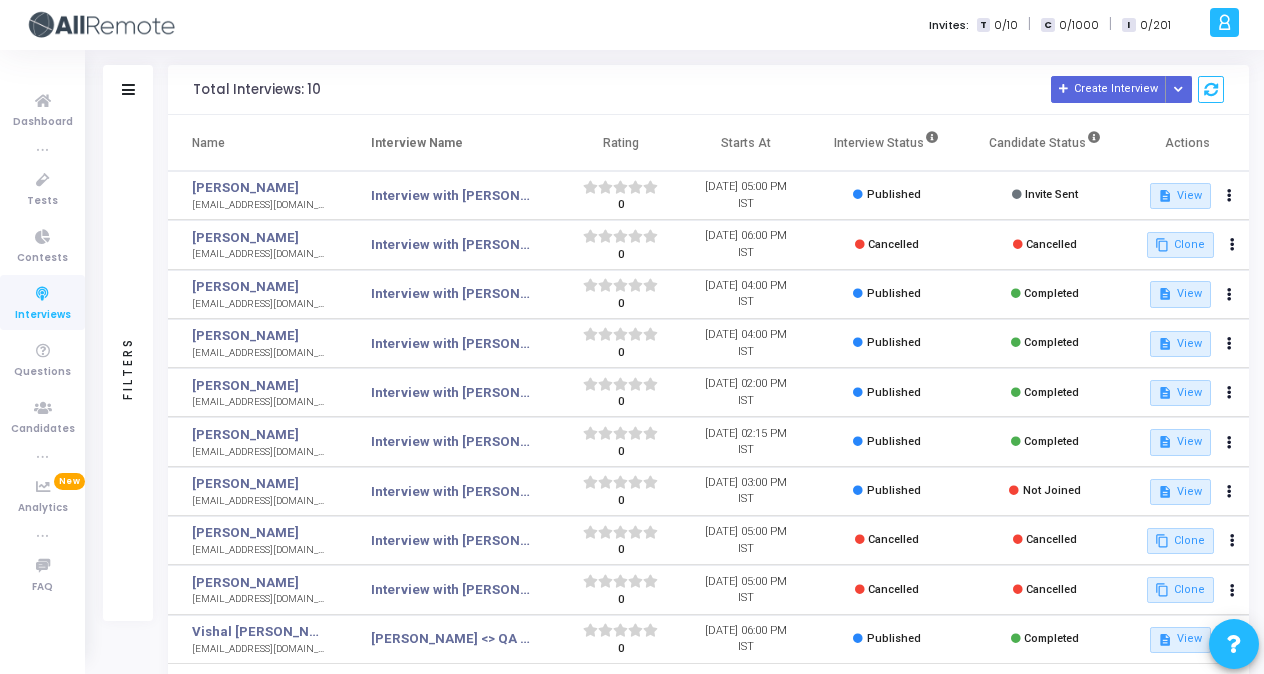 click on "Filters" 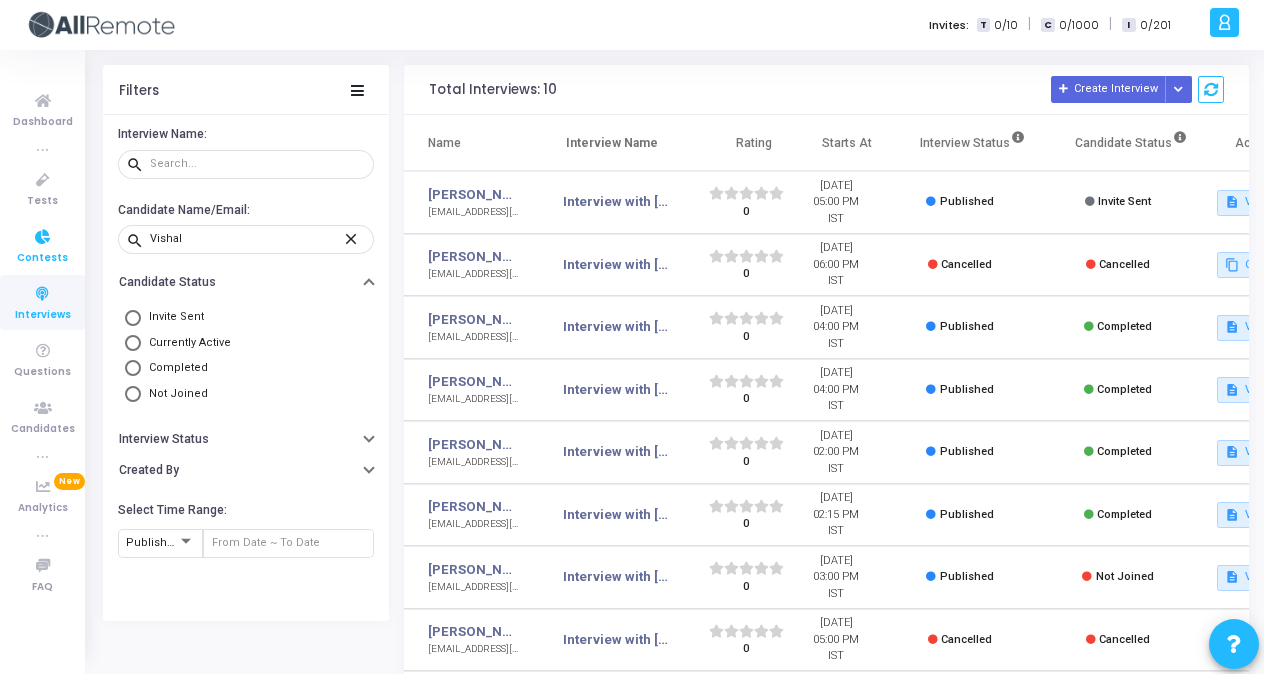 click on "Contests" at bounding box center [42, 258] 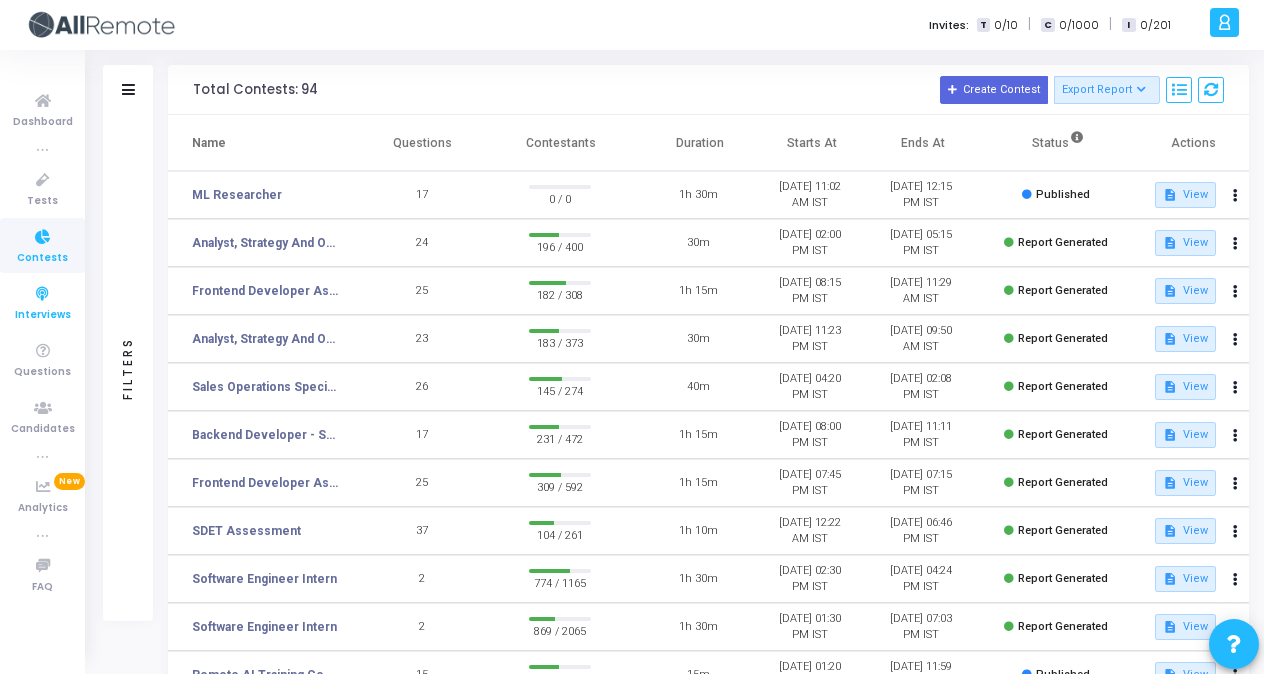 click at bounding box center [43, 294] 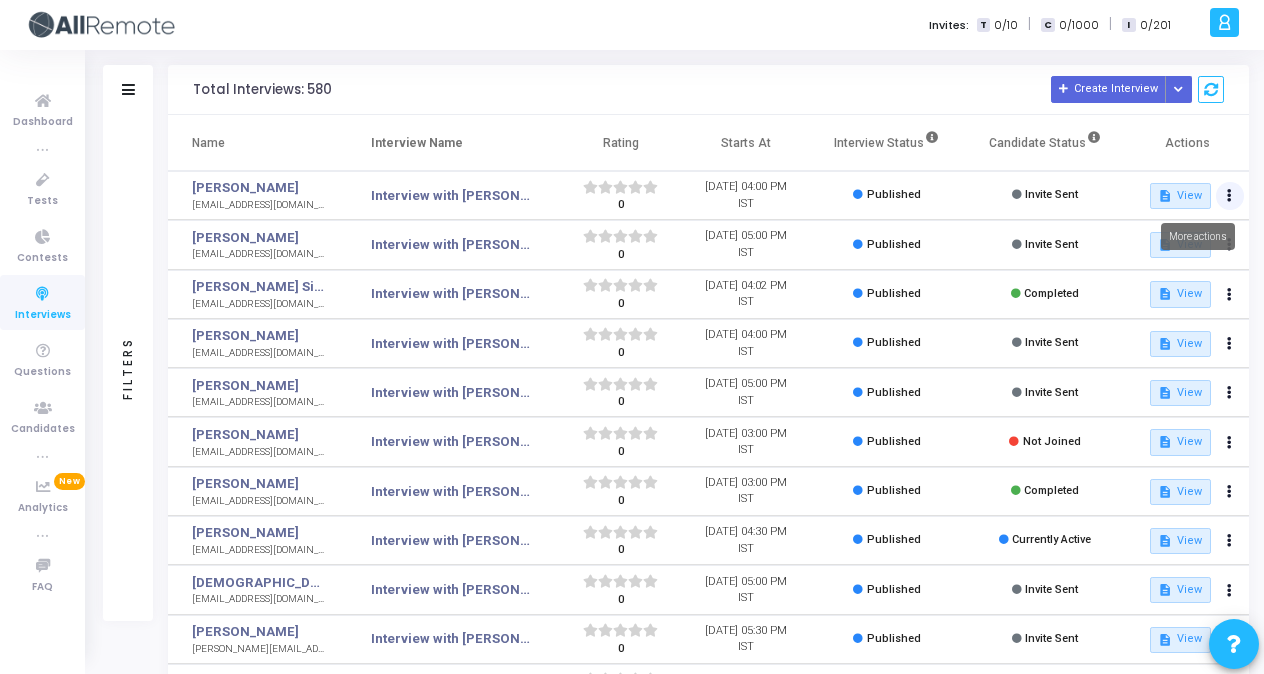 click at bounding box center (1229, 196) 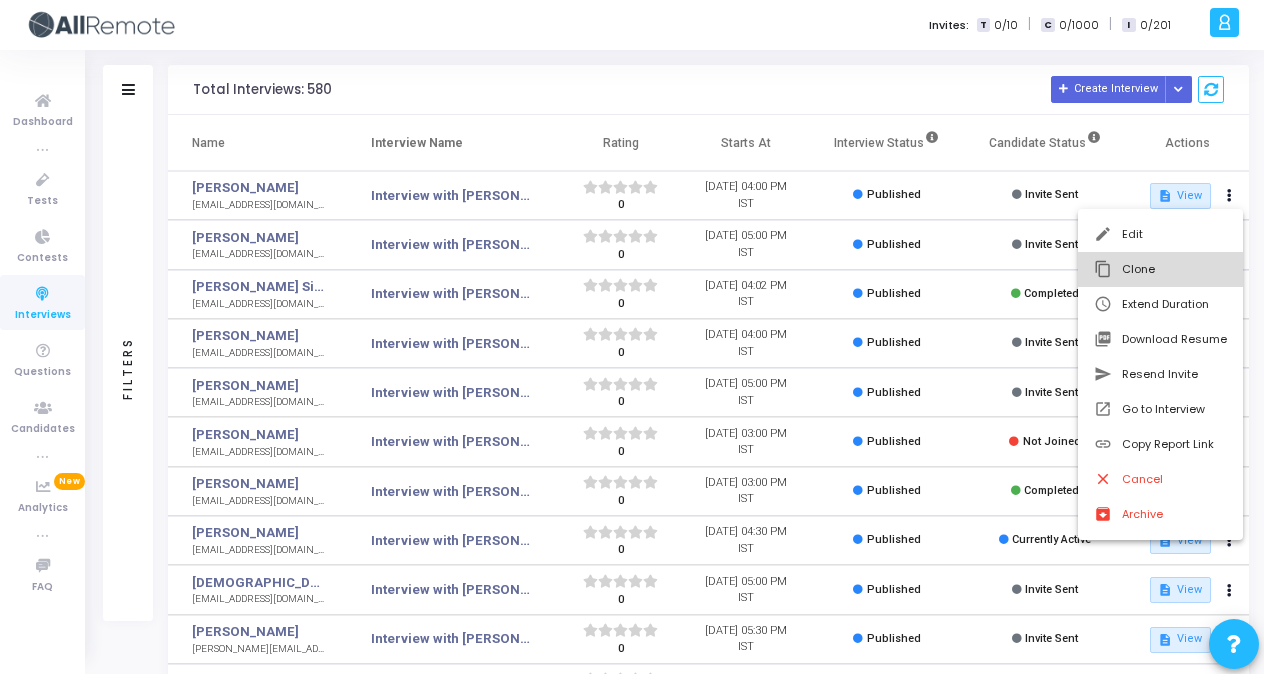 click on "content_copy  Clone" at bounding box center (1160, 269) 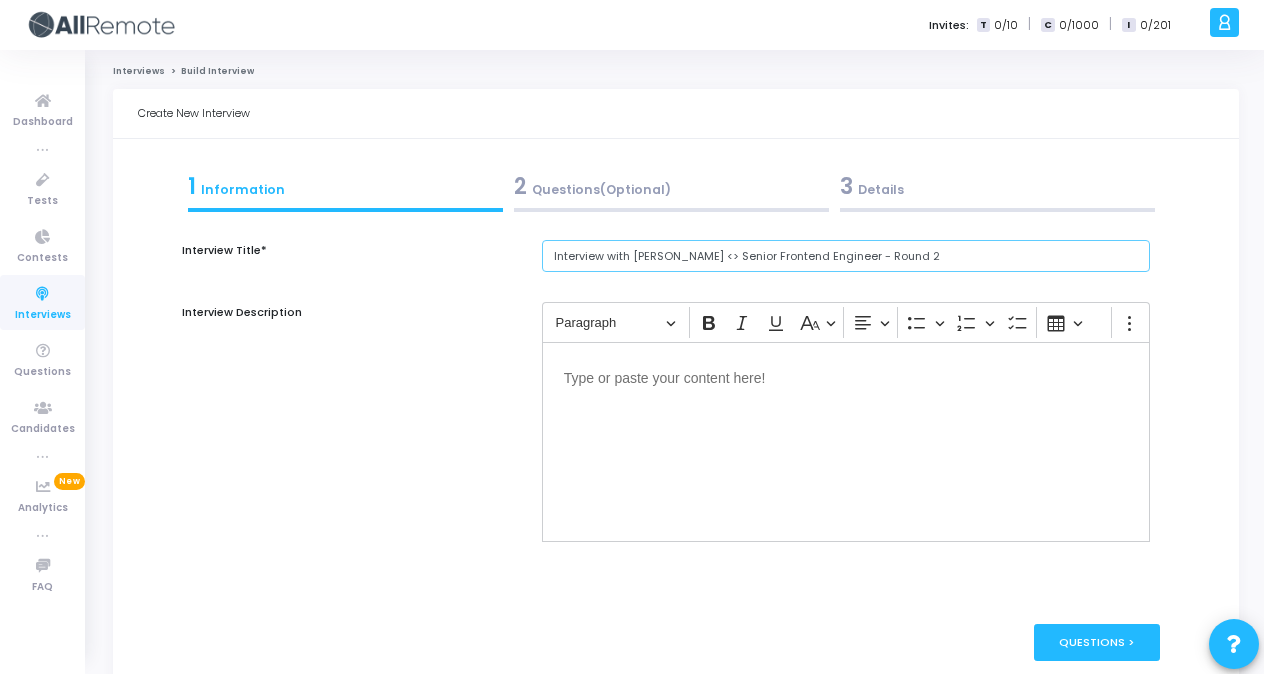 click on "Interview with [PERSON_NAME] <> Senior Frontend Engineer - Round 2" at bounding box center [846, 256] 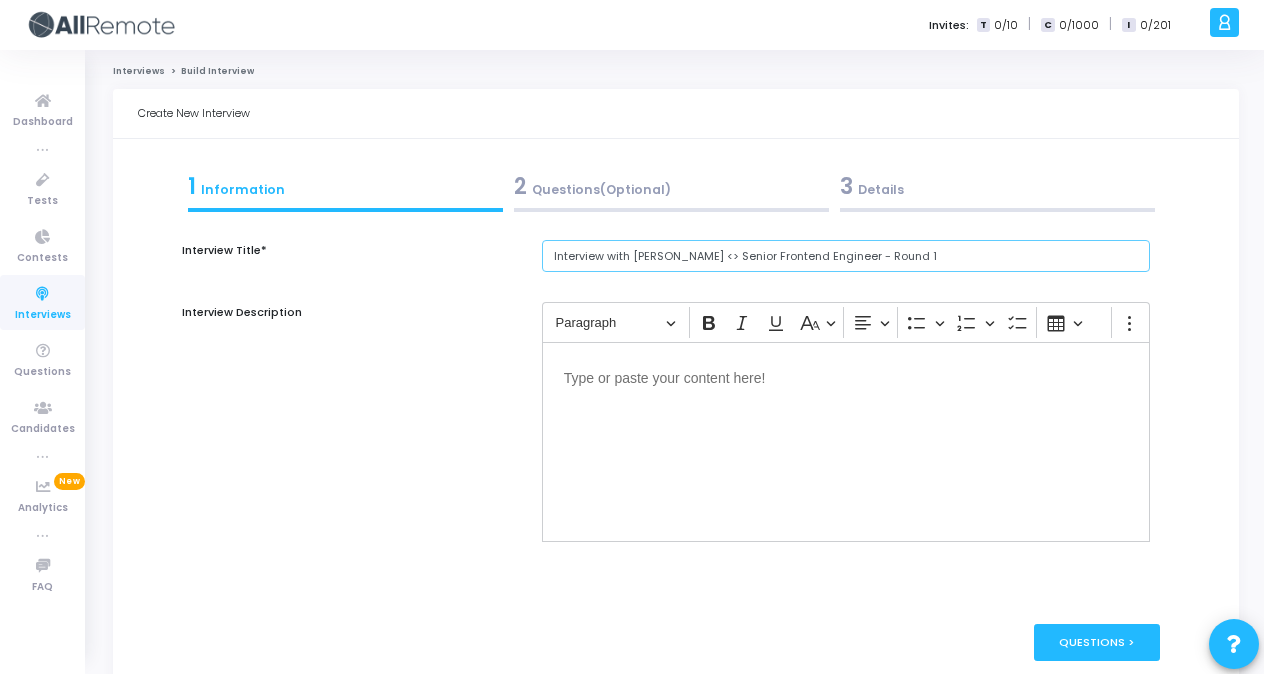 type on "Interview with [PERSON_NAME] <> Senior Frontend Engineer - Round 1" 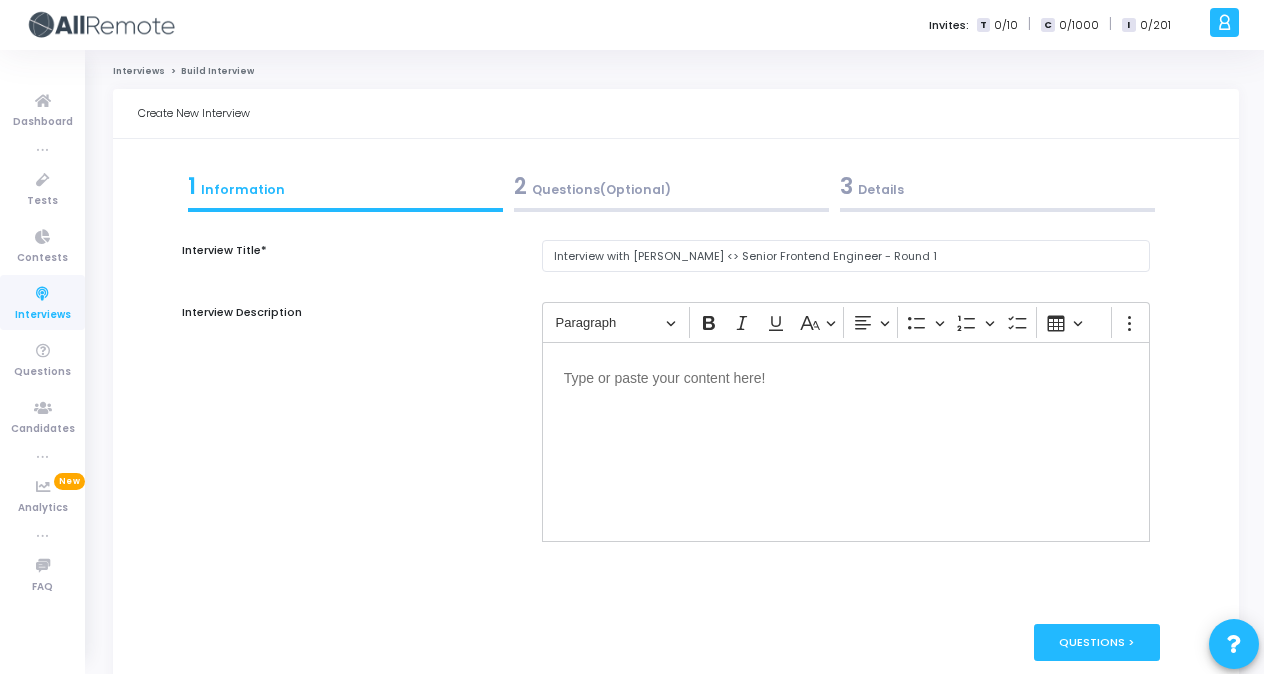 click on "3  Details" at bounding box center (997, 186) 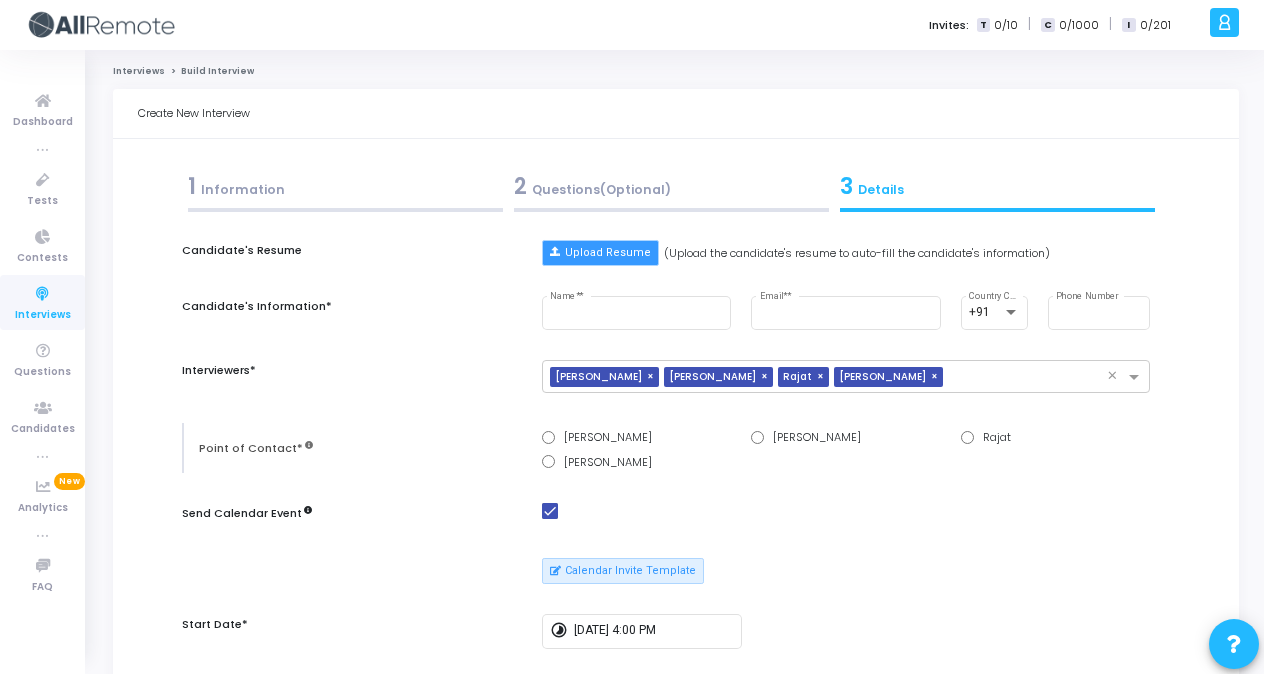 click on "Upload Resume" at bounding box center (600, 253) 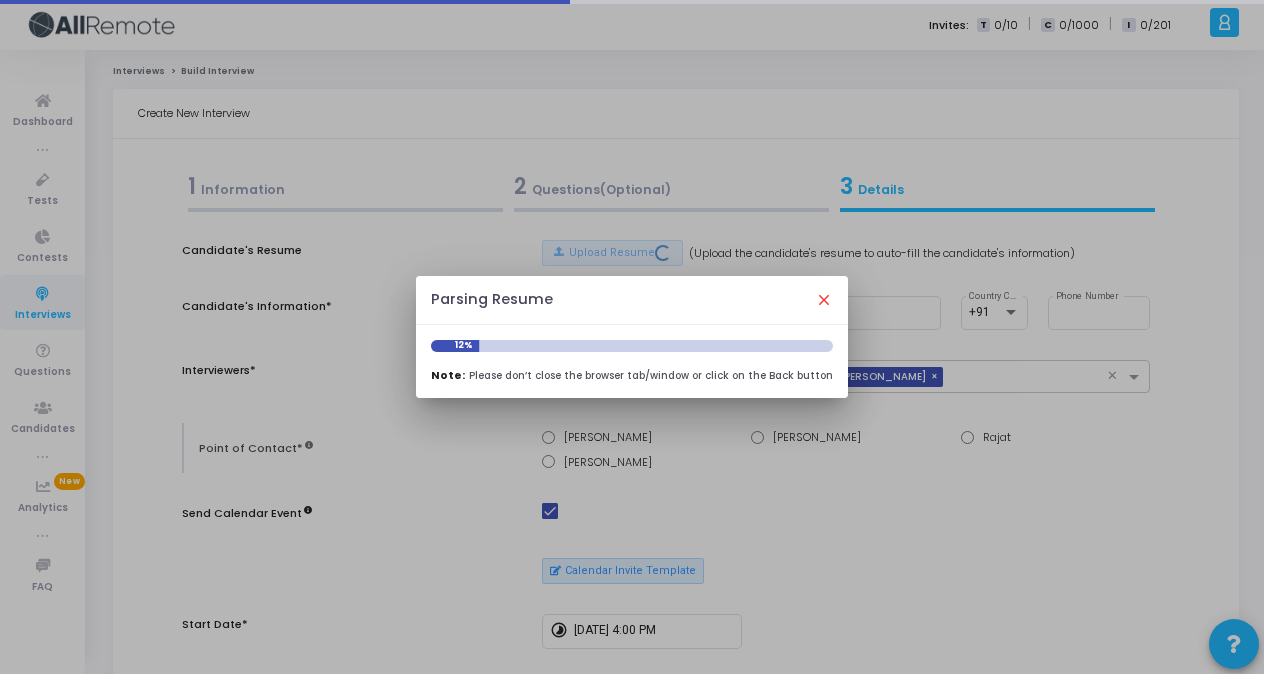 type on "[PERSON_NAME]" 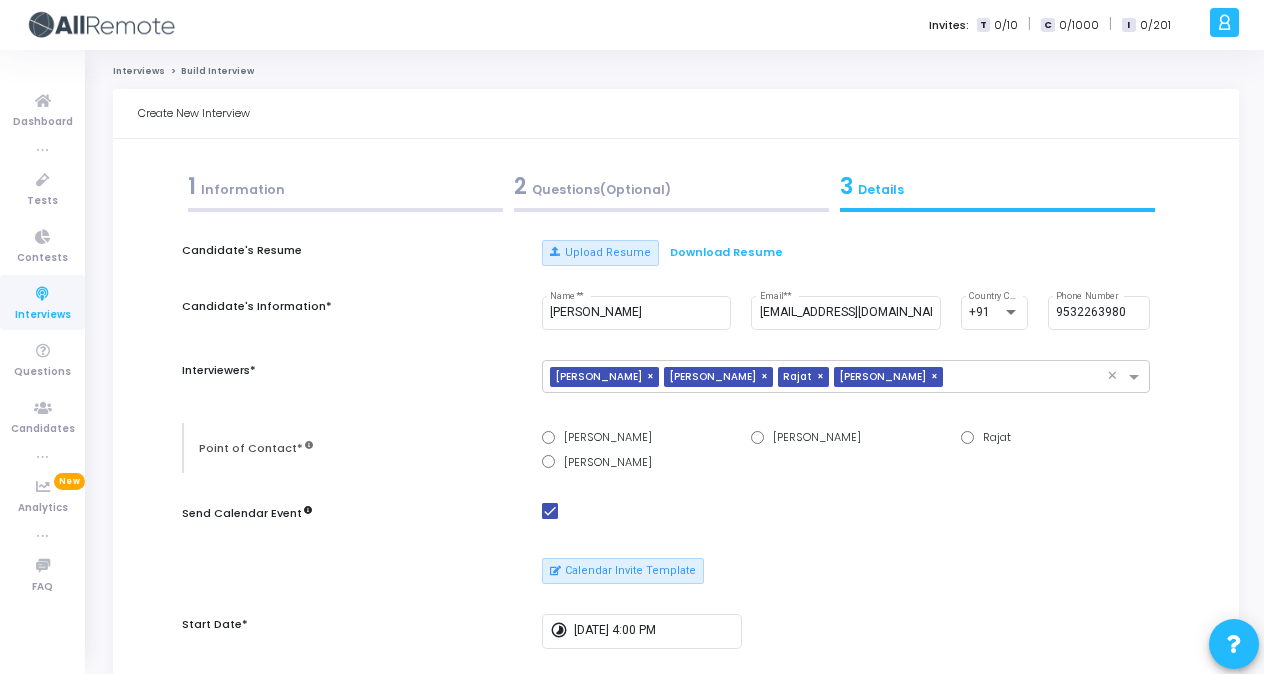 click on "1  Information" at bounding box center (345, 186) 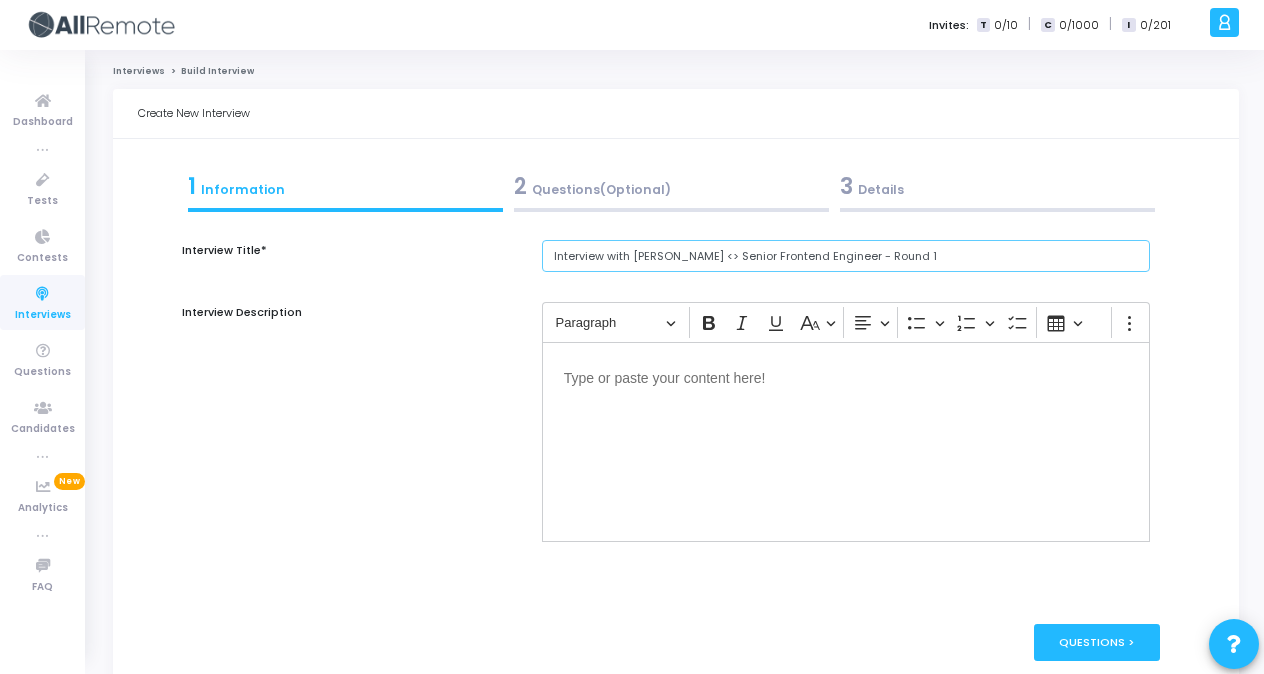 click on "Interview with [PERSON_NAME] <> Senior Frontend Engineer - Round 1" at bounding box center (846, 256) 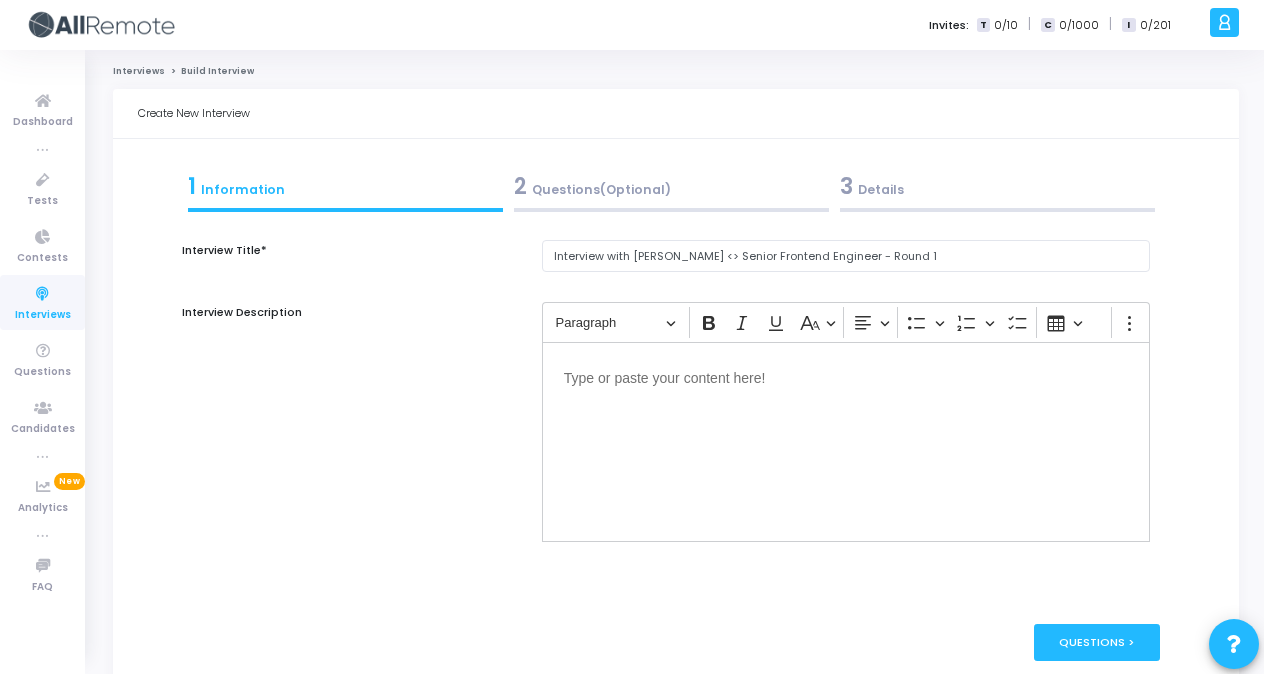 click on "3  Details" at bounding box center [997, 186] 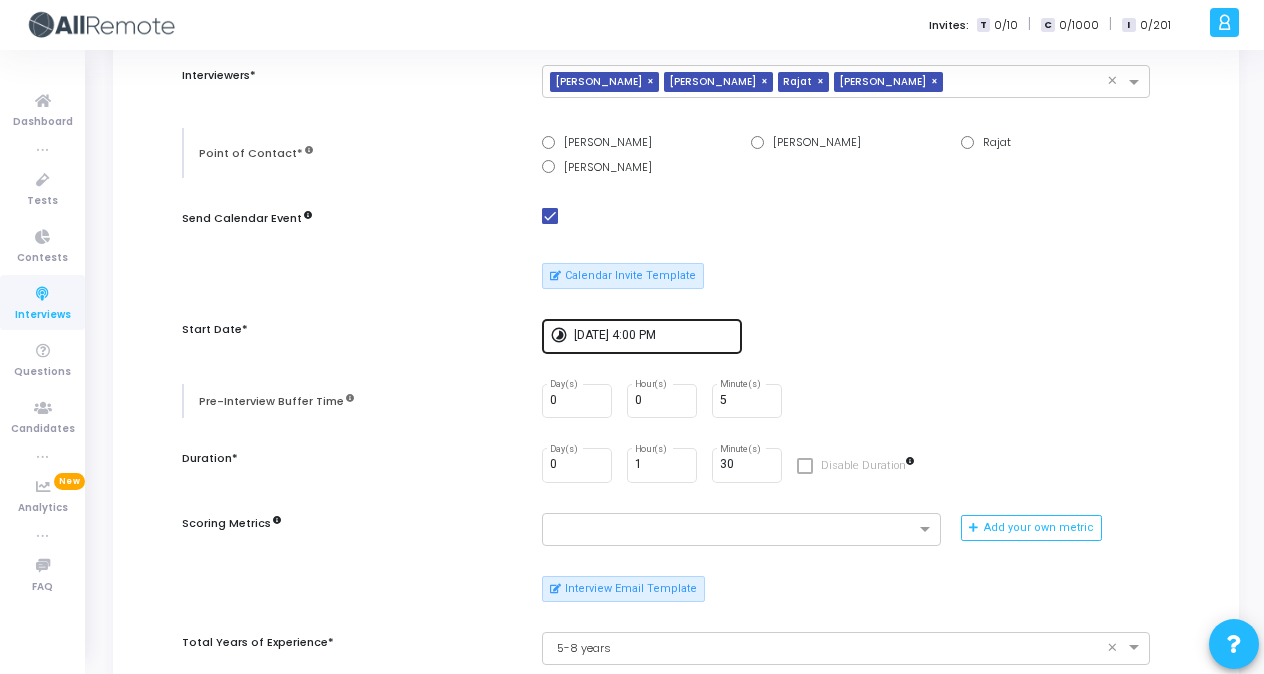 scroll, scrollTop: 296, scrollLeft: 0, axis: vertical 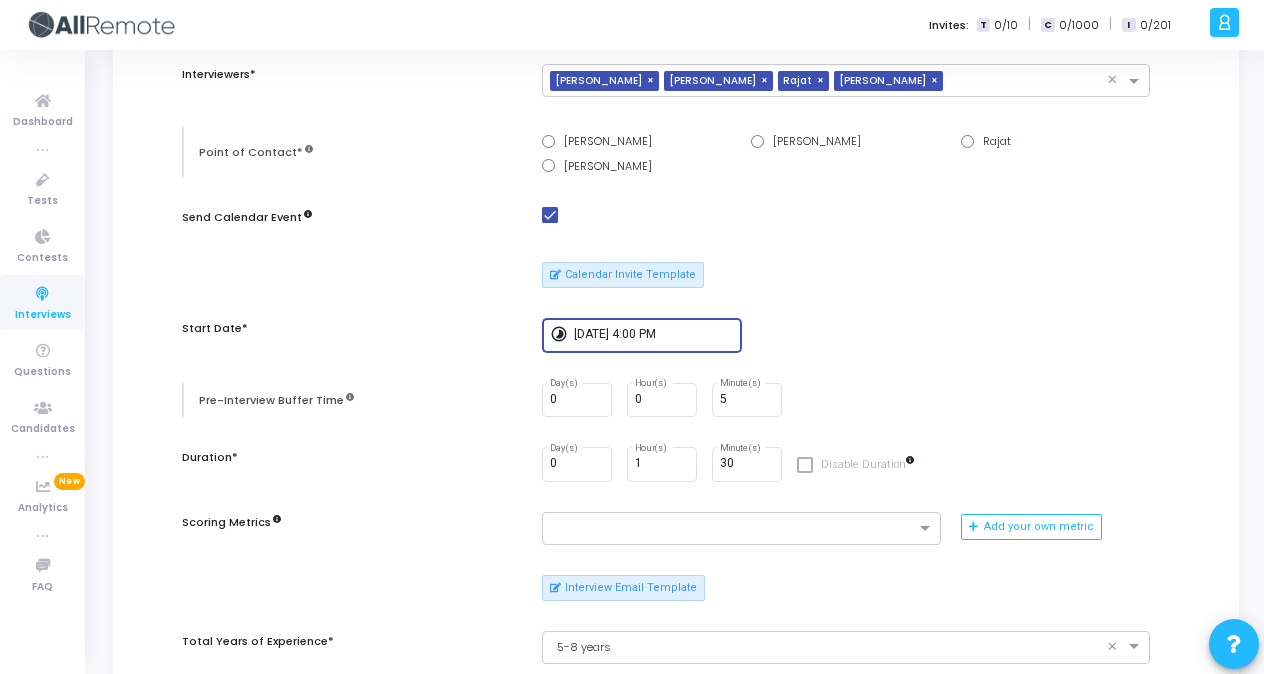 click on "[DATE] 4:00 PM" at bounding box center (654, 335) 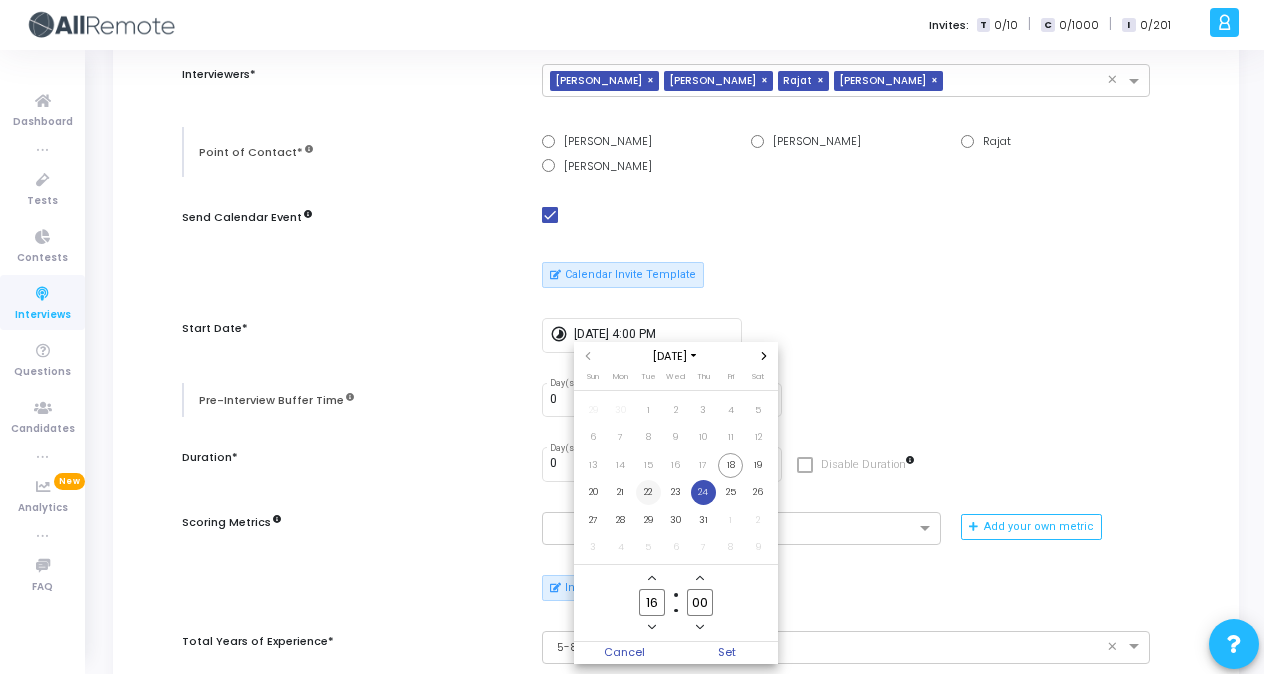 click on "22" at bounding box center (648, 492) 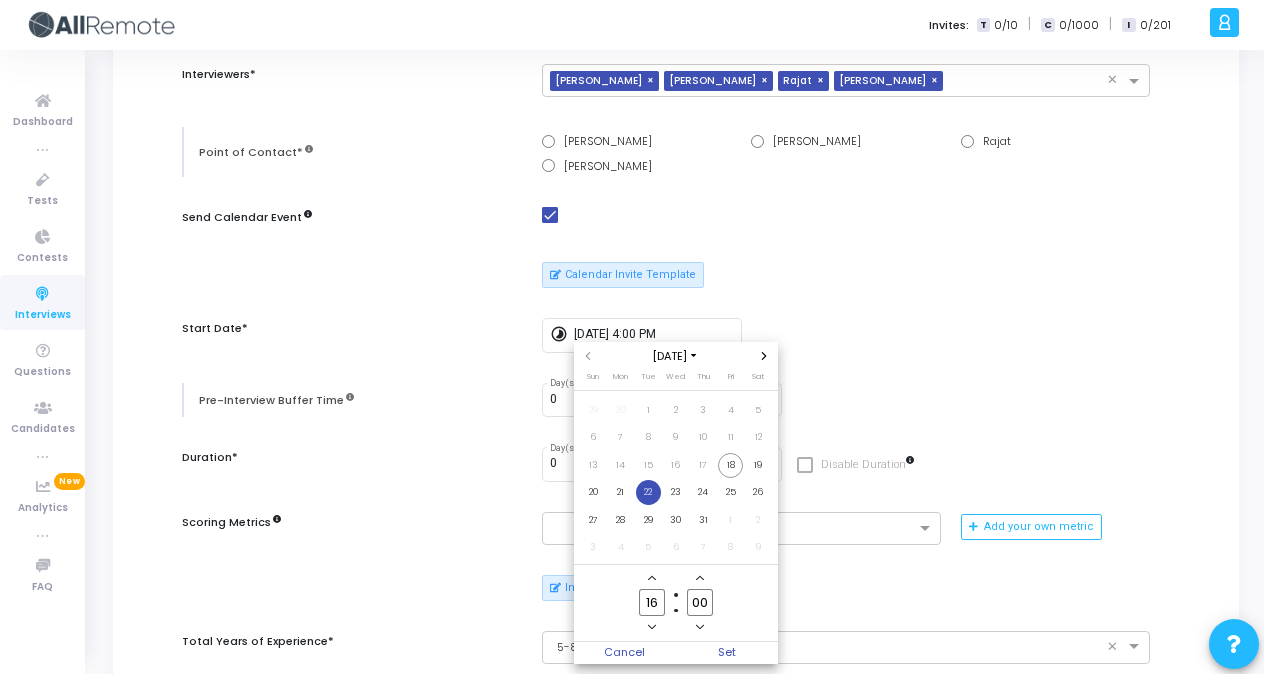 click on "16 Hour 00 Minute" 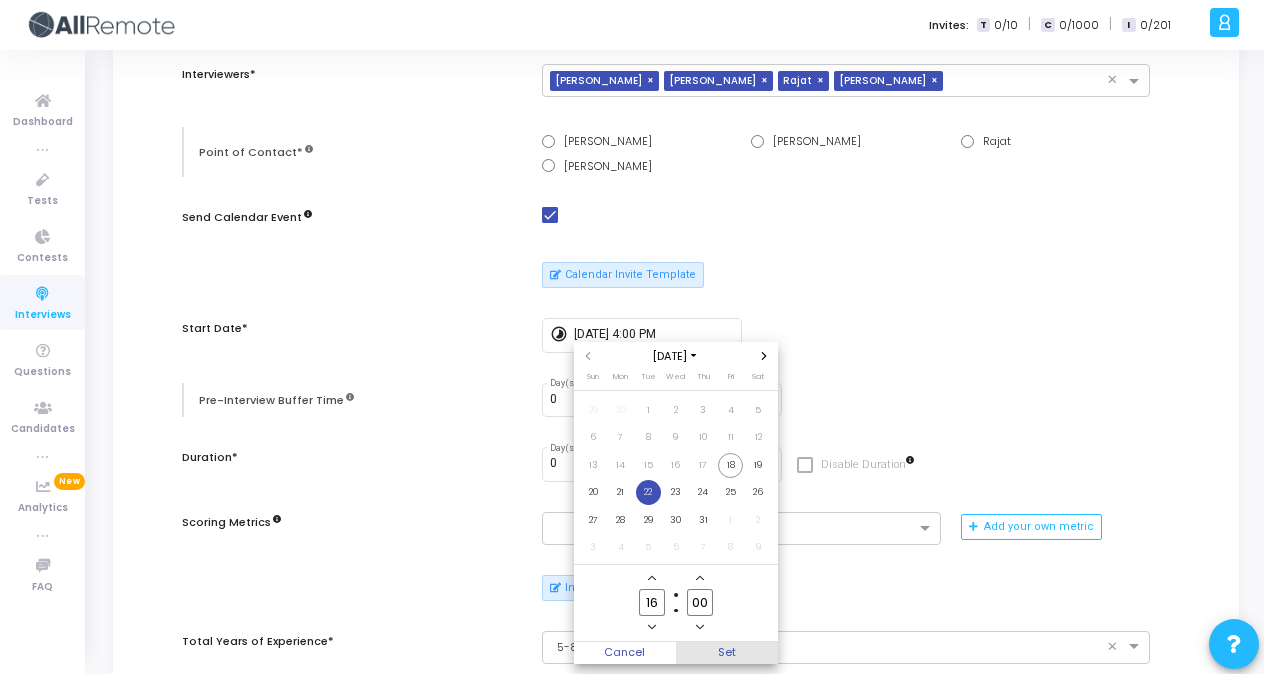 click on "Set" at bounding box center (727, 653) 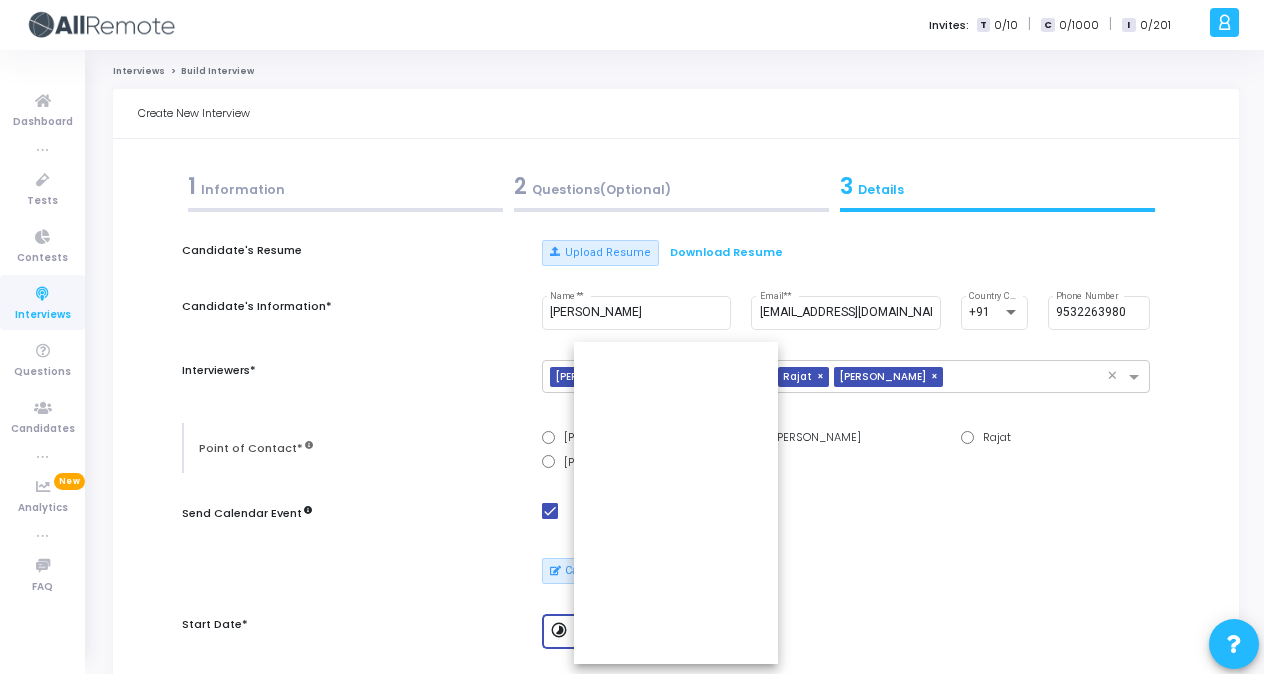 scroll, scrollTop: 296, scrollLeft: 0, axis: vertical 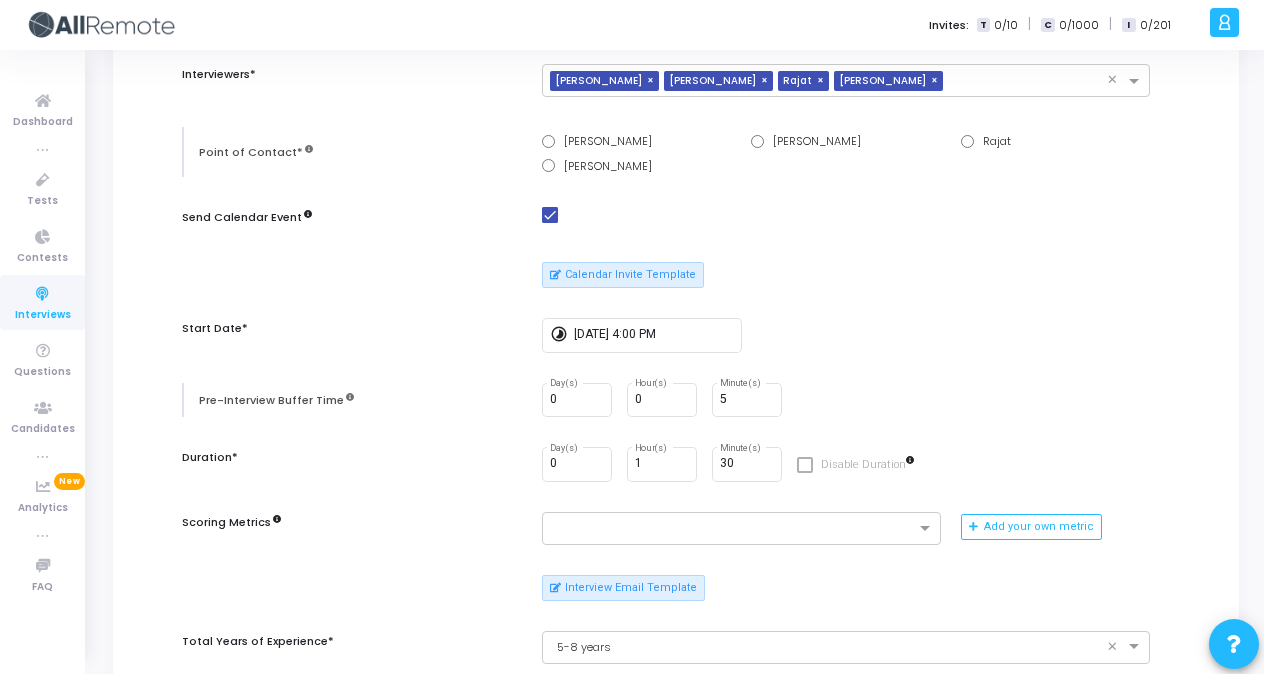 click on "timelapse [DATE] 4:00 PM" at bounding box center (846, 335) 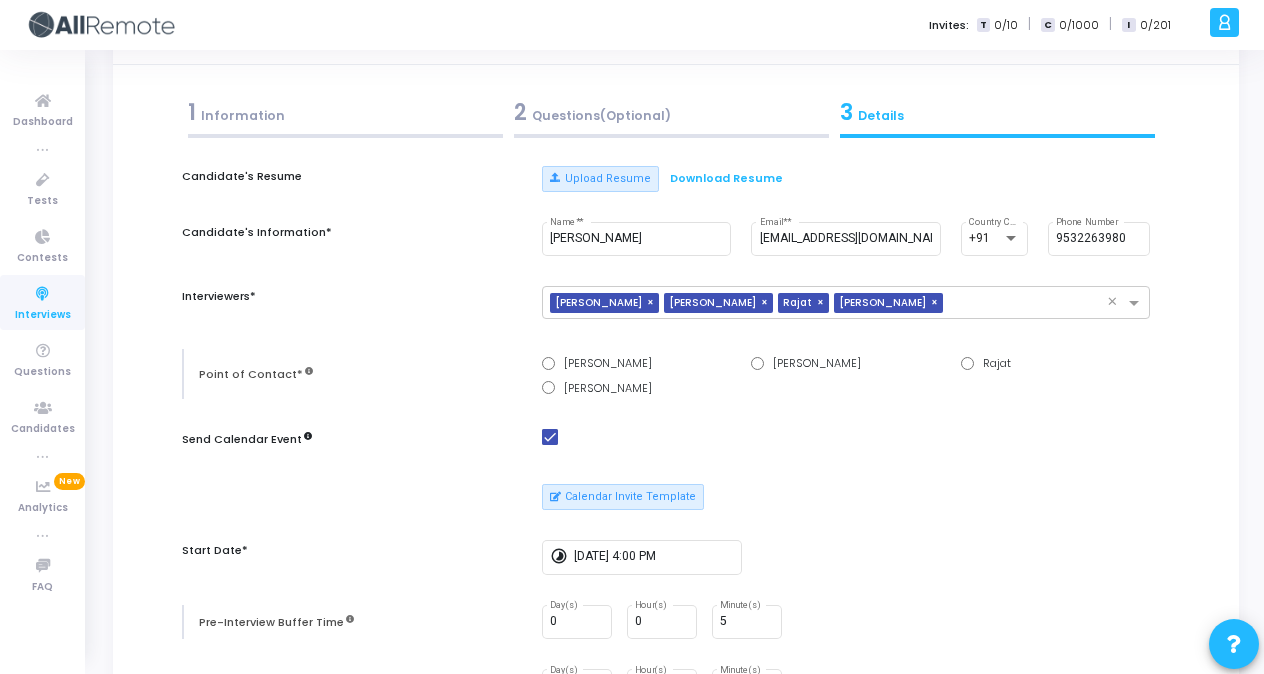 scroll, scrollTop: 61, scrollLeft: 0, axis: vertical 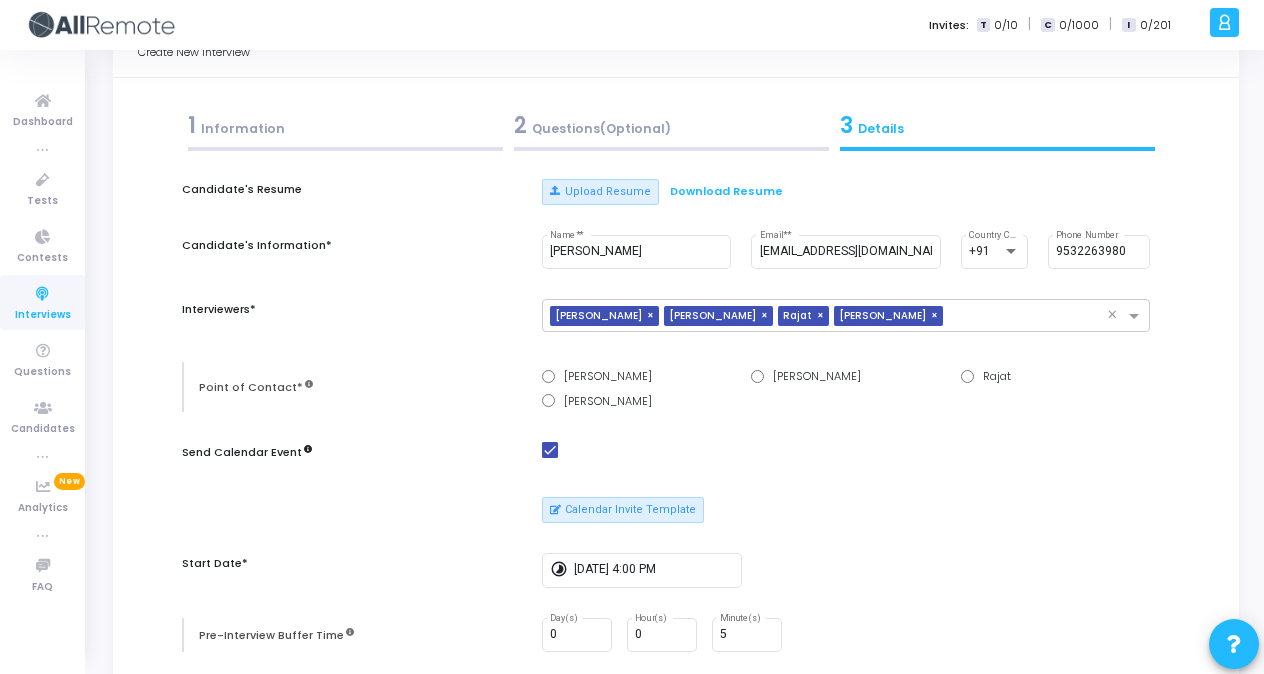 click on "1  Information" at bounding box center (345, 125) 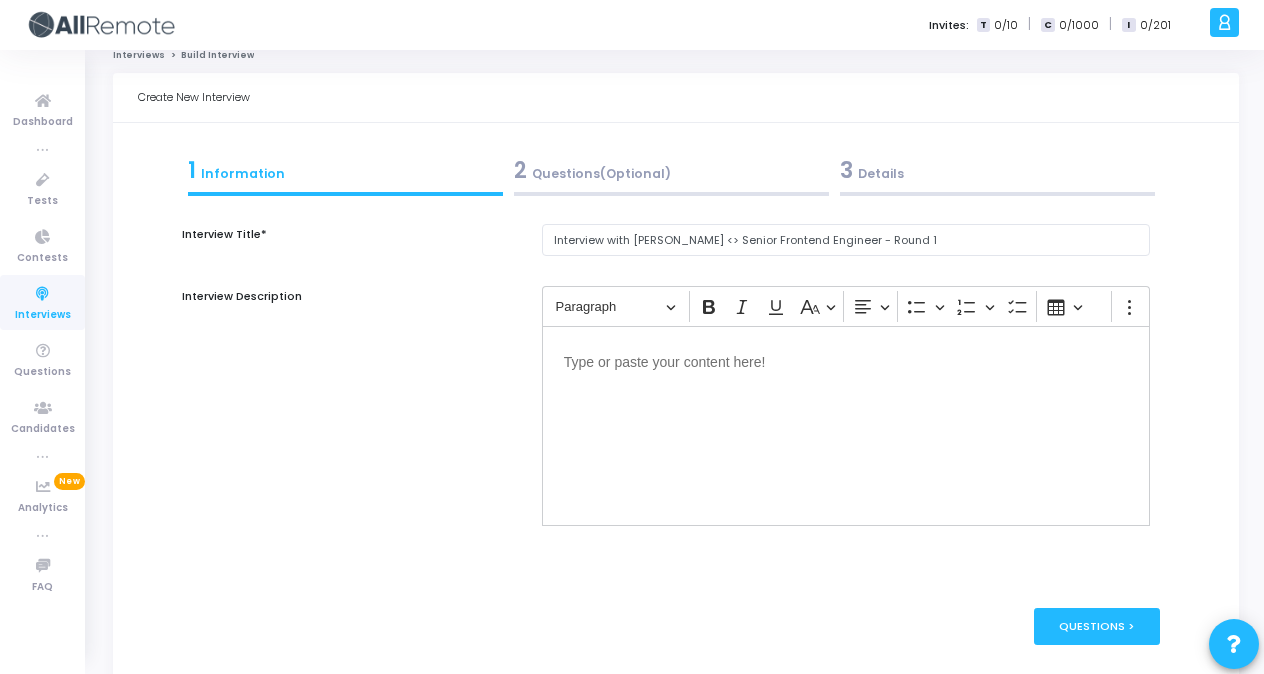 scroll, scrollTop: 2, scrollLeft: 0, axis: vertical 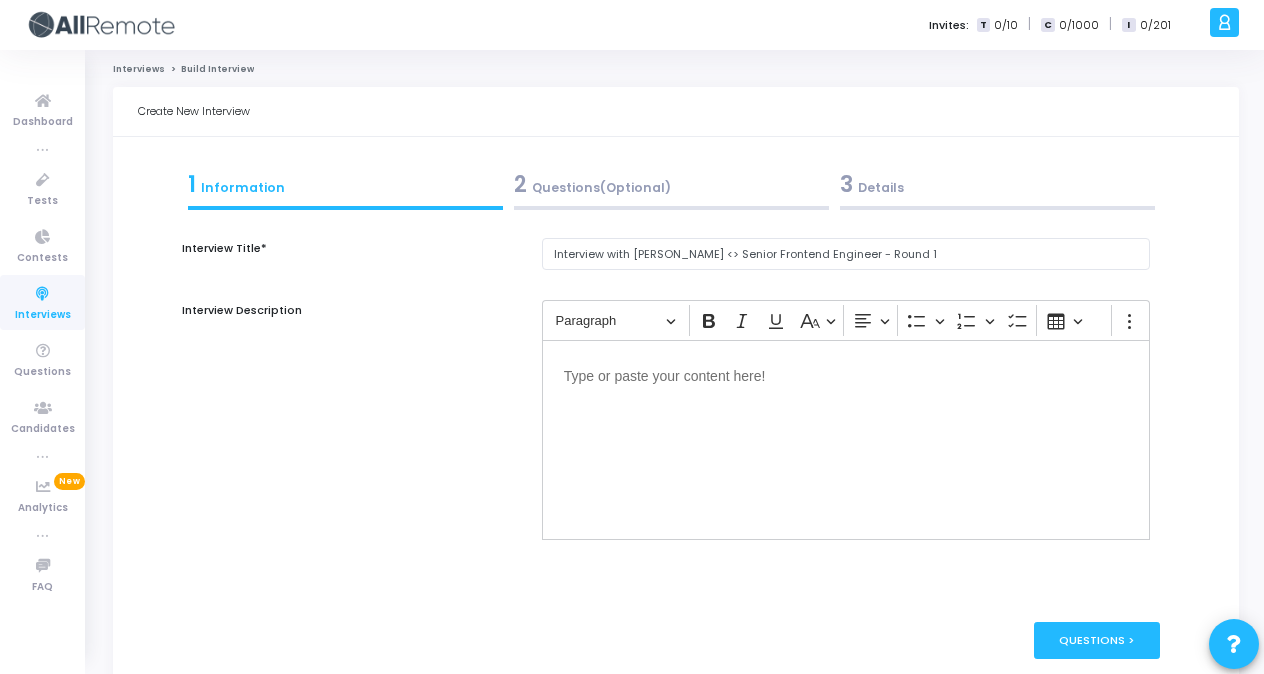click on "Create New Interview 1  Information  2  Questions(Optional)  3  Details   Interview Title*  Interview with [PERSON_NAME] <> Senior Frontend Engineer - Round 1  Interview Description  Rich Text Editor Paragraph Bold Italic Underline Basic styles Text alignment Bulleted List Bulleted List Numbered List Numbered List To-do List Insert table Show more items Words: 0 Characters: 0 Add questions from the Question Bank   Add Questions   Candidate's Resume   Upload Resume   Download Resume  Candidate's Information*  [PERSON_NAME] Name*  * [EMAIL_ADDRESS][DOMAIN_NAME] Email*  * +91 Country Code [PHONE_NUMBER] Phone Number  Interviewers*  ×  [PERSON_NAME]  ×  [PERSON_NAME]  ×  Rajat  ×  [PERSON_NAME]  ×  Point of Contact*   [PERSON_NAME]   [PERSON_NAME]   [PERSON_NAME]   Send Calendar Event     Calendar Invite Template   Start Date*  timelapse [DATE] 4:00 PM  Pre-Interview Buffer Time  0 Day(s) 0 Hour(s) 5 Minute(s)  Duration*  0 Day(s) 1 Hour(s) 30 Minute(s)    Disable Duration   Scoring Metrics    Add your own metric  × 5-8 years" 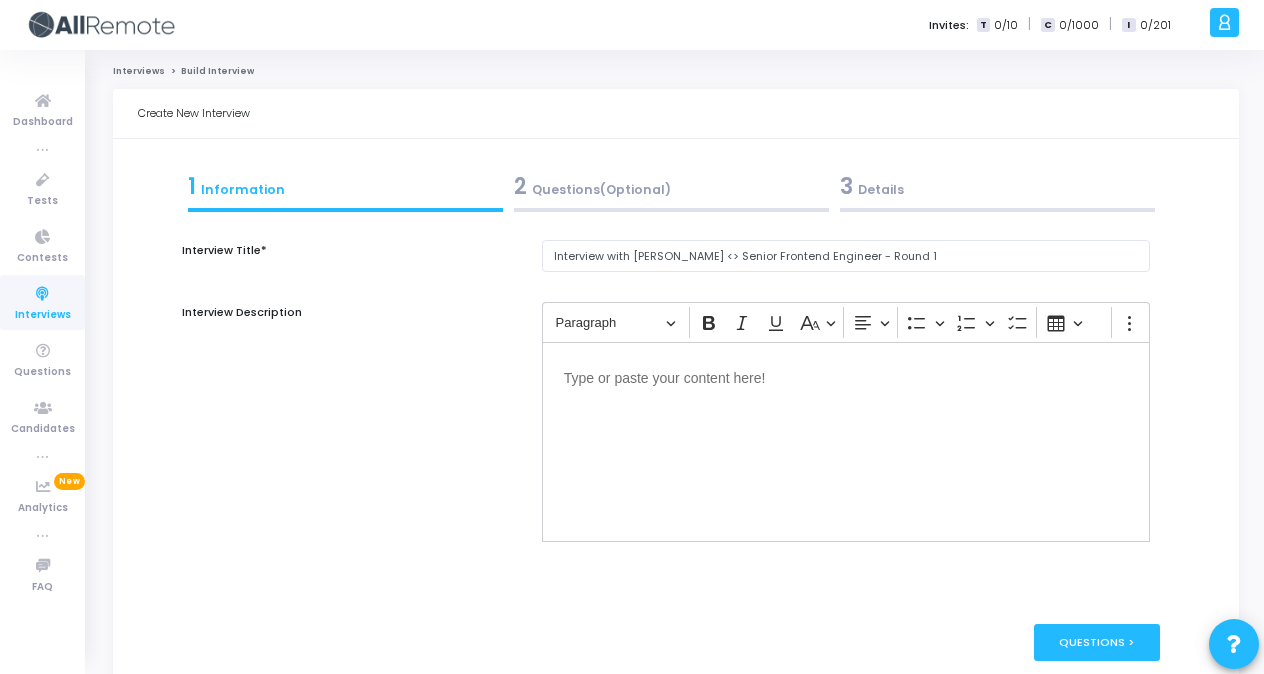 click on "2  Questions(Optional)" at bounding box center (671, 186) 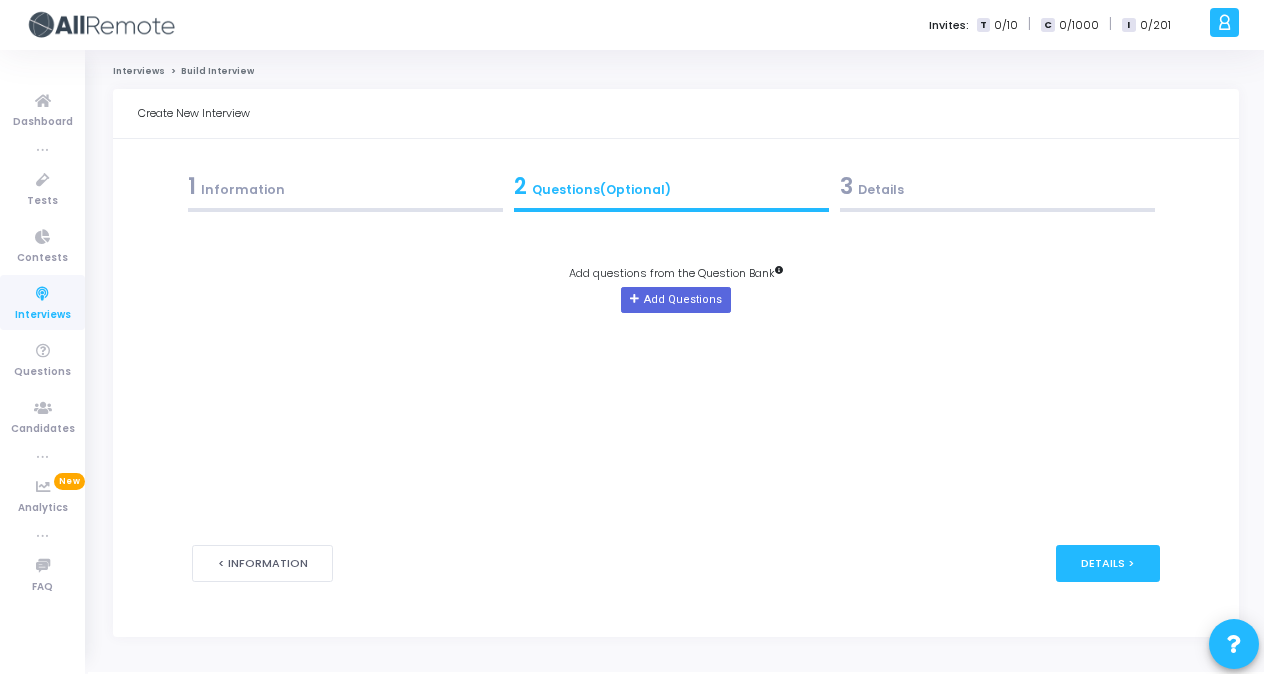 click on "3  Details" at bounding box center (997, 191) 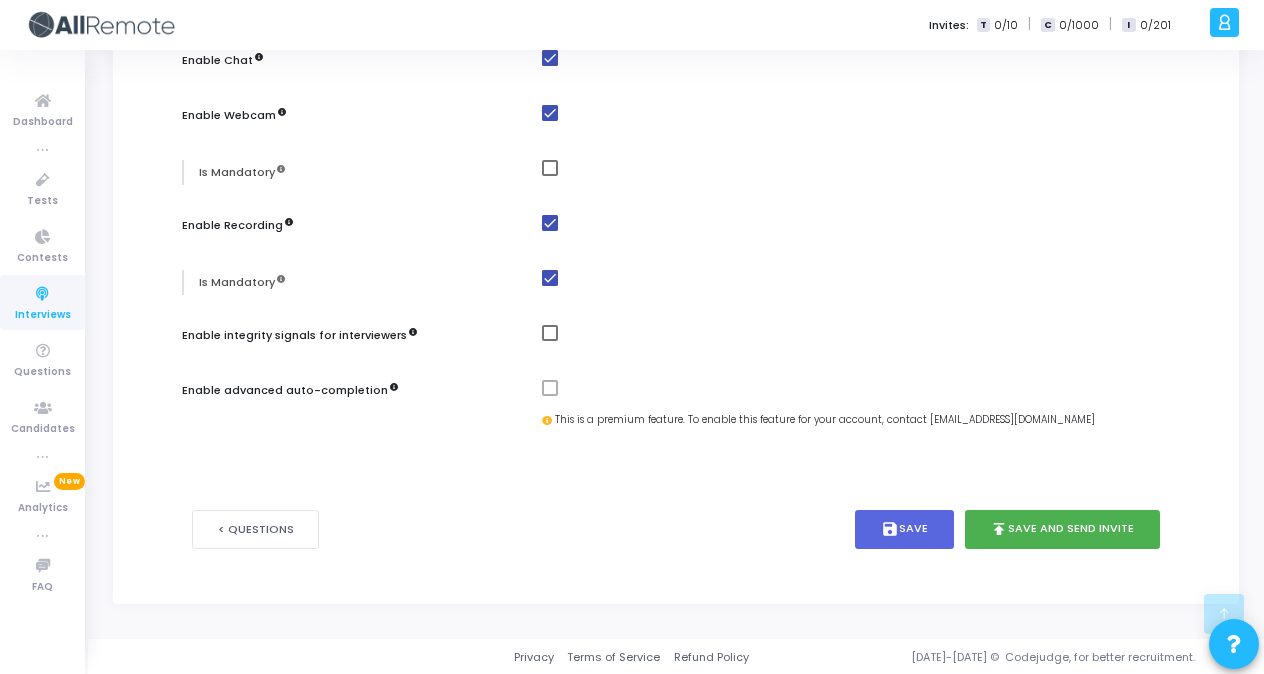 scroll, scrollTop: 1066, scrollLeft: 0, axis: vertical 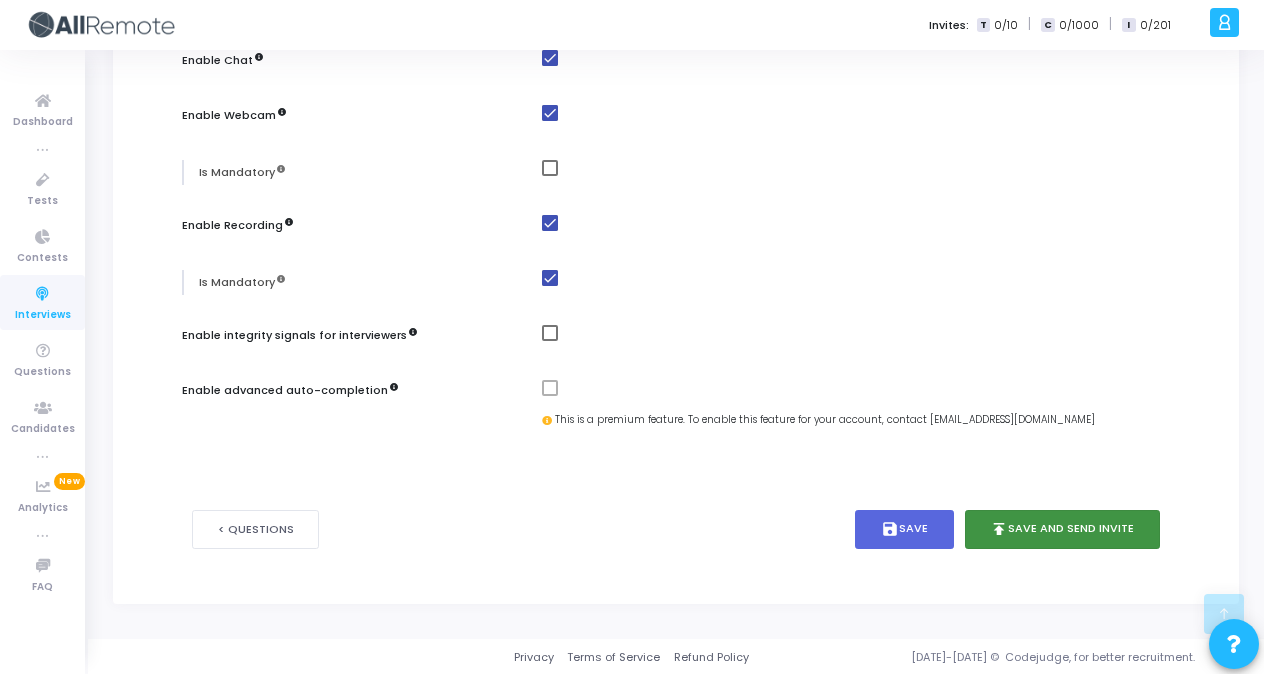 click on "publish  Save and Send Invite" at bounding box center [1063, 529] 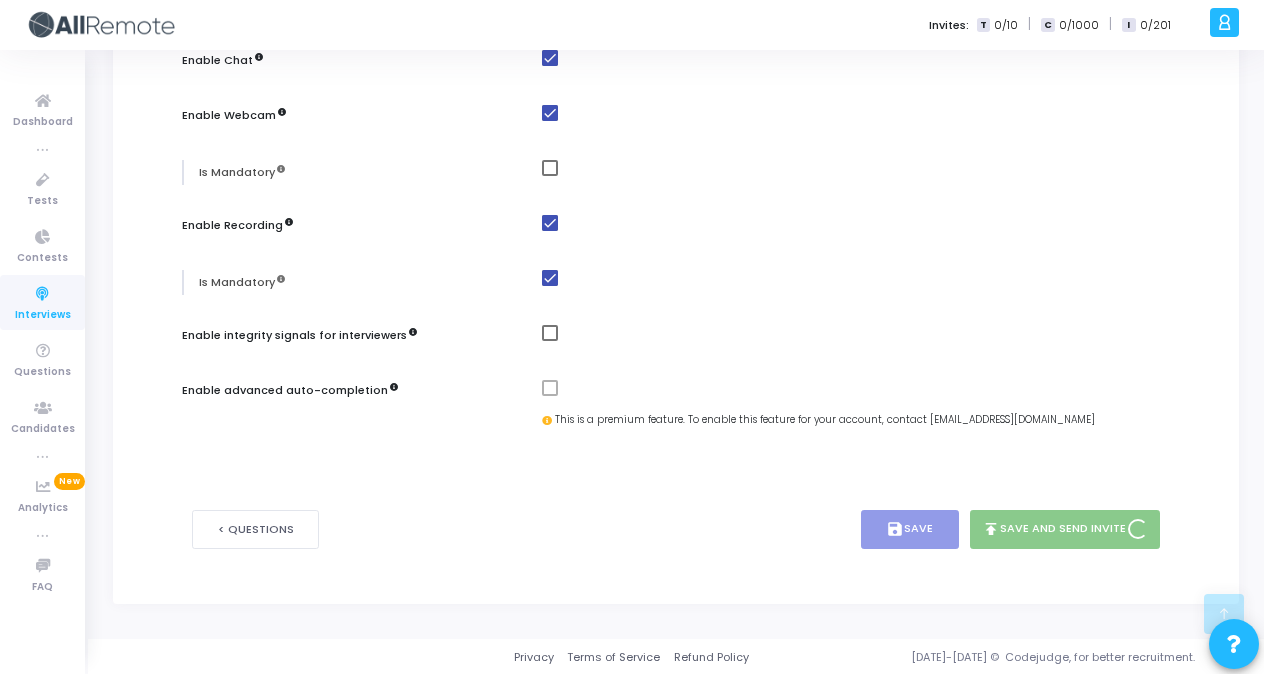 scroll, scrollTop: 0, scrollLeft: 0, axis: both 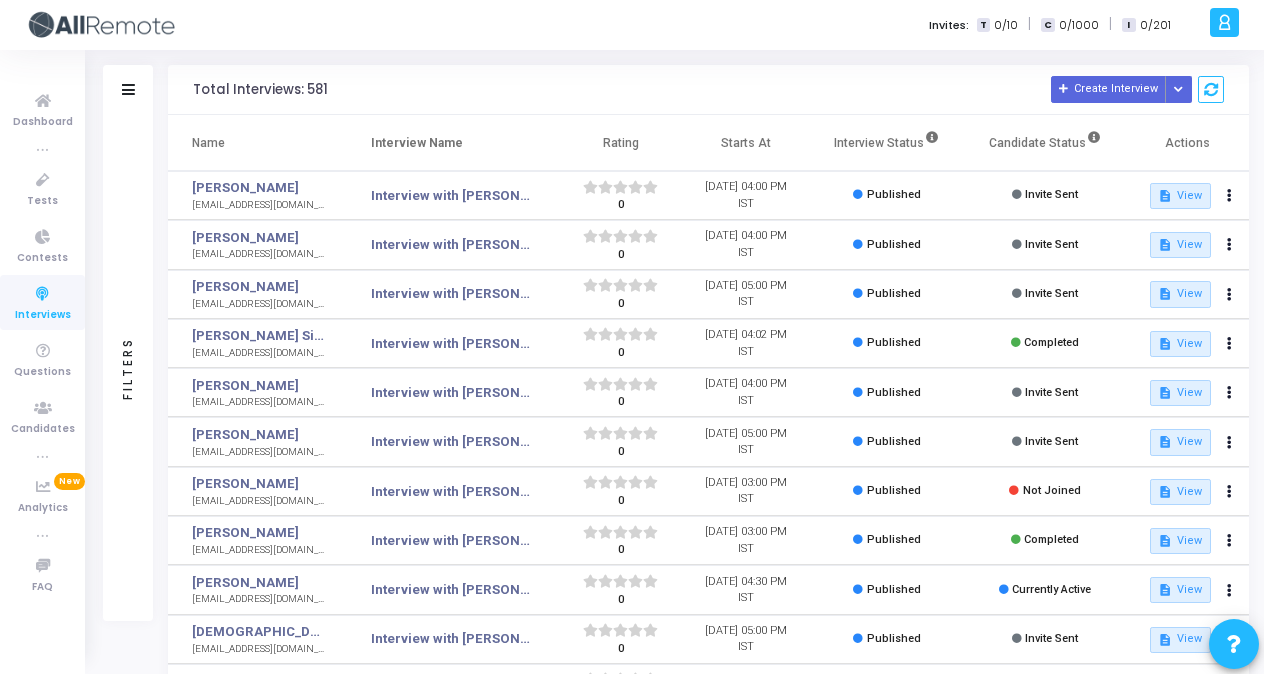 click on "Filters   Filters   Interview Name:  search Candidate Name/Email: search  Candidate Status    Invite Sent   Currently Active   Completed   Not Joined  Interview Status   Created By  Select Time Range:  Published At Total Interviews: 581  Create Interview   Schedule Interviews via Excel   Schedule Interviews via Resumes   Name   Interview Name   Rating   Starts At   Interview Status   Candidate Status   Actions   [PERSON_NAME]   [EMAIL_ADDRESS][DOMAIN_NAME]   Interview with [PERSON_NAME] <> Senior Frontend Engineer - Round 1  ( ) ( ) ( ) ( ) ( ) 0  [DATE] 04:00 PM IST   Published   Invite Sent  description  View   [PERSON_NAME]   [EMAIL_ADDRESS][DOMAIN_NAME]   Interview with [PERSON_NAME] <> Senior Frontend Engineer - Round 2  ( ) ( ) ( ) ( ) ( ) 0  [DATE] 04:00 PM IST   Published   Invite Sent  description  View   [PERSON_NAME]   [EMAIL_ADDRESS][DOMAIN_NAME]   Interview with [PERSON_NAME] <> Senior Backend Engineer, Round 1  ( ) ( ) ( ) ( ) ( ) 0  [DATE] 05:00 PM IST   Published   Invite Sent  description  View   [PERSON_NAME] Singyan  0" at bounding box center (676, 515) 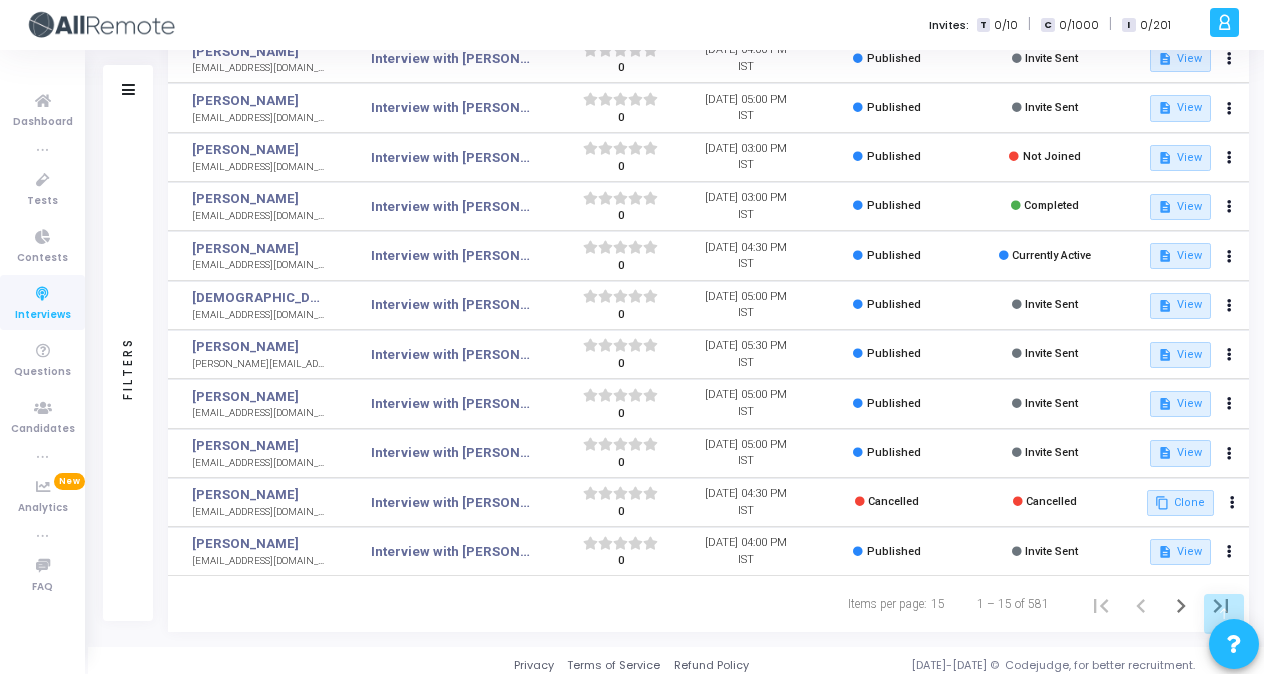 scroll, scrollTop: 0, scrollLeft: 0, axis: both 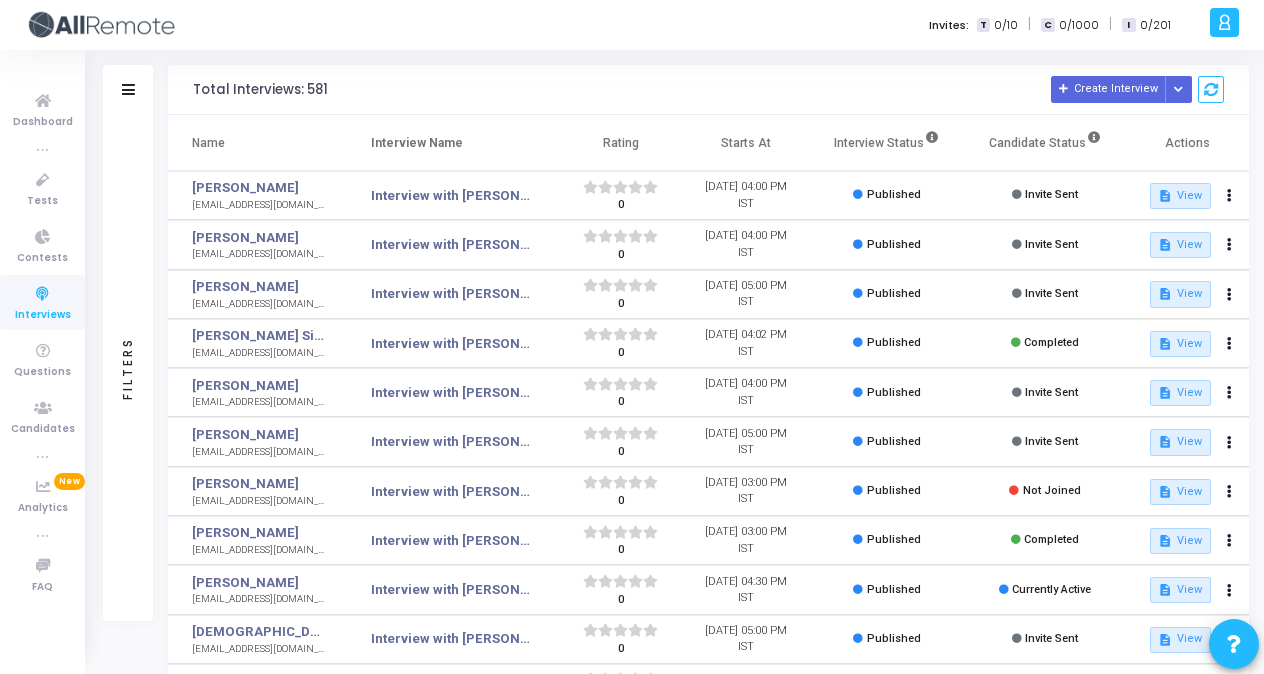click on "Filters" 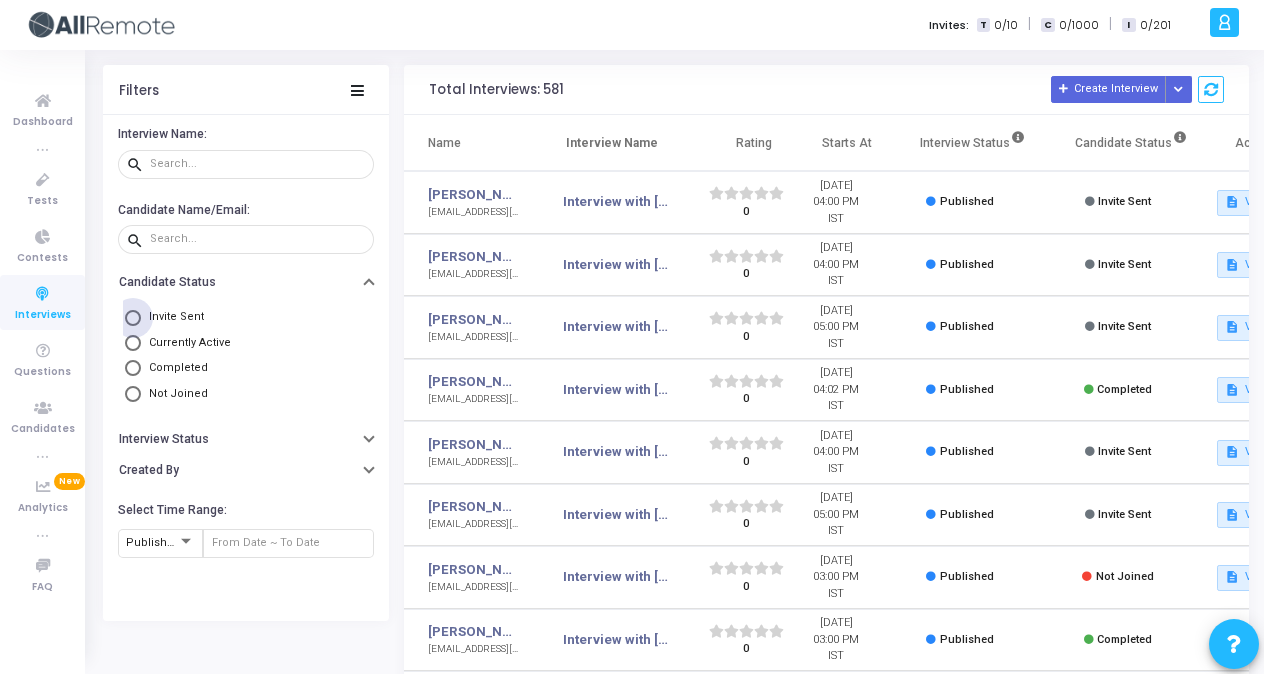 click at bounding box center (133, 318) 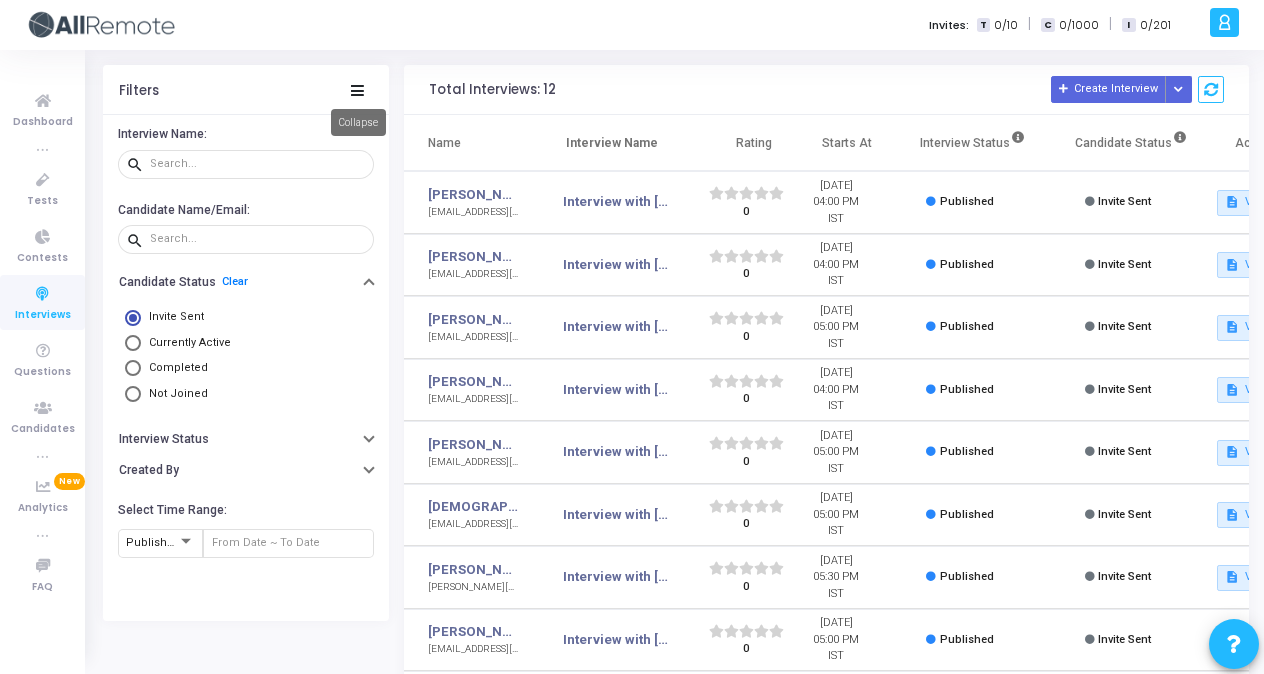 click 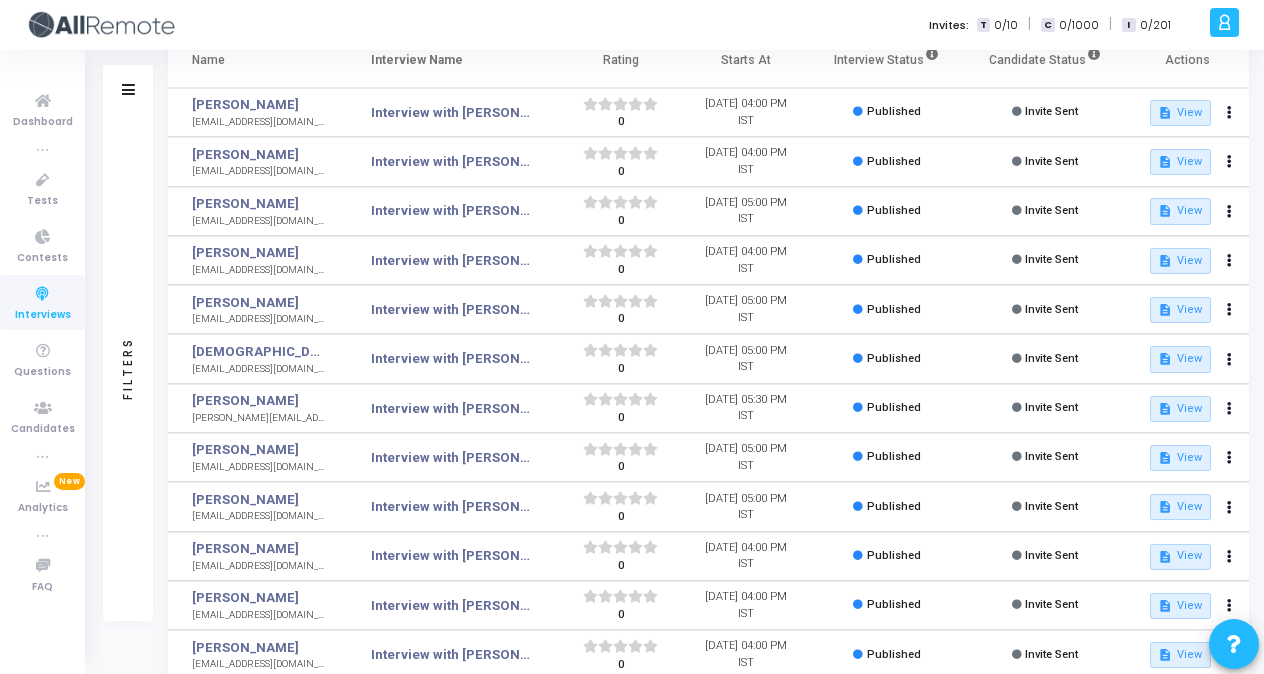 scroll, scrollTop: 0, scrollLeft: 0, axis: both 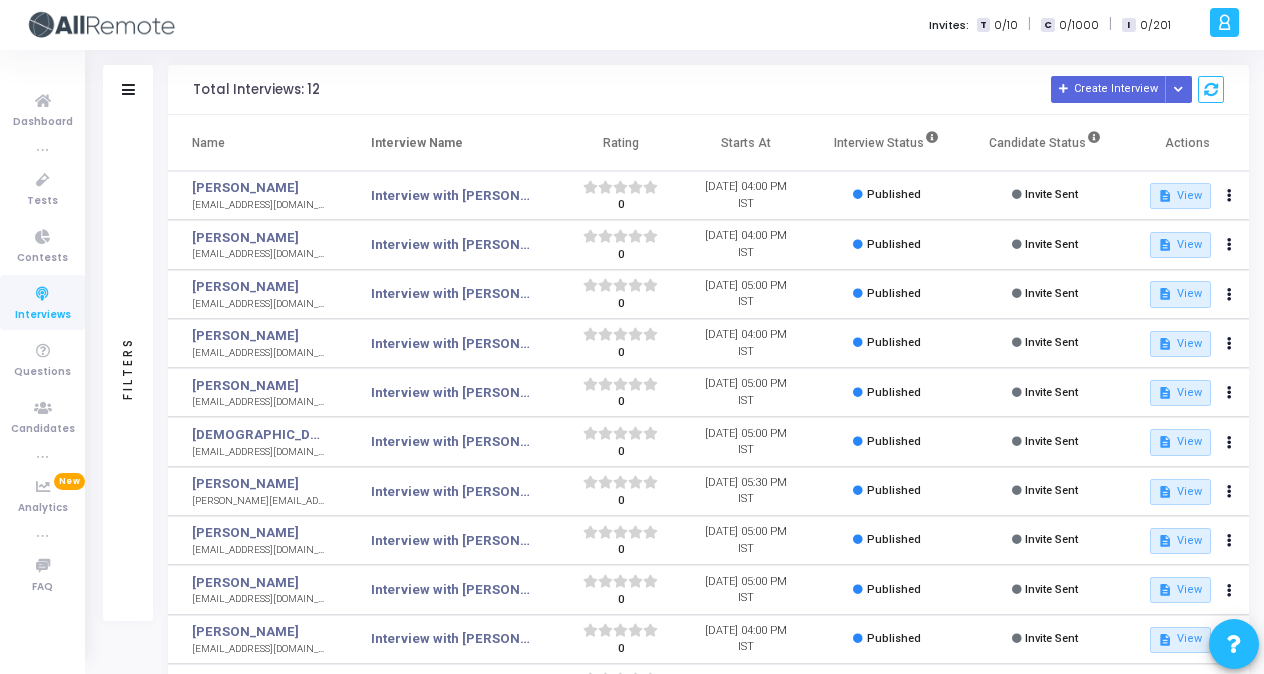 click on "Rating" 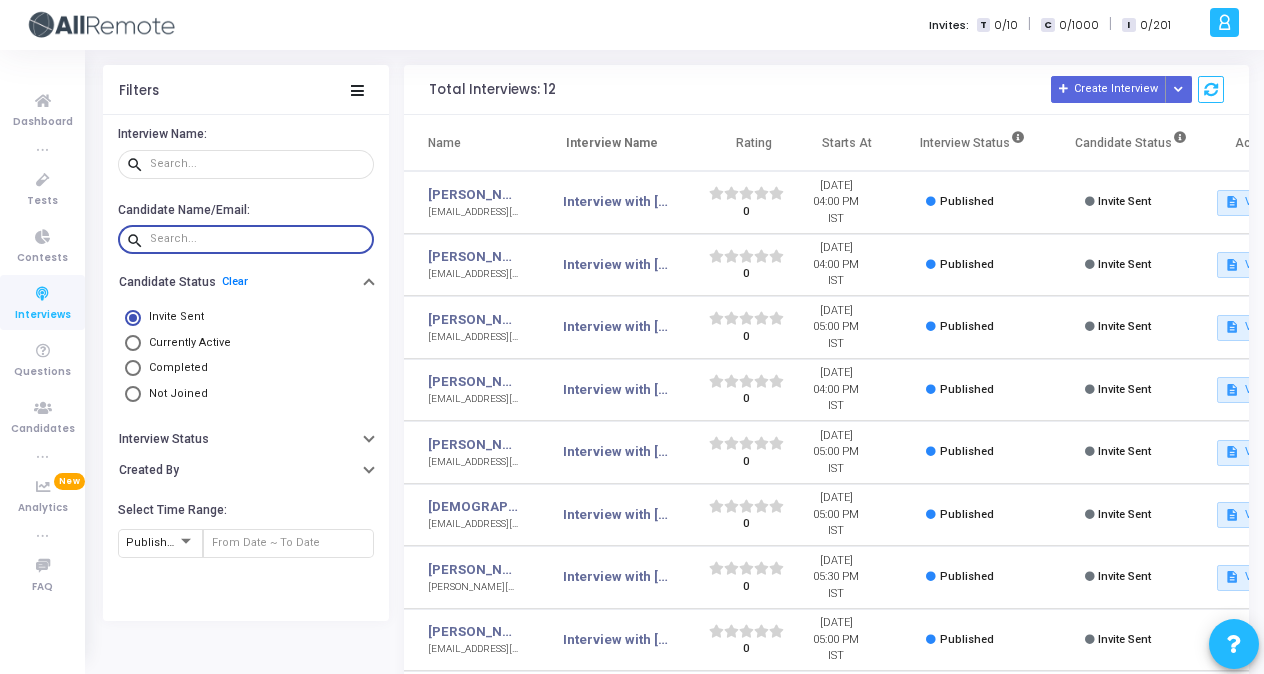 click at bounding box center [258, 239] 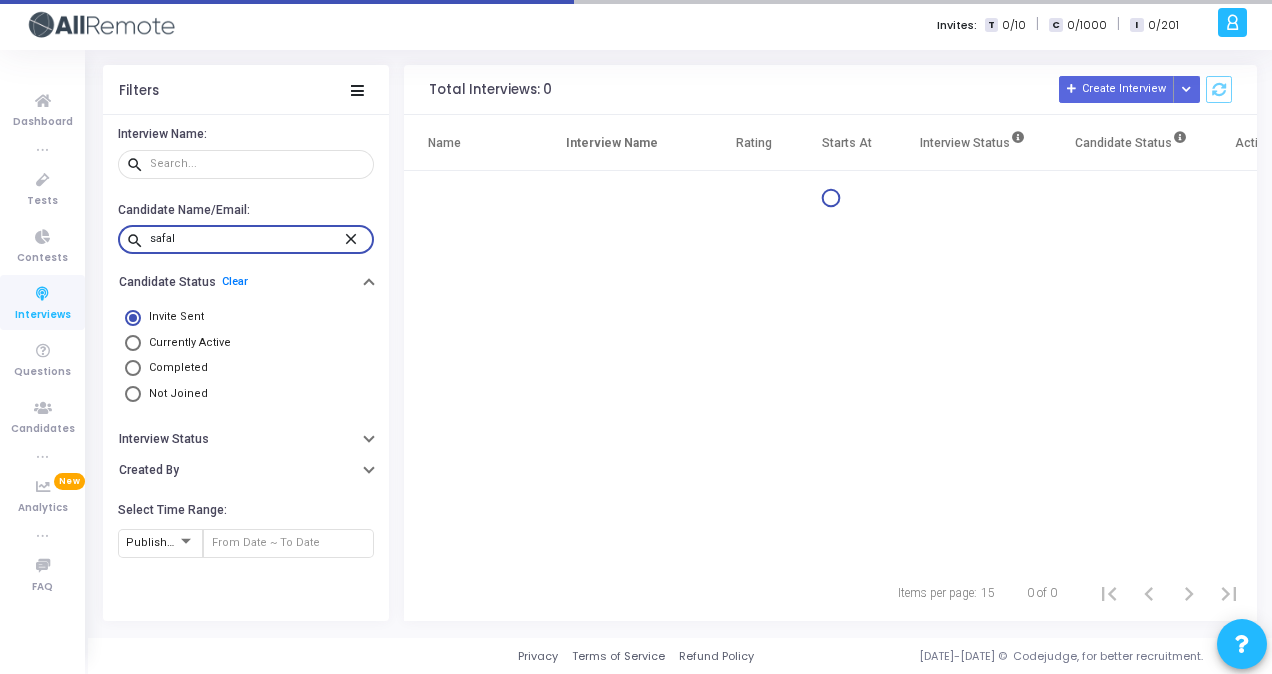 type on "safal" 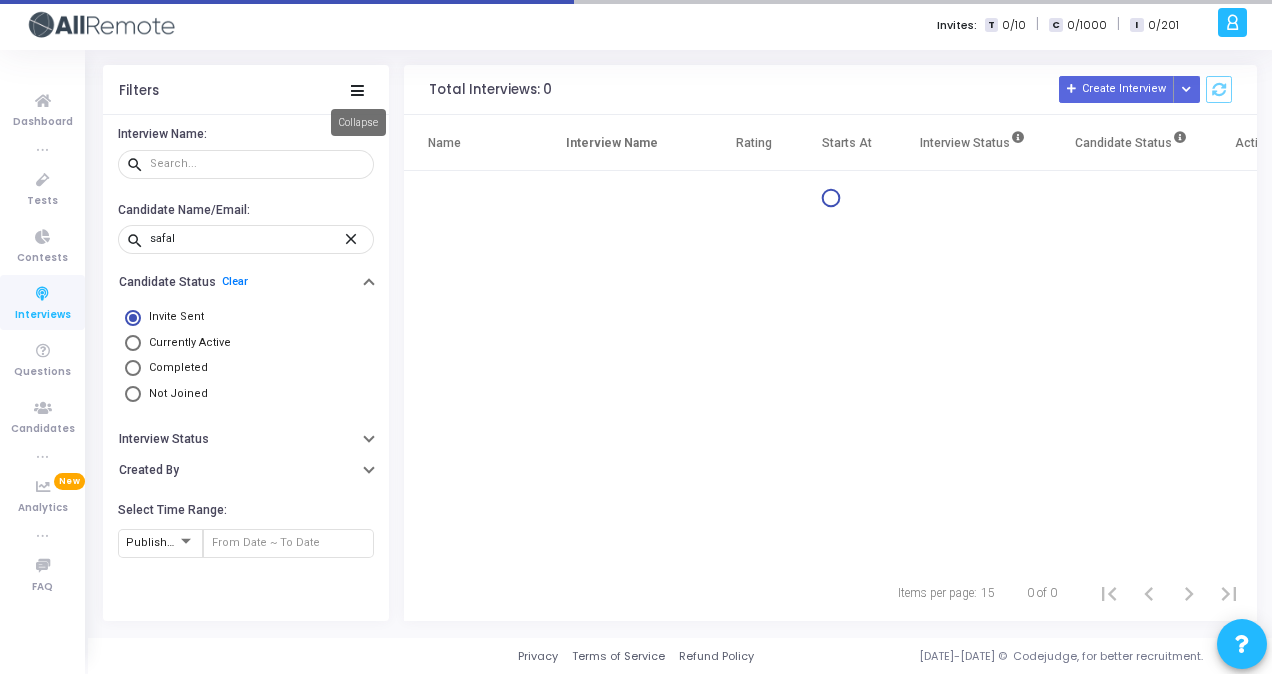 click 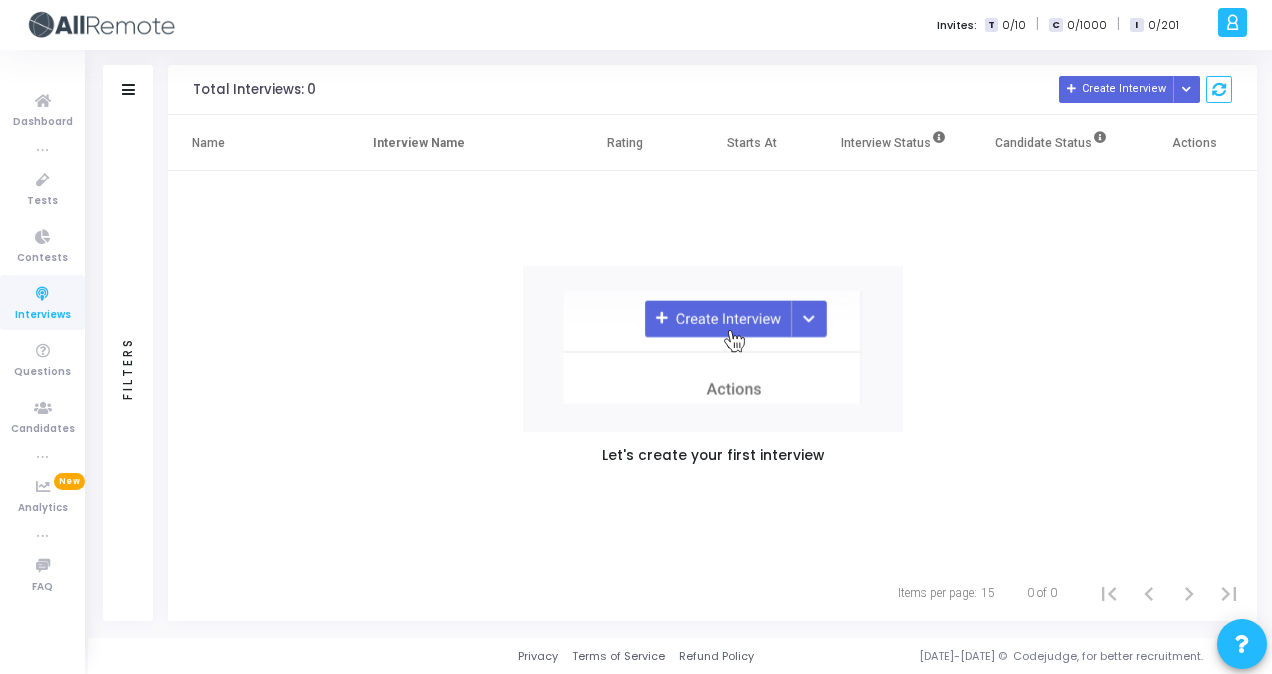 click on "Filters" 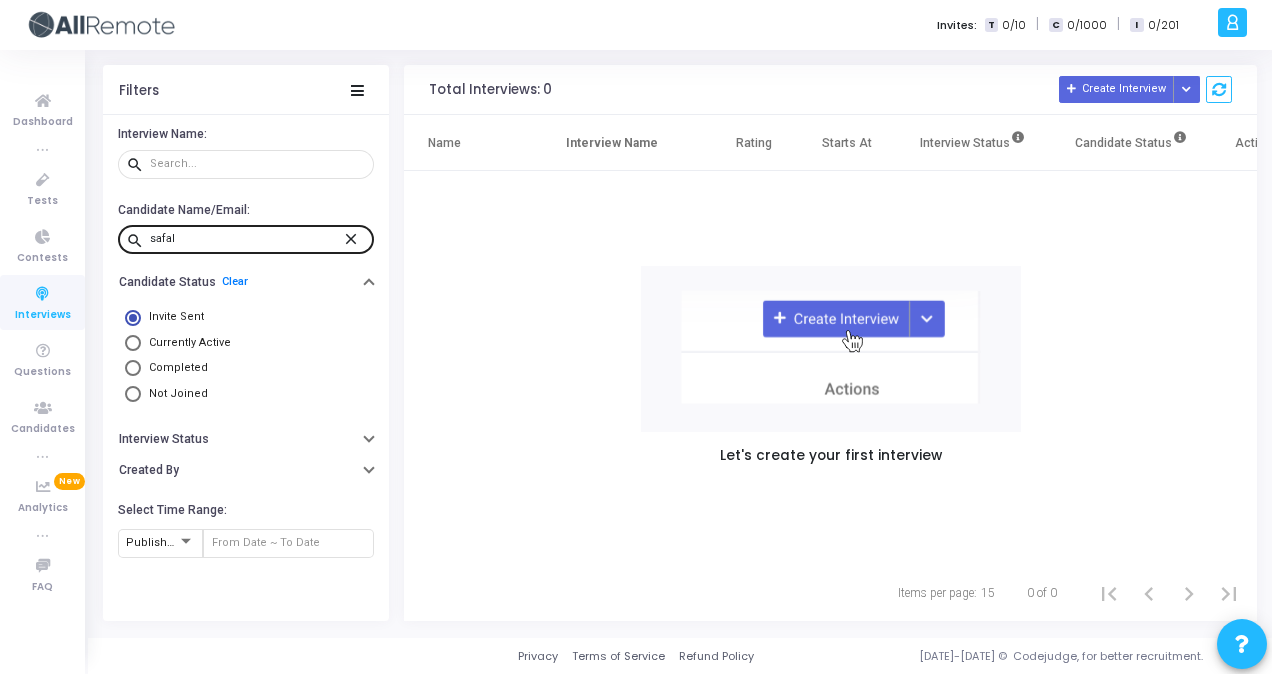 click on "close" 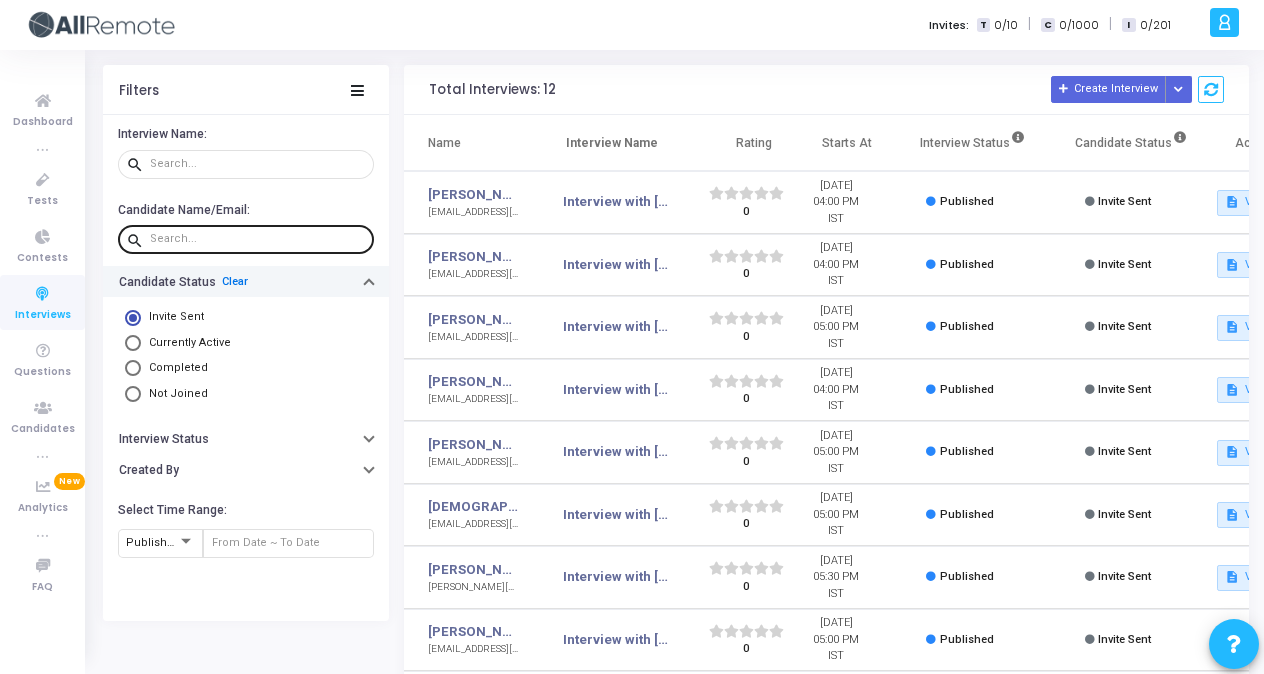 click on "Clear" at bounding box center [235, 281] 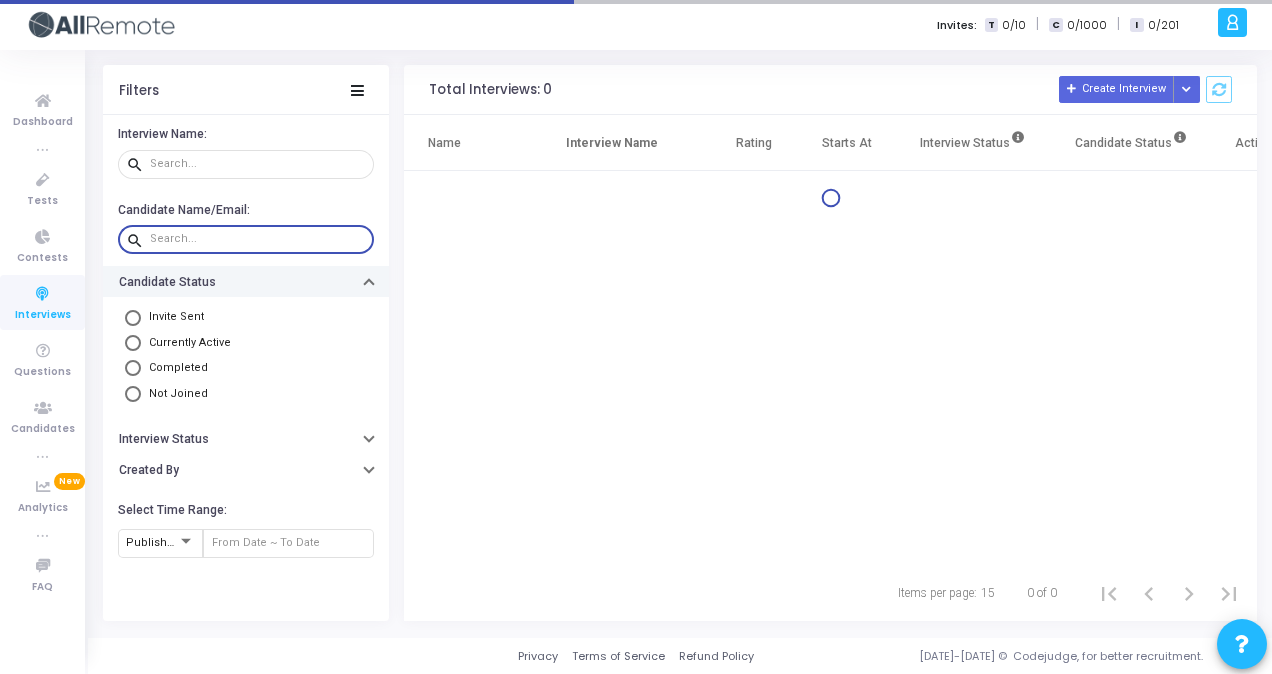 click at bounding box center (258, 239) 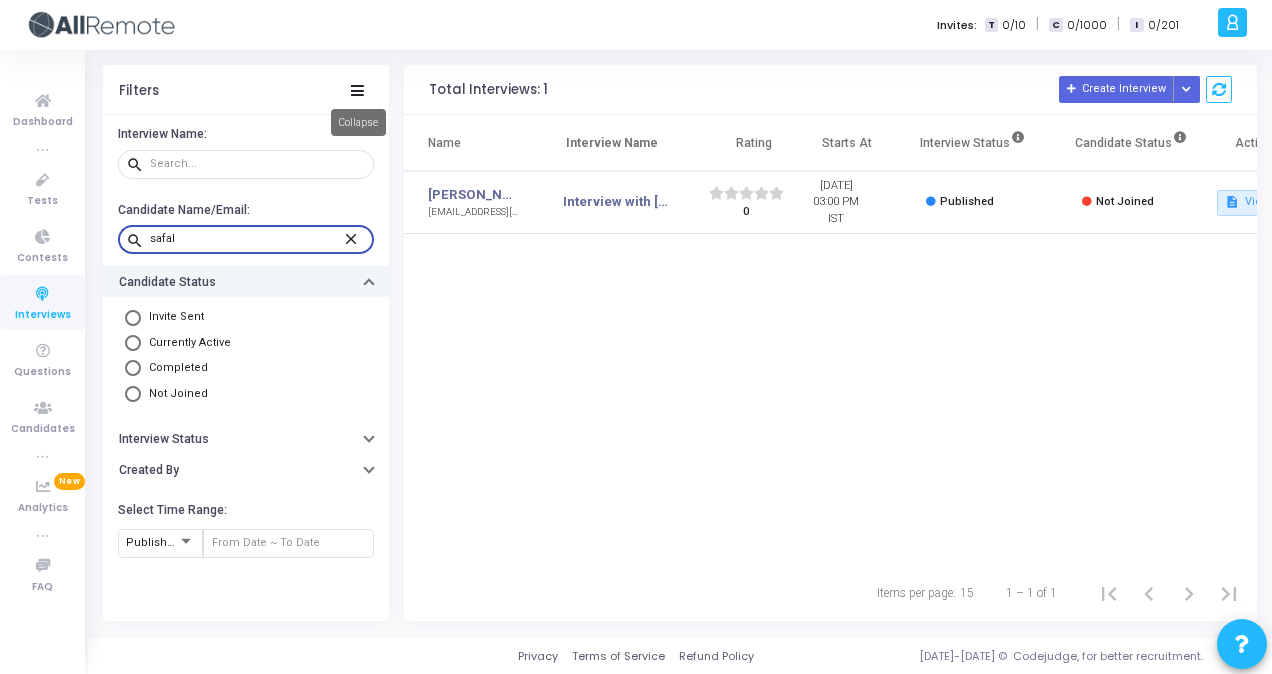type on "safal" 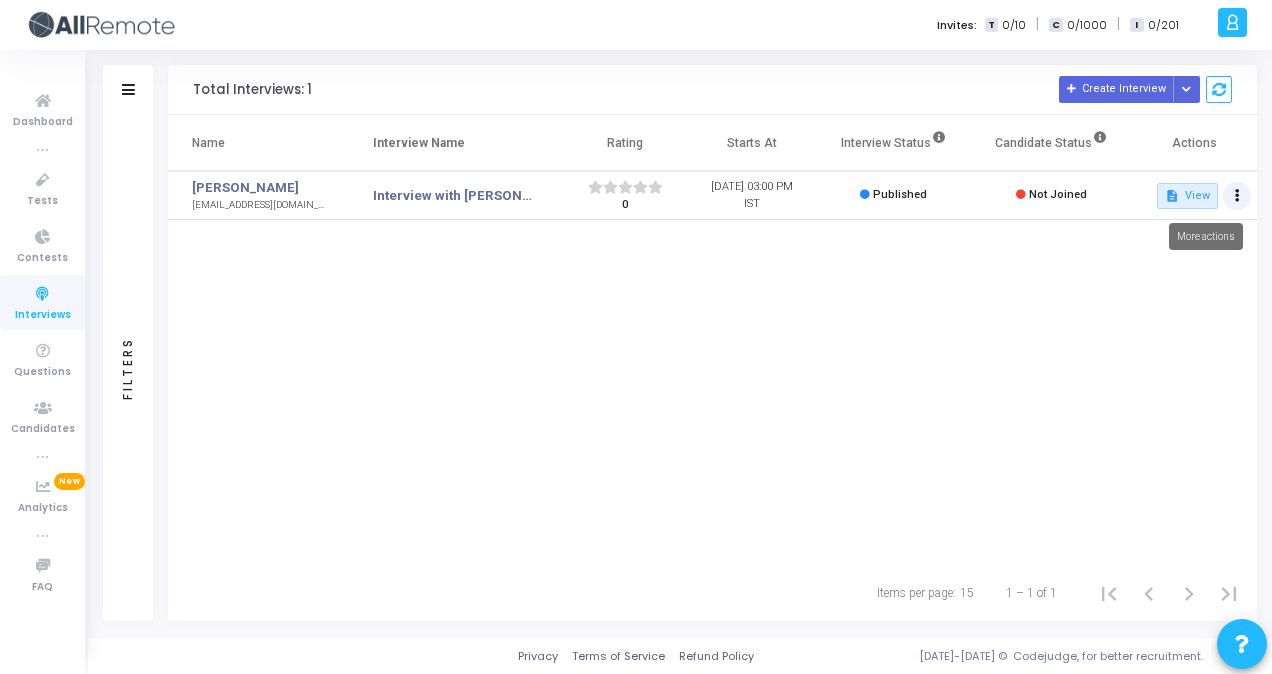 click at bounding box center (1237, 196) 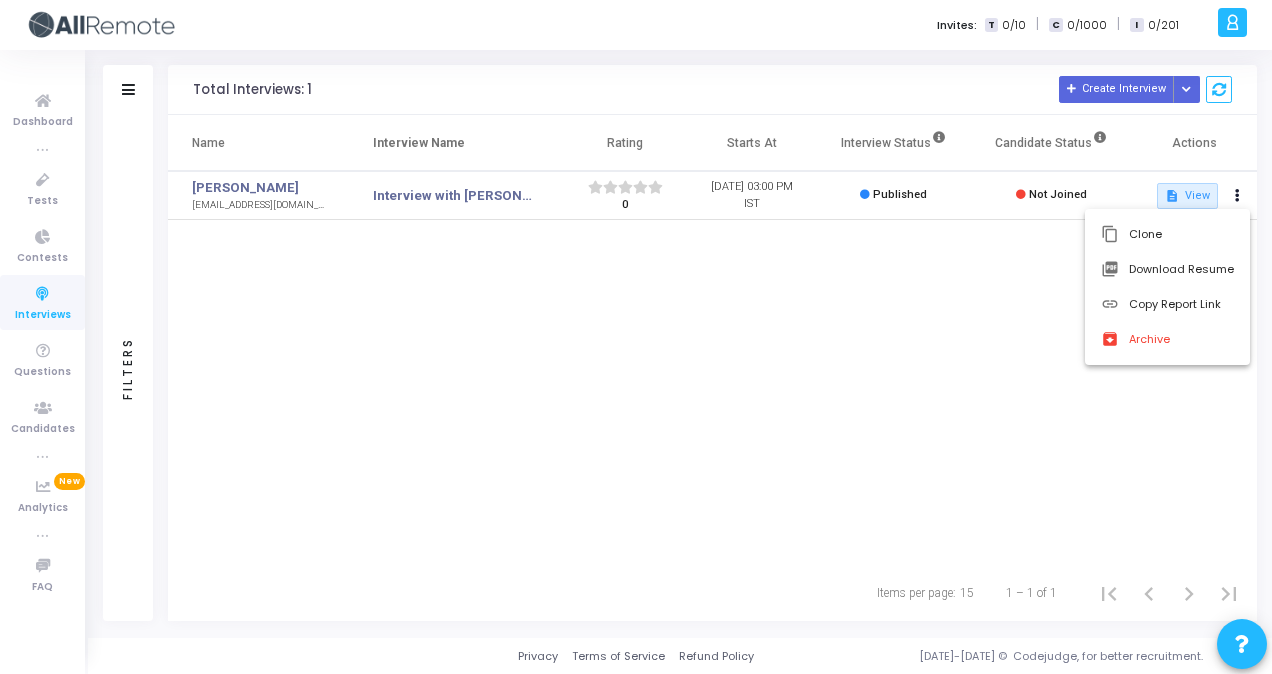 click at bounding box center [636, 337] 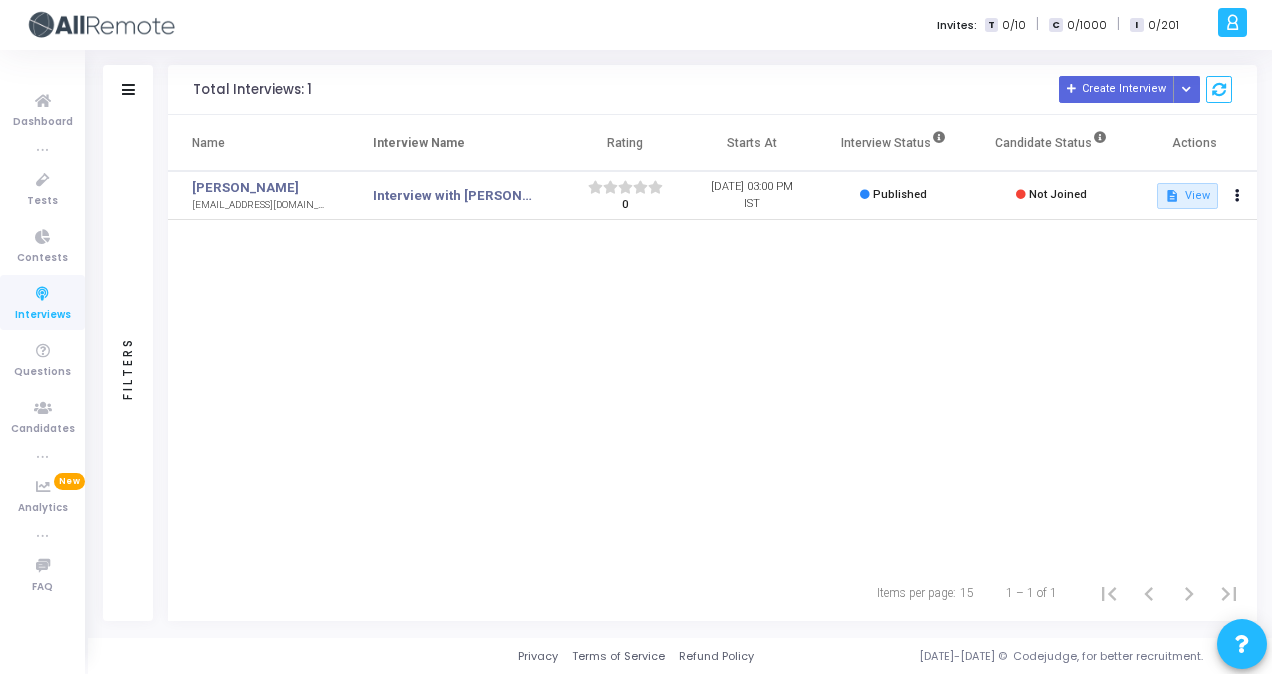 click on "Filters" 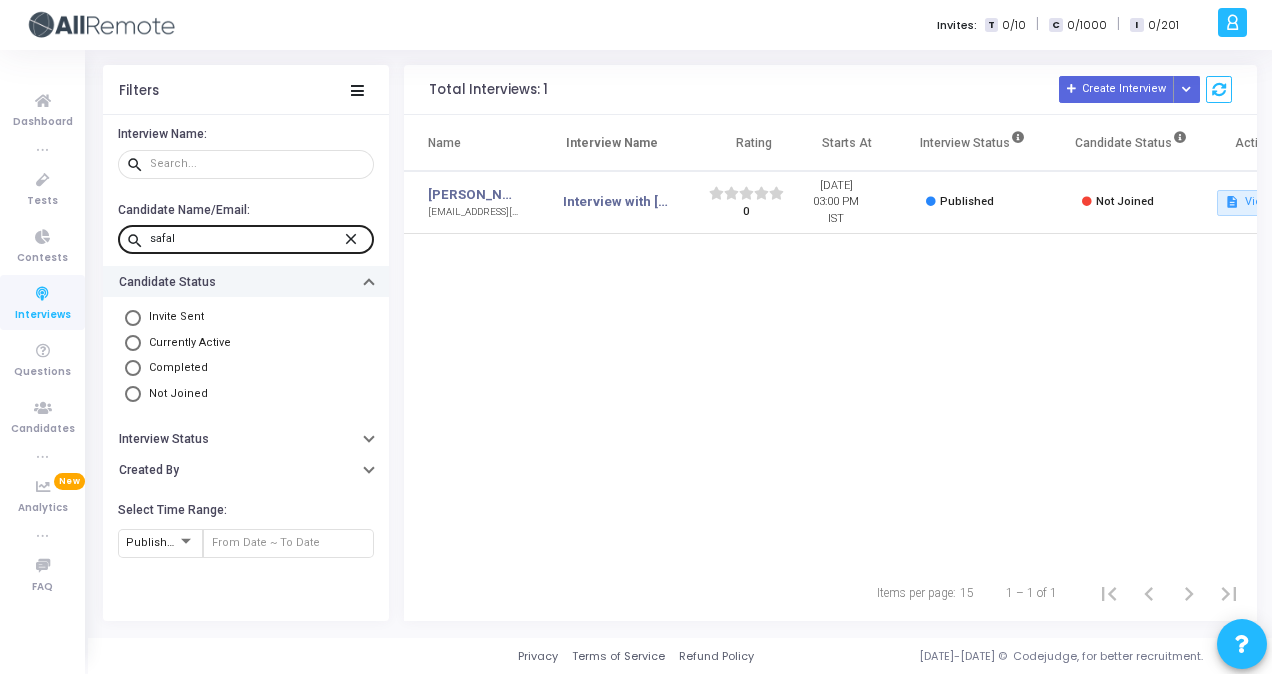 click on "close" 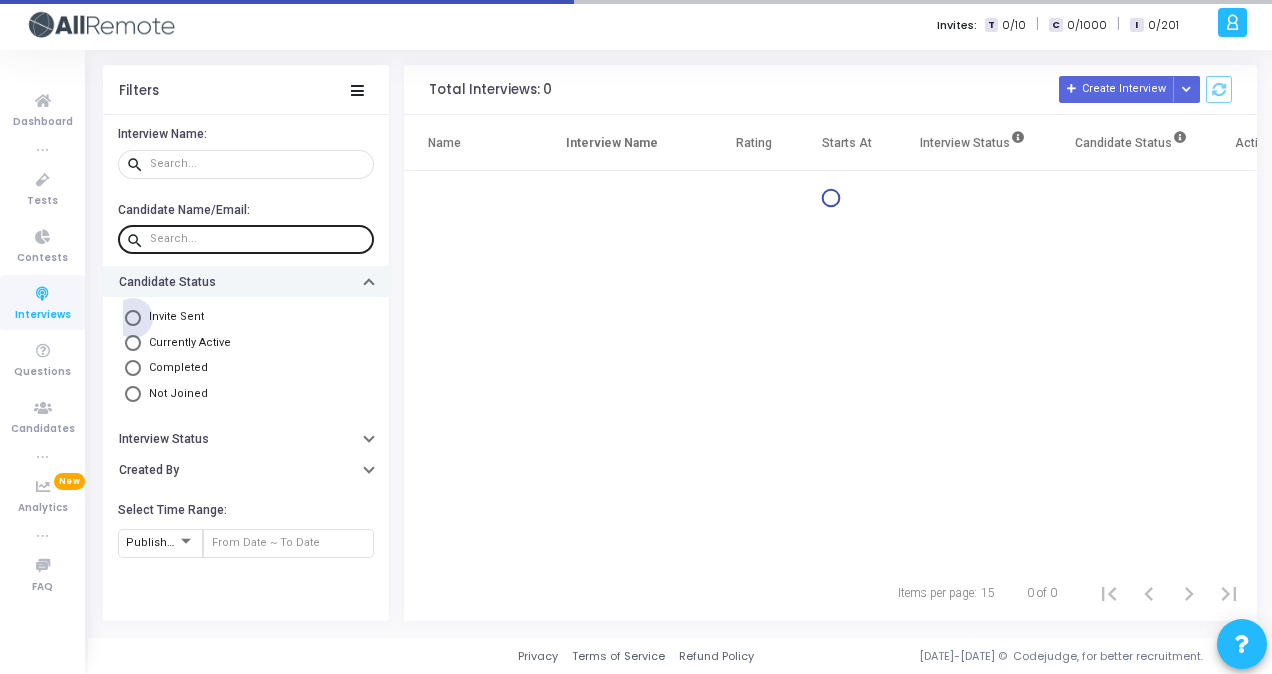 click at bounding box center [133, 318] 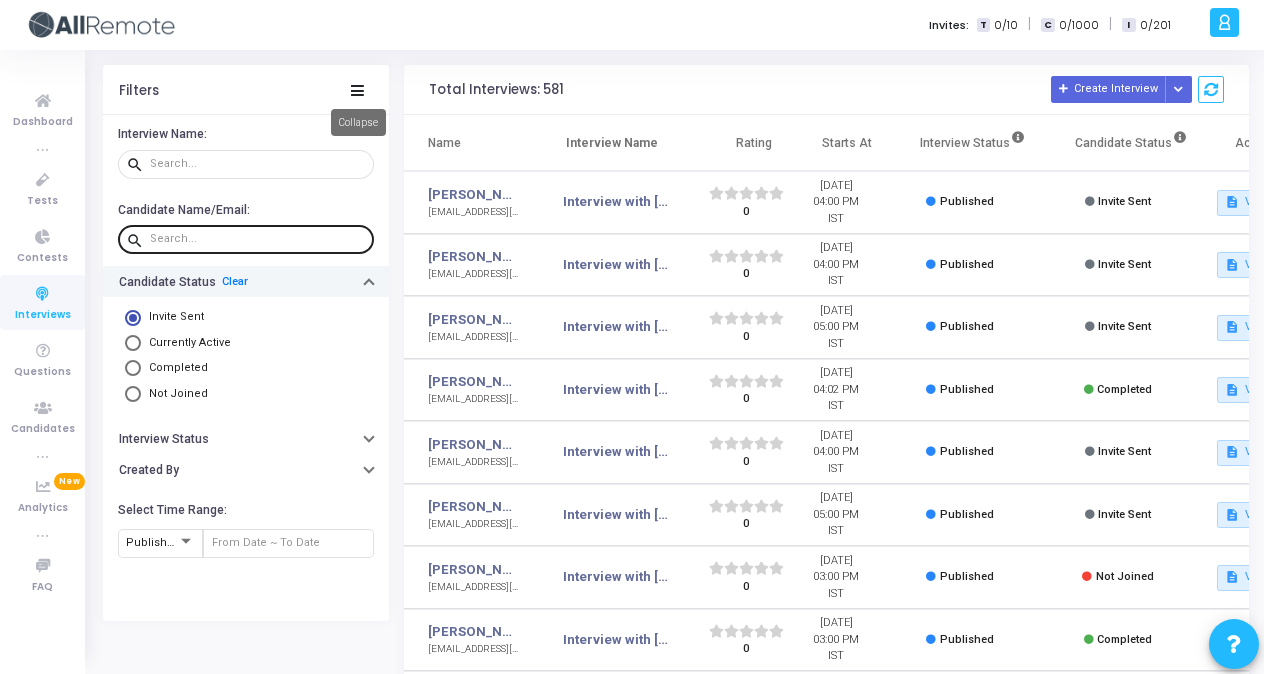 click 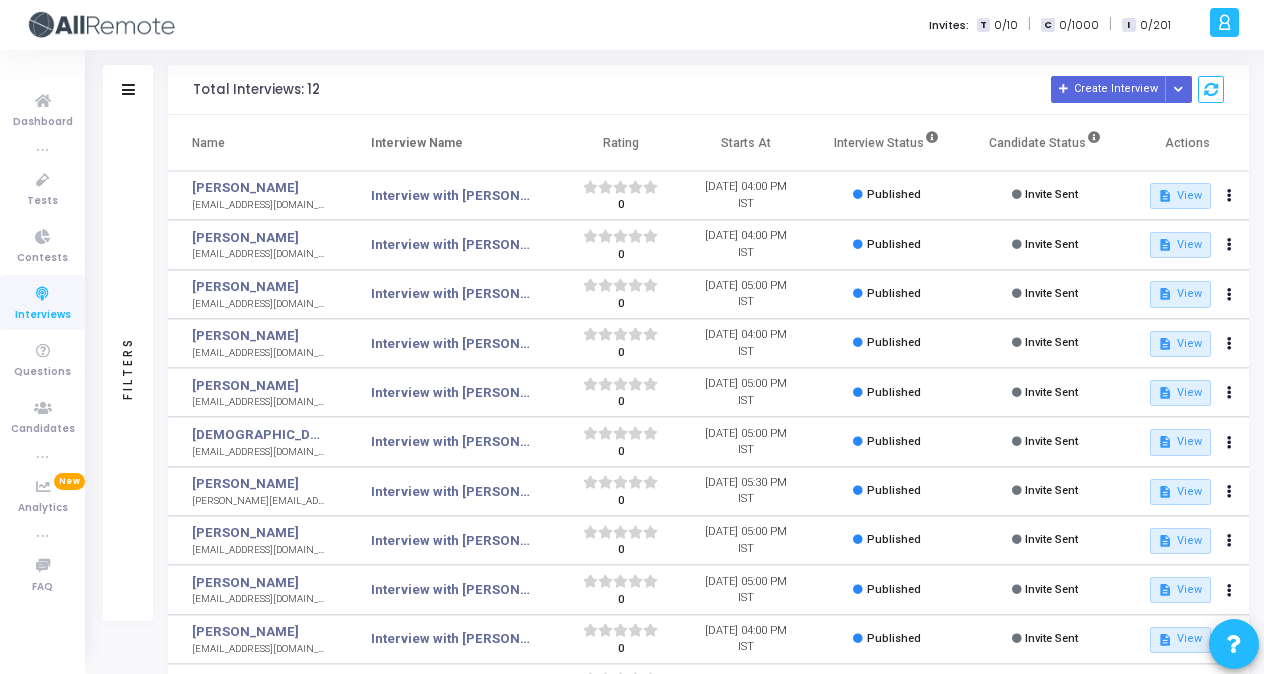 click on "Total Interviews: 12  Create Interview   Schedule Interviews via Excel   Schedule Interviews via Resumes" 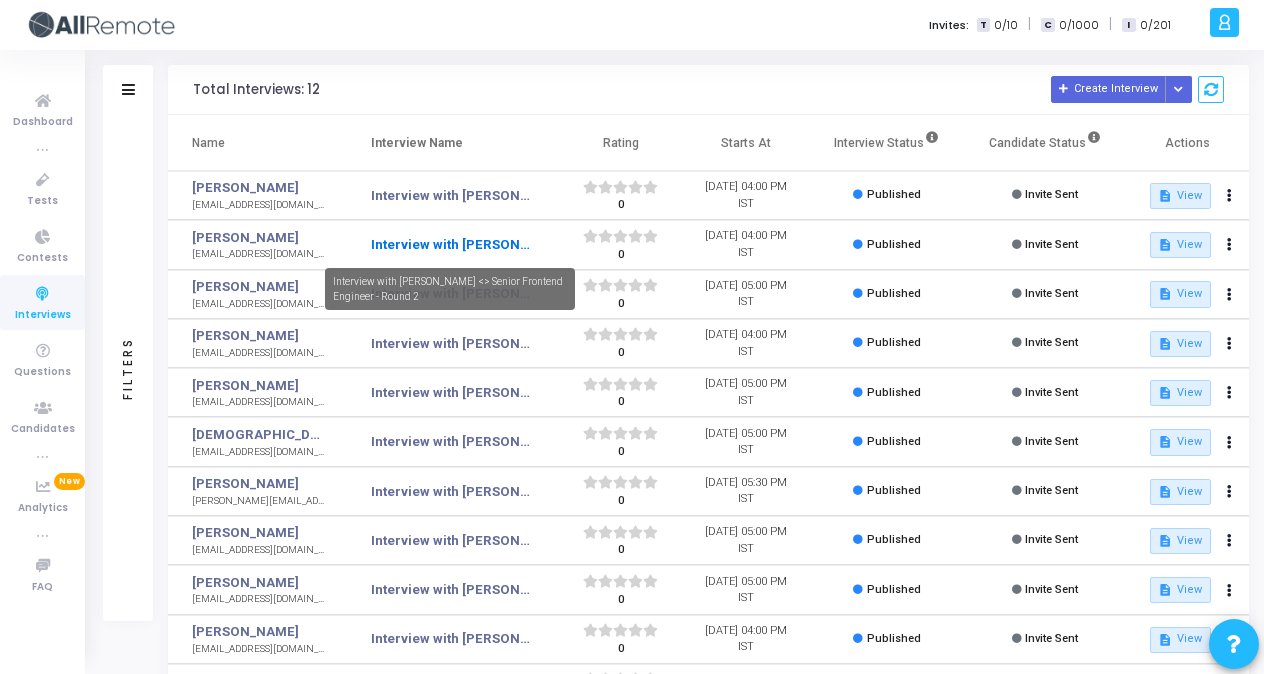 scroll, scrollTop: 188, scrollLeft: 0, axis: vertical 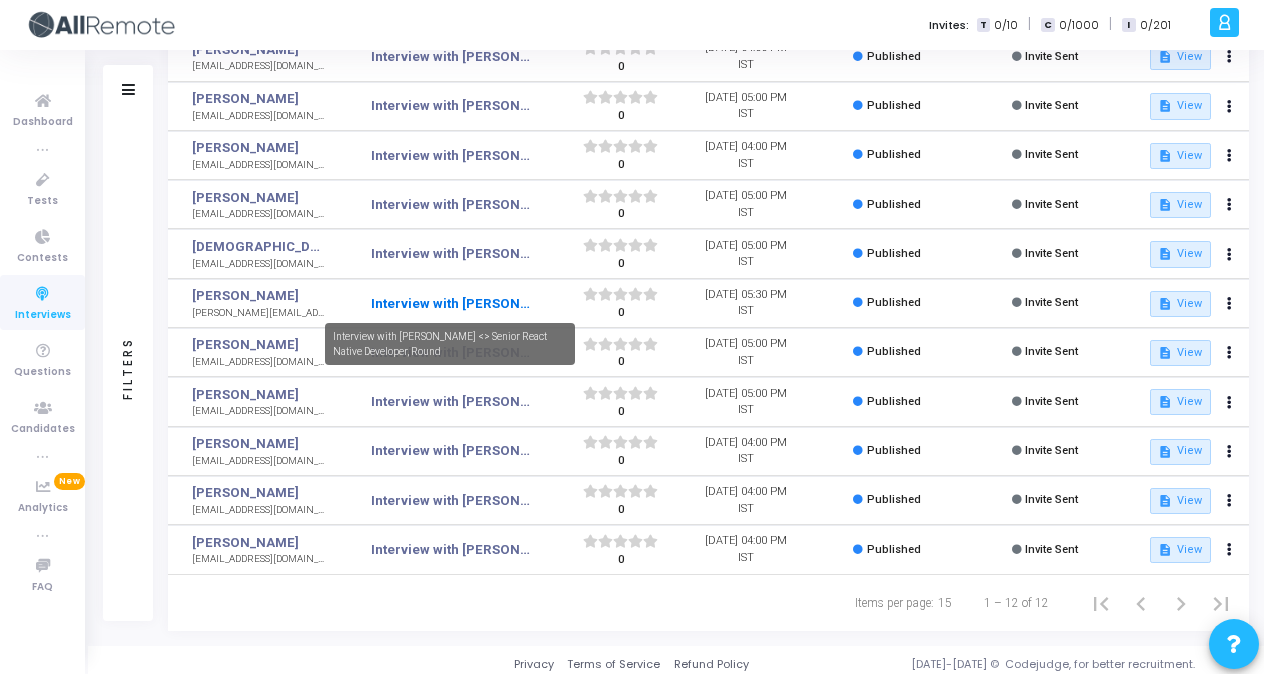 click on "Interview with [PERSON_NAME] <> Senior React Native Developer, Round" 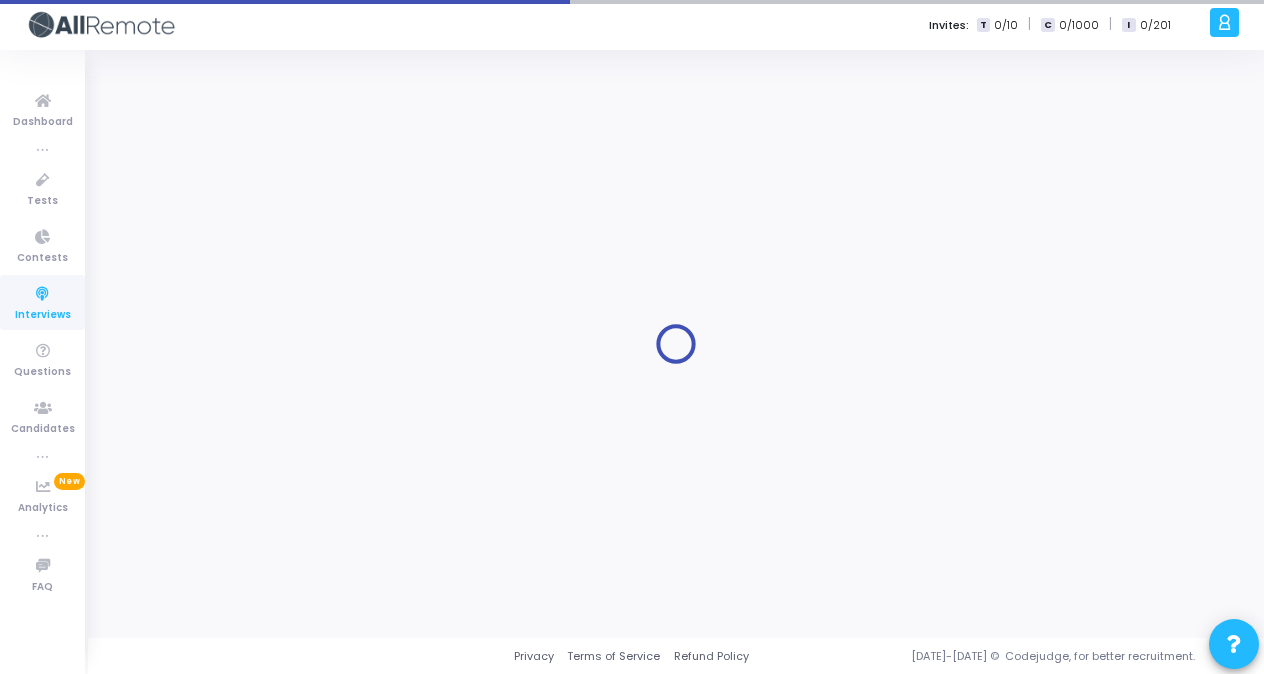 scroll, scrollTop: 0, scrollLeft: 0, axis: both 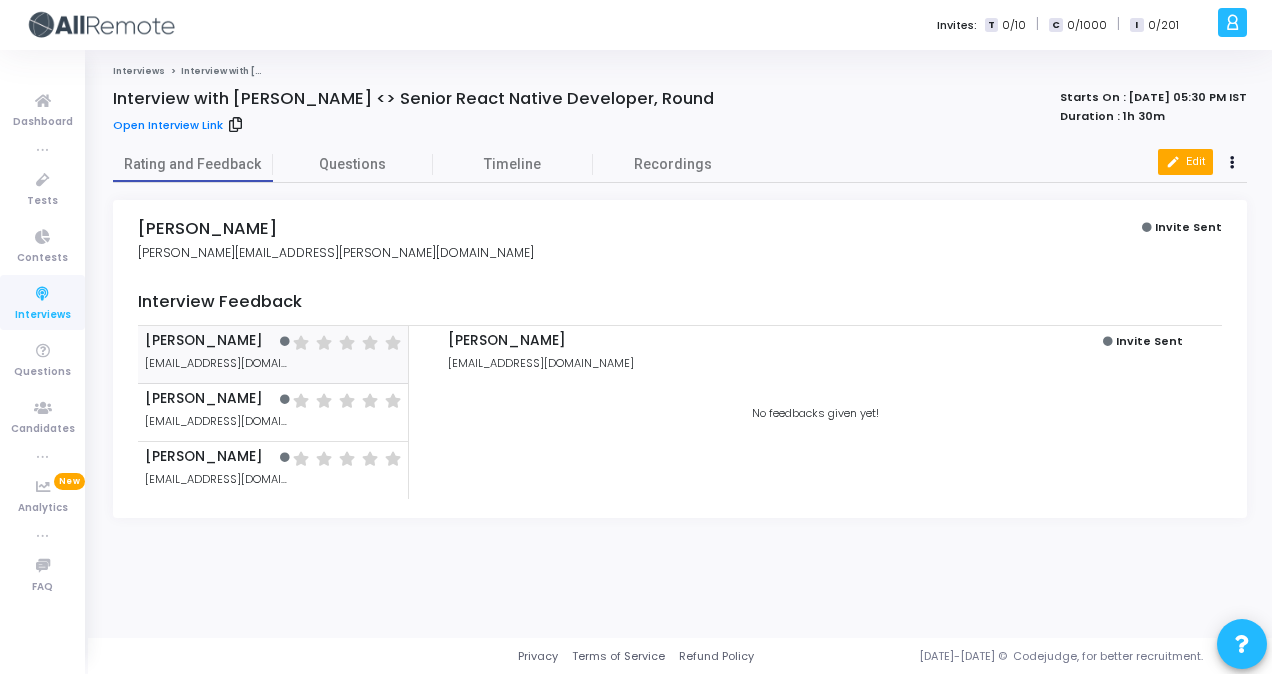 click on "edit  Edit" at bounding box center (1185, 162) 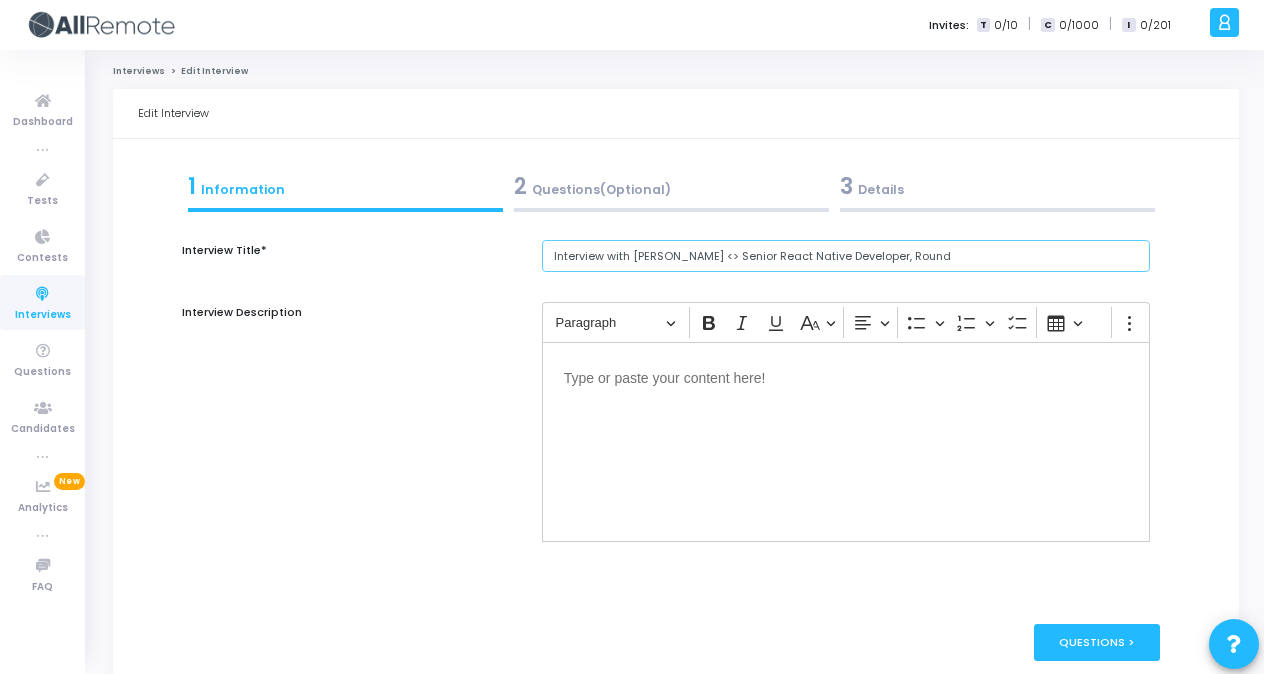click on "Interview with [PERSON_NAME] <> Senior React Native Developer, Round" at bounding box center [846, 256] 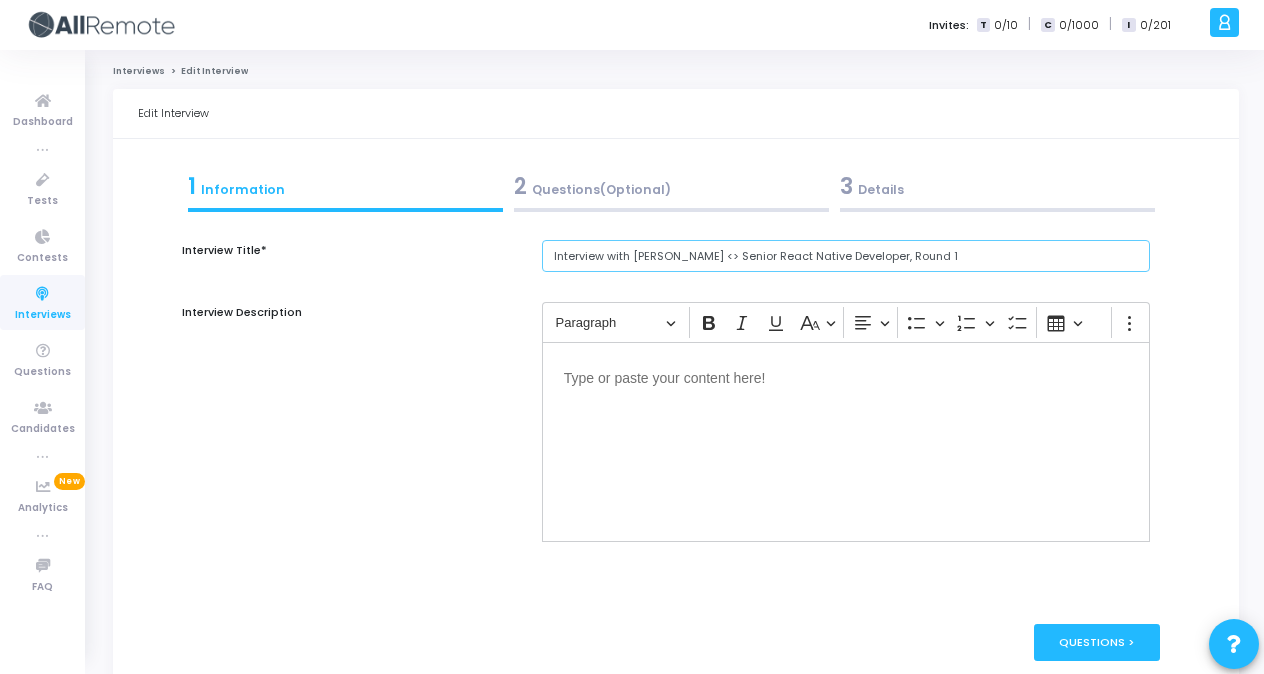 type on "Interview with [PERSON_NAME] <> Senior React Native Developer, Round 1" 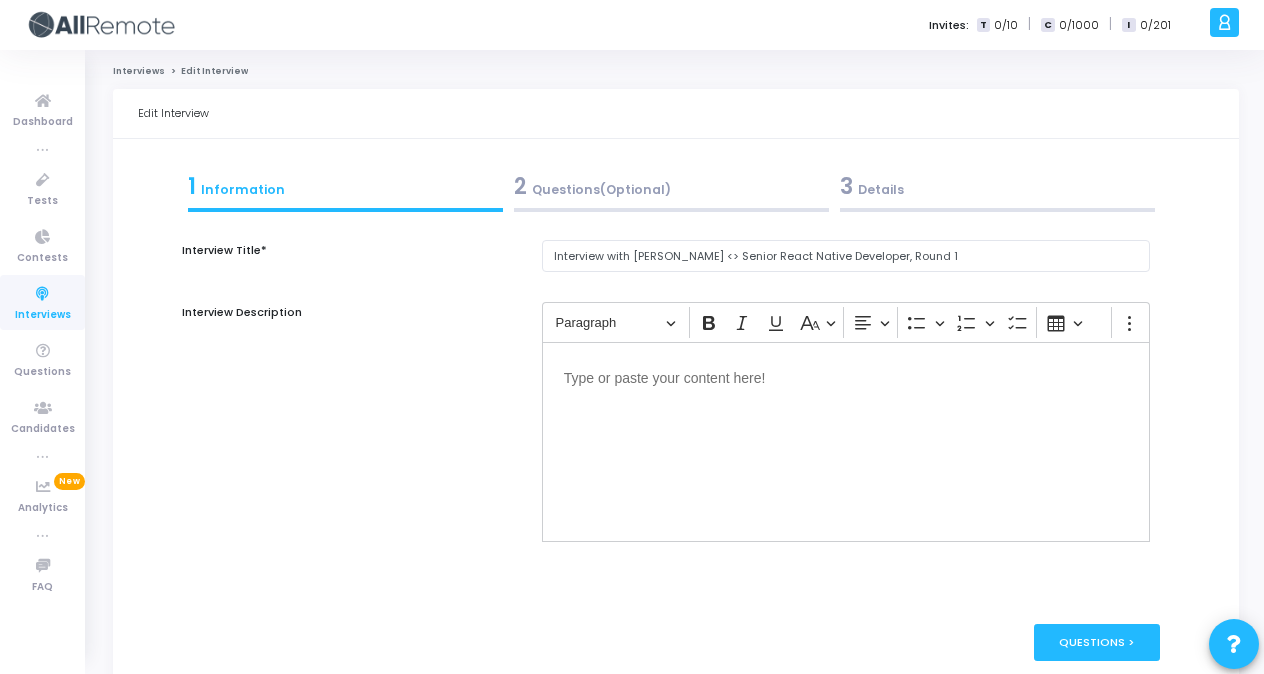 click on "3  Details" at bounding box center [997, 186] 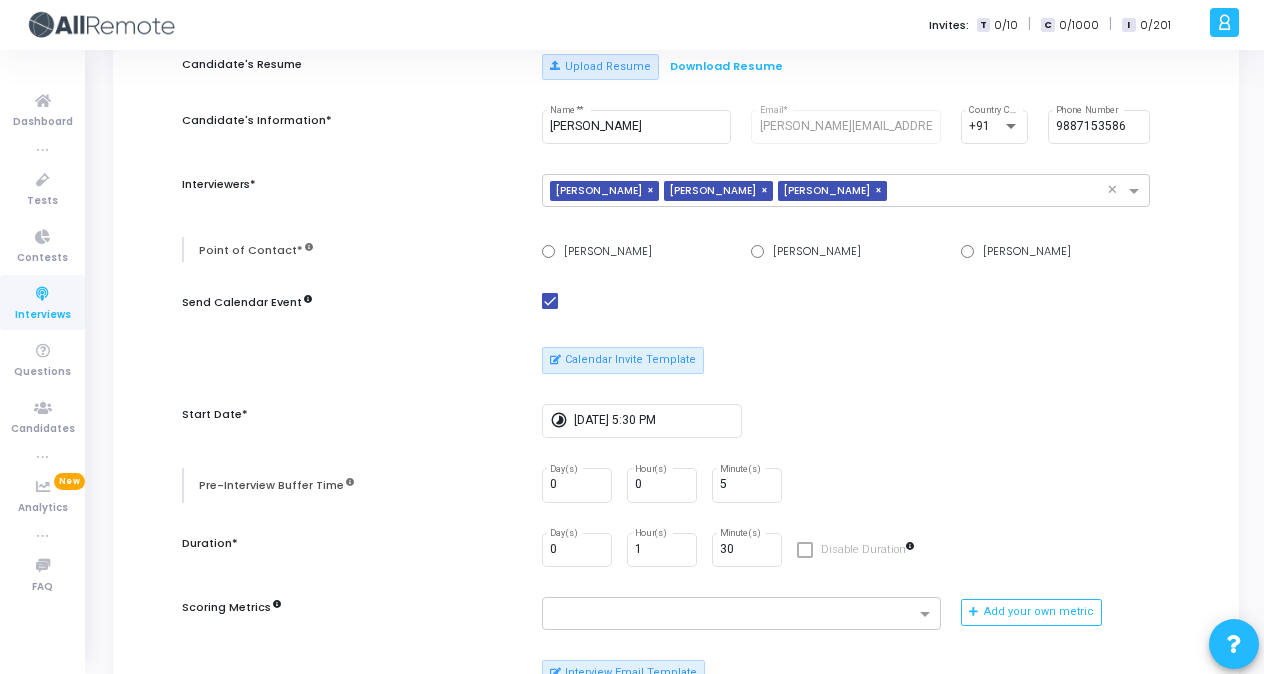 scroll, scrollTop: 190, scrollLeft: 0, axis: vertical 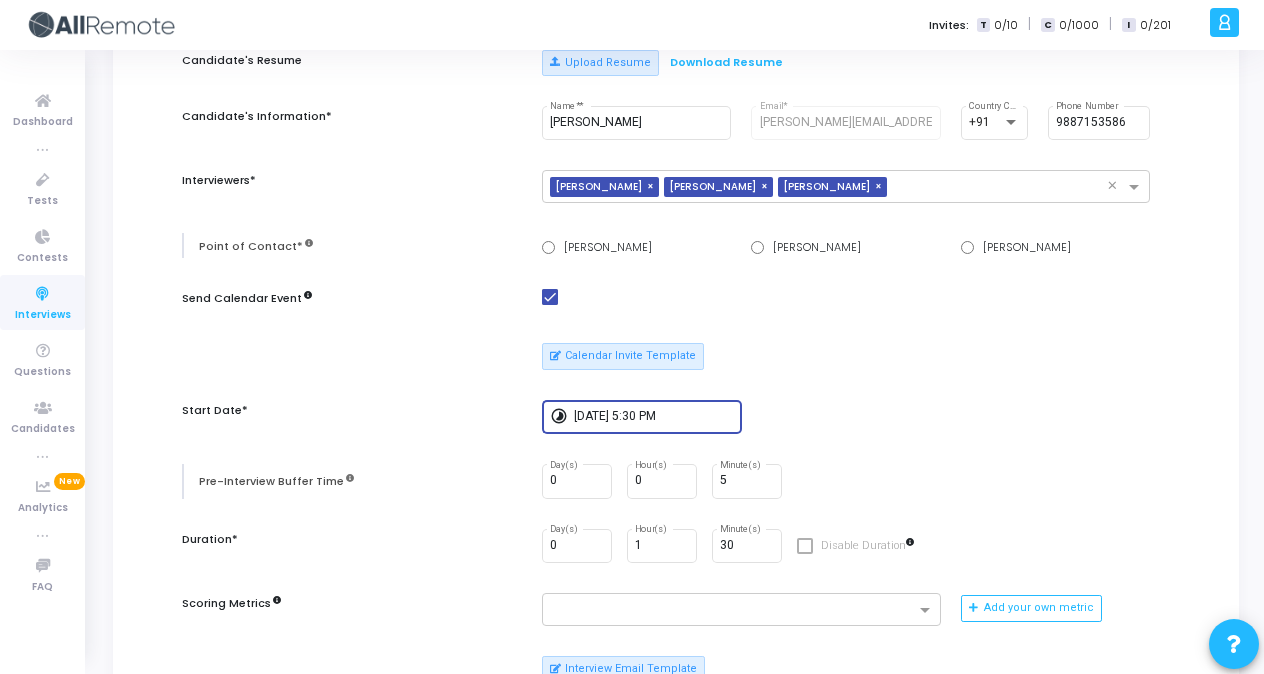 click on "[DATE] 5:30 PM" at bounding box center [654, 417] 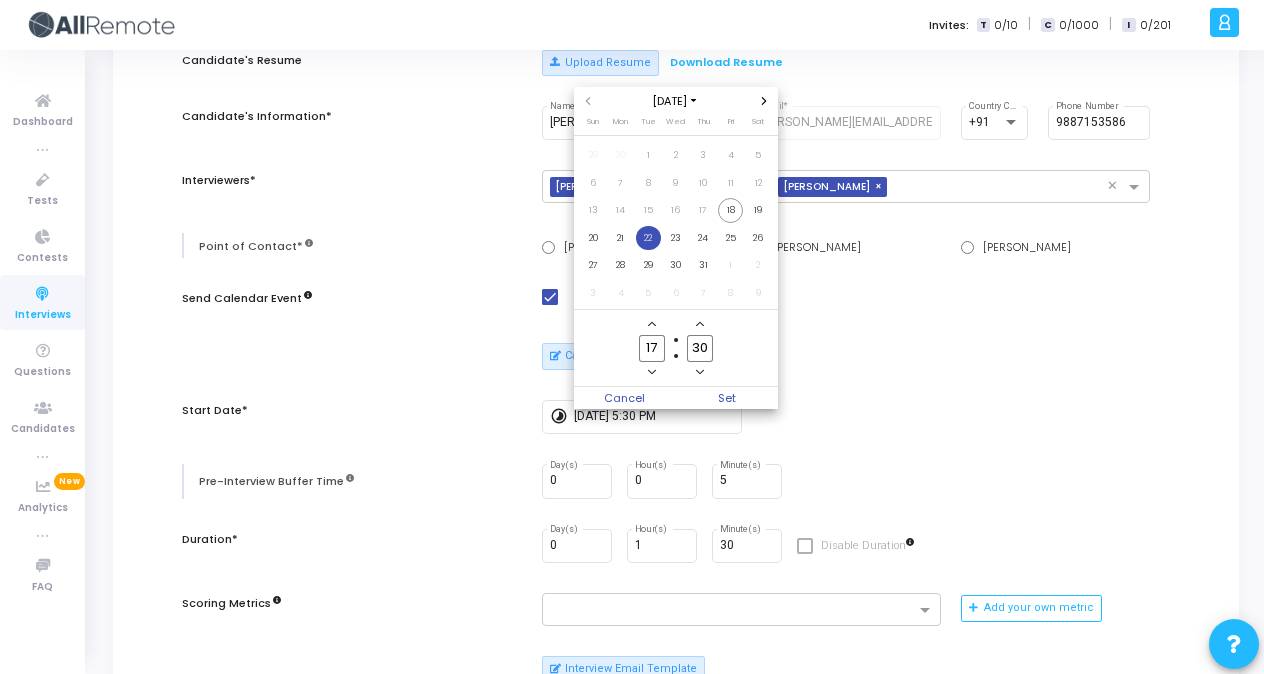 click 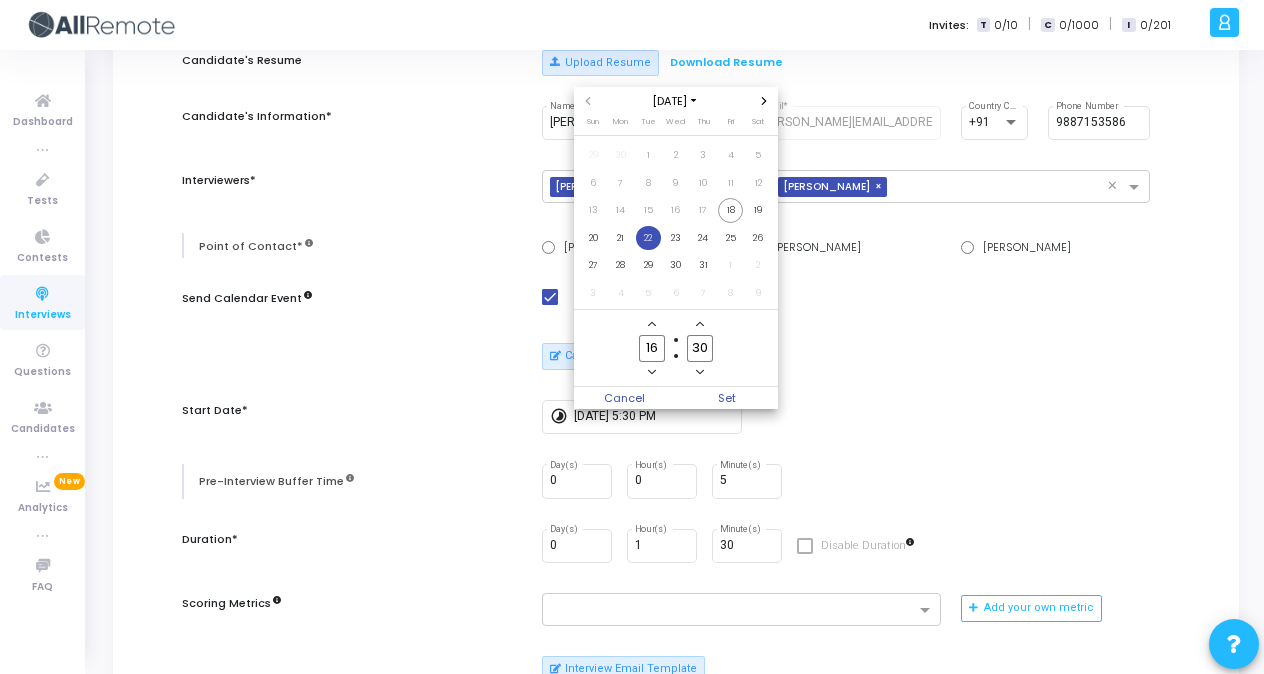 click 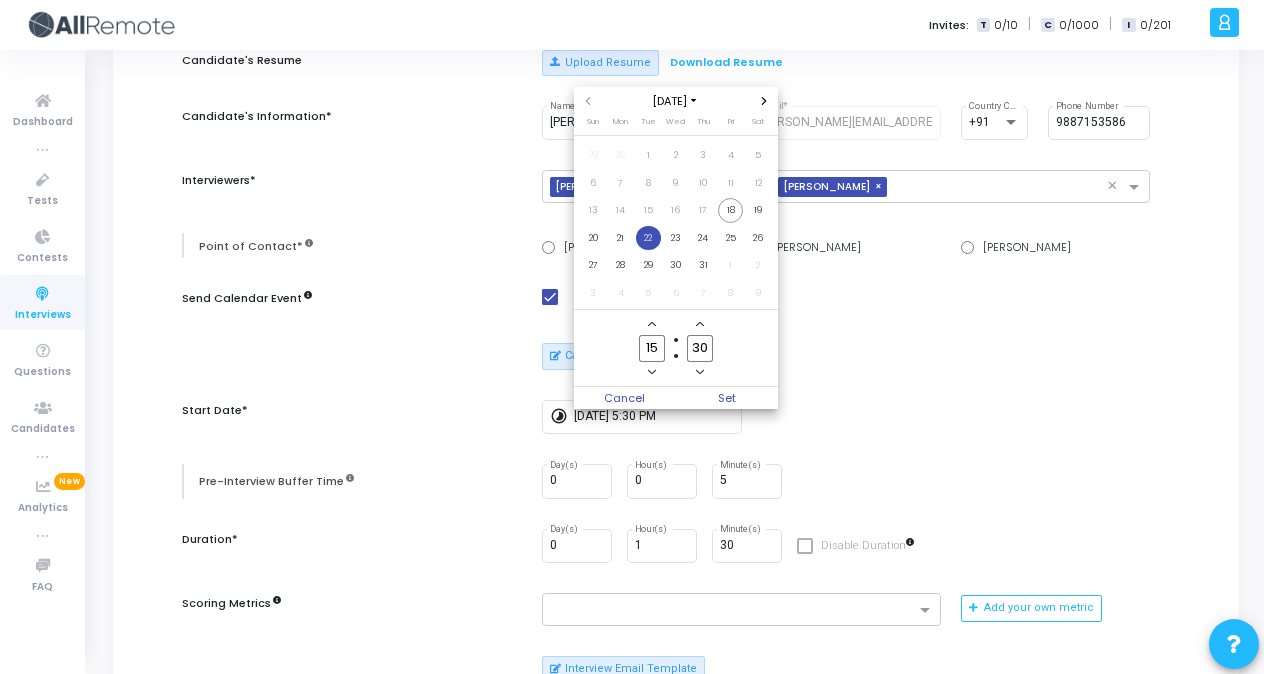 click 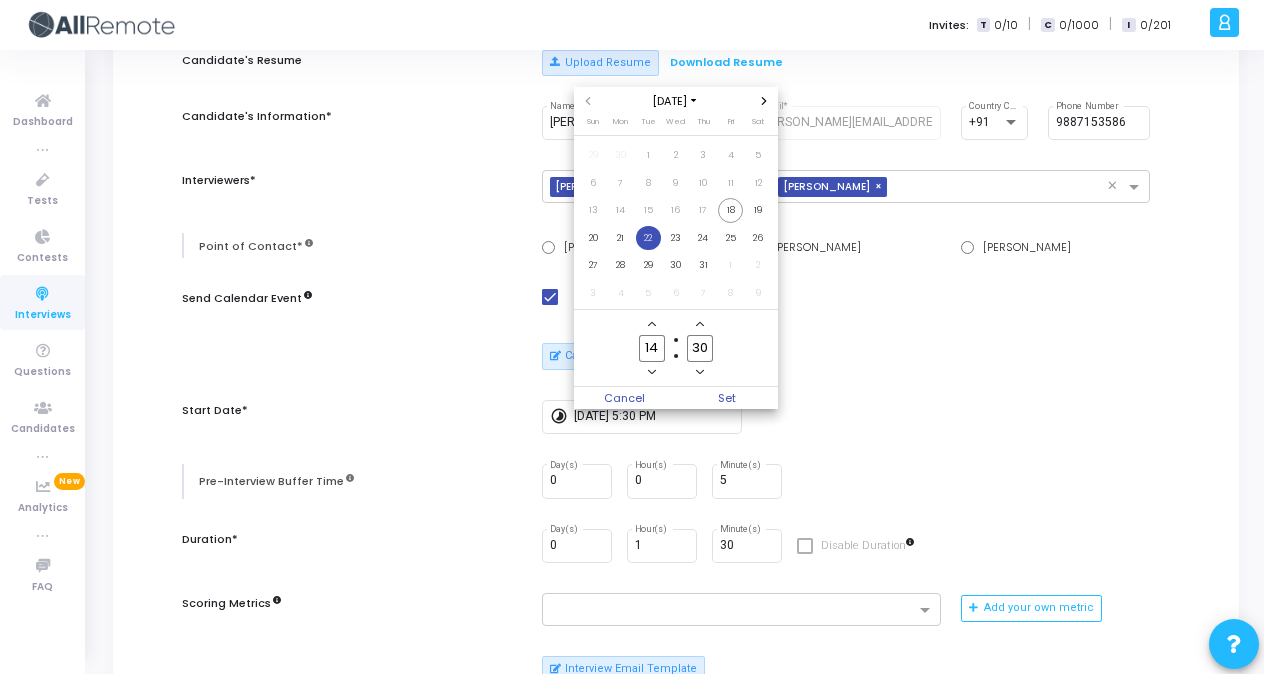 click 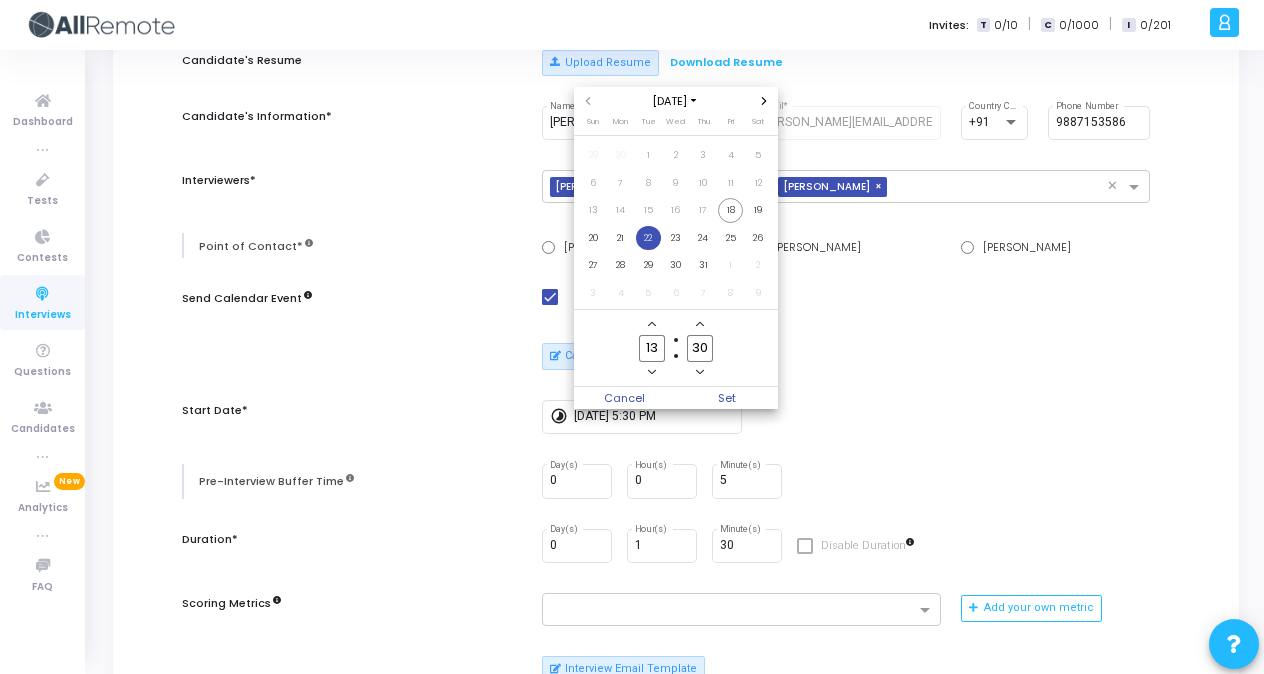 click on "30" 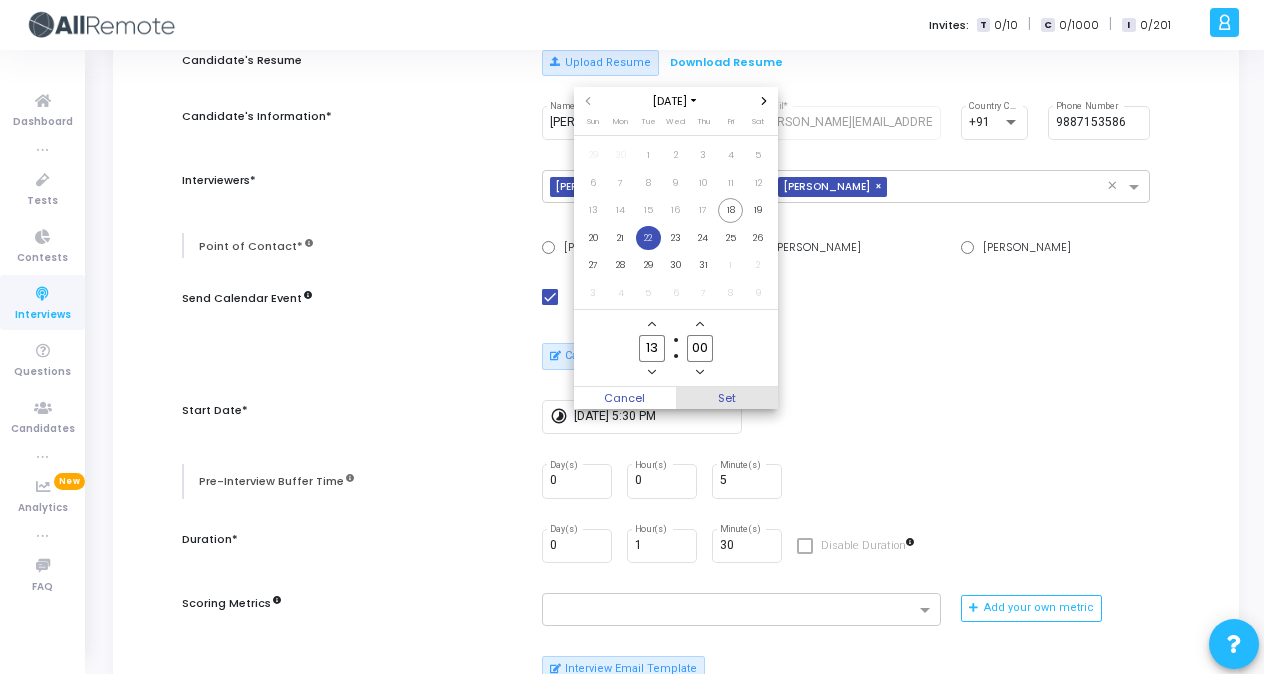 type on "00" 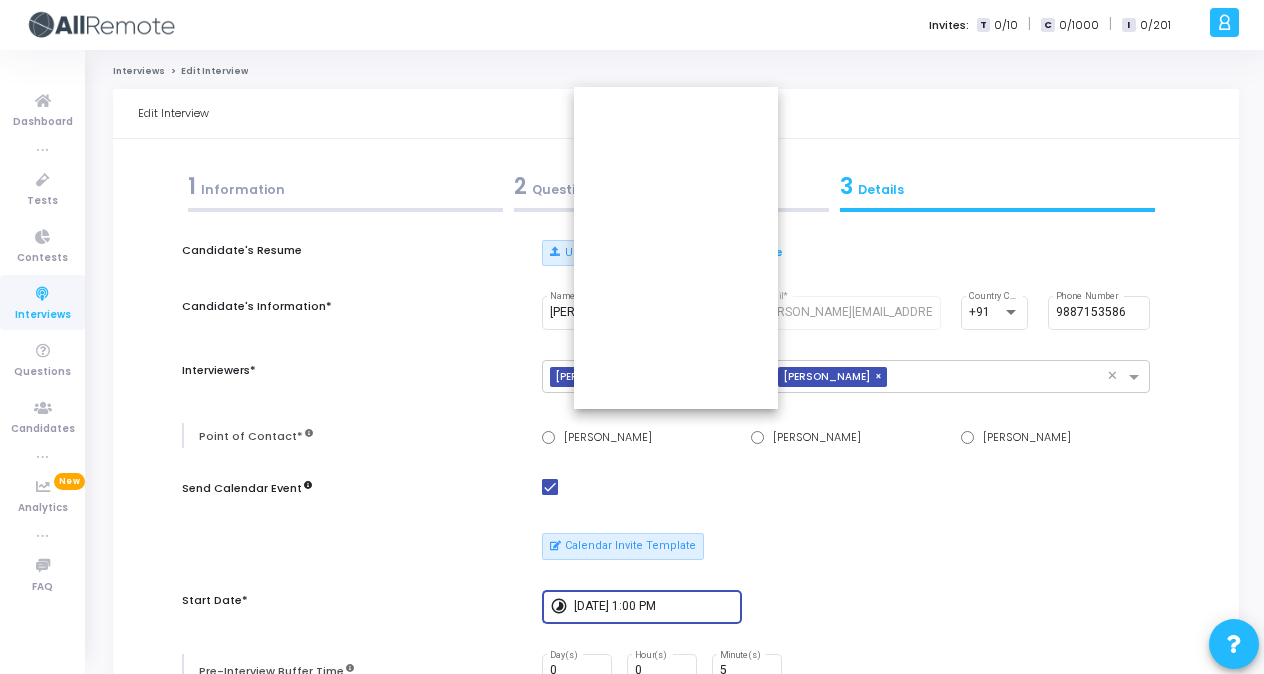 scroll, scrollTop: 190, scrollLeft: 0, axis: vertical 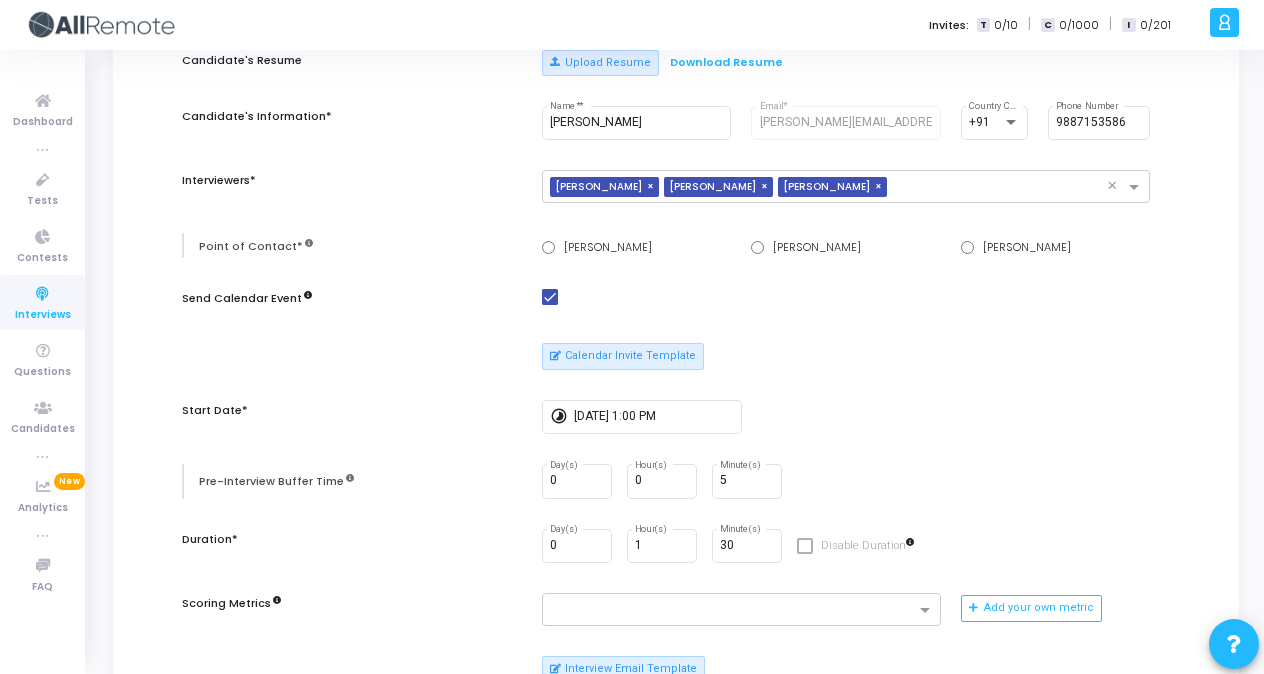 click on "timelapse [DATE] 1:00 PM" at bounding box center [846, 417] 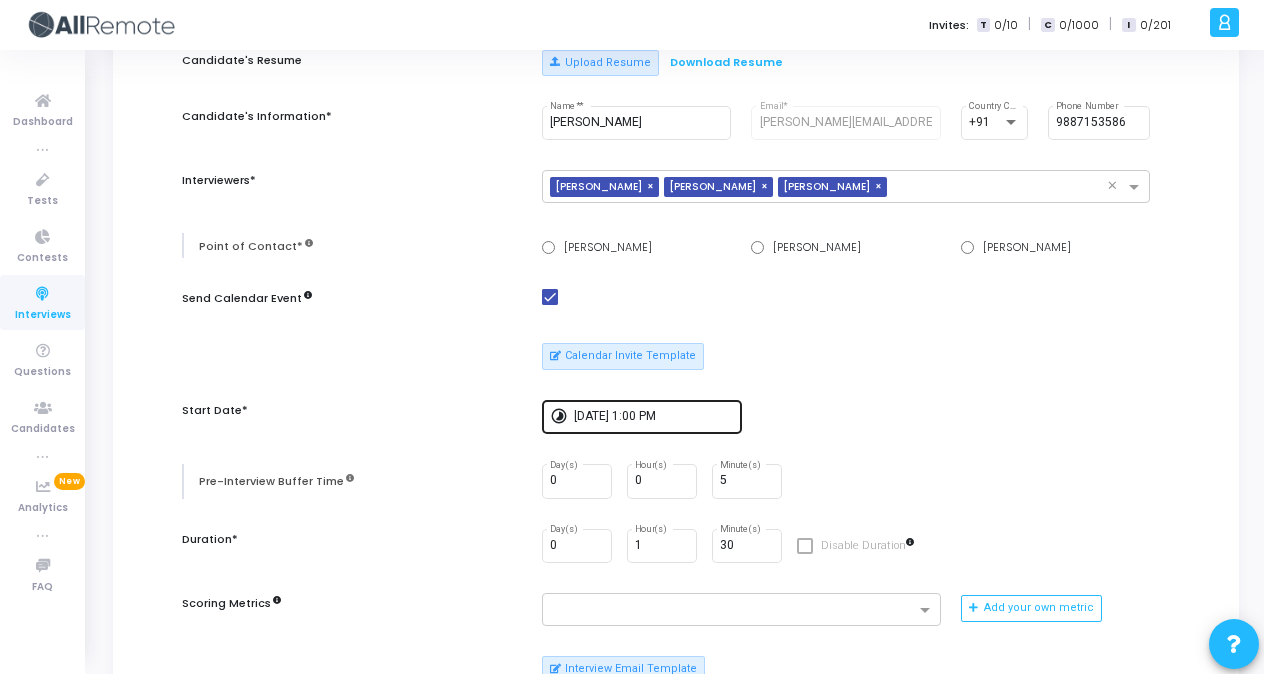 click on "[DATE] 1:00 PM" at bounding box center [654, 415] 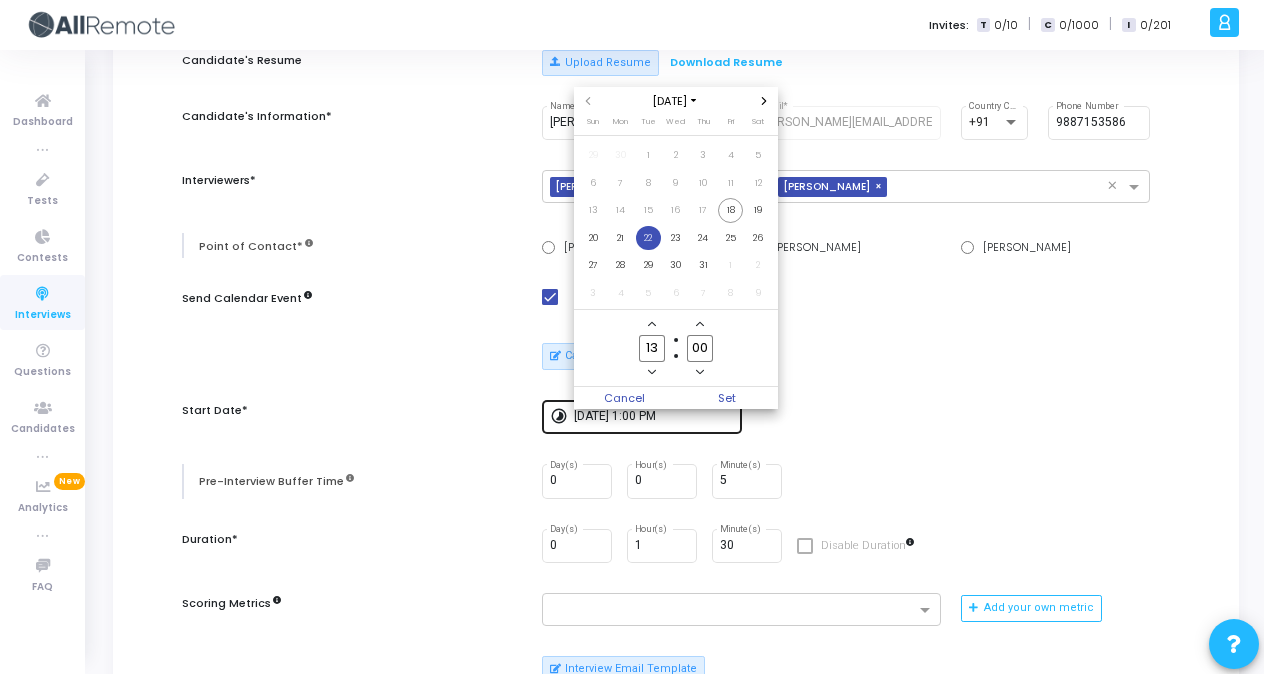 scroll, scrollTop: 0, scrollLeft: 0, axis: both 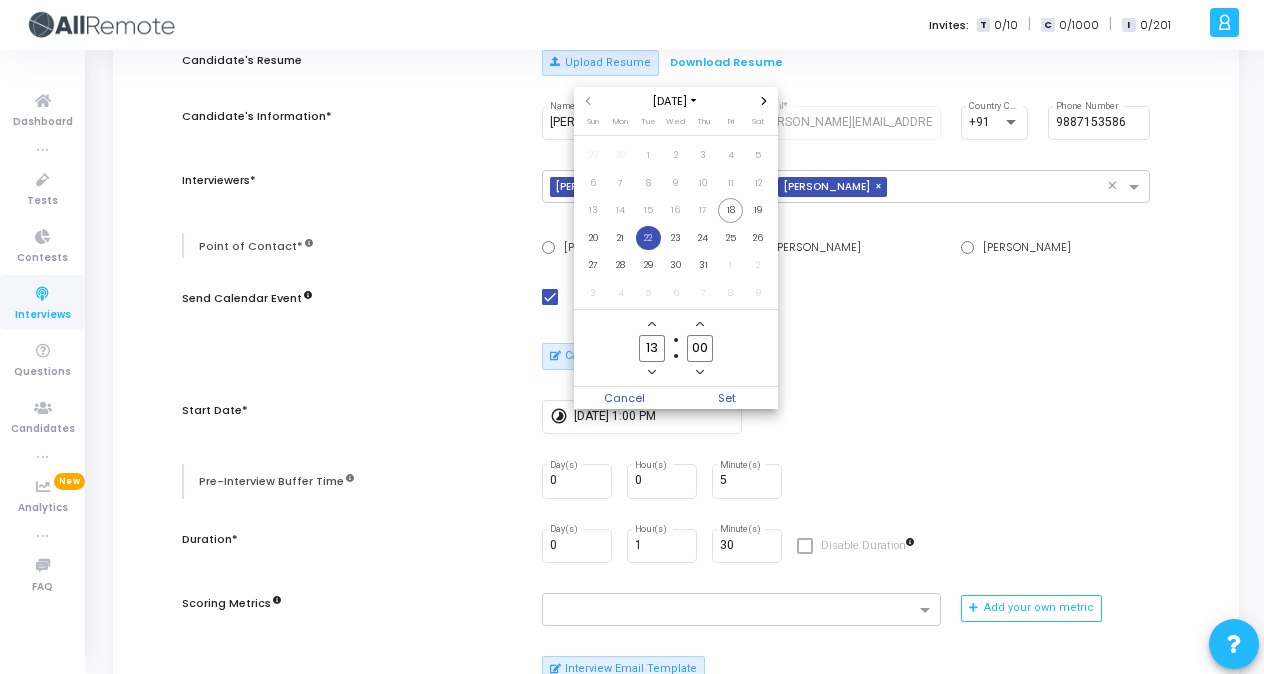 click 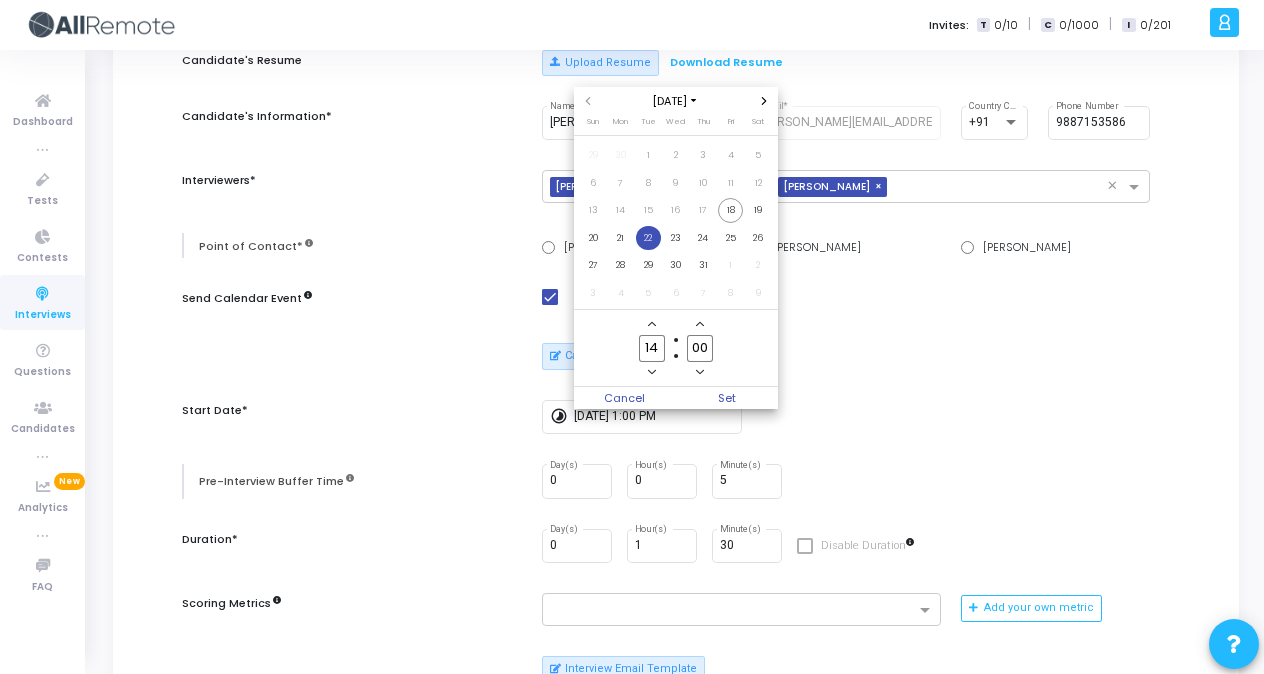 click 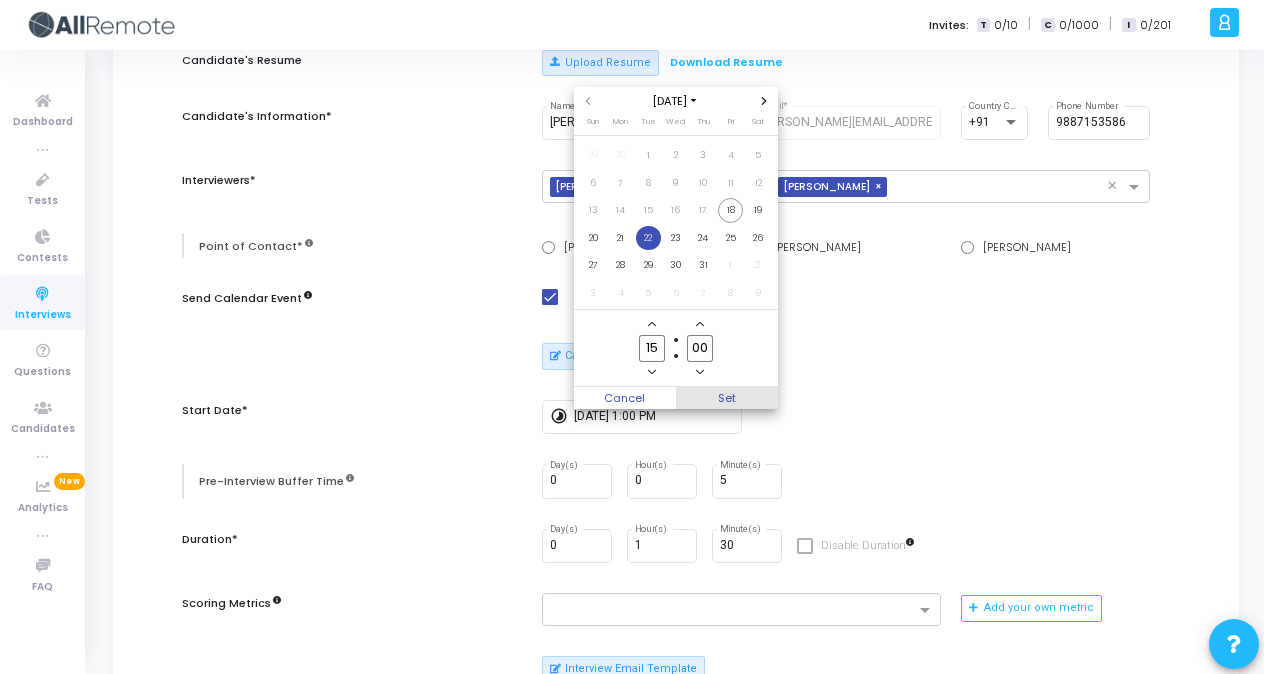 click on "Set" at bounding box center [727, 398] 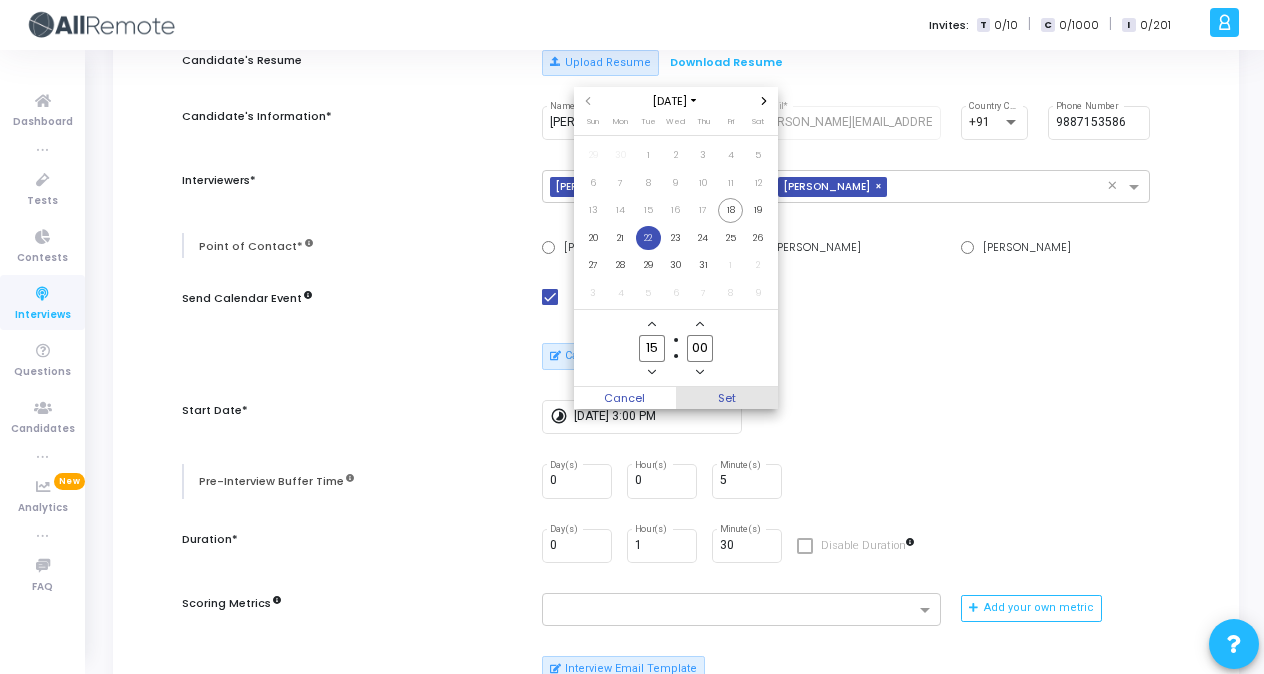scroll, scrollTop: 190, scrollLeft: 0, axis: vertical 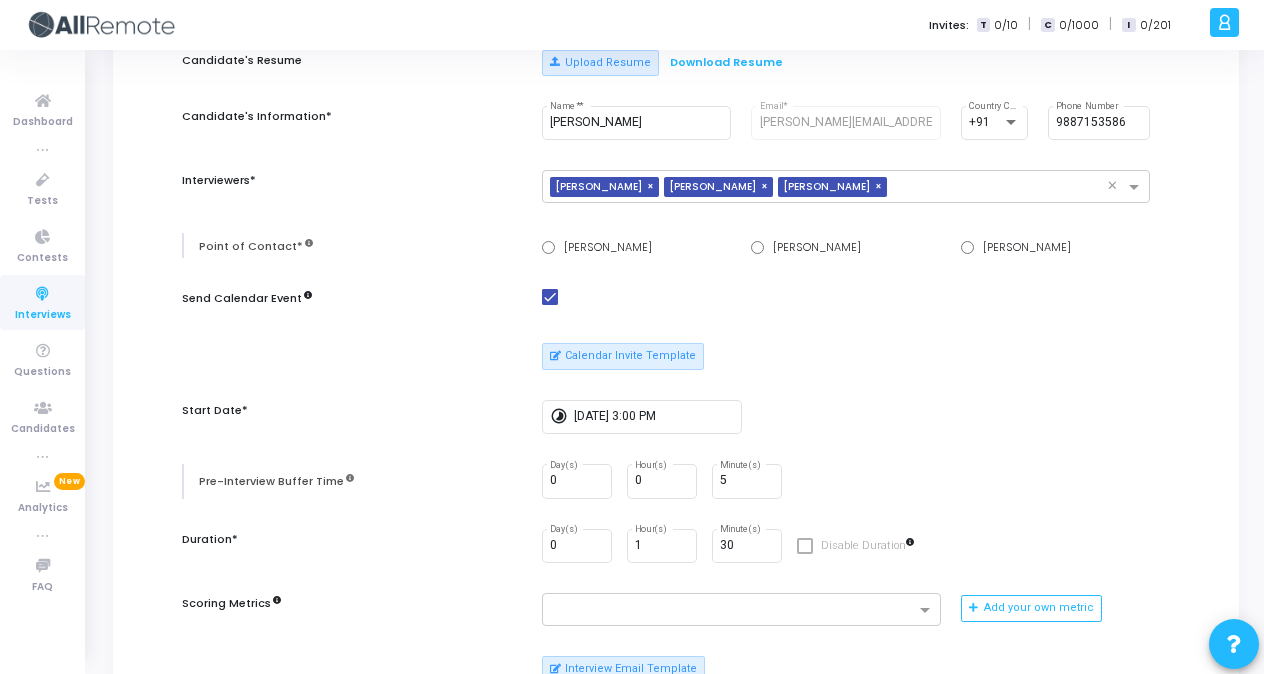 click on "Candidate's Resume   Upload Resume   Download Resume  Candidate's Information*  [PERSON_NAME] Name*  * [PERSON_NAME][EMAIL_ADDRESS][PERSON_NAME][DOMAIN_NAME] Email* +91 Country Code [PHONE_NUMBER] Phone Number  Interviewers*  ×  [PERSON_NAME]  ×  [PERSON_NAME]  ×  [PERSON_NAME]  ×  Point of Contact*   [PERSON_NAME]   [PERSON_NAME]   [PERSON_NAME]   Send Calendar Event     Calendar Invite Template   Start Date*  timelapse [DATE] 3:00 PM  Pre-Interview Buffer Time  0 Day(s) 0 Hour(s) 5 Minute(s)  Duration*  0 Day(s) 1 Hour(s) 30 Minute(s)    Disable Duration   Scoring Metrics    Add your own metric   Interview Email Template   Total Years of Experience*  × 5-8 years ×  Client Name*  × Skuad ×  Tech Stack*  × FRONTEND ×  Enable Chat     Enable Webcam     Is Mandatory     Enable Recording     Is Mandatory     Enable integrity signals for interviewers     Enable advanced auto-completion     This is a premium feature. To enable this feature for your account, contact [EMAIL_ADDRESS][DOMAIN_NAME]" at bounding box center (676, 665) 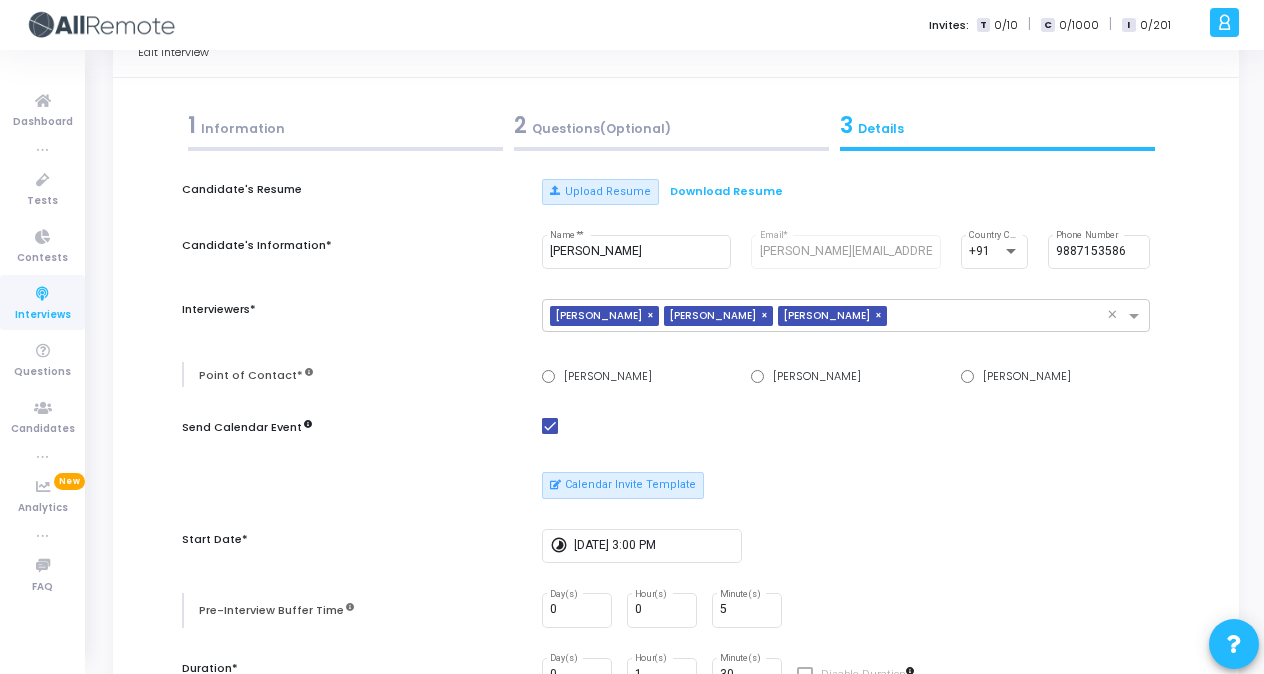 scroll, scrollTop: 0, scrollLeft: 0, axis: both 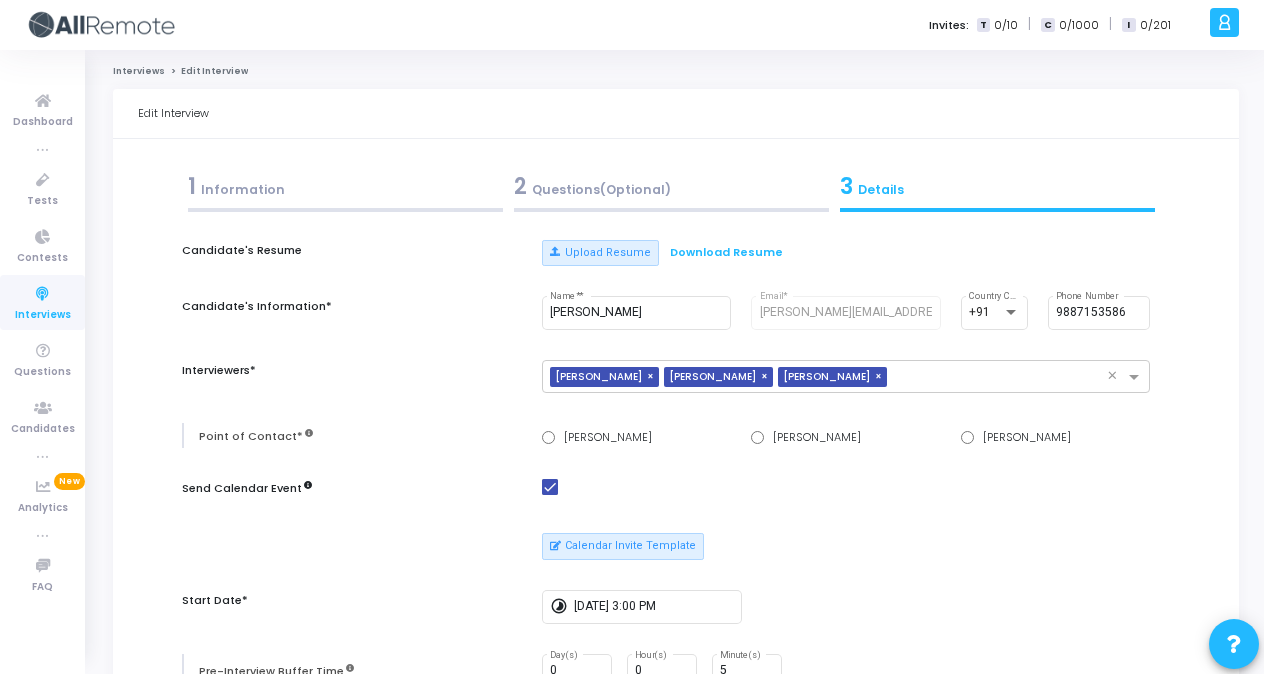 click on "2  Questions(Optional)" at bounding box center (671, 186) 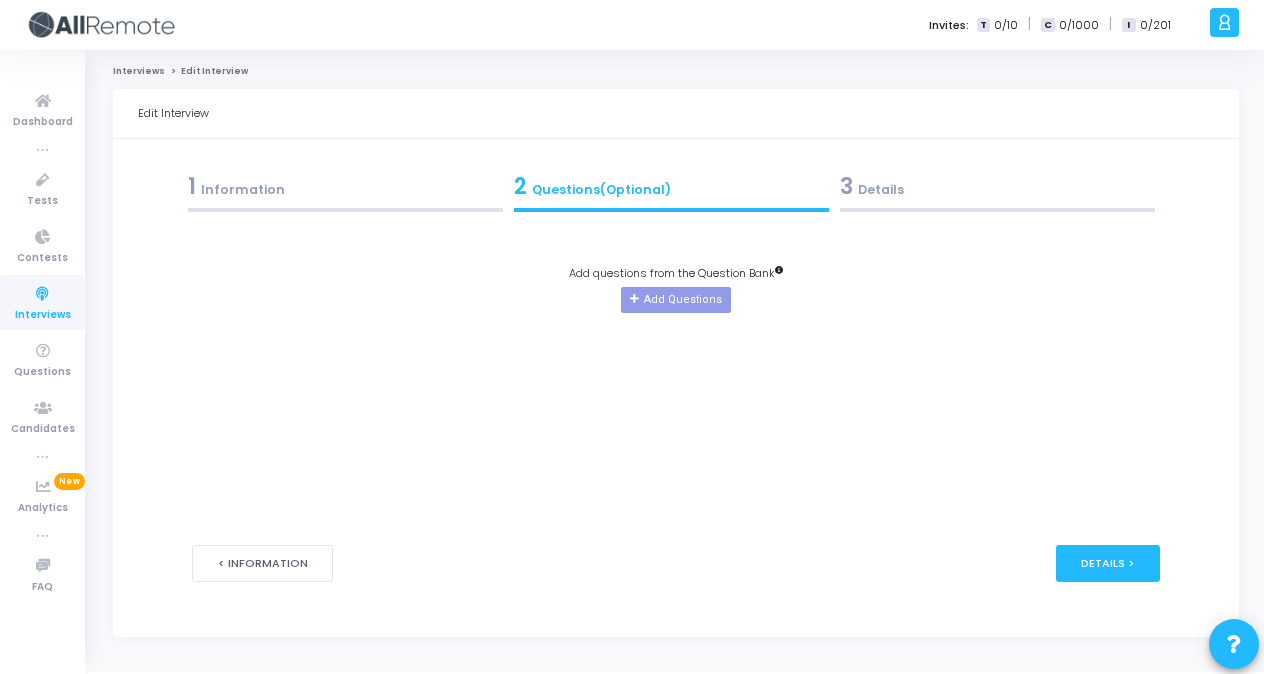 click on "1  Information" at bounding box center [345, 186] 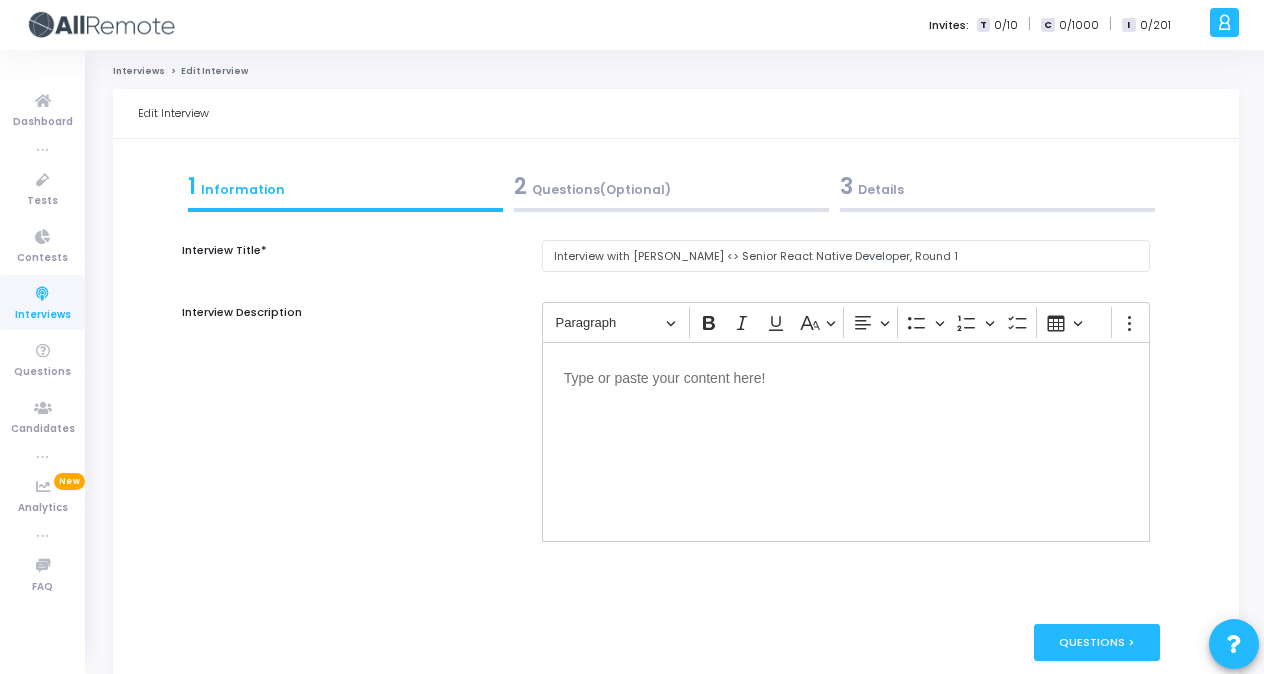 click on "2  Questions(Optional)" at bounding box center [671, 186] 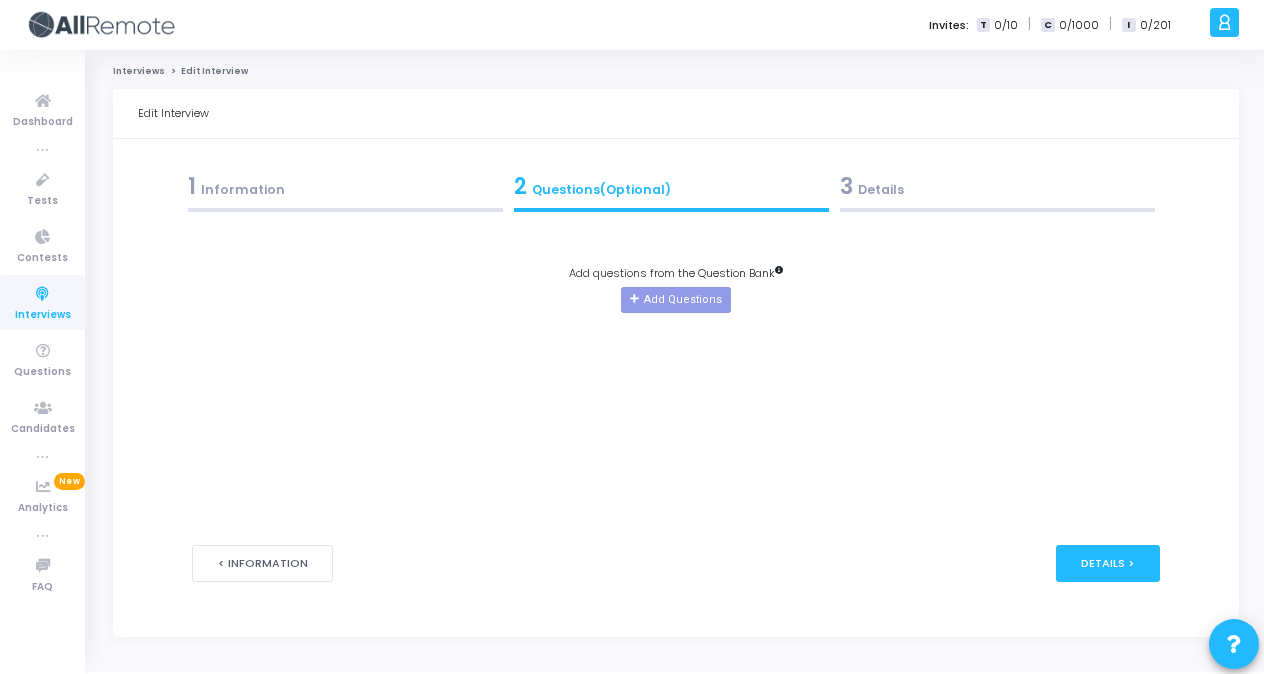 click on "3  Details" at bounding box center [997, 186] 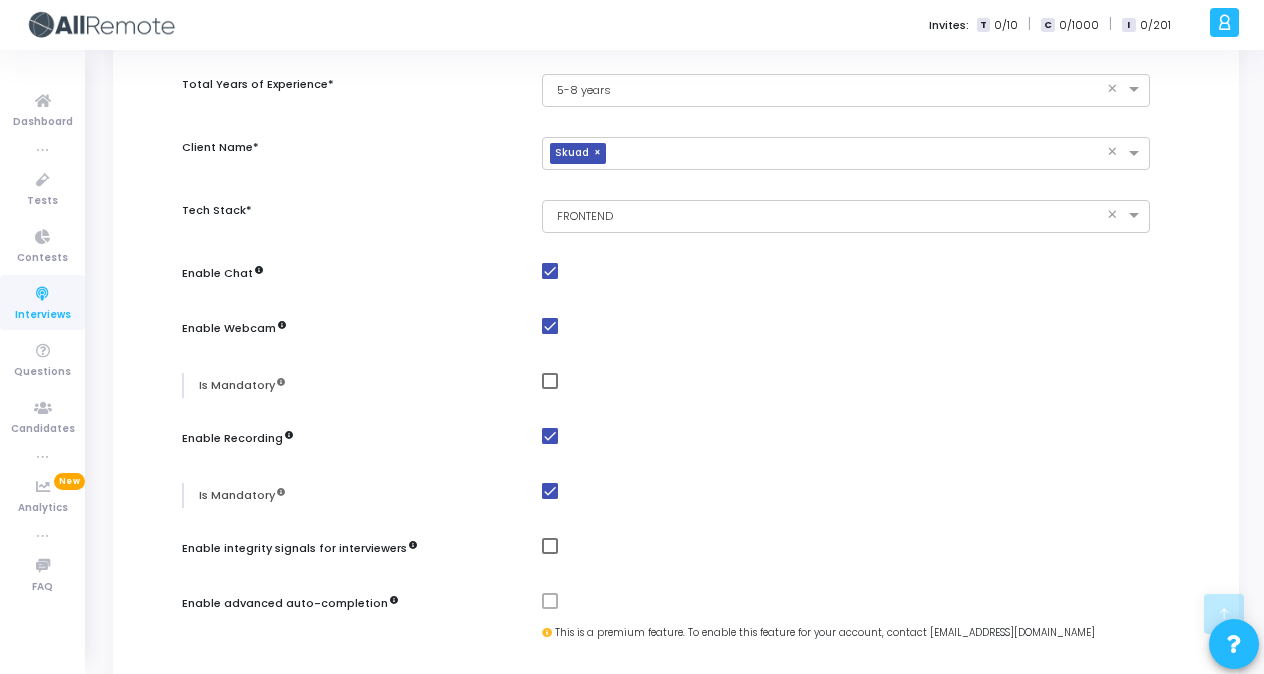 scroll, scrollTop: 1041, scrollLeft: 0, axis: vertical 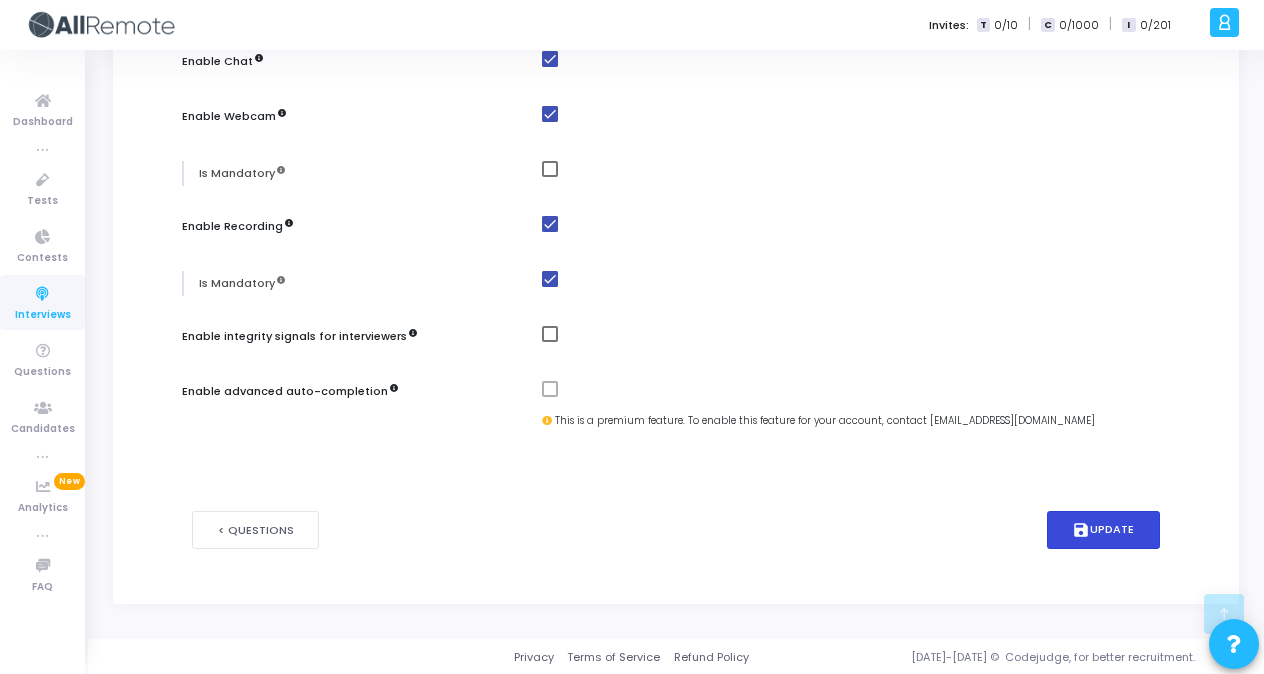 click on "save  Update" at bounding box center [1104, 530] 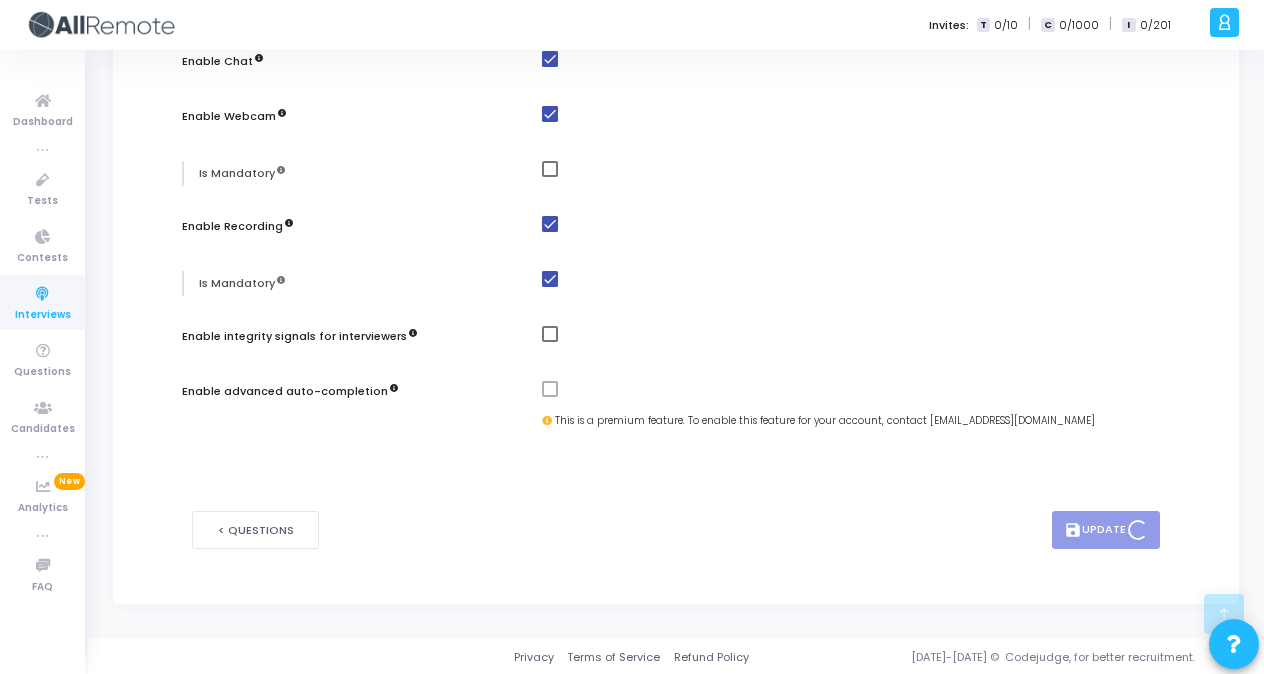 scroll, scrollTop: 0, scrollLeft: 0, axis: both 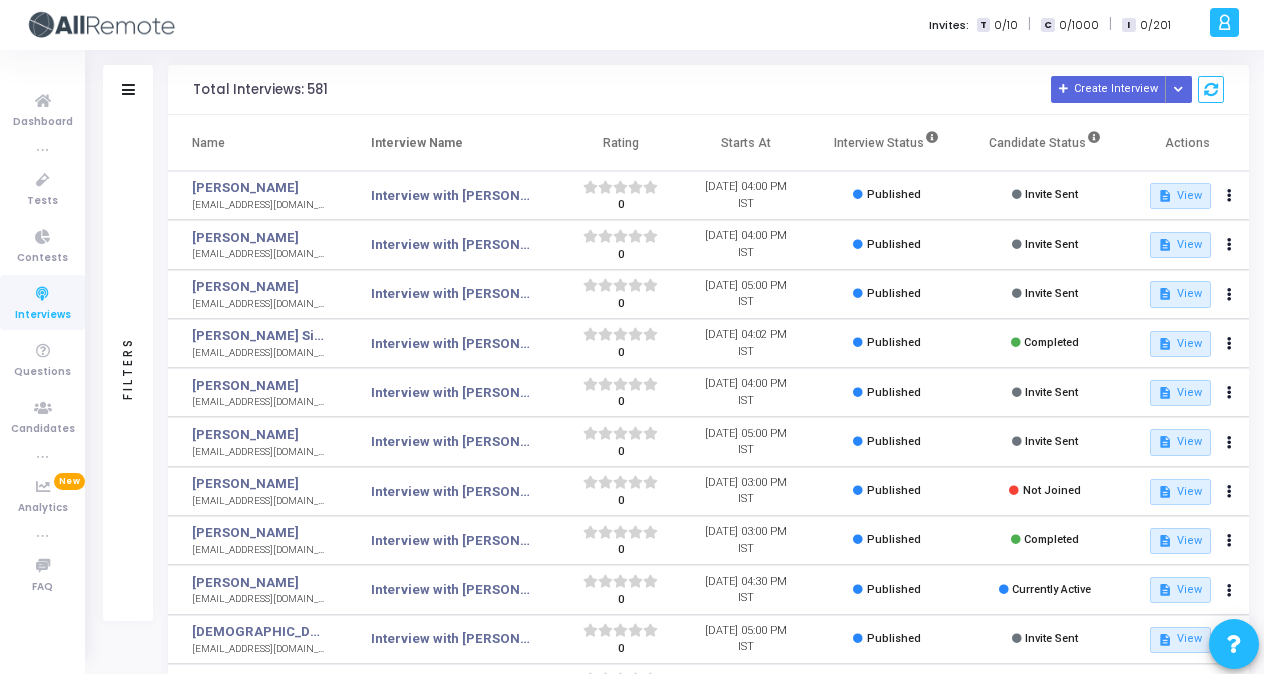 click on "Filters" 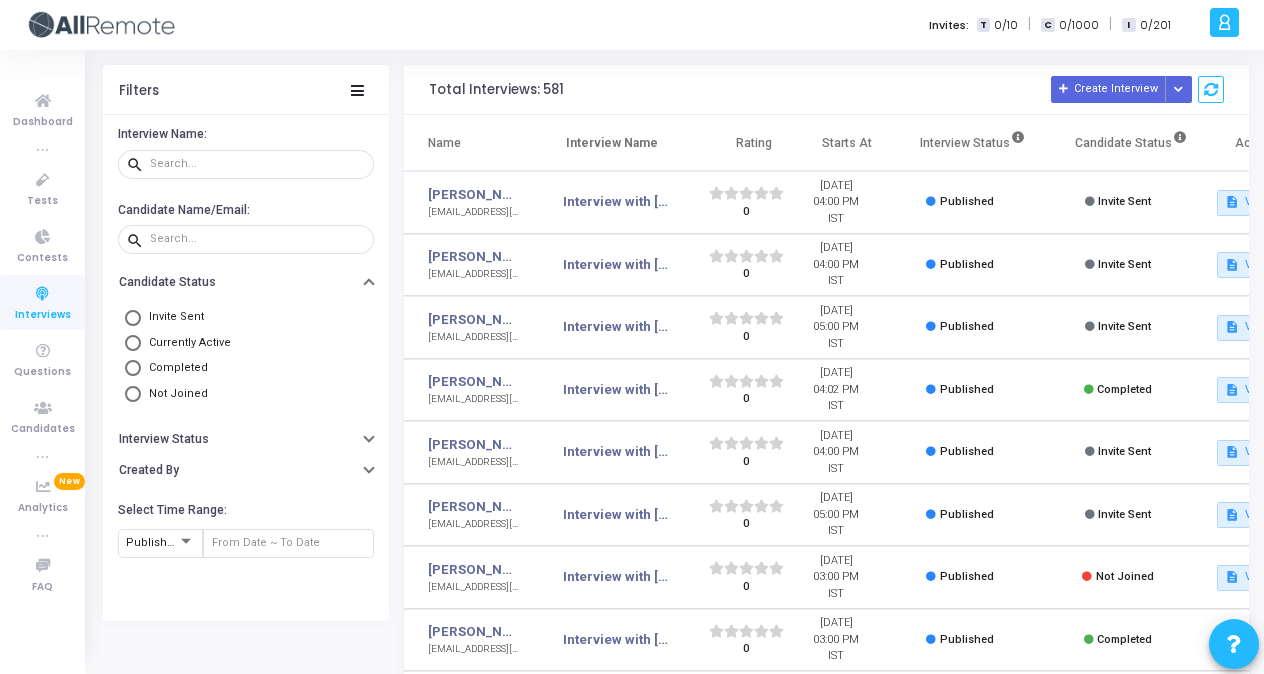 click on "Invite Sent" at bounding box center [246, 317] 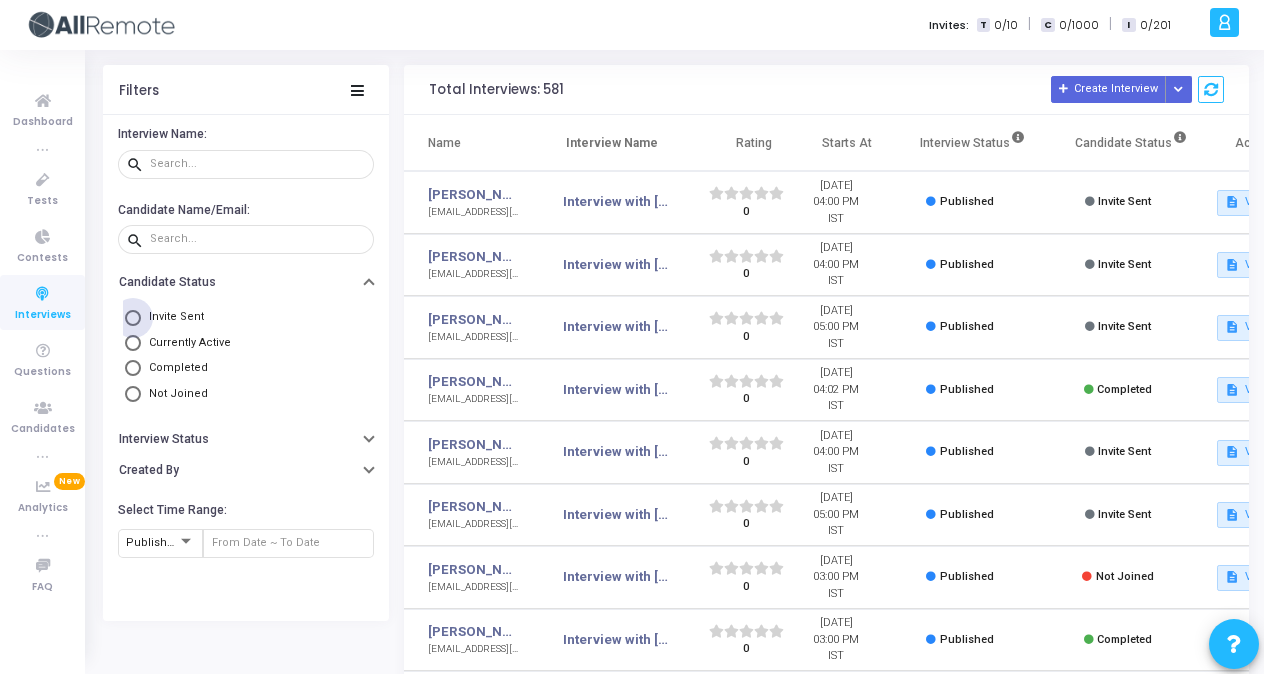 click at bounding box center [133, 318] 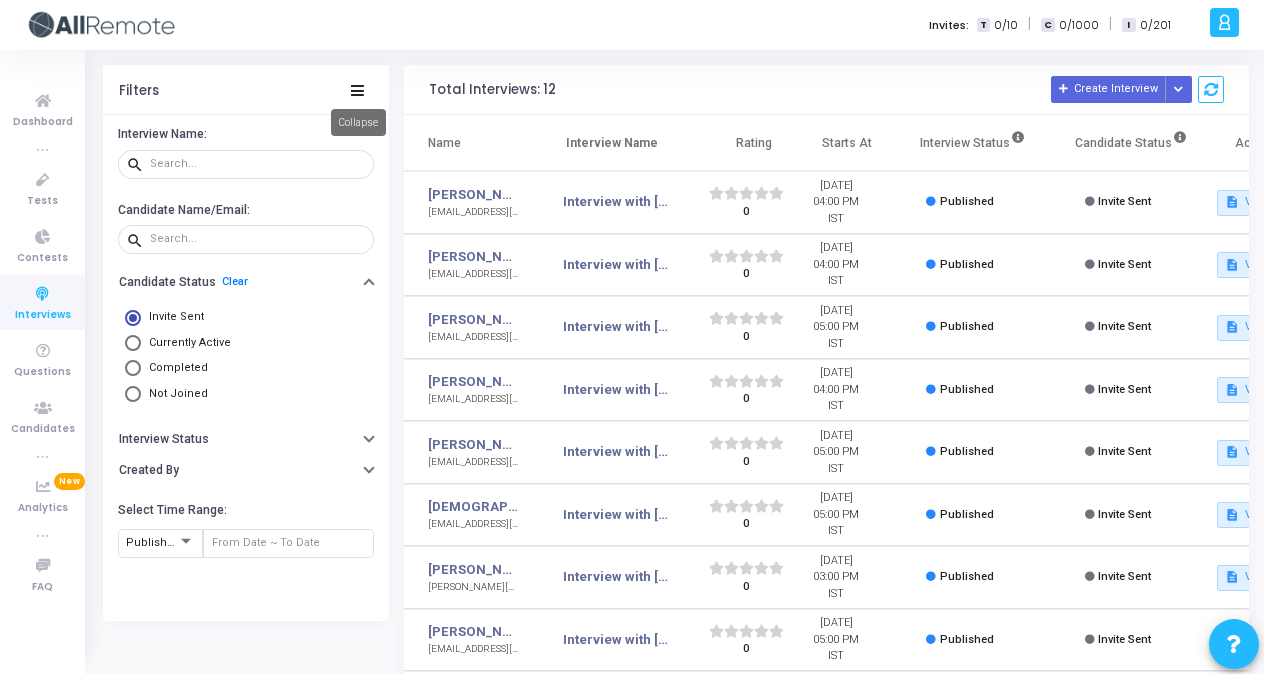 click 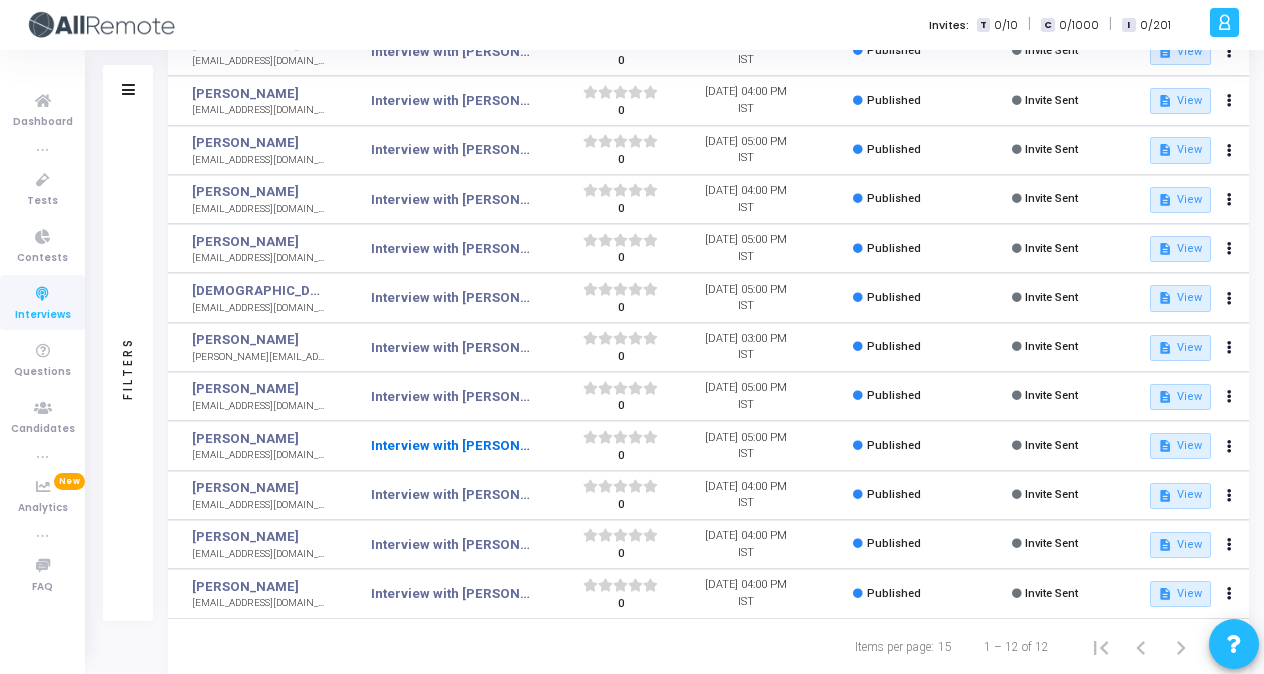 scroll, scrollTop: 145, scrollLeft: 0, axis: vertical 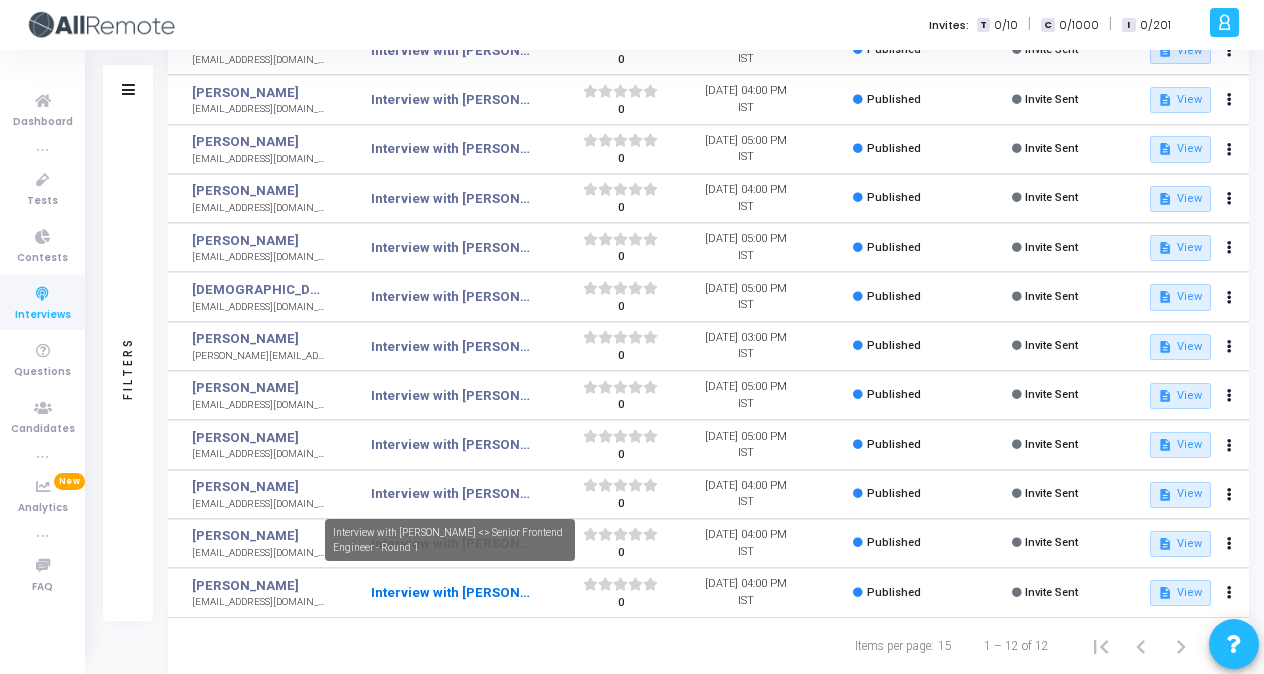click on "Interview with [PERSON_NAME] <> Senior Frontend Engineer - Round 1" 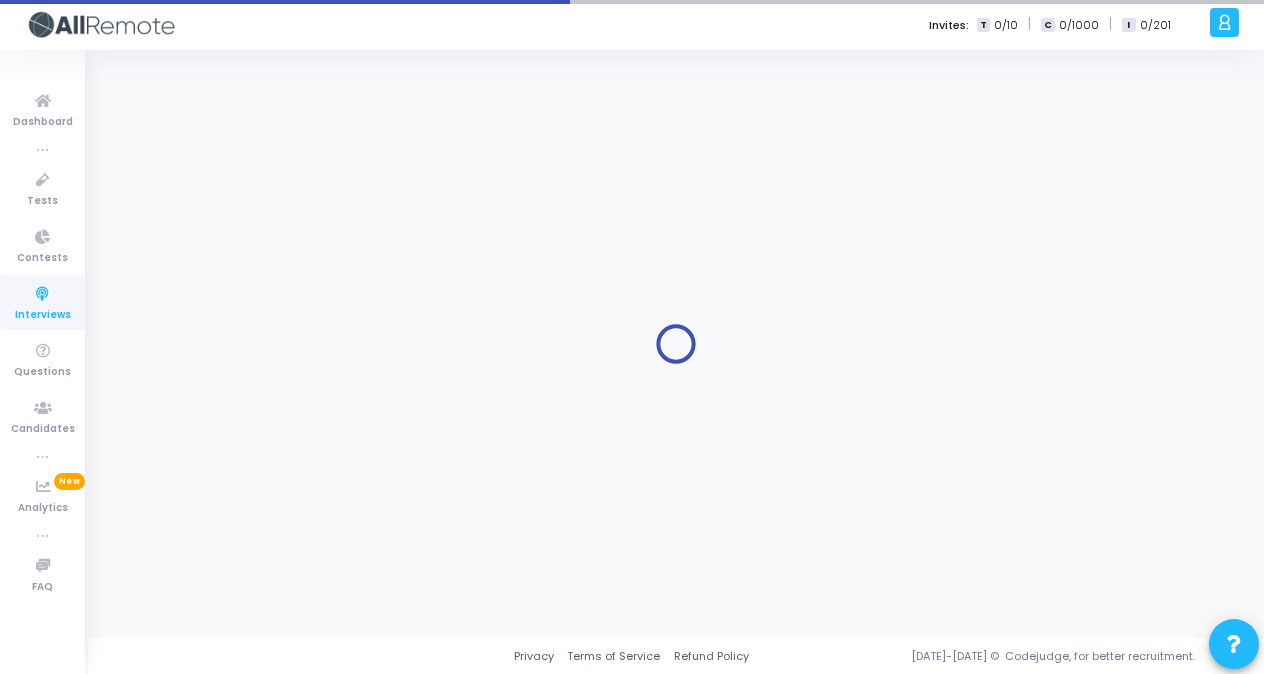scroll, scrollTop: 0, scrollLeft: 0, axis: both 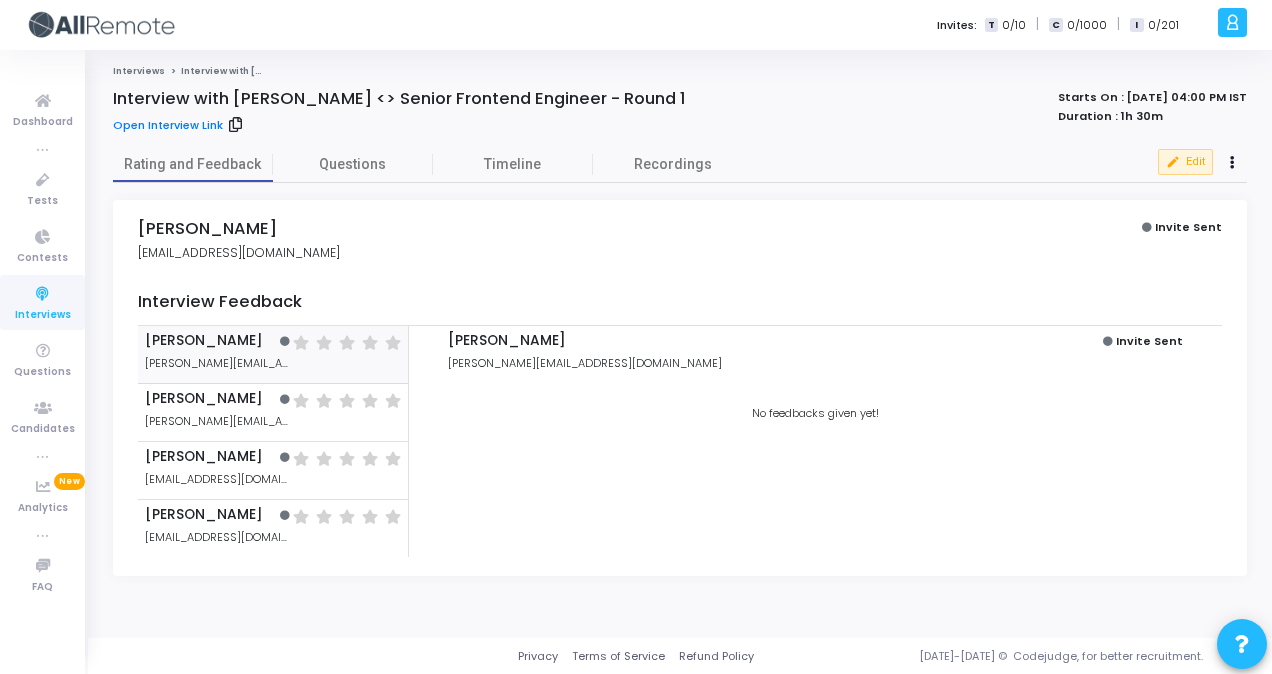 drag, startPoint x: 454, startPoint y: 514, endPoint x: 216, endPoint y: 188, distance: 403.63348 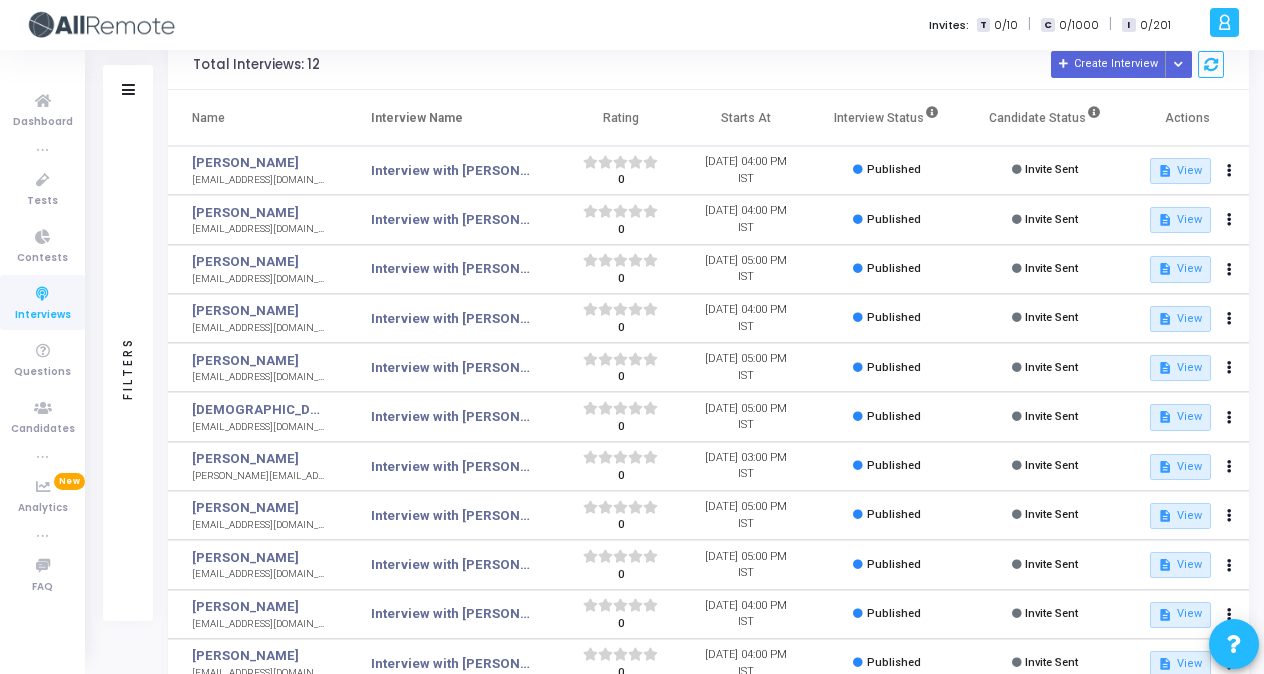 scroll, scrollTop: 0, scrollLeft: 0, axis: both 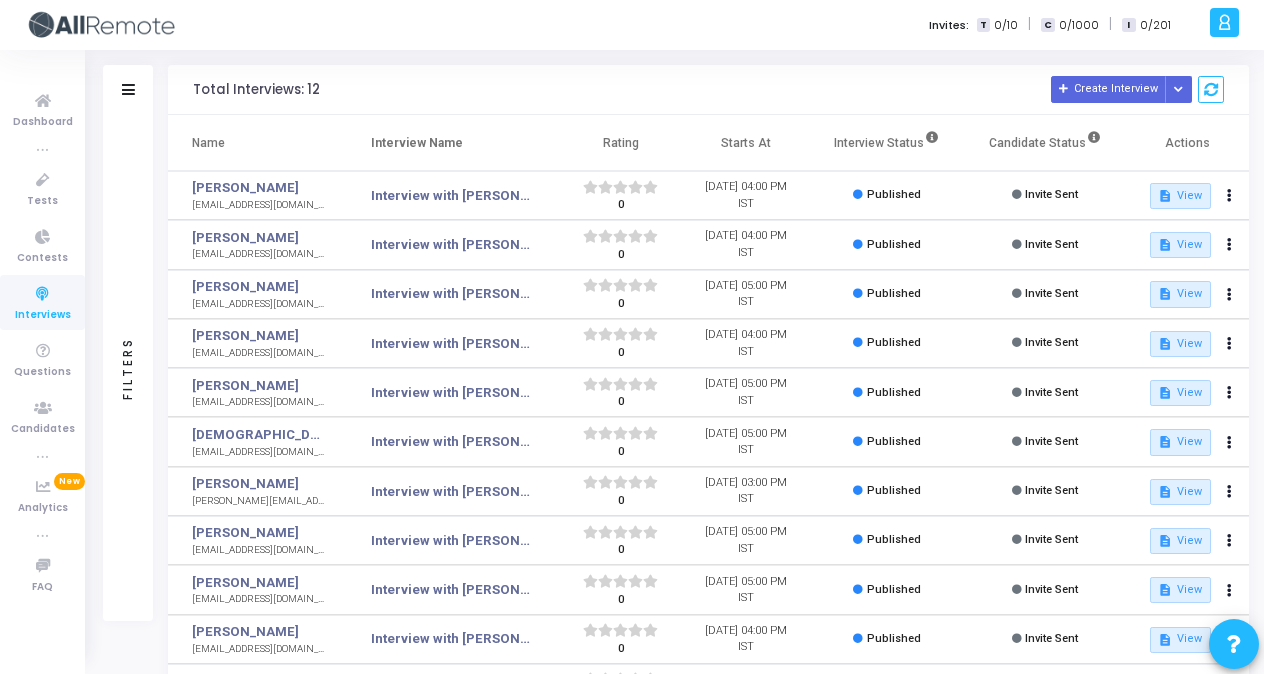 click on "Interview Status" 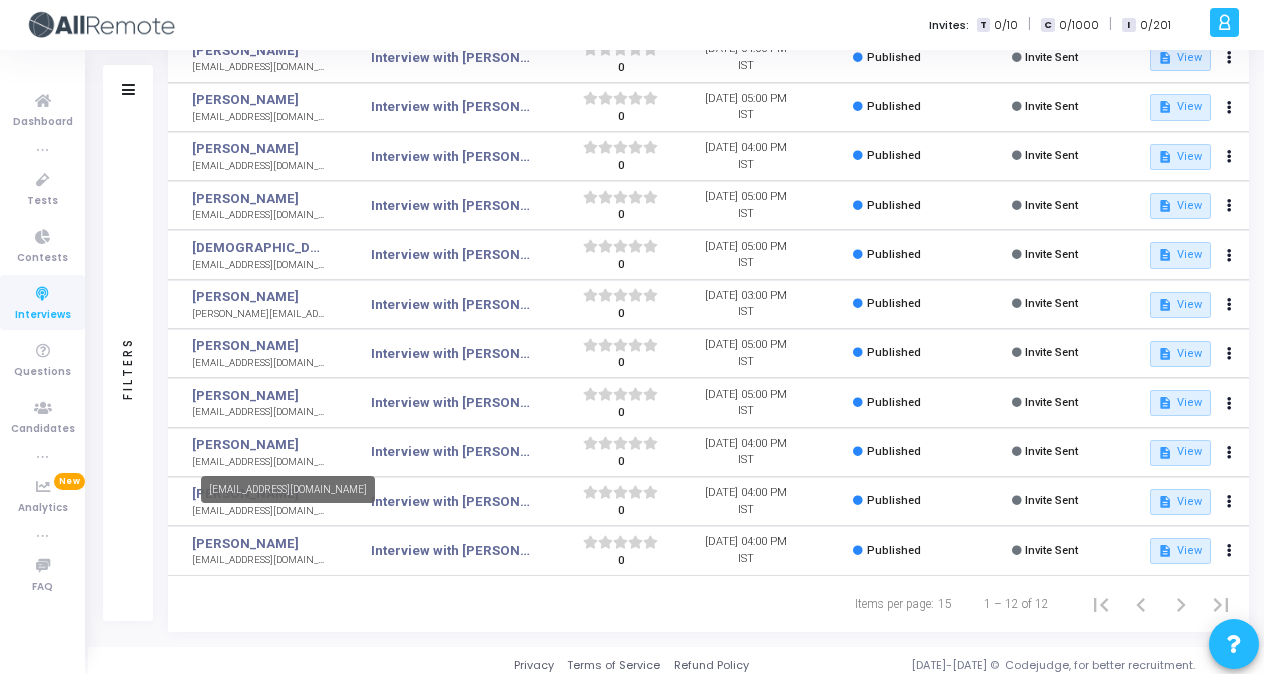 scroll, scrollTop: 188, scrollLeft: 0, axis: vertical 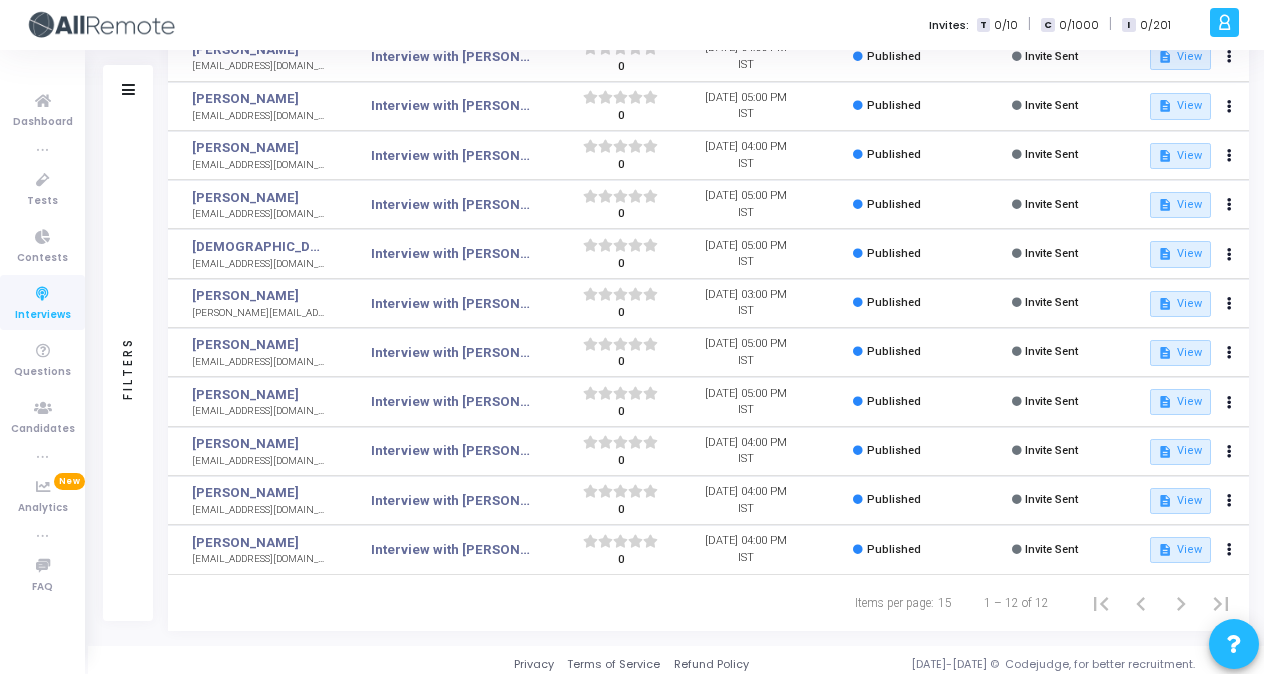 click on "Filters" 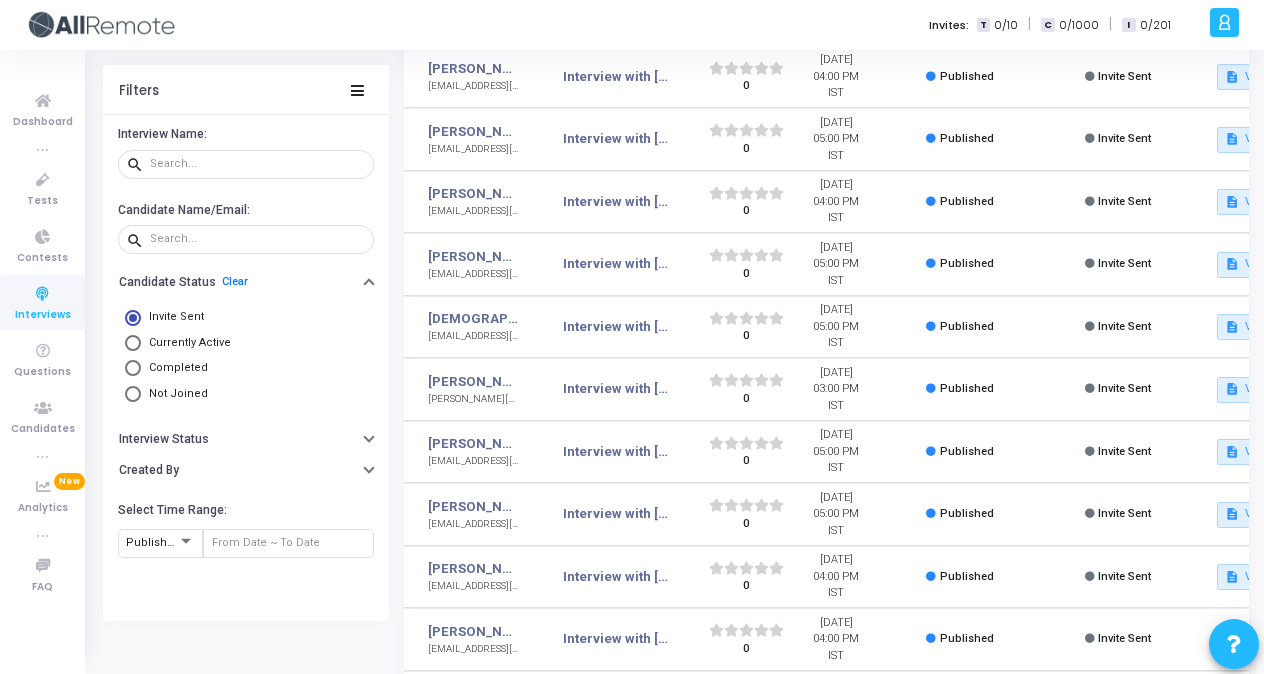 scroll, scrollTop: 202, scrollLeft: 0, axis: vertical 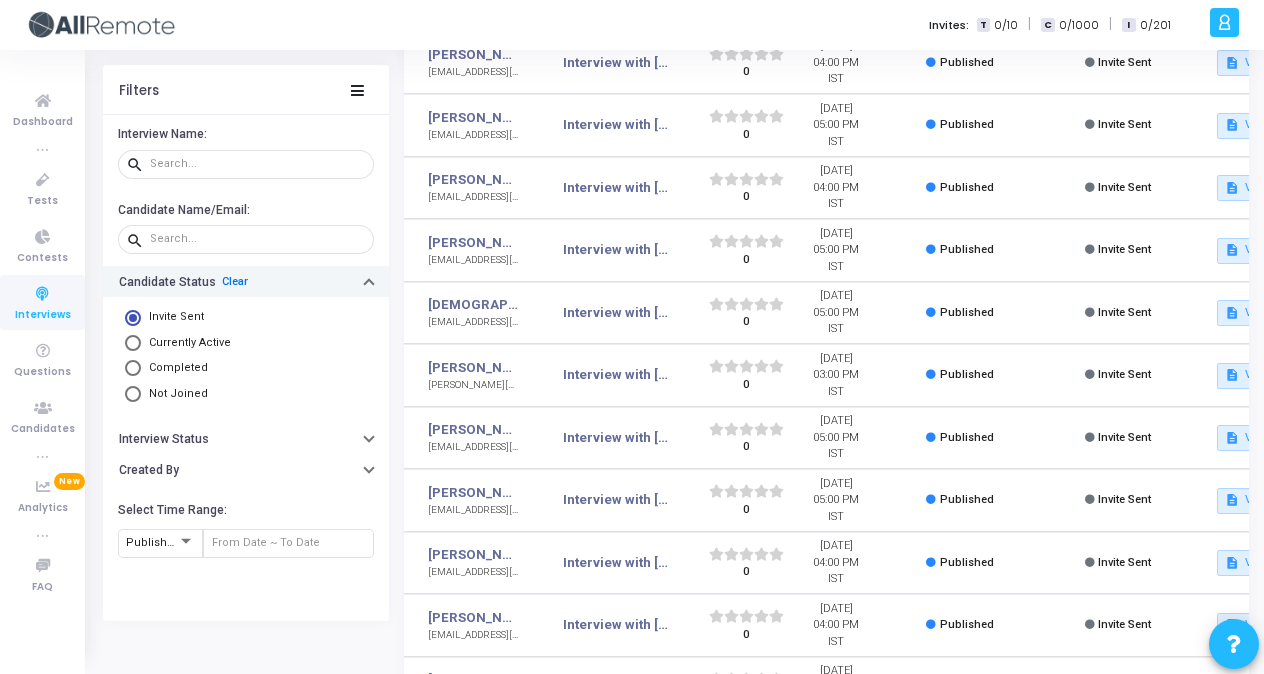 click on "Clear" at bounding box center (235, 281) 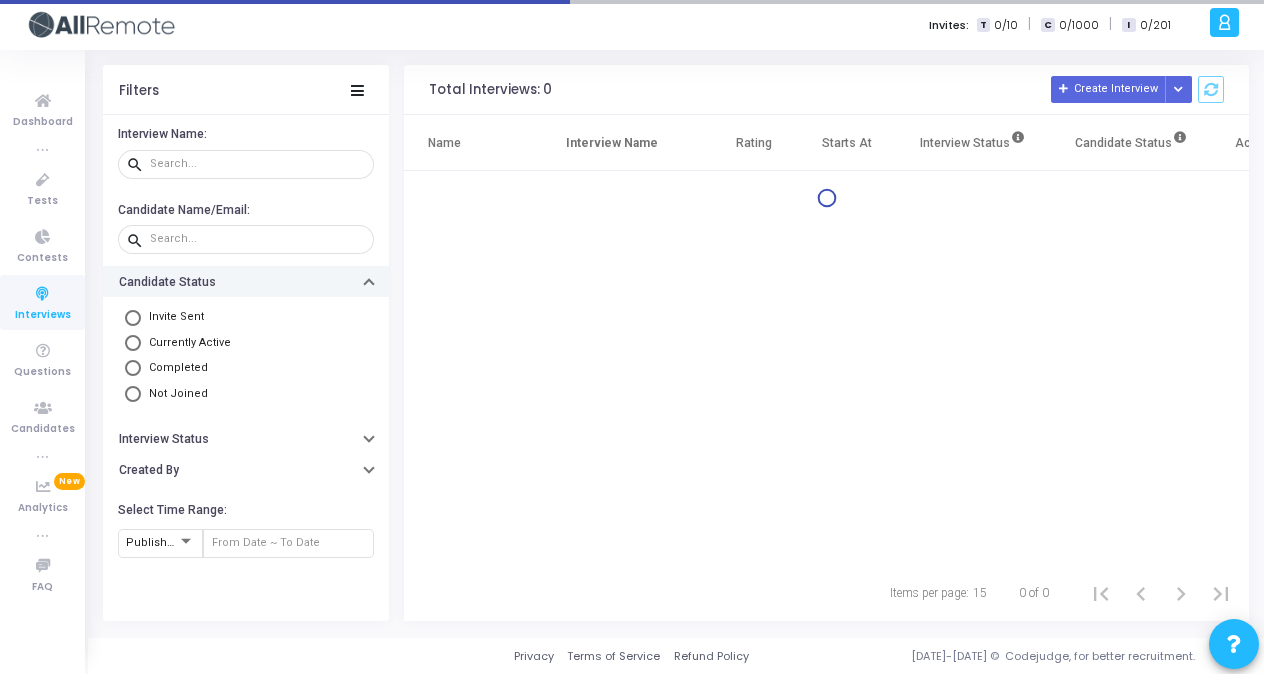scroll, scrollTop: 0, scrollLeft: 0, axis: both 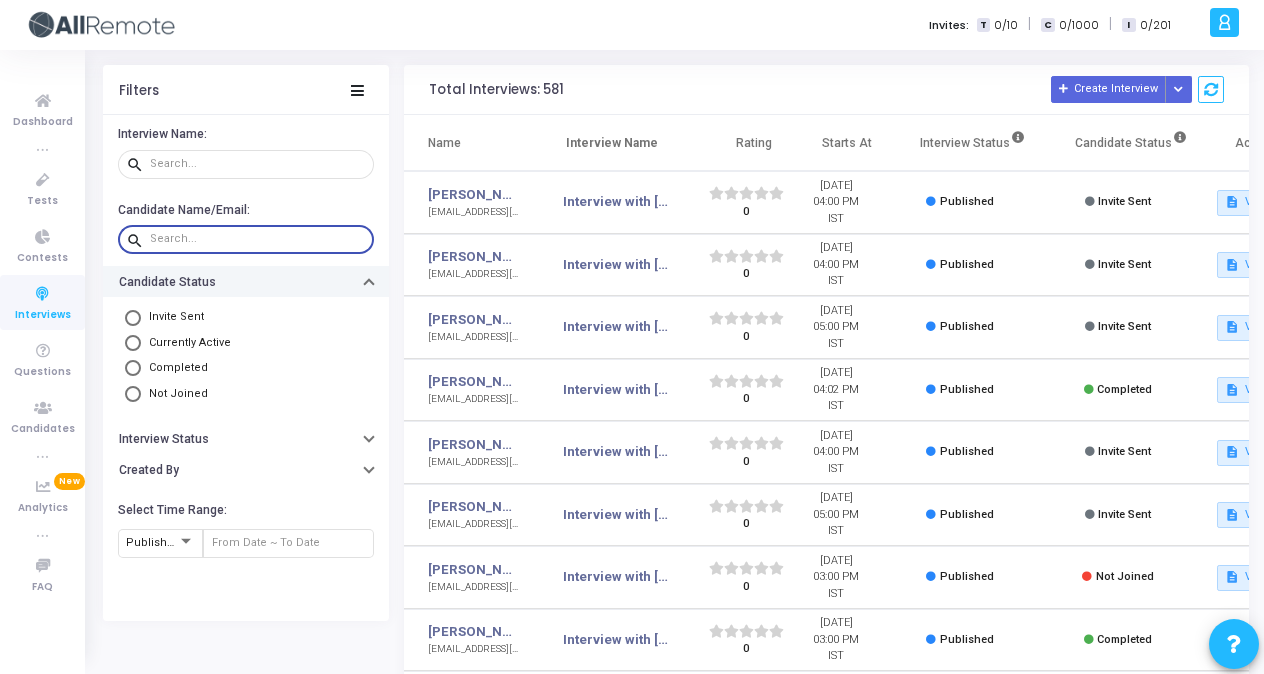 click at bounding box center [258, 239] 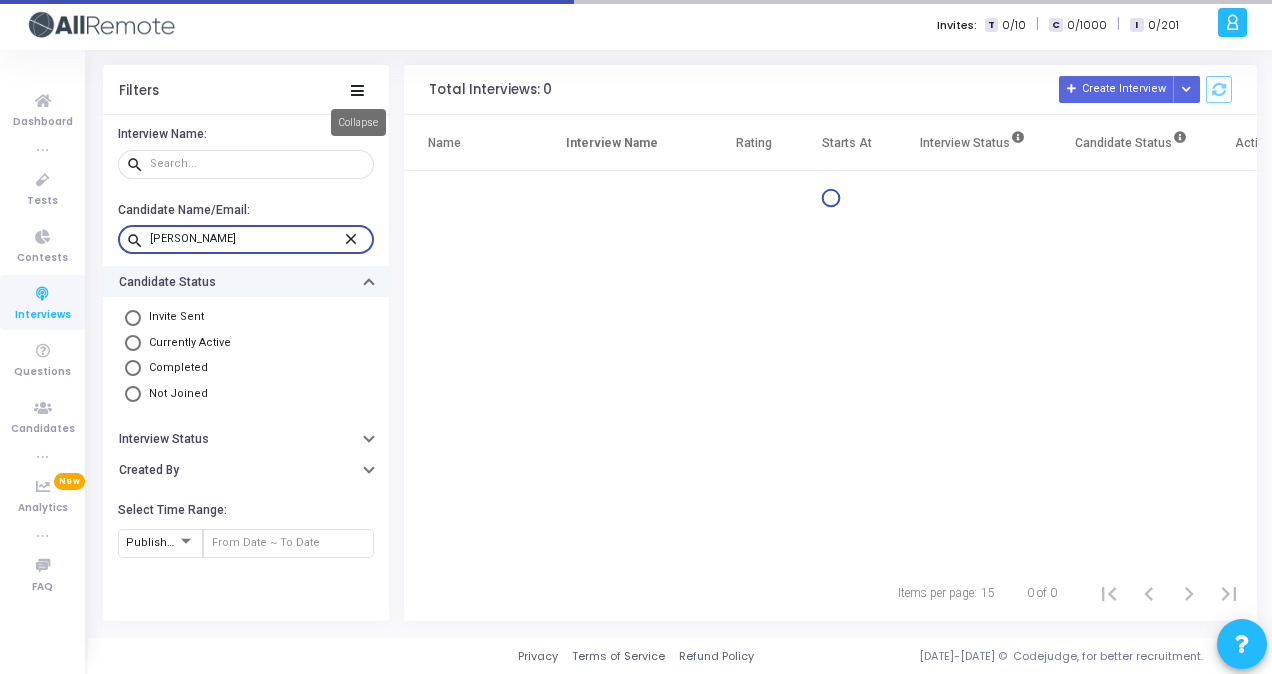 type on "[PERSON_NAME]" 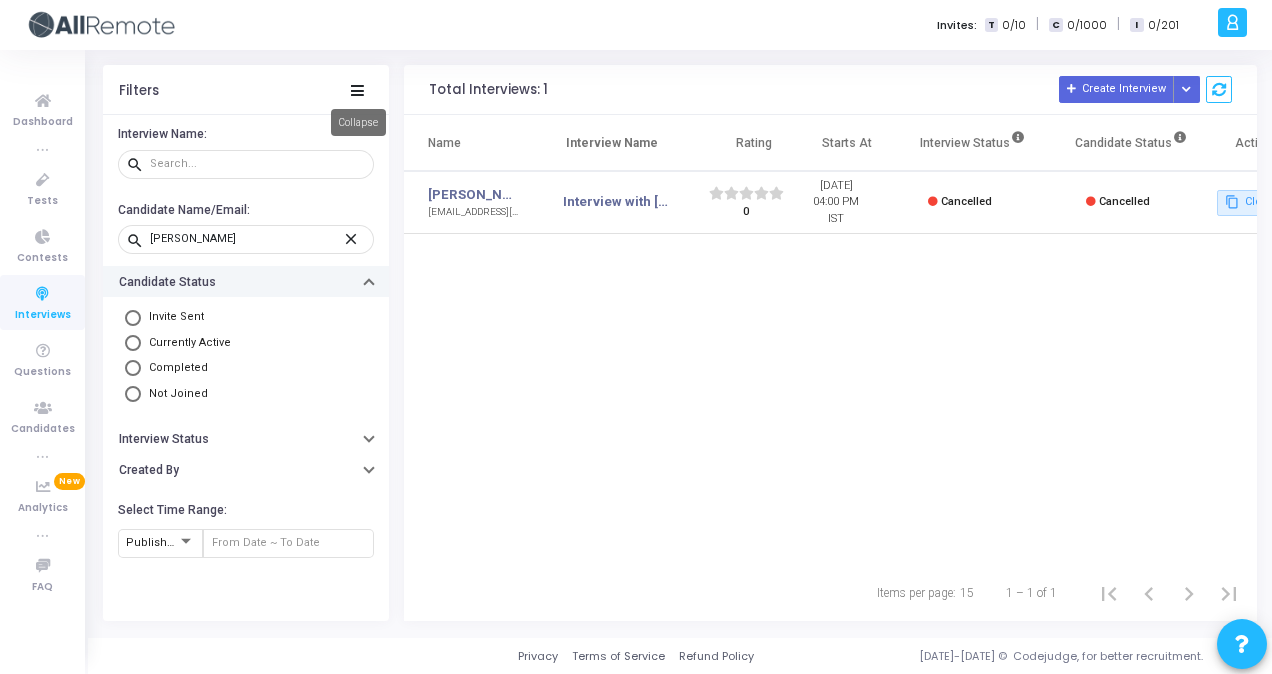 click 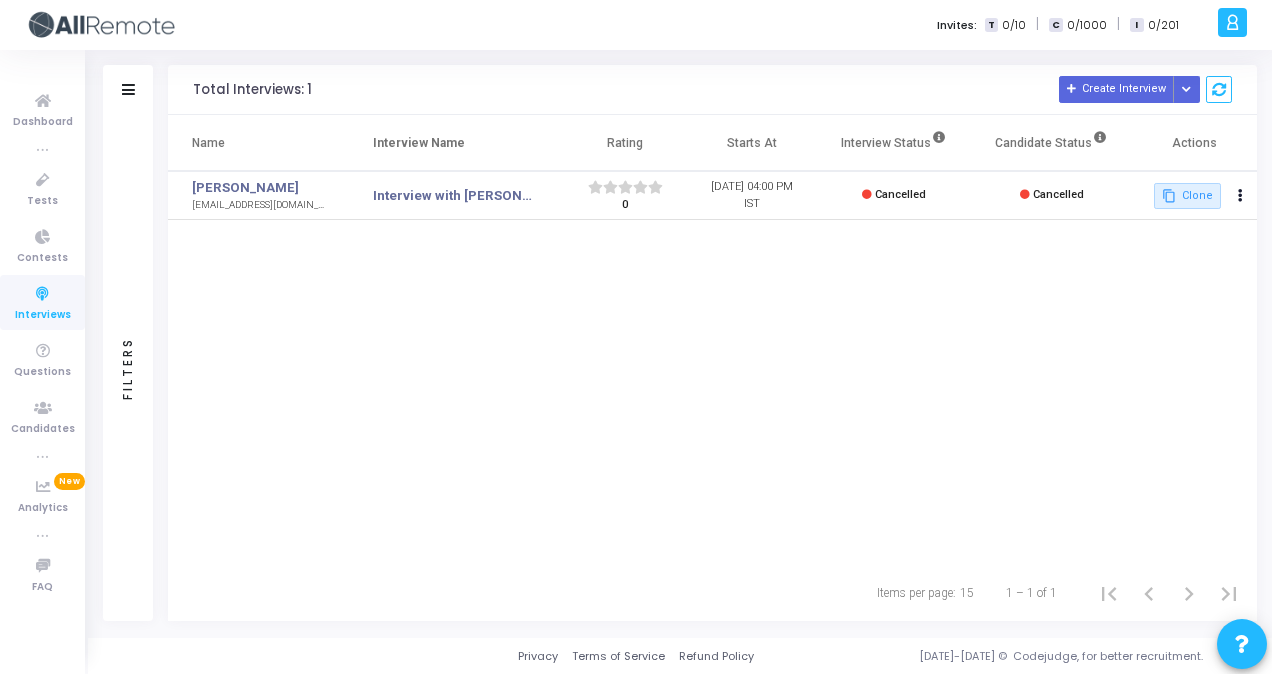 click on "Name   Interview Name   Rating   Starts At   Interview Status   Candidate Status   Actions   [PERSON_NAME]   [PERSON_NAME][EMAIL_ADDRESS][DOMAIN_NAME]   Interview with [PERSON_NAME] <> Senior React Native Developer, Round 1  ( ) ( ) ( ) ( ) ( ) 0  [DATE] 04:00 PM IST   Cancelled   Cancelled  content_copy  Clone" 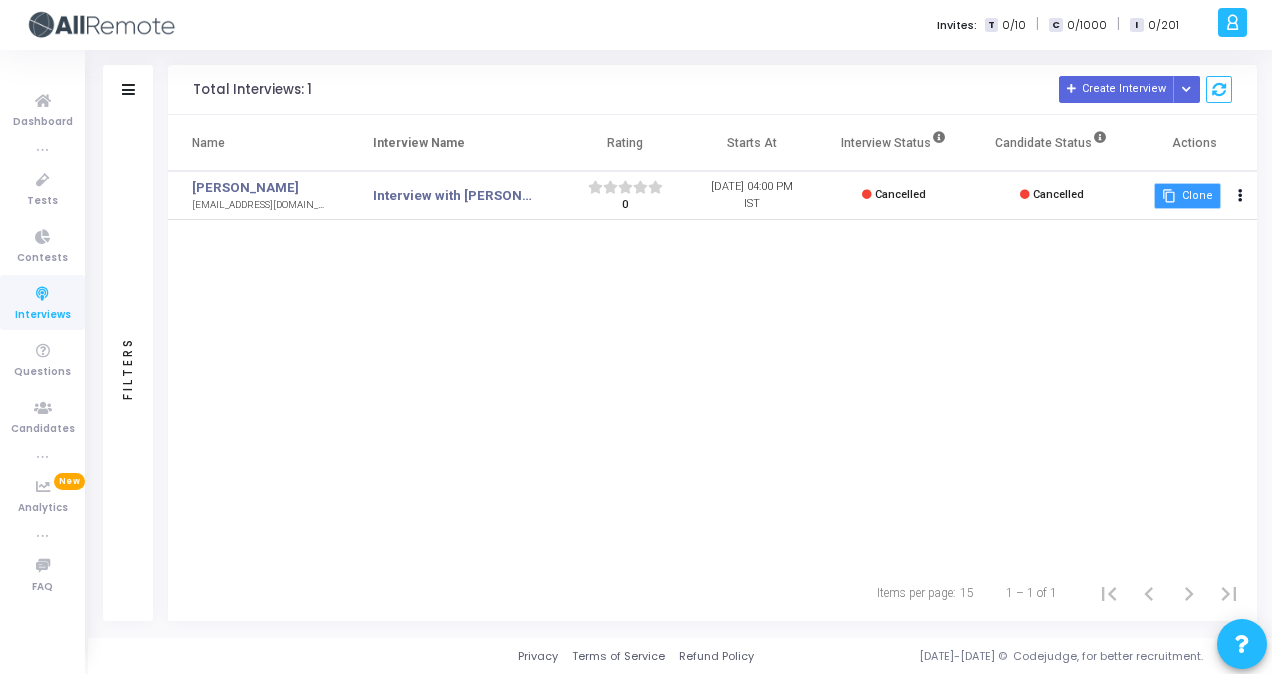 click on "content_copy  Clone" at bounding box center (1187, 196) 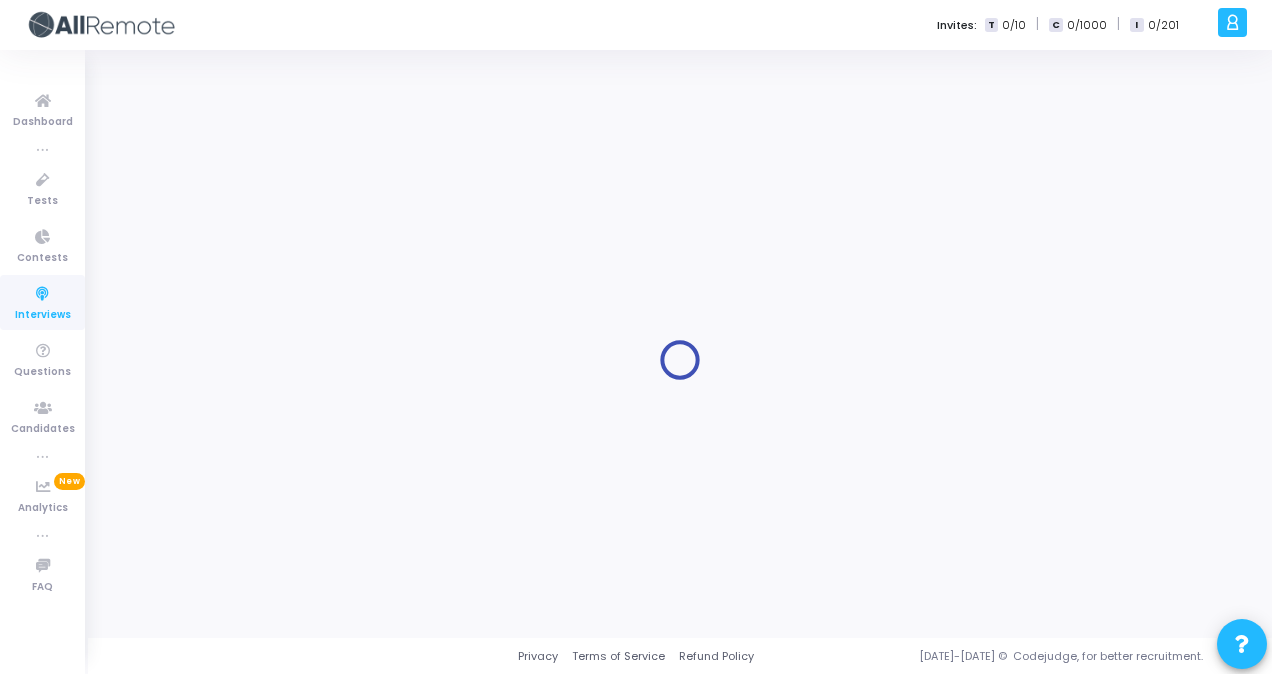 type on "Interview with [PERSON_NAME] <> Senior React Native Developer, Round 1" 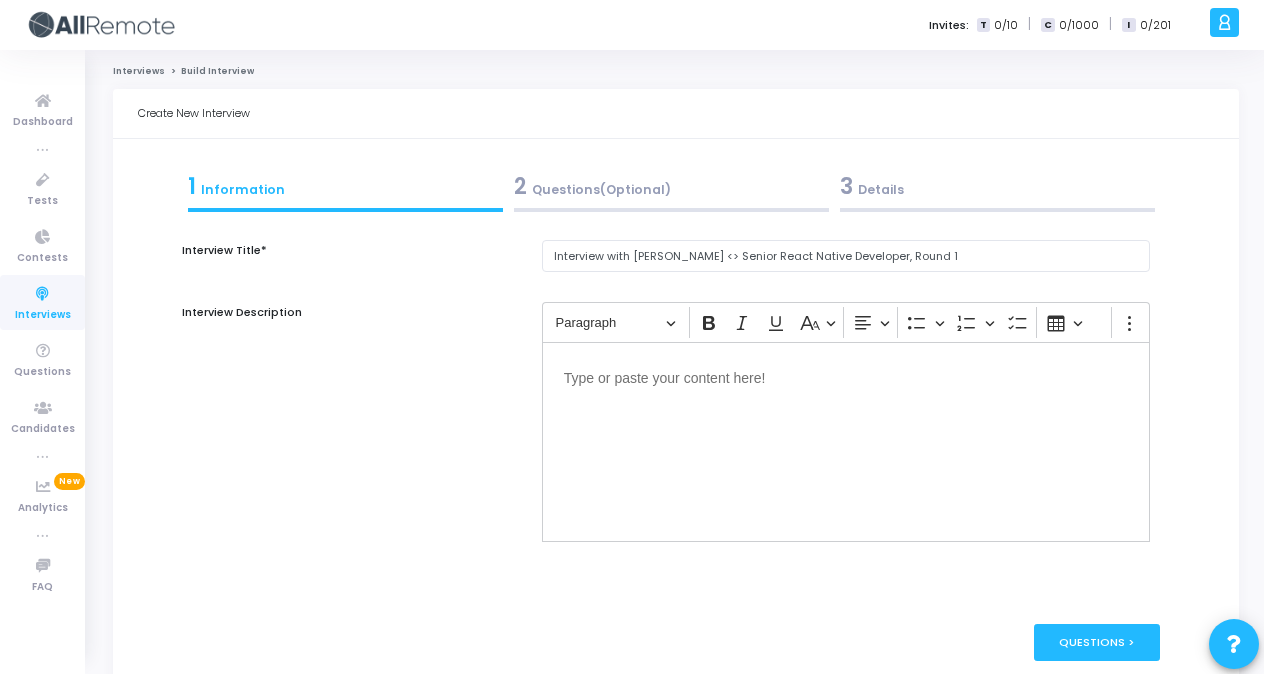 click on "3  Details" at bounding box center (997, 186) 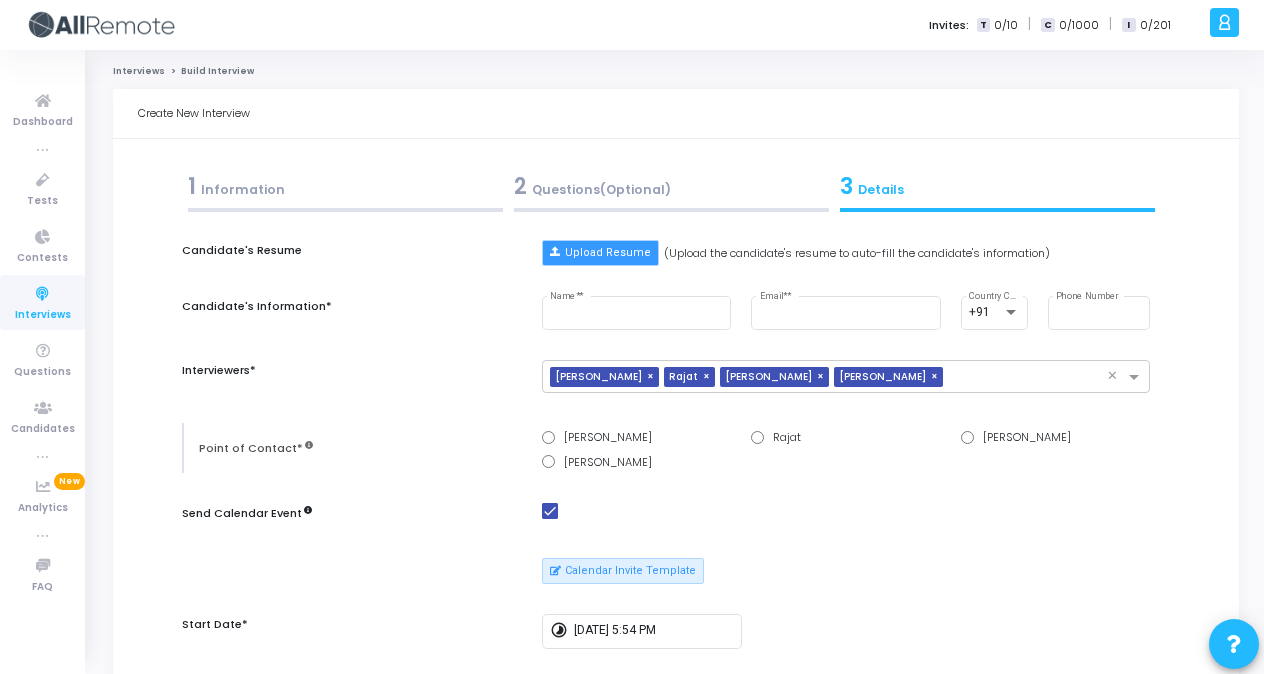 click on "Upload Resume" at bounding box center [600, 253] 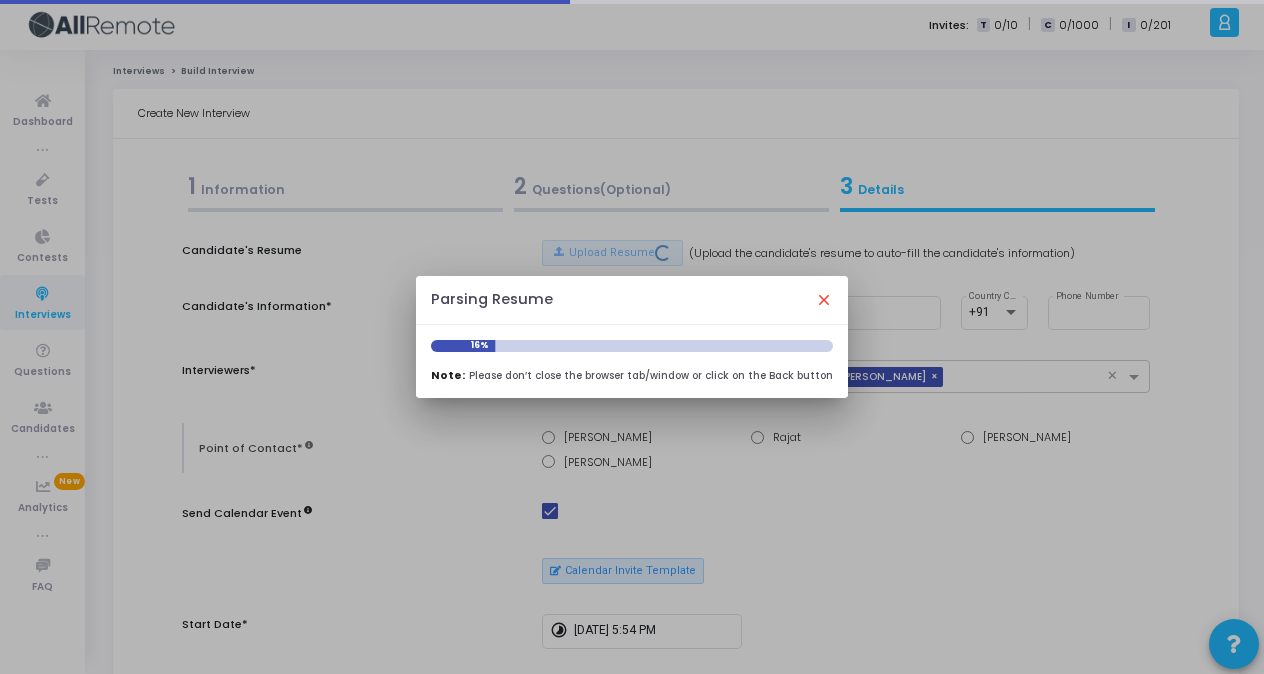 type on "[PERSON_NAME]" 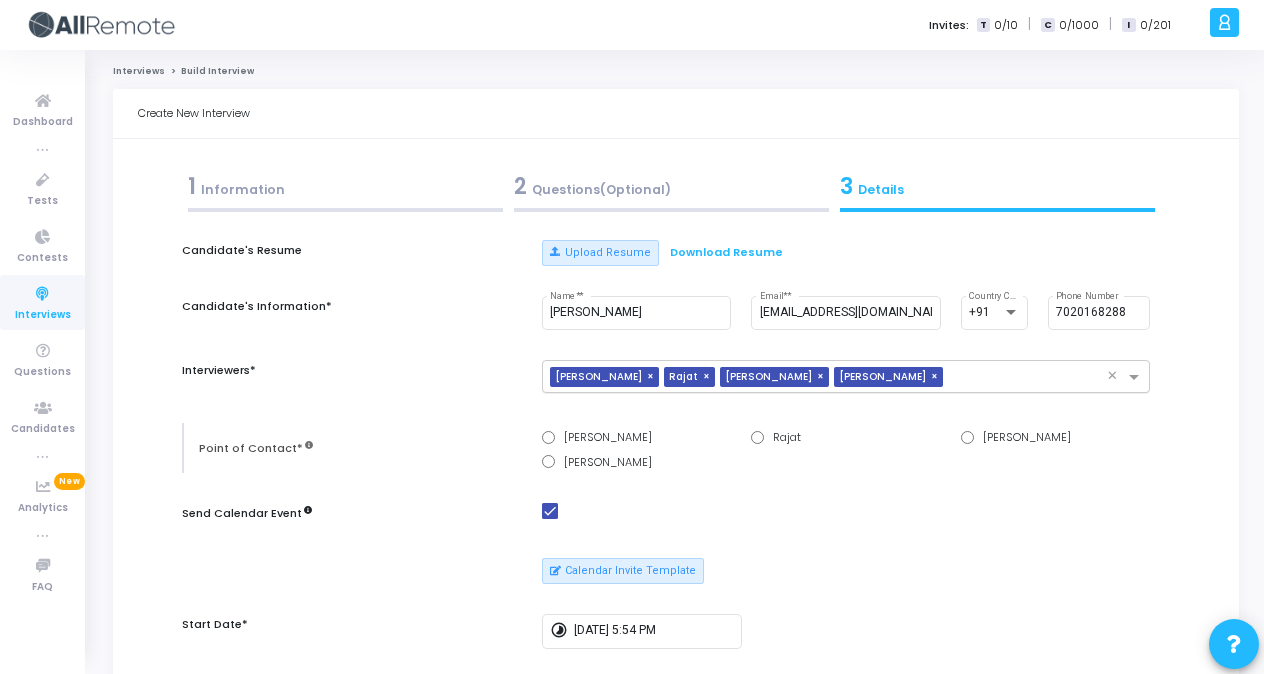 click on "×" at bounding box center (653, 377) 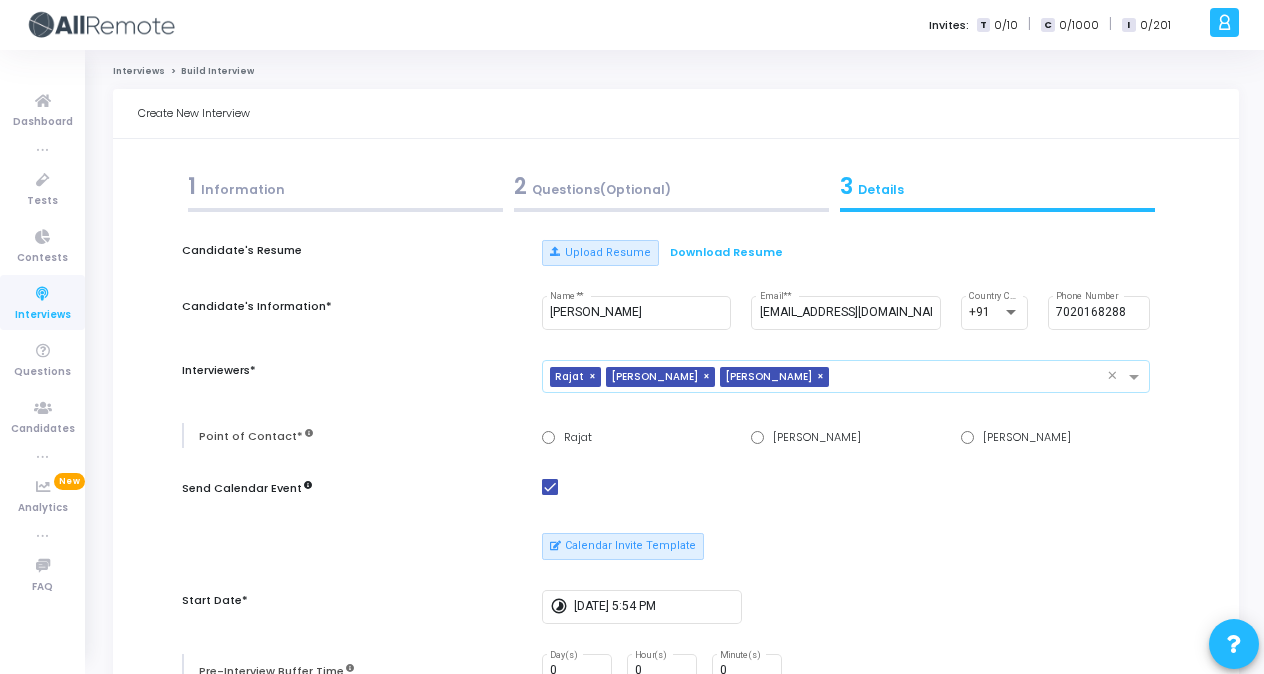 click on "×" at bounding box center (595, 377) 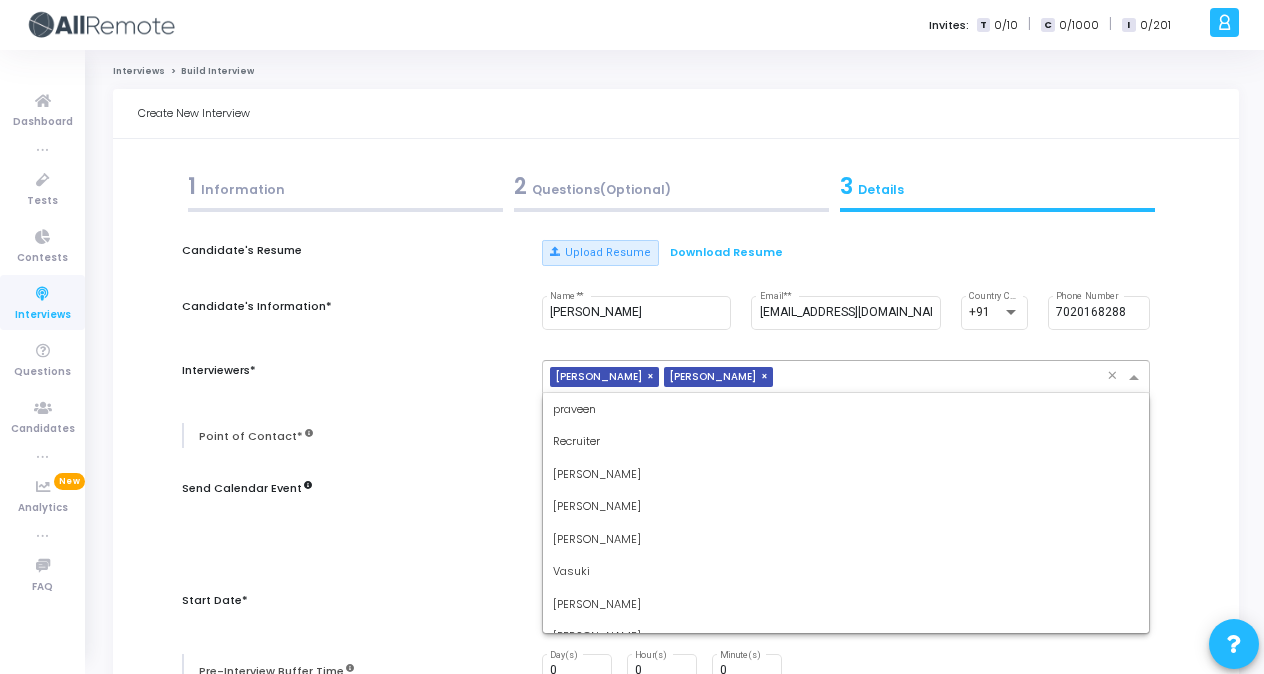 scroll, scrollTop: 2178, scrollLeft: 0, axis: vertical 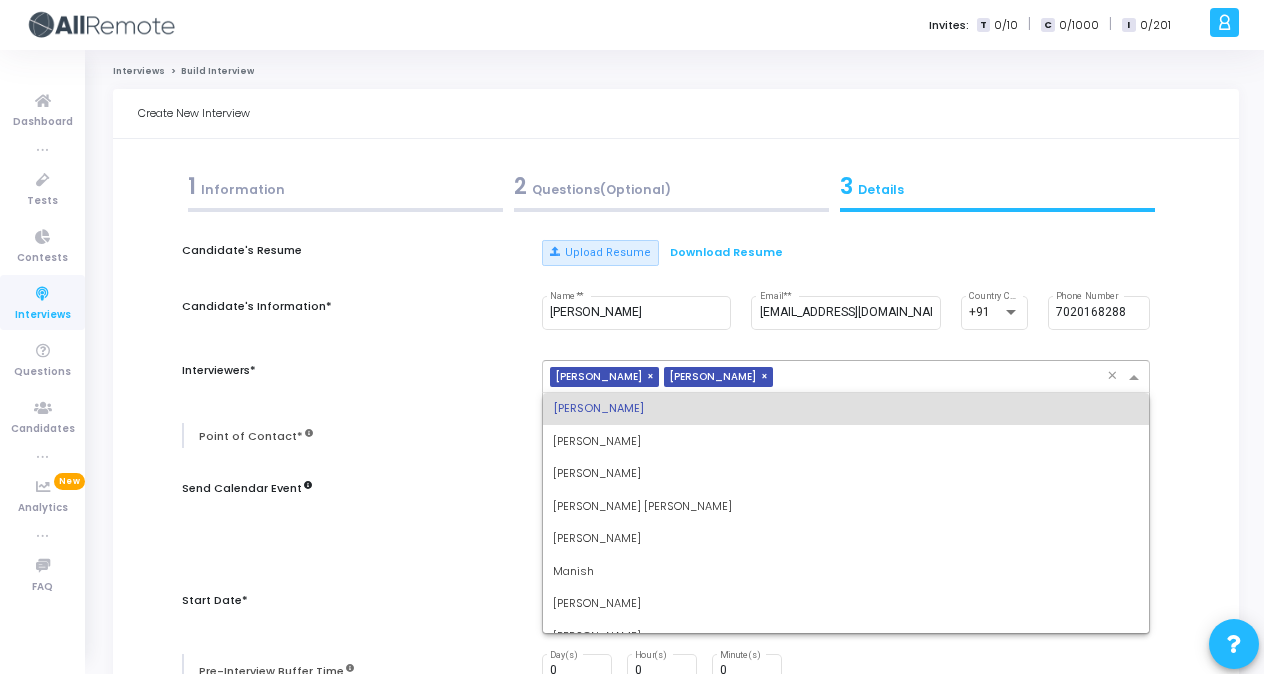 click at bounding box center [944, 378] 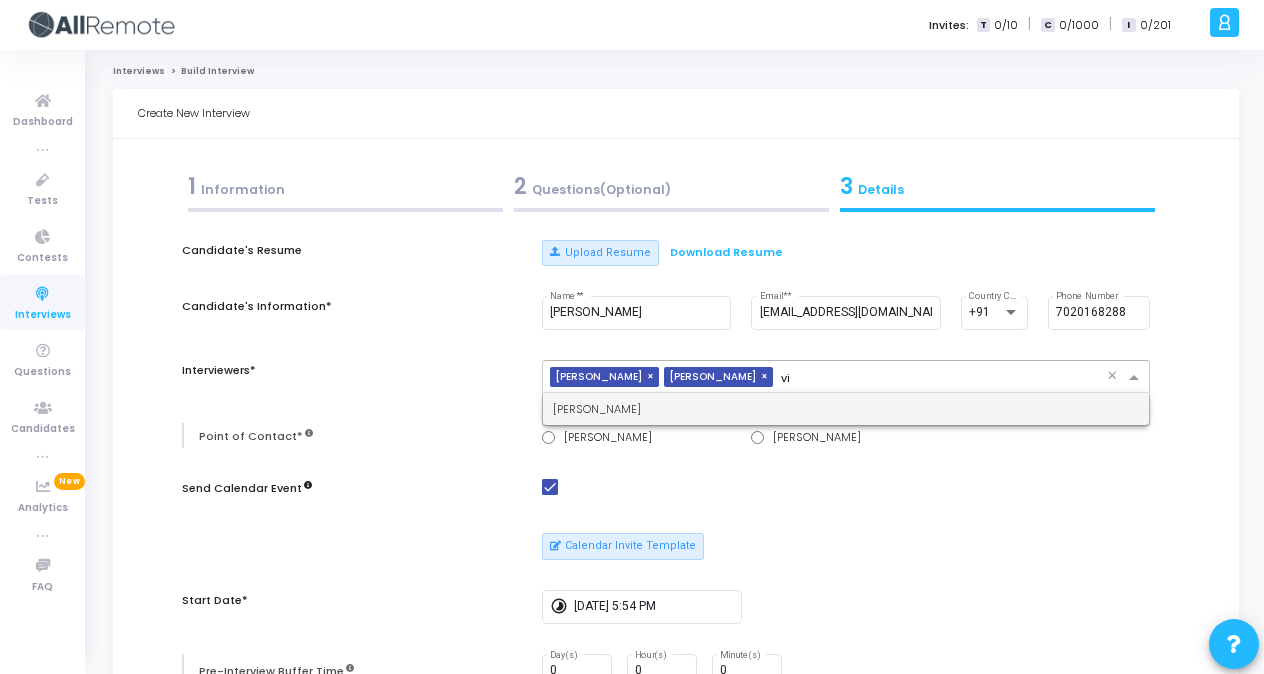 scroll, scrollTop: 0, scrollLeft: 0, axis: both 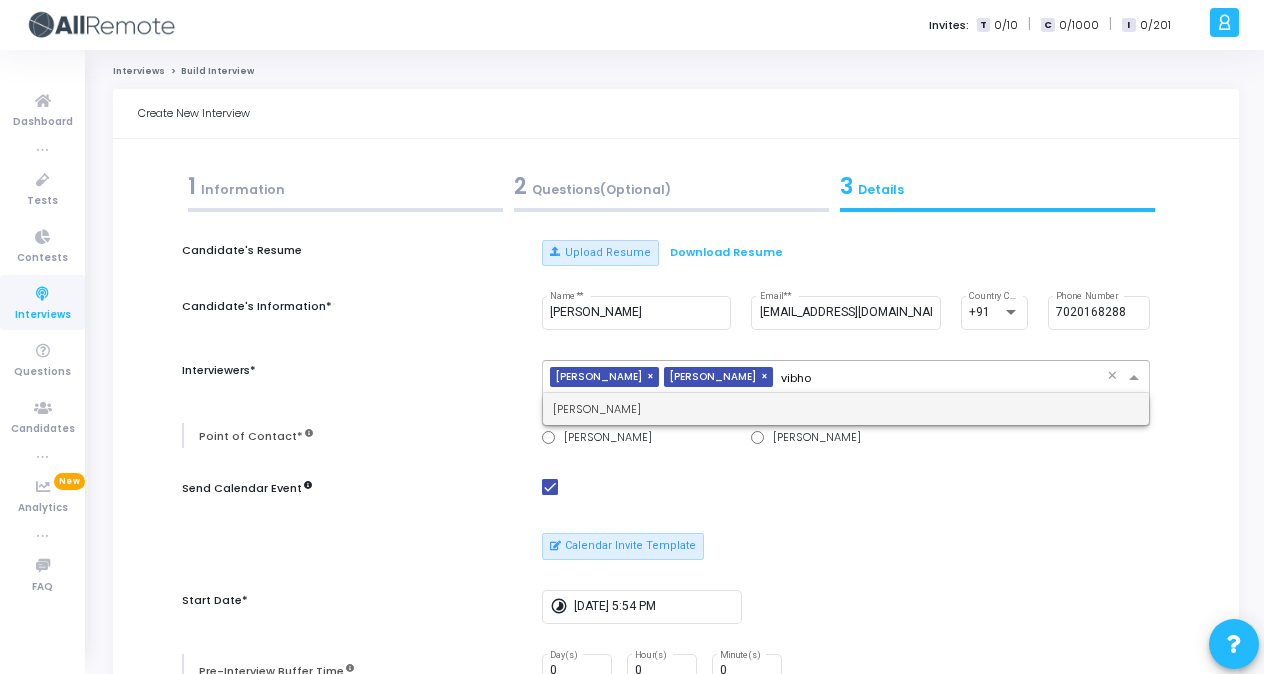 type on "[PERSON_NAME]" 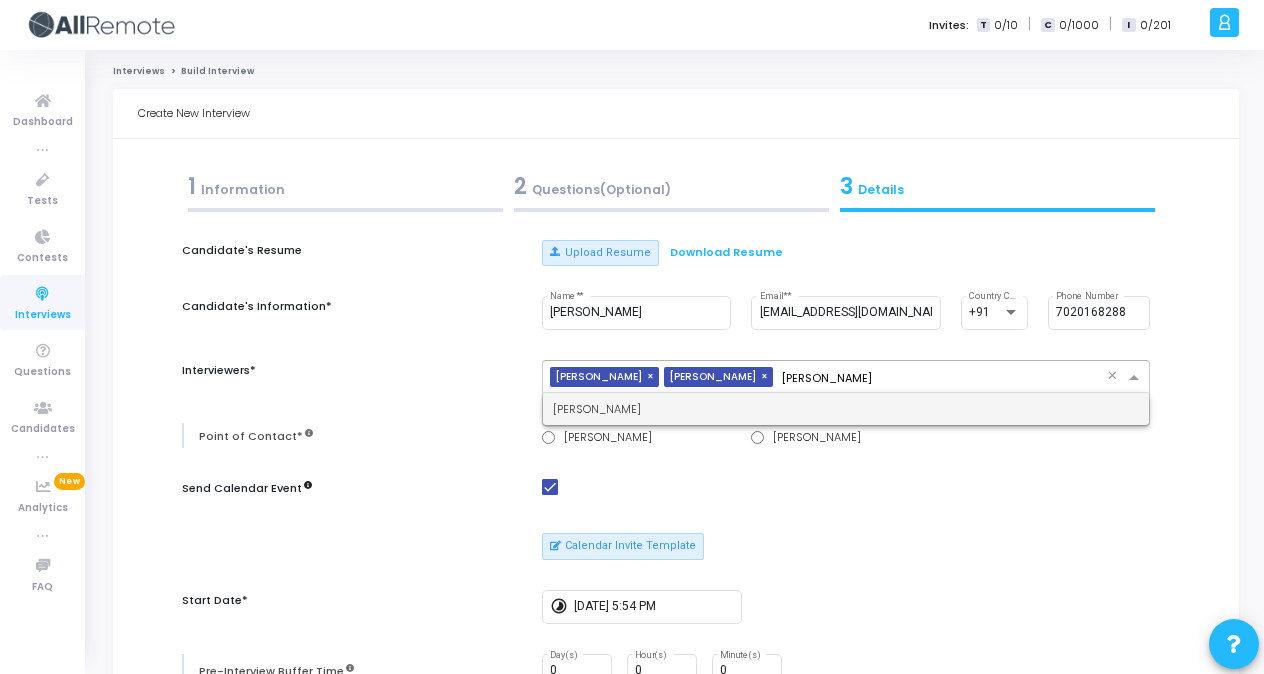 click on "[PERSON_NAME]" at bounding box center [846, 409] 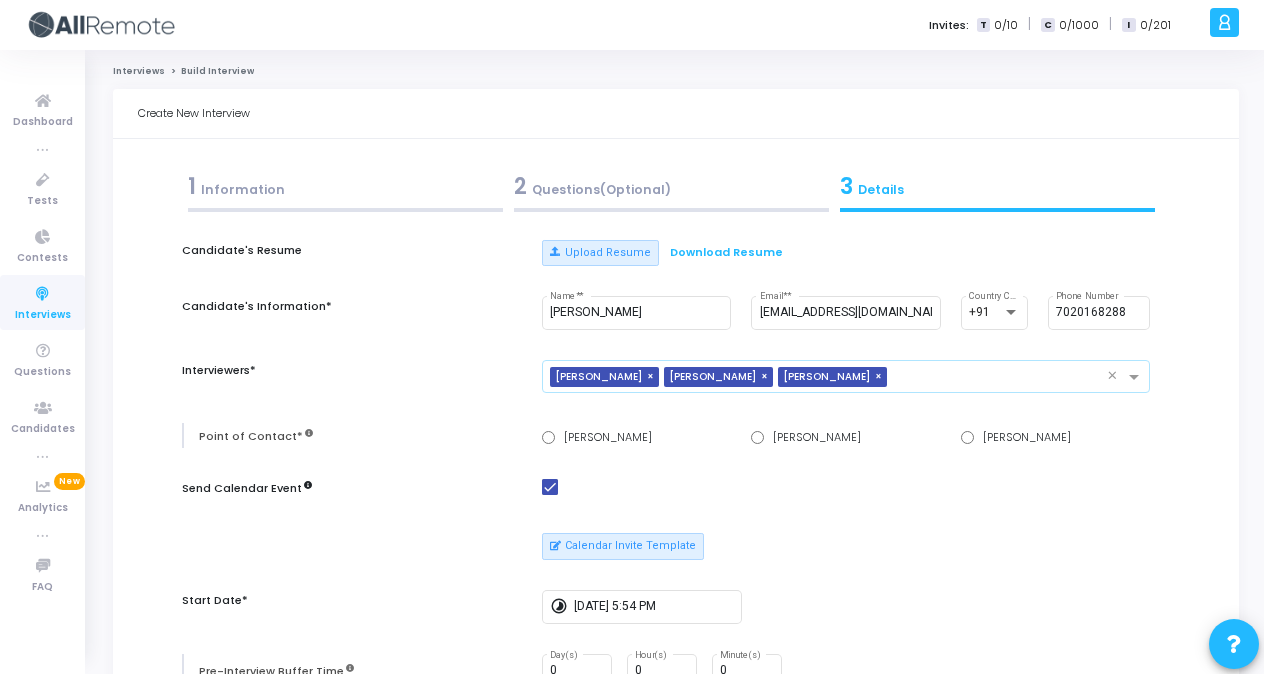scroll, scrollTop: 118, scrollLeft: 0, axis: vertical 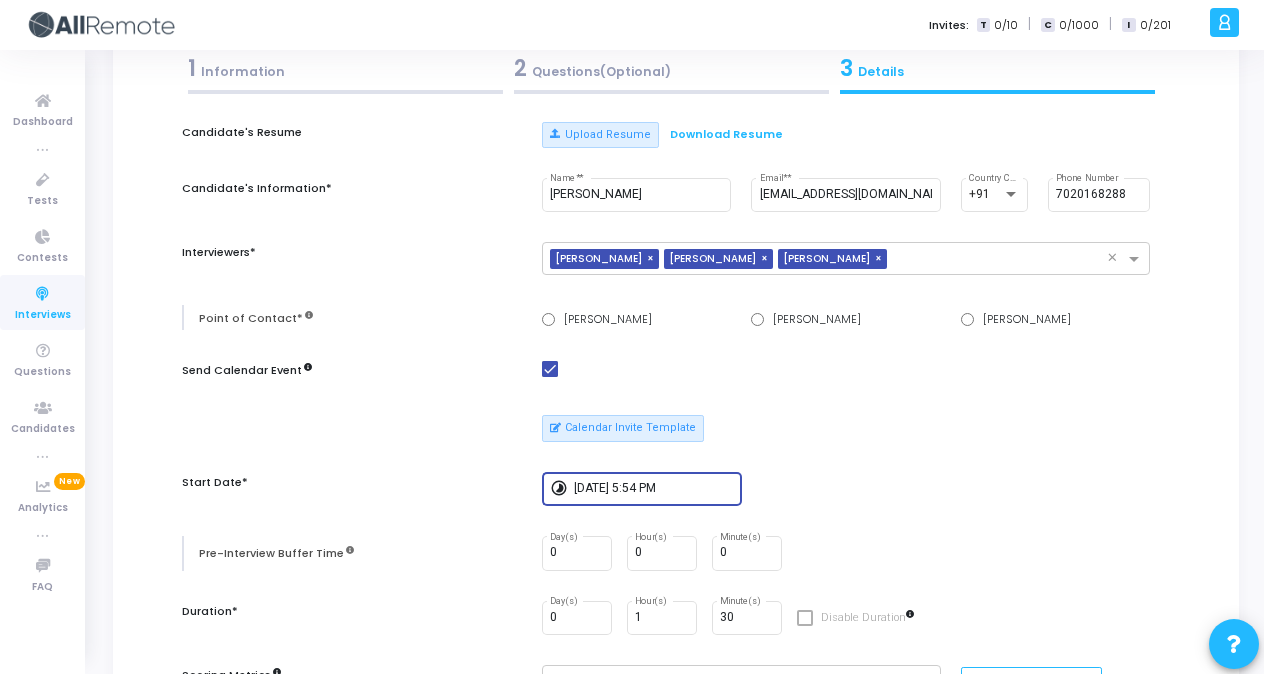 click on "[DATE] 5:54 PM" at bounding box center [654, 489] 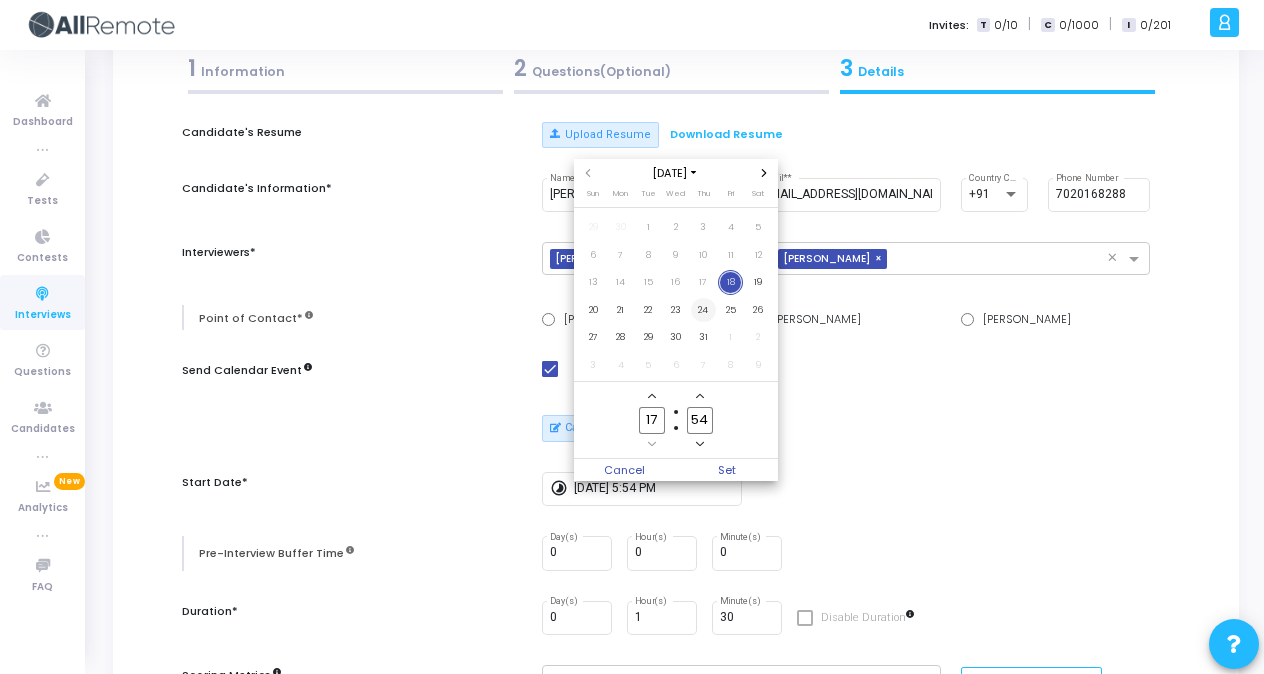 click on "24" at bounding box center [703, 310] 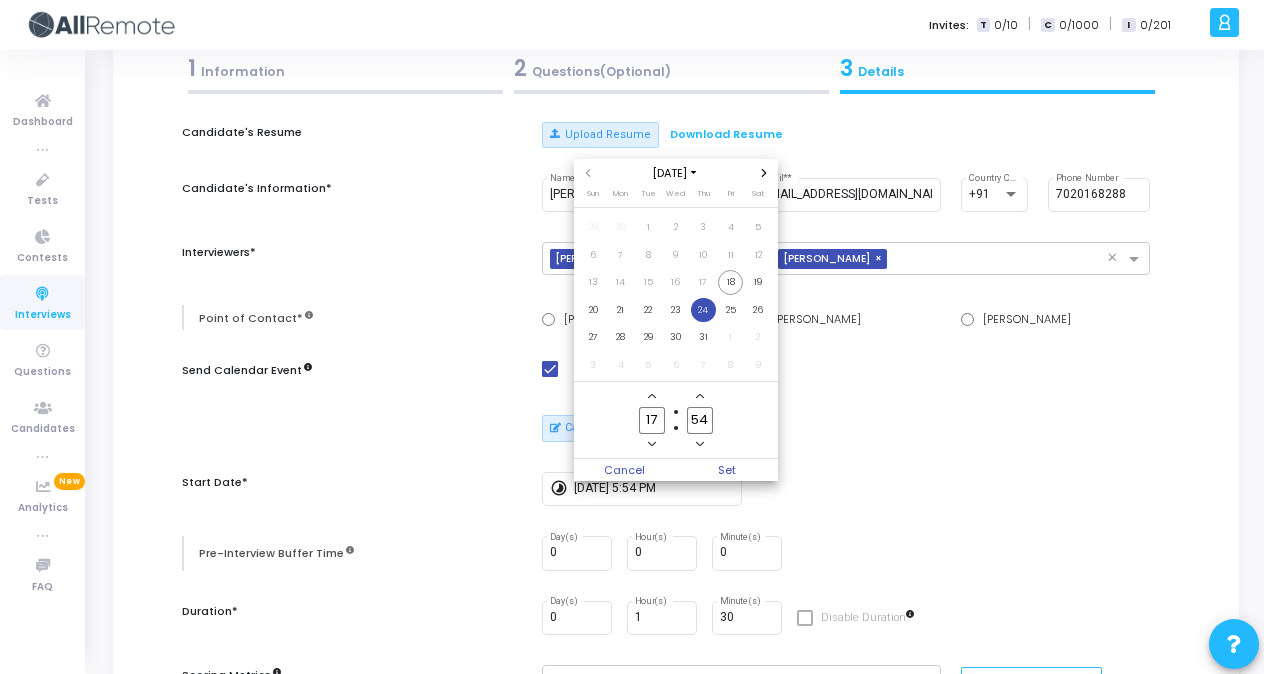 click 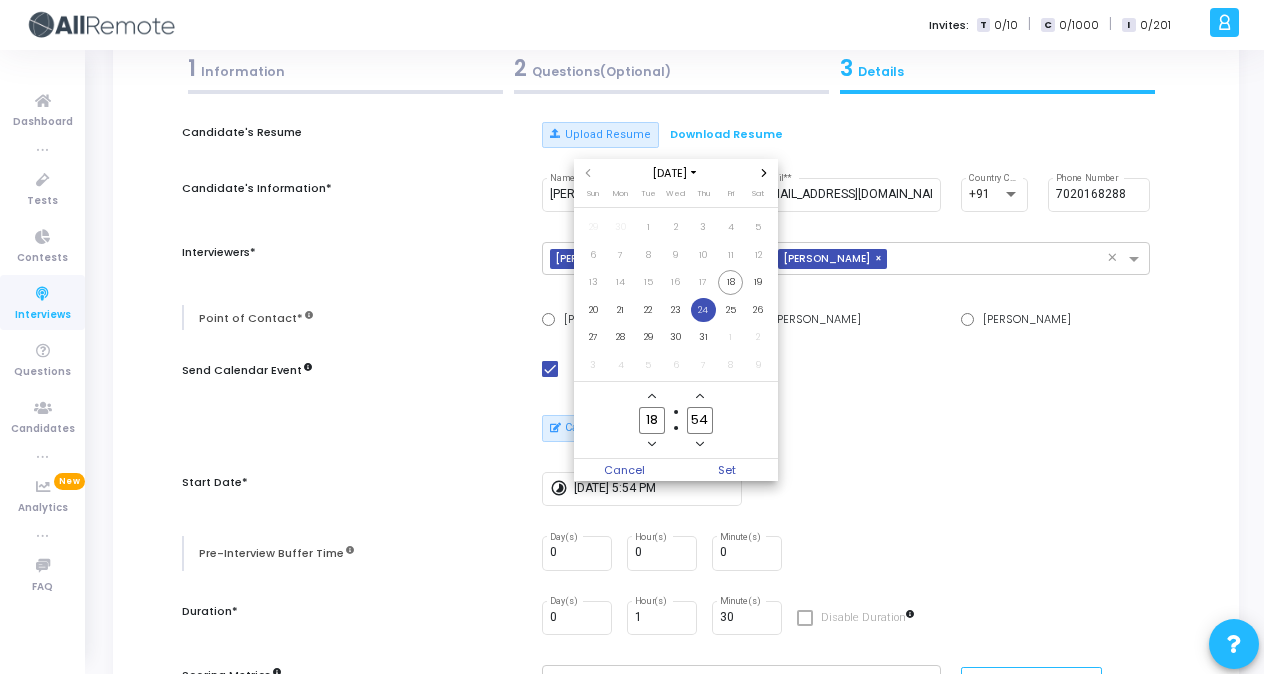 click 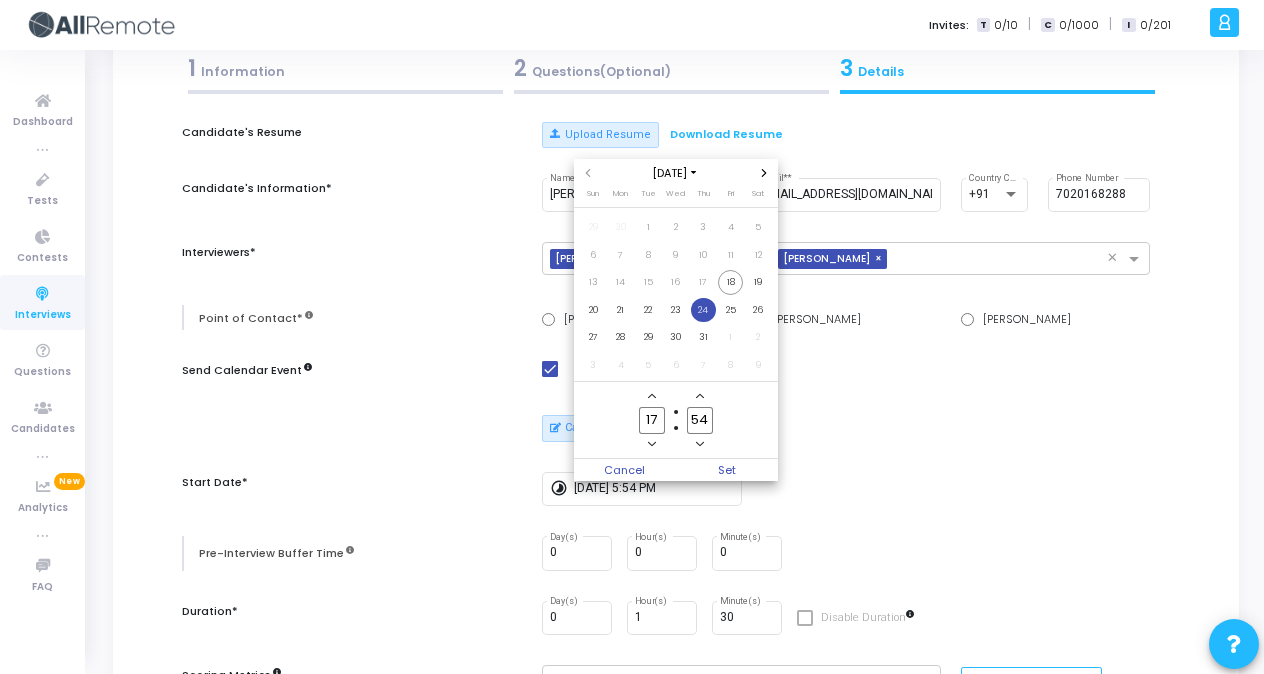 click 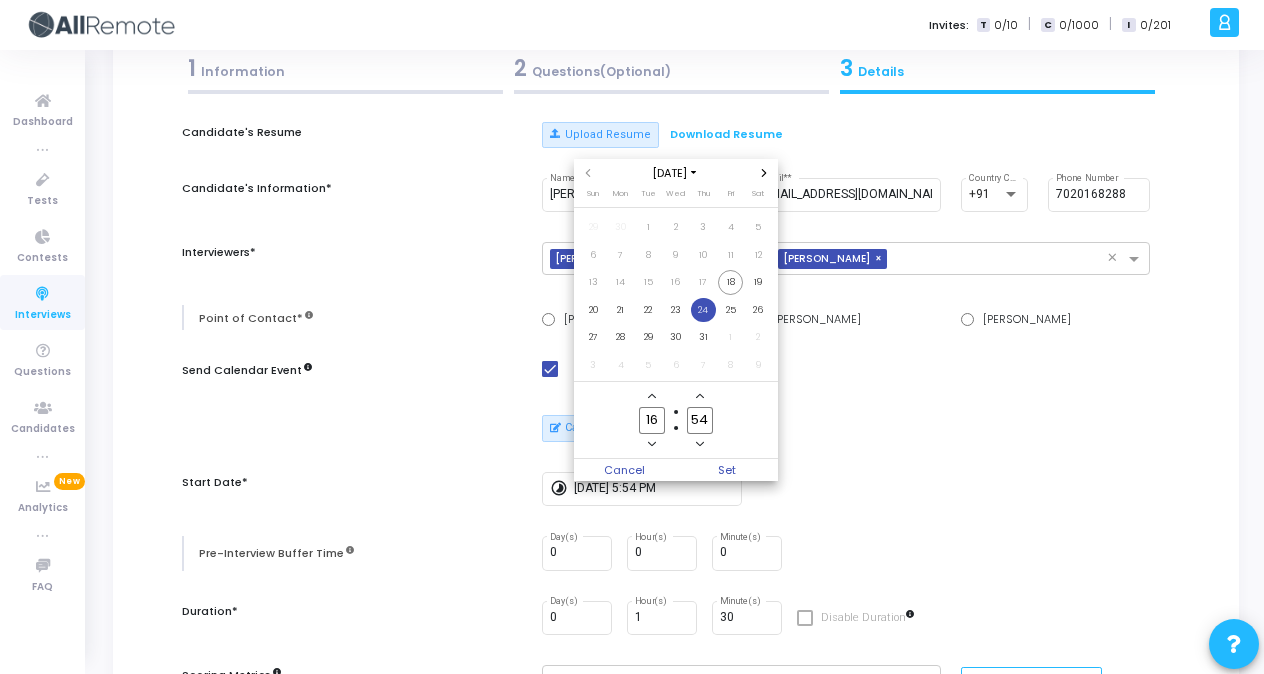 click on "54" 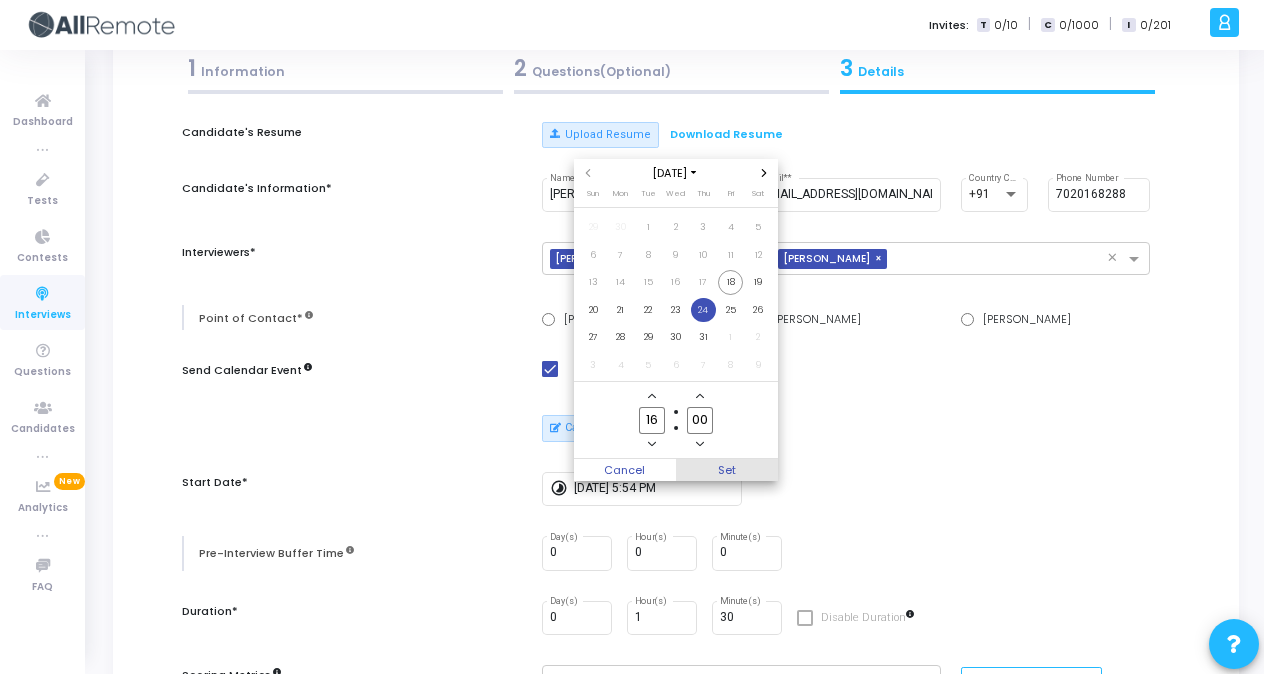 type on "00" 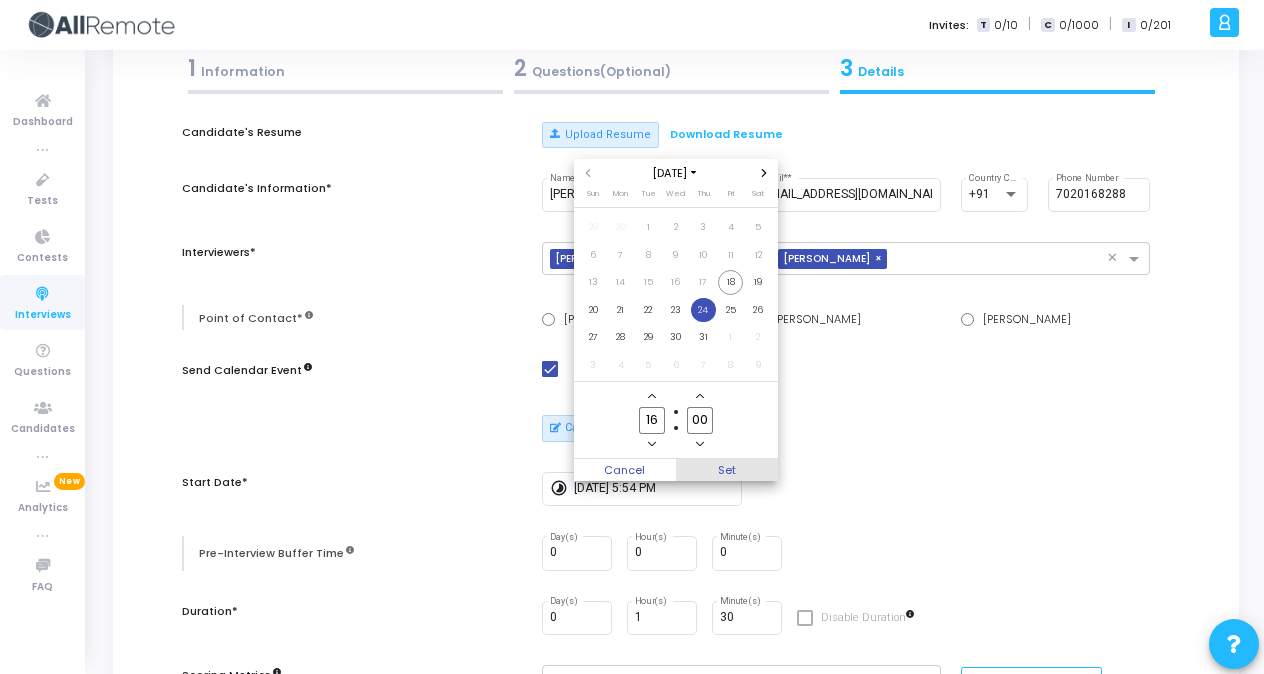 click on "Set" at bounding box center (727, 470) 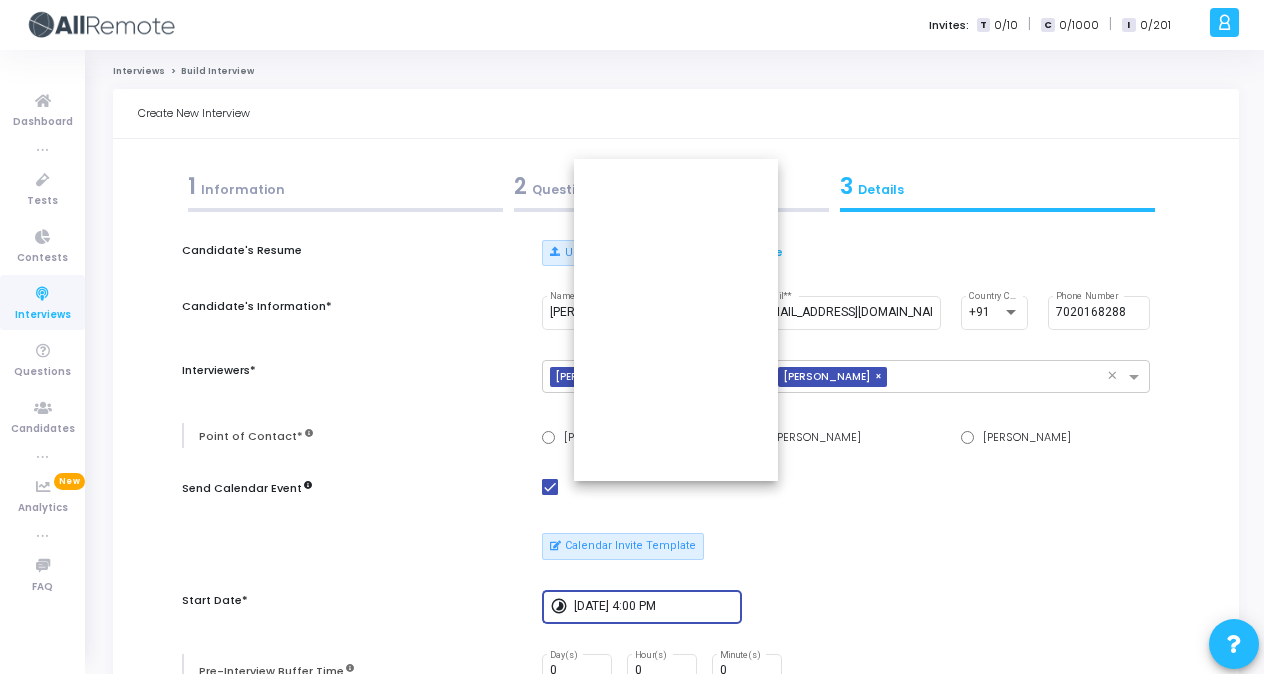 scroll, scrollTop: 118, scrollLeft: 0, axis: vertical 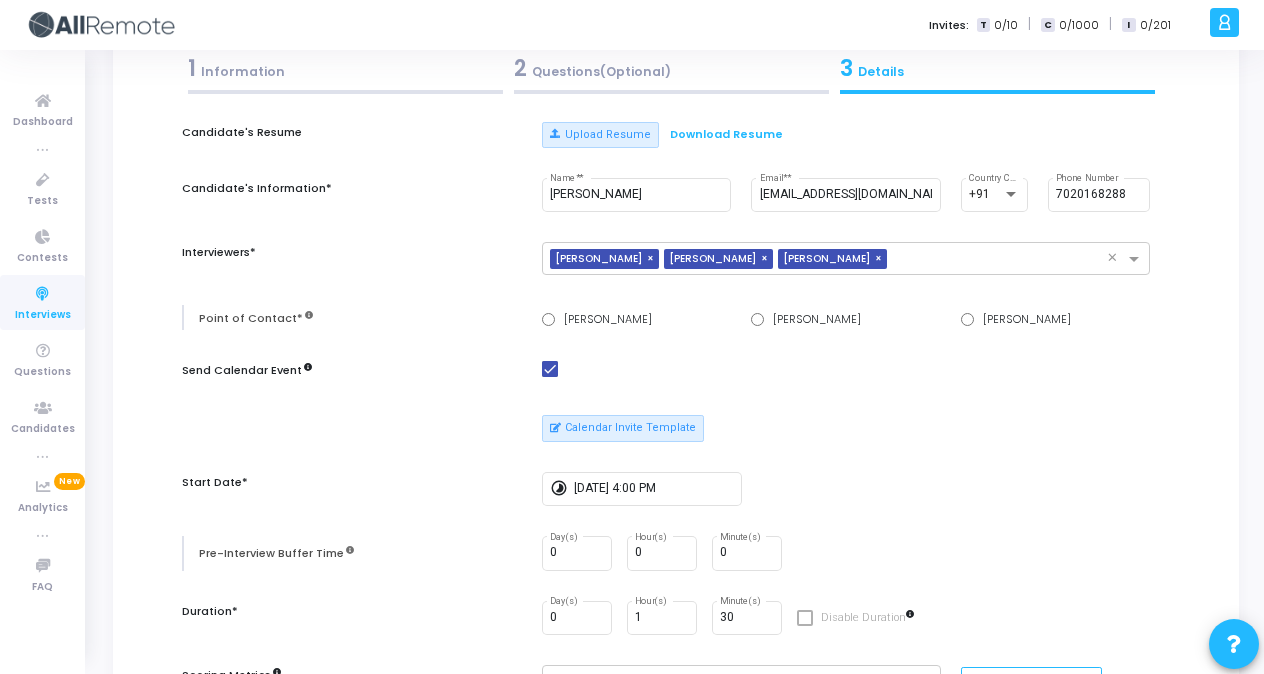 click on "Calendar Invite Template" at bounding box center [846, 428] 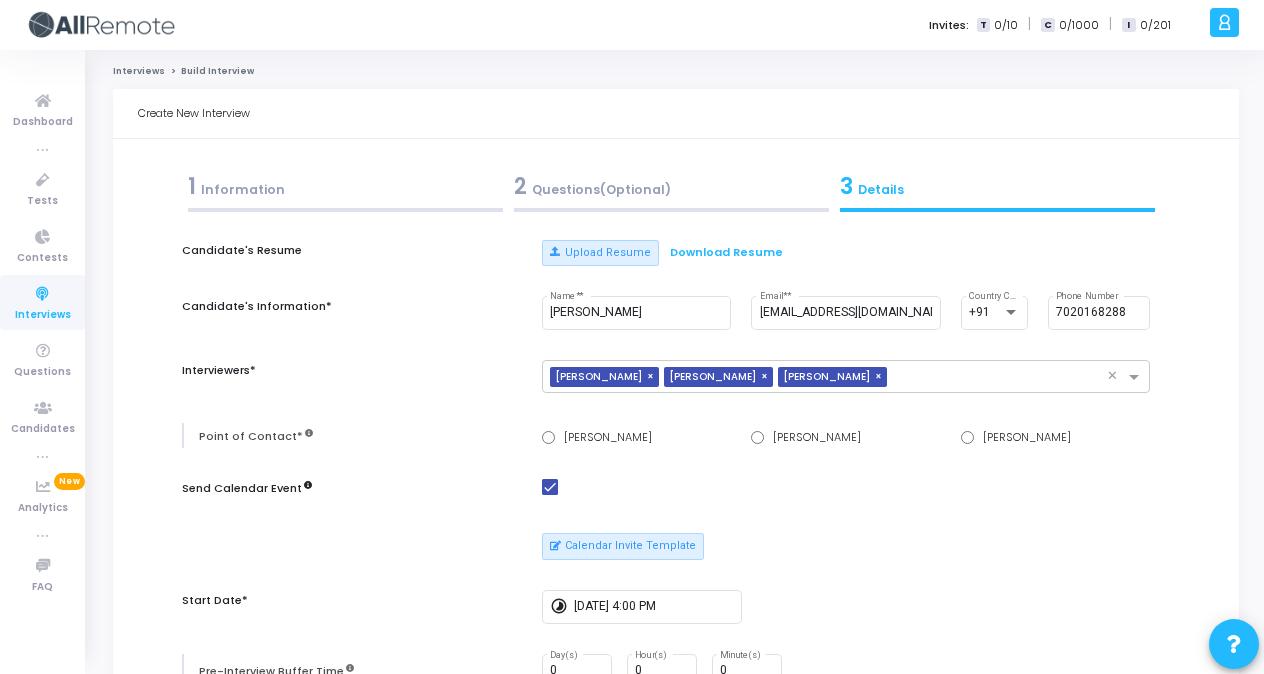 click at bounding box center [345, 210] 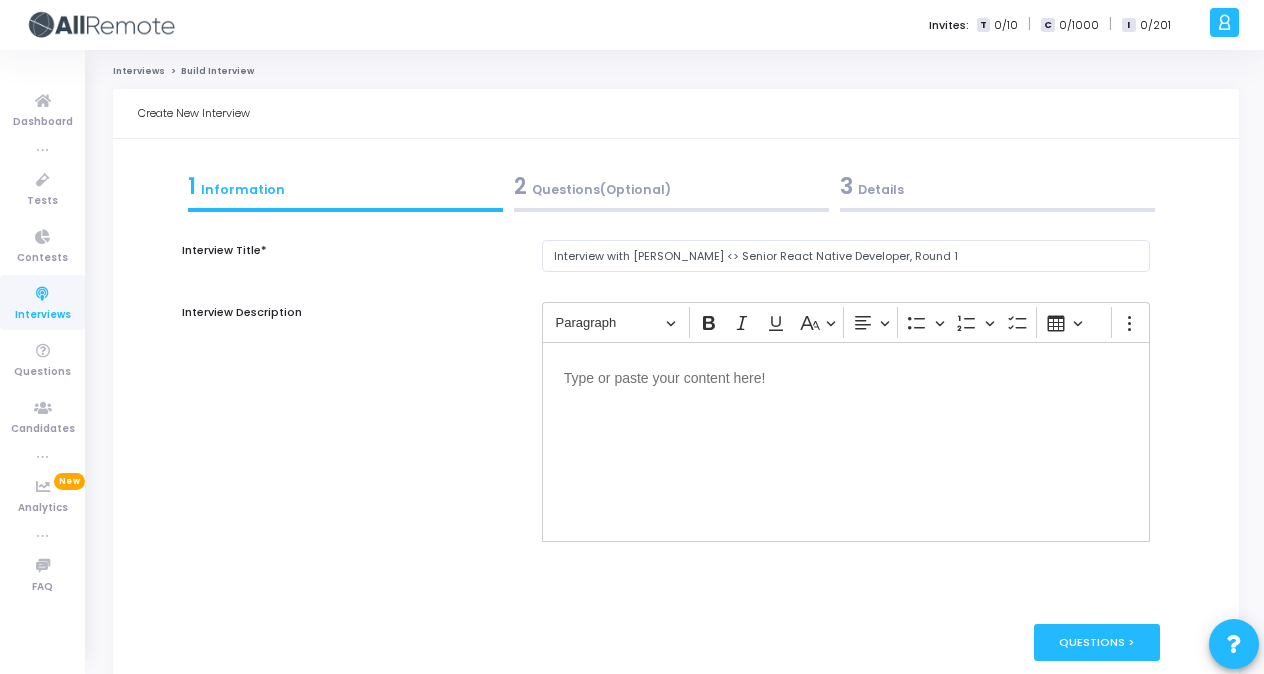 click on "3  Details" at bounding box center (997, 186) 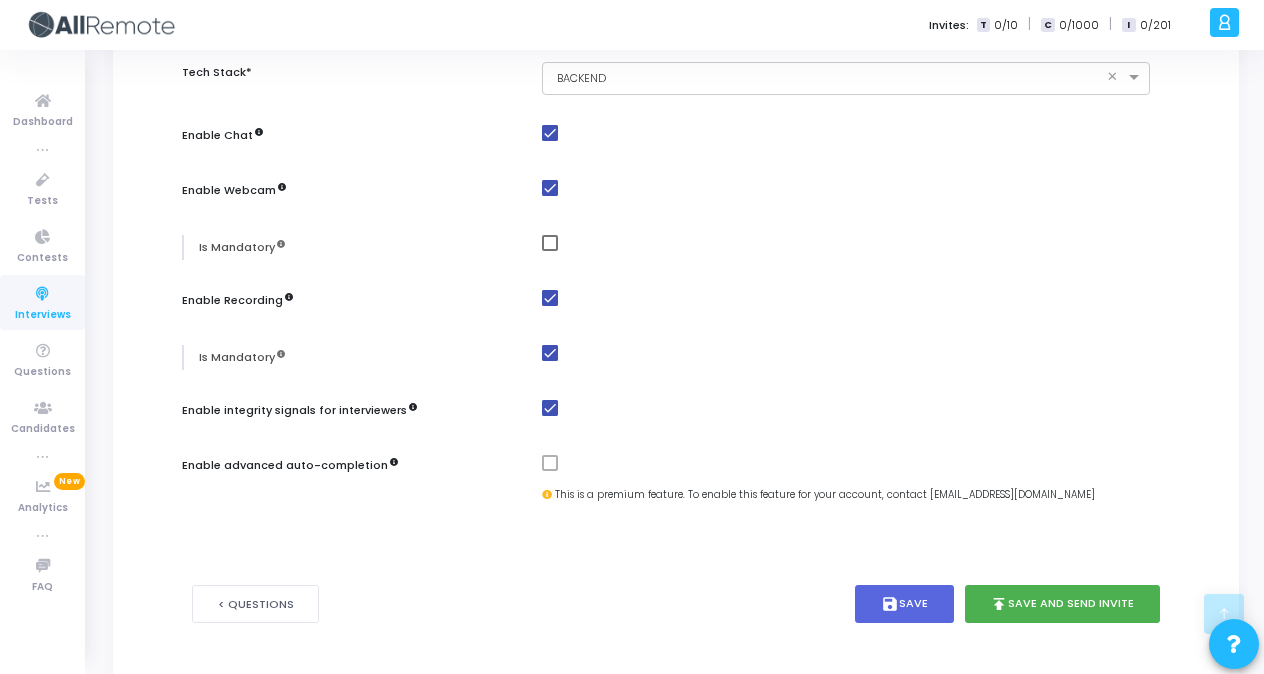 scroll, scrollTop: 1041, scrollLeft: 0, axis: vertical 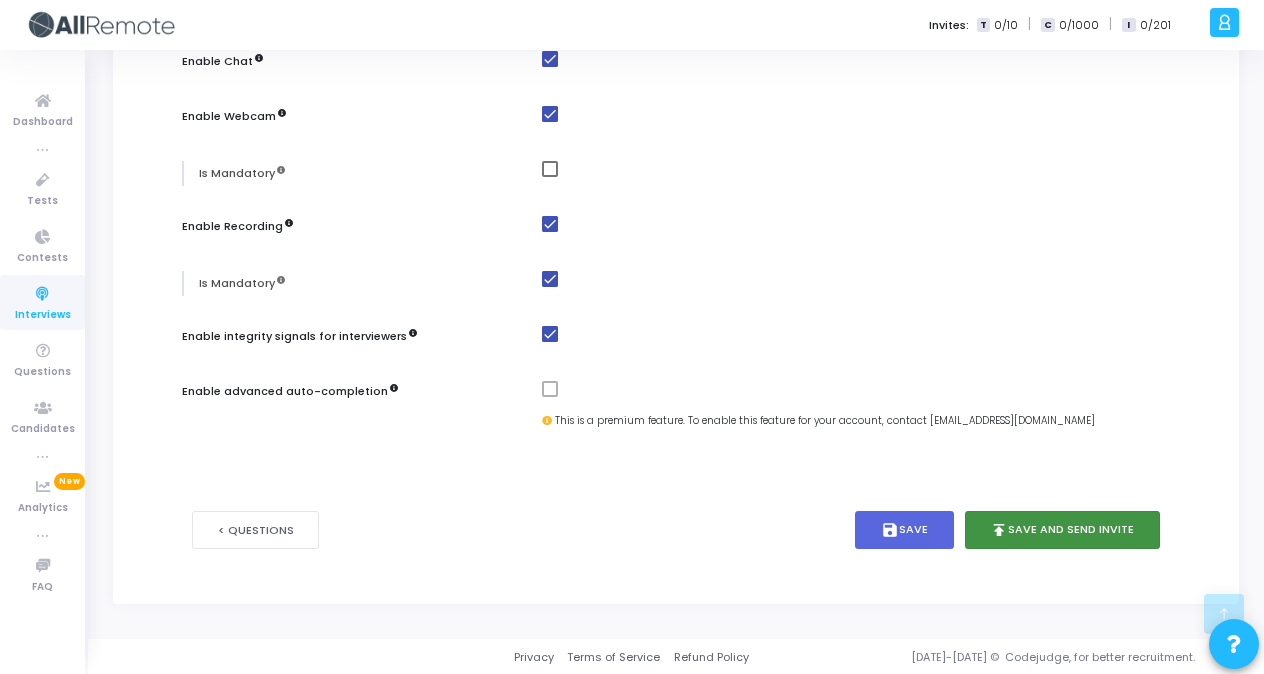 click on "publish  Save and Send Invite" at bounding box center (1063, 530) 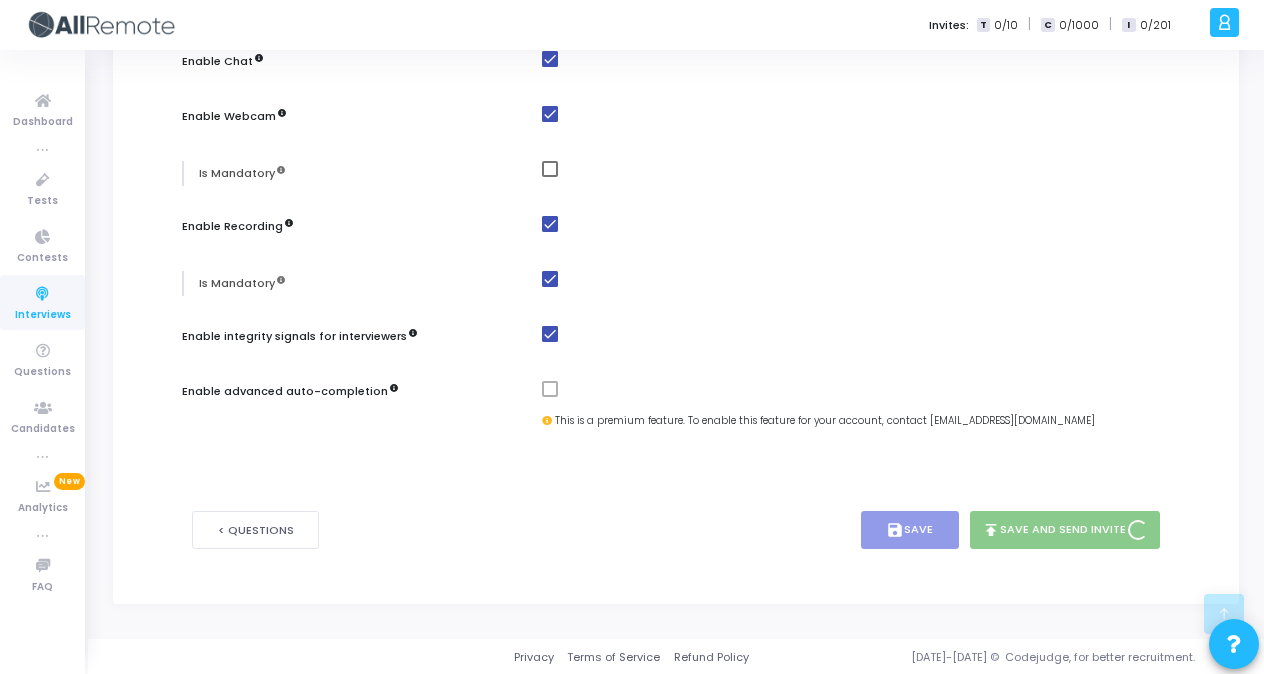 scroll, scrollTop: 0, scrollLeft: 0, axis: both 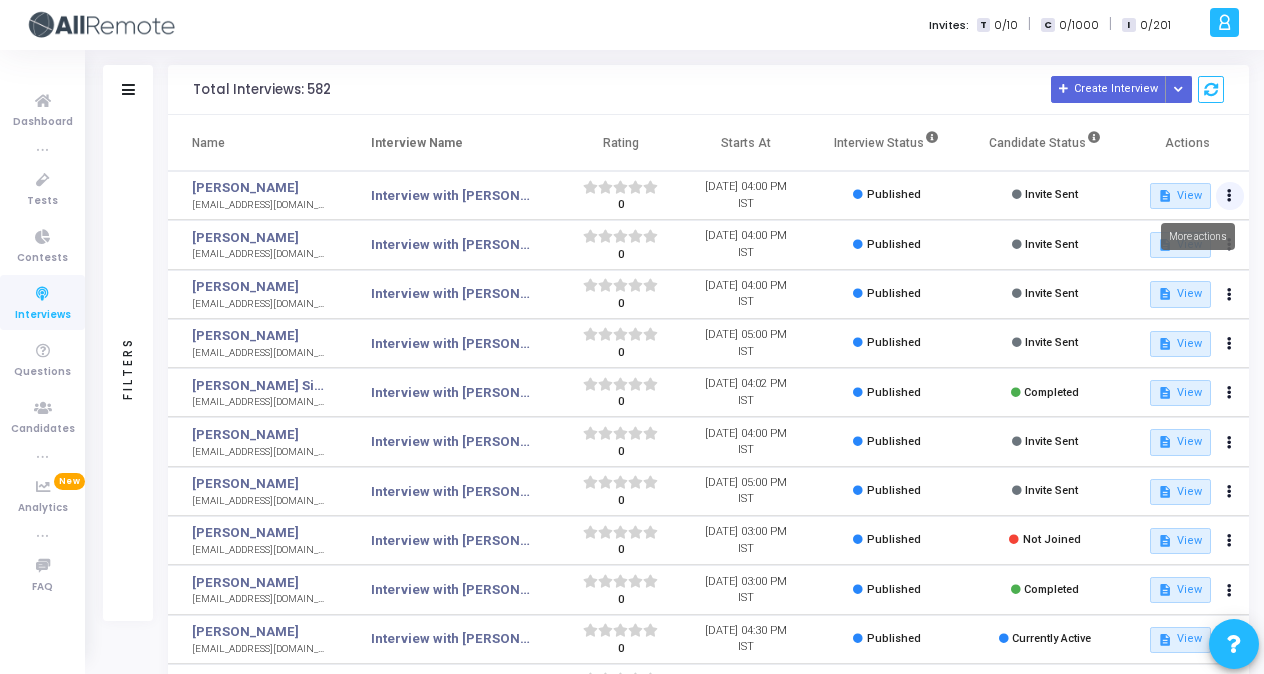 click at bounding box center [1230, 196] 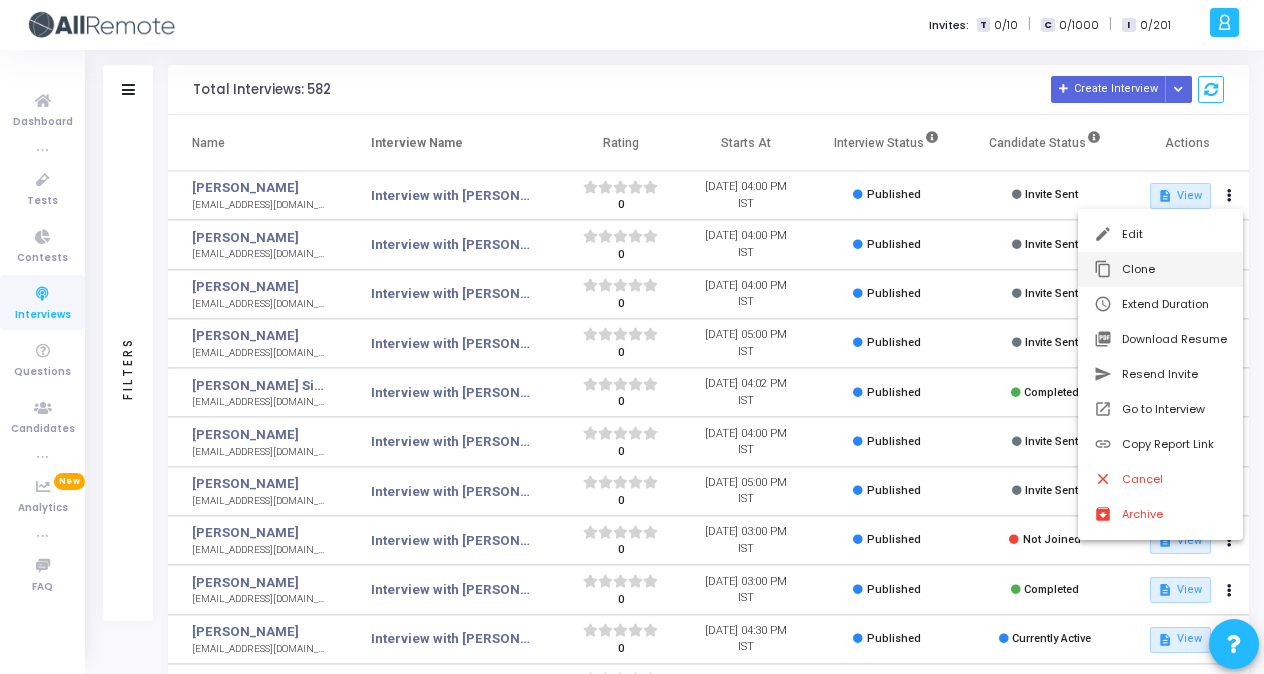 click on "content_copy  Clone" at bounding box center [1160, 269] 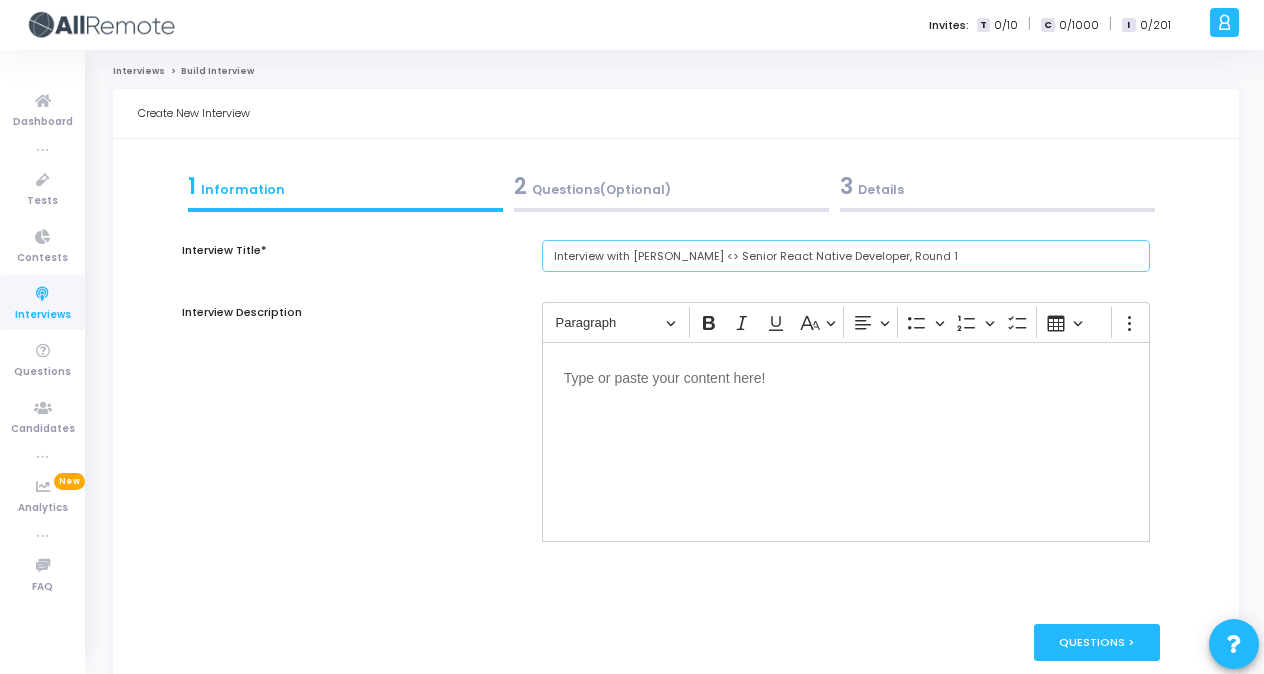 click on "Interview with [PERSON_NAME] <> Senior React Native Developer, Round 1" at bounding box center (846, 256) 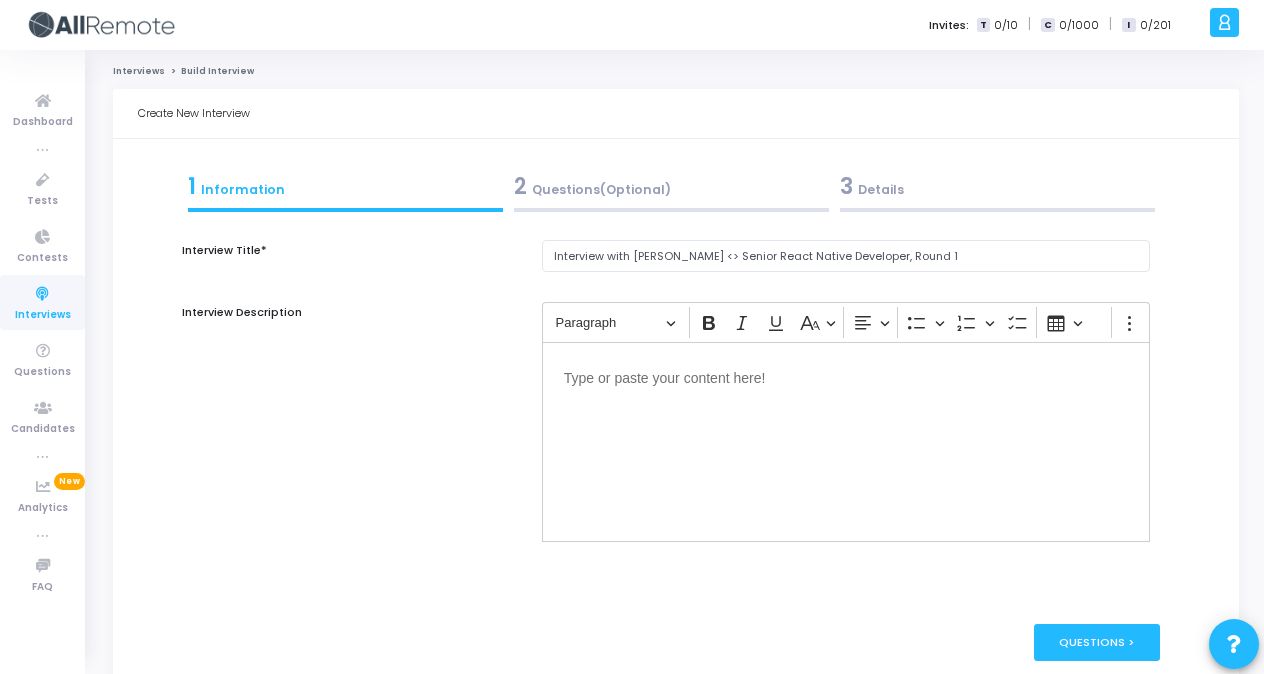 click on "3  Details" at bounding box center (997, 191) 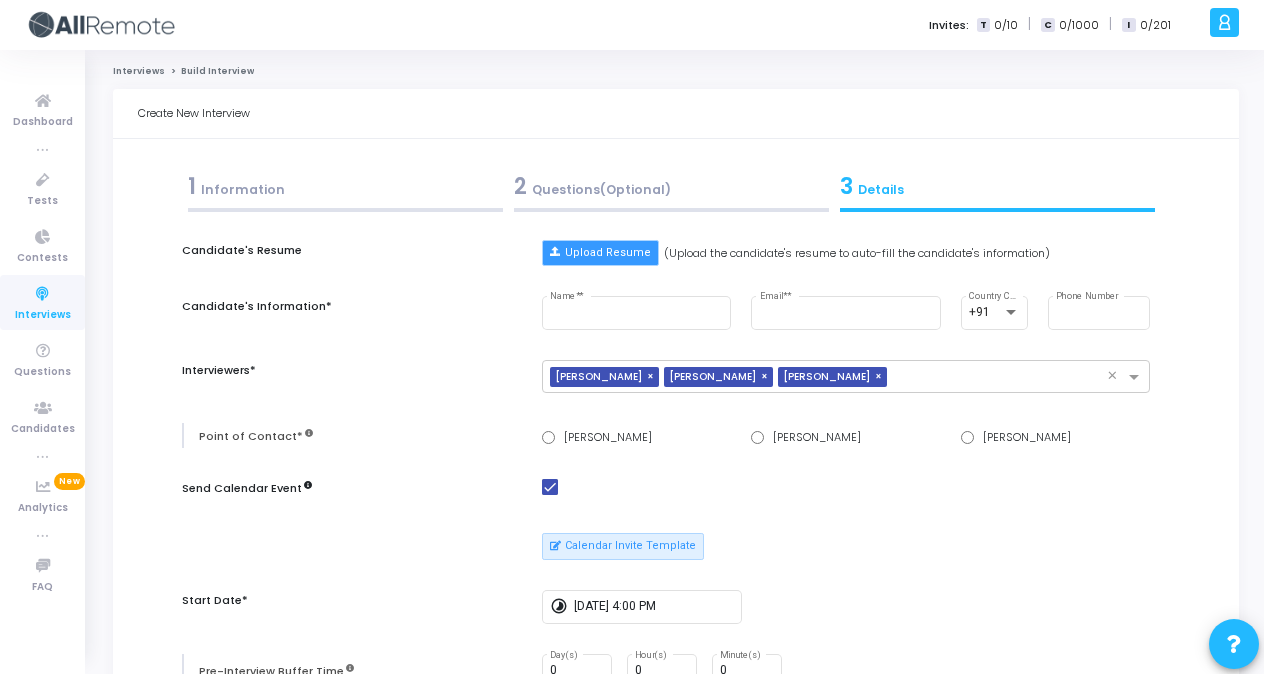 click on "Upload Resume" at bounding box center (600, 253) 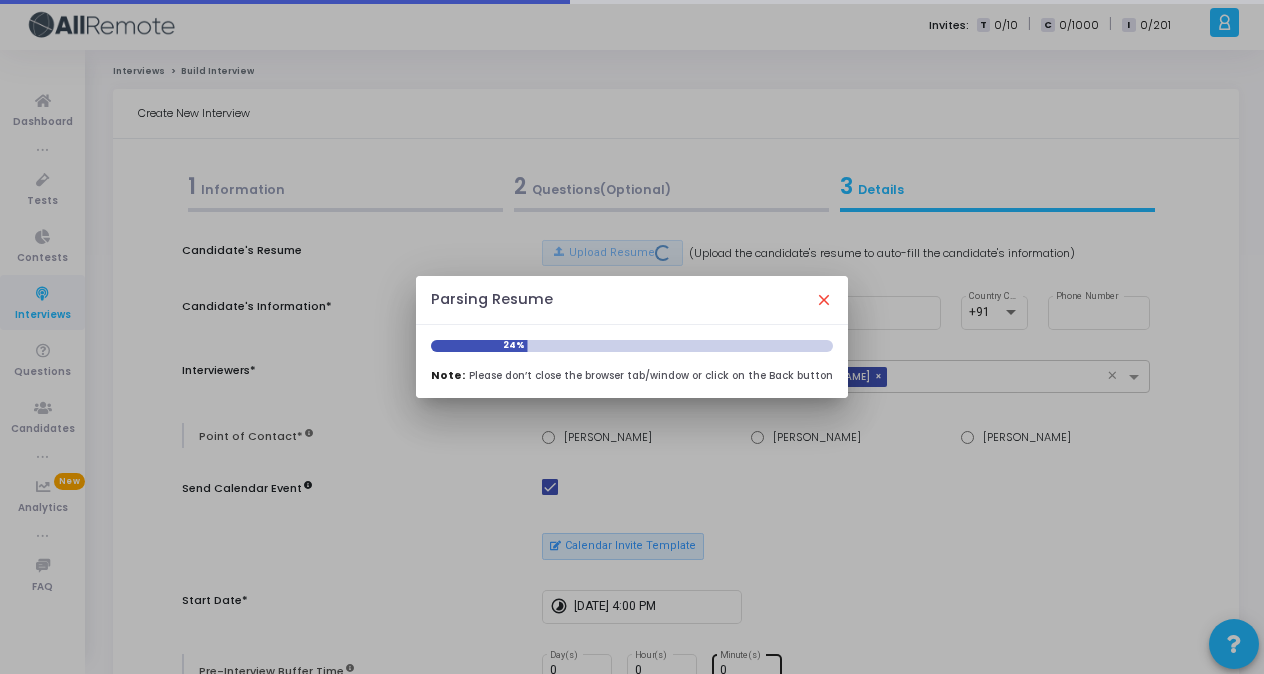 type on "[PERSON_NAME]" 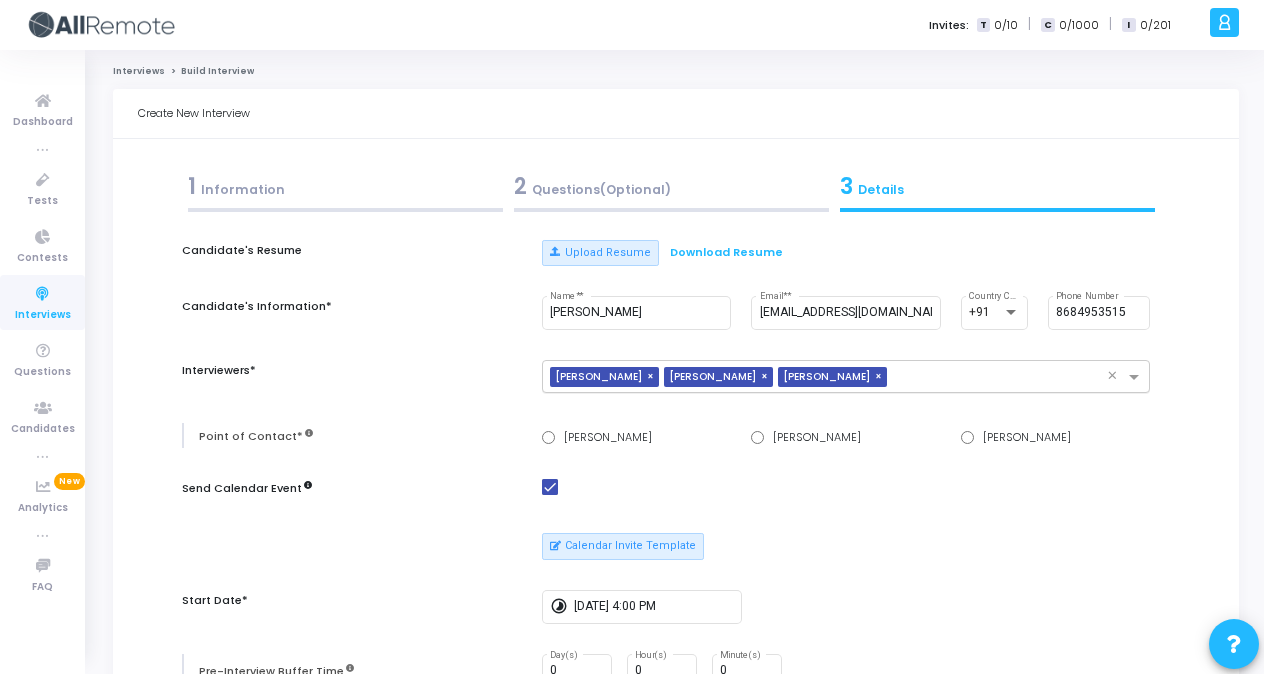 click on "×" at bounding box center (653, 377) 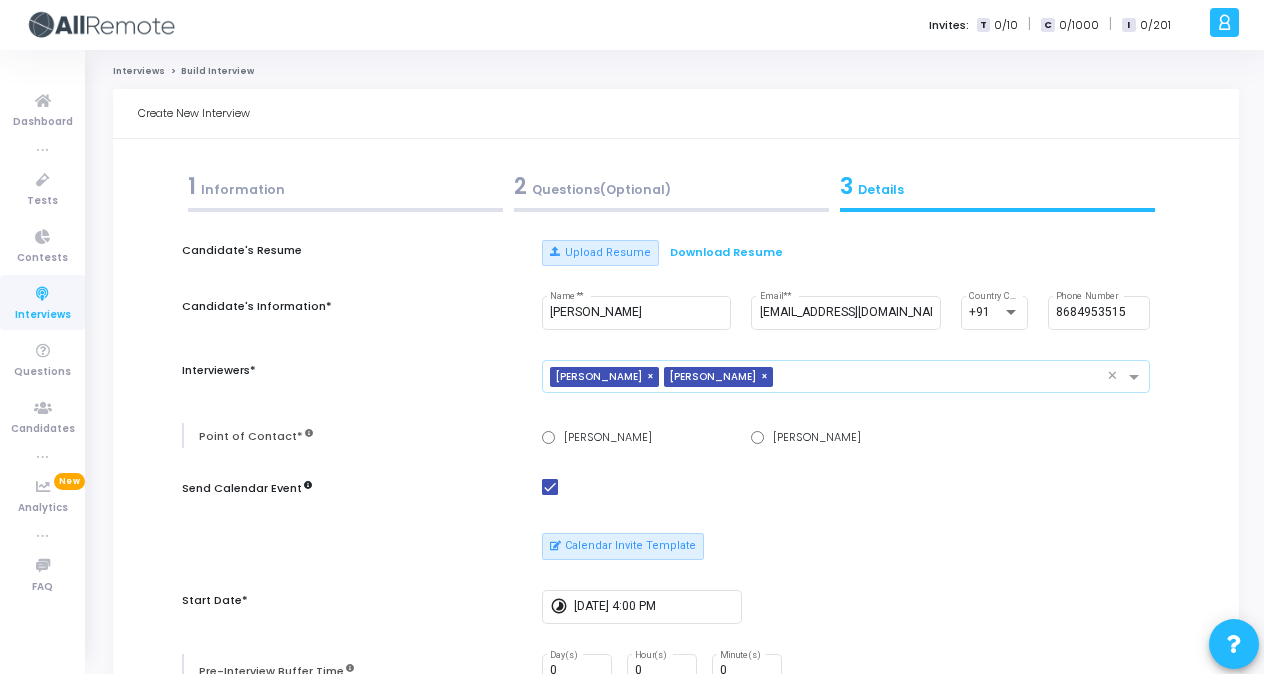 click at bounding box center (944, 378) 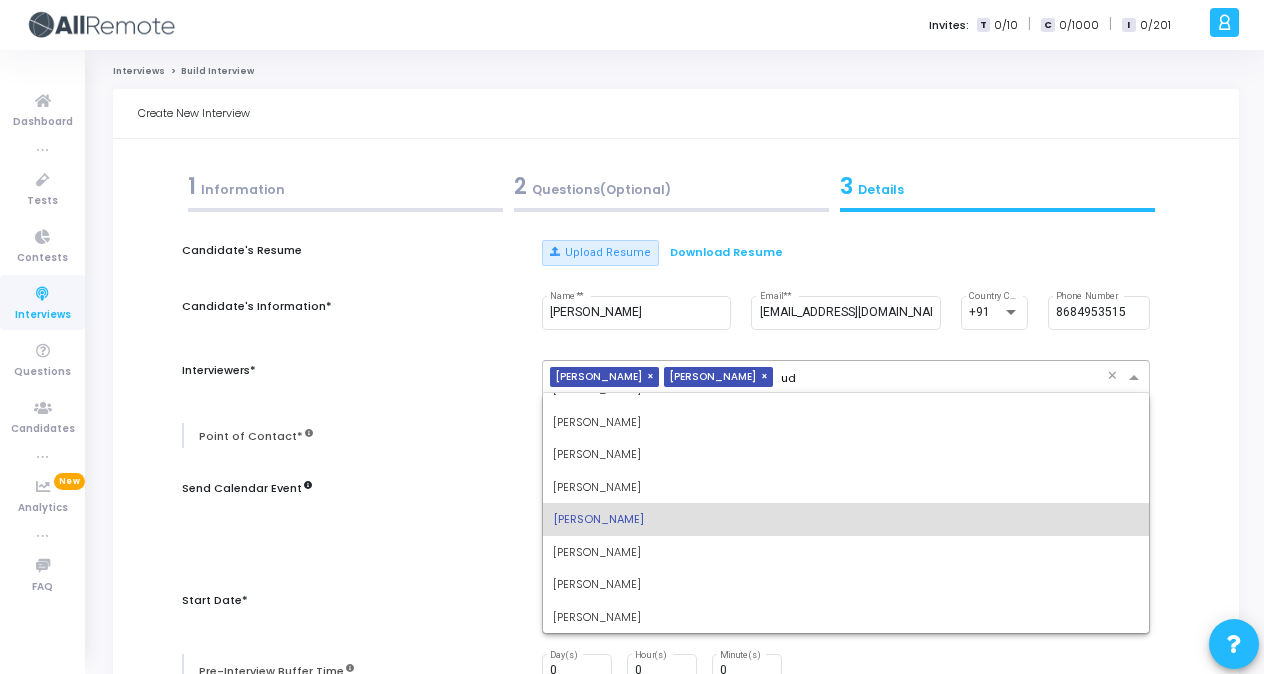 scroll, scrollTop: 0, scrollLeft: 0, axis: both 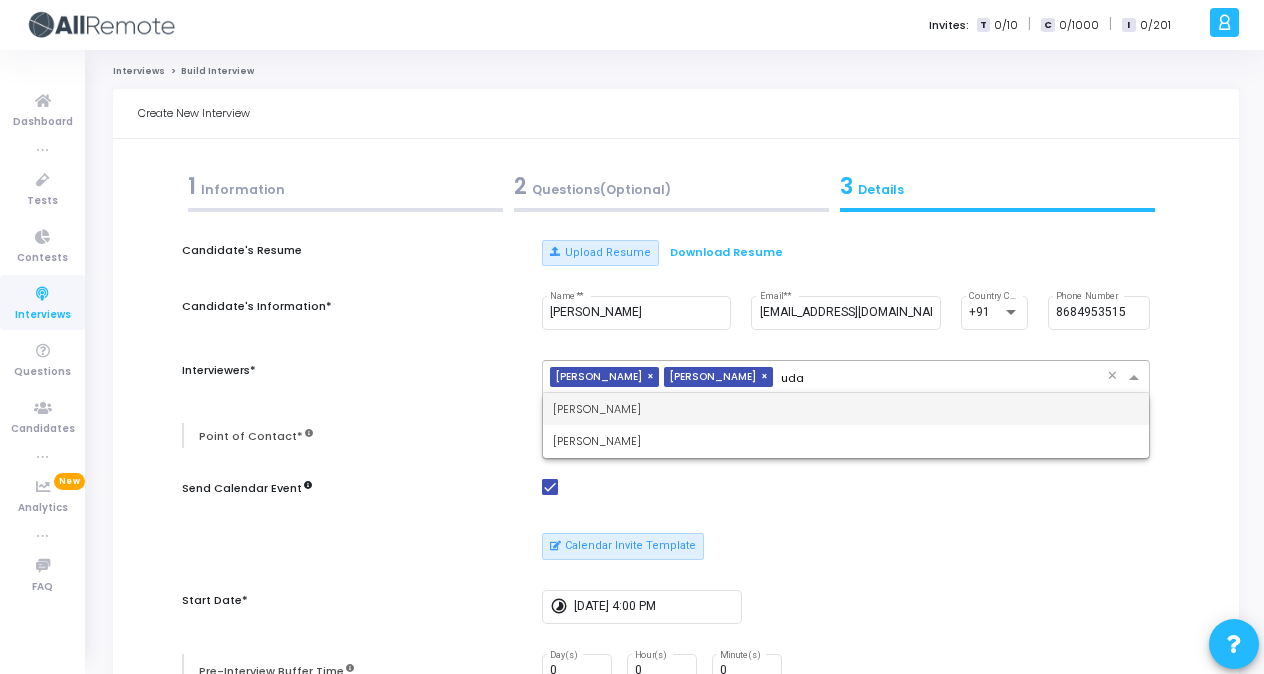 type on "uday" 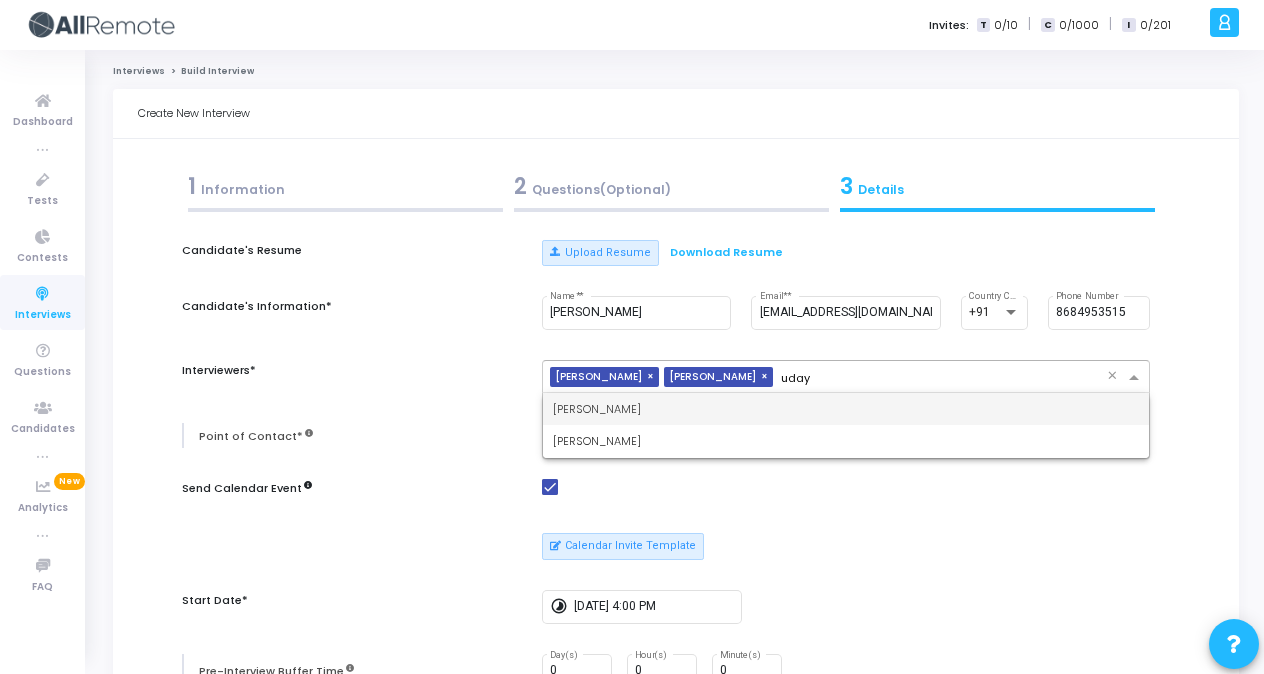 click on "[PERSON_NAME]" at bounding box center [846, 409] 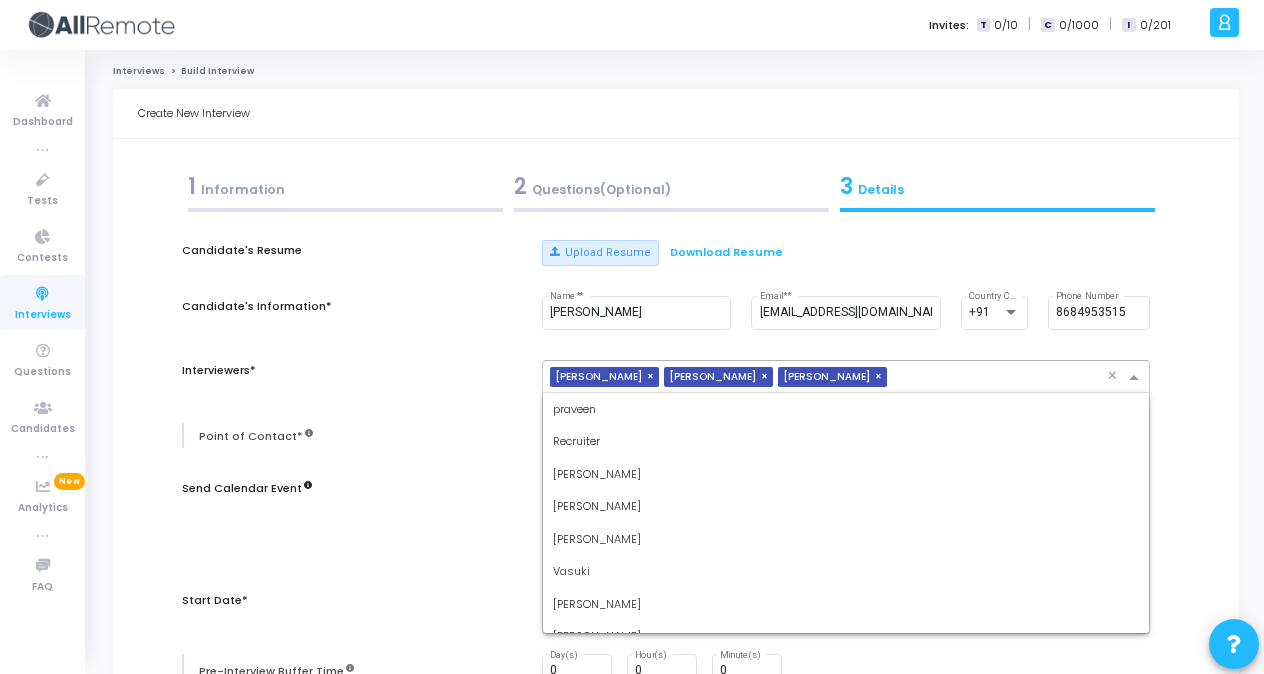 click at bounding box center (1001, 378) 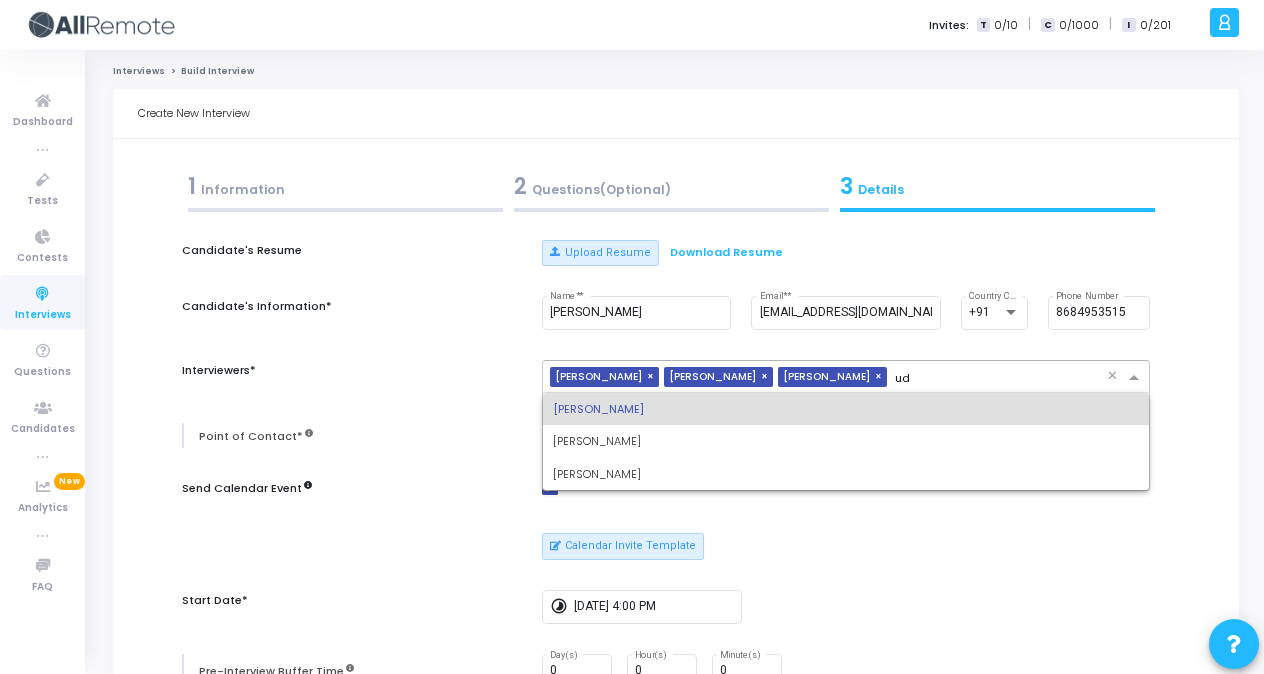 scroll, scrollTop: 0, scrollLeft: 0, axis: both 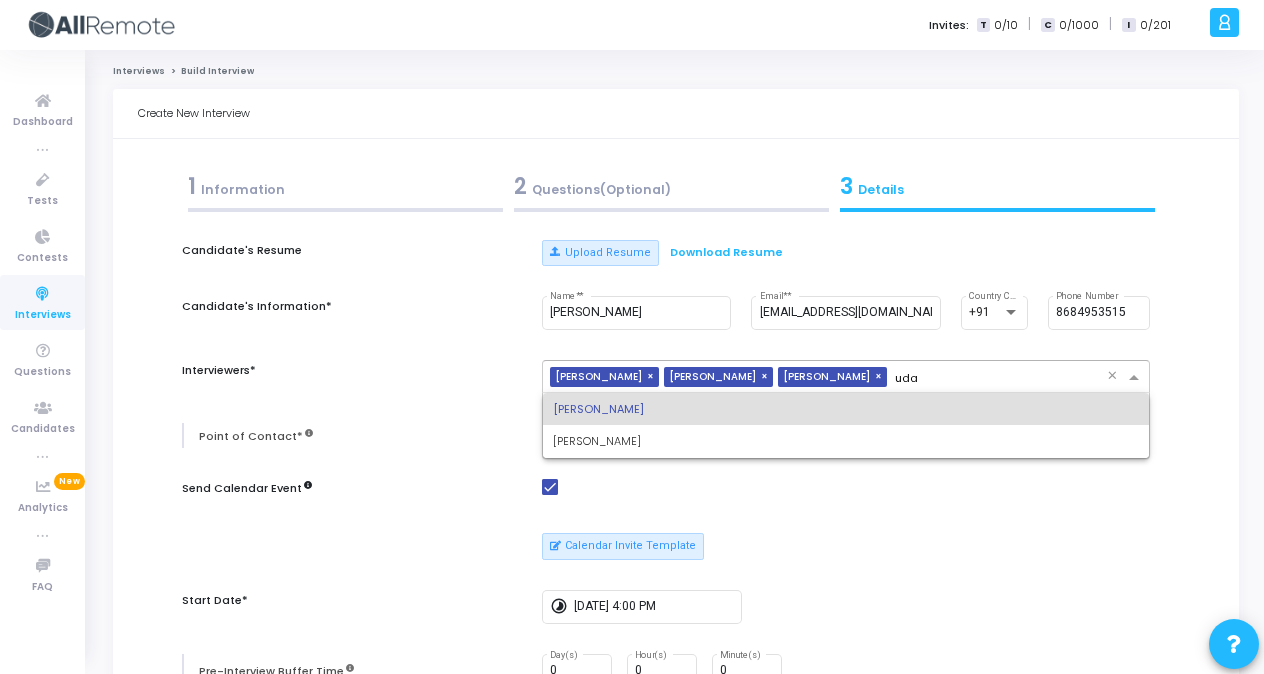 type on "uday" 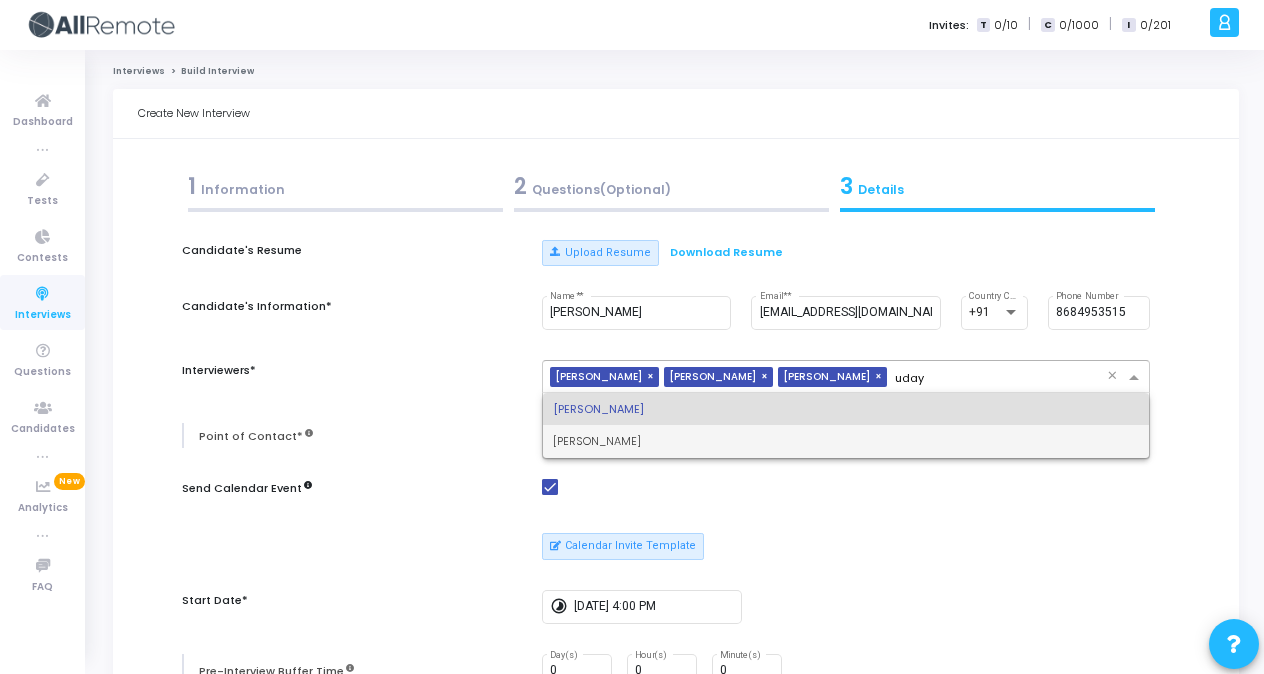 click on "[PERSON_NAME]" at bounding box center [846, 441] 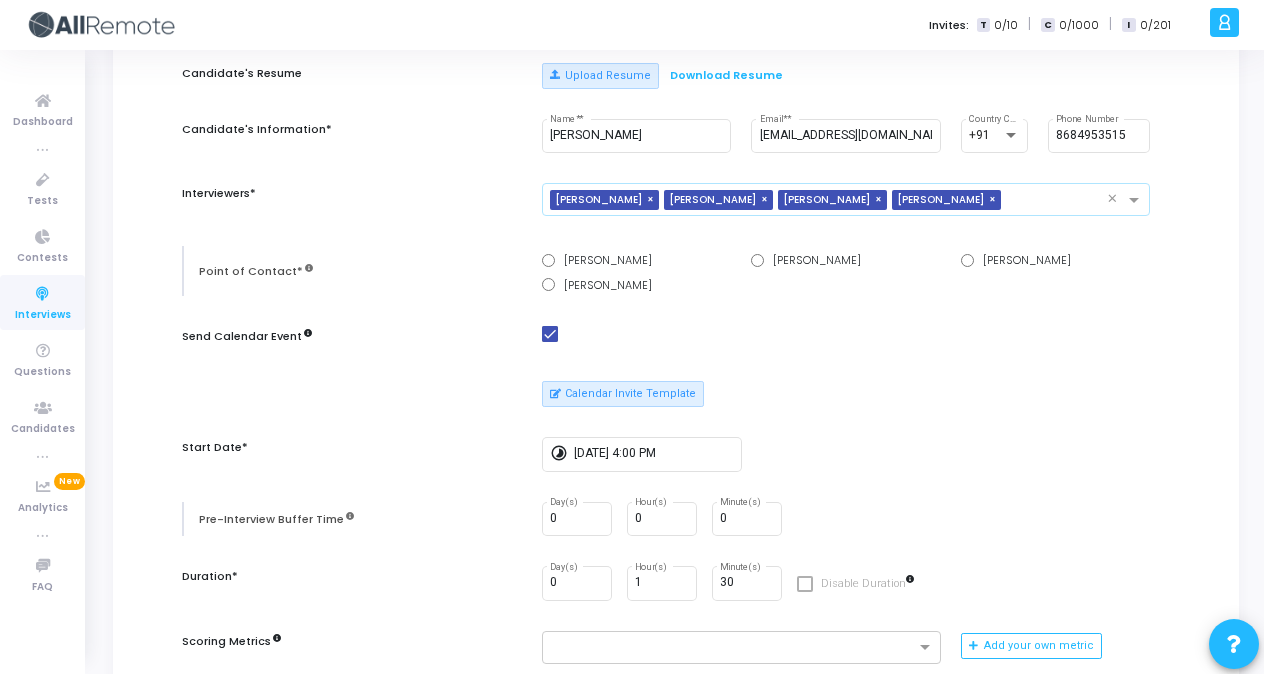 scroll, scrollTop: 188, scrollLeft: 0, axis: vertical 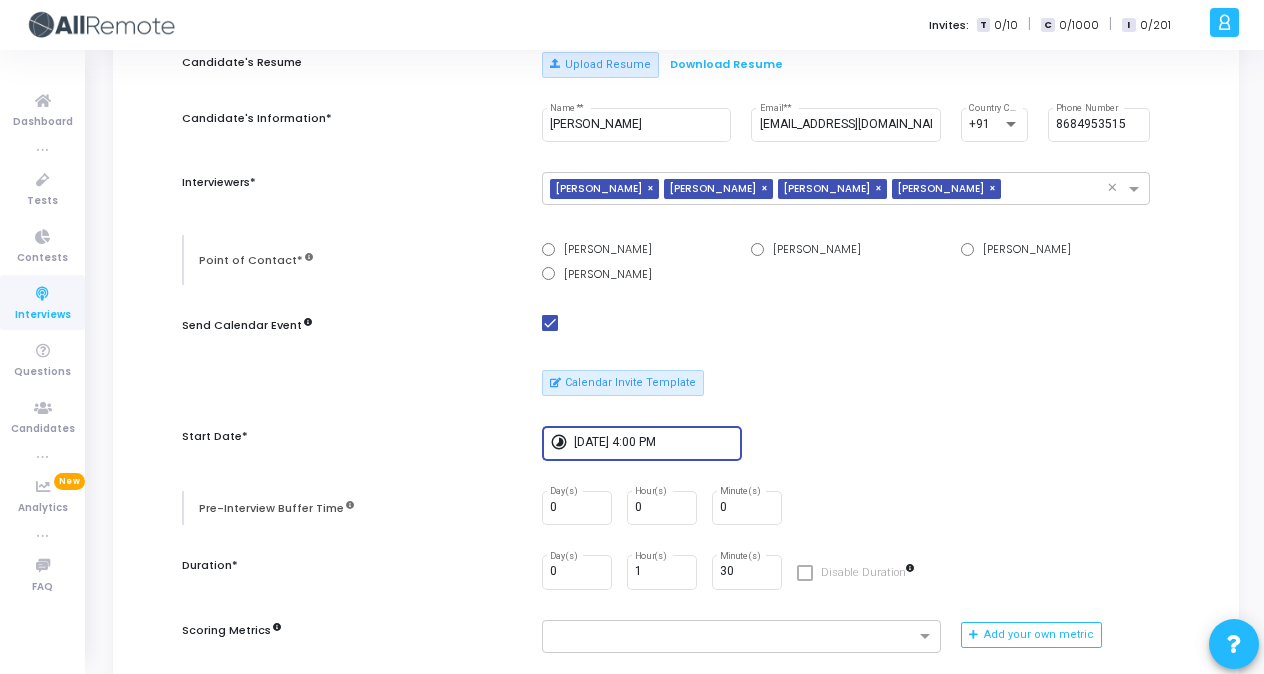 click on "[DATE] 4:00 PM" at bounding box center (654, 443) 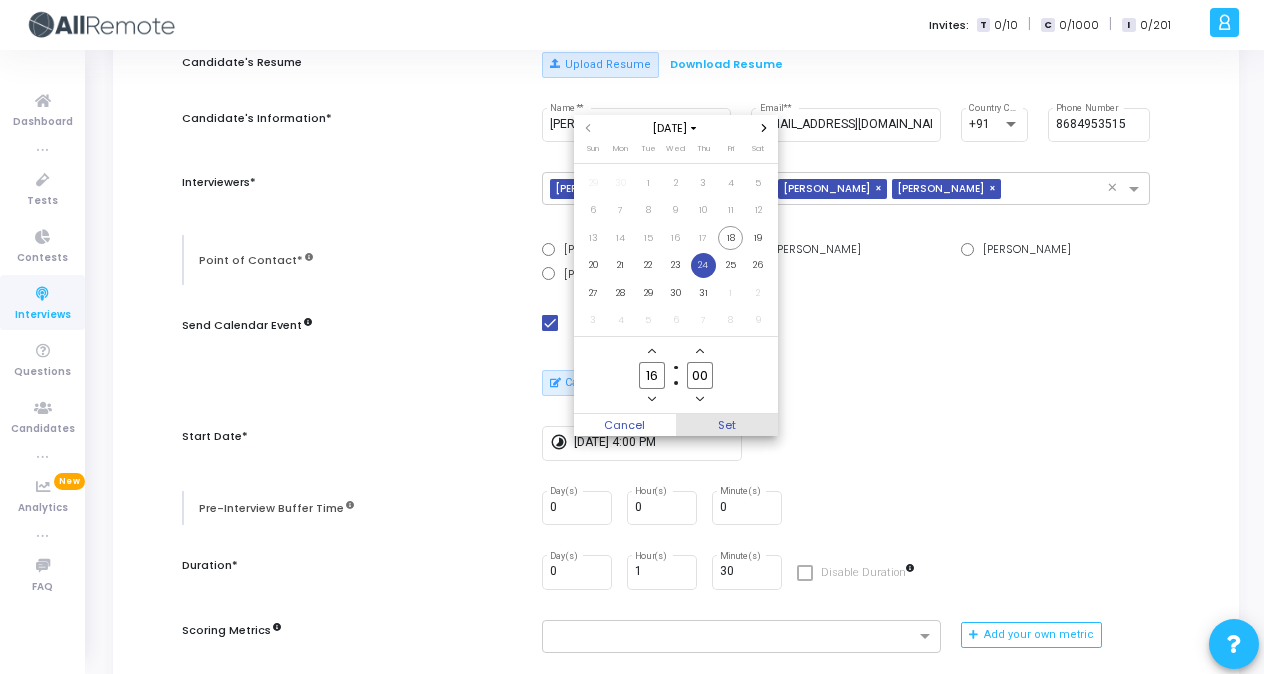 click on "Set" at bounding box center (727, 425) 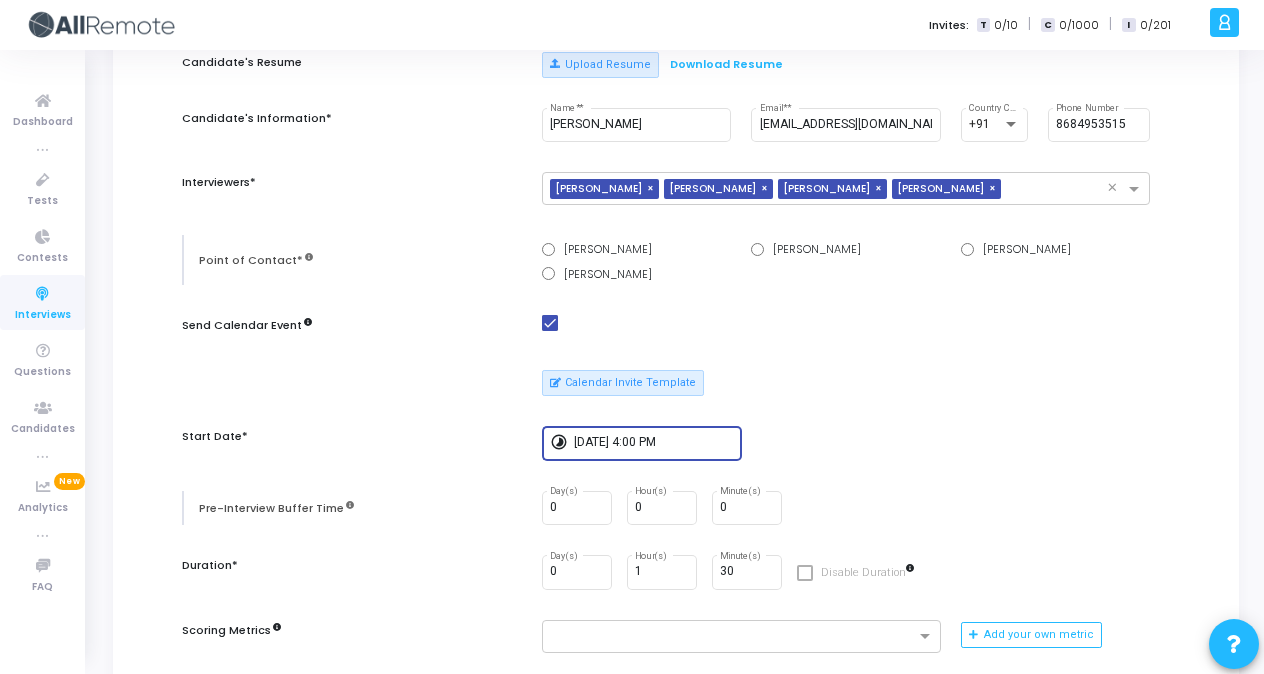 scroll, scrollTop: 0, scrollLeft: 0, axis: both 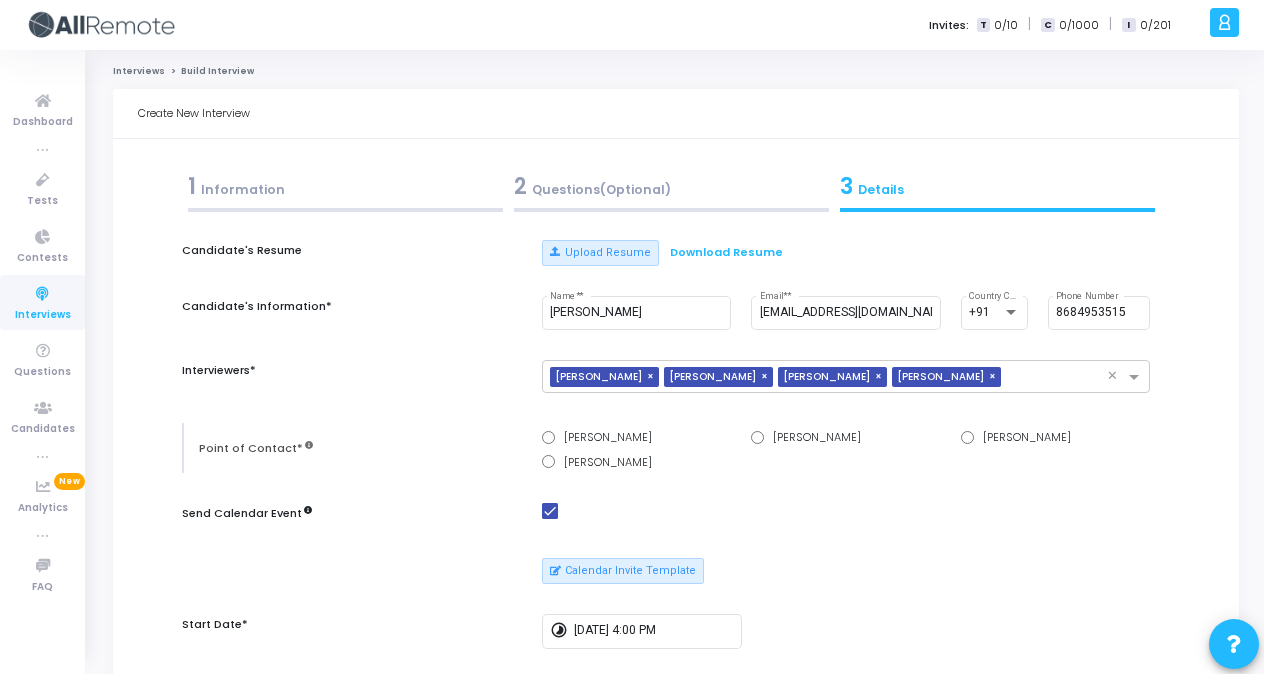 click on "1  Information" at bounding box center (345, 191) 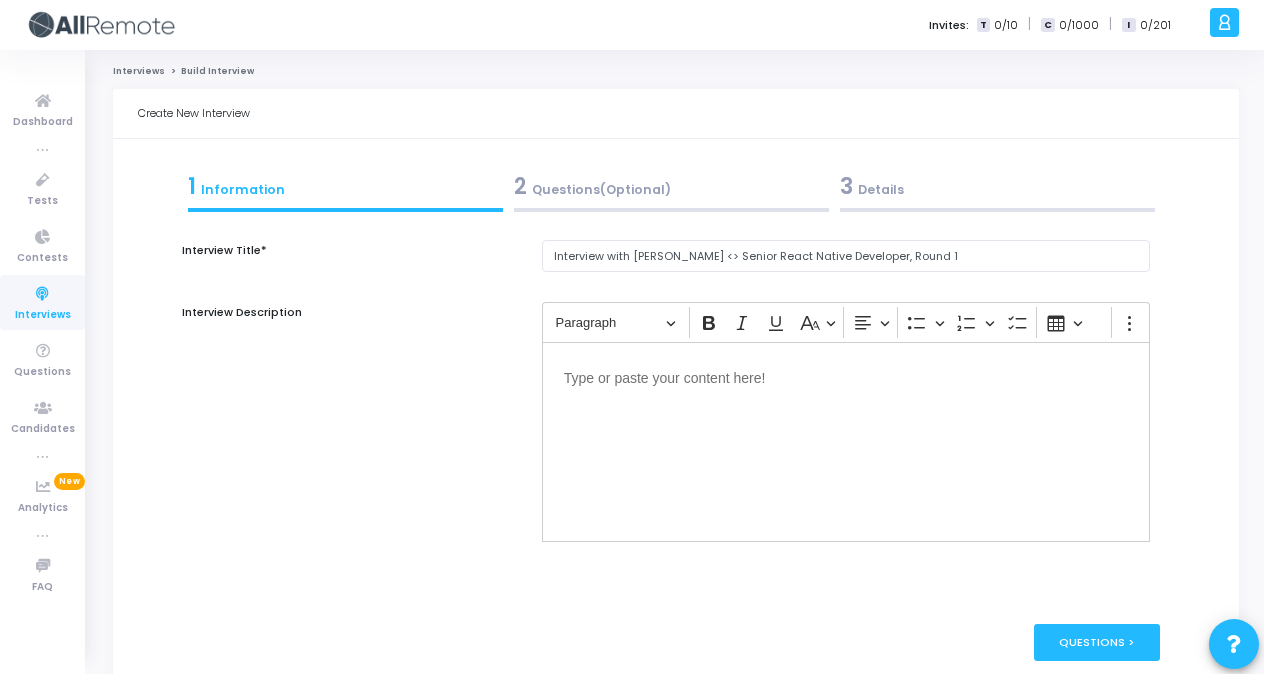 click at bounding box center (671, 210) 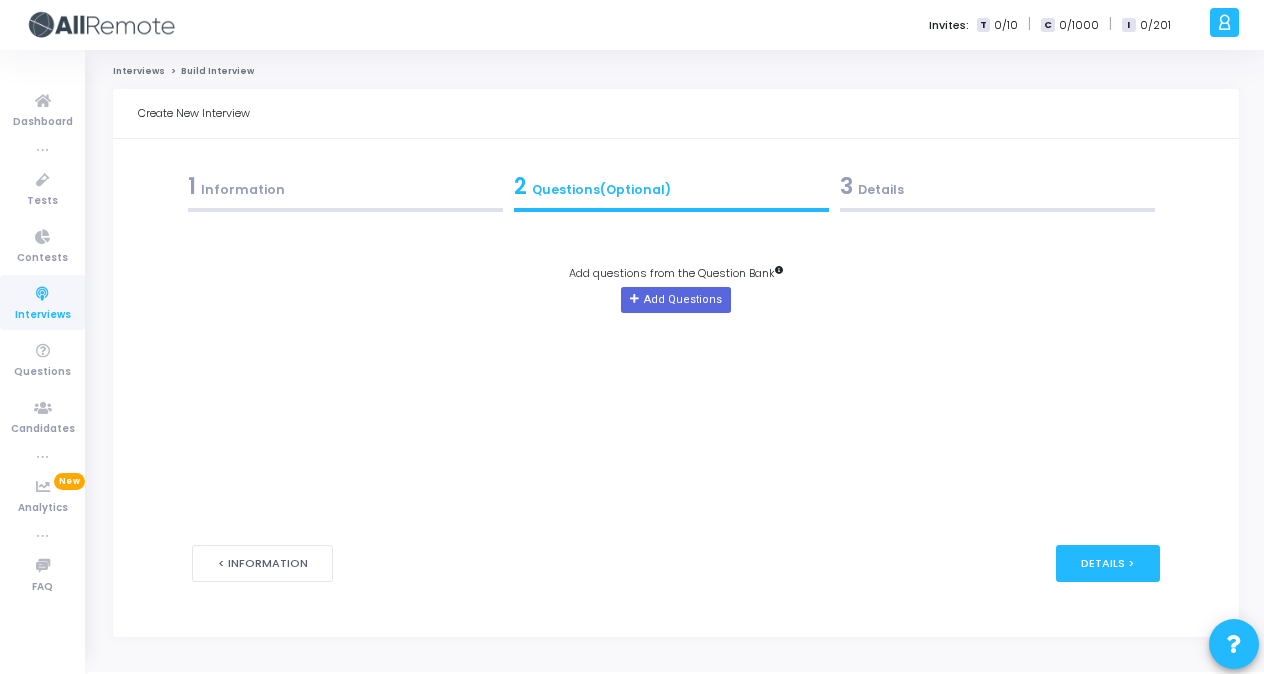 click on "3  Details" at bounding box center (997, 186) 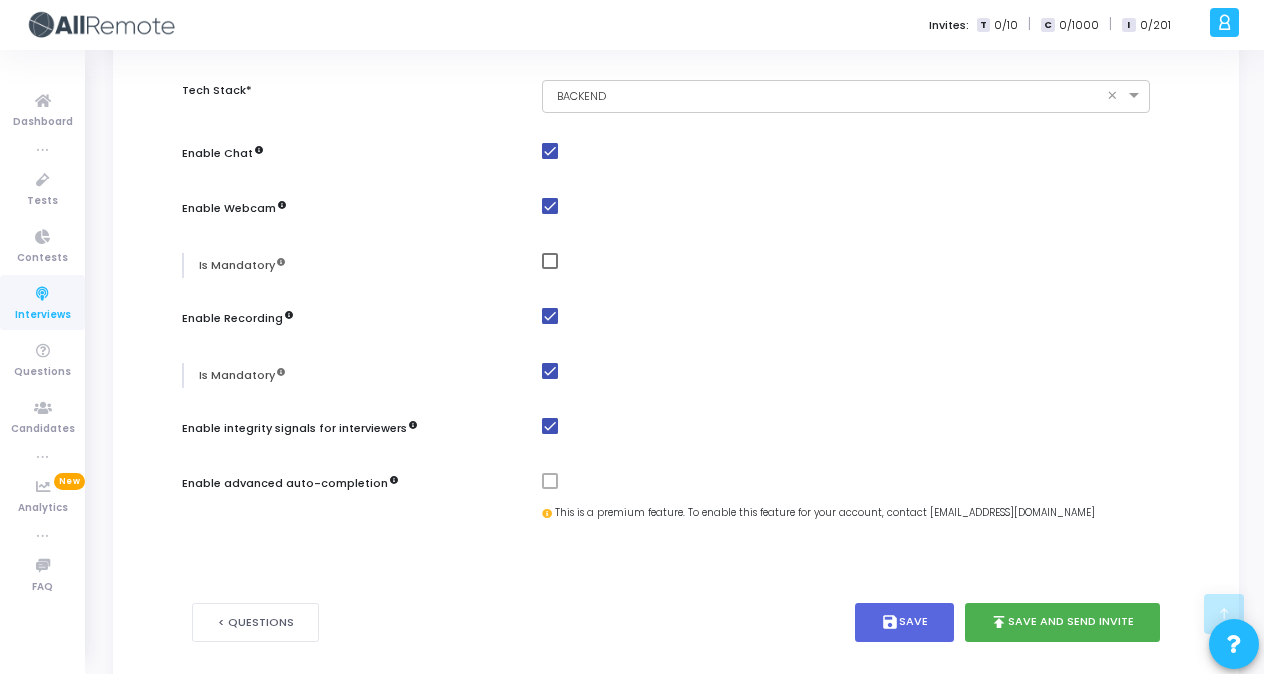 scroll, scrollTop: 975, scrollLeft: 0, axis: vertical 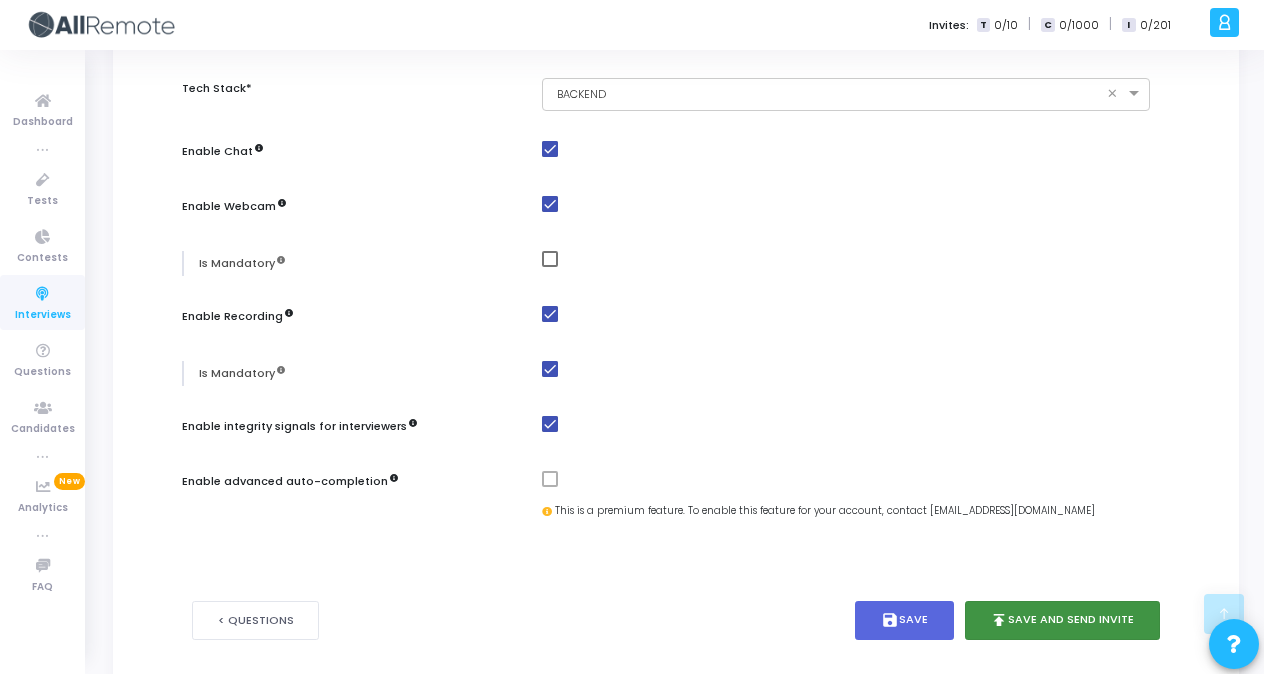 click on "publish  Save and Send Invite" at bounding box center [1063, 620] 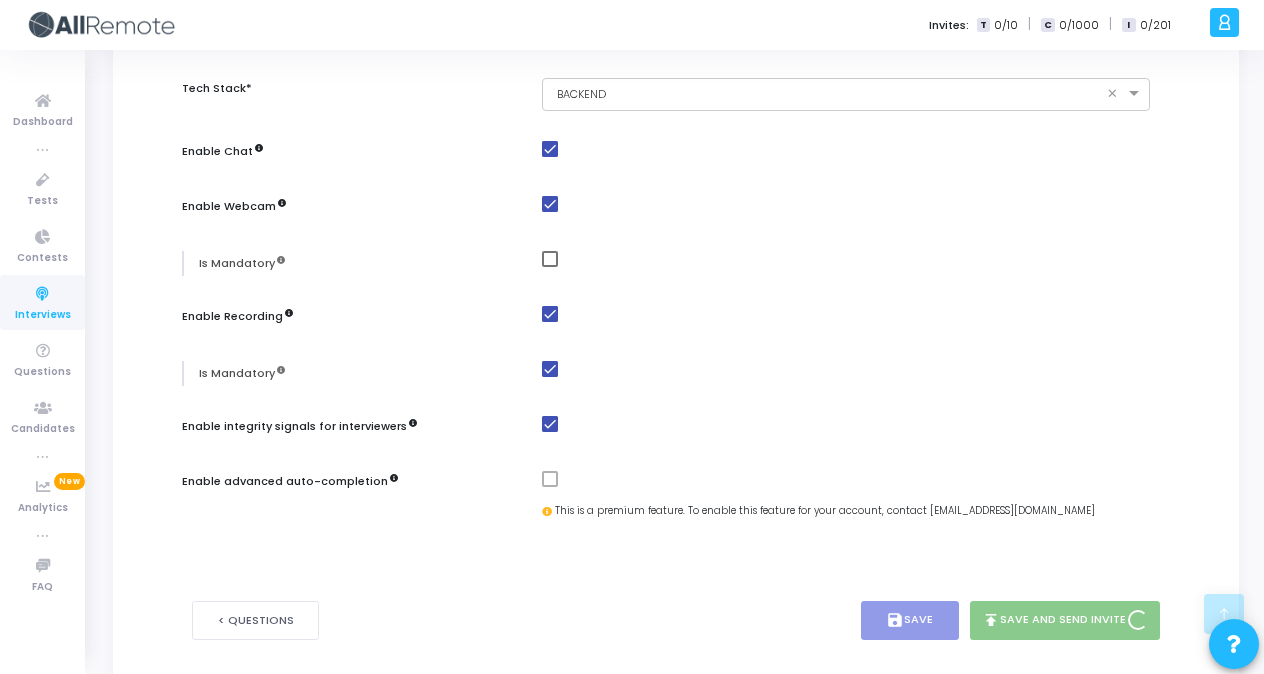 scroll, scrollTop: 0, scrollLeft: 0, axis: both 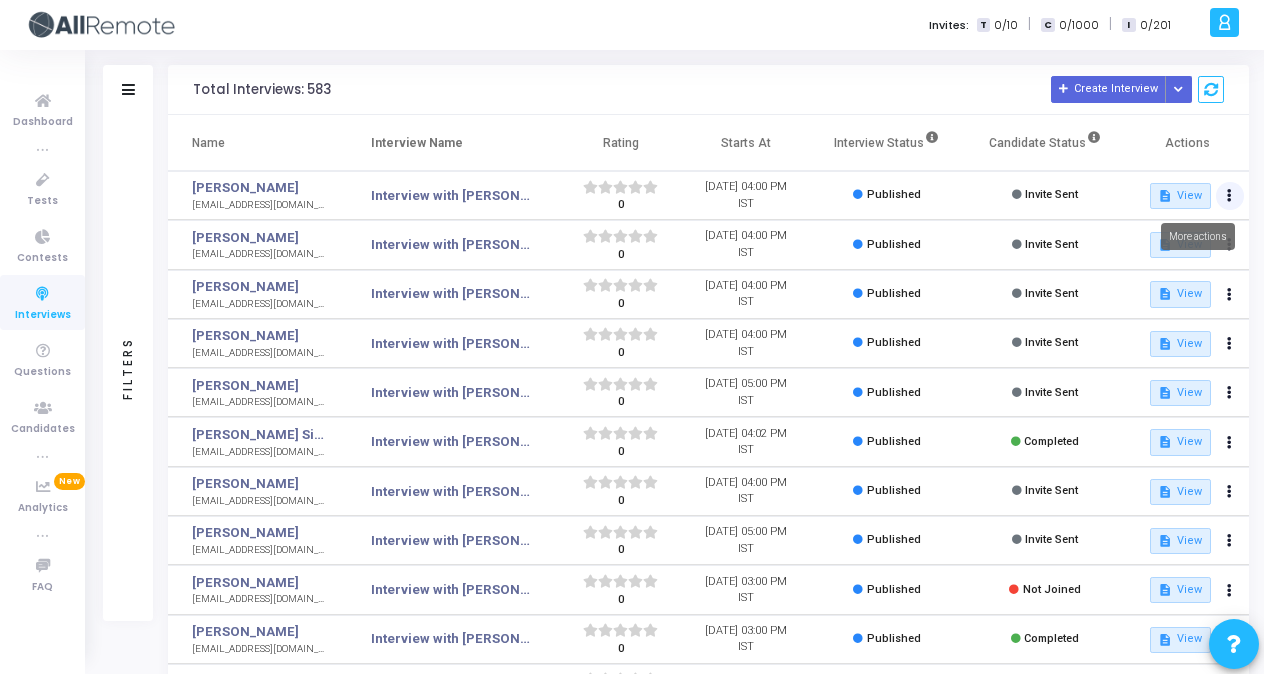 click at bounding box center [1229, 196] 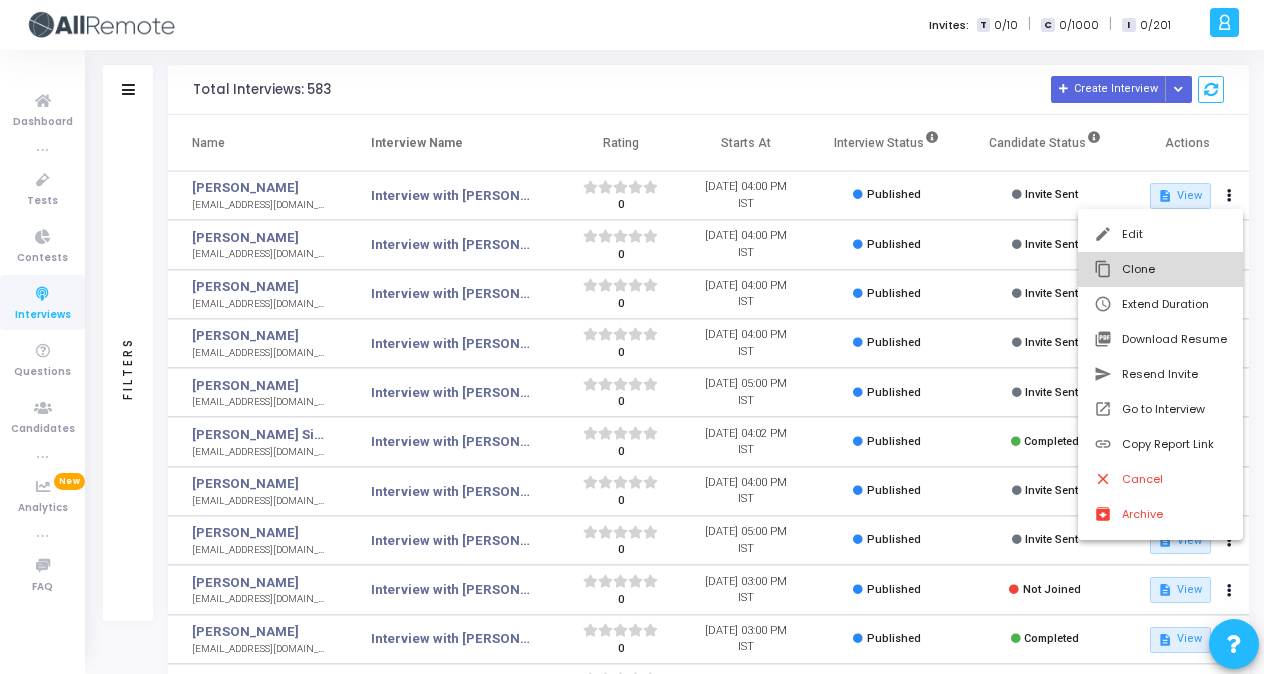 click on "content_copy  Clone" at bounding box center [1160, 269] 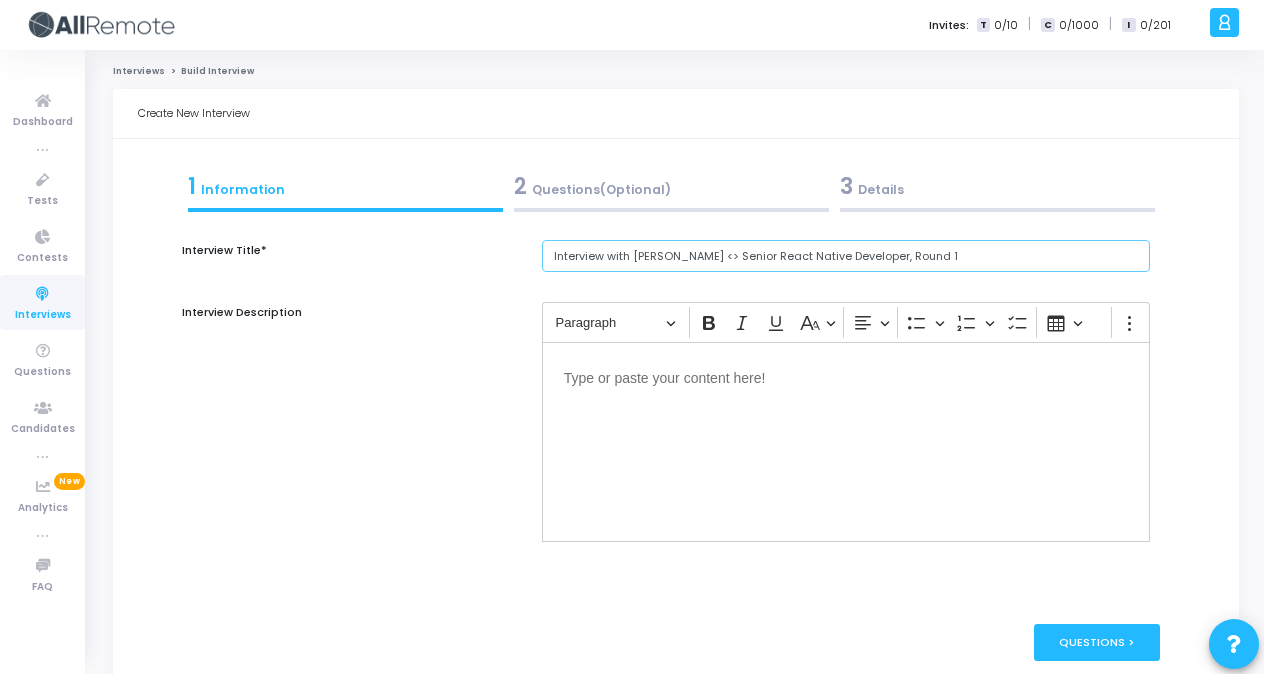 click on "Interview with [PERSON_NAME] <> Senior React Native Developer, Round 1" at bounding box center [846, 256] 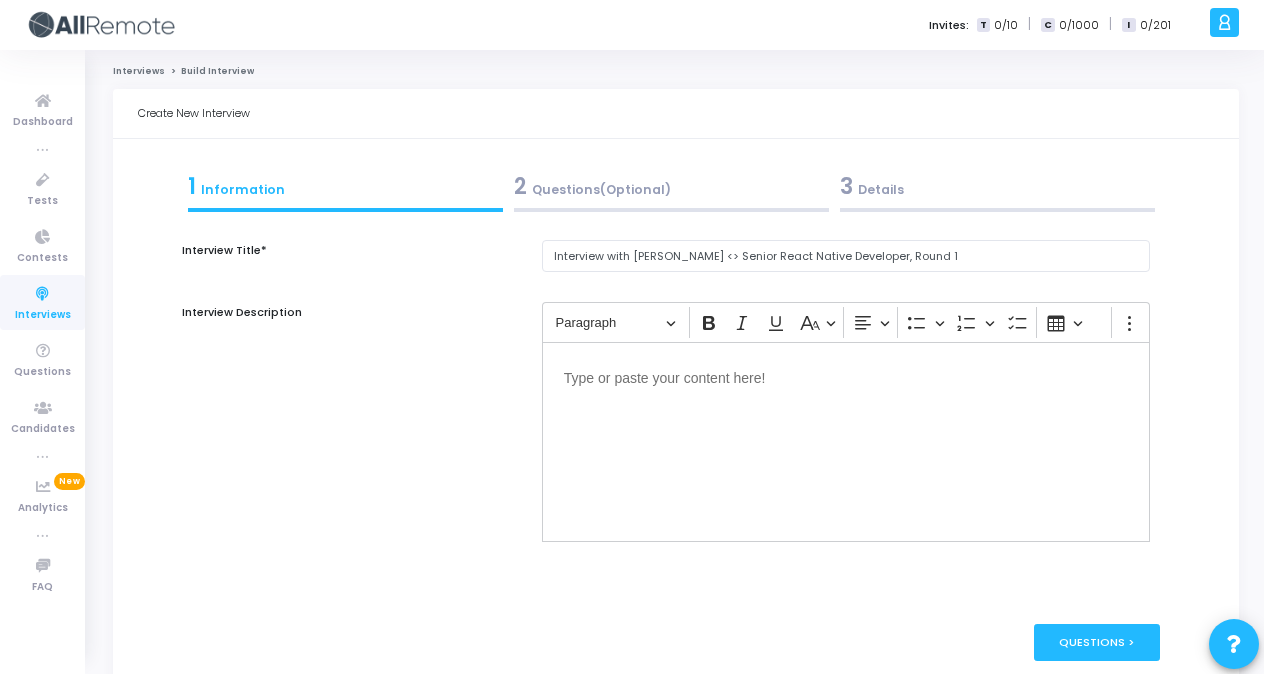 click on "3  Details" at bounding box center [997, 186] 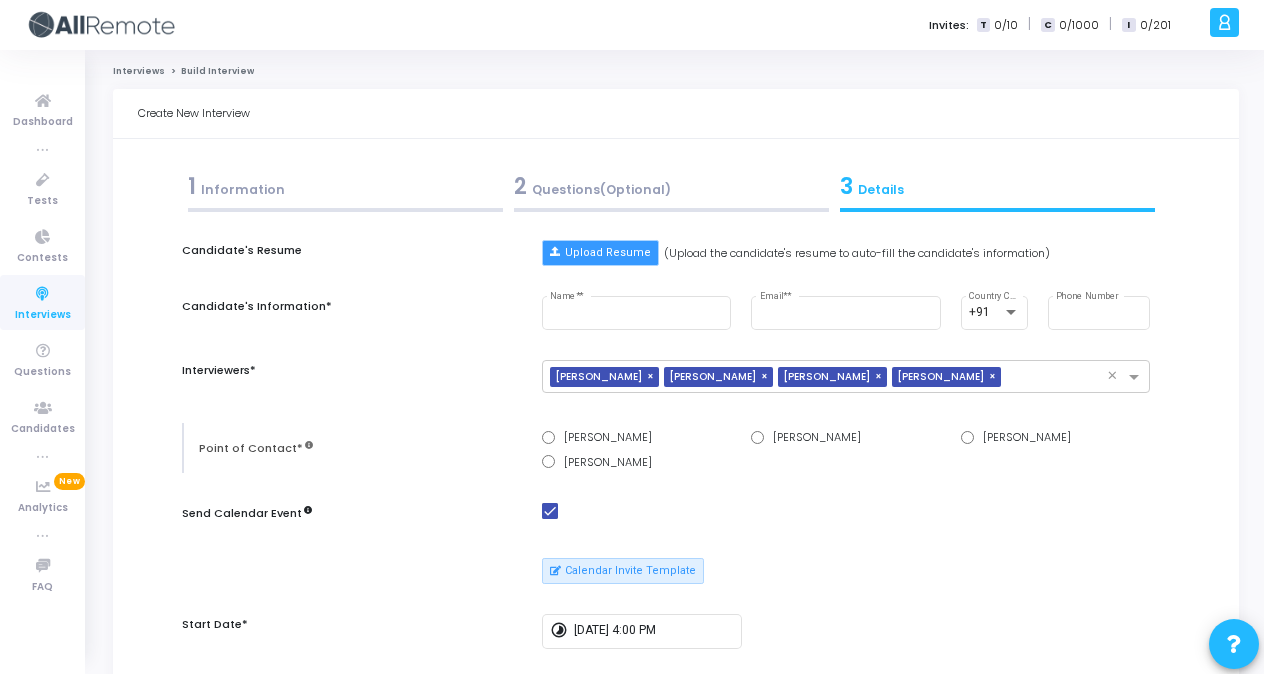 click on "Upload Resume" at bounding box center (600, 253) 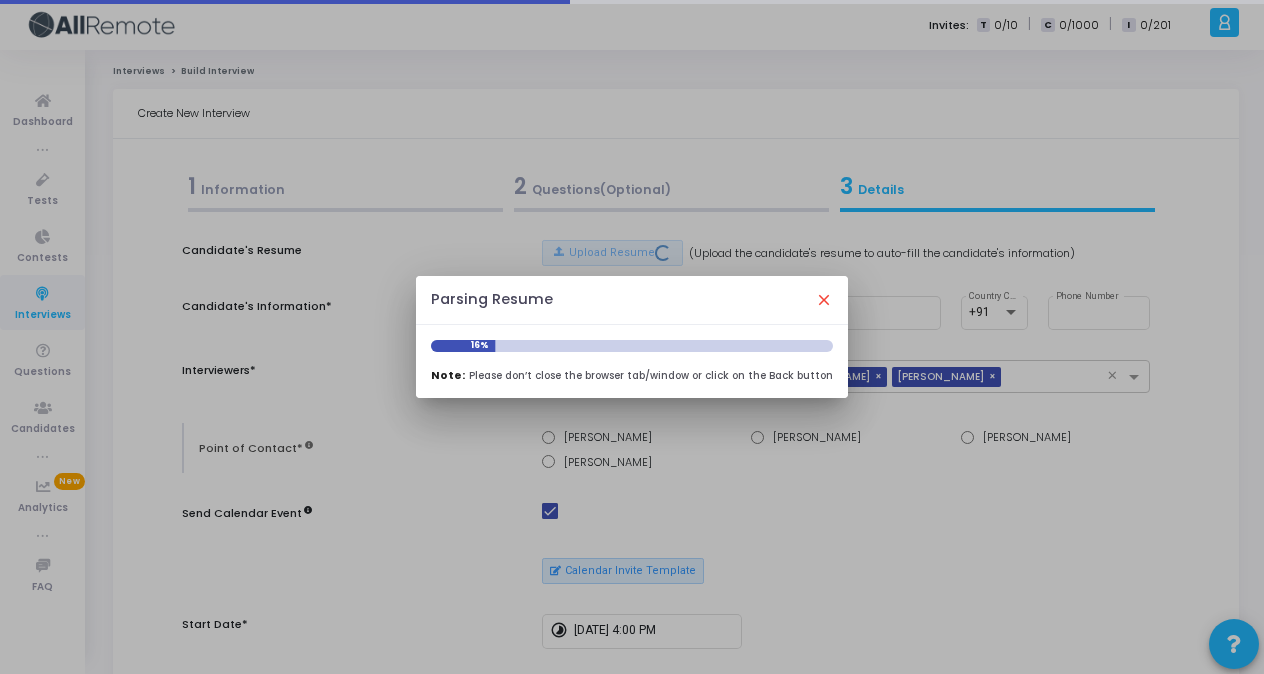 type on "[DATE][PERSON_NAME]" 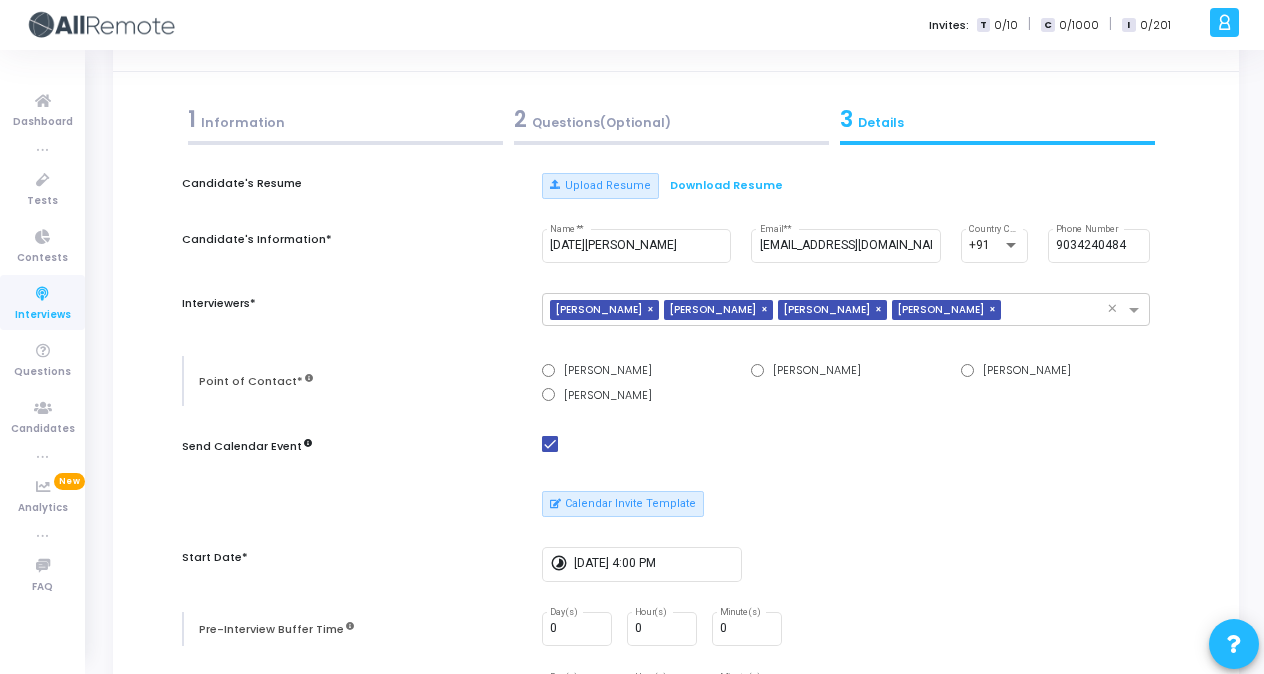 scroll, scrollTop: 68, scrollLeft: 0, axis: vertical 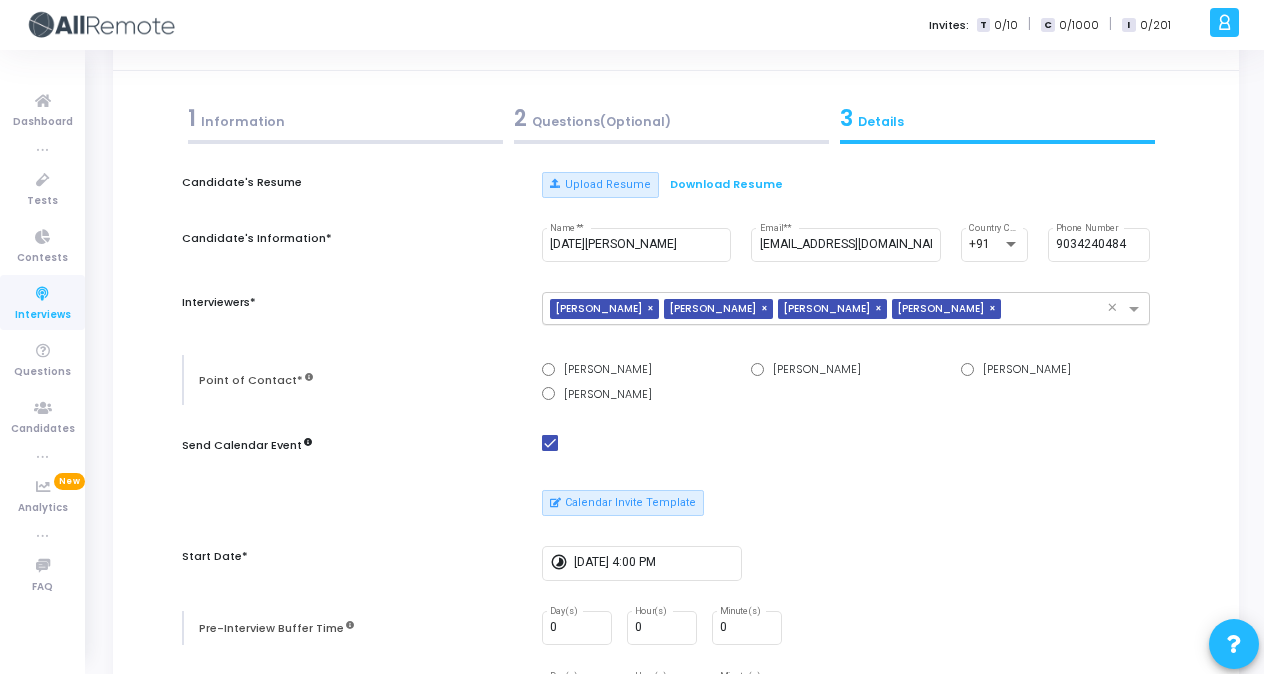 click on "×" at bounding box center (653, 309) 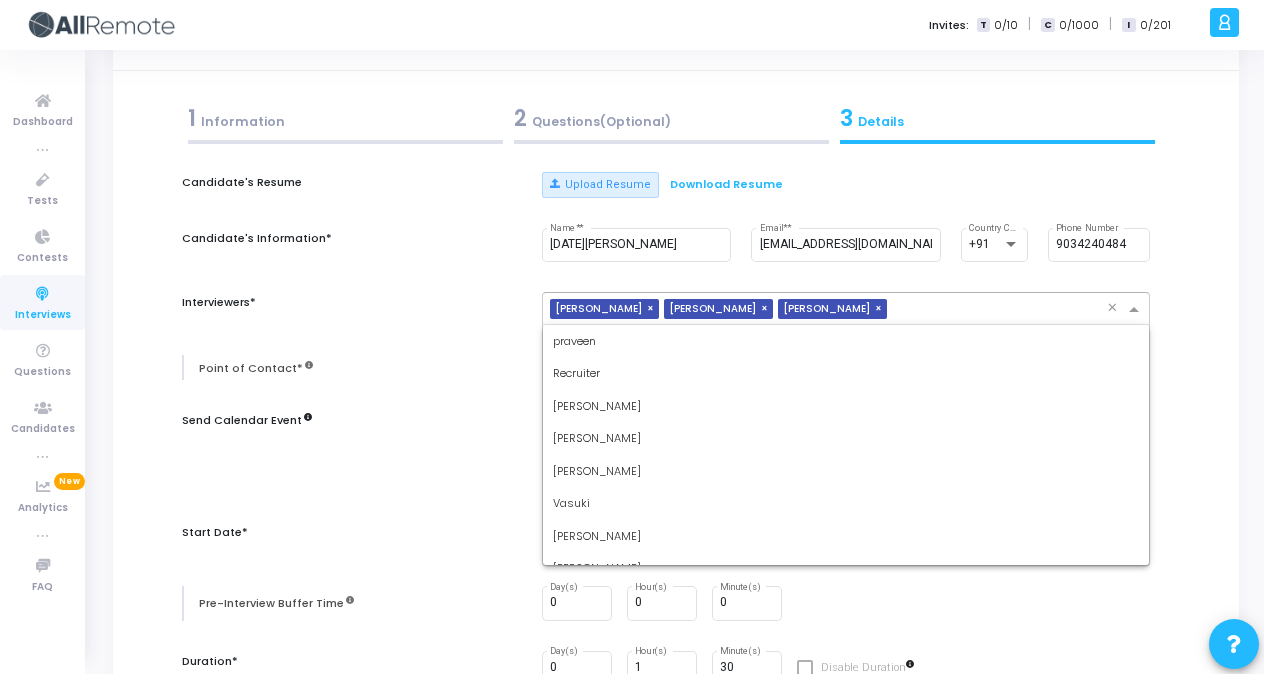 click on "[PERSON_NAME]" at bounding box center (598, 309) 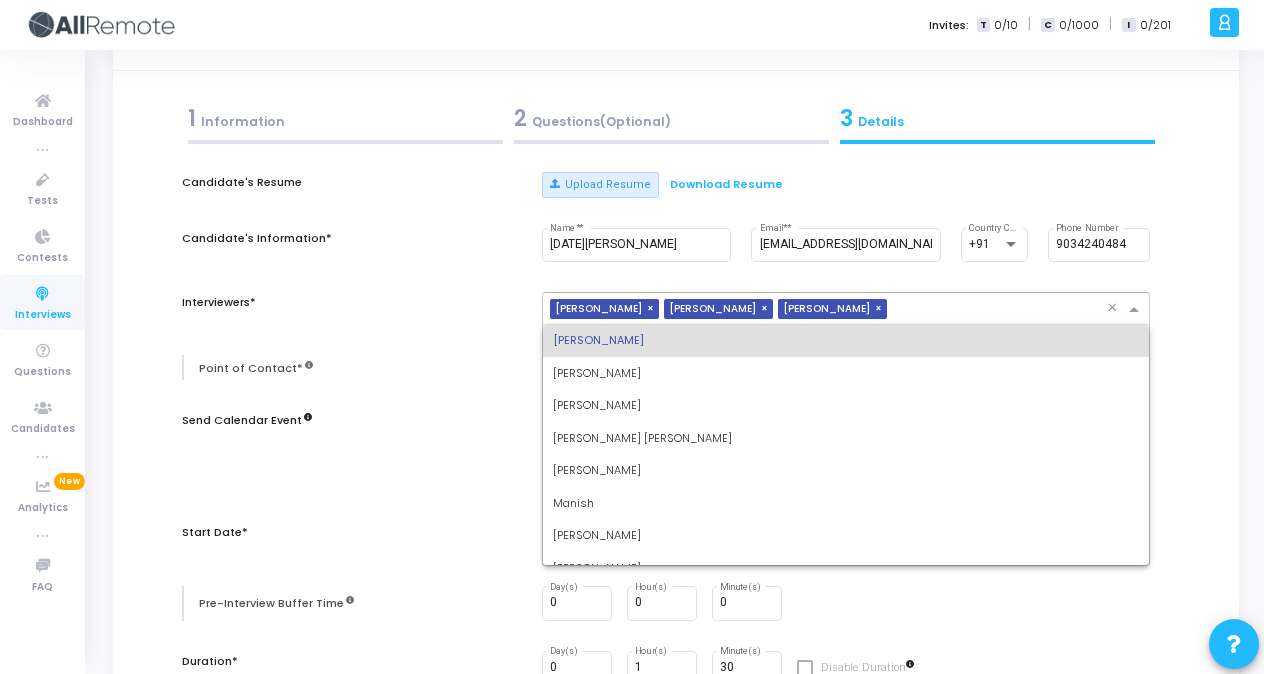 click on "×" at bounding box center (653, 309) 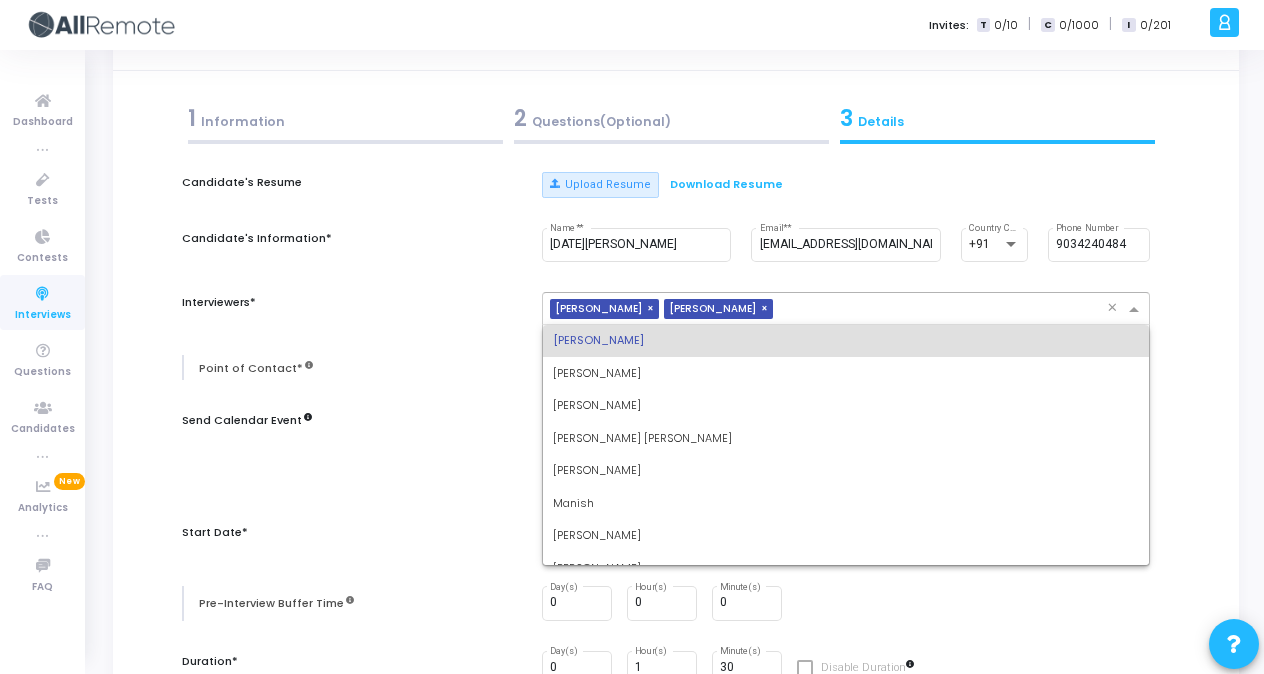 click at bounding box center [944, 310] 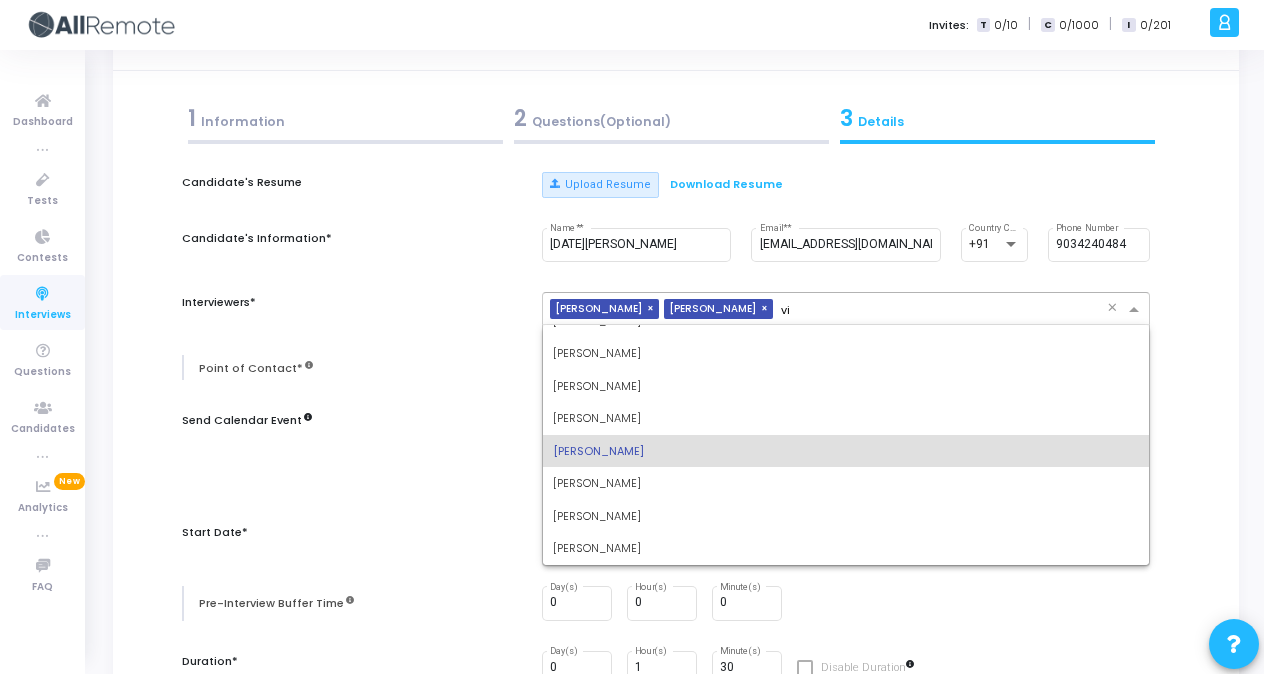 scroll, scrollTop: 0, scrollLeft: 0, axis: both 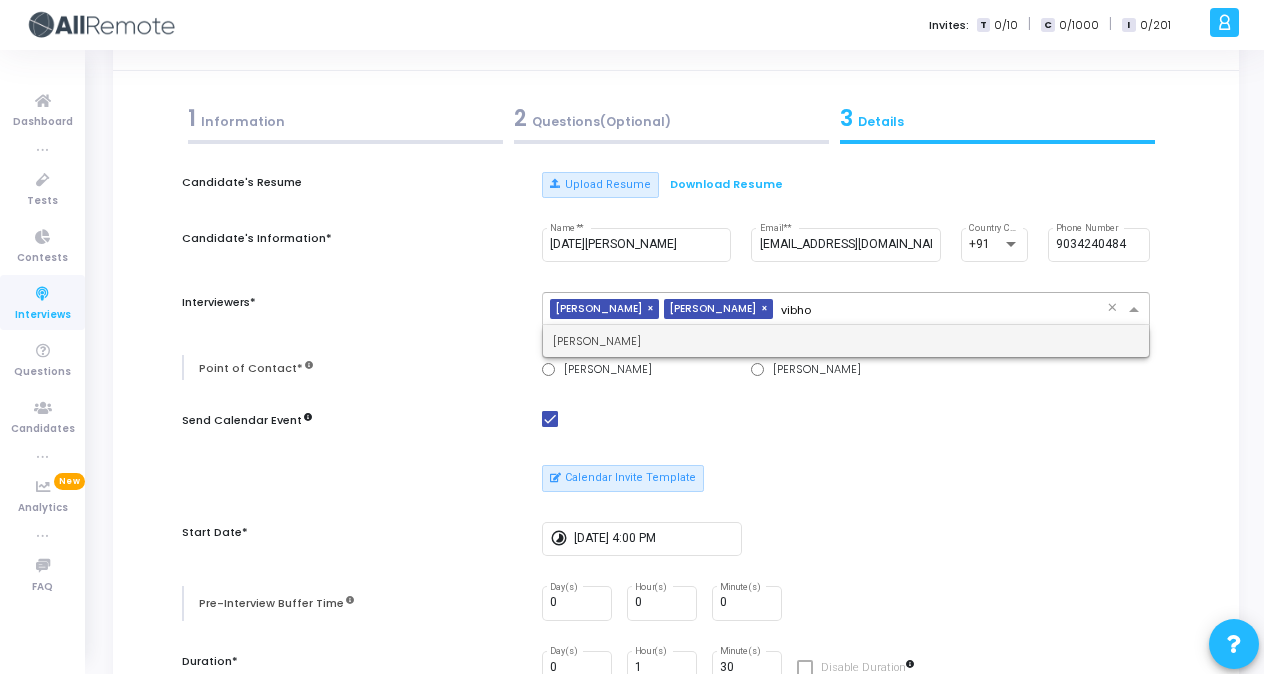 type on "[PERSON_NAME]" 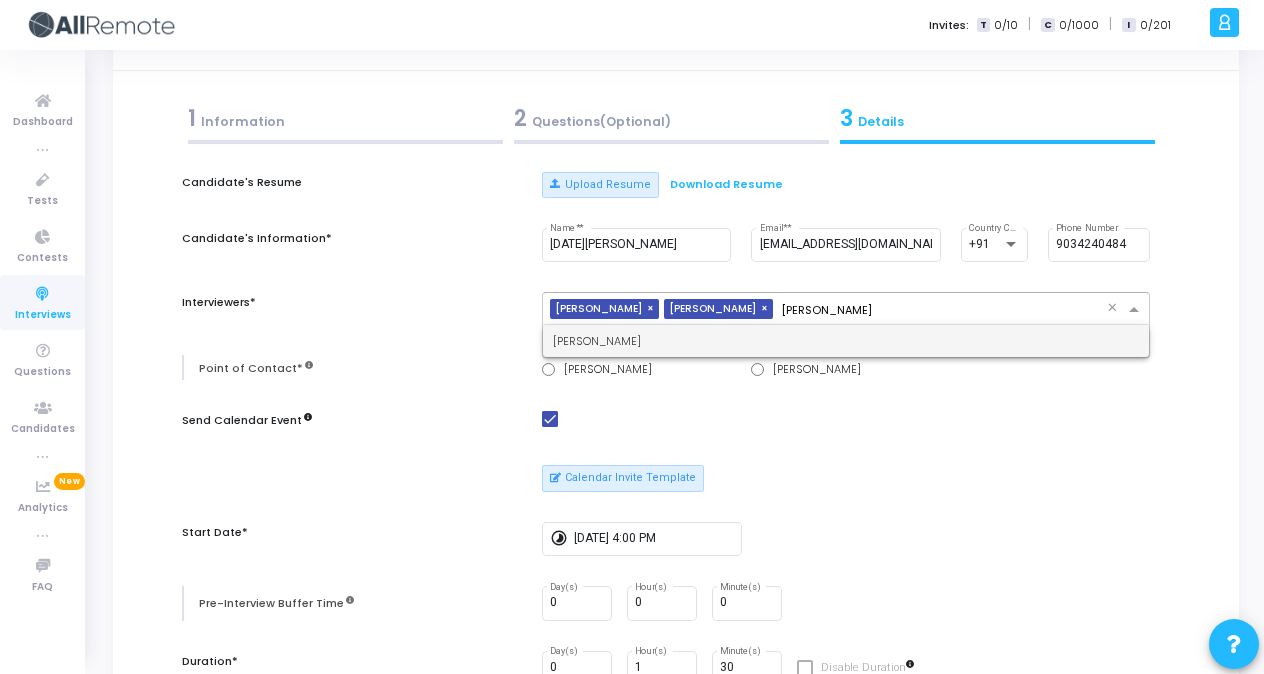 click on "[PERSON_NAME]" at bounding box center (846, 341) 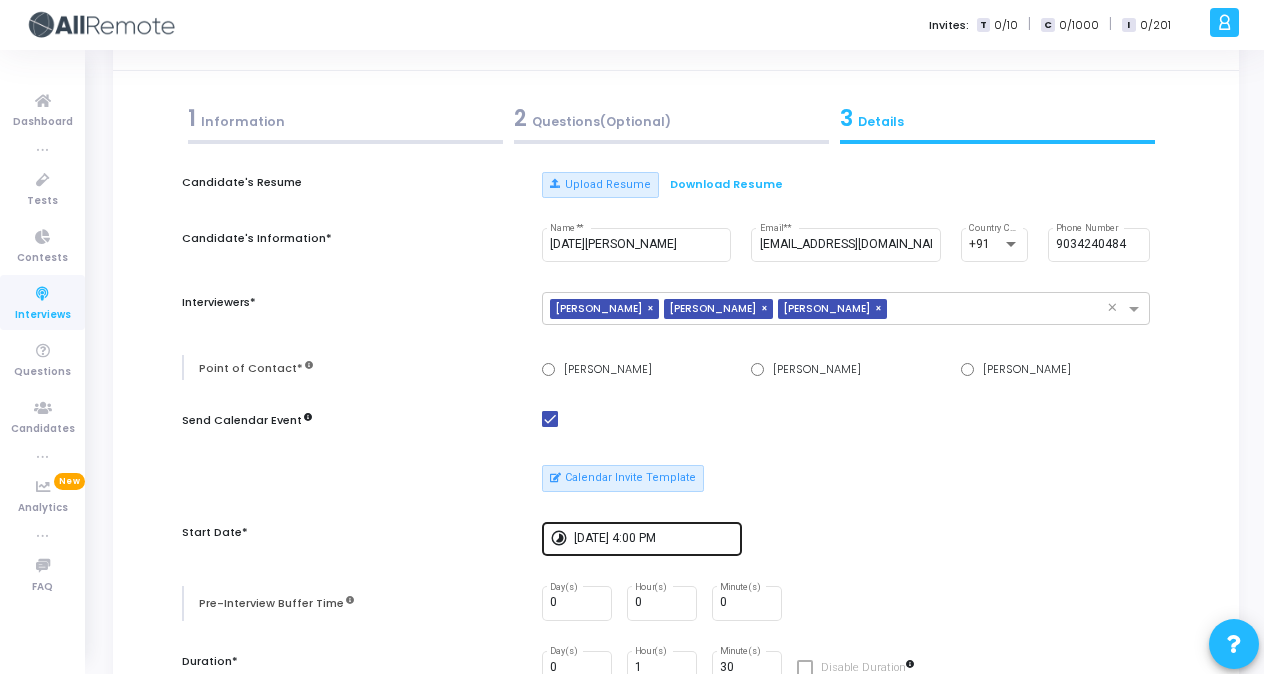 click on "[DATE] 4:00 PM" at bounding box center [654, 537] 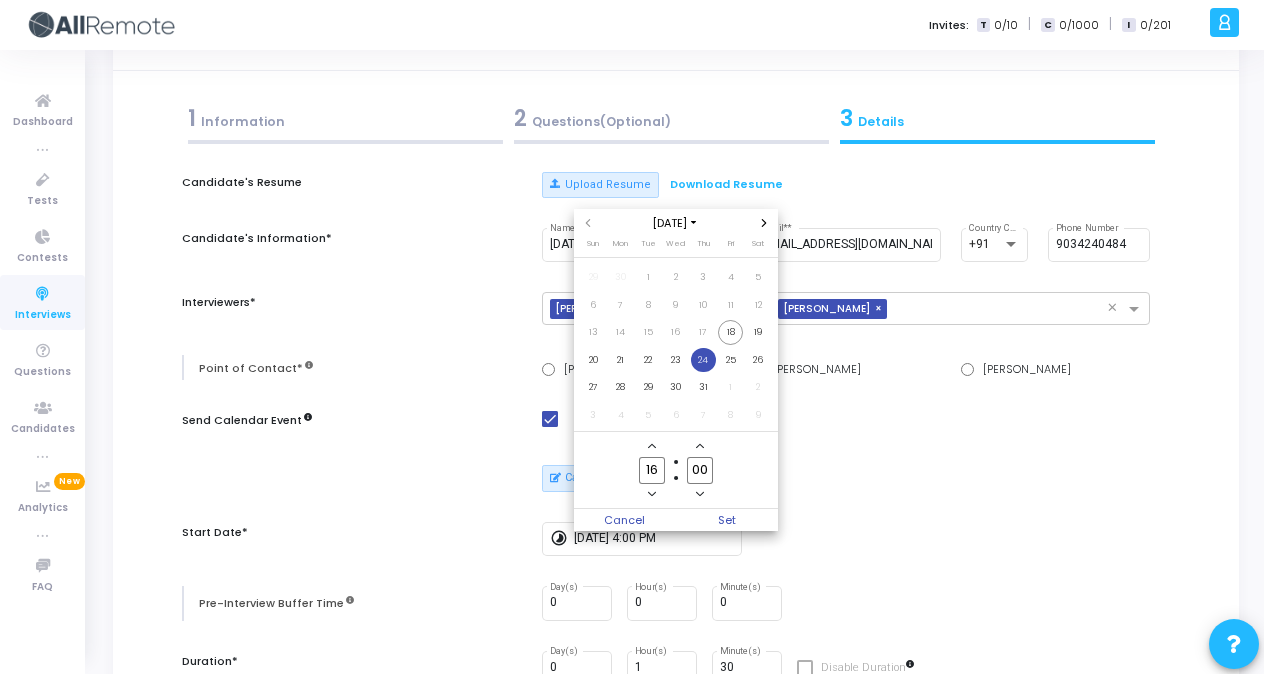 click 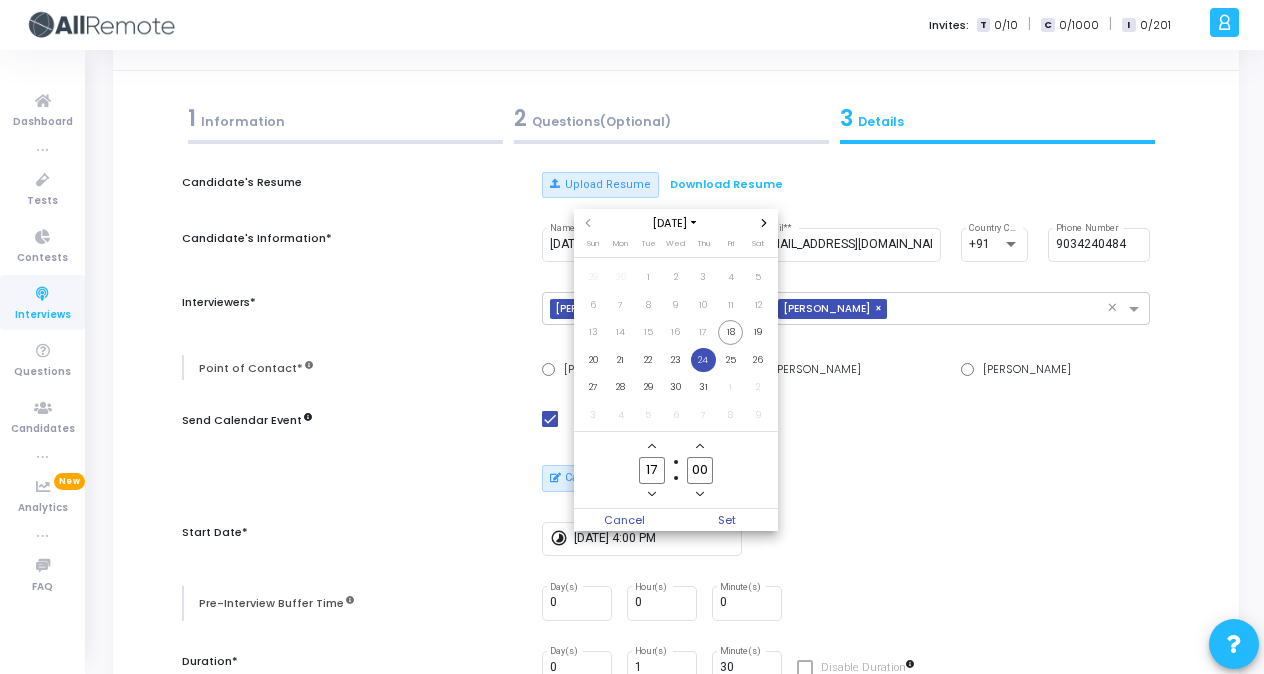 click 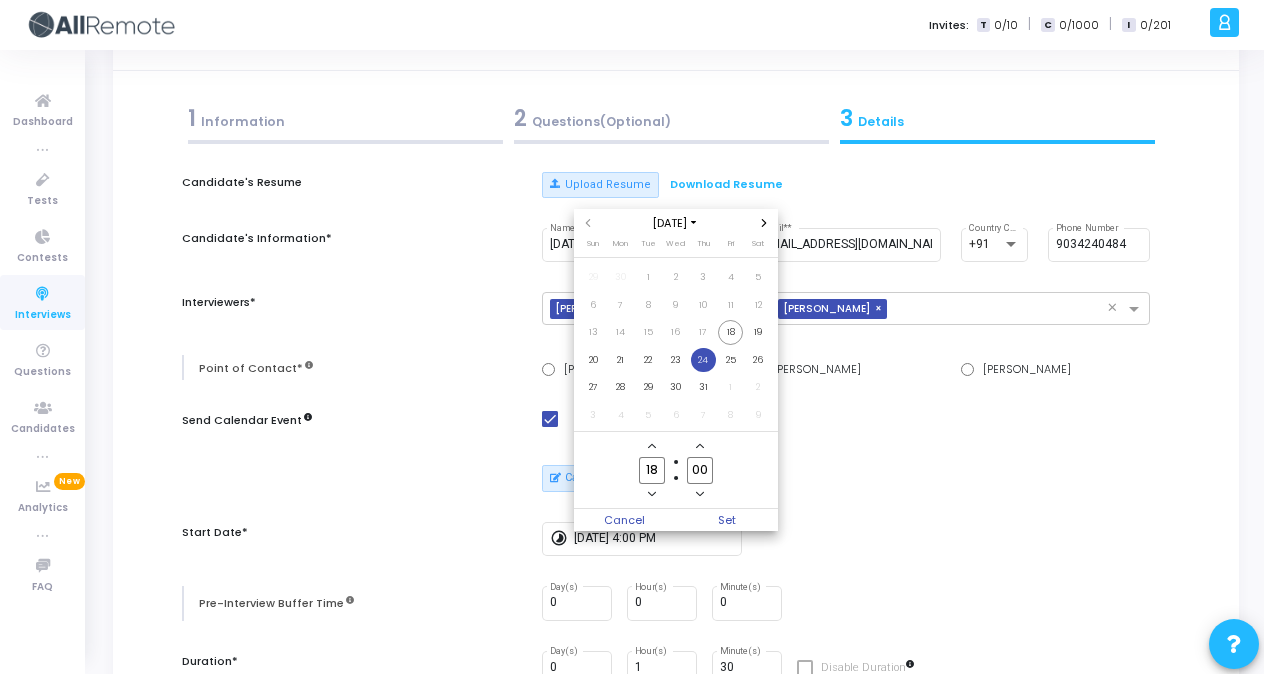 click 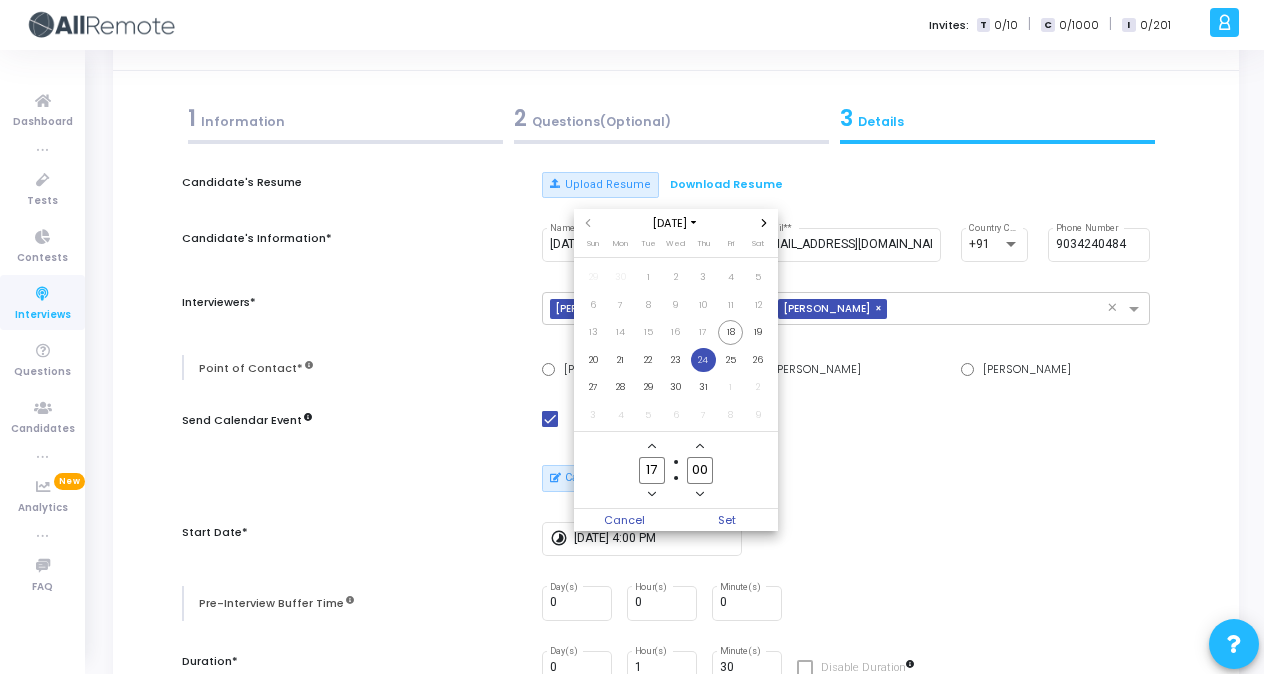 click 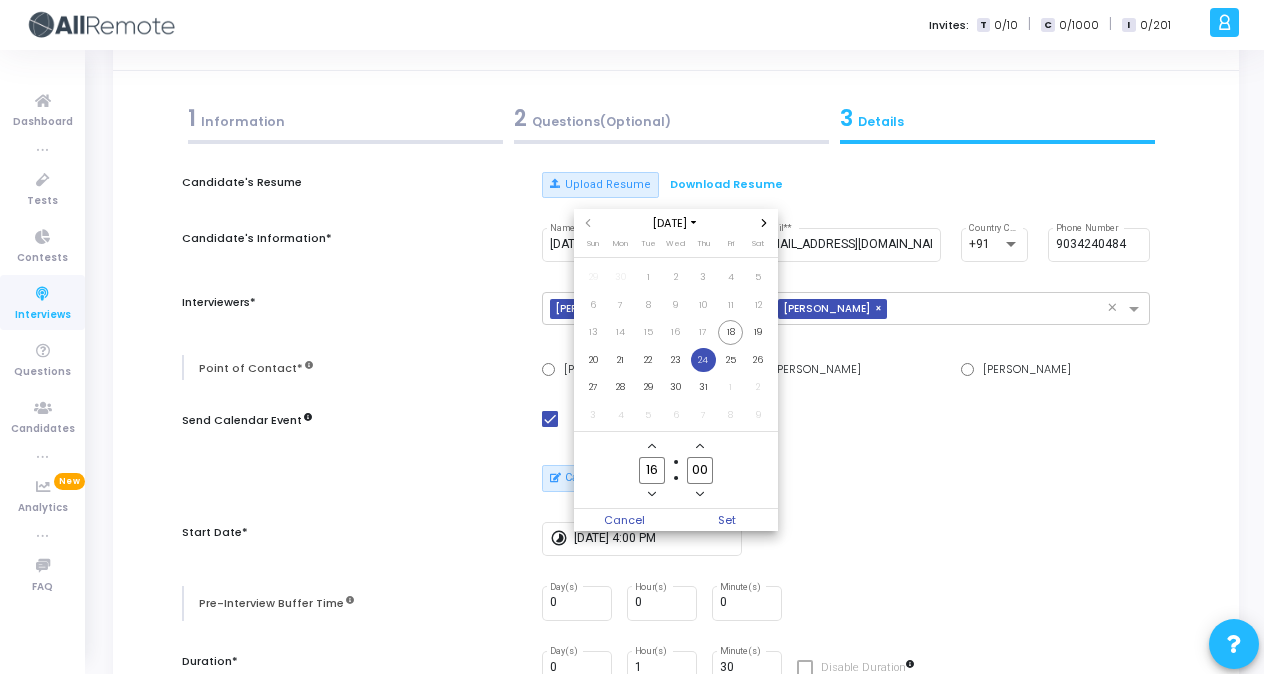 click 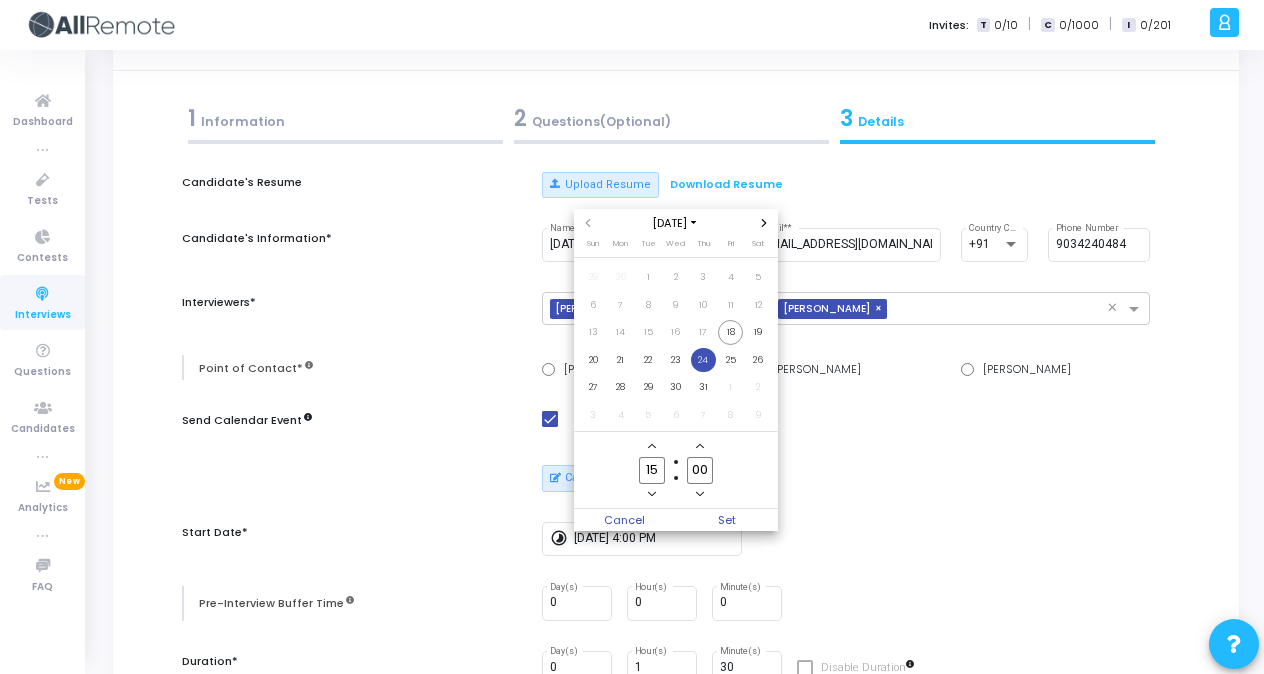 click 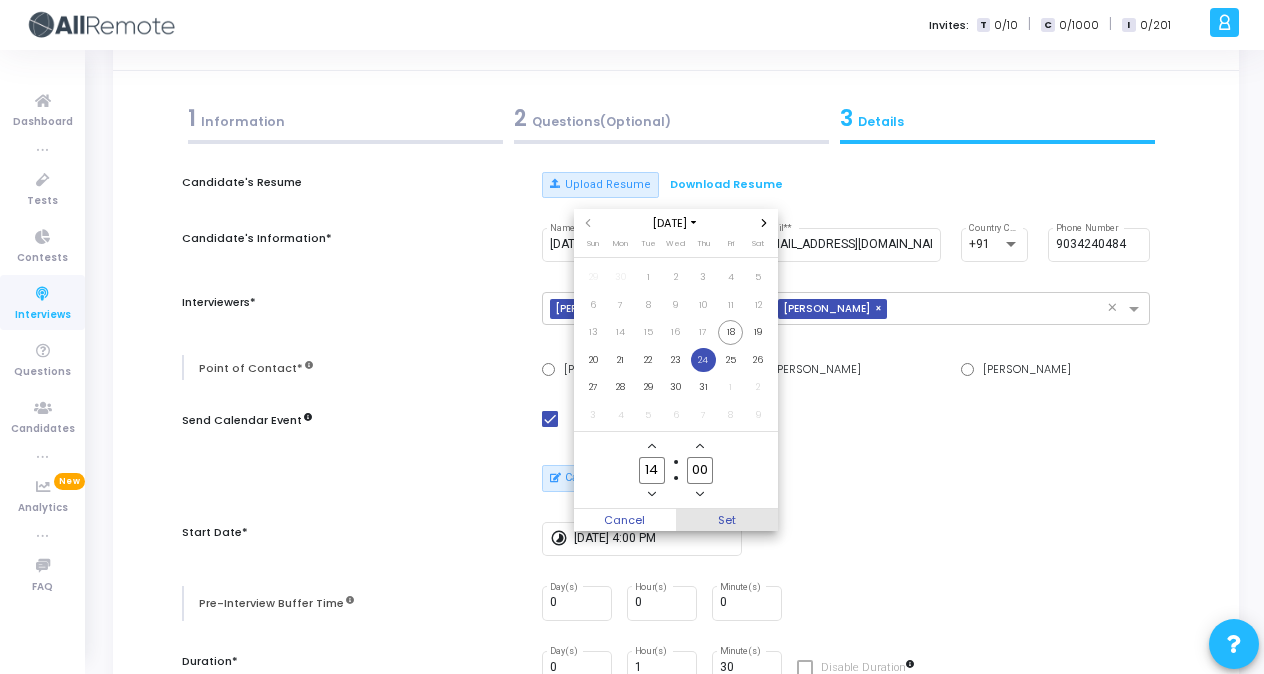 click on "Set" at bounding box center [727, 520] 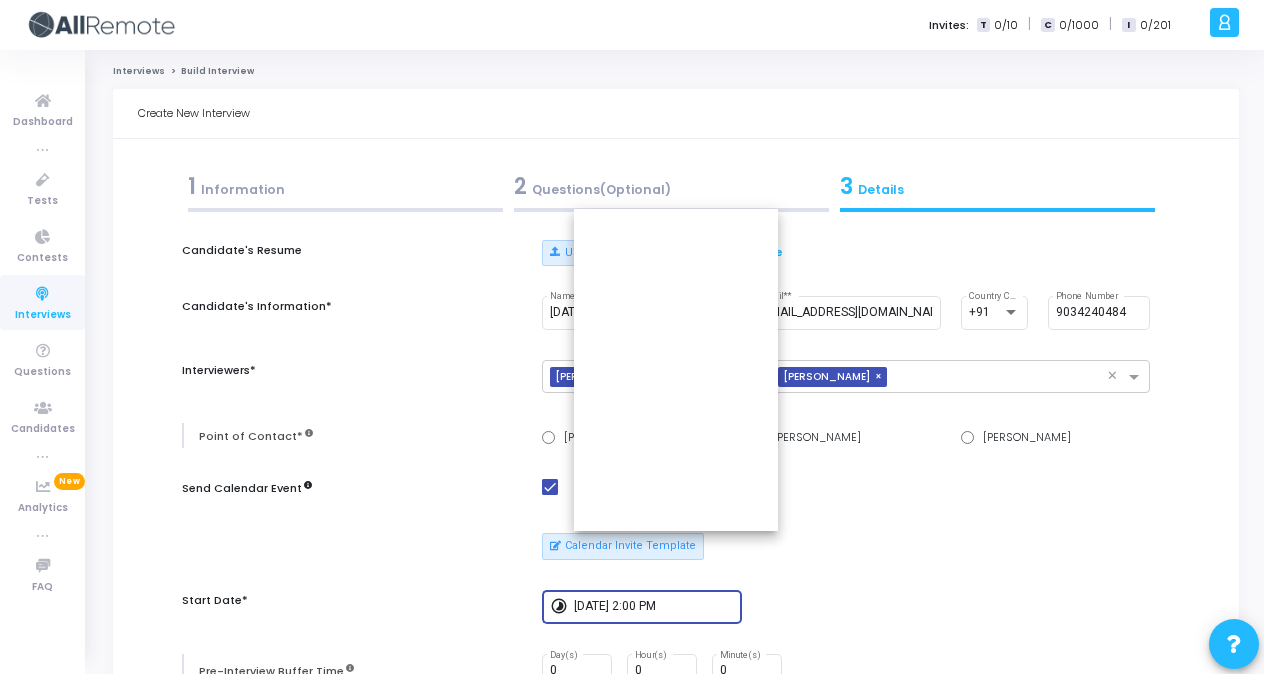 scroll, scrollTop: 68, scrollLeft: 0, axis: vertical 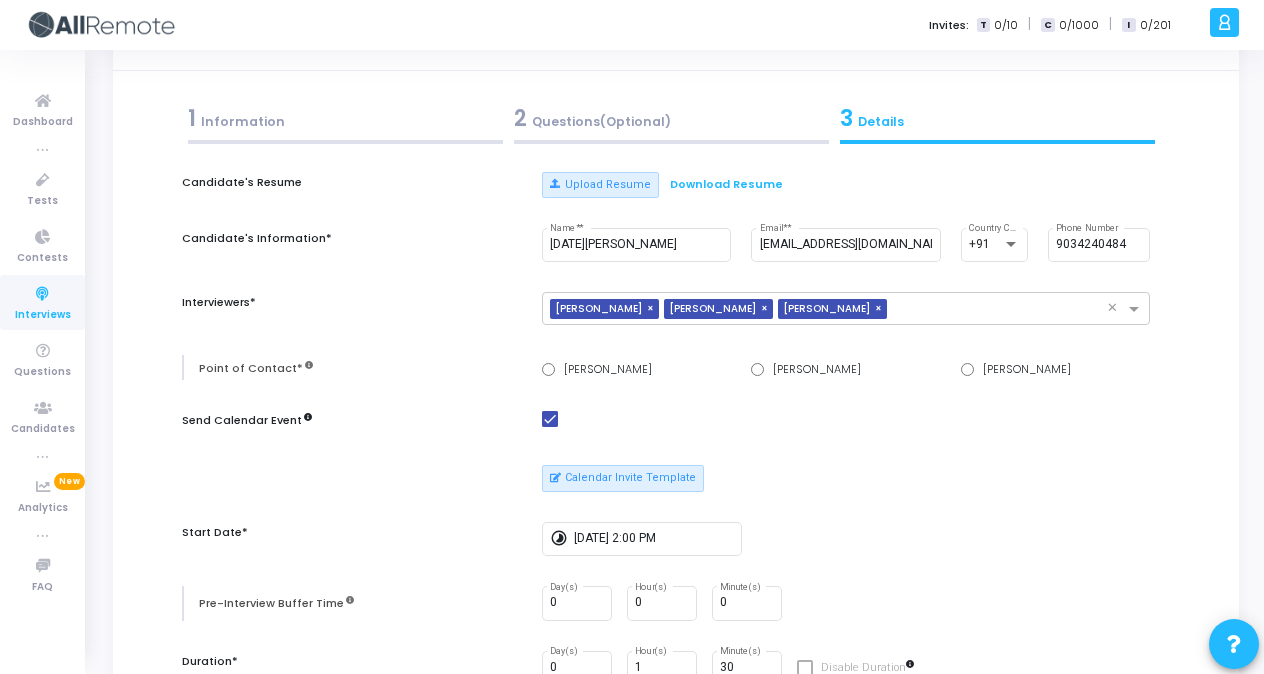 click on "Calendar Invite Template" at bounding box center (846, 478) 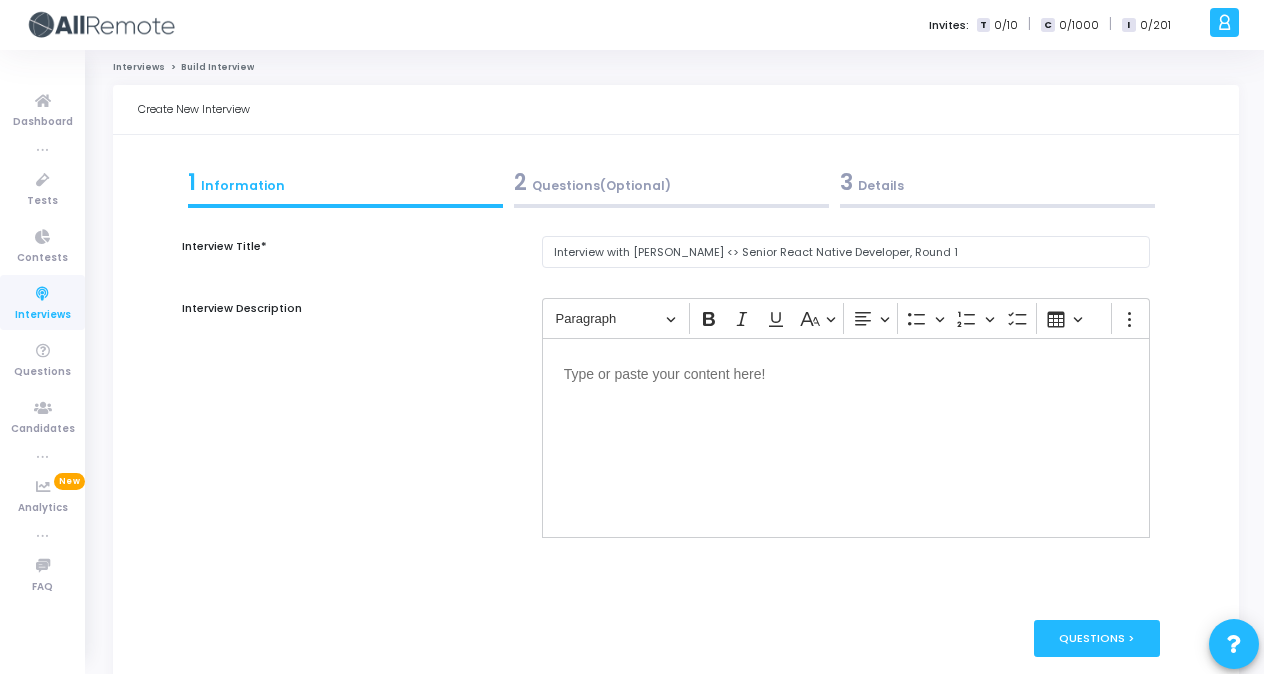 scroll, scrollTop: 0, scrollLeft: 0, axis: both 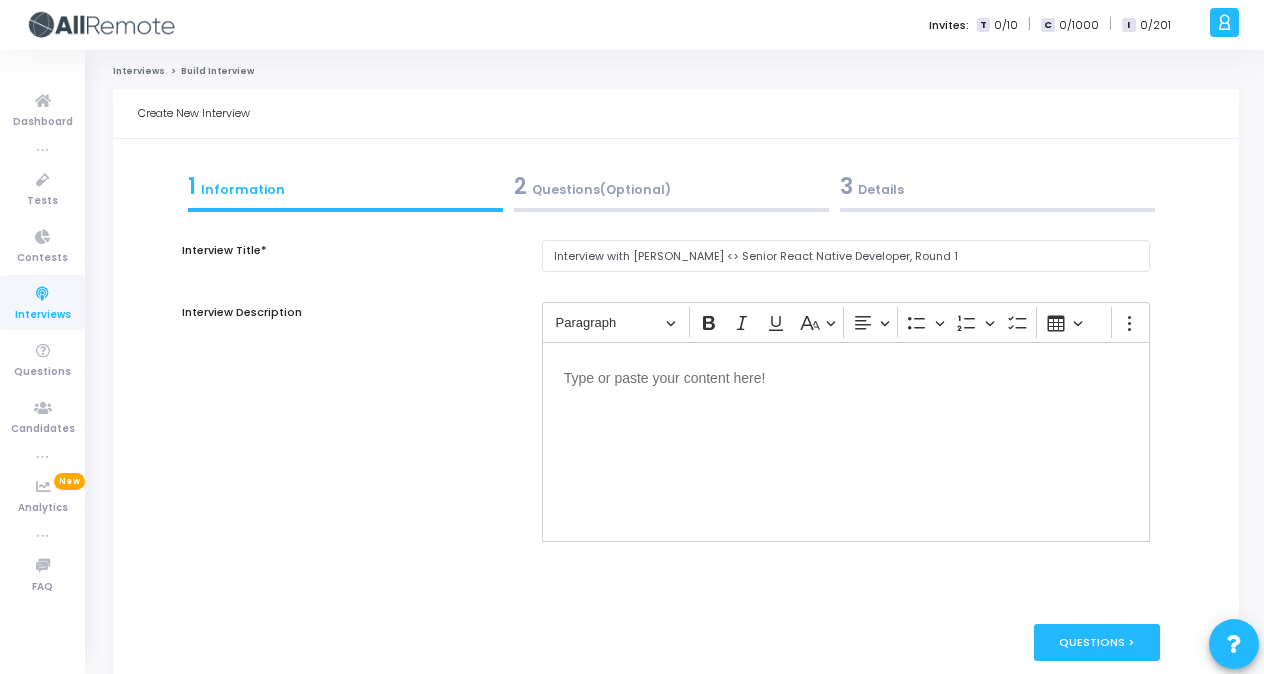 click on "2  Questions(Optional)" at bounding box center [671, 186] 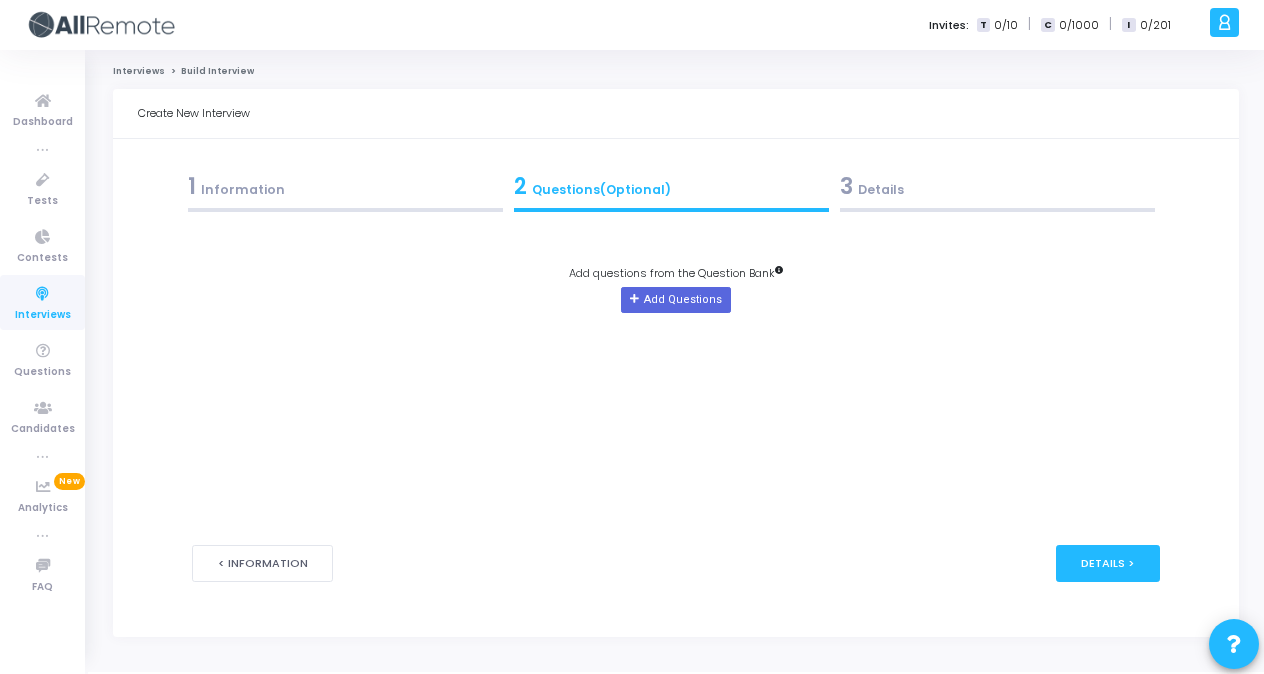 click on "3  Details" at bounding box center (997, 186) 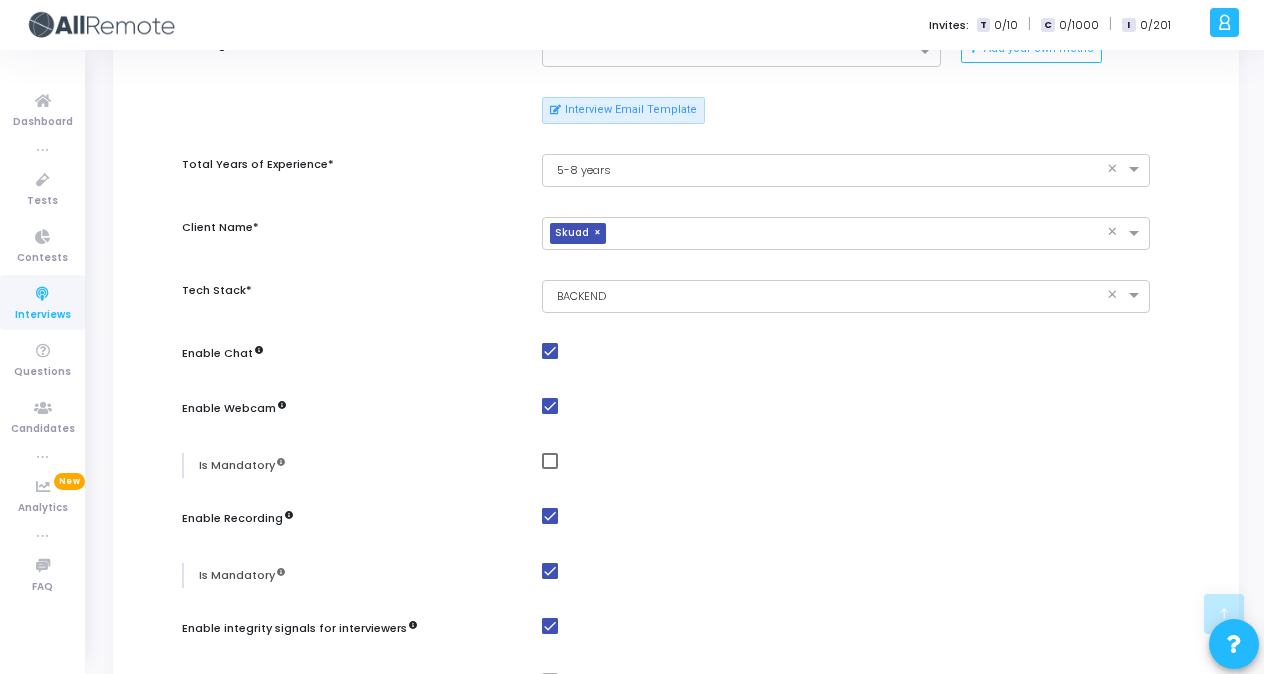 scroll, scrollTop: 1041, scrollLeft: 0, axis: vertical 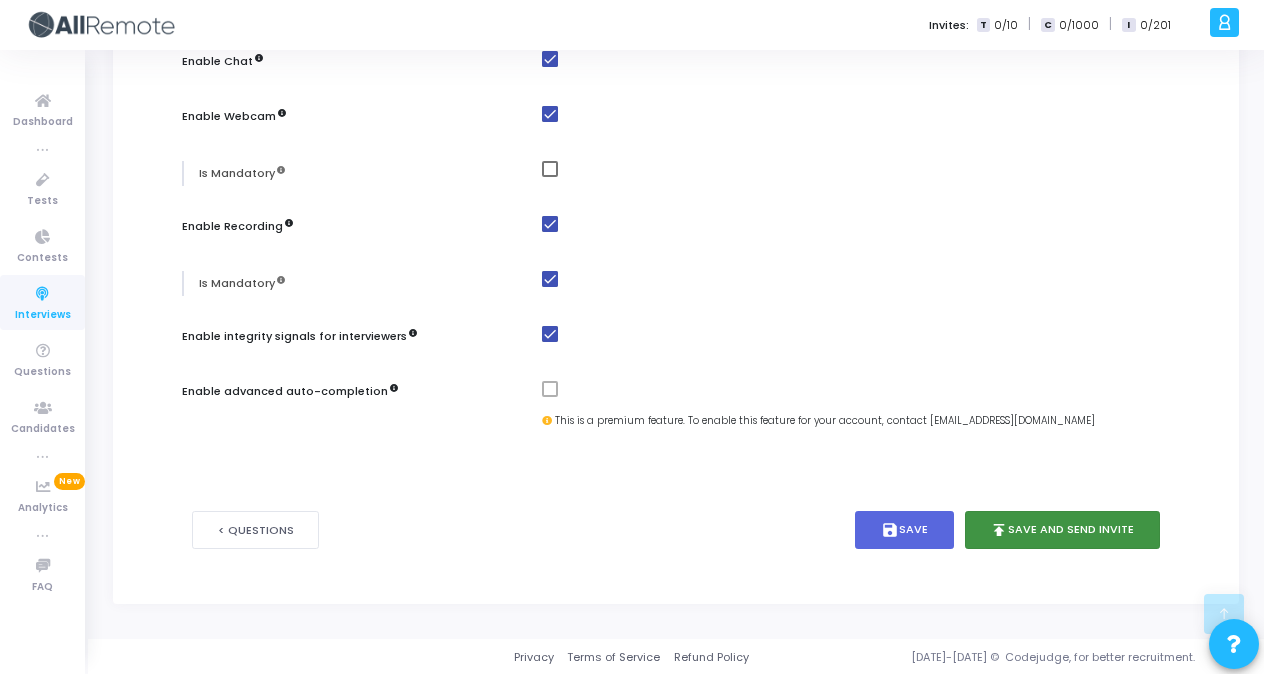 click on "publish  Save and Send Invite" at bounding box center (1063, 530) 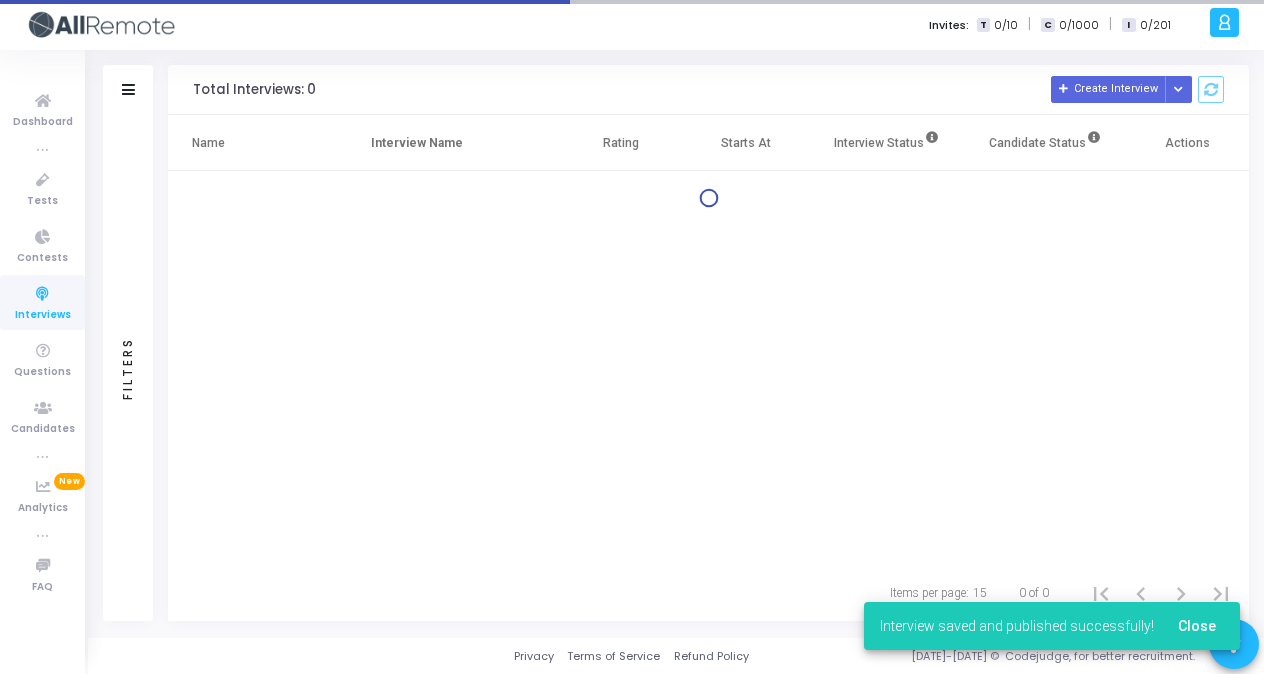 scroll, scrollTop: 0, scrollLeft: 0, axis: both 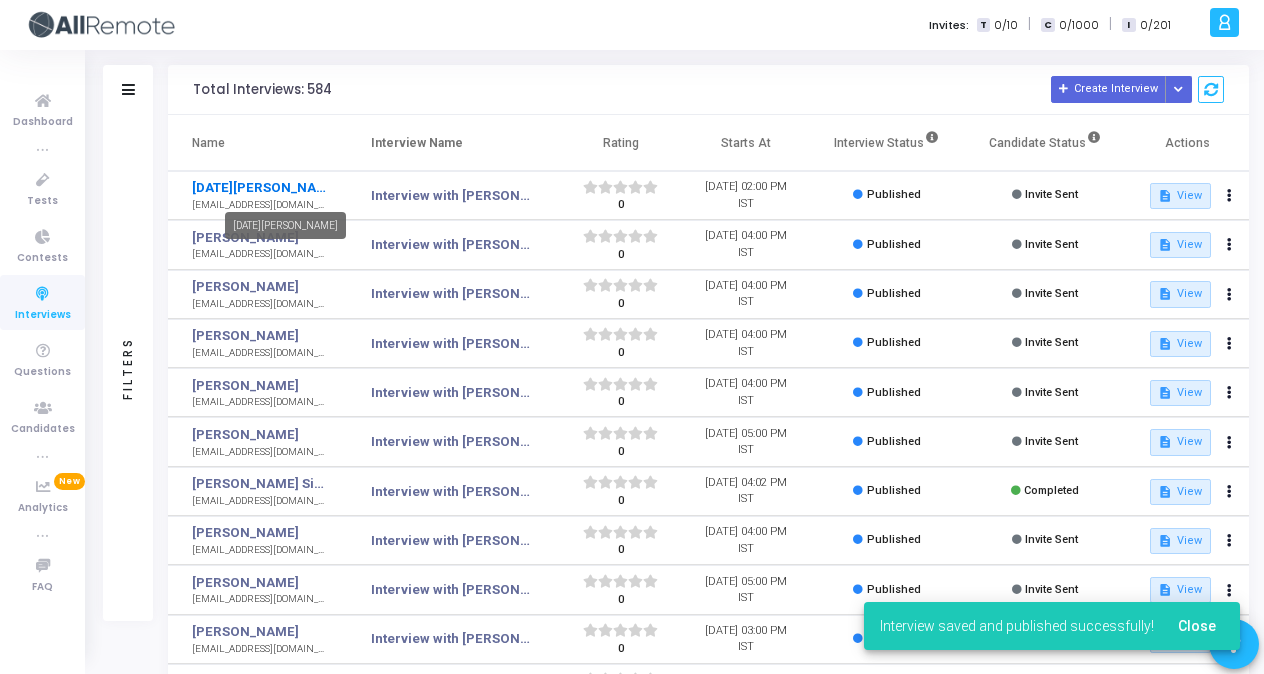 click on "[DATE][PERSON_NAME]" at bounding box center (259, 188) 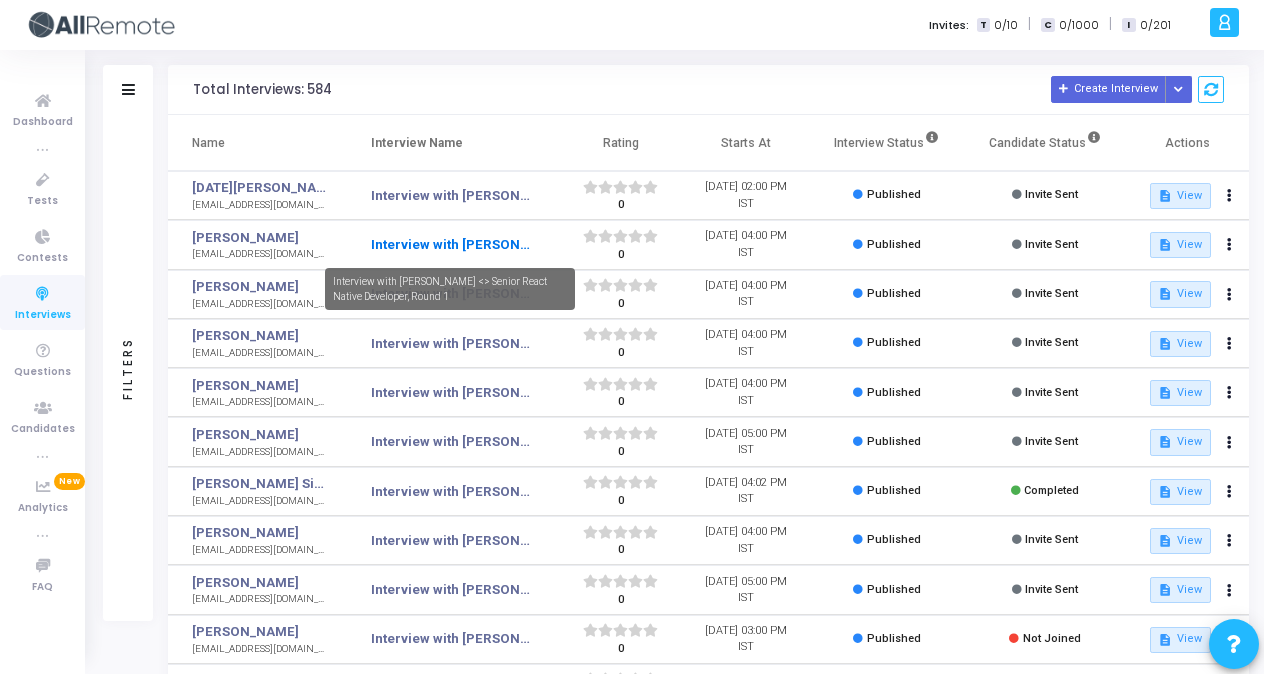 click on "Interview with [PERSON_NAME] <> Senior React Native Developer, Round 1" 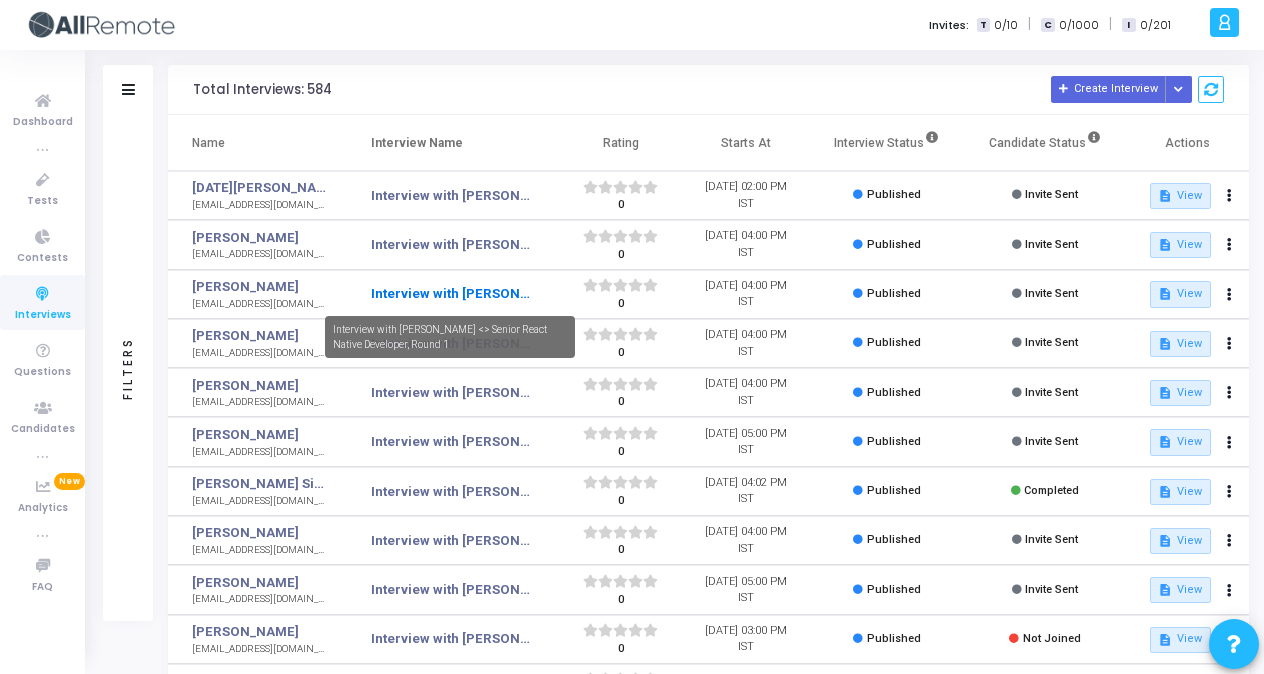 click on "Interview with [PERSON_NAME] <> Senior React Native Developer, Round 1" 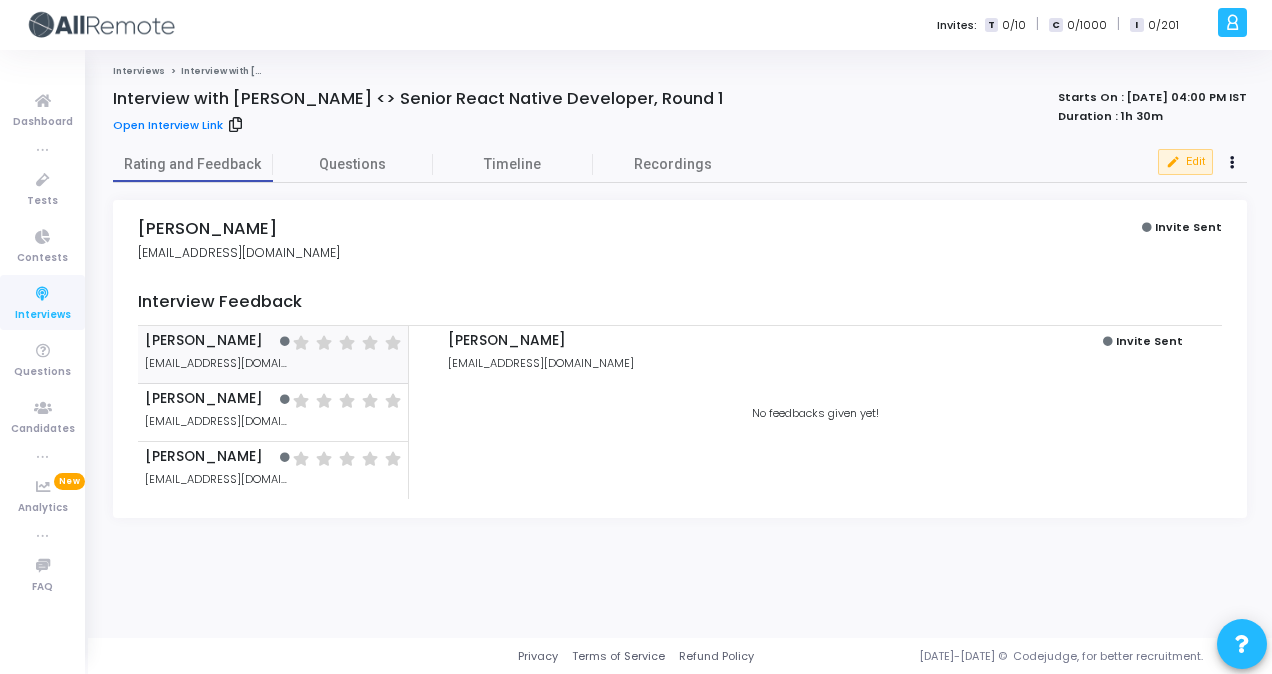 click on "Interviews Interview with [PERSON_NAME] <> Senior React Native Developer, Round 1 Interview with [PERSON_NAME] <> Senior React Native Developer, Round 1  Open Interview Link  Starts On : [DATE] 04:00 PM IST Duration : 1h 30m Rating and Feedback Questions Timeline Recordings [PERSON_NAME] [PERSON_NAME][EMAIL_ADDRESS][DOMAIN_NAME]  Invite Sent  Interview Feedback [PERSON_NAME] [PERSON_NAME][EMAIL_ADDRESS][DOMAIN_NAME] ( ) ( ) ( ) ( ) ( ) [PERSON_NAME] [EMAIL_ADDRESS][DOMAIN_NAME] ( ) ( ) ( ) ( ) ( ) [PERSON_NAME] [PERSON_NAME][EMAIL_ADDRESS][DOMAIN_NAME] ( ) ( ) ( ) ( ) ( ) [PERSON_NAME] [EMAIL_ADDRESS][DOMAIN_NAME]  Invite Sent   No feedbacks given yet!  edit  Edit" at bounding box center [680, 344] 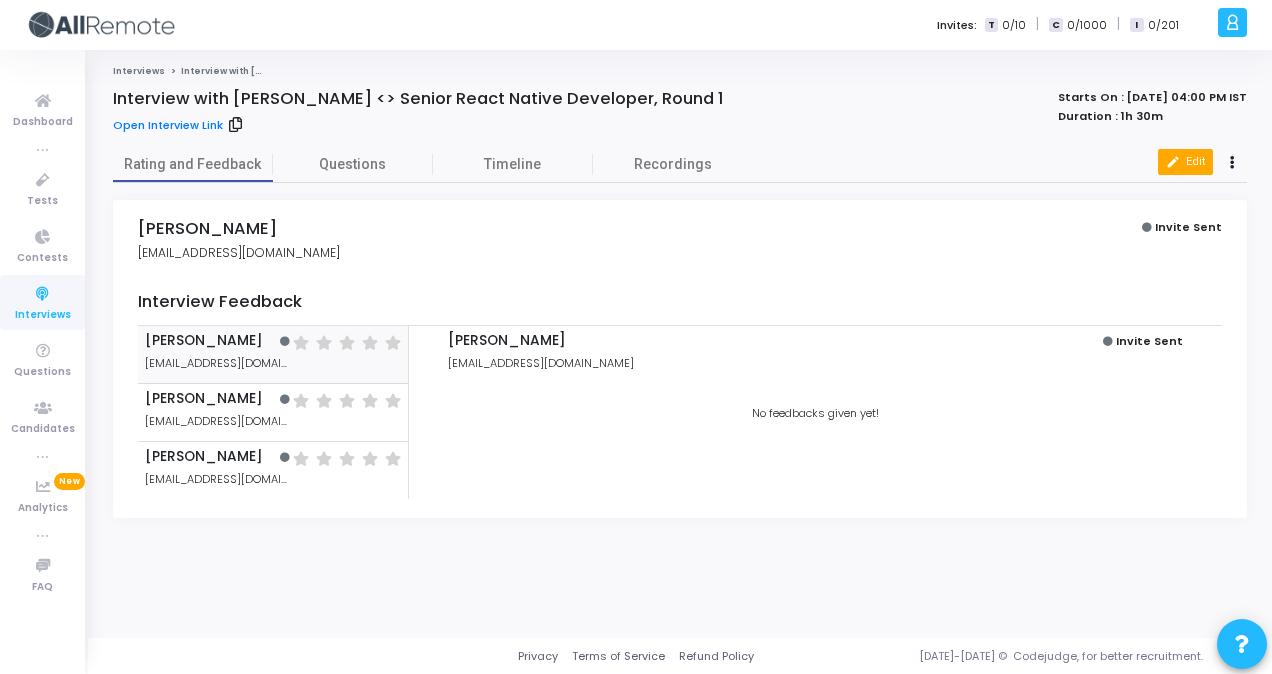 click on "edit  Edit" at bounding box center (1185, 162) 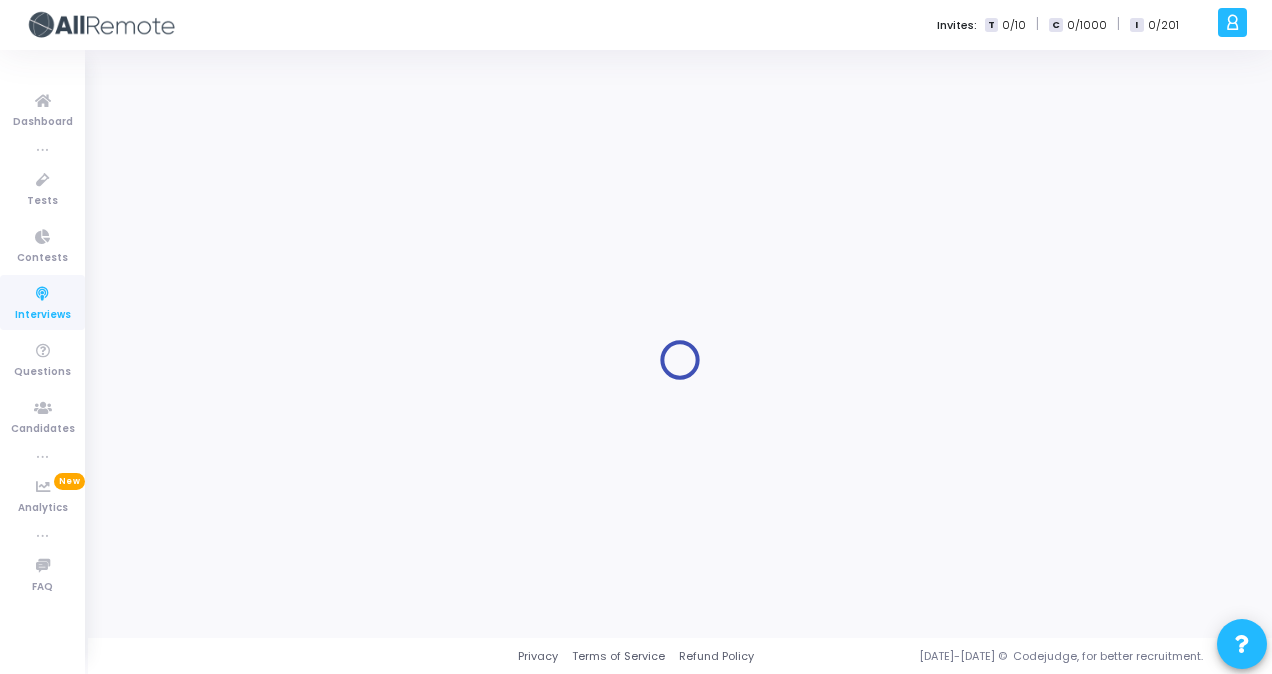 type on "Interview with [PERSON_NAME] <> Senior React Native Developer, Round 1" 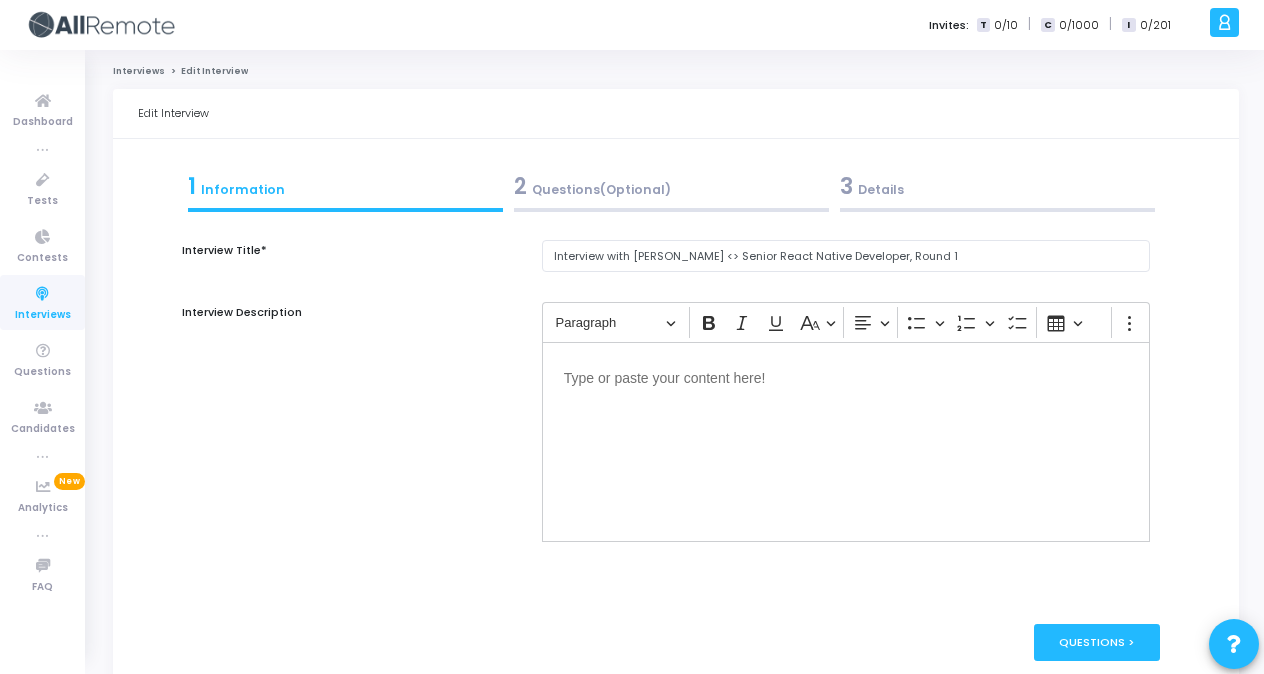 click on "3  Details" at bounding box center [997, 186] 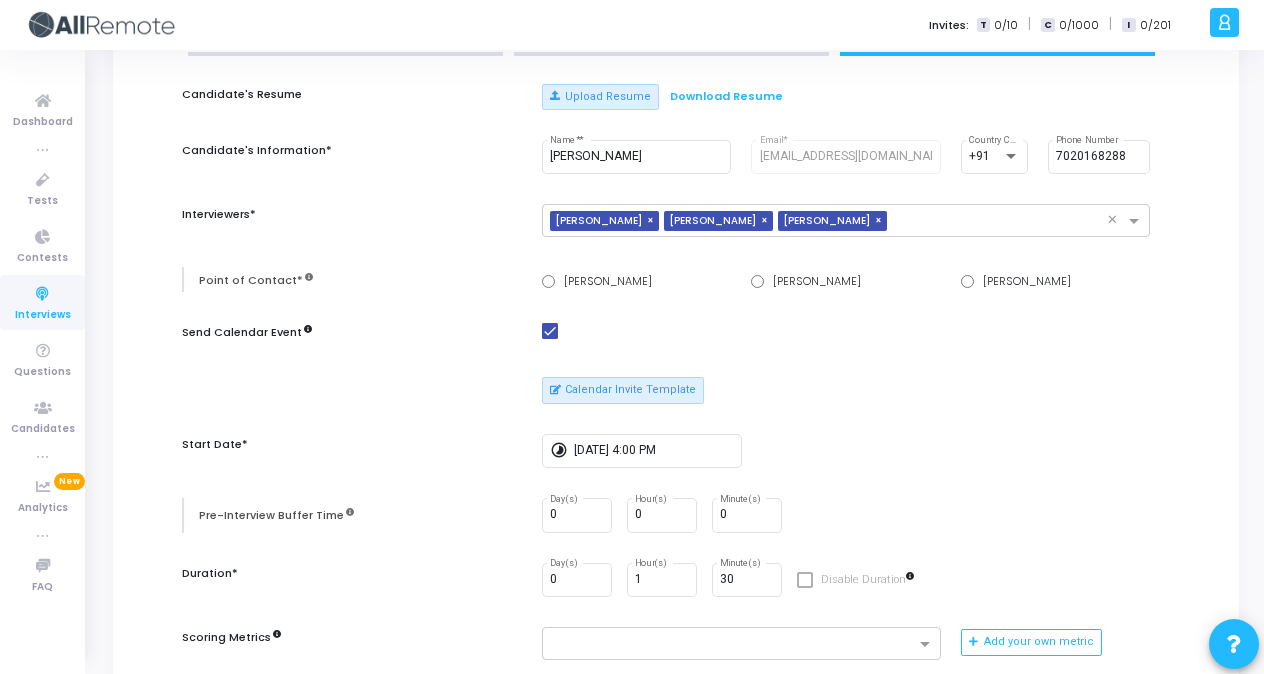scroll, scrollTop: 174, scrollLeft: 0, axis: vertical 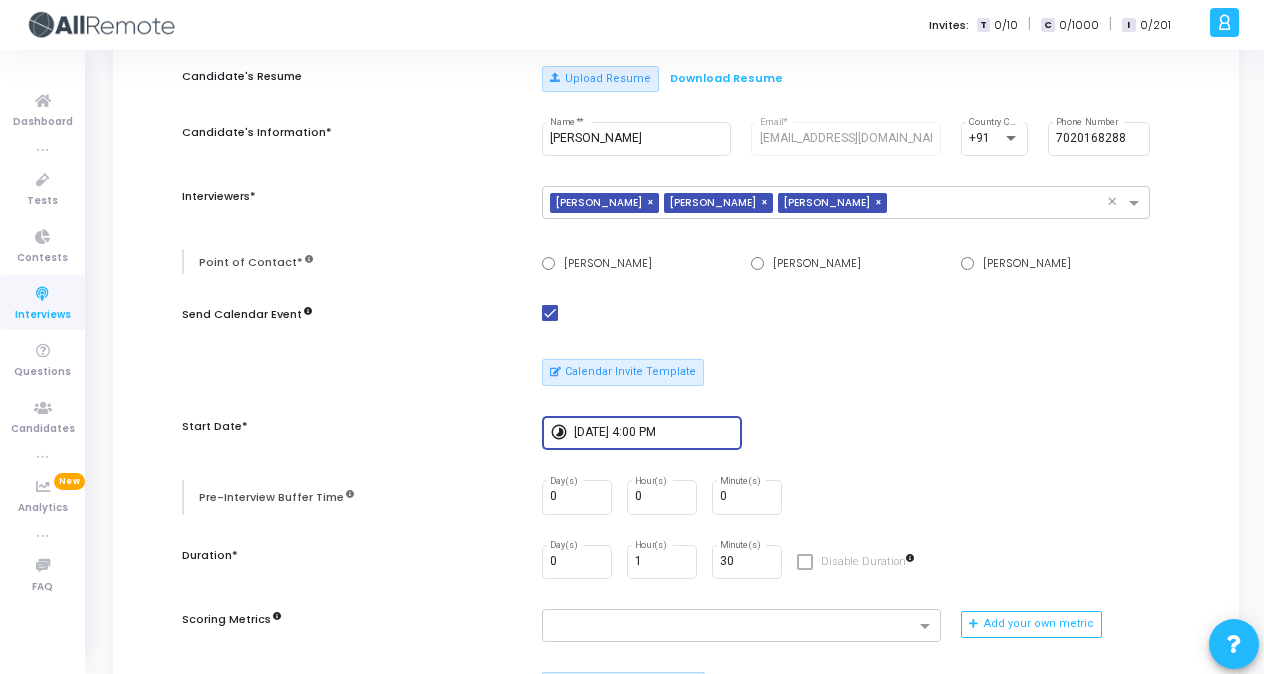 click on "[DATE] 4:00 PM" at bounding box center (654, 433) 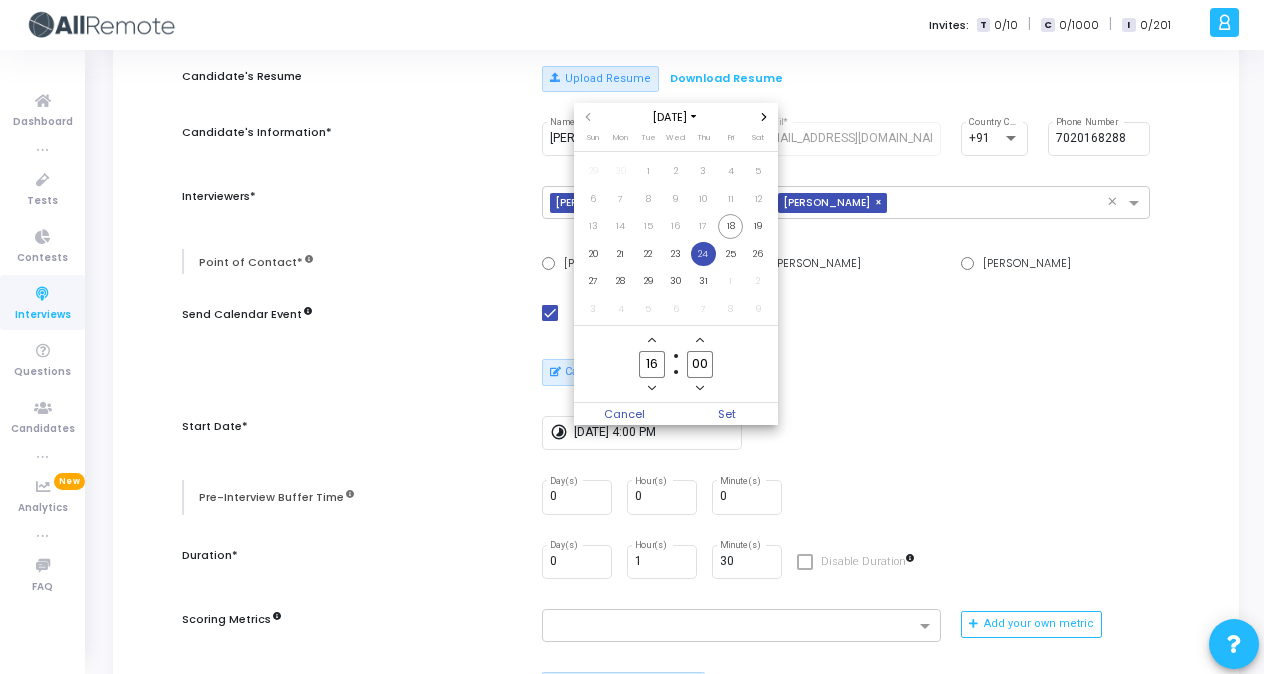 click 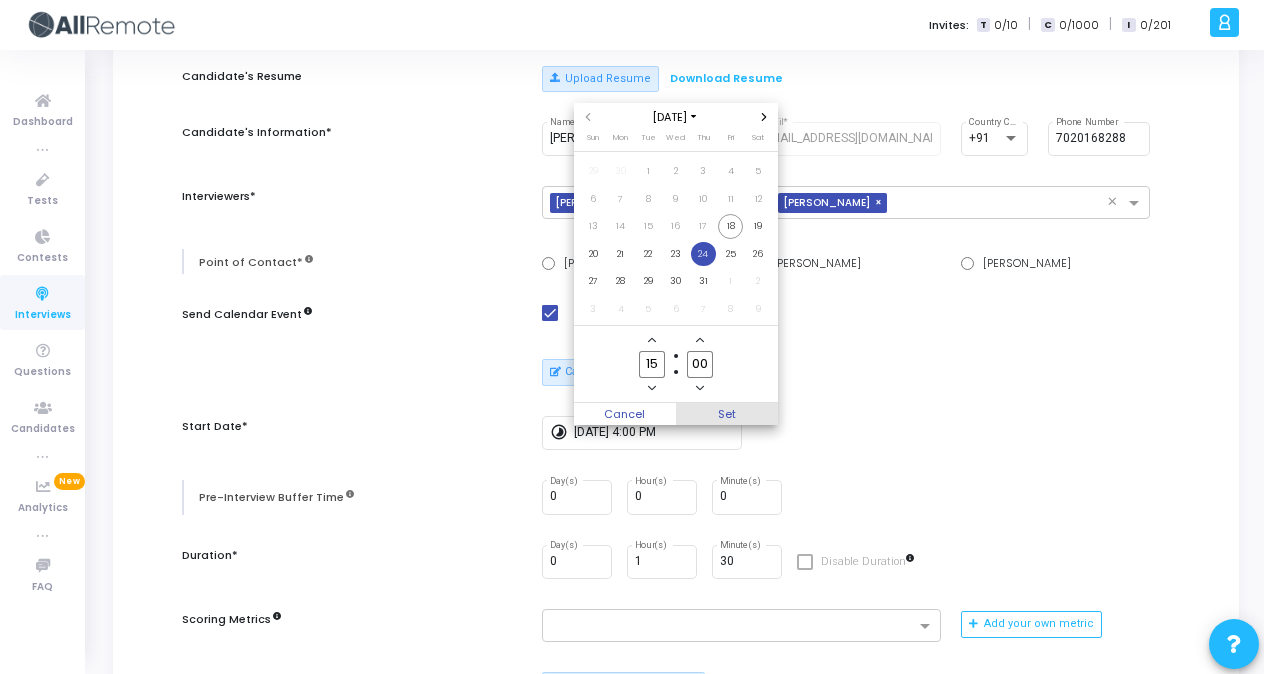click on "Set" at bounding box center (727, 414) 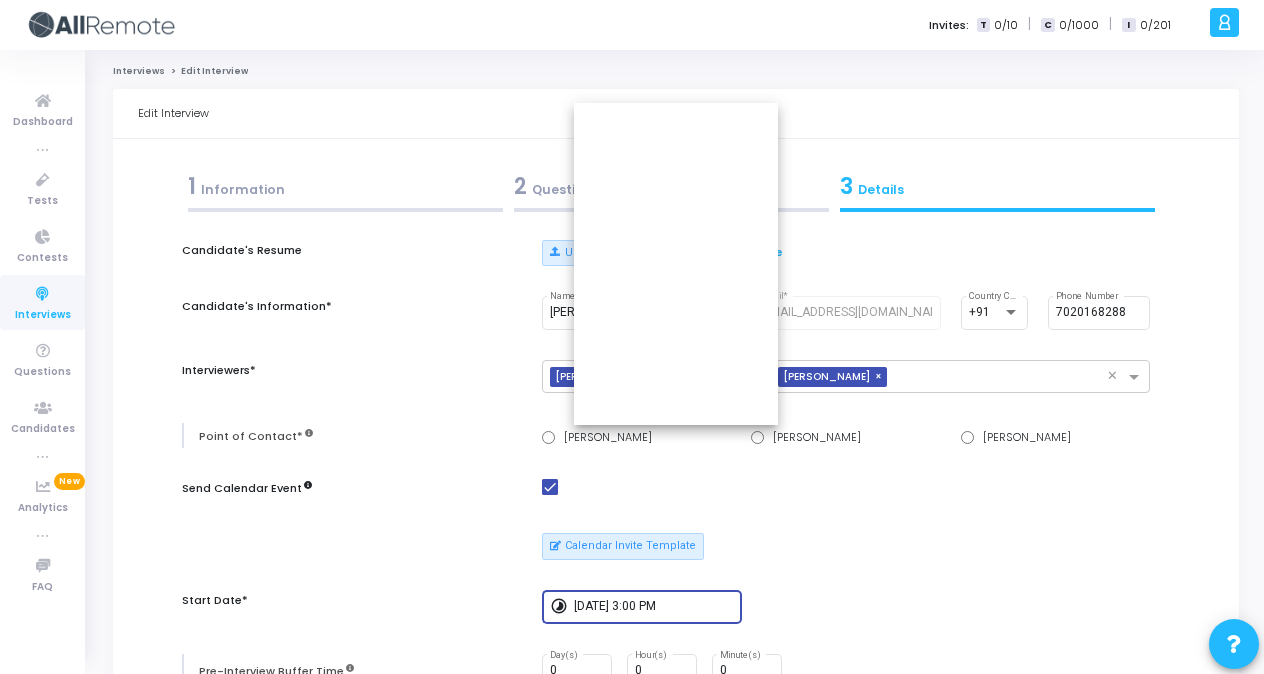scroll, scrollTop: 174, scrollLeft: 0, axis: vertical 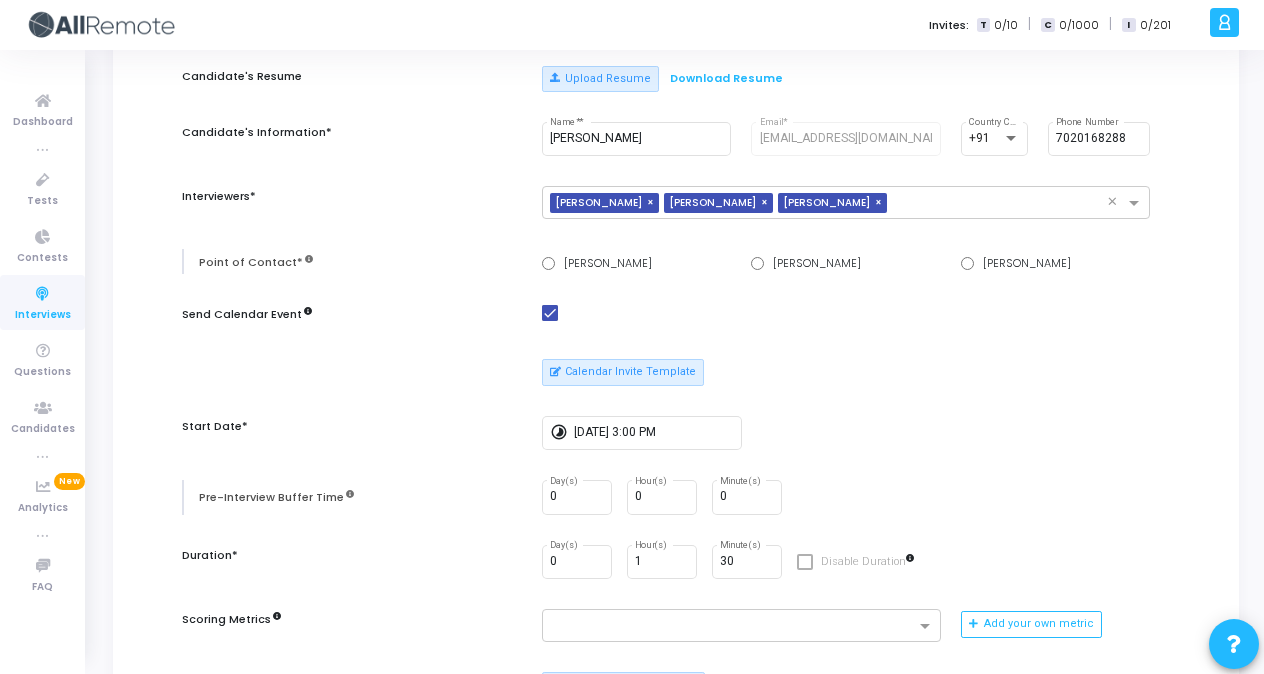 click on "timelapse [DATE] 3:00 PM" at bounding box center (846, 433) 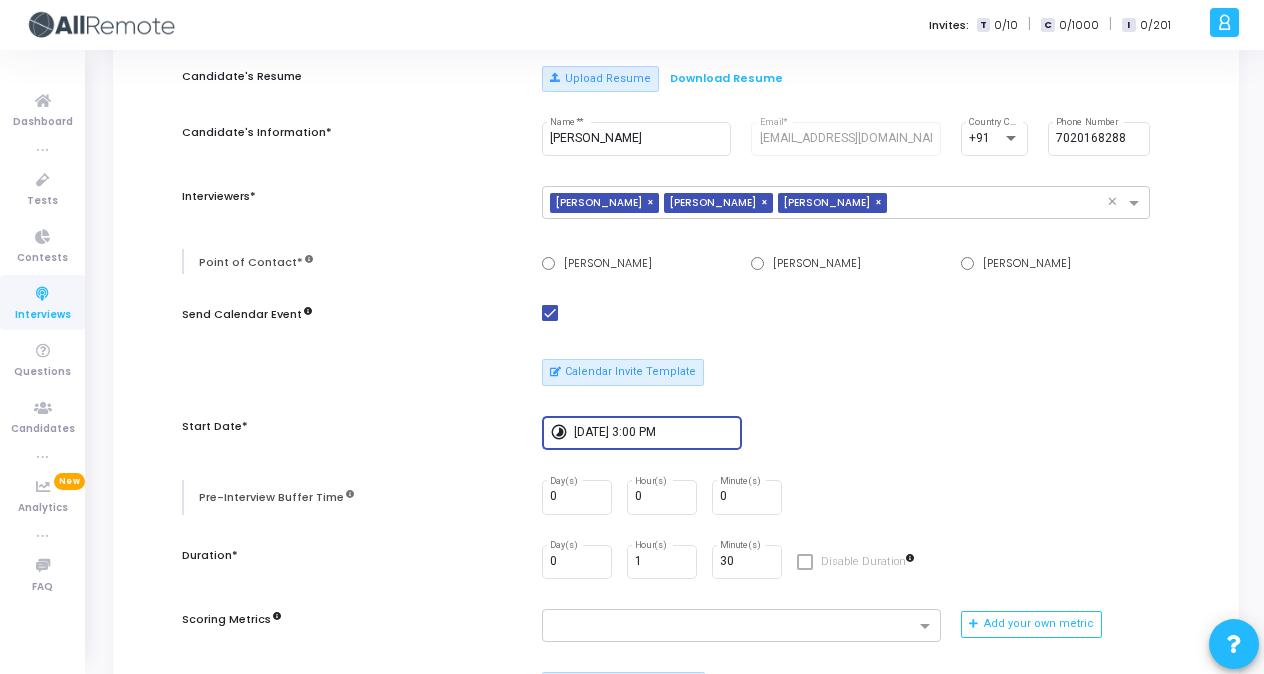 click on "[DATE] 3:00 PM" at bounding box center [654, 433] 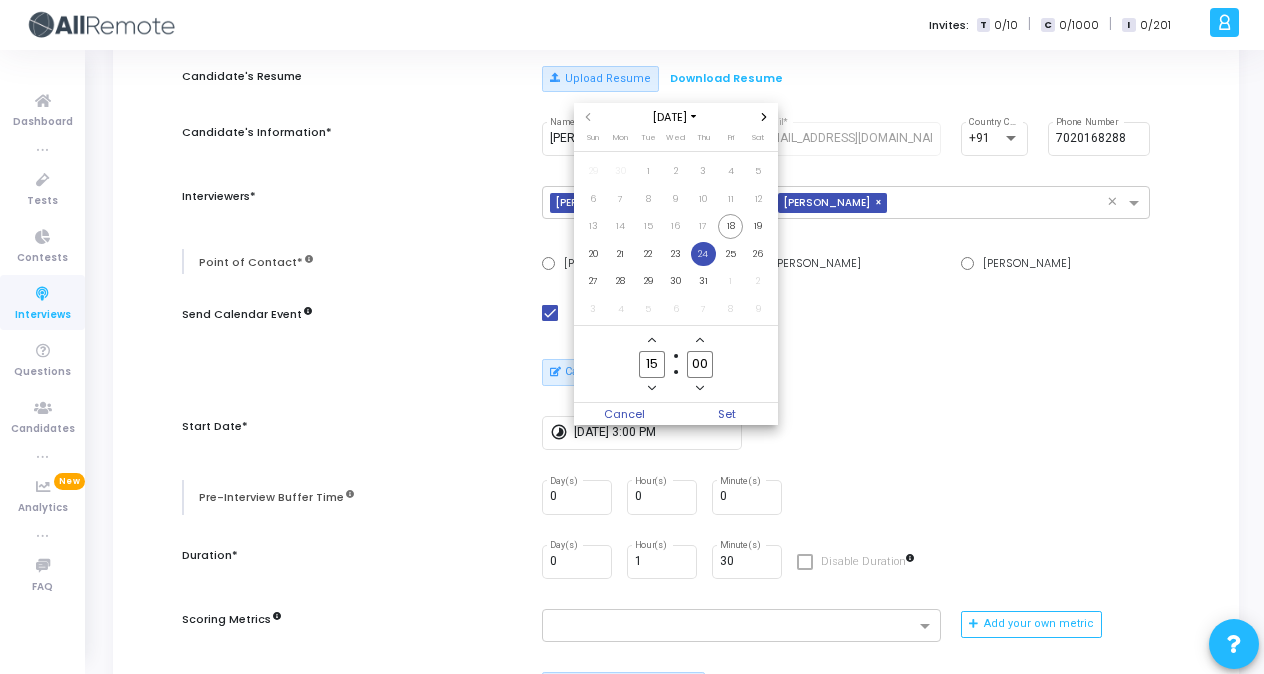 click 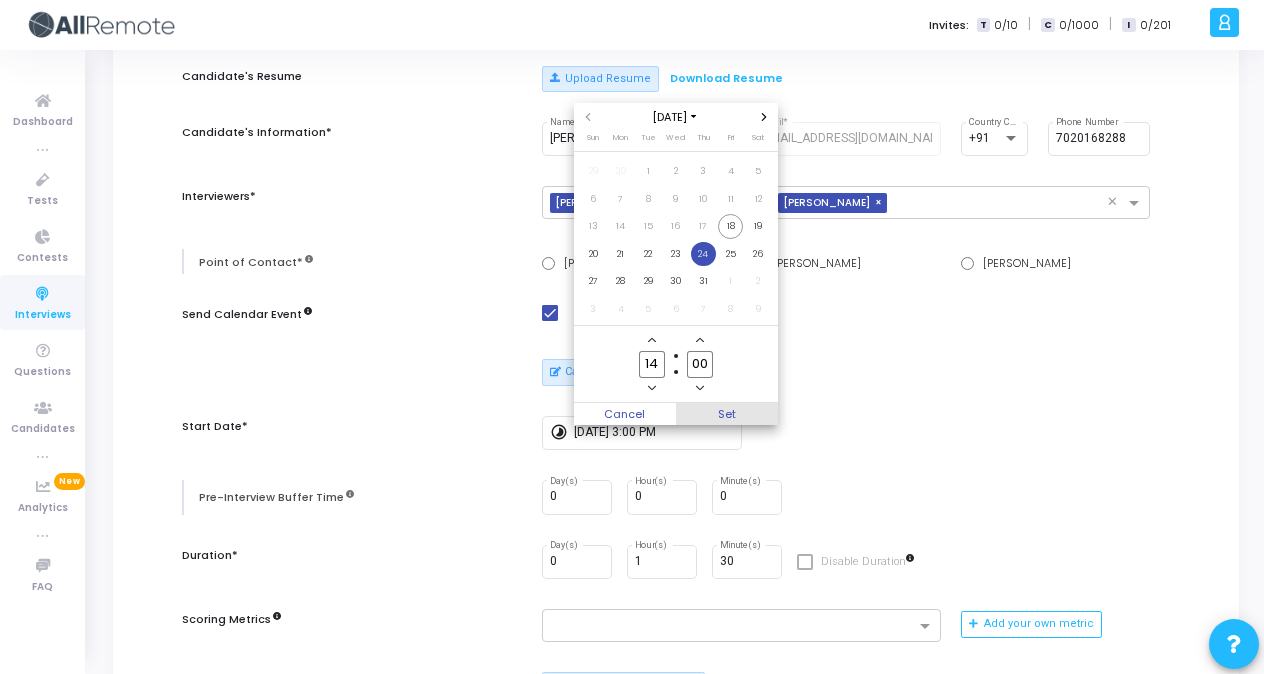 click on "Set" at bounding box center [727, 414] 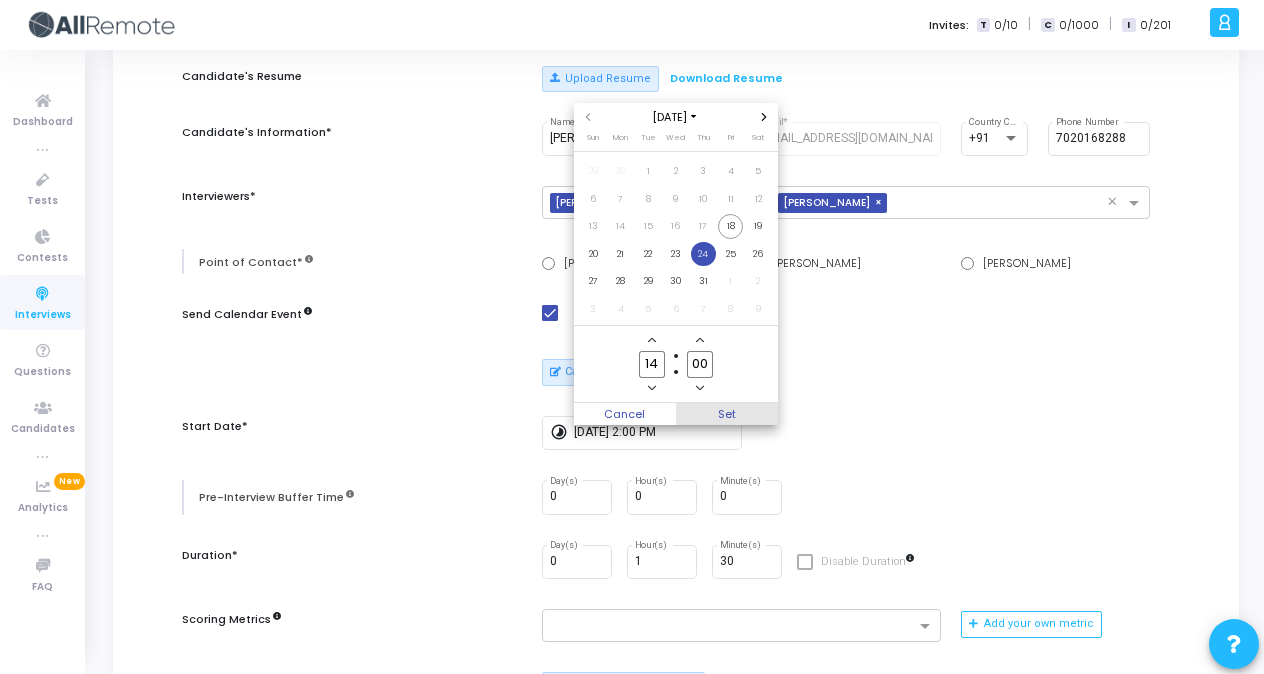 scroll, scrollTop: 174, scrollLeft: 0, axis: vertical 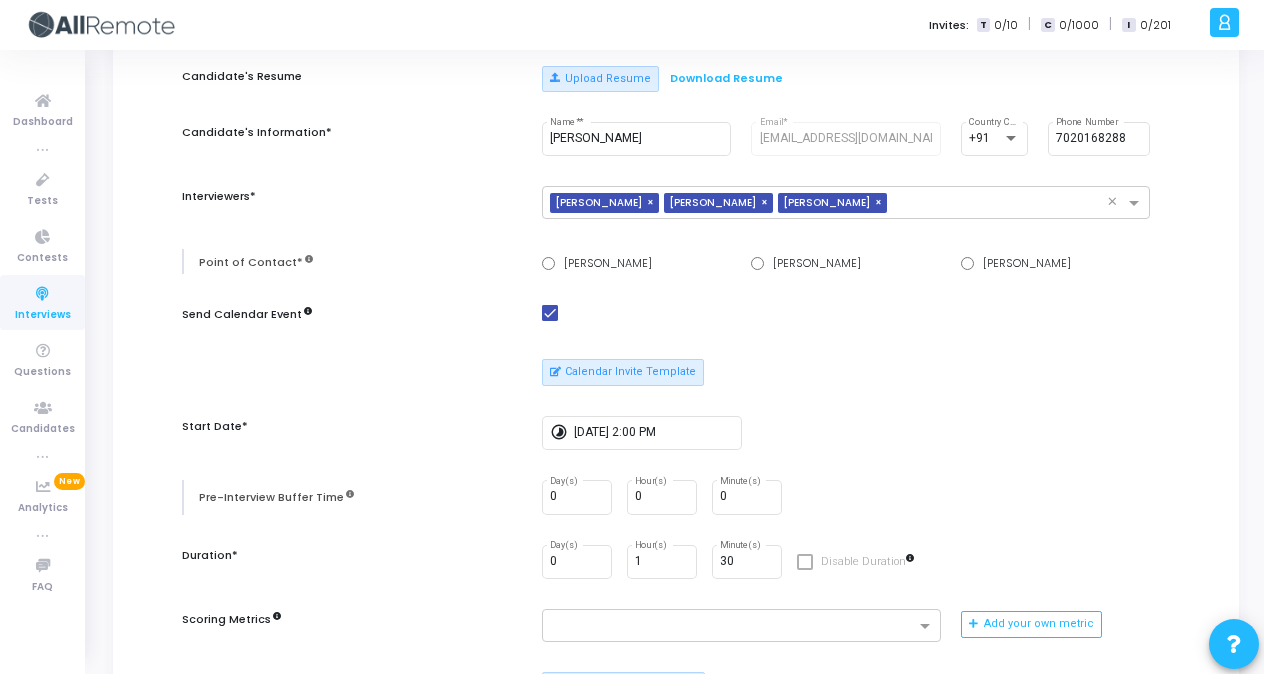 click on "Candidate's Resume   Upload Resume   Download Resume  Candidate's Information*  [PERSON_NAME] Name*  * [EMAIL_ADDRESS][DOMAIN_NAME] Email* +91 Country Code [PHONE_NUMBER] Phone Number  Interviewers*  ×  [PERSON_NAME]  ×  [PERSON_NAME]  ×  [PERSON_NAME]  ×  Point of Contact*   [PERSON_NAME]   [PERSON_NAME]   [PERSON_NAME]   Send Calendar Event     Calendar Invite Template   Start Date*  timelapse [DATE] 2:00 PM  Pre-Interview Buffer Time  0 Day(s) 0 Hour(s) 0 Minute(s)  Duration*  0 Day(s) 1 Hour(s) 30 Minute(s)    Disable Duration   Scoring Metrics    Add your own metric   Interview Email Template   Total Years of Experience*  × 5-8 years ×  Client Name*  × Skuad ×  Tech Stack*  × BACKEND ×  Enable Chat     Enable Webcam     Is Mandatory     Enable Recording     Is Mandatory     Enable integrity signals for interviewers     Enable advanced auto-completion     This is a premium feature. To enable this feature for your account, contact [EMAIL_ADDRESS][DOMAIN_NAME]" at bounding box center [676, 681] 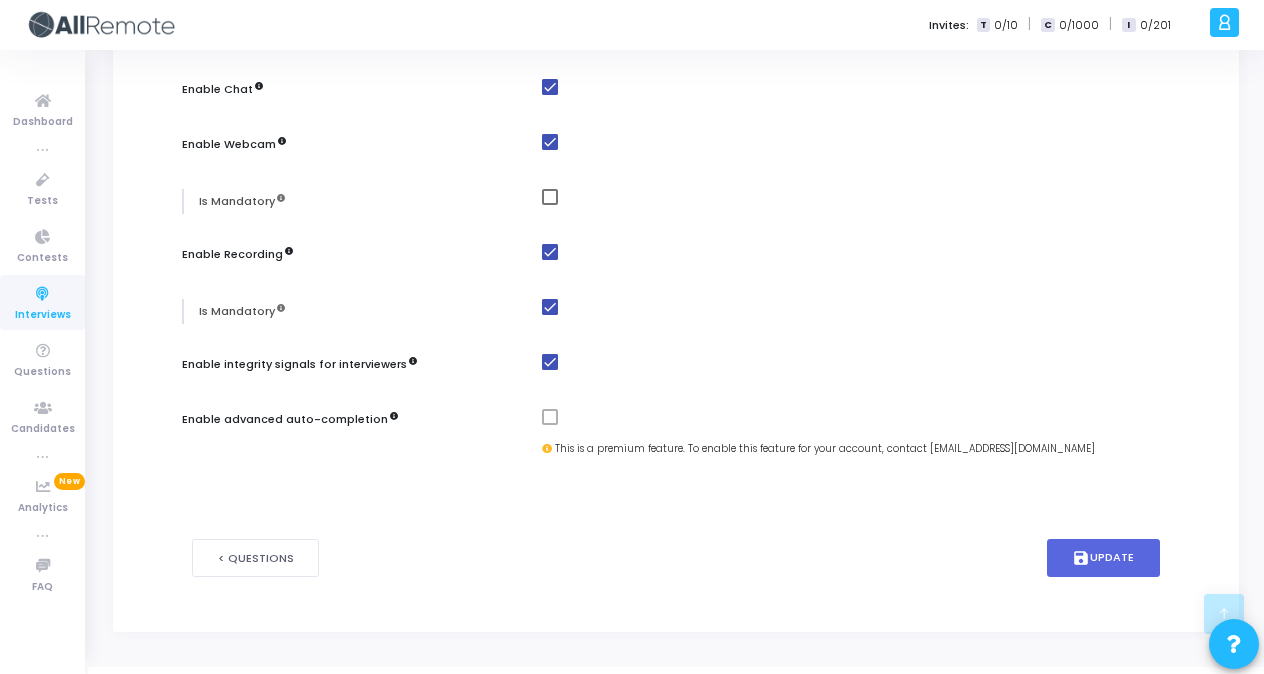 scroll, scrollTop: 1041, scrollLeft: 0, axis: vertical 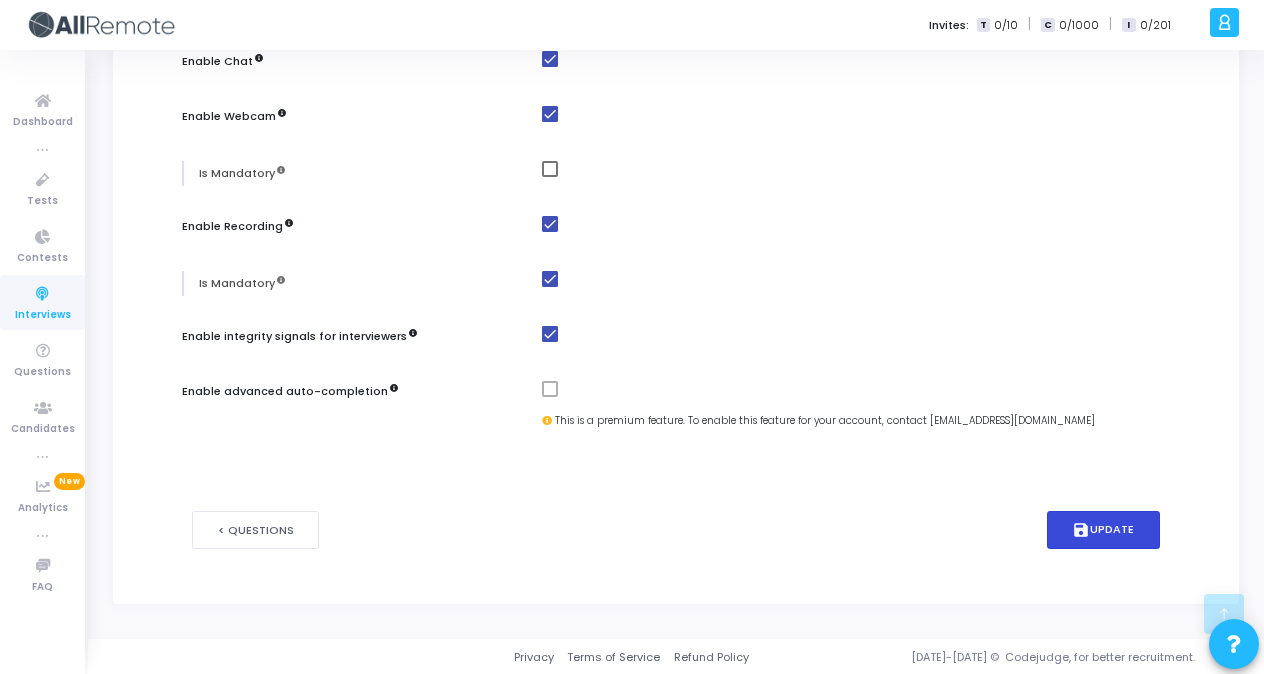 click on "save  Update" at bounding box center (1104, 530) 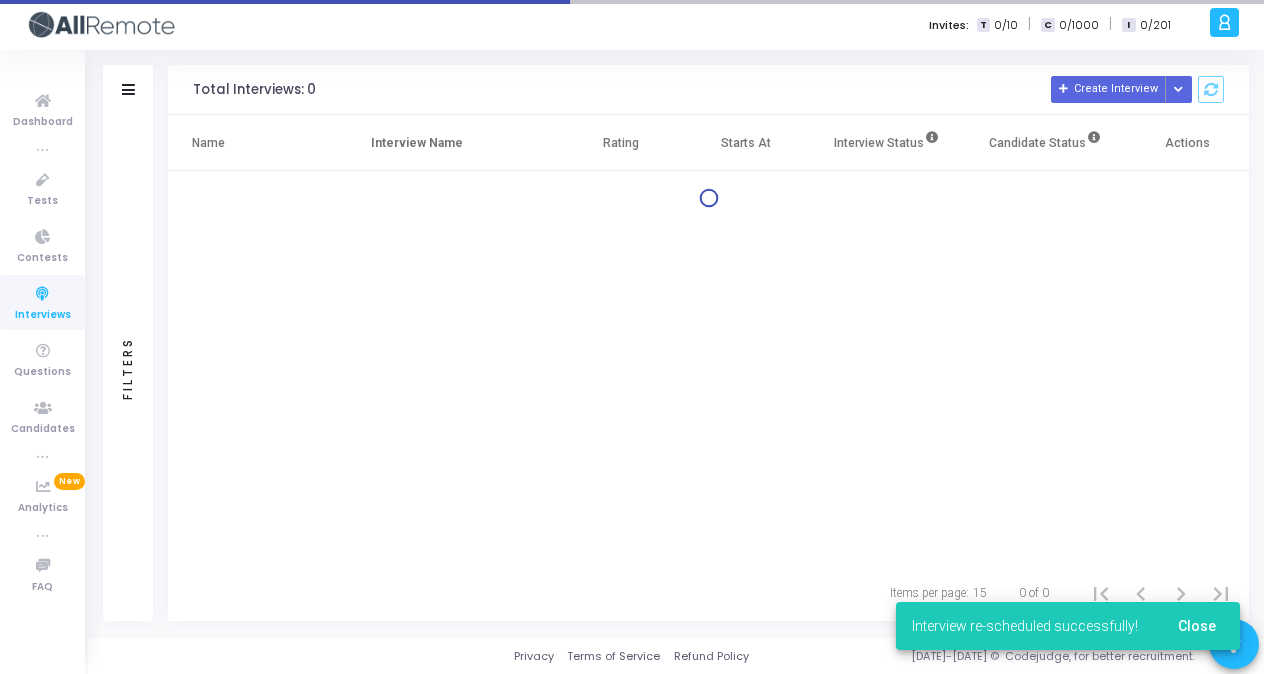 scroll, scrollTop: 0, scrollLeft: 0, axis: both 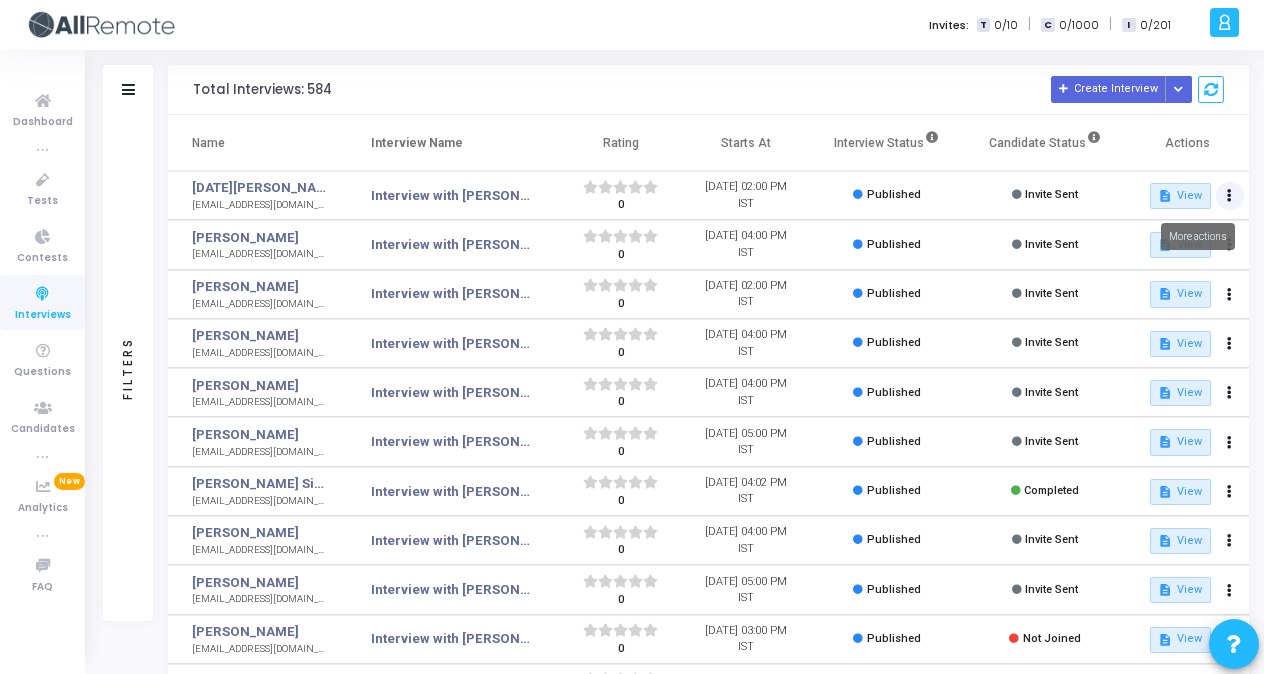 click at bounding box center [1230, 196] 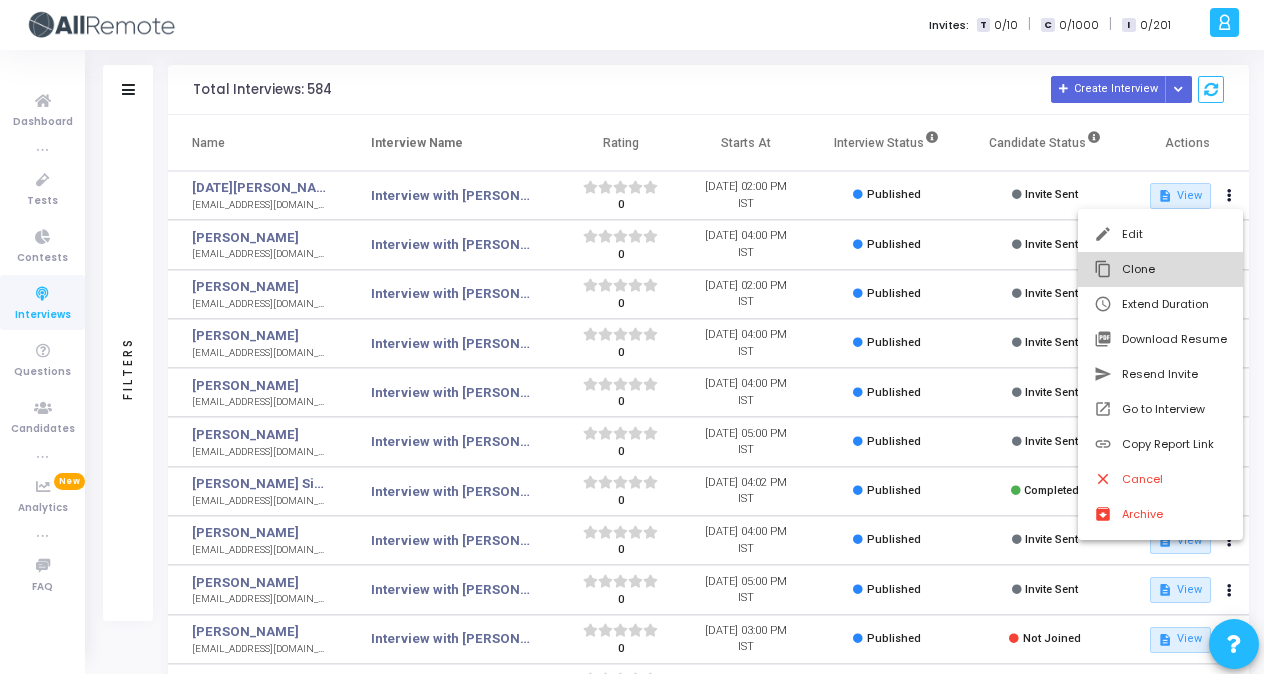 click on "content_copy  Clone" at bounding box center [1160, 269] 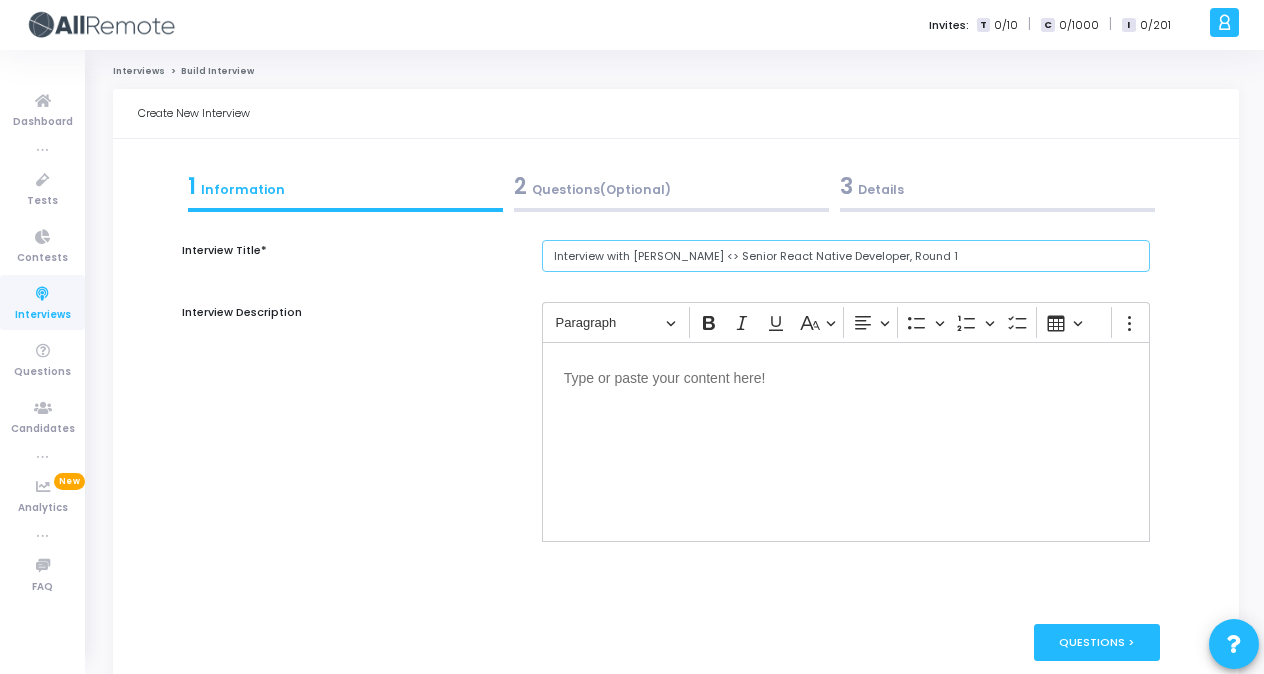 click on "Interview with [PERSON_NAME] <> Senior React Native Developer, Round 1" at bounding box center (846, 256) 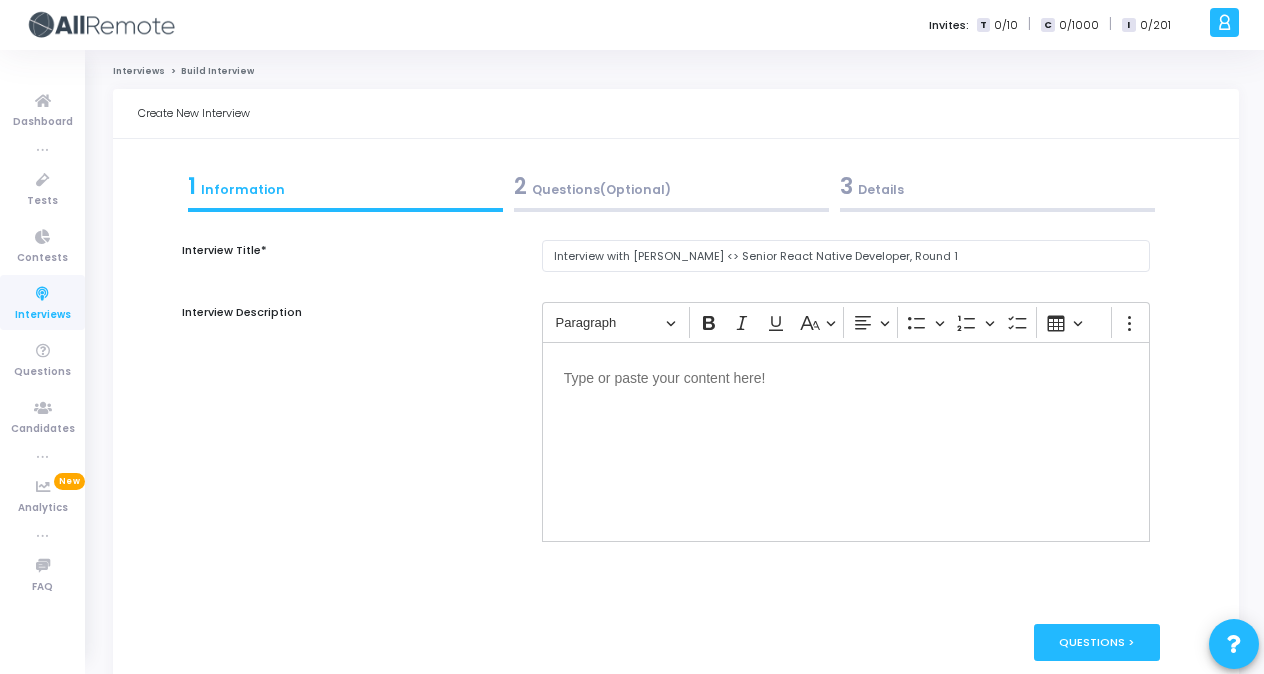 click on "3  Details" at bounding box center [997, 186] 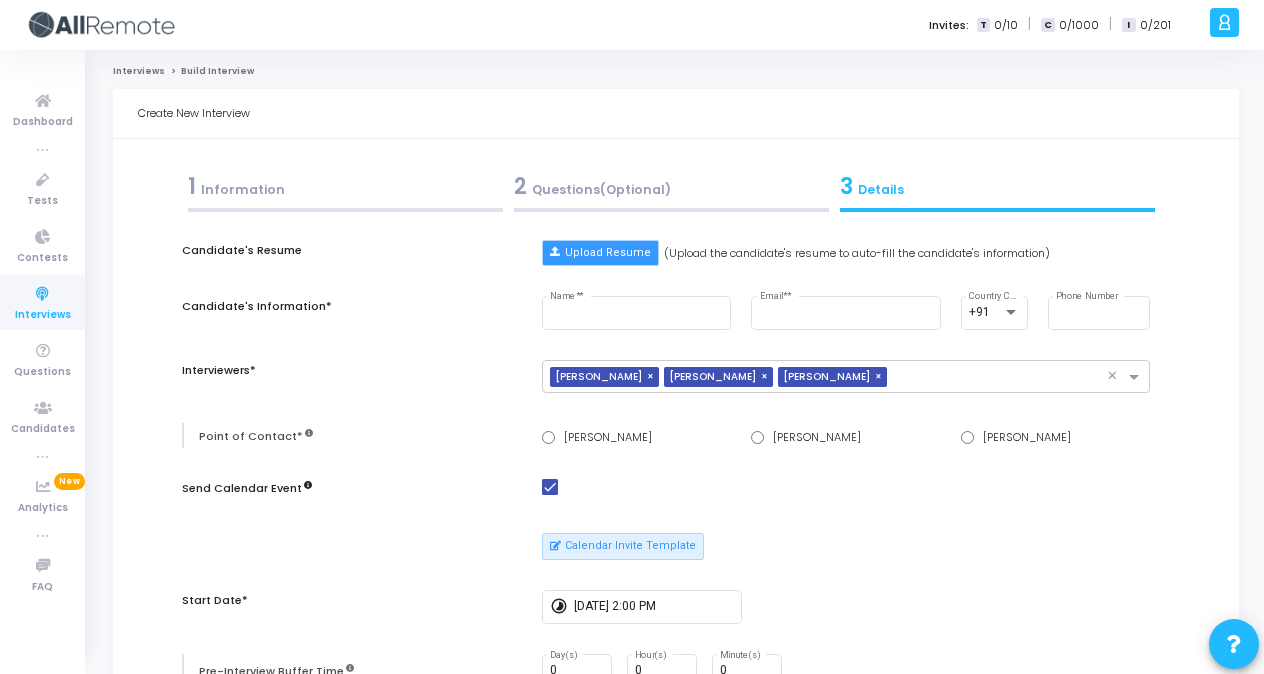 click on "Upload Resume" at bounding box center (600, 253) 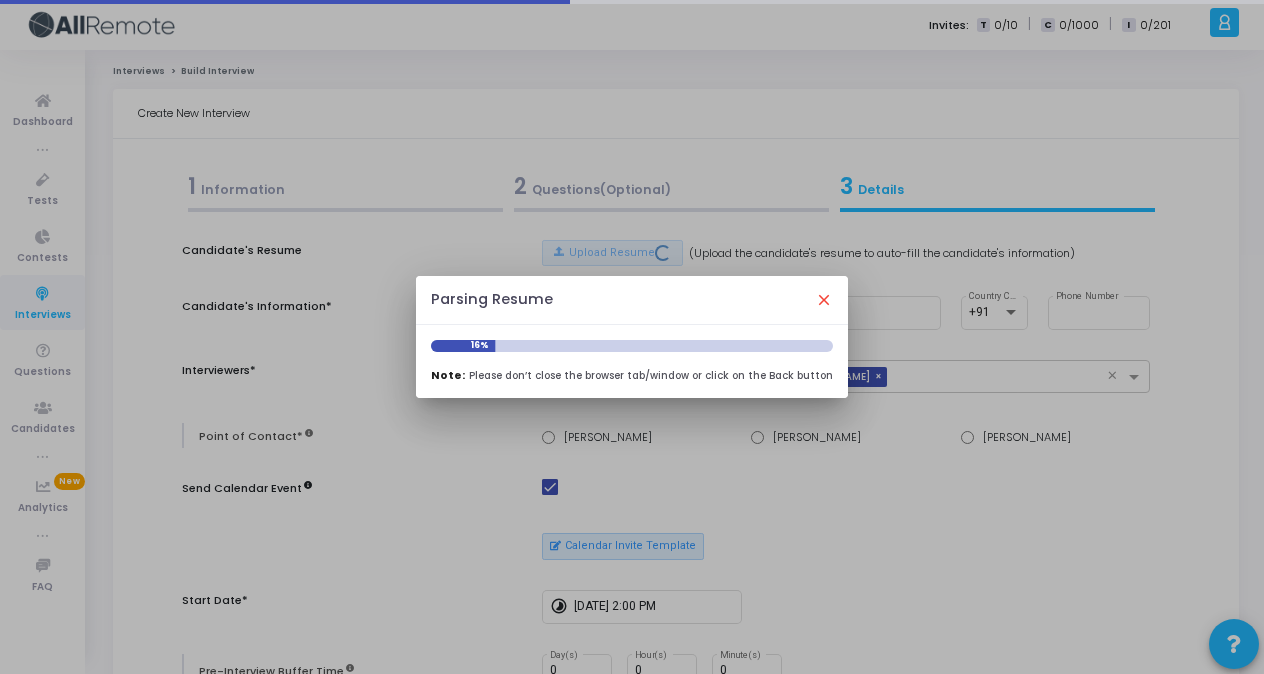 type on "[PERSON_NAME]" 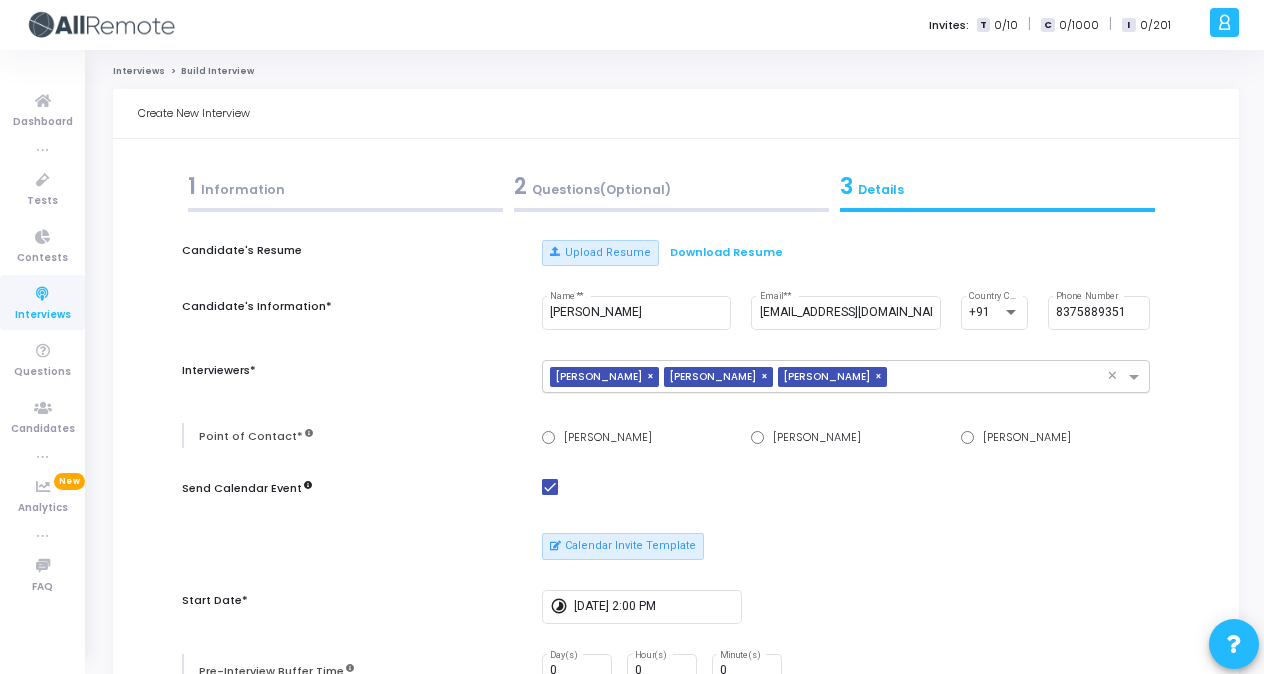 click on "×" at bounding box center [653, 377] 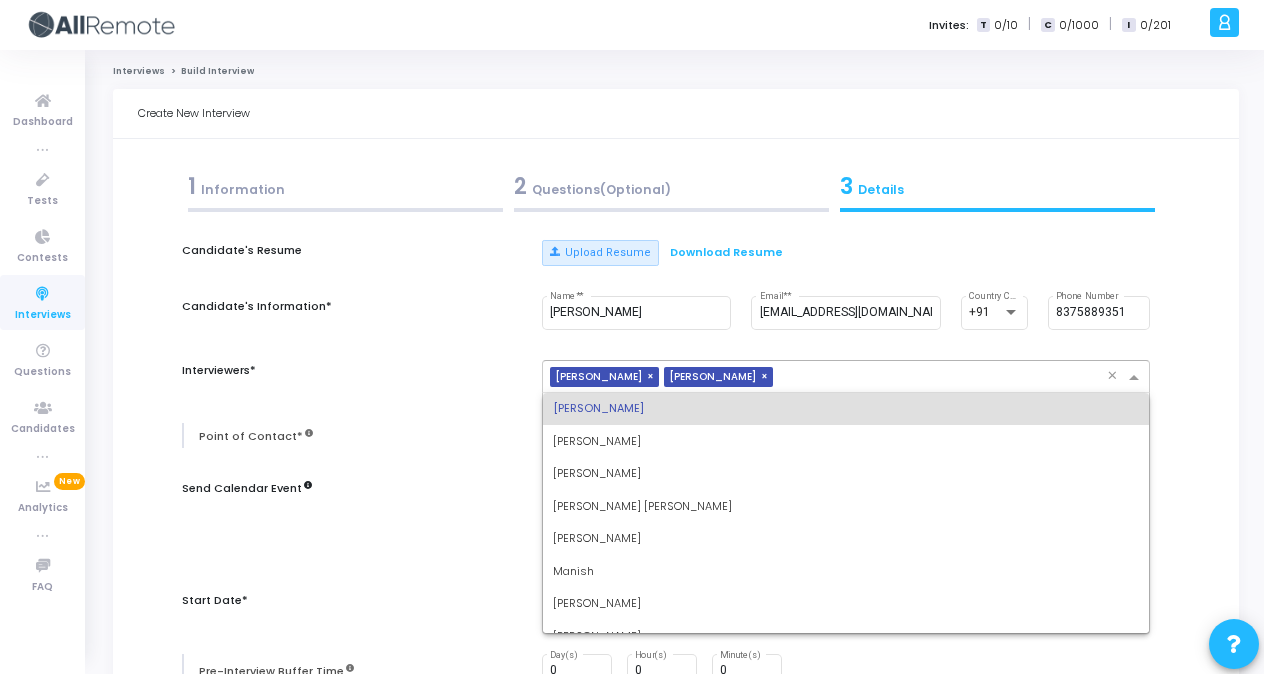 click at bounding box center [944, 378] 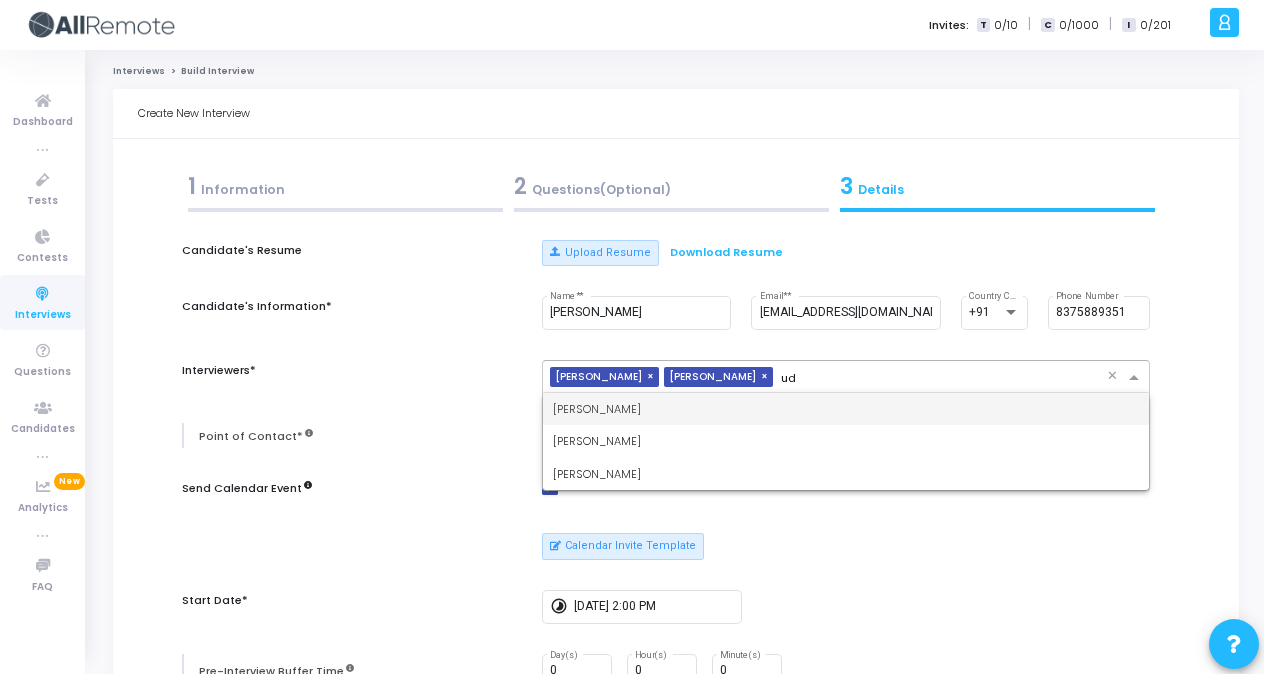 scroll, scrollTop: 0, scrollLeft: 0, axis: both 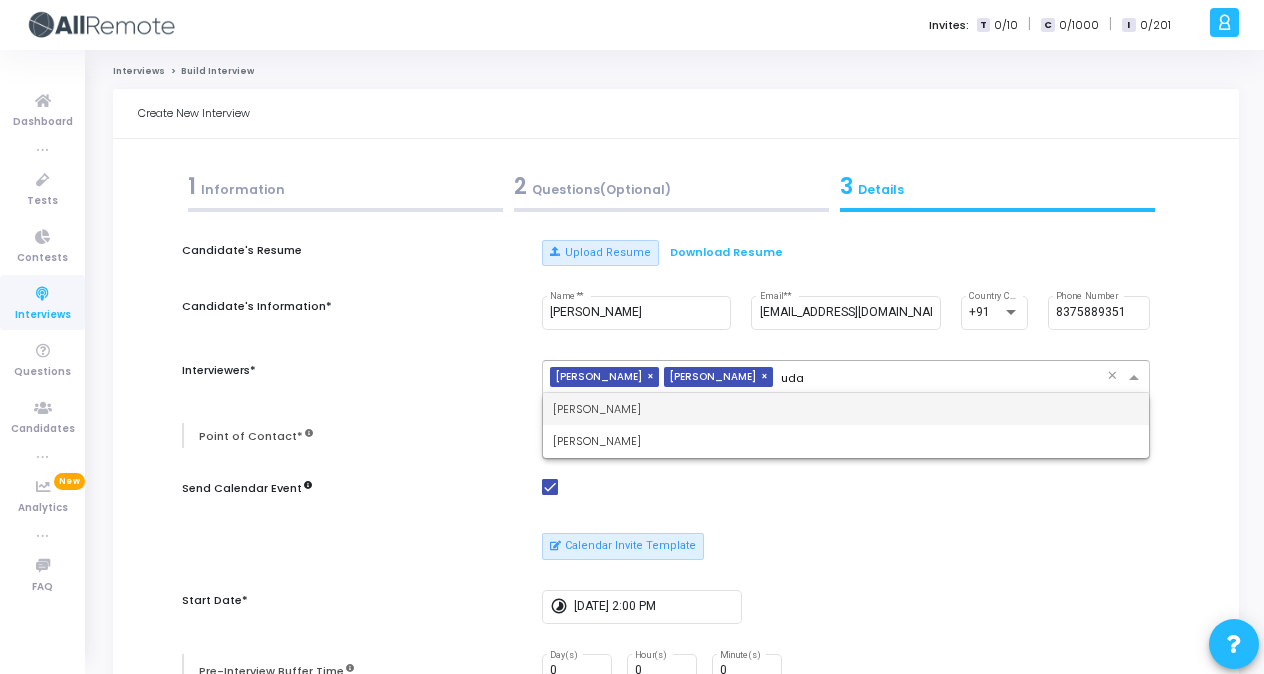 type on "uday" 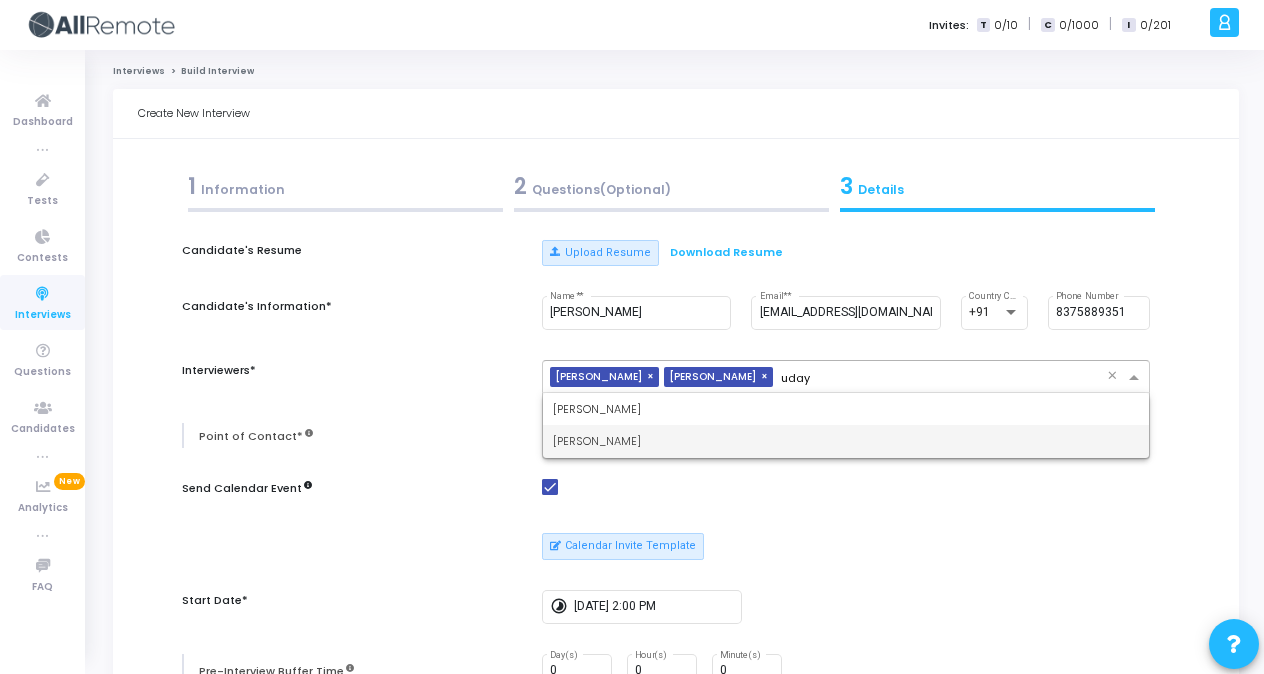 click on "[PERSON_NAME]" at bounding box center (846, 441) 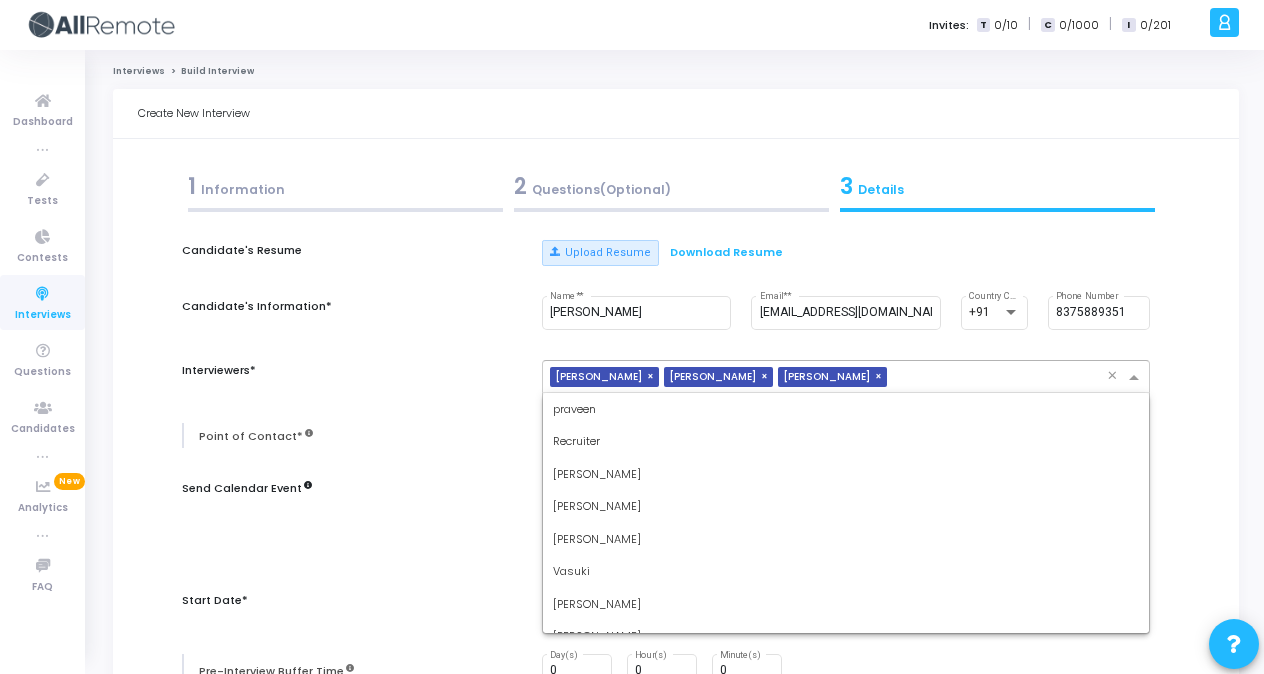click at bounding box center [1001, 378] 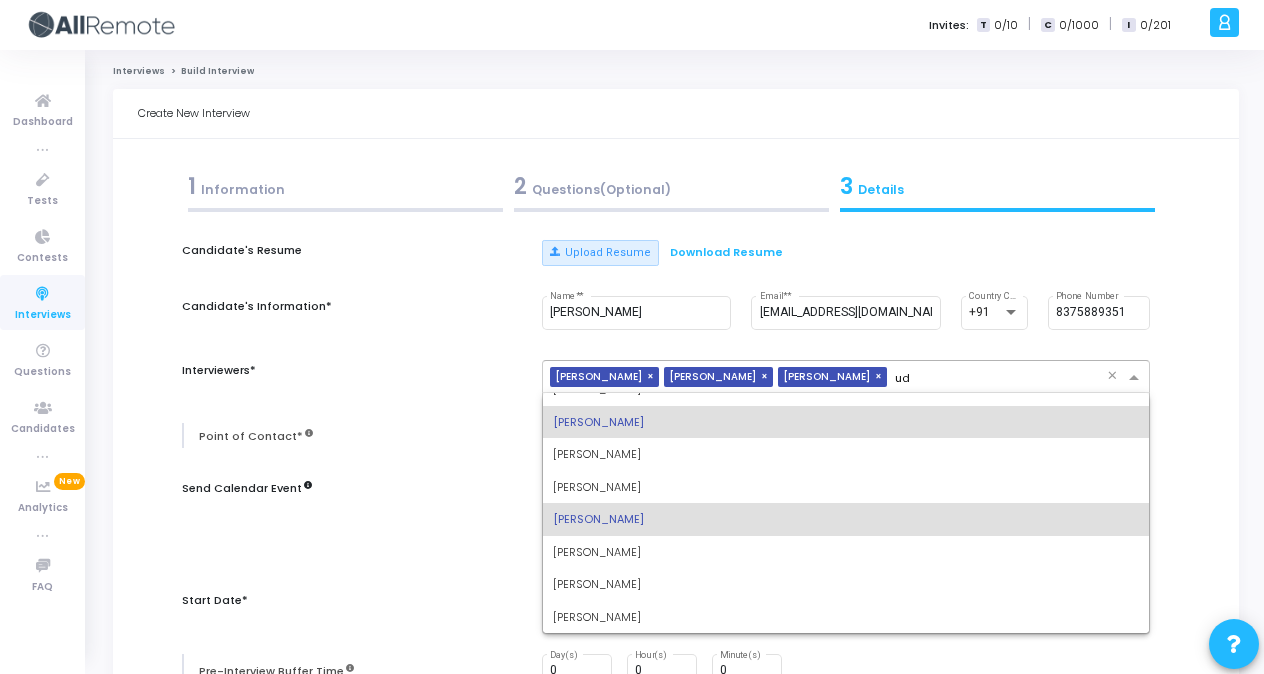 scroll, scrollTop: 0, scrollLeft: 0, axis: both 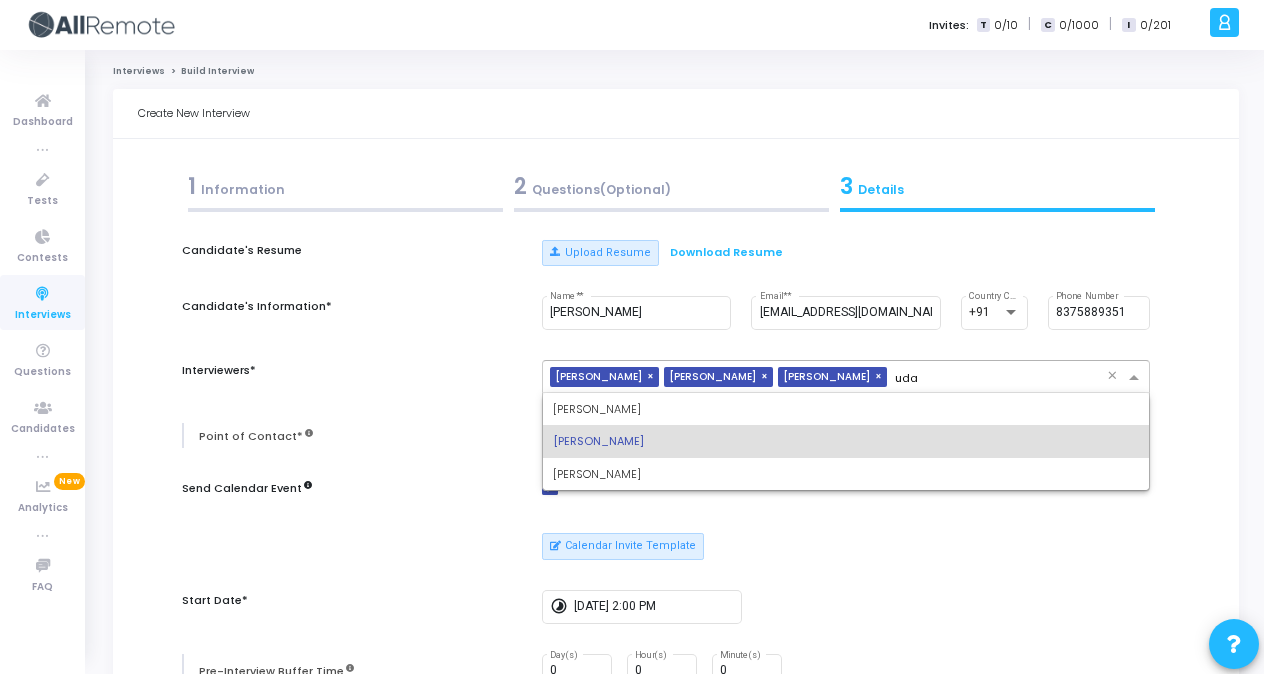 type on "uday" 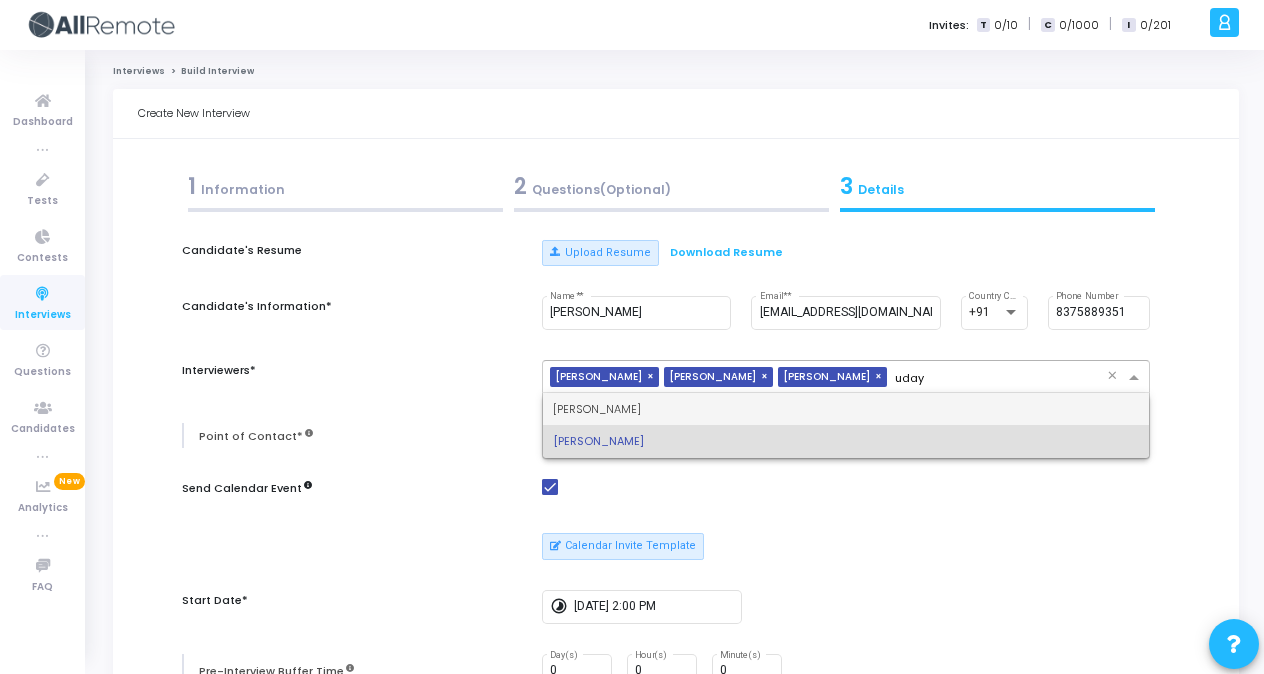 click on "[PERSON_NAME]" at bounding box center (846, 409) 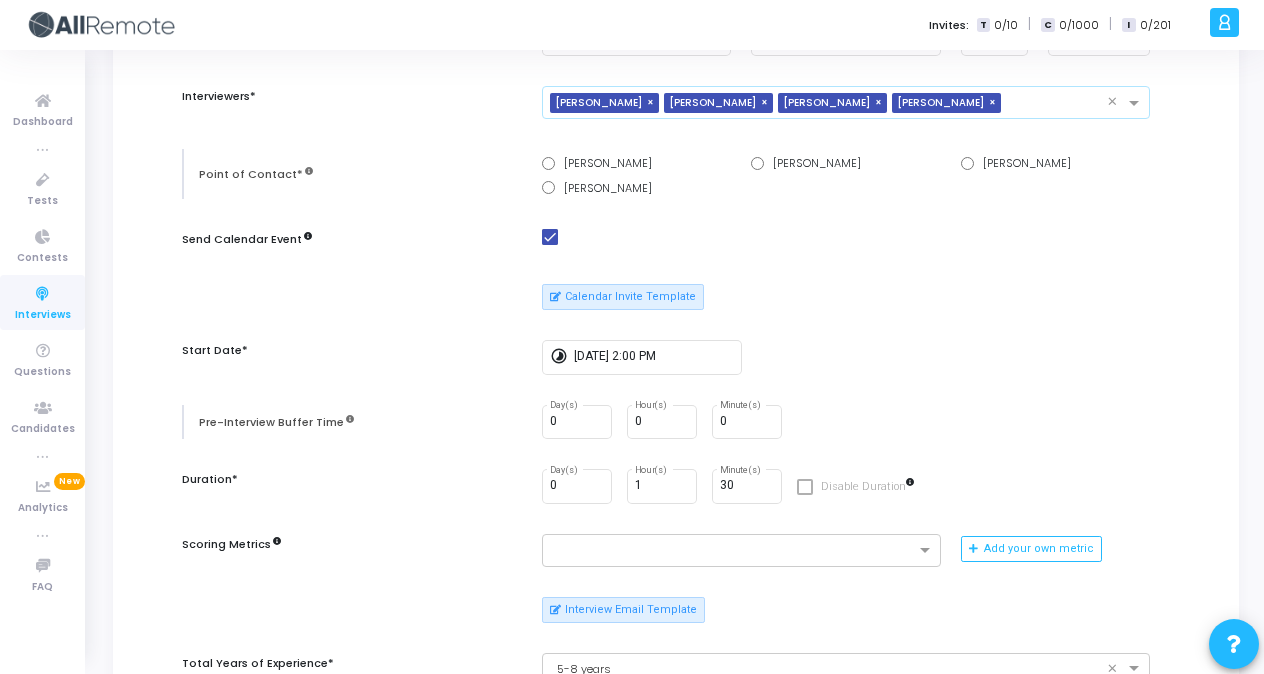 scroll, scrollTop: 299, scrollLeft: 0, axis: vertical 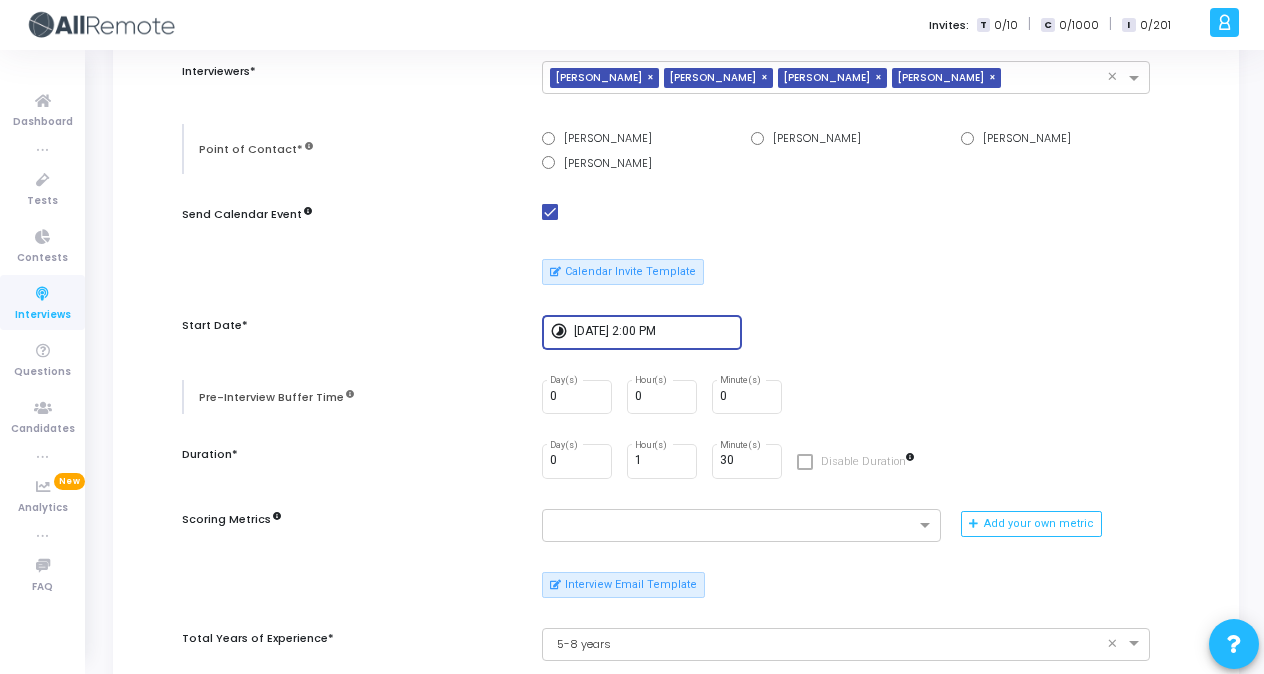 click on "[DATE] 2:00 PM" at bounding box center (654, 332) 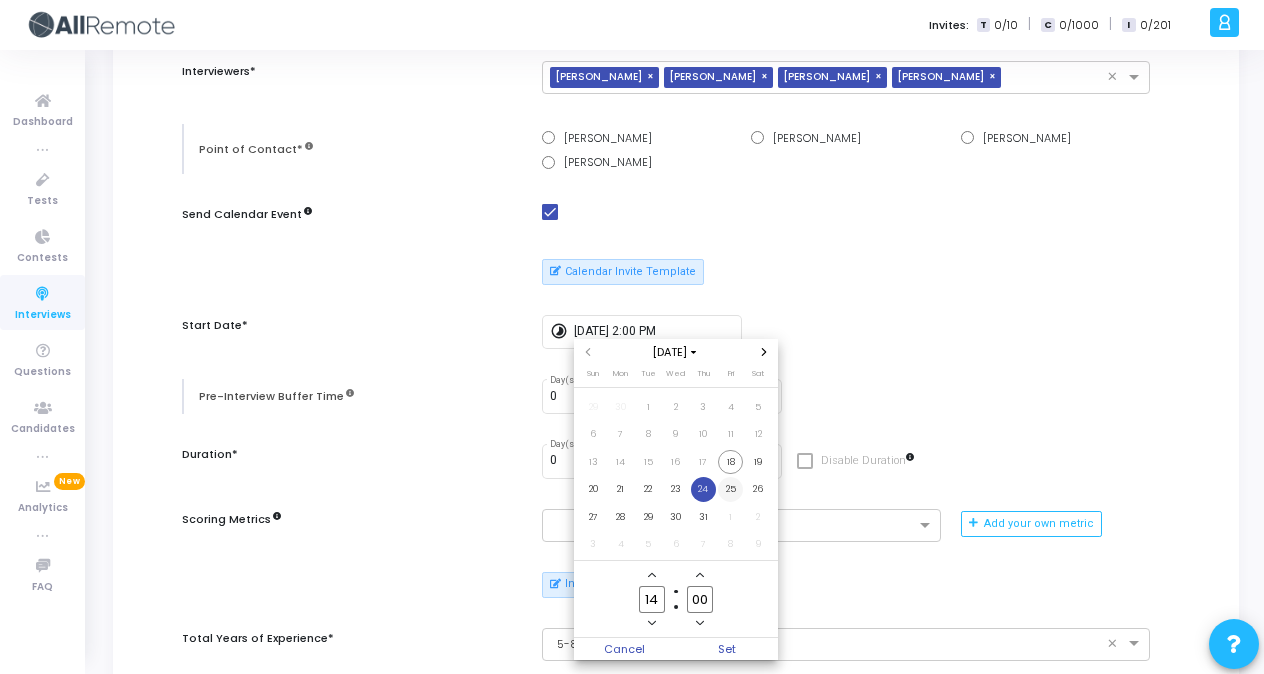 click on "25" at bounding box center (730, 489) 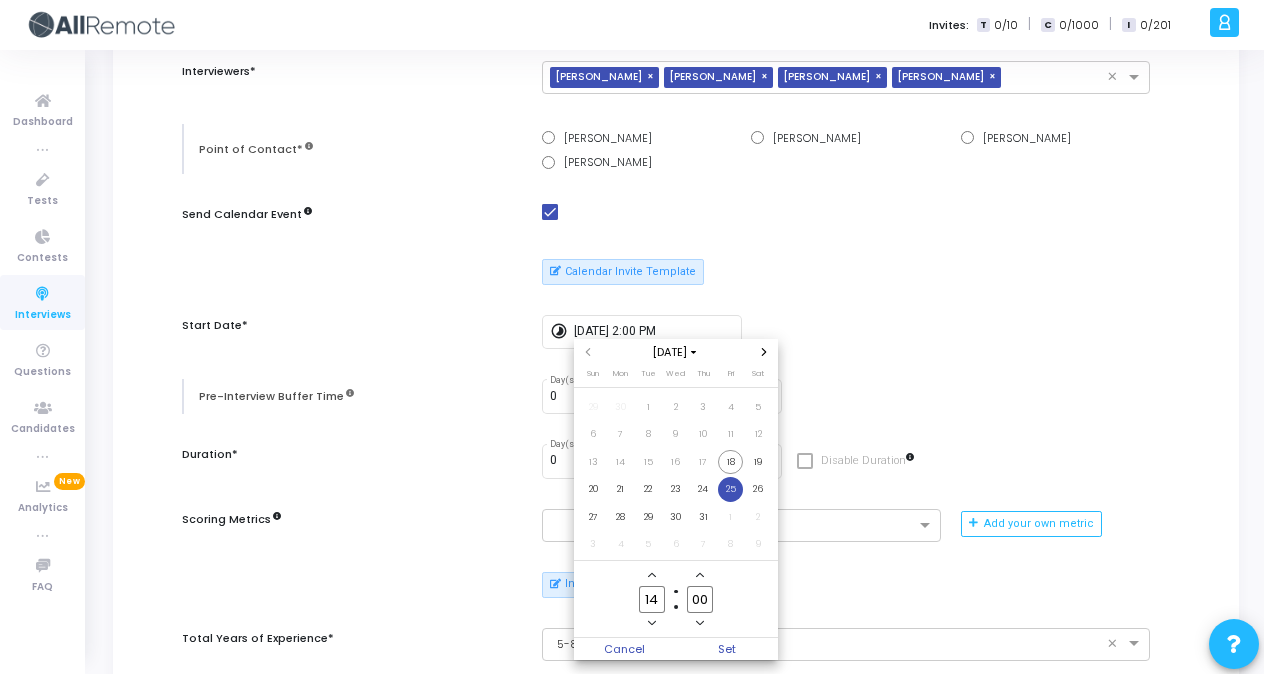 click 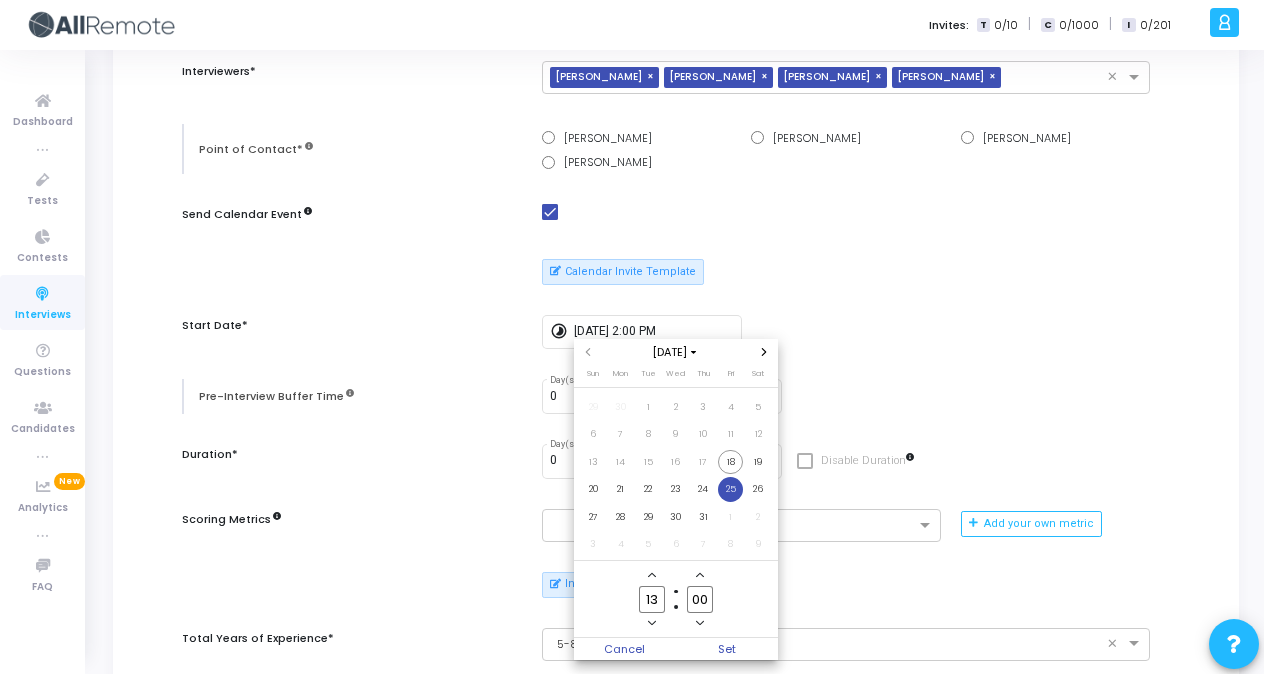 click 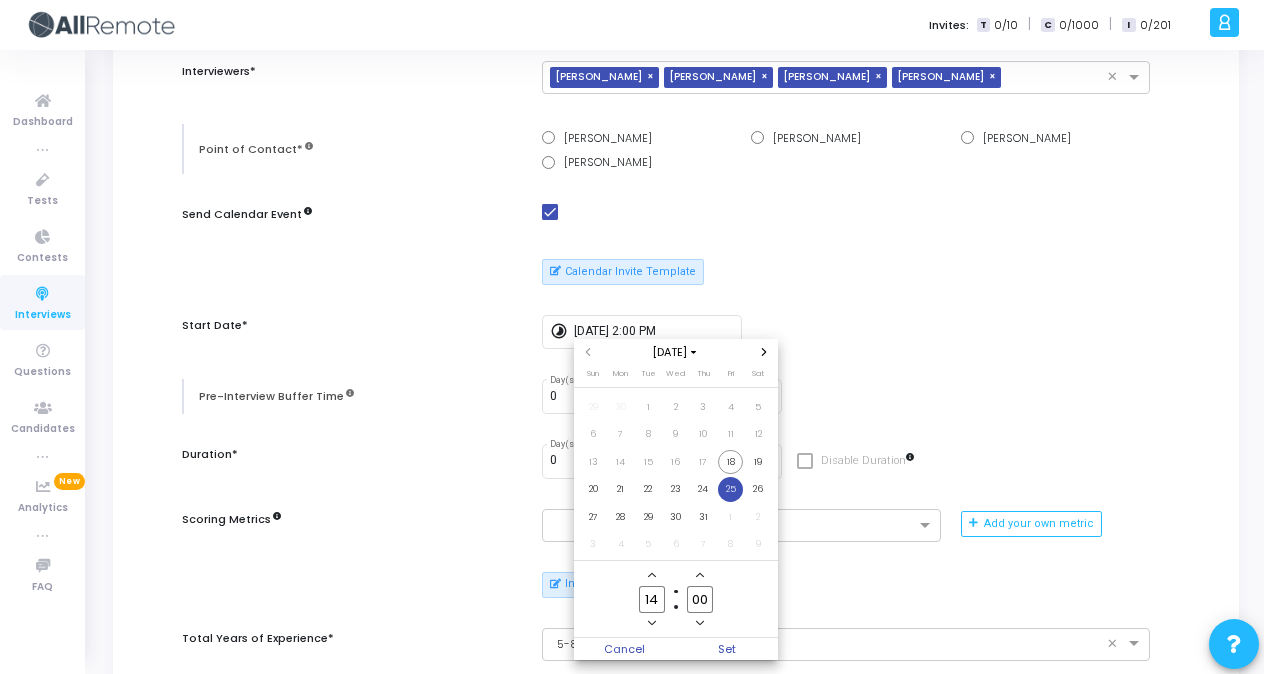 click 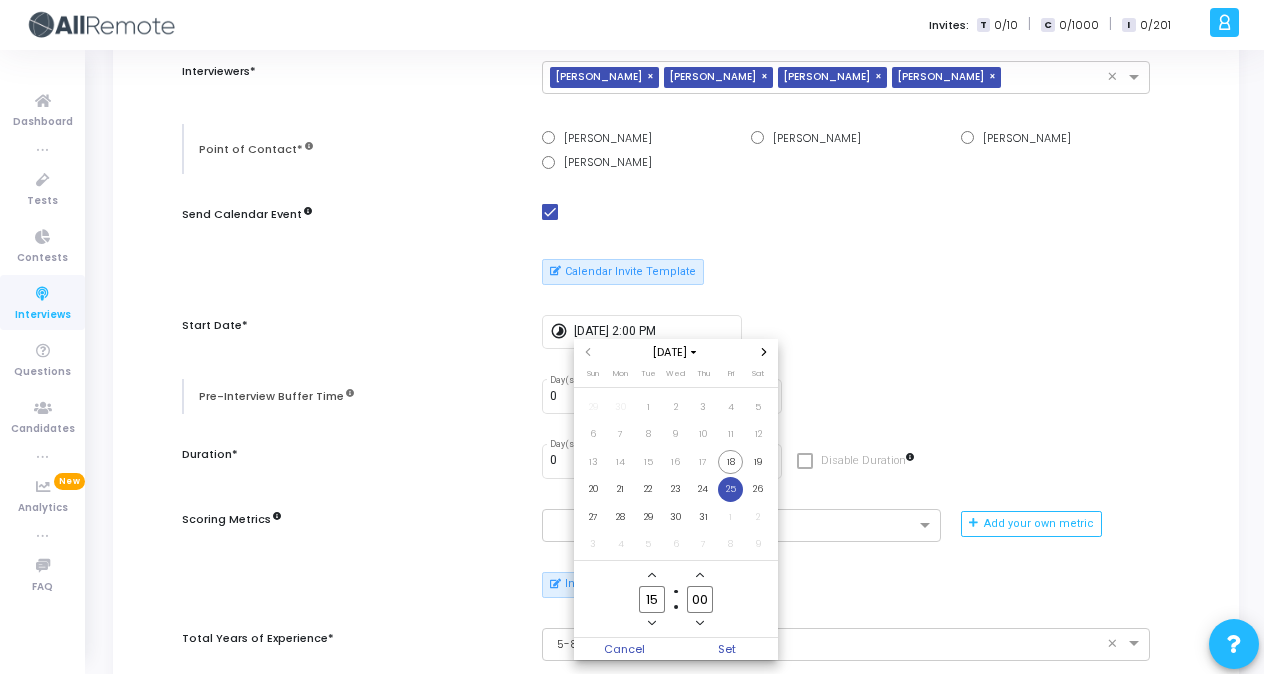 click 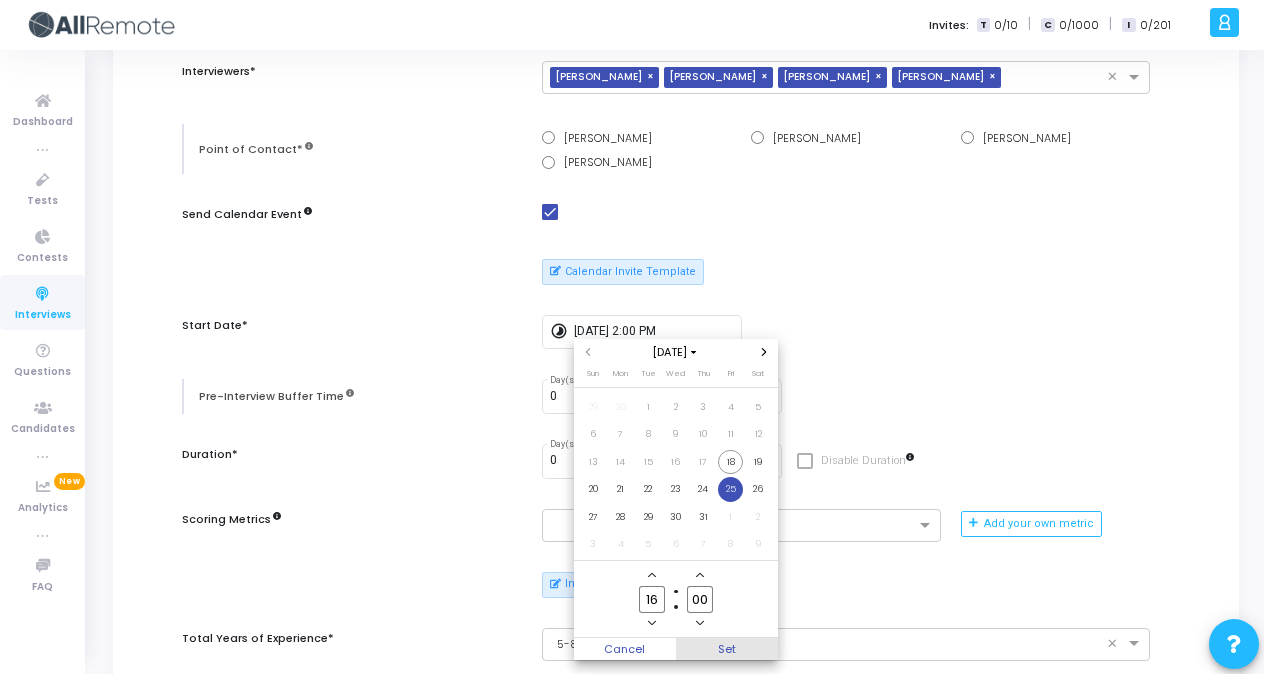 click on "Set" at bounding box center (727, 649) 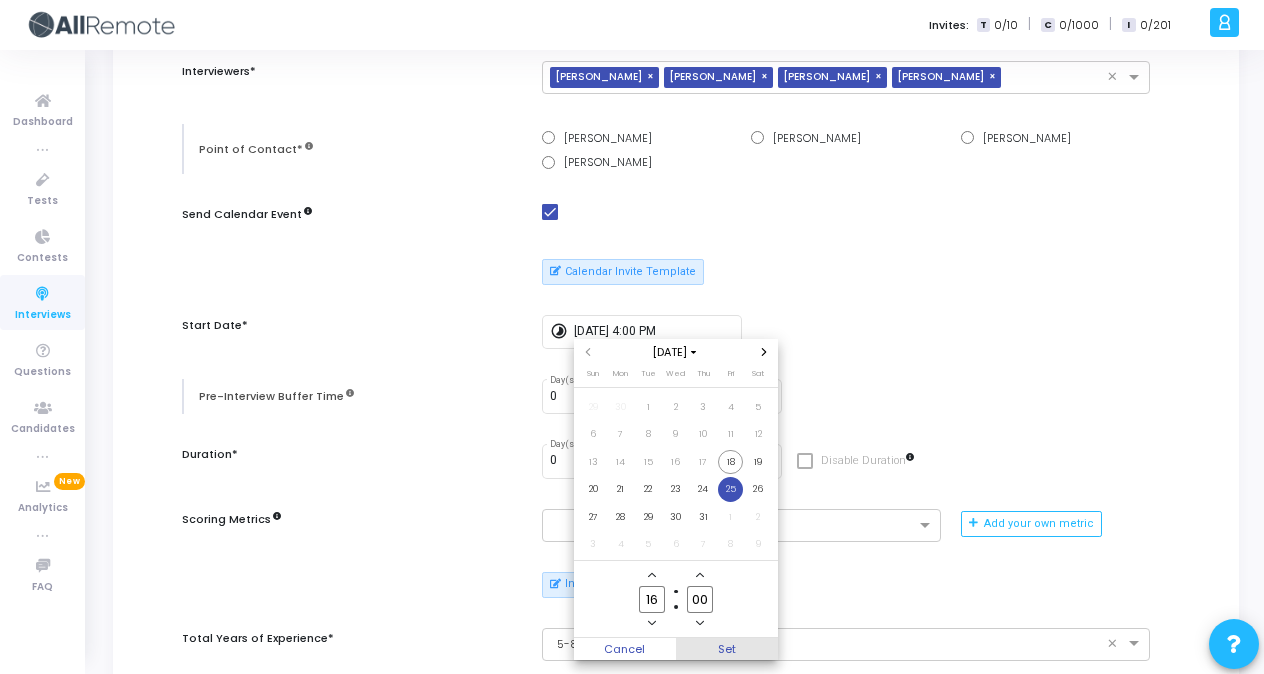 scroll, scrollTop: 299, scrollLeft: 0, axis: vertical 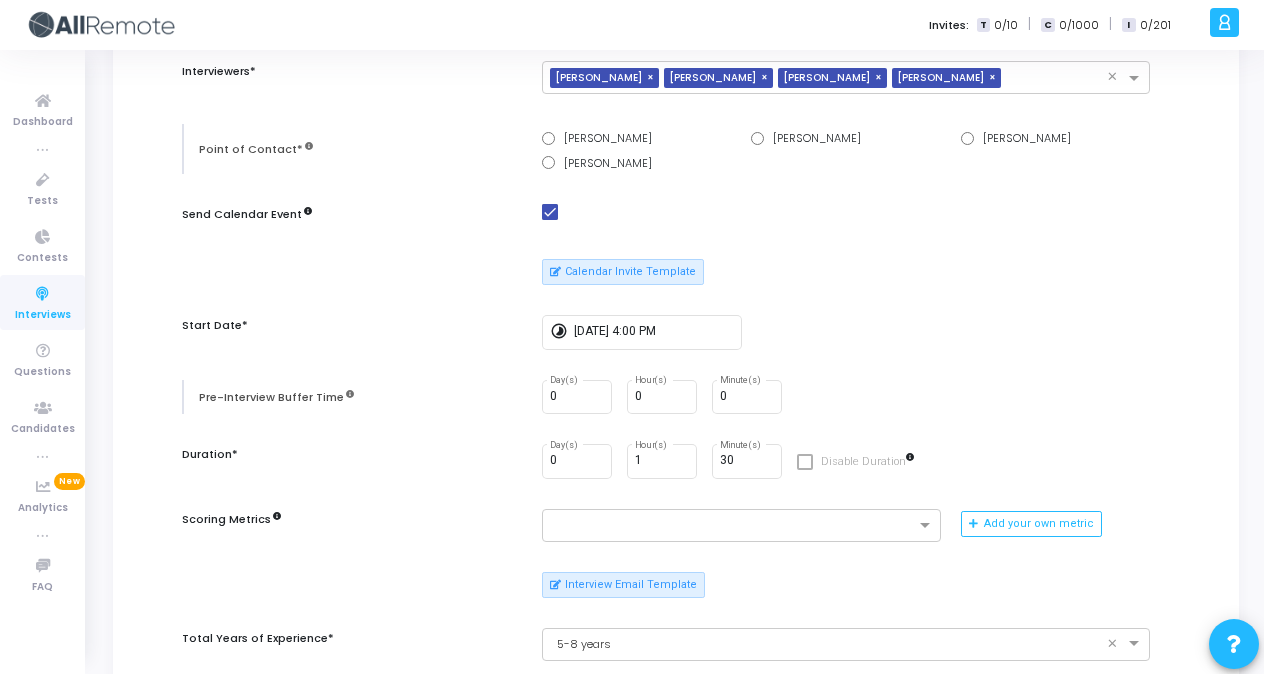 click on "0 Day(s) 0 Hour(s) 0 Minute(s)" at bounding box center (846, 397) 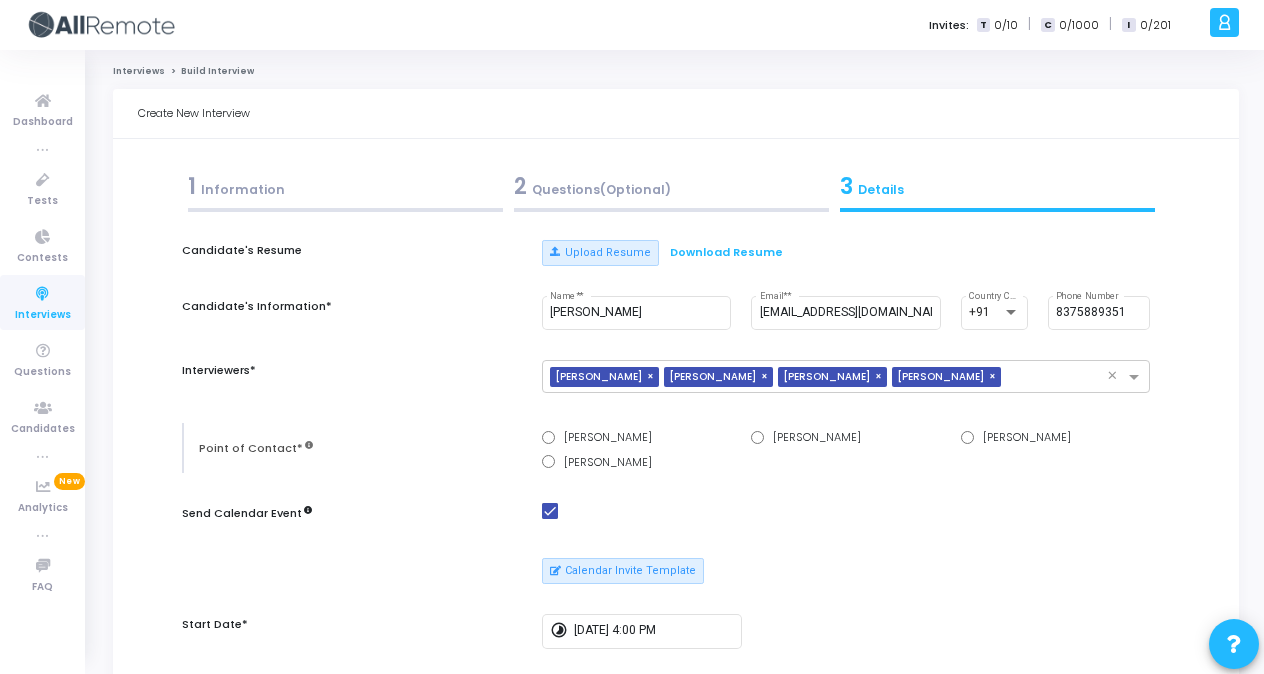click on "1  Information" at bounding box center [345, 186] 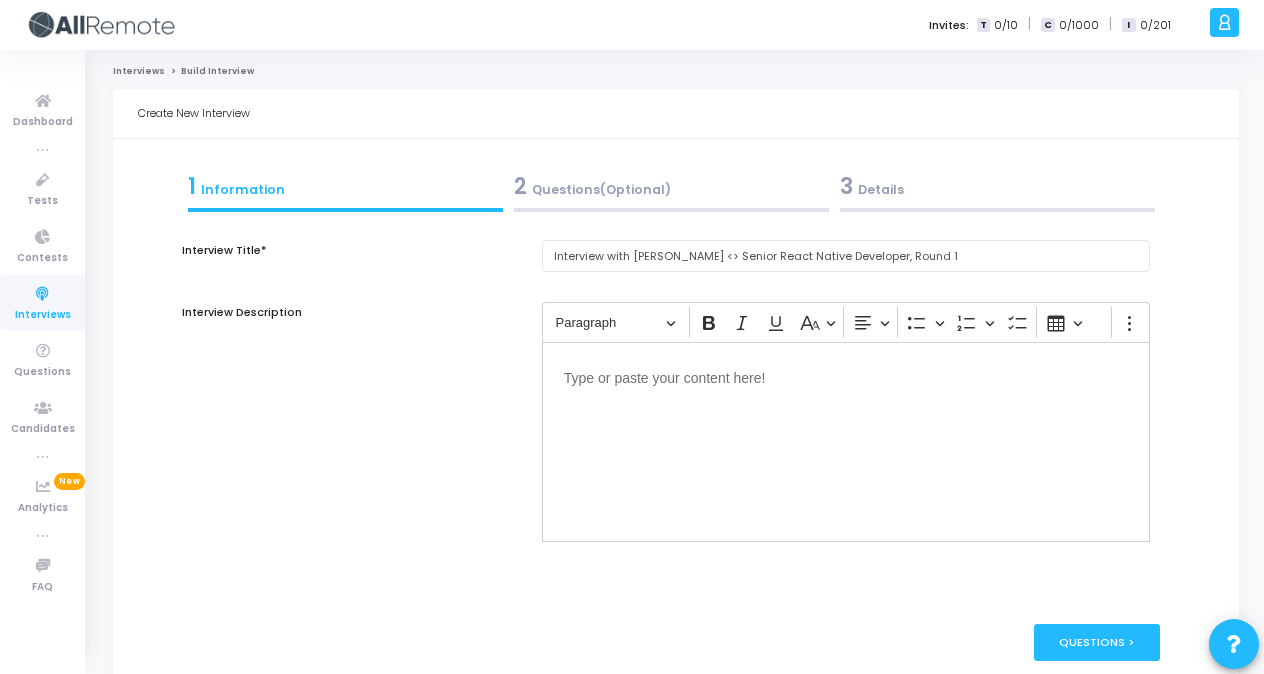 click on "3  Details" at bounding box center [997, 186] 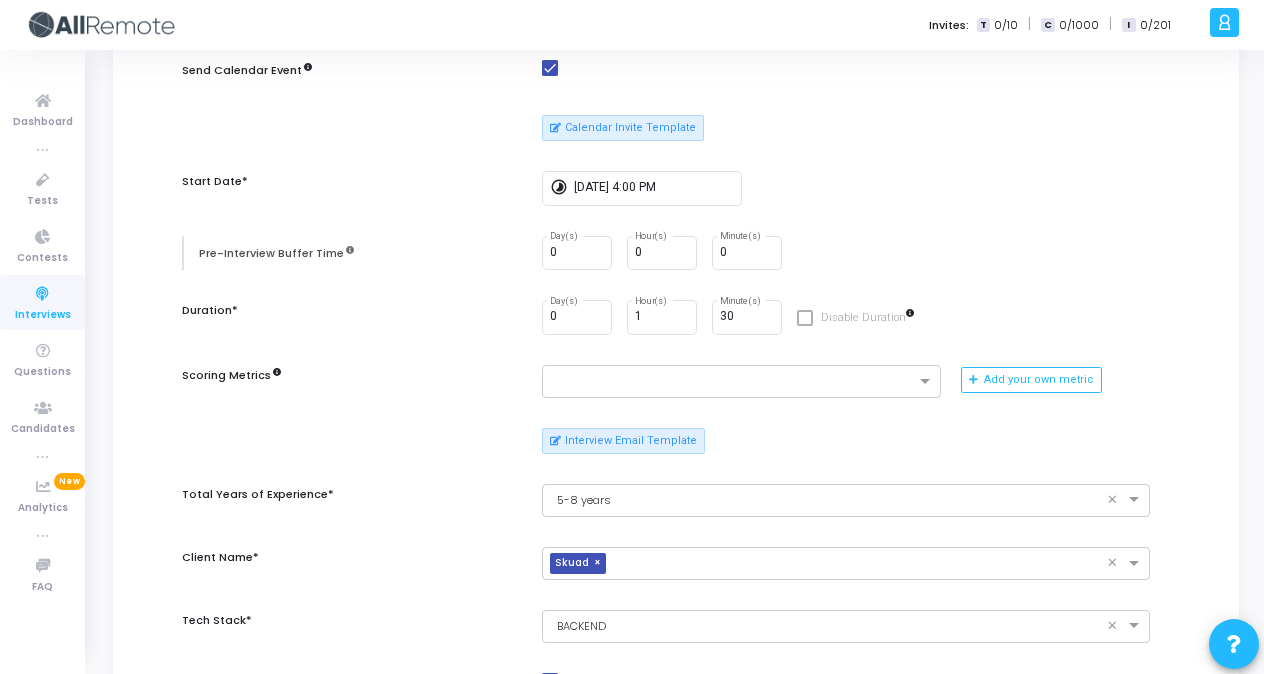 scroll, scrollTop: 1066, scrollLeft: 0, axis: vertical 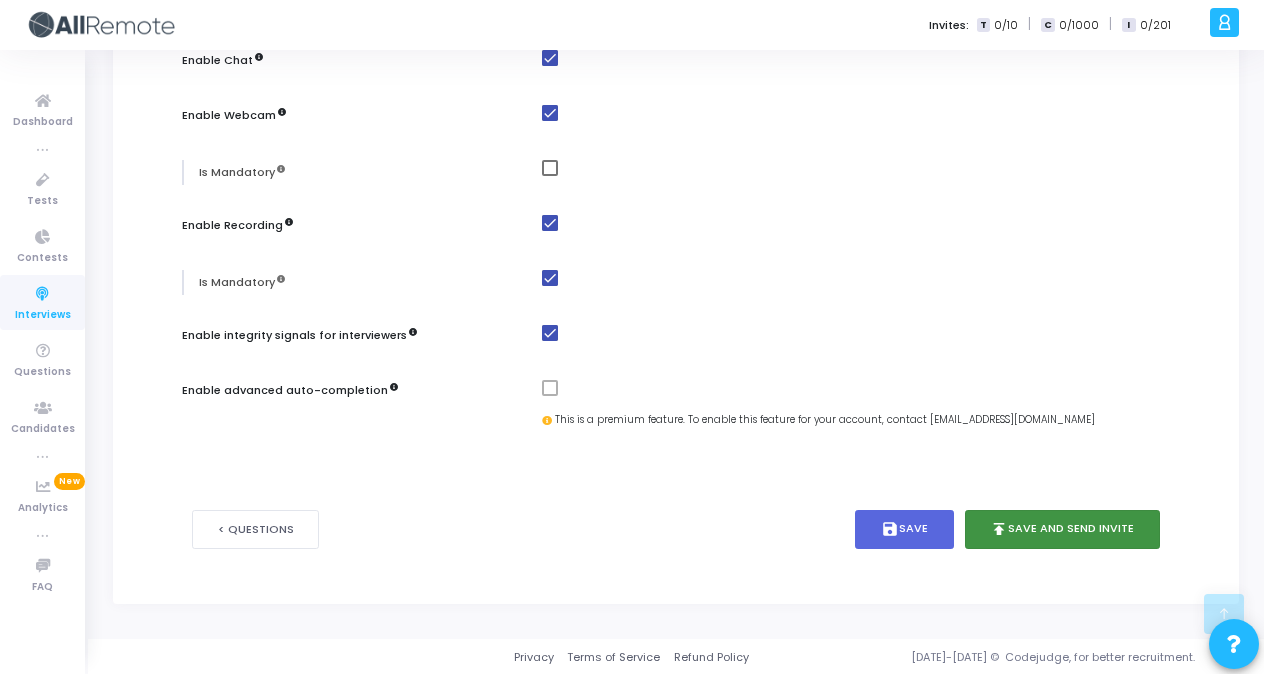 click on "publish  Save and Send Invite" at bounding box center (1063, 529) 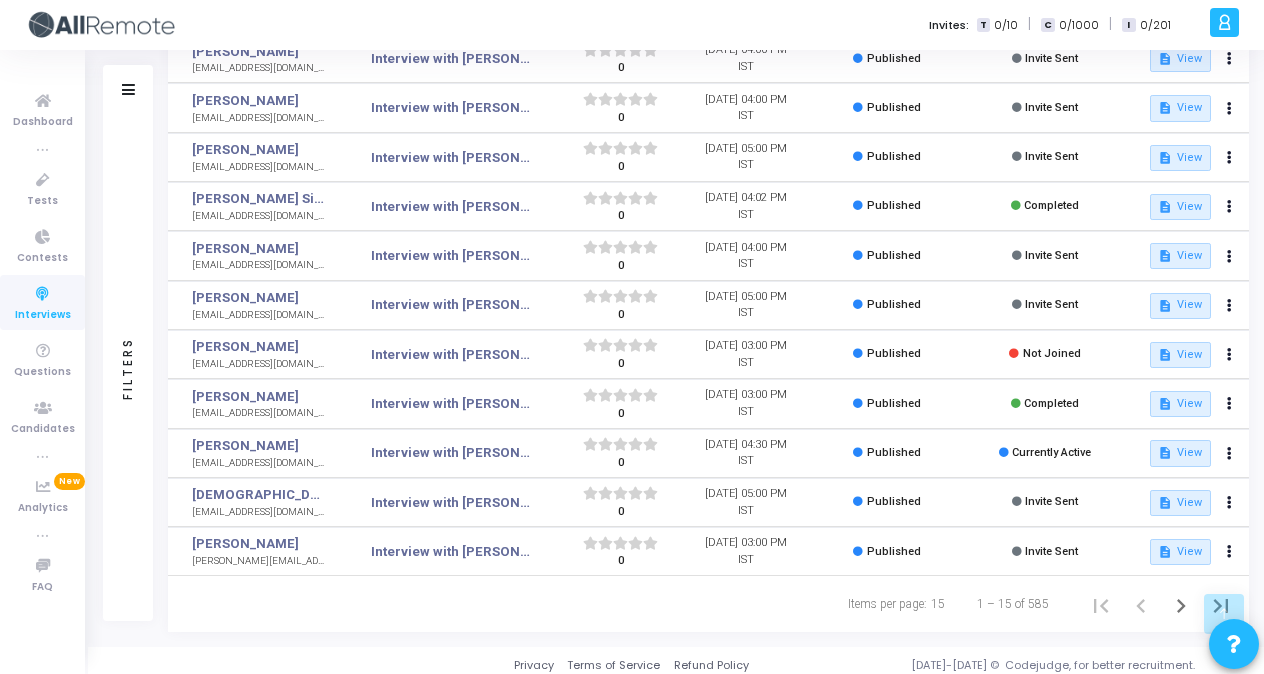 scroll, scrollTop: 0, scrollLeft: 0, axis: both 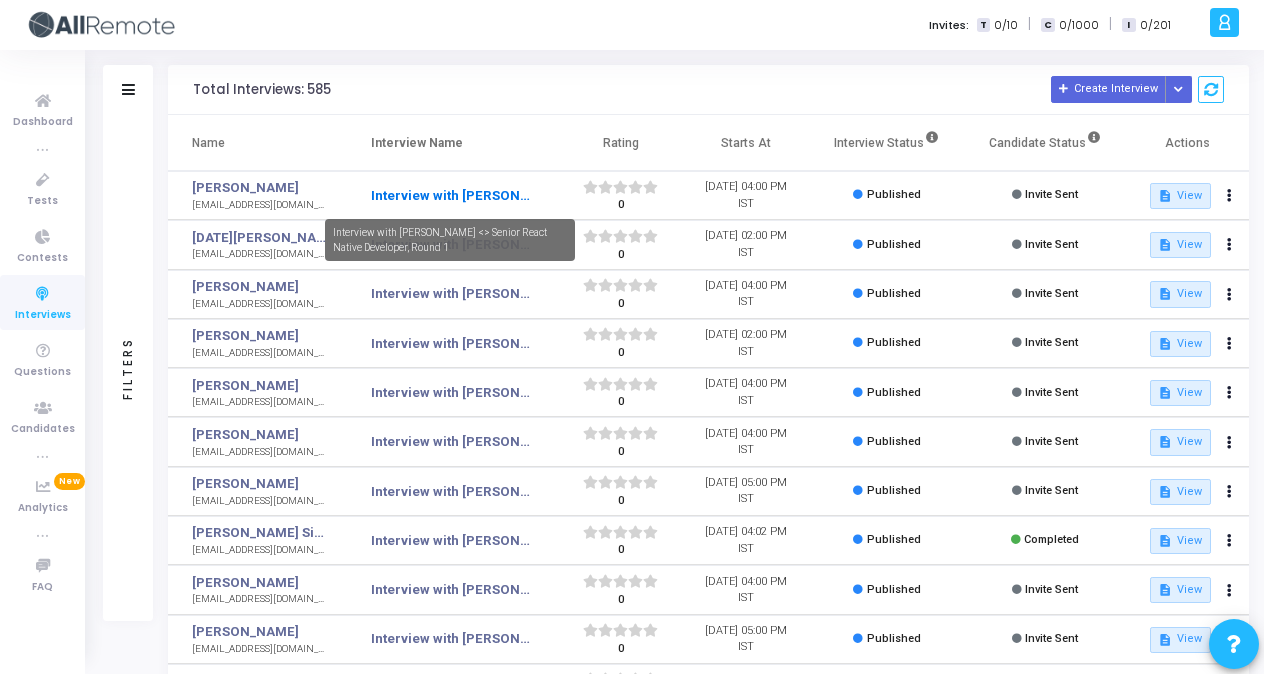 click on "Interview with [PERSON_NAME] <> Senior React Native Developer, Round 1" at bounding box center [450, 196] 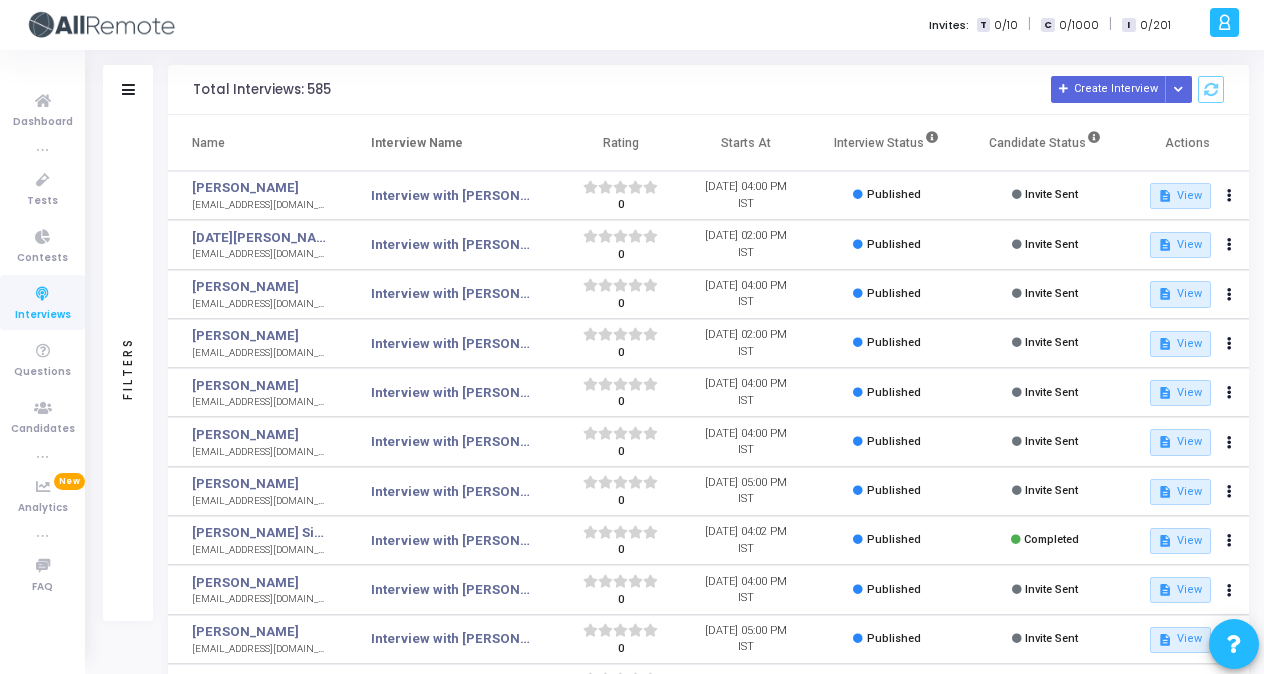 click on "Filters" 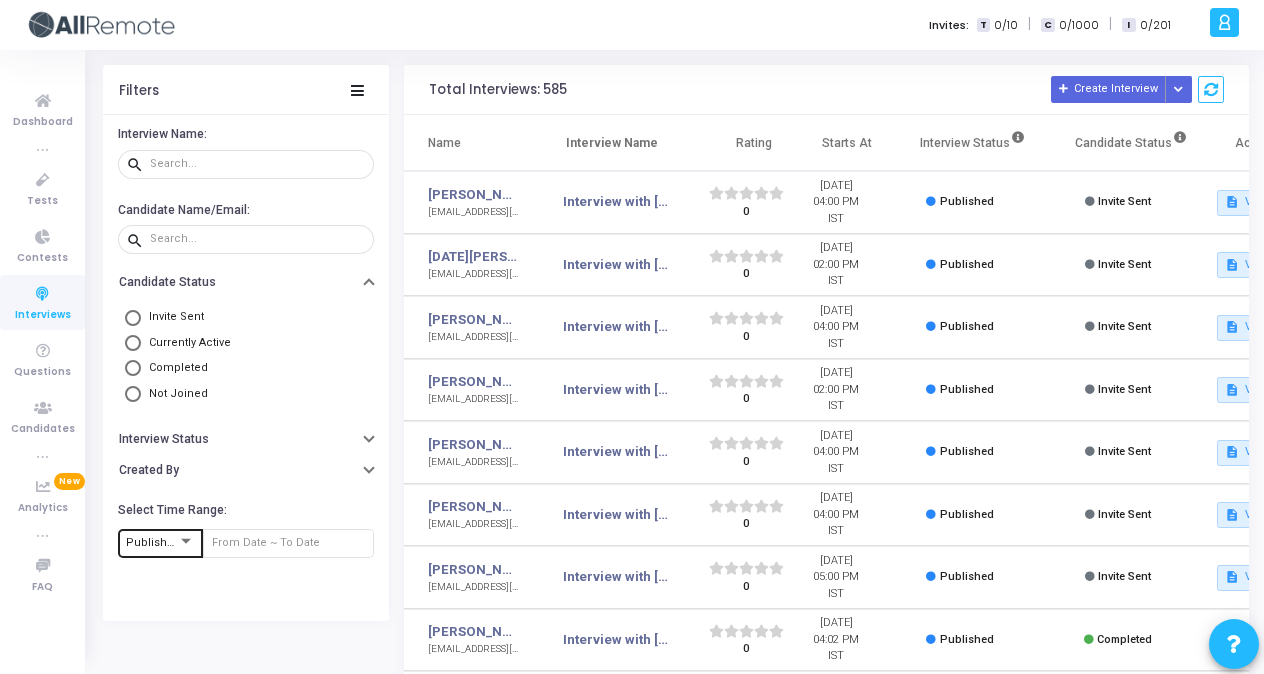 click on "Currently Active" at bounding box center [246, 342] 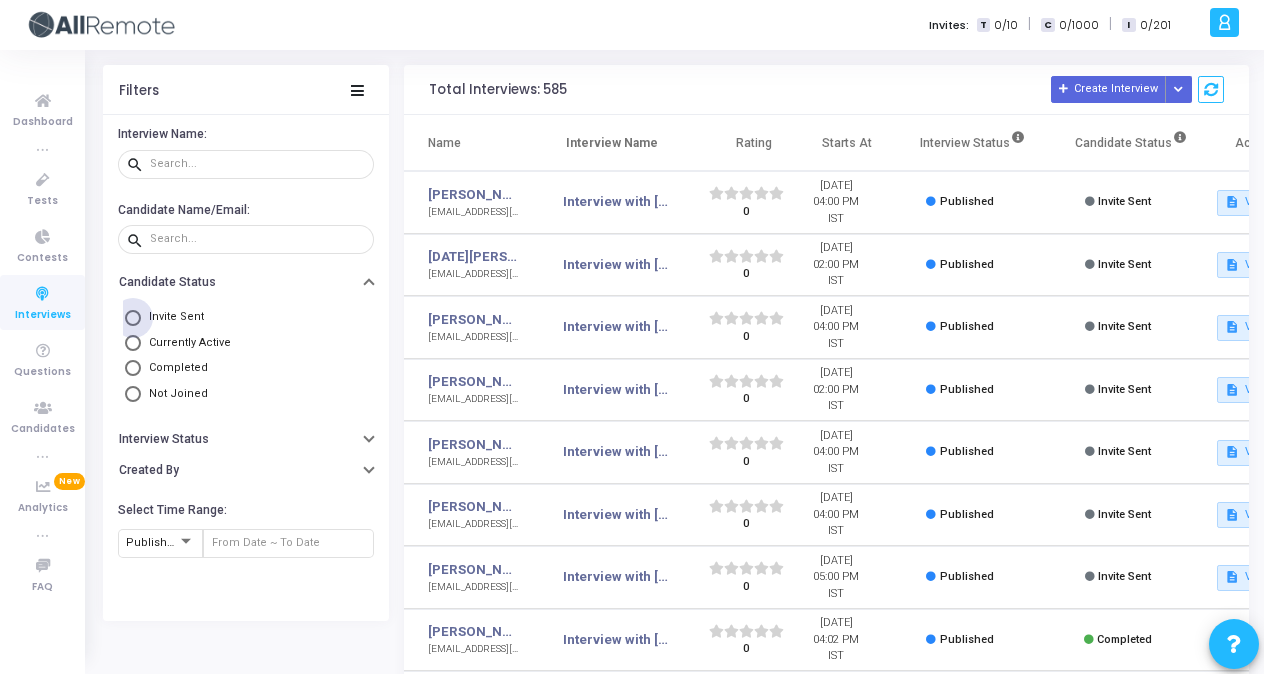 click at bounding box center (133, 318) 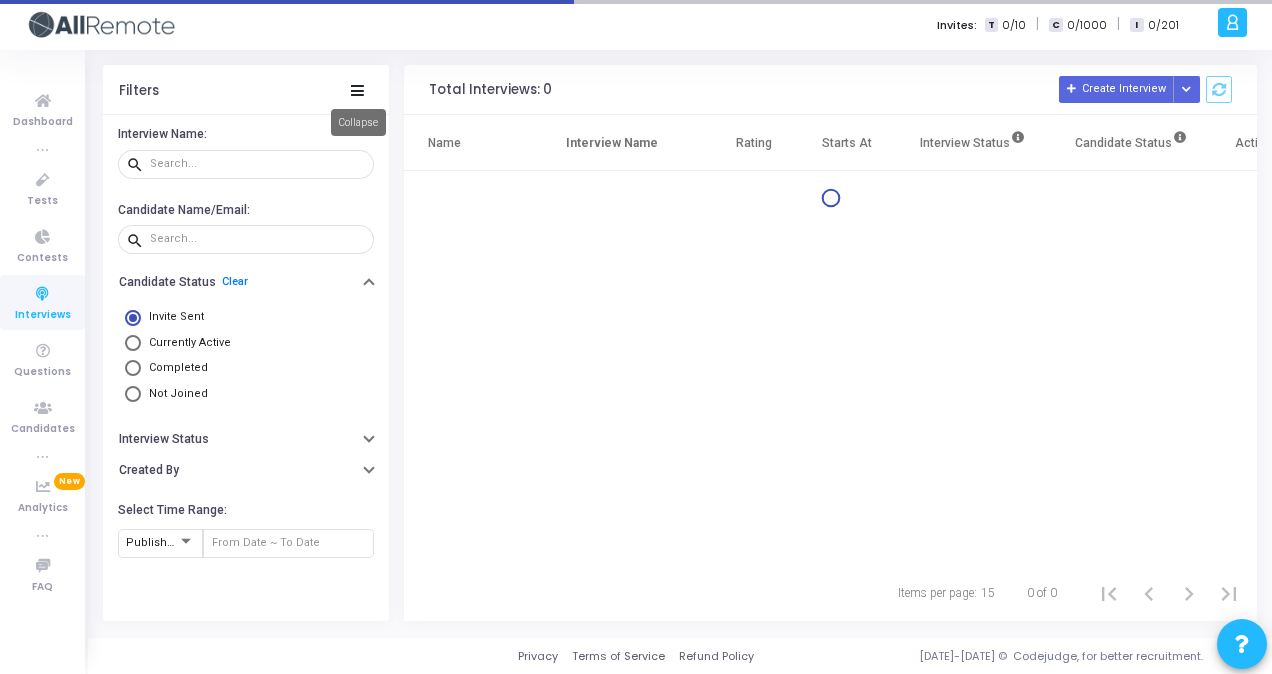 click 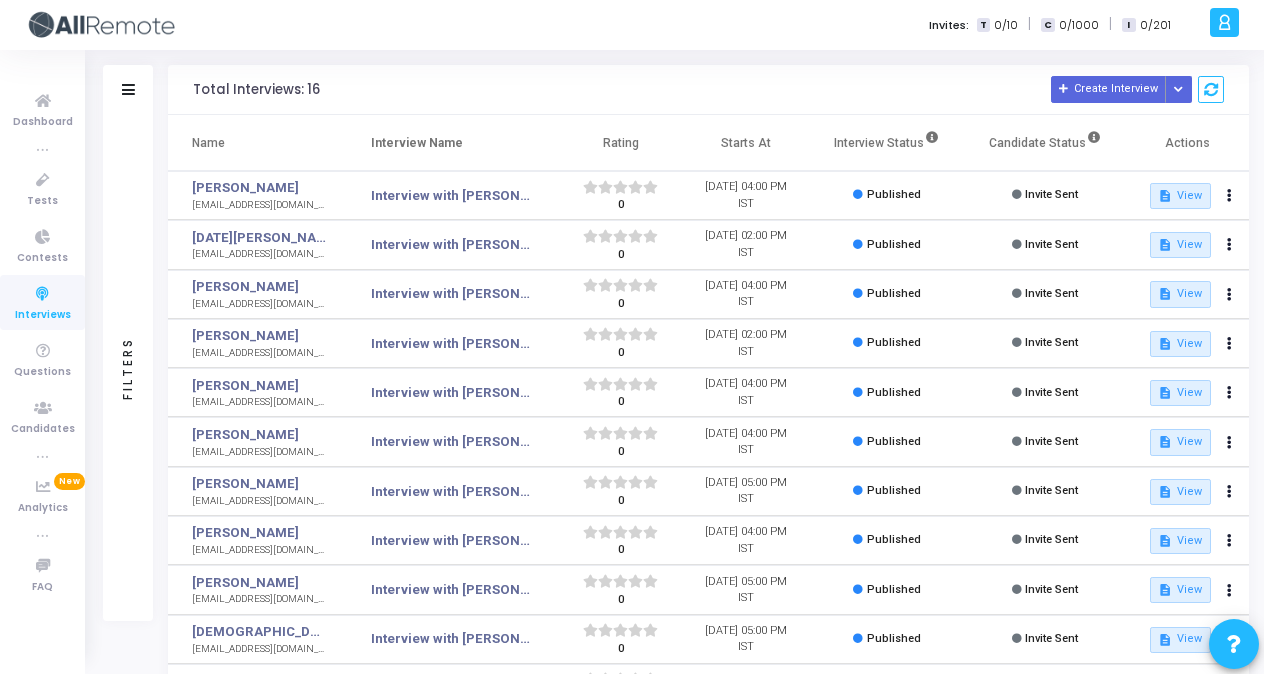 scroll, scrollTop: 334, scrollLeft: 0, axis: vertical 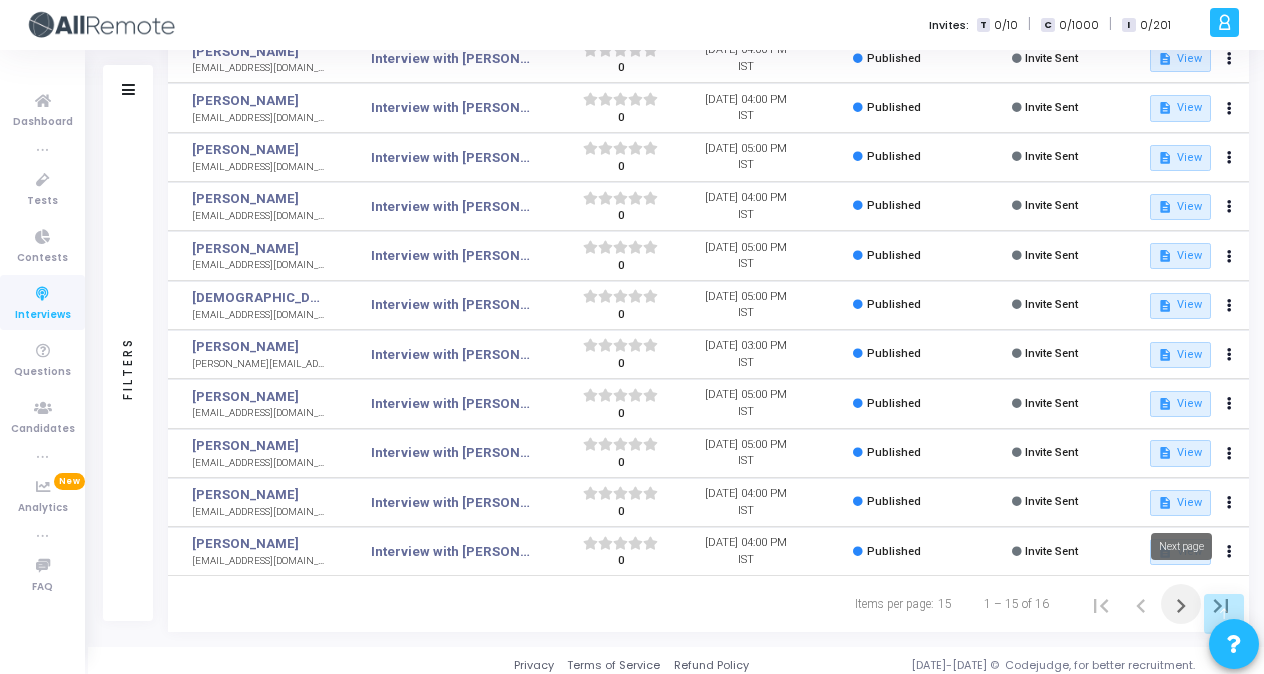 click 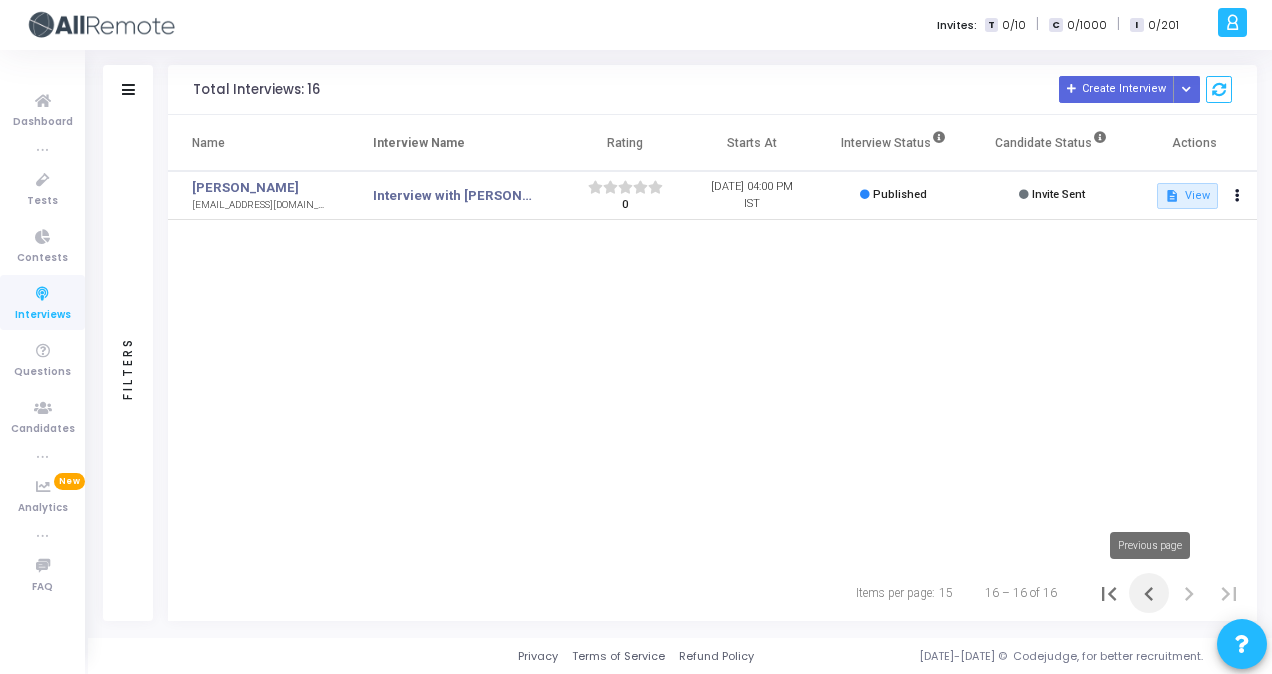 click 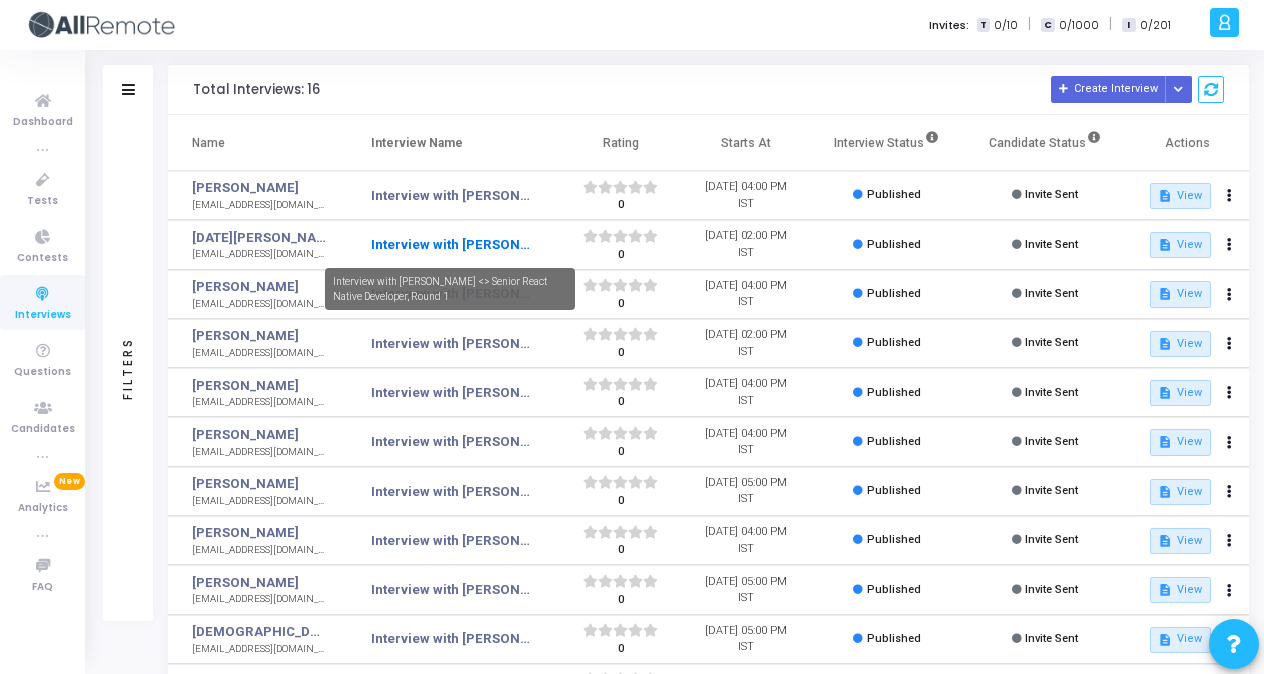 click on "Interview with [PERSON_NAME] <> Senior React Native Developer, Round 1" 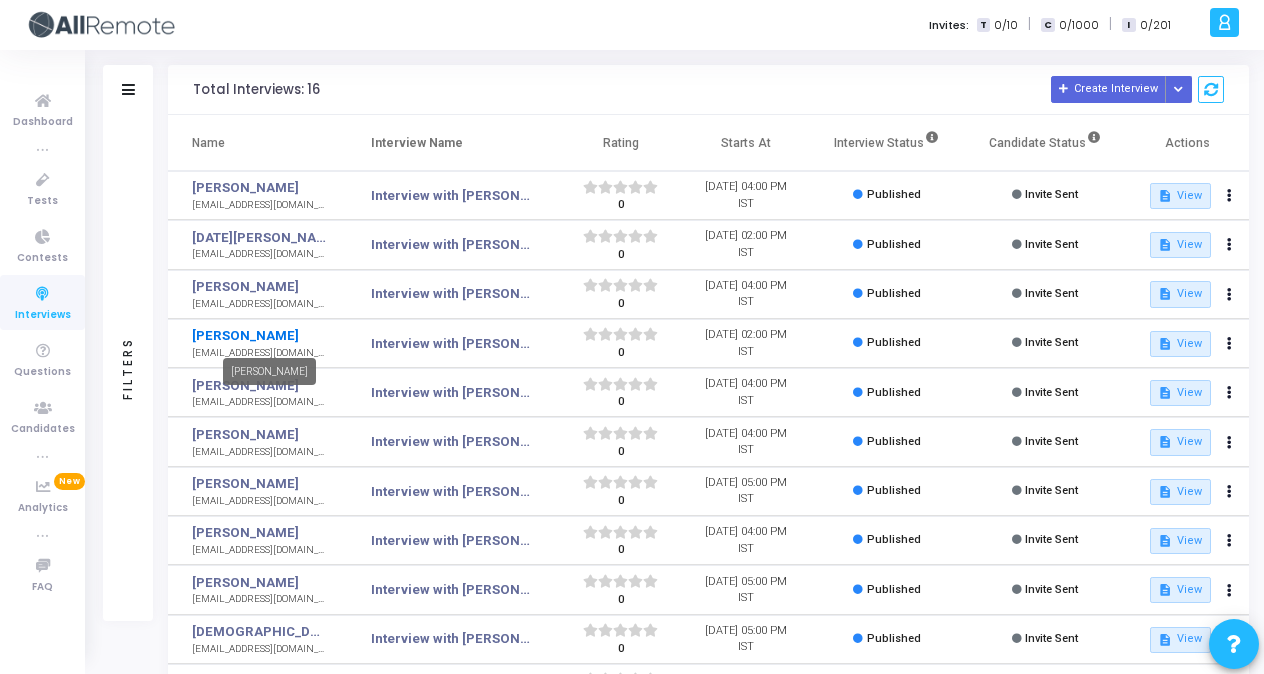 click on "[PERSON_NAME]" 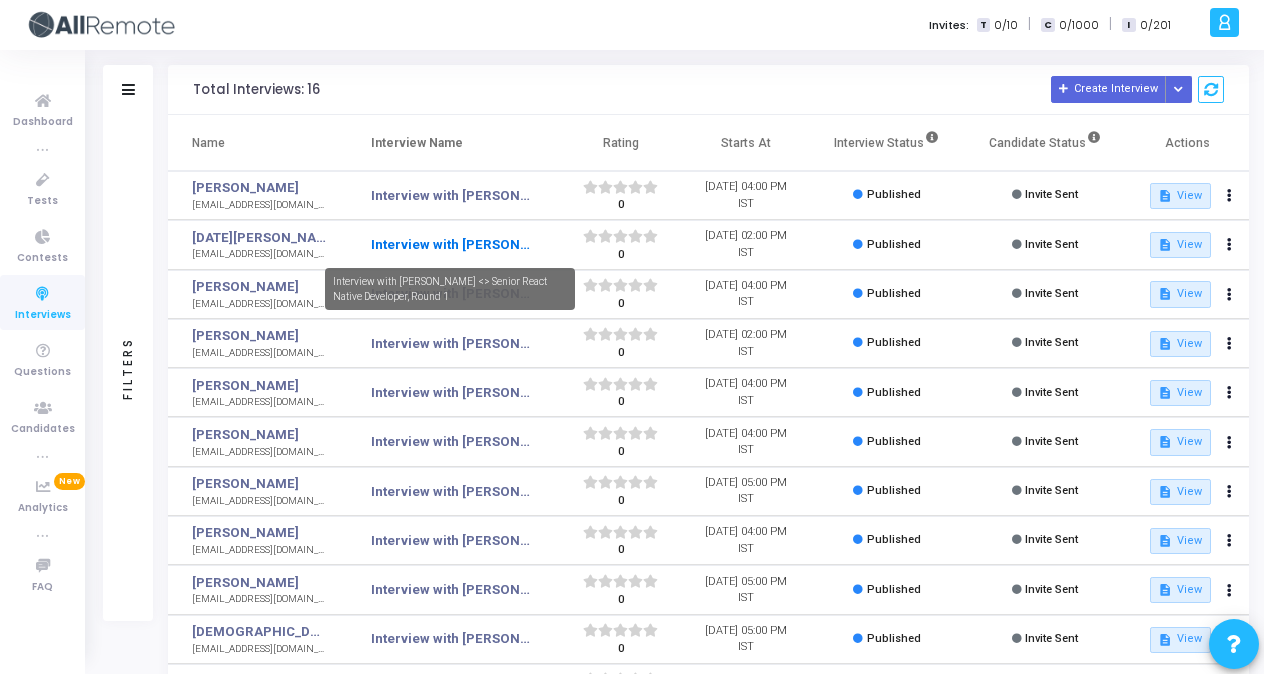 click on "Interview with [PERSON_NAME] <> Senior React Native Developer, Round 1" 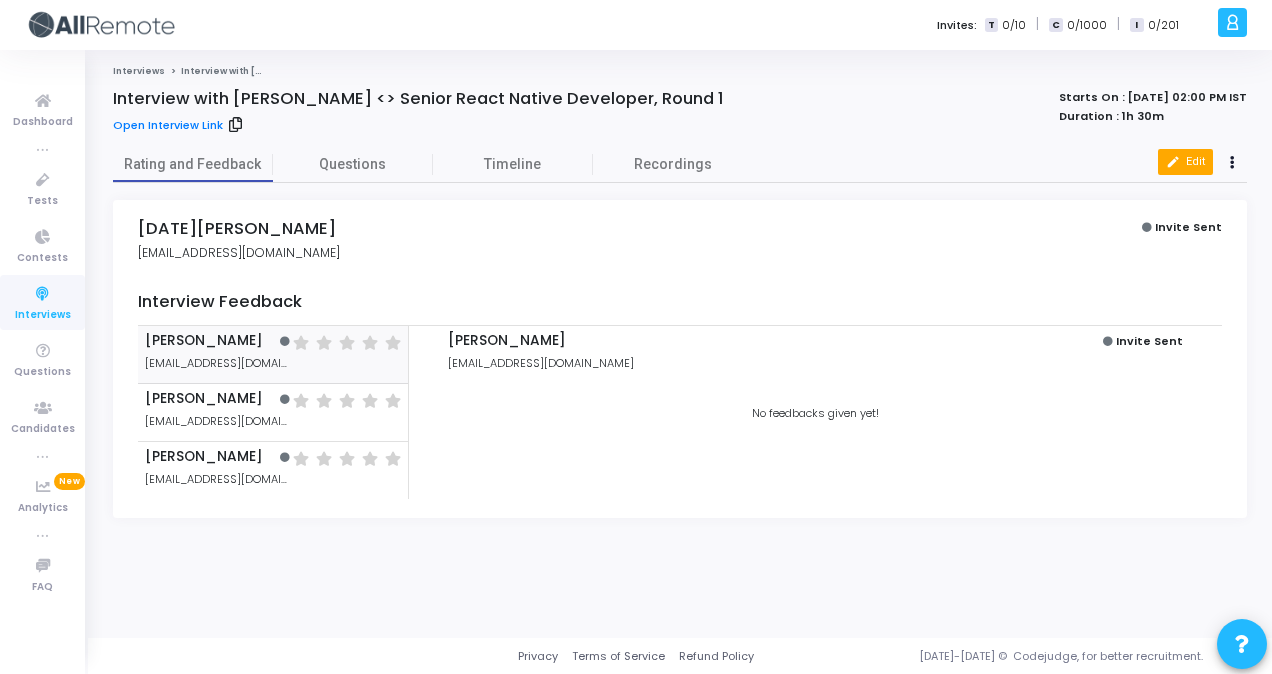 click on "edit  Edit" at bounding box center [1185, 162] 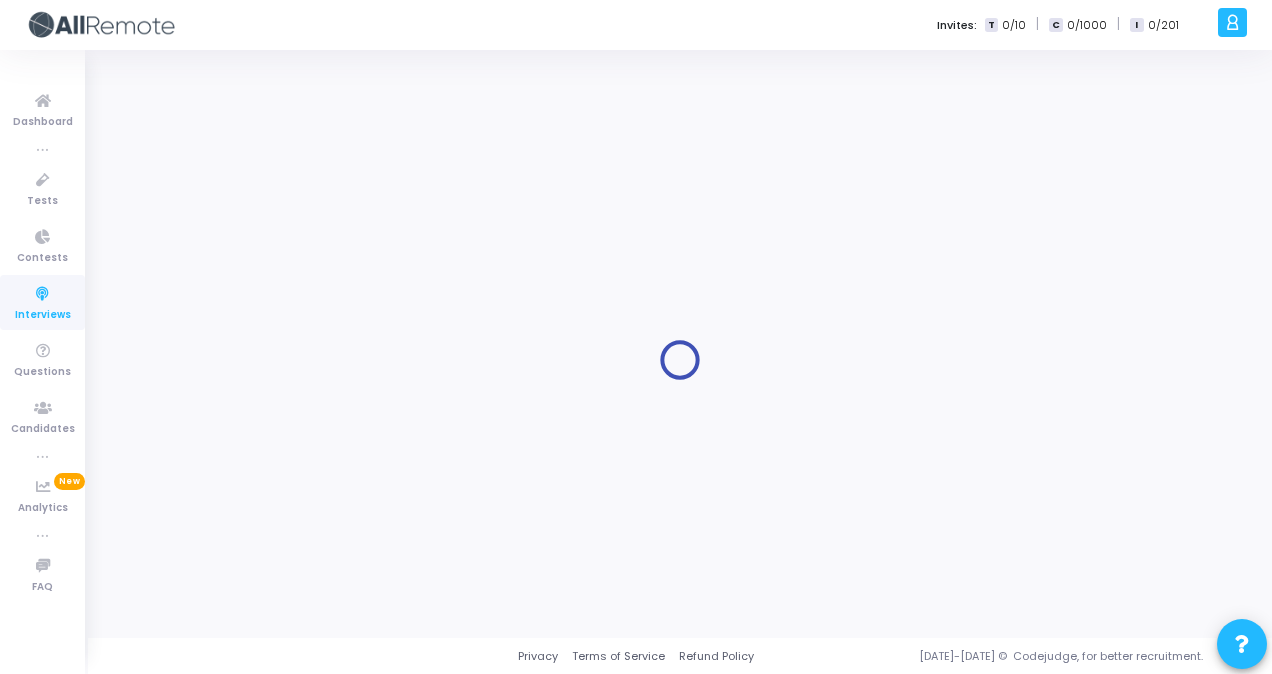 type on "Interview with [PERSON_NAME] <> Senior React Native Developer, Round 1" 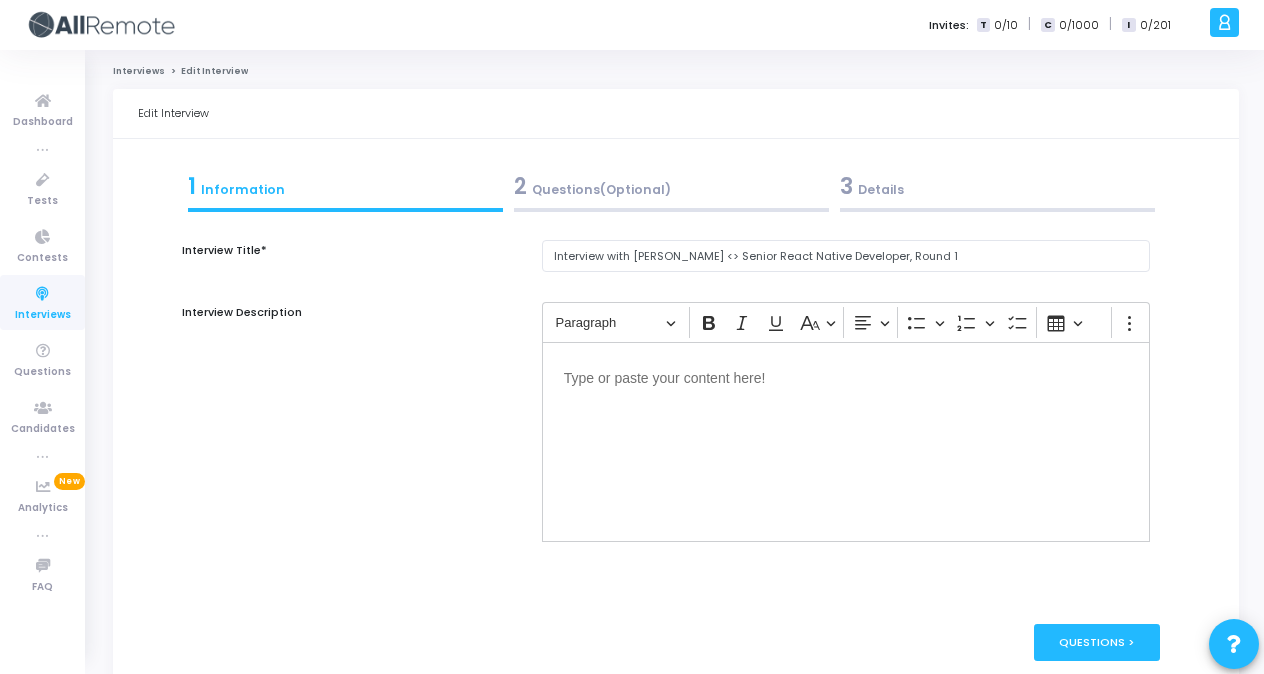 click on "3  Details" at bounding box center [997, 191] 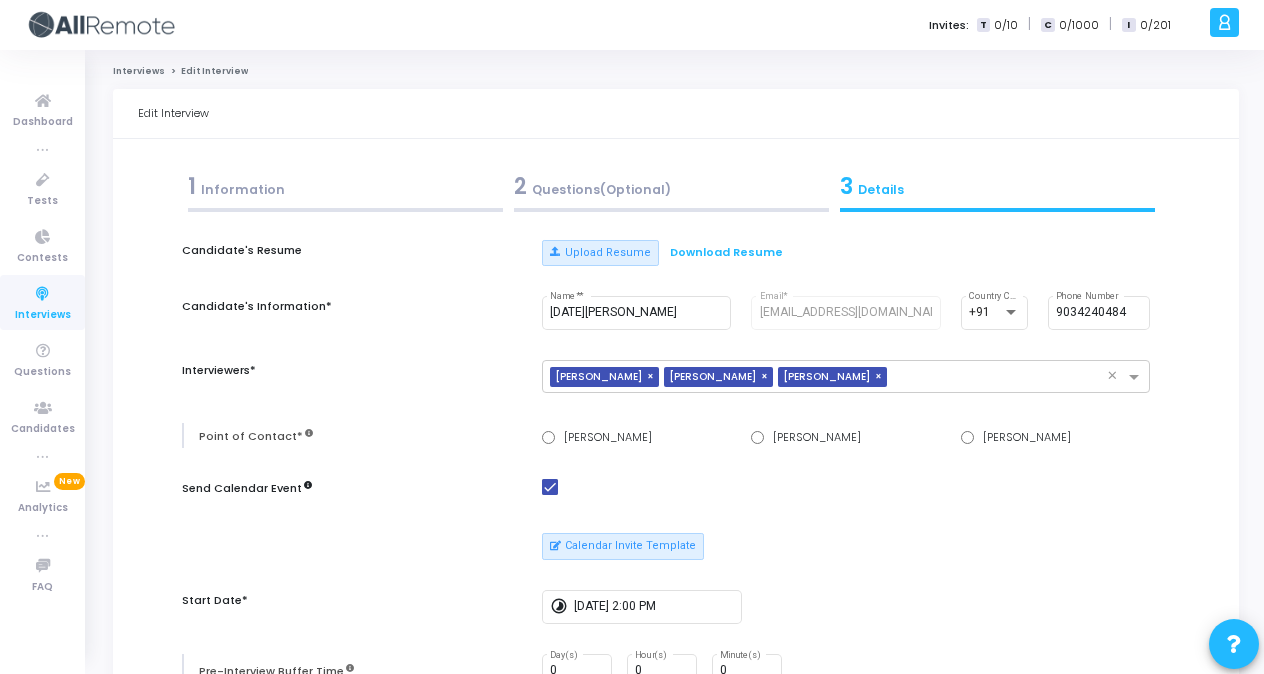 scroll, scrollTop: 1, scrollLeft: 0, axis: vertical 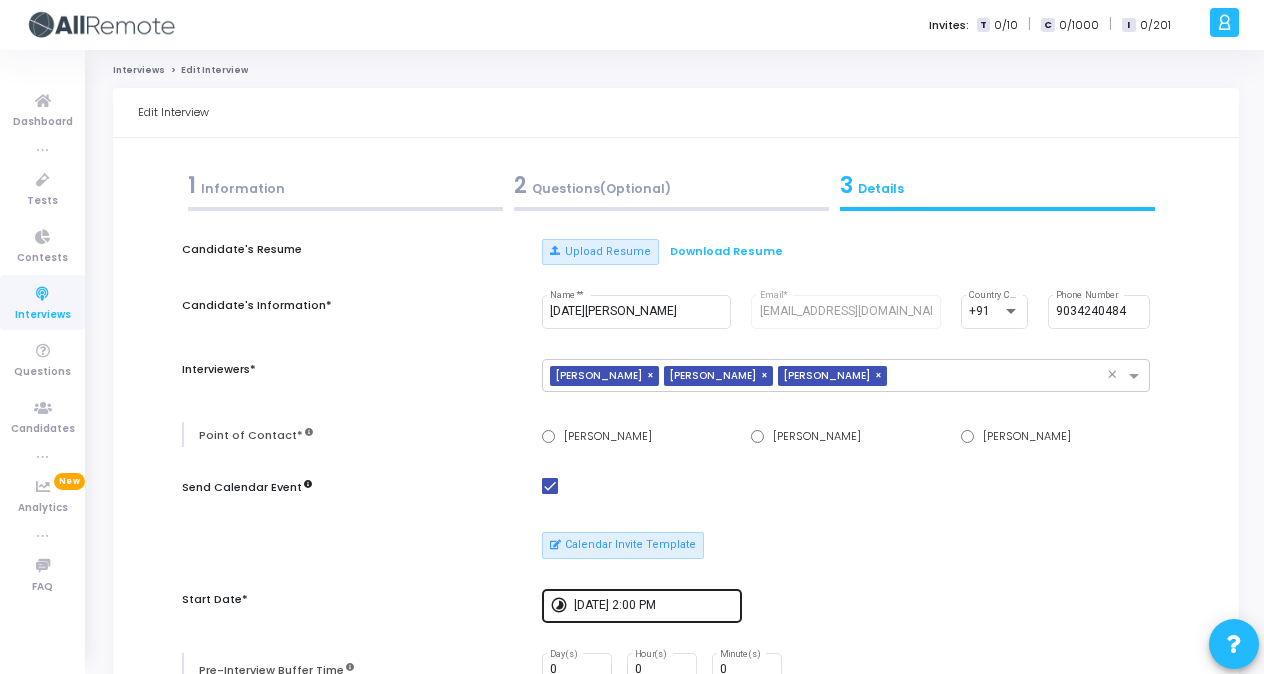 click on "[DATE] 2:00 PM" at bounding box center [654, 604] 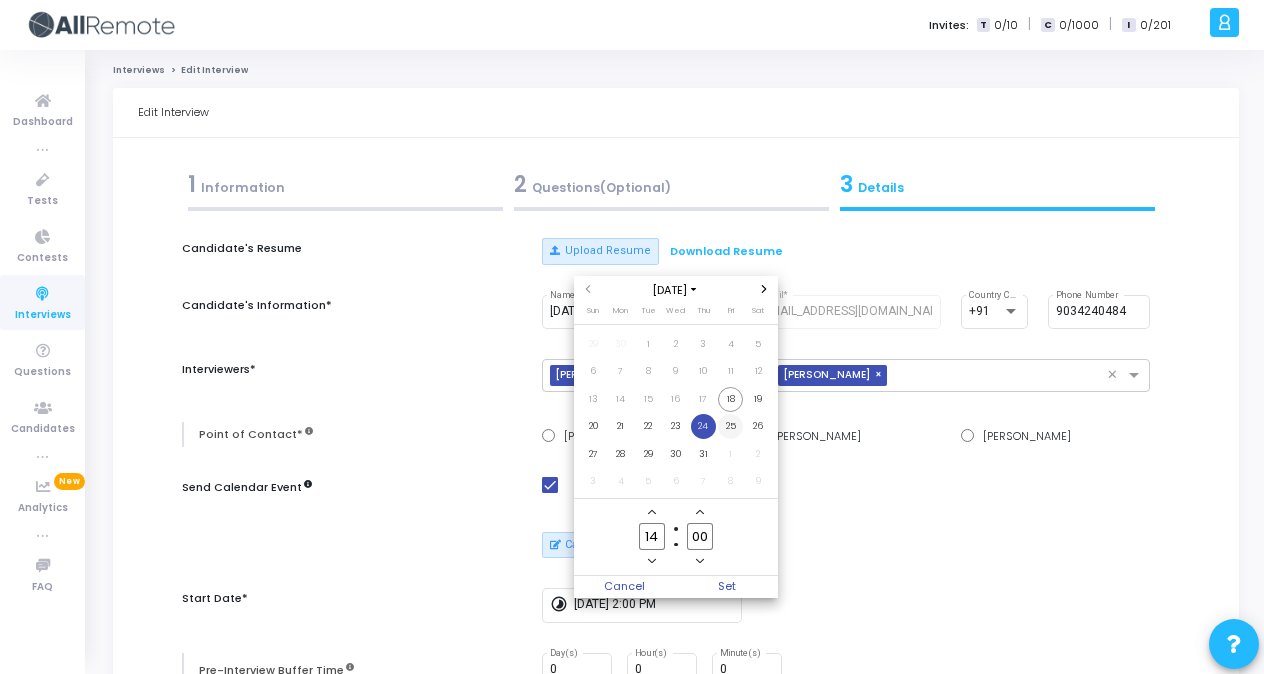 click on "25" at bounding box center (730, 426) 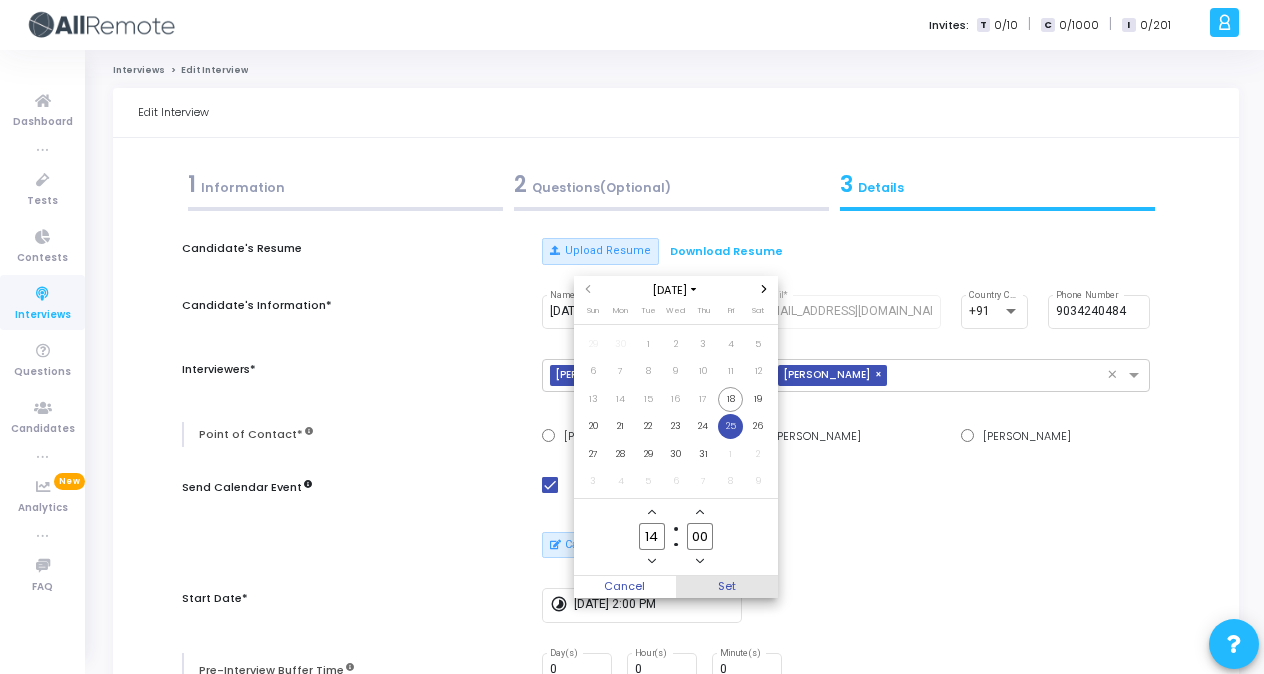click on "Set" at bounding box center [727, 587] 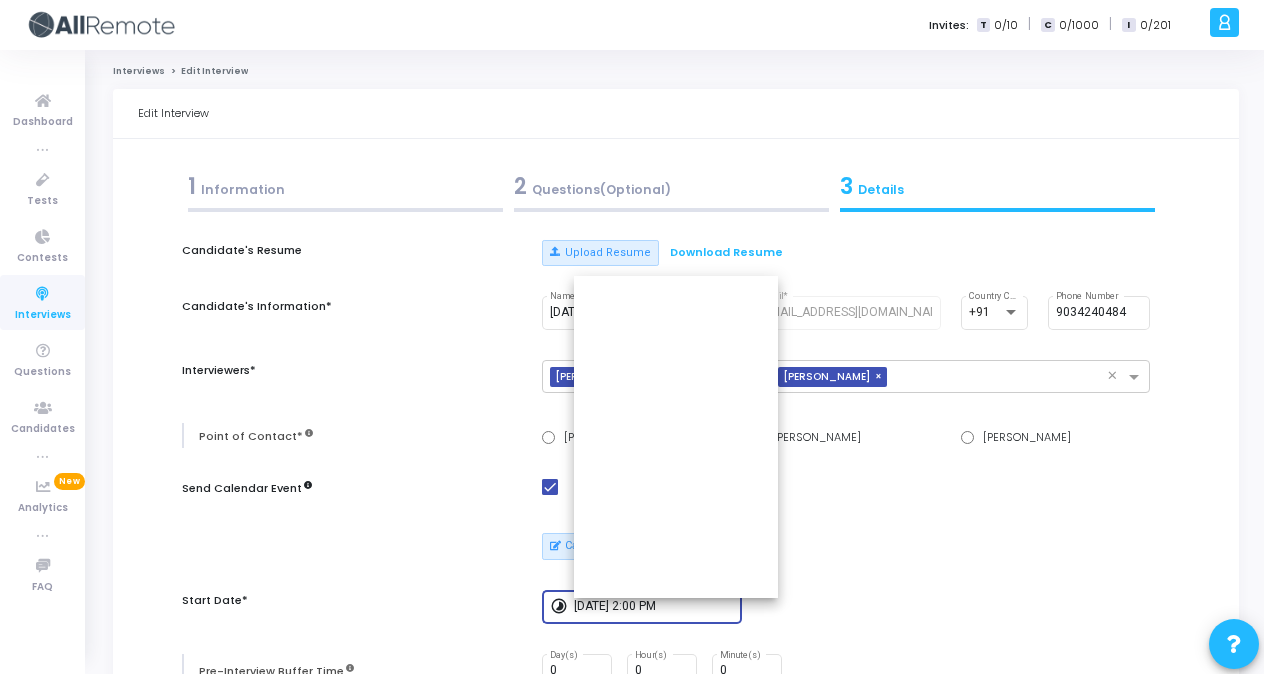 scroll, scrollTop: 1, scrollLeft: 0, axis: vertical 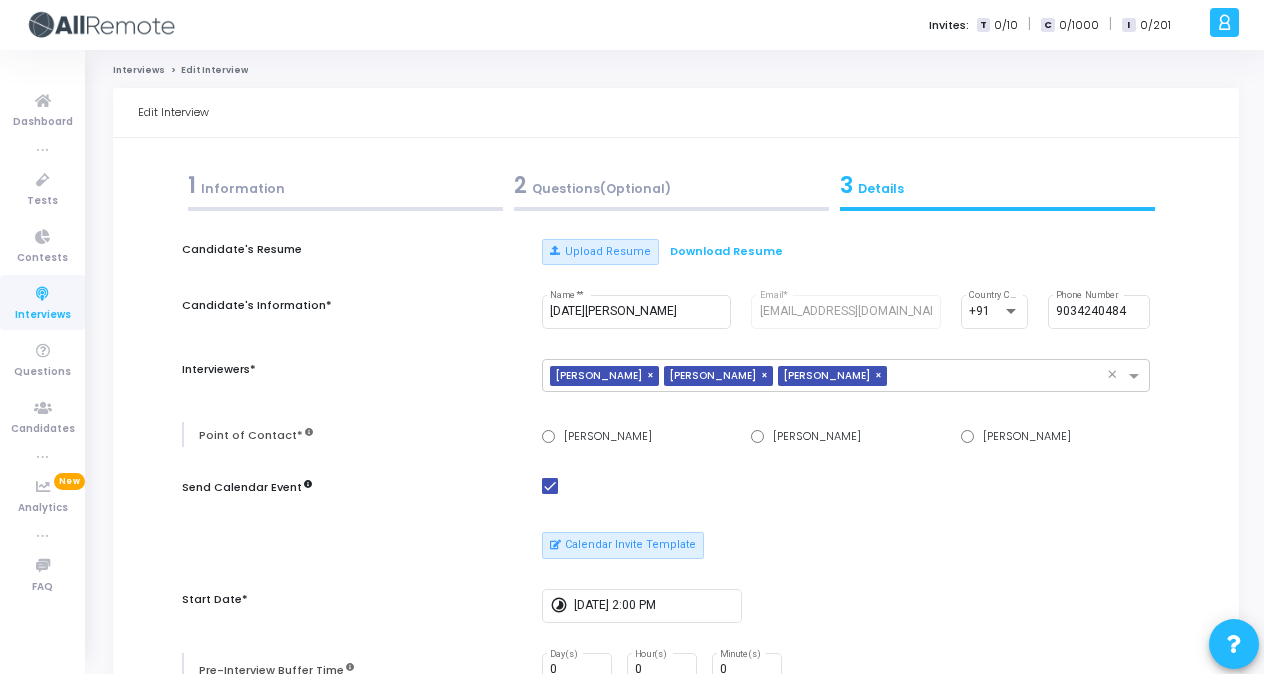 click on "Candidate's Resume   Upload Resume   Download Resume  Candidate's Information*  [DATE][PERSON_NAME] Name*  * [EMAIL_ADDRESS][DOMAIN_NAME] Email* +91 Country Code [PHONE_NUMBER] Phone Number  Interviewers*  ×  [PERSON_NAME]  ×  [PERSON_NAME]  ×  [PERSON_NAME]  ×  Point of Contact*   [PERSON_NAME]   [PERSON_NAME]   [PERSON_NAME]   Send Calendar Event     Calendar Invite Template   Start Date*  timelapse [DATE] 2:00 PM  Pre-Interview Buffer Time  0 Day(s) 0 Hour(s) 0 Minute(s)  Duration*  0 Day(s) 1 Hour(s) 30 Minute(s)    Disable Duration   Scoring Metrics    Add your own metric   Interview Email Template   Total Years of Experience*  × 5-8 years ×  Client Name*  × Skuad ×  Tech Stack*  × BACKEND ×  Enable Chat     Enable Webcam     Is Mandatory     Enable Recording     Is Mandatory     Enable integrity signals for interviewers     Enable advanced auto-completion     This is a premium feature. To enable this feature for your account, contact [EMAIL_ADDRESS][DOMAIN_NAME]" at bounding box center (676, 854) 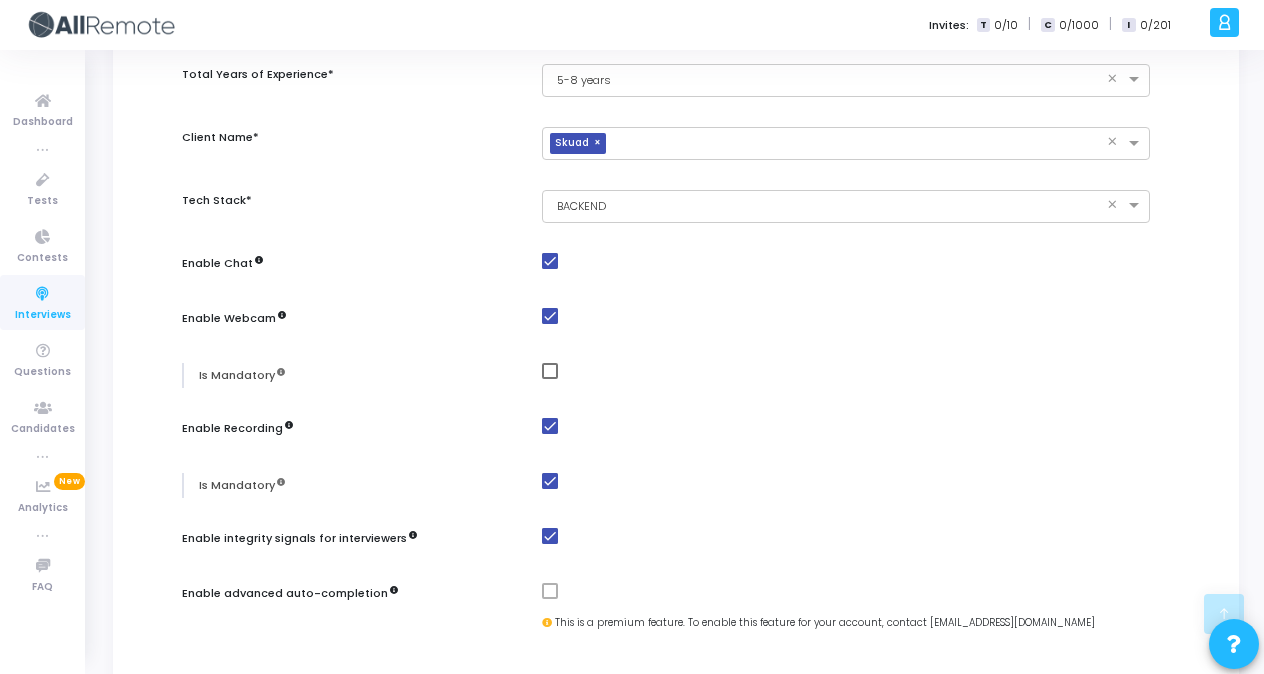 scroll, scrollTop: 1041, scrollLeft: 0, axis: vertical 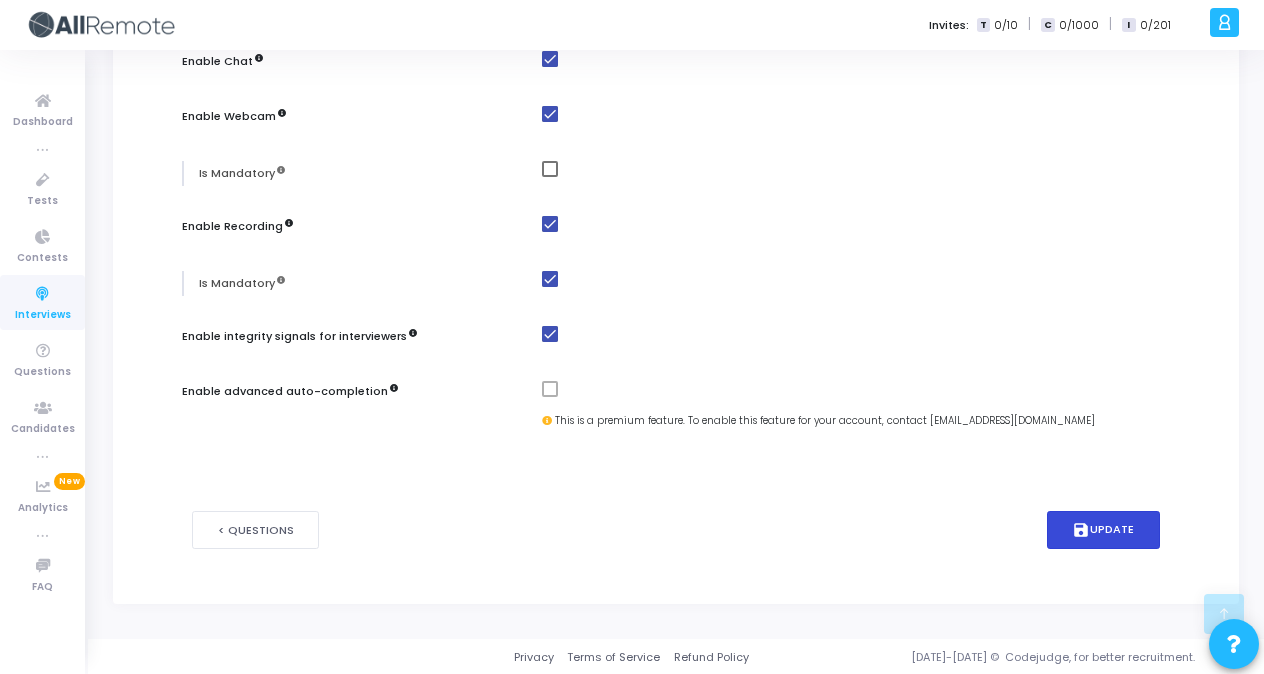 click on "save" at bounding box center (1081, 530) 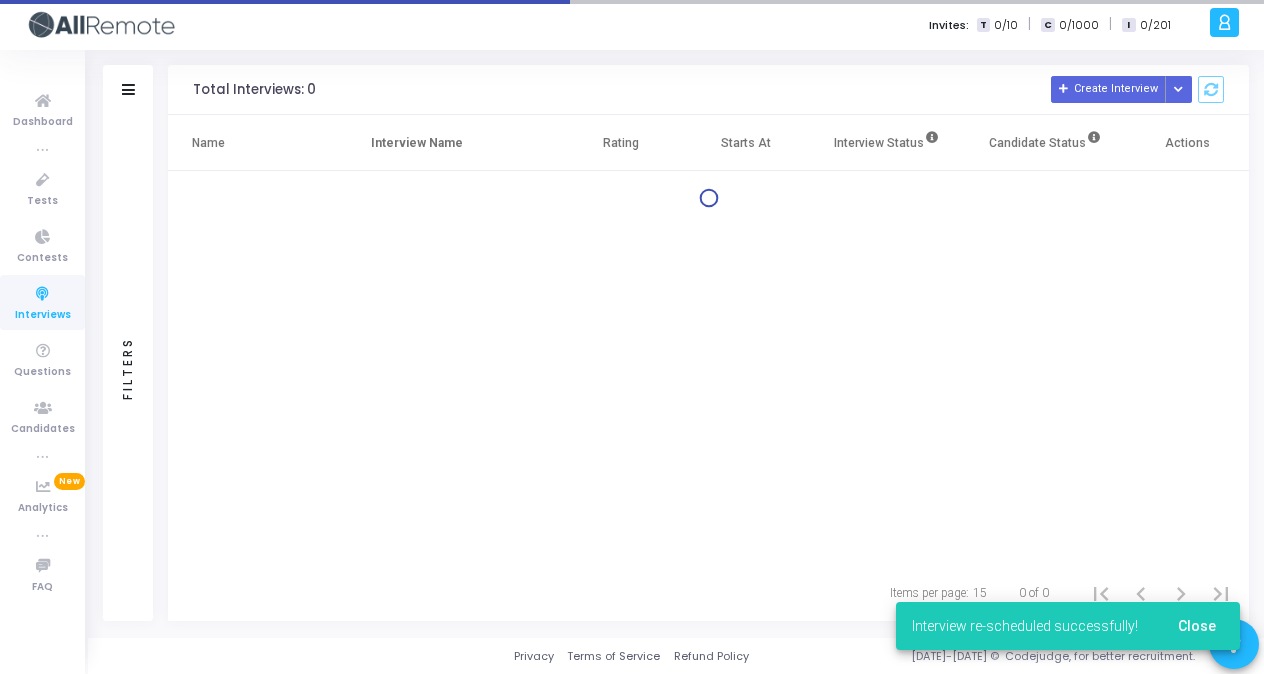 scroll, scrollTop: 0, scrollLeft: 0, axis: both 